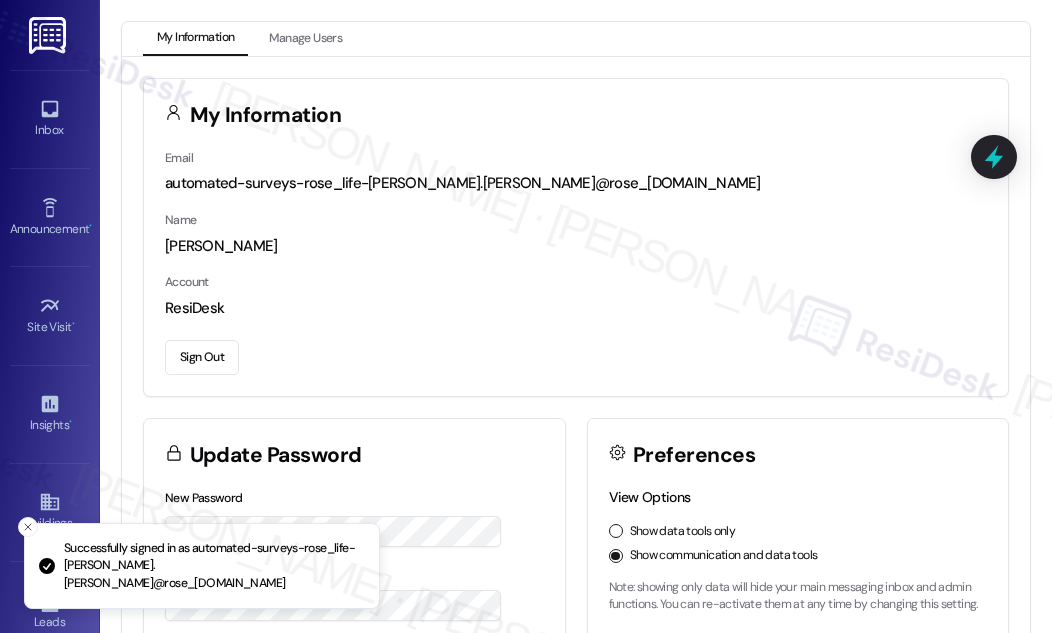 scroll, scrollTop: 0, scrollLeft: 0, axis: both 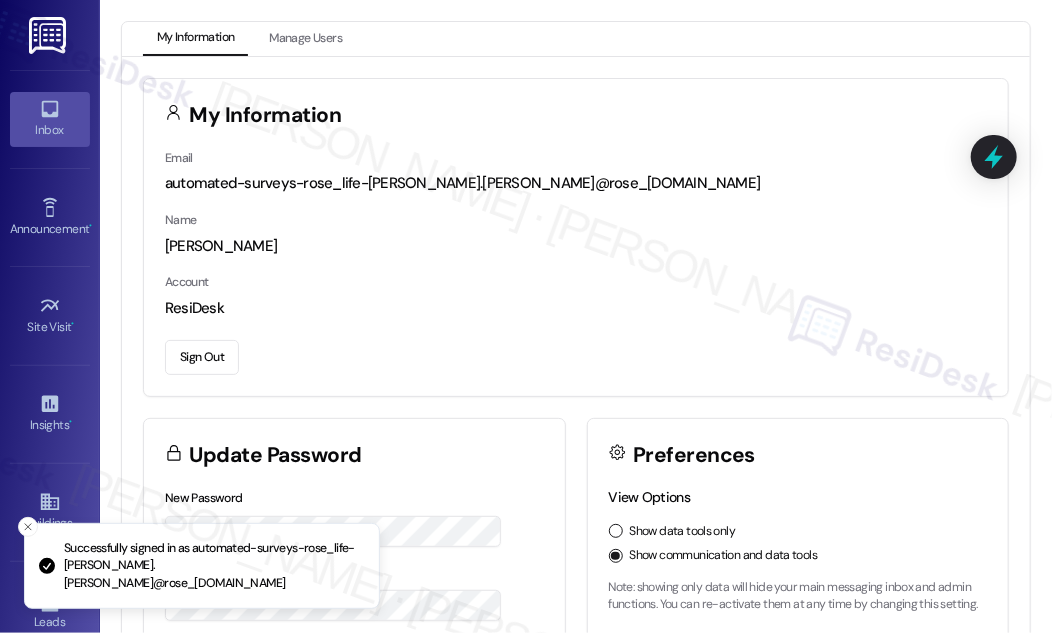click on "Inbox" at bounding box center [50, 119] 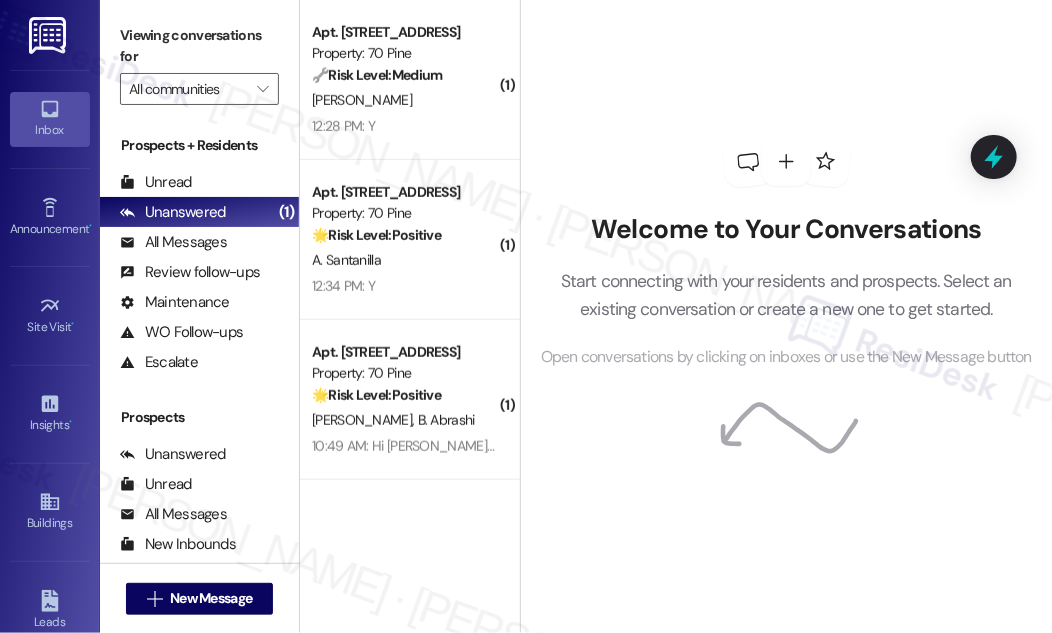 scroll, scrollTop: 629, scrollLeft: 0, axis: vertical 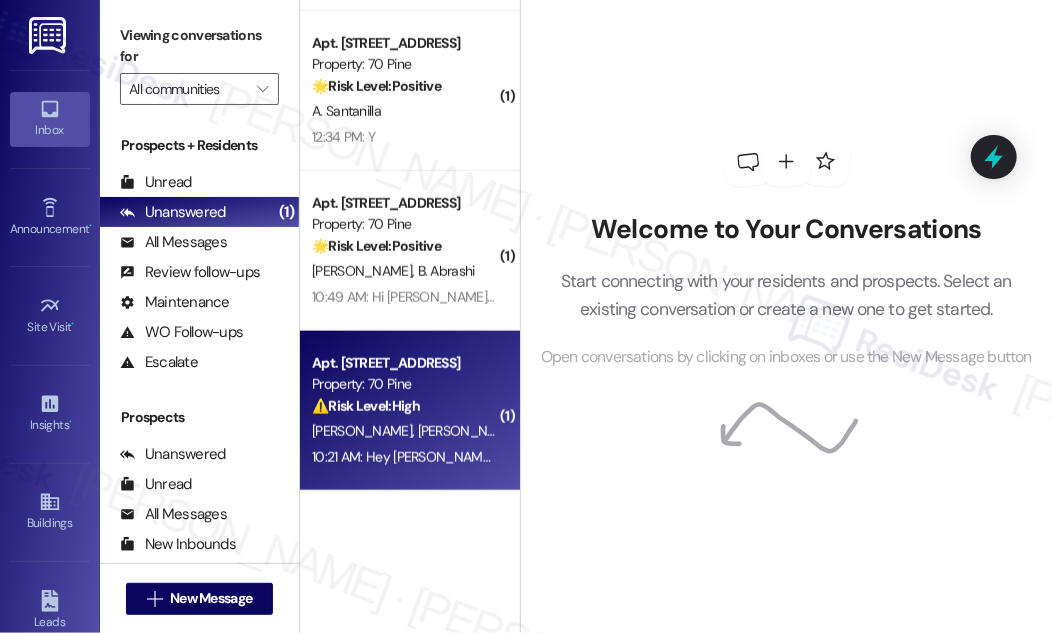 click on "⚠️  Risk Level:  High The resident is reporting a financial issue (late fee) due to their error in rent payment. This falls under financial concerns and requires attention to resolve the fee and payment discrepancy." at bounding box center (404, 406) 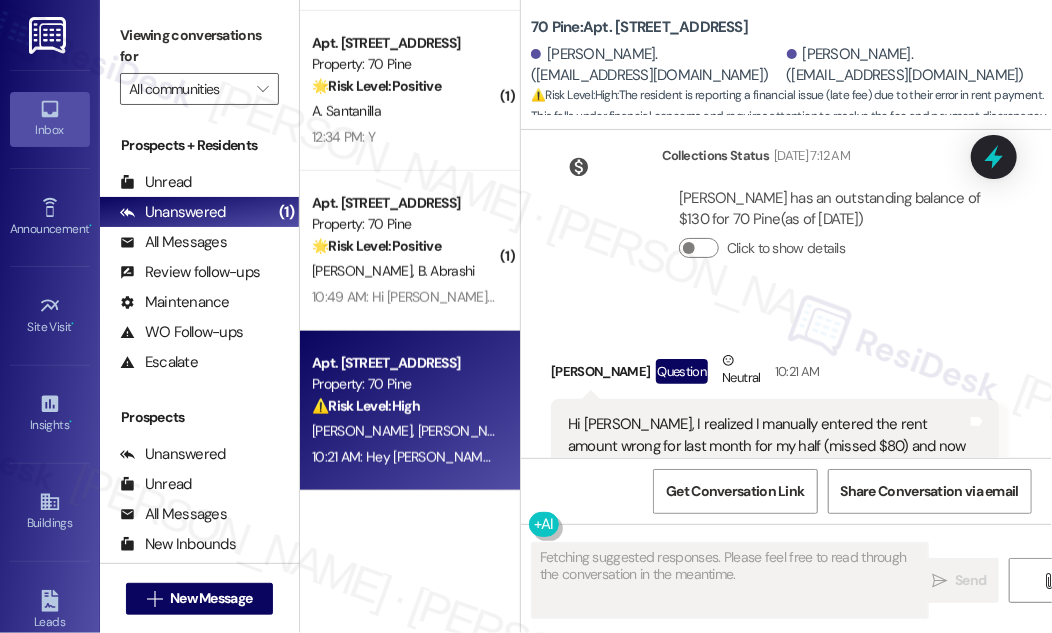 scroll, scrollTop: 10250, scrollLeft: 0, axis: vertical 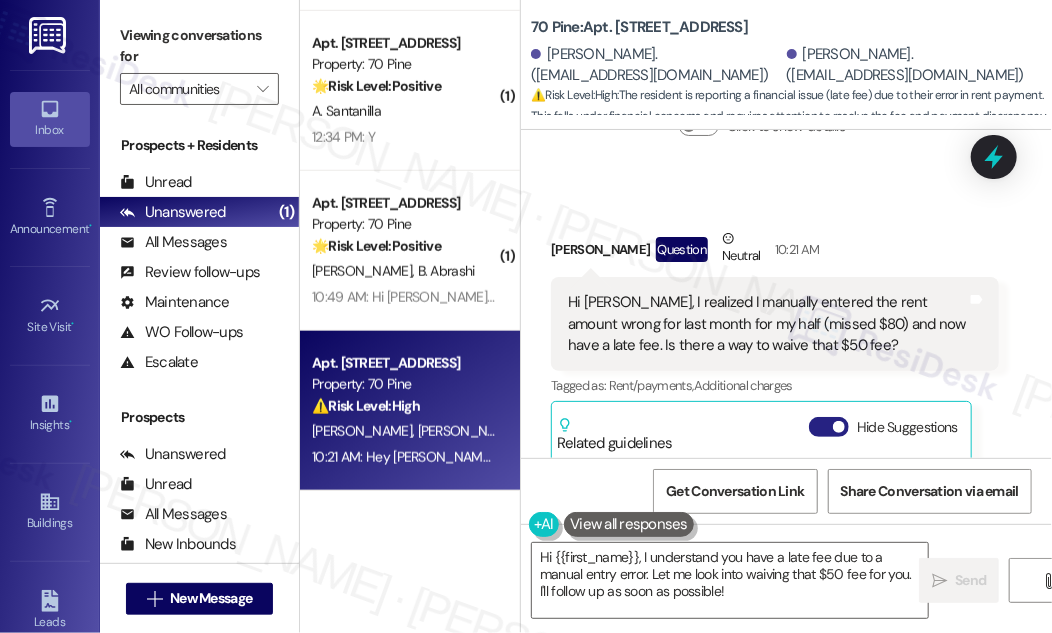 click on "Hide Suggestions" at bounding box center (829, 427) 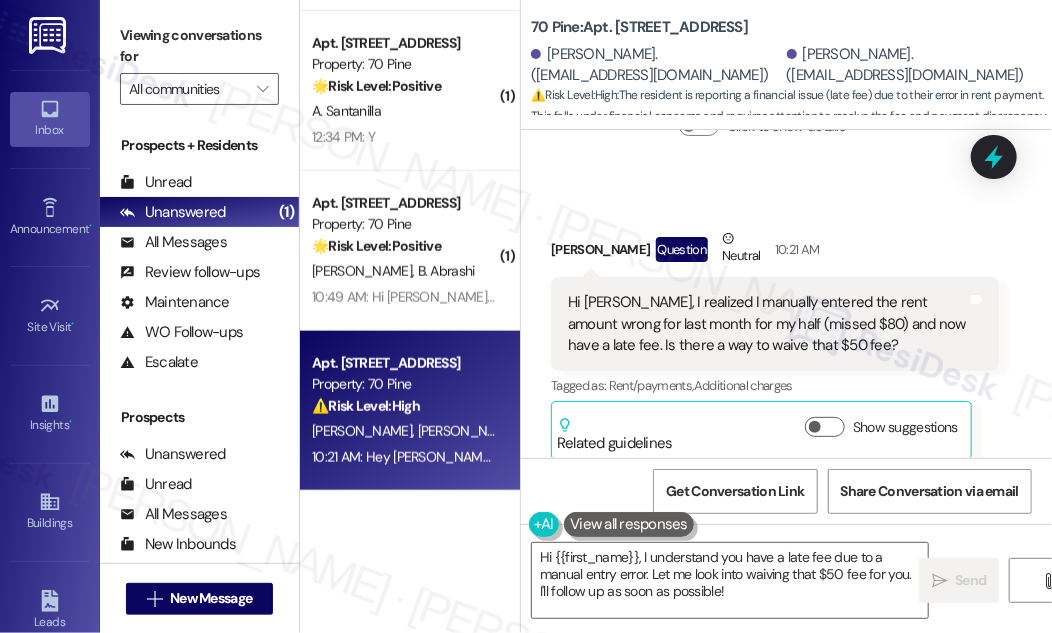 click on "Hi [PERSON_NAME], I realized I manually entered the rent amount wrong for last month for my half (missed $80) and now have a late fee. Is there a way to waive that $50 fee?" at bounding box center (767, 324) 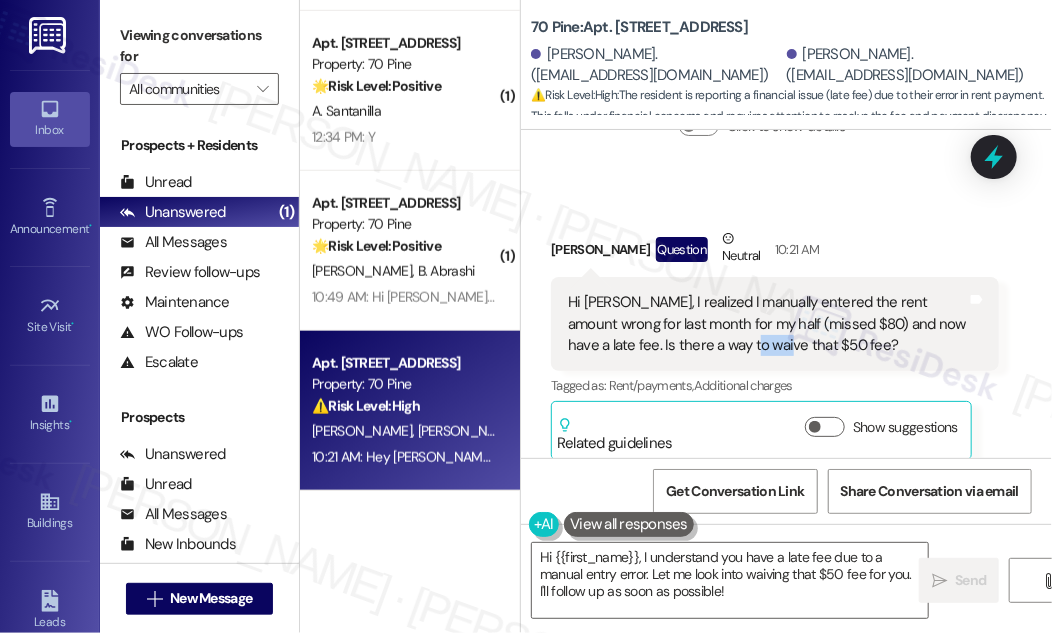 click on "Hi [PERSON_NAME], I realized I manually entered the rent amount wrong for last month for my half (missed $80) and now have a late fee. Is there a way to waive that $50 fee?" at bounding box center (767, 324) 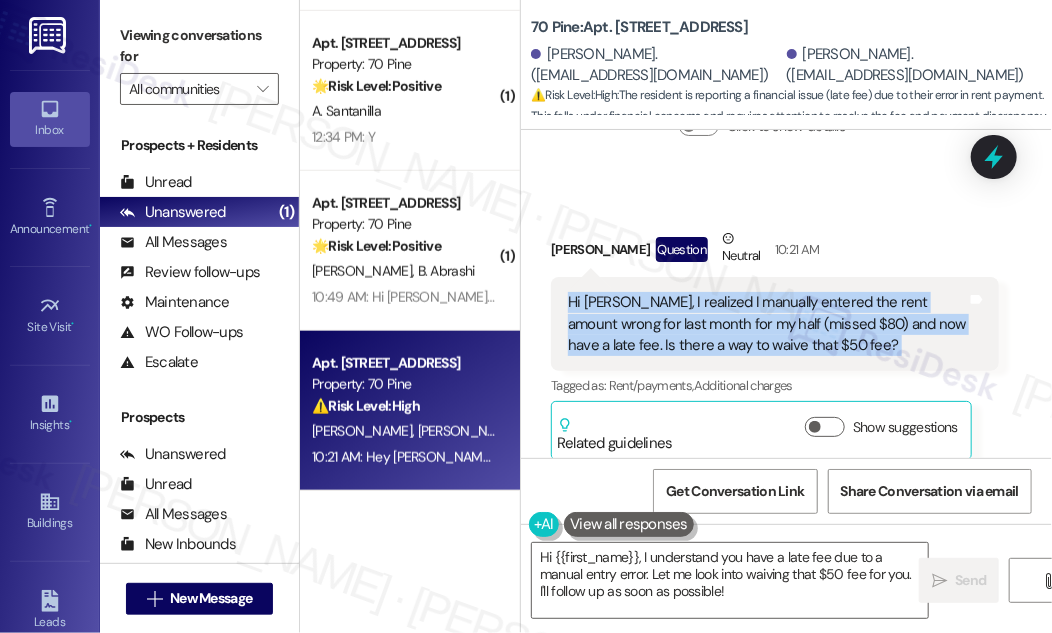 click on "Hi [PERSON_NAME], I realized I manually entered the rent amount wrong for last month for my half (missed $80) and now have a late fee. Is there a way to waive that $50 fee?" at bounding box center [767, 324] 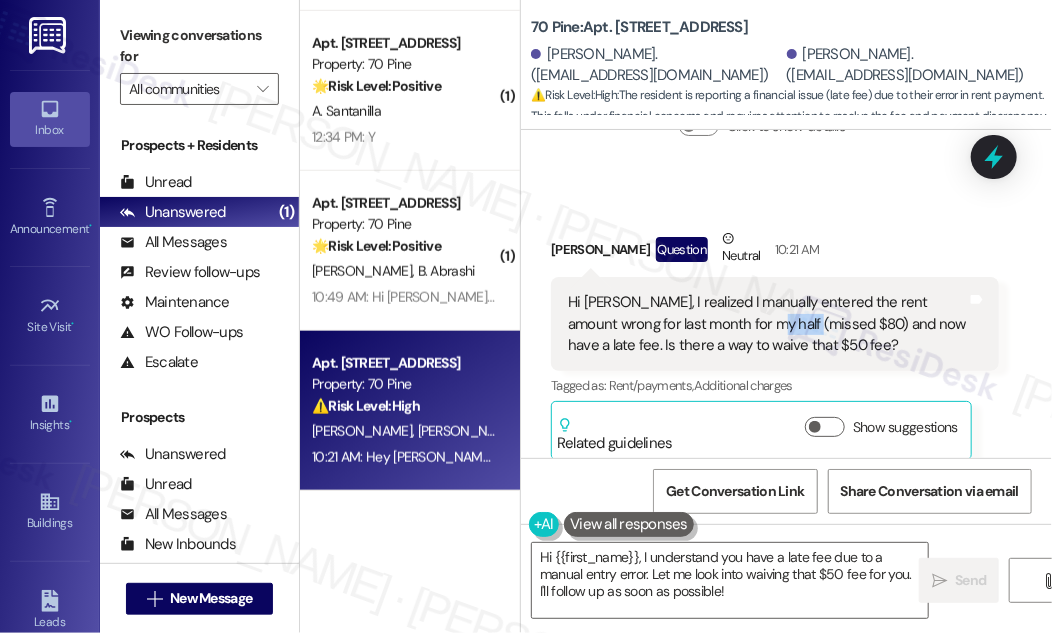 click on "Hi [PERSON_NAME], I realized I manually entered the rent amount wrong for last month for my half (missed $80) and now have a late fee. Is there a way to waive that $50 fee?" at bounding box center (767, 324) 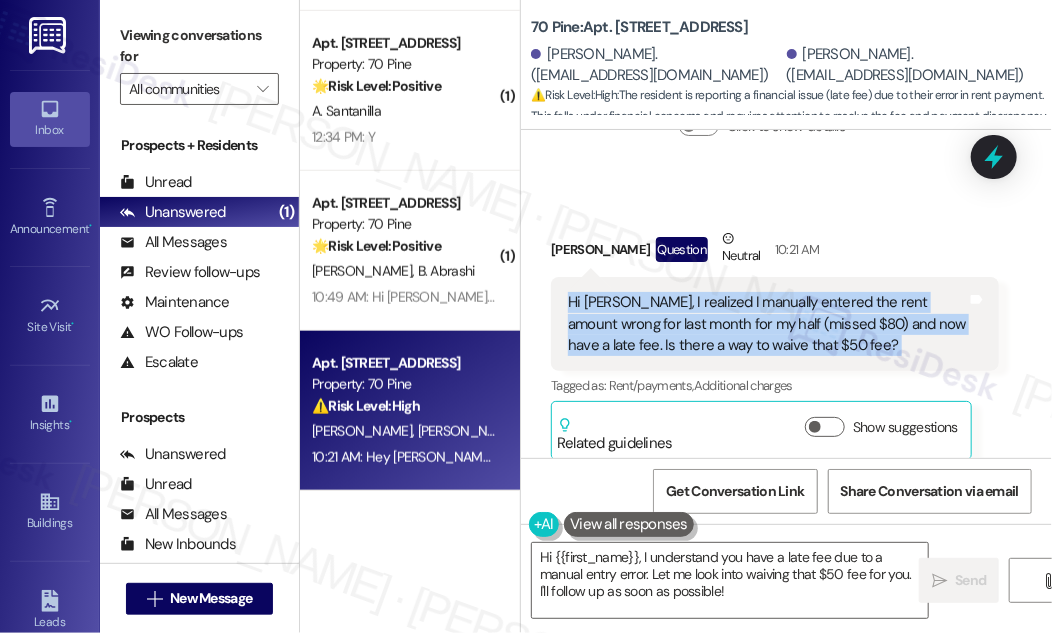 click on "Hi [PERSON_NAME], I realized I manually entered the rent amount wrong for last month for my half (missed $80) and now have a late fee. Is there a way to waive that $50 fee?" at bounding box center [767, 324] 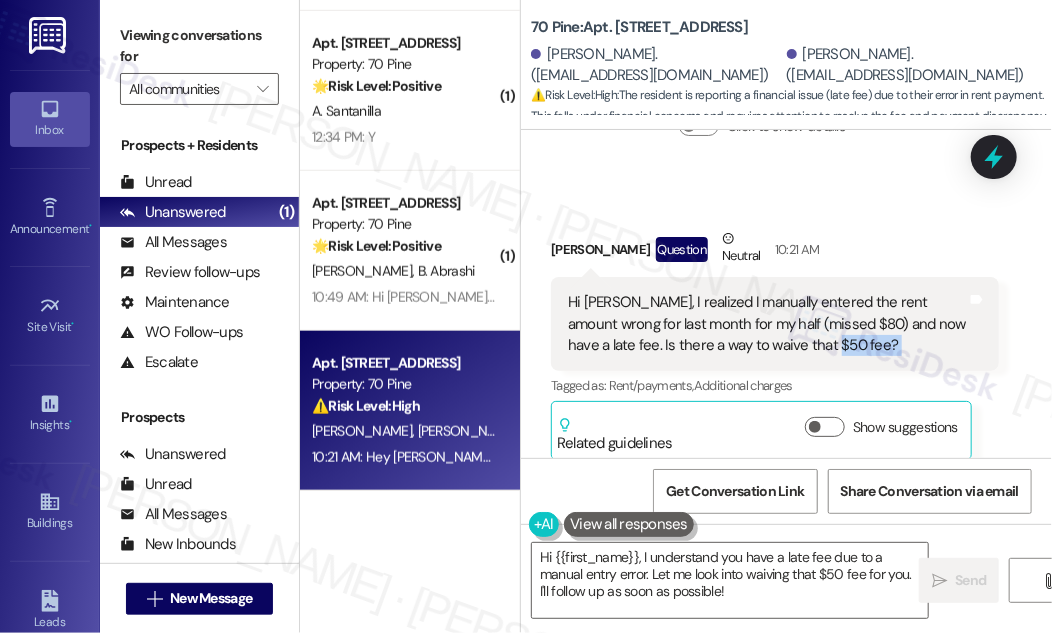 click on "Hi [PERSON_NAME], I realized I manually entered the rent amount wrong for last month for my half (missed $80) and now have a late fee. Is there a way to waive that $50 fee?" at bounding box center [767, 324] 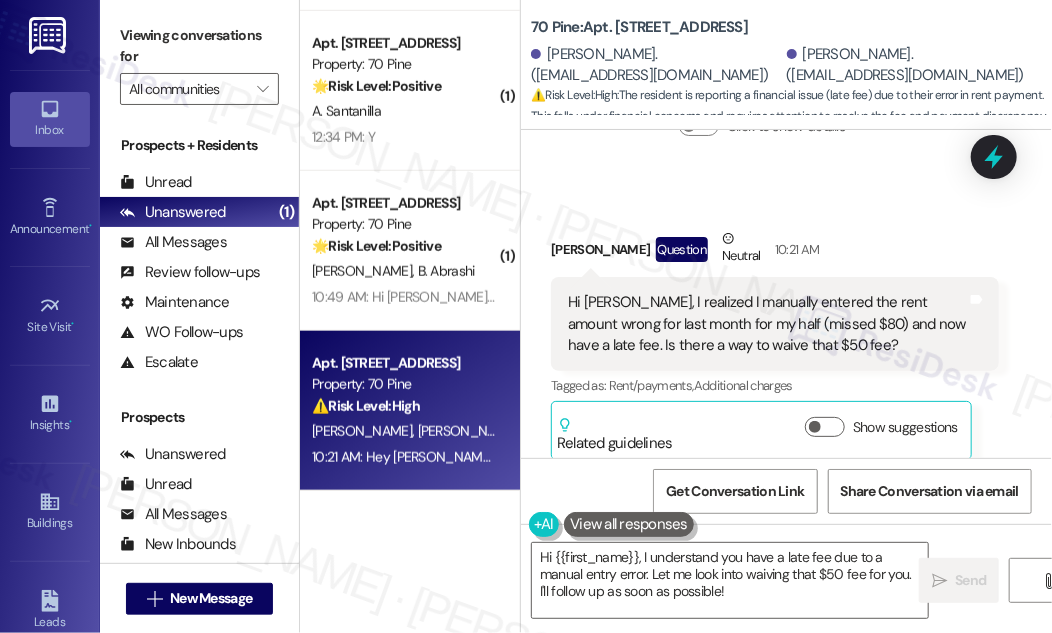 click on "Hi [PERSON_NAME], I realized I manually entered the rent amount wrong for last month for my half (missed $80) and now have a late fee. Is there a way to waive that $50 fee?" at bounding box center (767, 324) 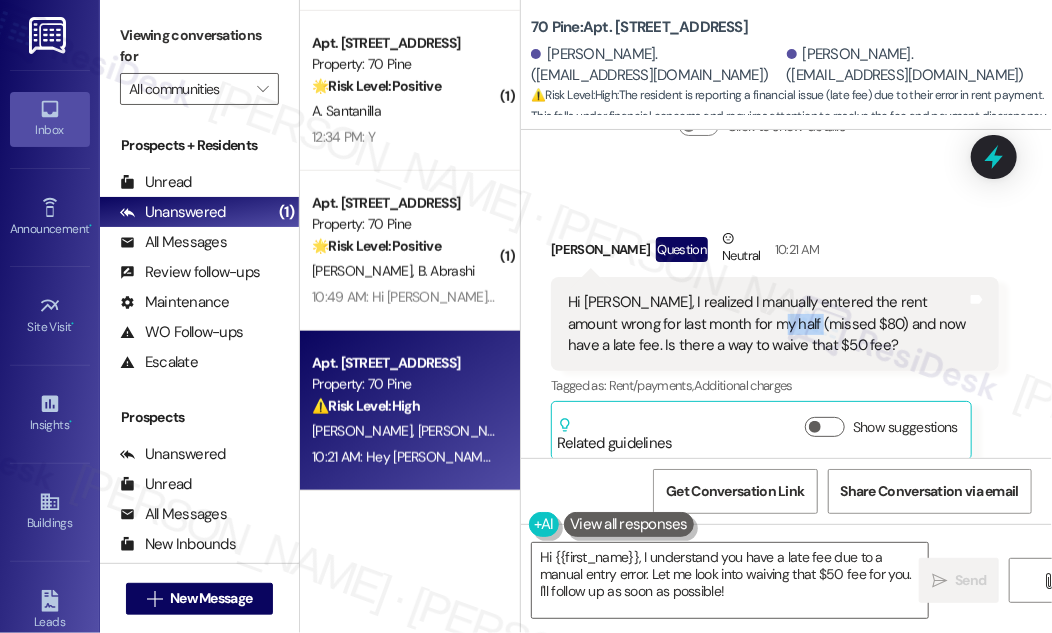 click on "Hi [PERSON_NAME], I realized I manually entered the rent amount wrong for last month for my half (missed $80) and now have a late fee. Is there a way to waive that $50 fee?" at bounding box center (767, 324) 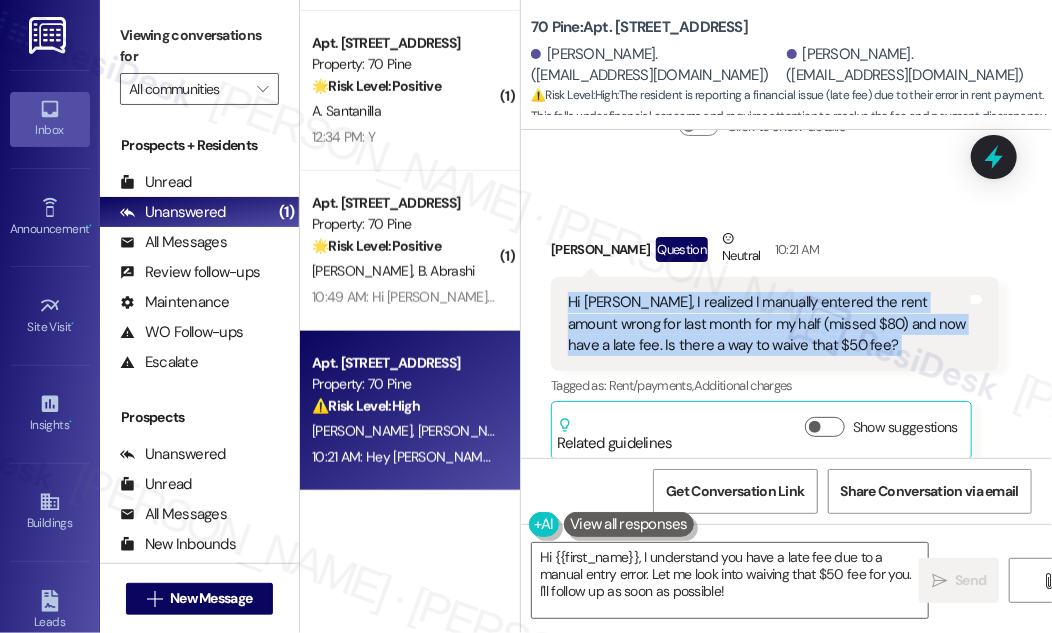 click on "Hi [PERSON_NAME], I realized I manually entered the rent amount wrong for last month for my half (missed $80) and now have a late fee. Is there a way to waive that $50 fee?" at bounding box center [767, 324] 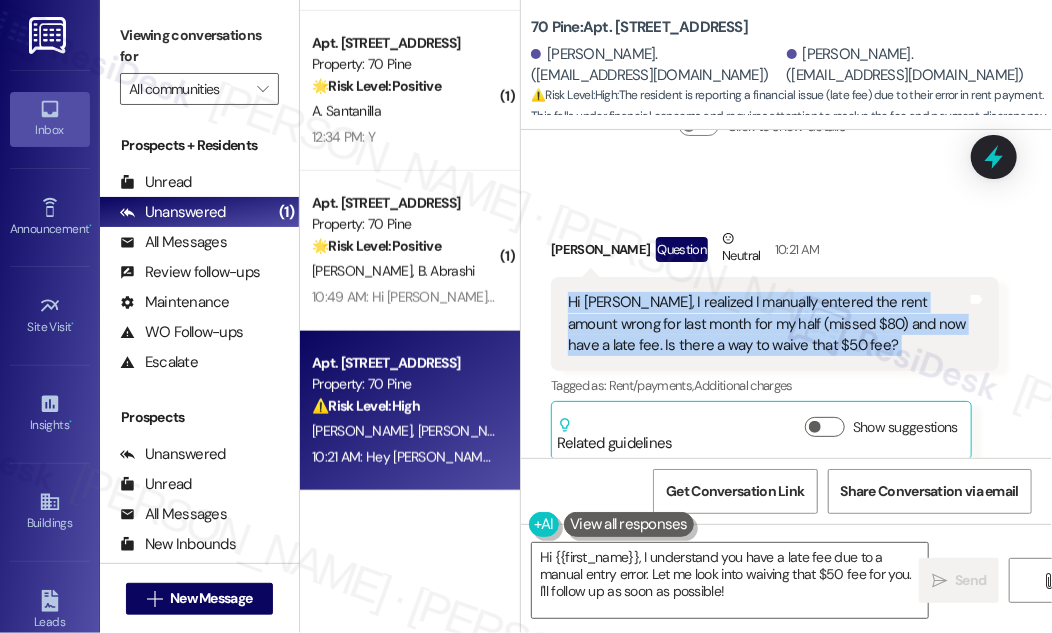 click on "Hi [PERSON_NAME], I realized I manually entered the rent amount wrong for last month for my half (missed $80) and now have a late fee. Is there a way to waive that $50 fee?" at bounding box center [767, 324] 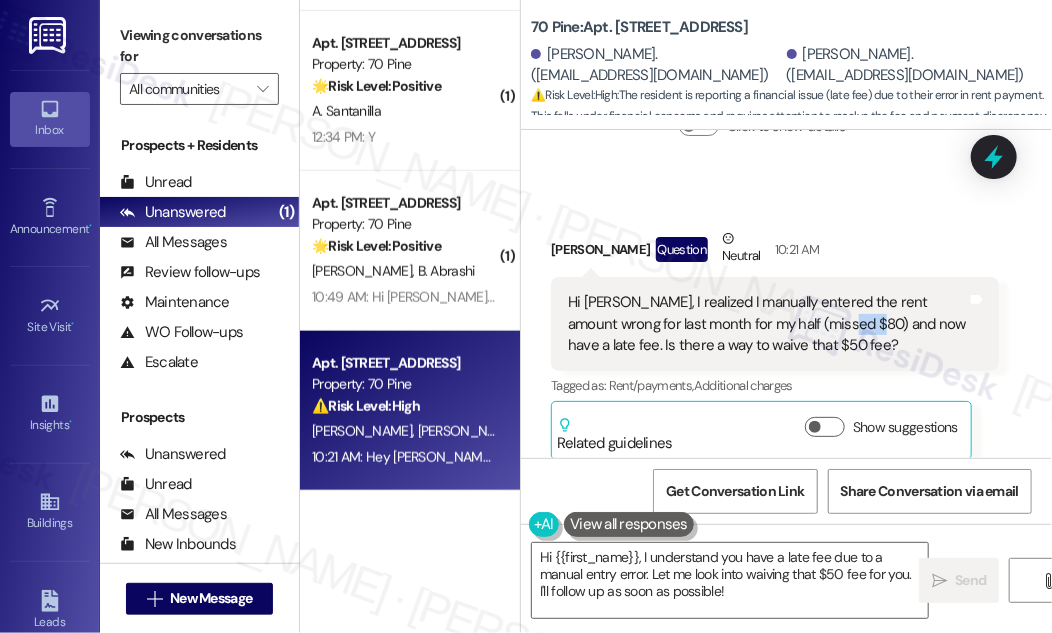 click on "Hi [PERSON_NAME], I realized I manually entered the rent amount wrong for last month for my half (missed $80) and now have a late fee. Is there a way to waive that $50 fee?" at bounding box center [767, 324] 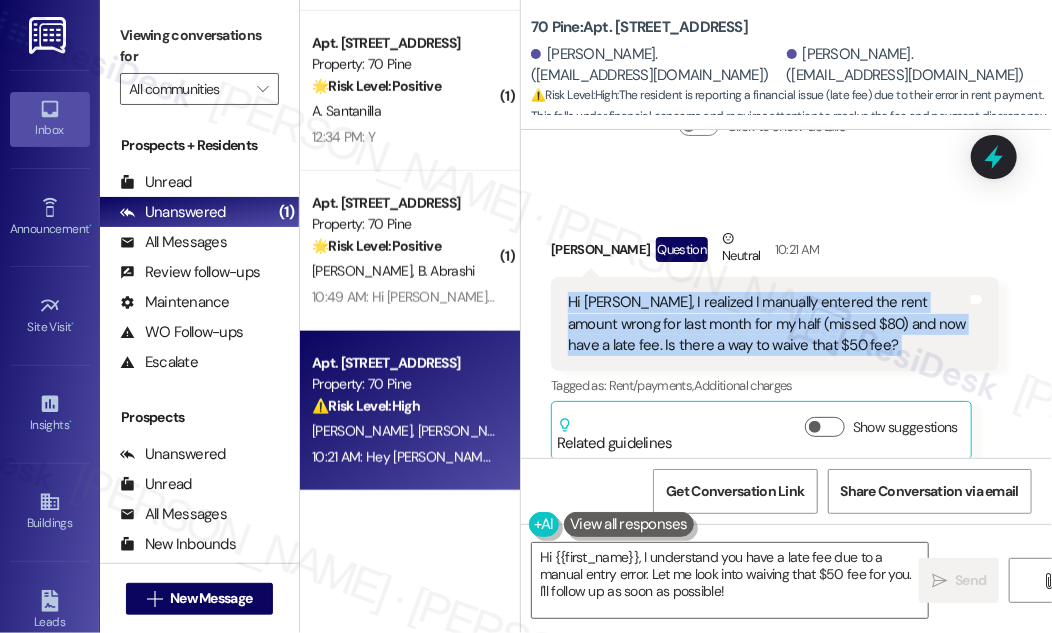 click on "Hi [PERSON_NAME], I realized I manually entered the rent amount wrong for last month for my half (missed $80) and now have a late fee. Is there a way to waive that $50 fee?" at bounding box center (767, 324) 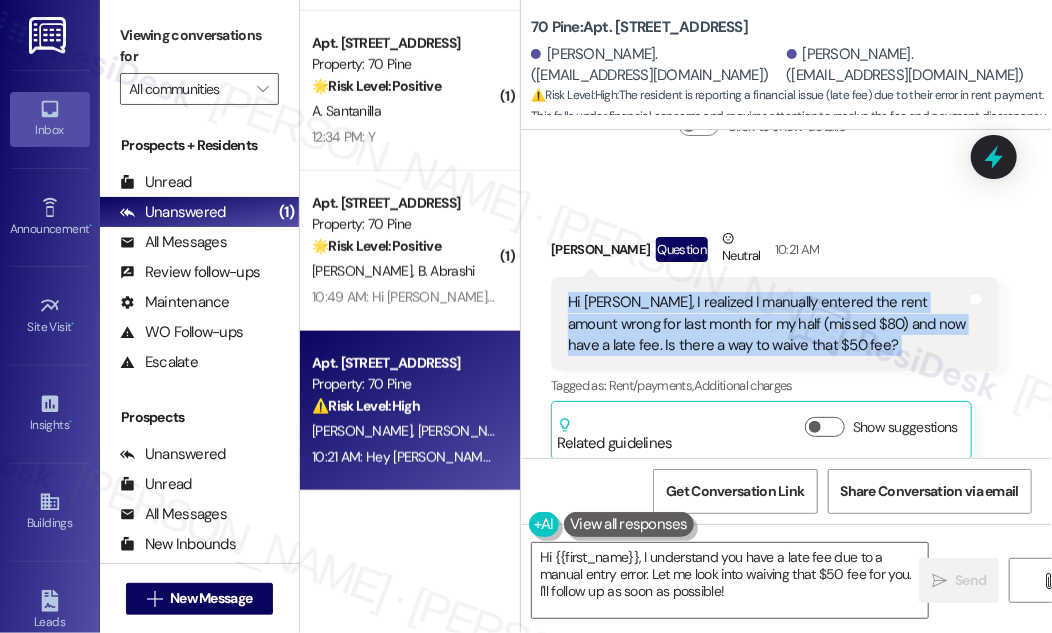 click on "Hi [PERSON_NAME], I realized I manually entered the rent amount wrong for last month for my half (missed $80) and now have a late fee. Is there a way to waive that $50 fee?" at bounding box center [767, 324] 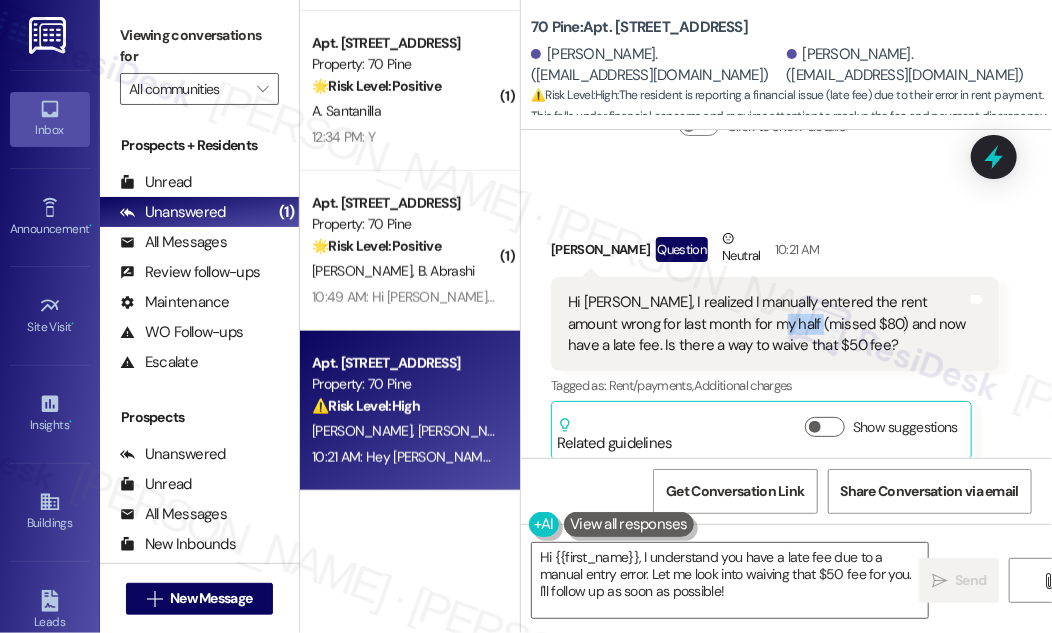 click on "Hi [PERSON_NAME], I realized I manually entered the rent amount wrong for last month for my half (missed $80) and now have a late fee. Is there a way to waive that $50 fee?" at bounding box center (767, 324) 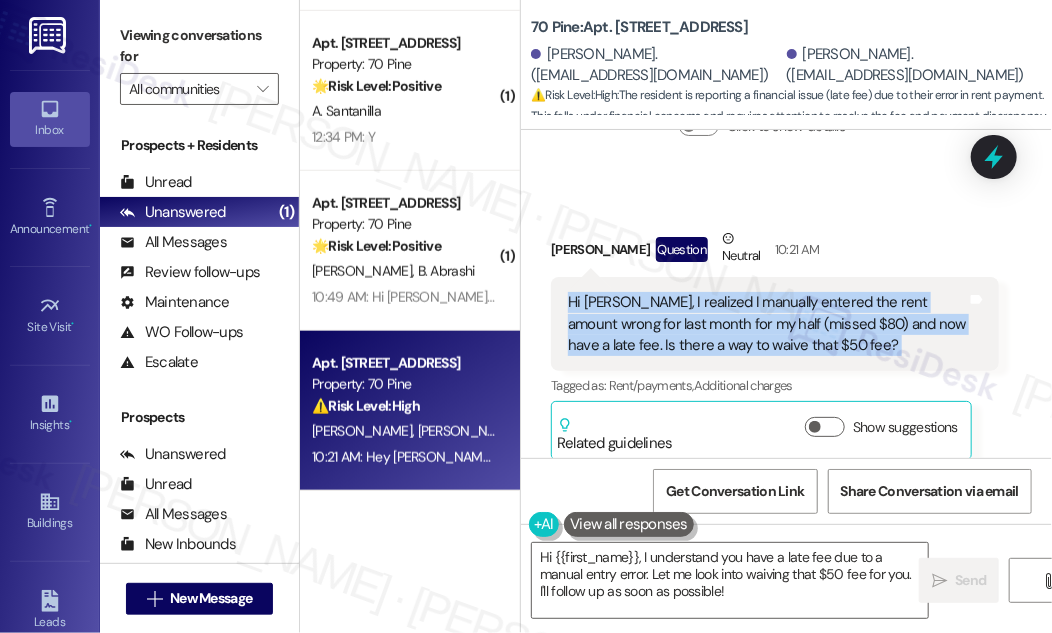 click on "Hi [PERSON_NAME], I realized I manually entered the rent amount wrong for last month for my half (missed $80) and now have a late fee. Is there a way to waive that $50 fee?" at bounding box center (767, 324) 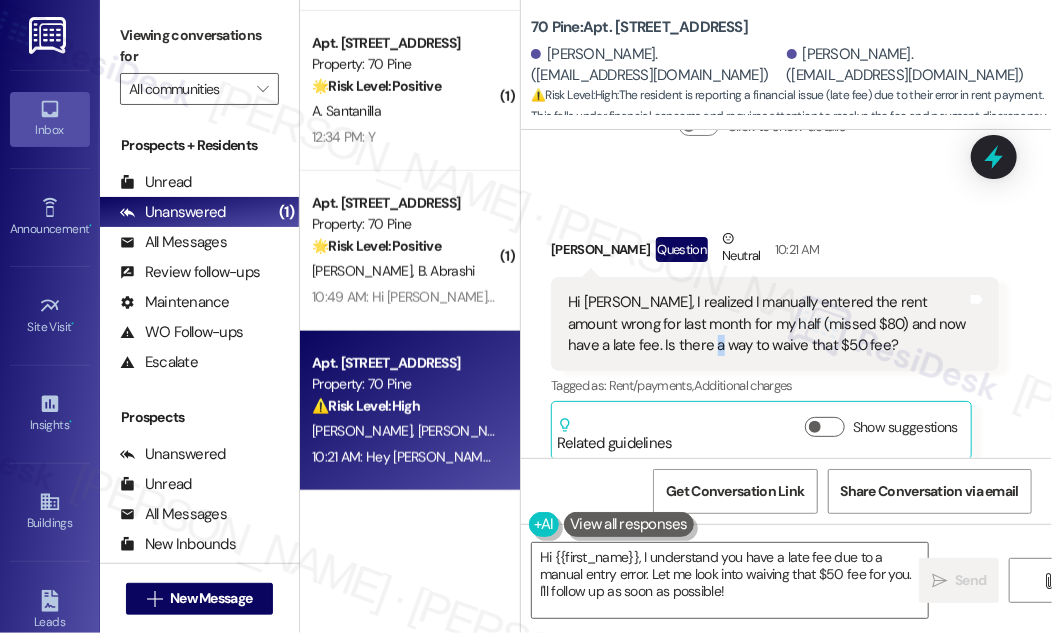 click on "Hi [PERSON_NAME], I realized I manually entered the rent amount wrong for last month for my half (missed $80) and now have a late fee. Is there a way to waive that $50 fee?" at bounding box center (767, 324) 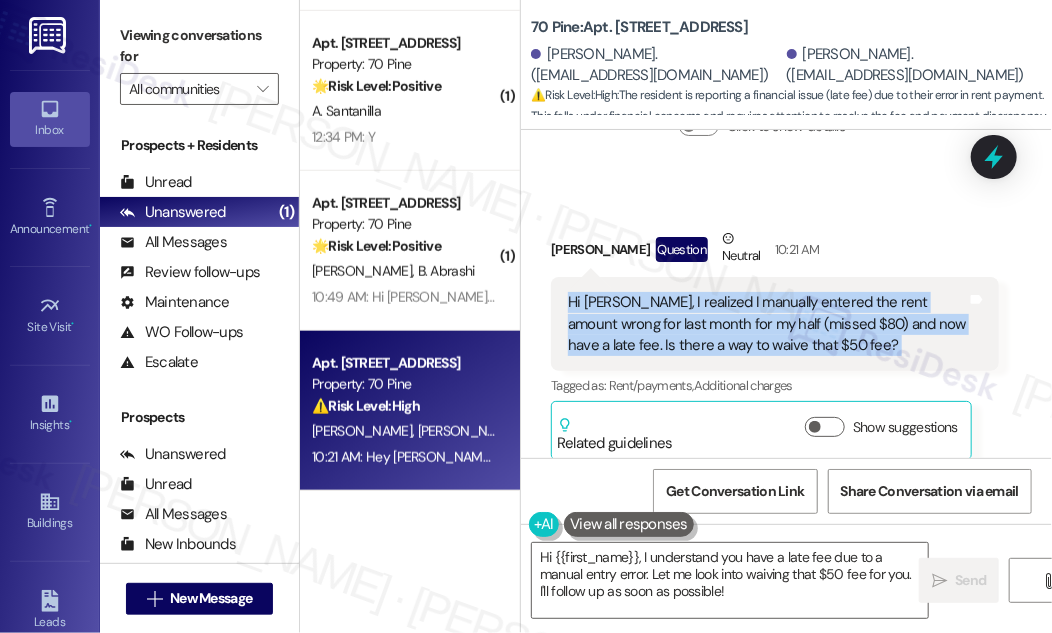click on "Hi [PERSON_NAME], I realized I manually entered the rent amount wrong for last month for my half (missed $80) and now have a late fee. Is there a way to waive that $50 fee?" at bounding box center (767, 324) 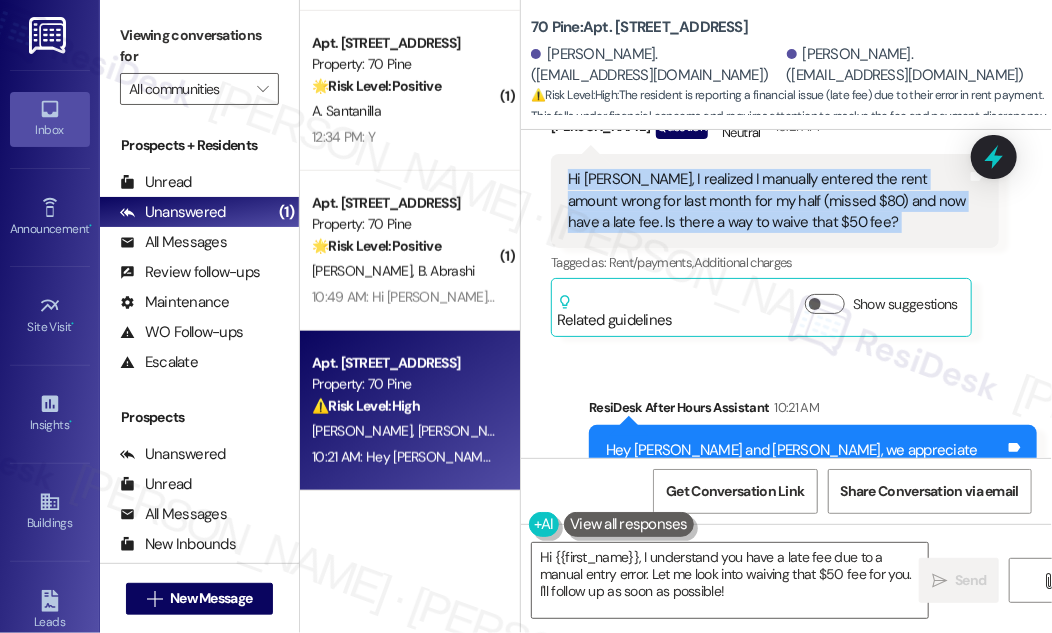 scroll, scrollTop: 10392, scrollLeft: 0, axis: vertical 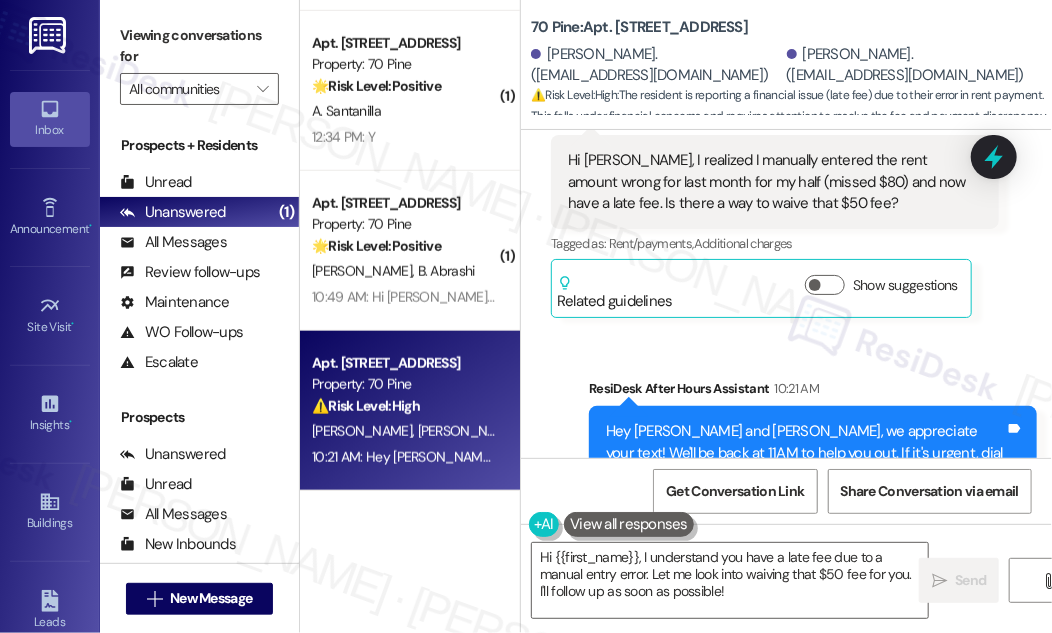 click on "Hey [PERSON_NAME] and [PERSON_NAME], we appreciate your text! We'll be back at 11AM to help you out. If it's urgent, dial our emergency number. Take care!" at bounding box center [805, 453] 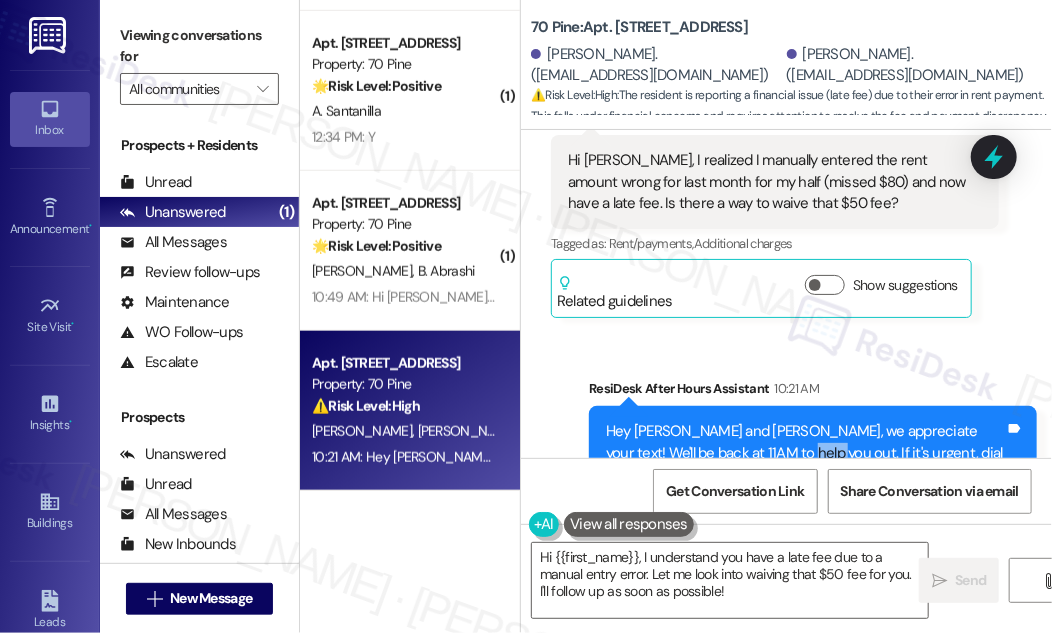 click on "Hey [PERSON_NAME] and [PERSON_NAME], we appreciate your text! We'll be back at 11AM to help you out. If it's urgent, dial our emergency number. Take care!" at bounding box center [805, 453] 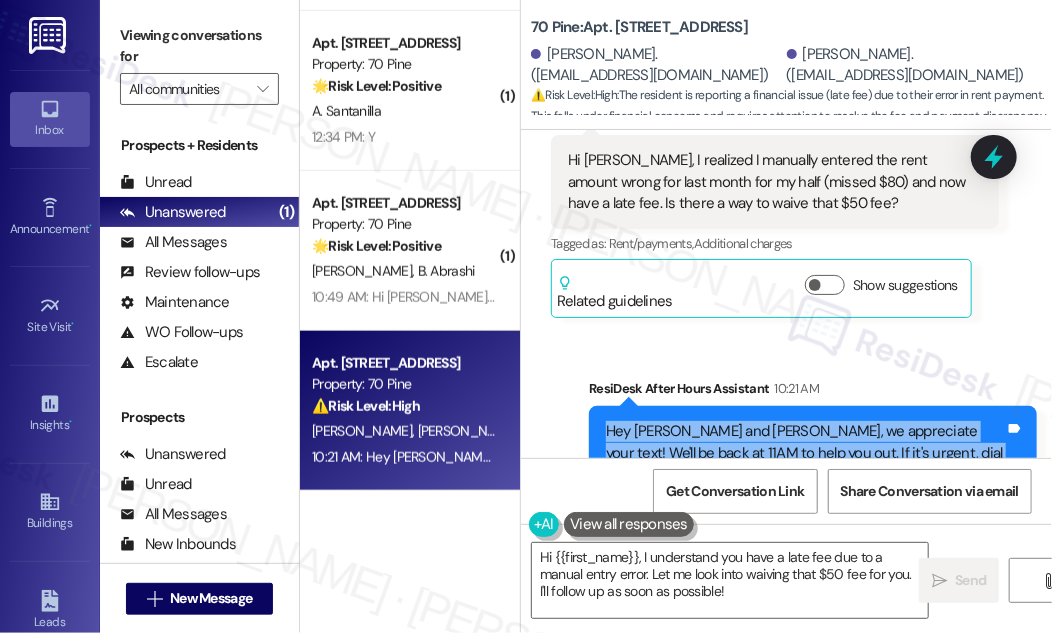 click on "Hey [PERSON_NAME] and [PERSON_NAME], we appreciate your text! We'll be back at 11AM to help you out. If it's urgent, dial our emergency number. Take care!" at bounding box center (805, 453) 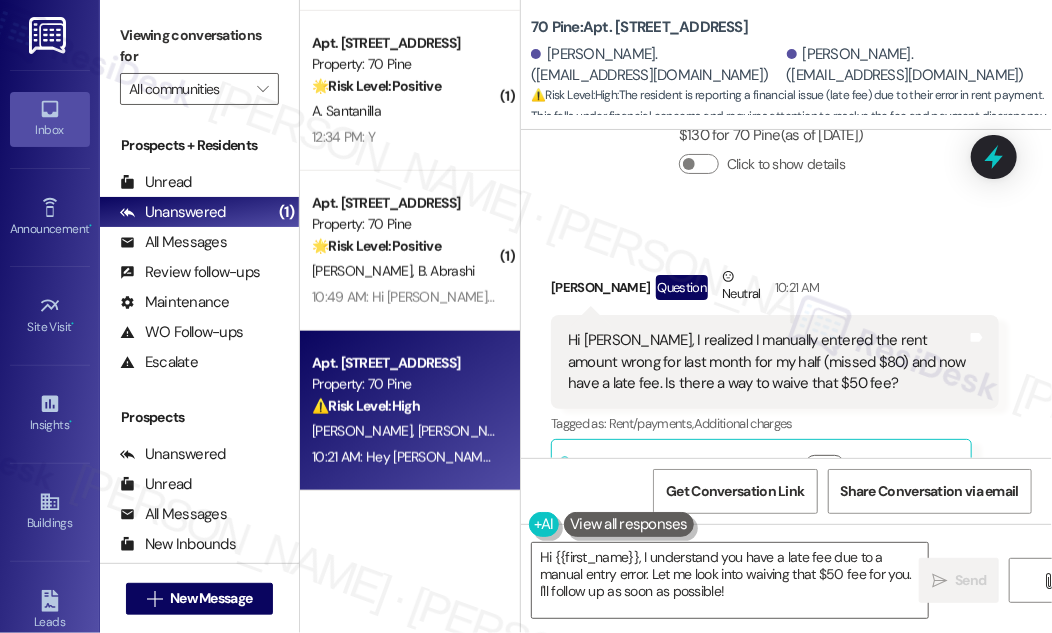 scroll, scrollTop: 10210, scrollLeft: 0, axis: vertical 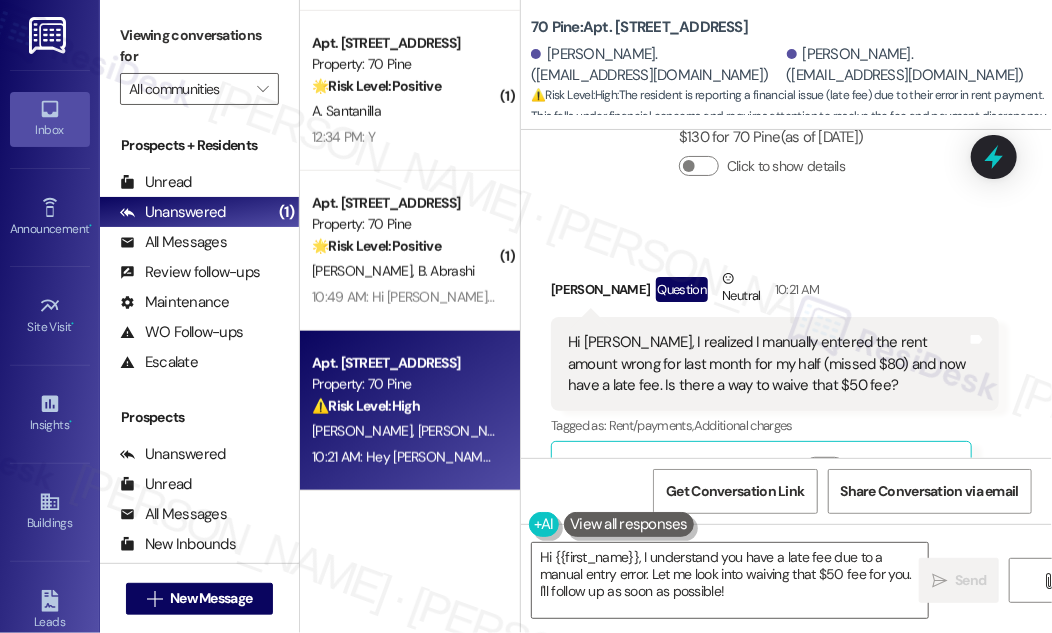 click on "Hi [PERSON_NAME], I realized I manually entered the rent amount wrong for last month for my half (missed $80) and now have a late fee. Is there a way to waive that $50 fee?" at bounding box center (767, 364) 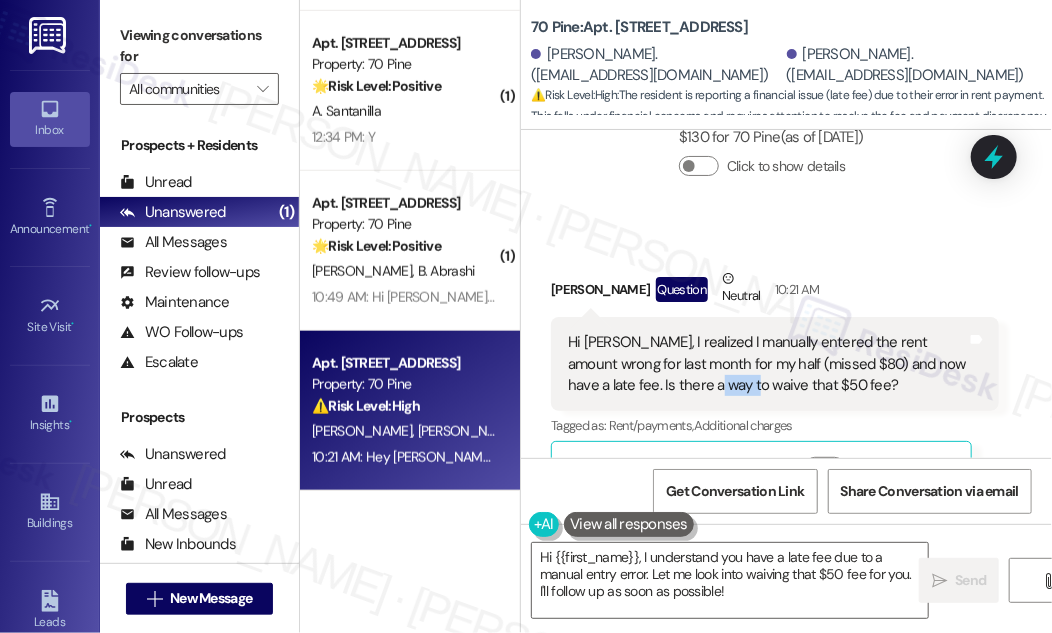 click on "Hi [PERSON_NAME], I realized I manually entered the rent amount wrong for last month for my half (missed $80) and now have a late fee. Is there a way to waive that $50 fee?" at bounding box center [767, 364] 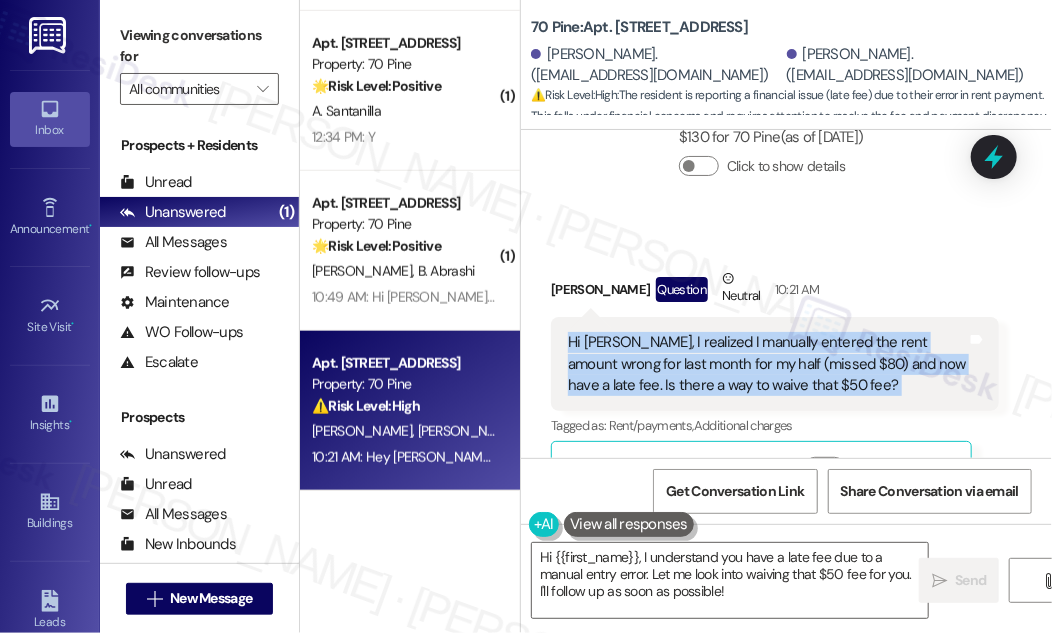 click on "Hi [PERSON_NAME], I realized I manually entered the rent amount wrong for last month for my half (missed $80) and now have a late fee. Is there a way to waive that $50 fee?" at bounding box center [767, 364] 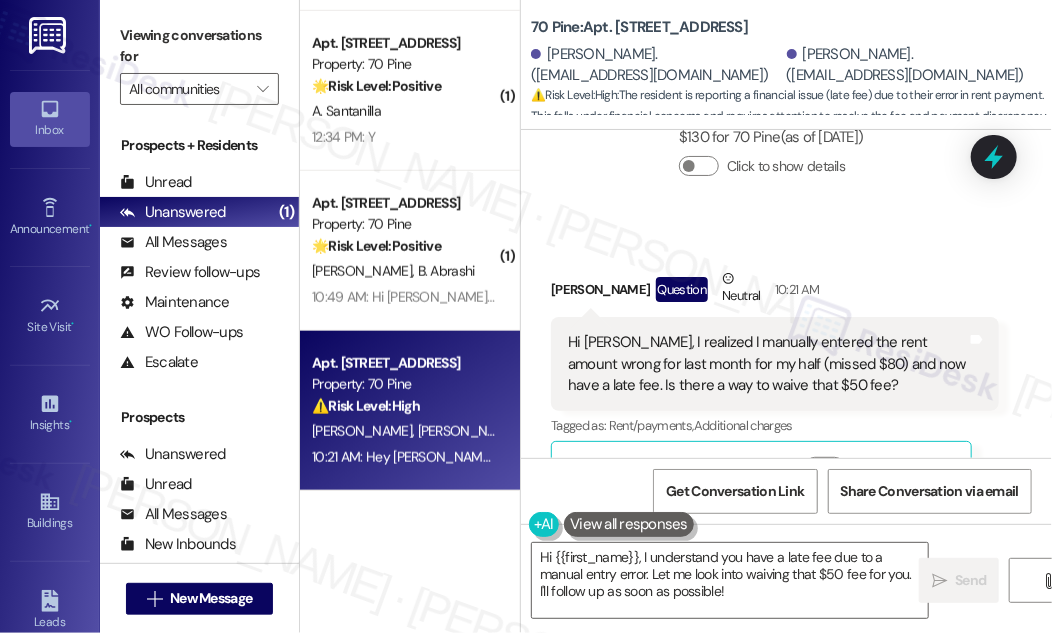 click on "[PERSON_NAME] Question   Neutral 10:21 AM" at bounding box center [775, 292] 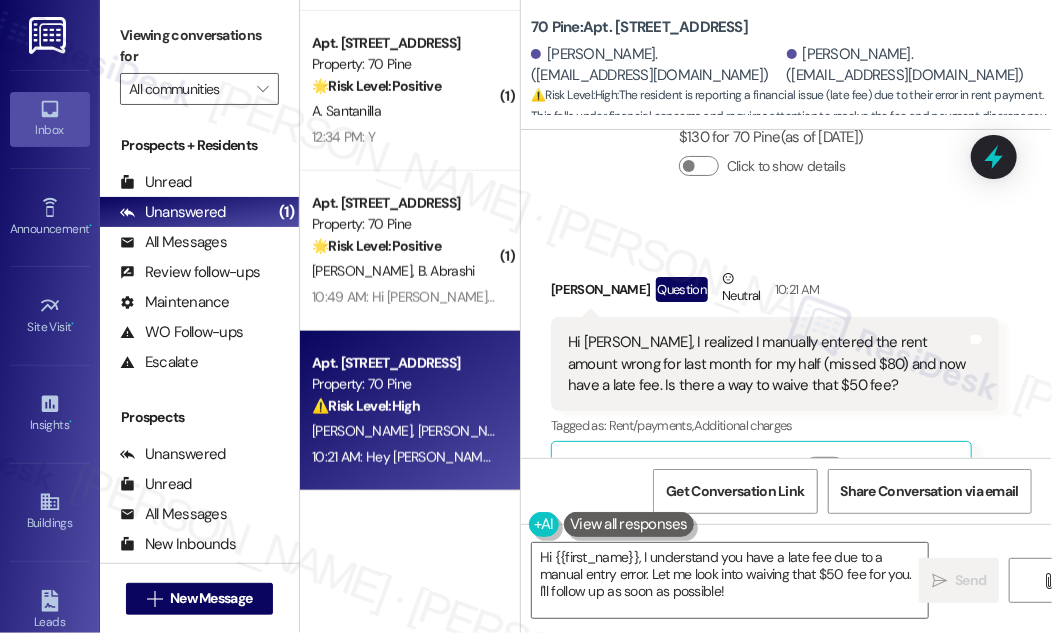 click on "Received via SMS [PERSON_NAME] Question   Neutral 10:21 AM Hi [PERSON_NAME], I realized I manually entered the rent amount wrong for last month for my half (missed $80) and now have a late fee. Is there a way to waive that $50 fee? Tags and notes Tagged as:   Rent/payments ,  Click to highlight conversations about Rent/payments Additional charges Click to highlight conversations about Additional charges  Related guidelines Show suggestions" at bounding box center (775, 384) 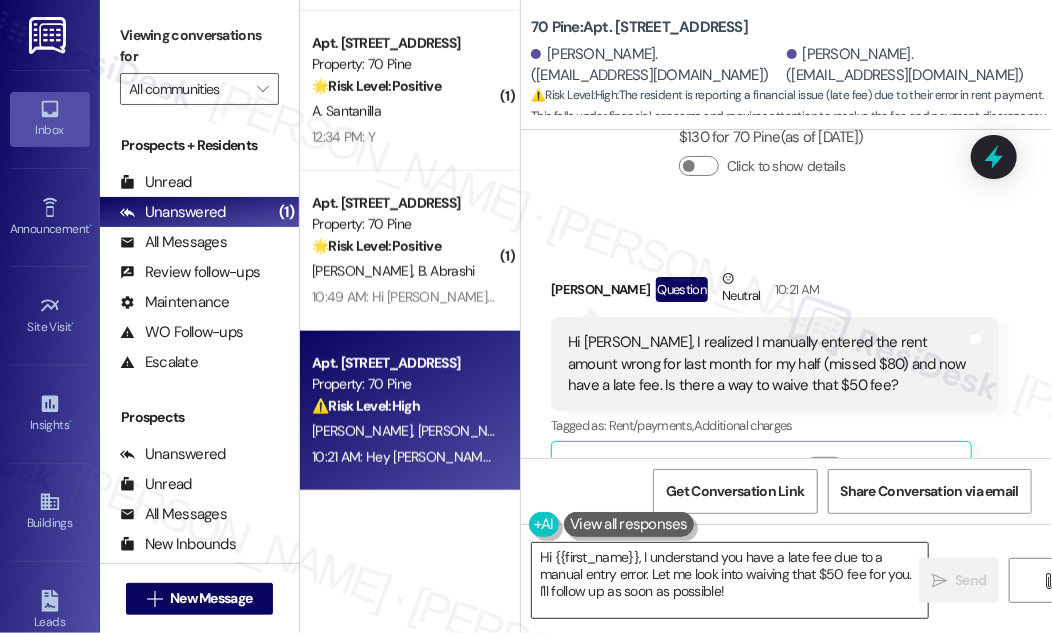 click on "Hi {{first_name}}, I understand you have a late fee due to a manual entry error. Let me look into waiving that $50 fee for you. I'll follow up as soon as possible!" at bounding box center (730, 580) 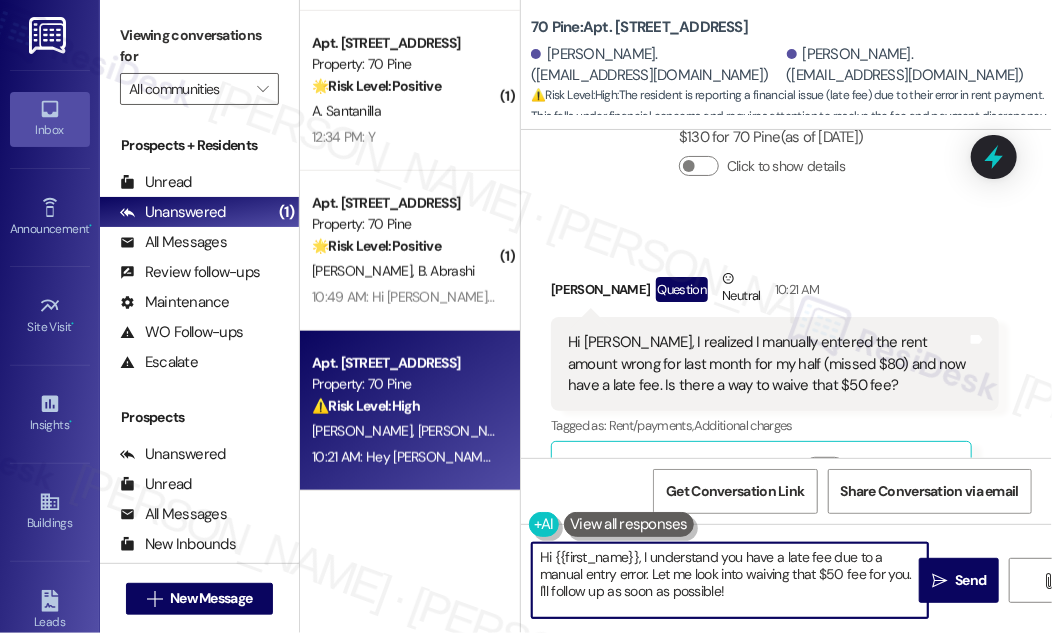 drag, startPoint x: 754, startPoint y: 614, endPoint x: 644, endPoint y: 550, distance: 127.263504 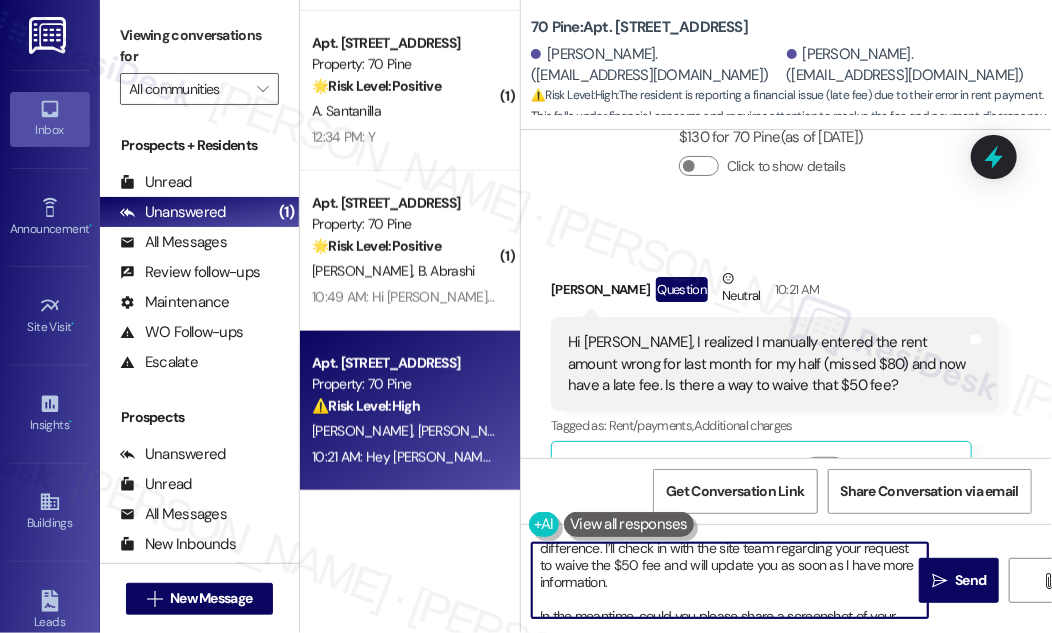 scroll, scrollTop: 0, scrollLeft: 0, axis: both 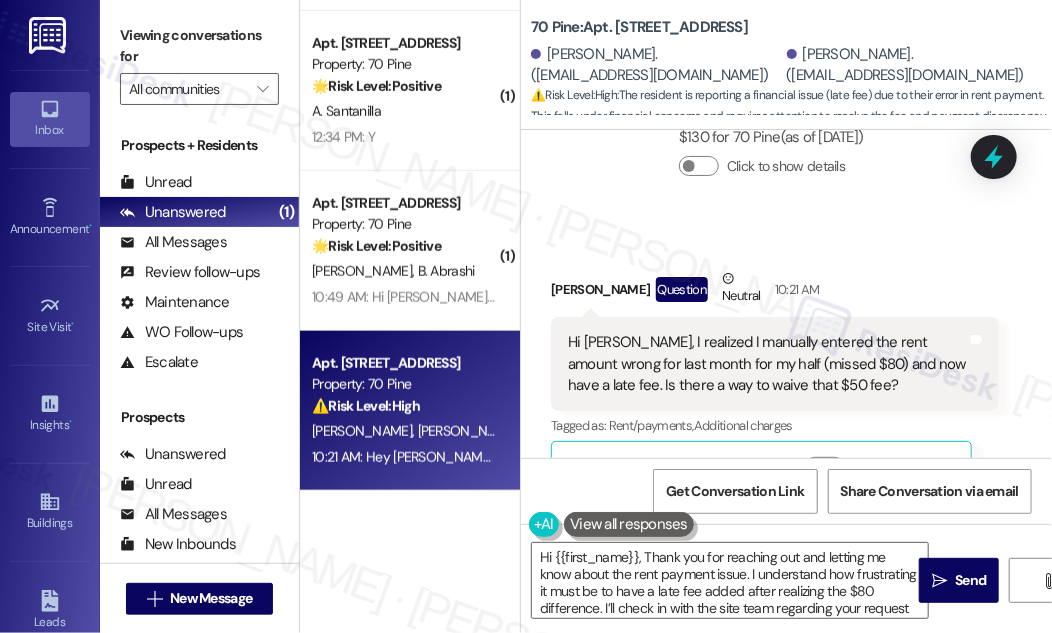 click on "[PERSON_NAME] Question   Neutral 10:21 AM" at bounding box center (775, 292) 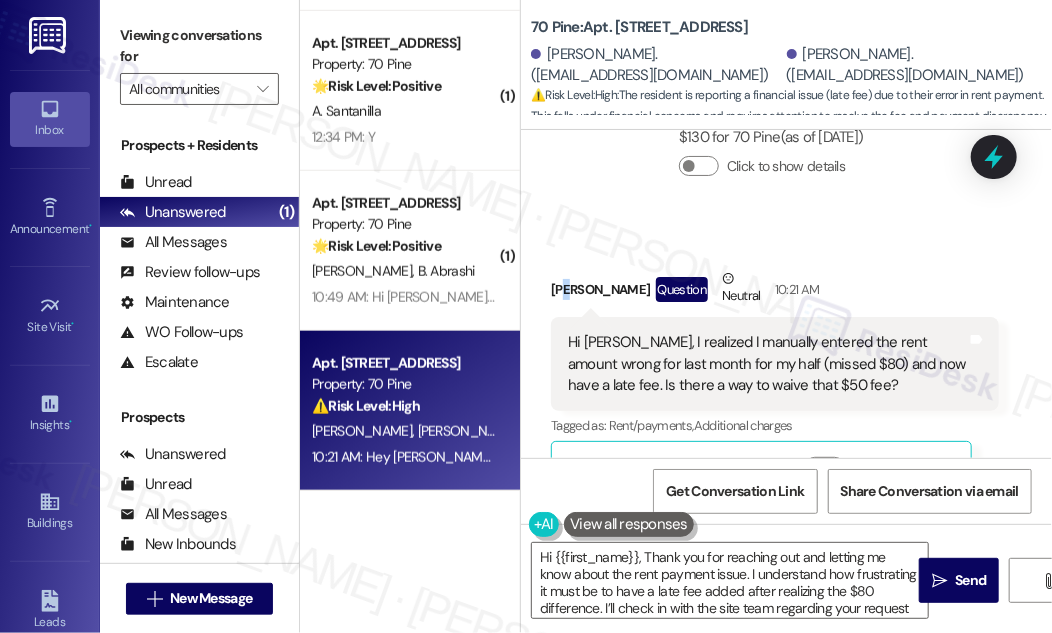 click on "[PERSON_NAME] Question   Neutral 10:21 AM" at bounding box center (775, 292) 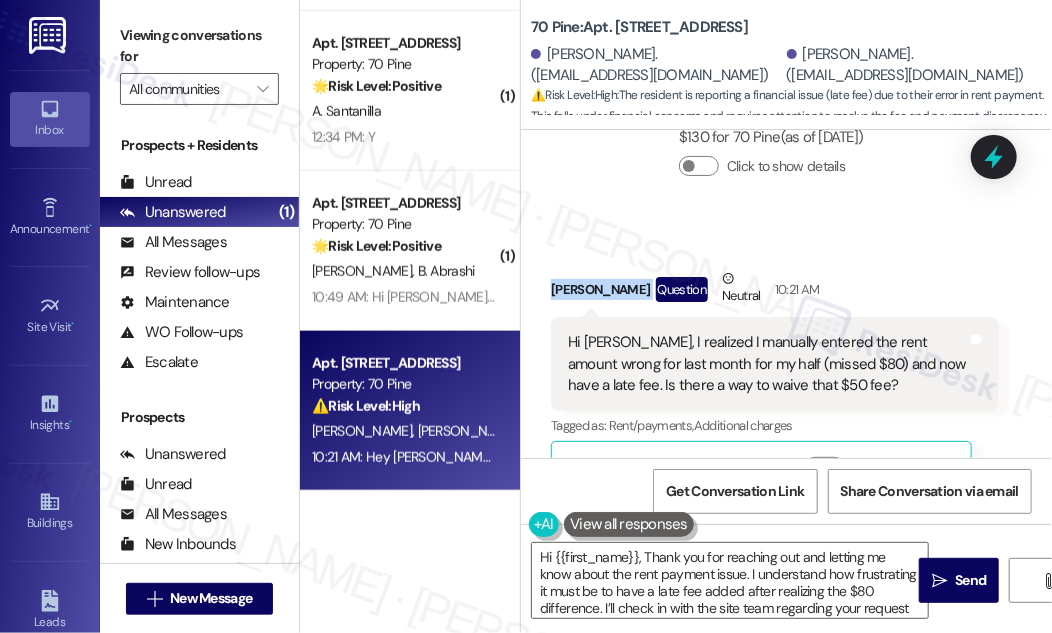 click on "[PERSON_NAME] Question   Neutral 10:21 AM" at bounding box center (775, 292) 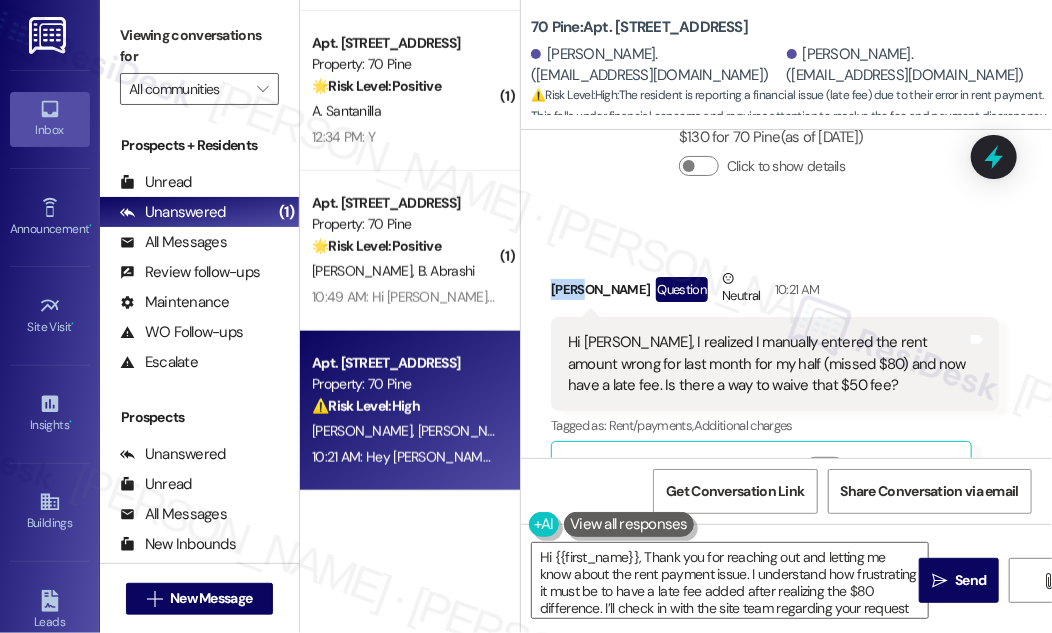 click on "[PERSON_NAME] Question   Neutral 10:21 AM" at bounding box center [775, 292] 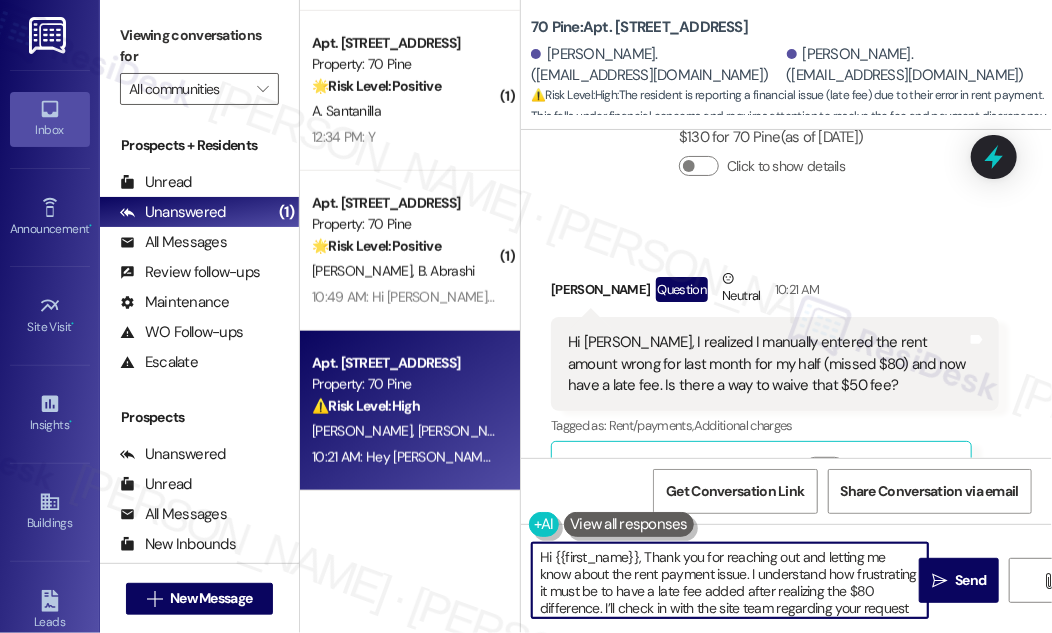 drag, startPoint x: 554, startPoint y: 558, endPoint x: 636, endPoint y: 539, distance: 84.17244 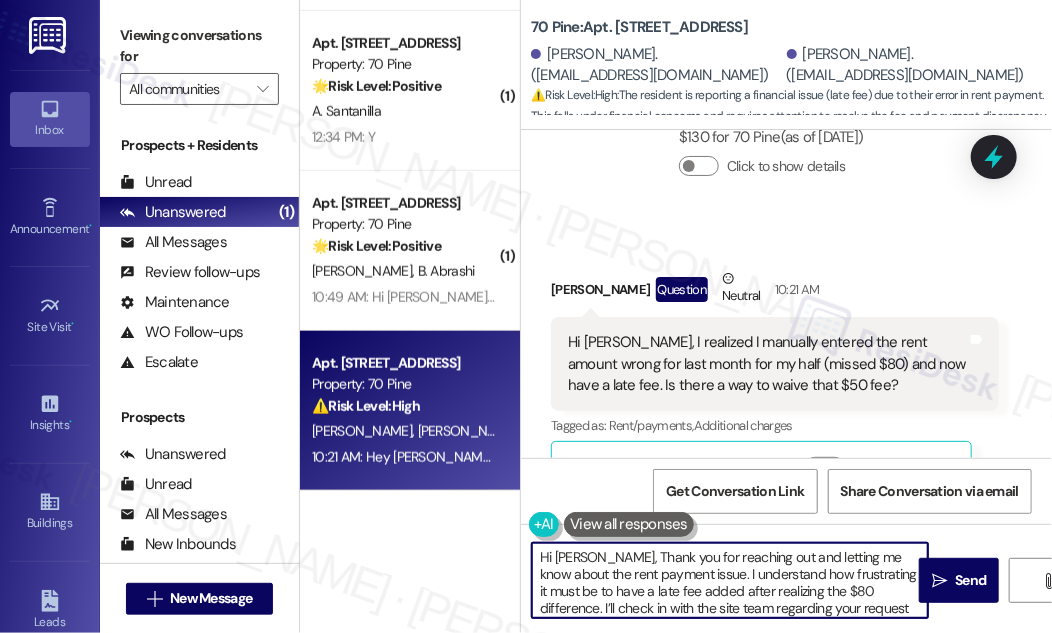 click on "Hi [PERSON_NAME], Thank you for reaching out and letting me know about the rent payment issue. I understand how frustrating it must be to have a late fee added after realizing the $80 difference. I’ll check in with the site team regarding your request to waive the $50 fee and will update you as soon as I have more information.
In the meantime, could you please share a screenshot of your payment history or portal confirmation? This will help the team review your request more quickly." at bounding box center [730, 580] 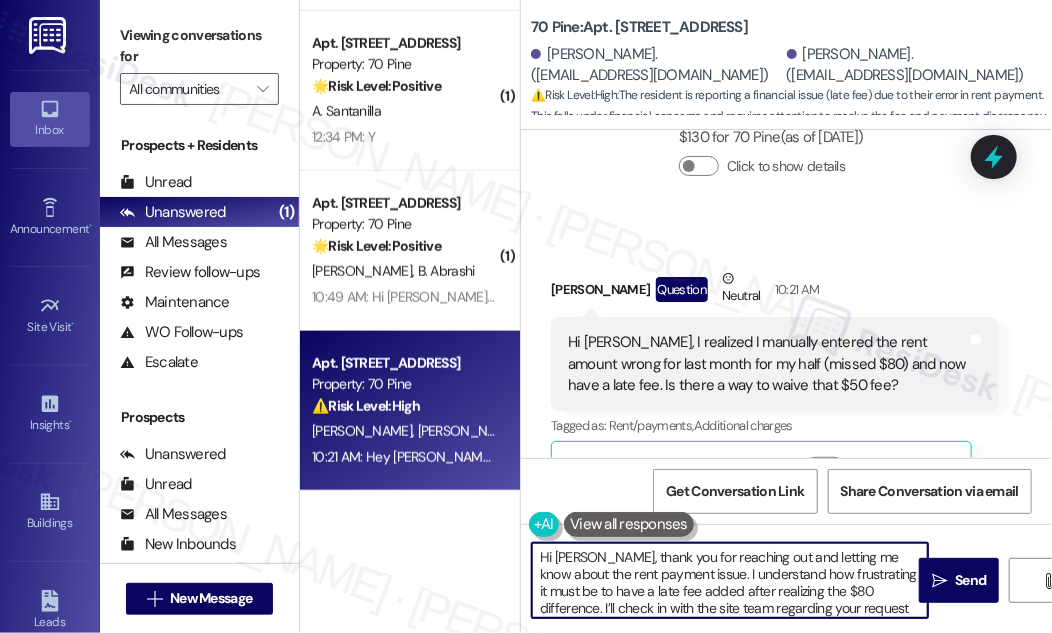 drag, startPoint x: 769, startPoint y: 557, endPoint x: 669, endPoint y: 563, distance: 100.17984 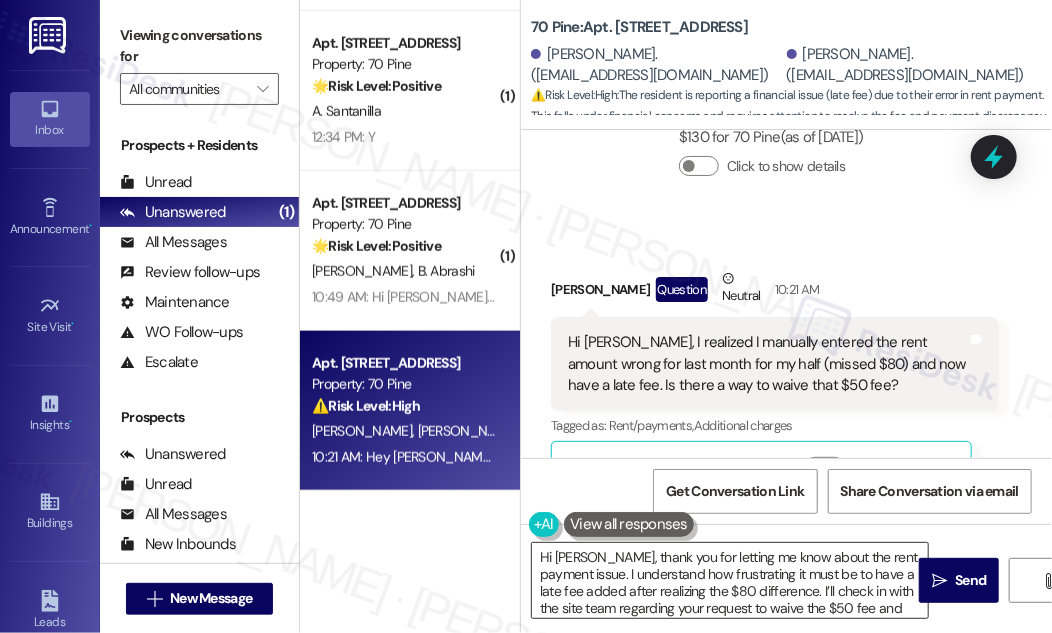 click on "Hi [PERSON_NAME], thank you for letting me know about the rent payment issue. I understand how frustrating it must be to have a late fee added after realizing the $80 difference. I’ll check in with the site team regarding your request to waive the $50 fee and will update you as soon as I have more information.
In the meantime, could you please share a screenshot of your payment history or portal confirmation? This will help the team review your request more quickly." at bounding box center (730, 580) 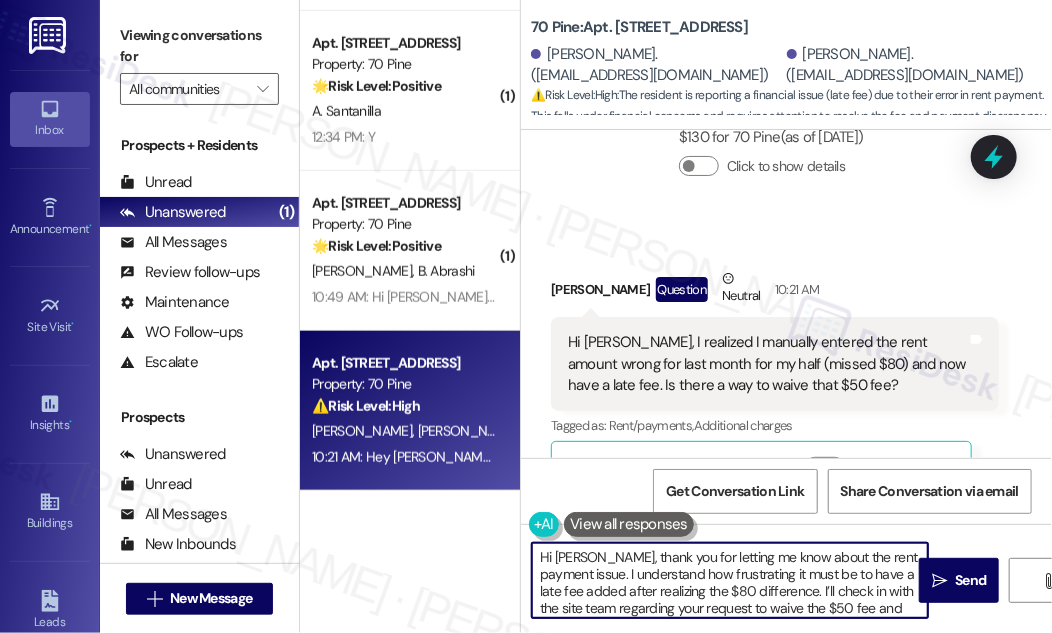 click on "Hi [PERSON_NAME], thank you for letting me know about the rent payment issue. I understand how frustrating it must be to have a late fee added after realizing the $80 difference. I’ll check in with the site team regarding your request to waive the $50 fee and will update you as soon as I have more information.
In the meantime, could you please share a screenshot of your payment history or portal confirmation? This will help the team review your request more quickly." at bounding box center (730, 580) 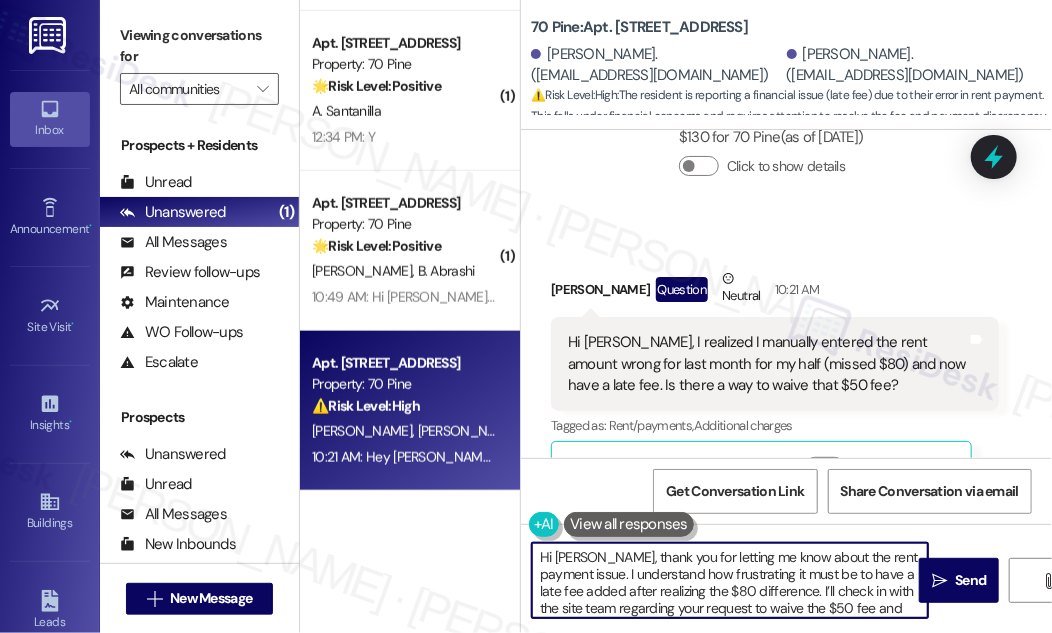 drag, startPoint x: 771, startPoint y: 592, endPoint x: 573, endPoint y: 570, distance: 199.21848 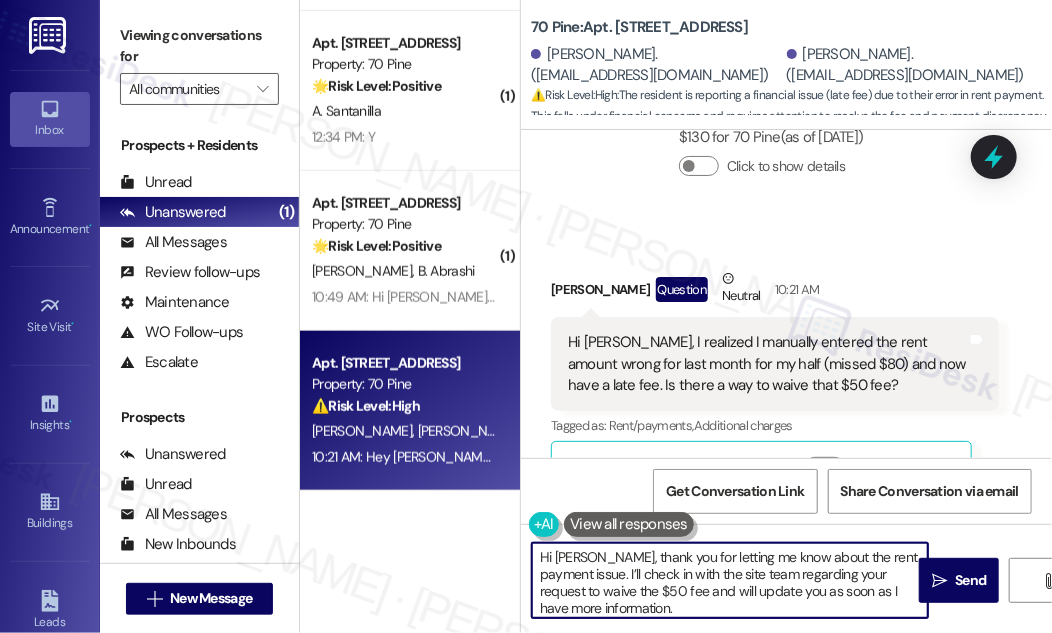 click on "Hi [PERSON_NAME], thank you for letting me know about the rent payment issue. I’ll check in with the site team regarding your request to waive the $50 fee and will update you as soon as I have more information.
In the meantime, could you please share a screenshot of your payment history or portal confirmation? This will help the team review your request more quickly." at bounding box center [730, 580] 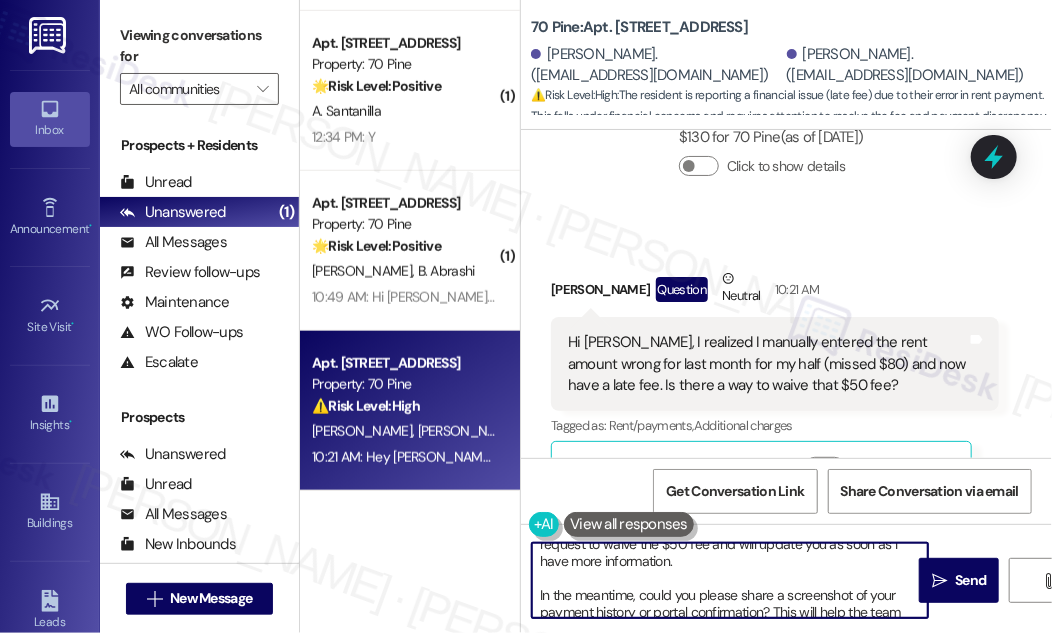 scroll, scrollTop: 73, scrollLeft: 0, axis: vertical 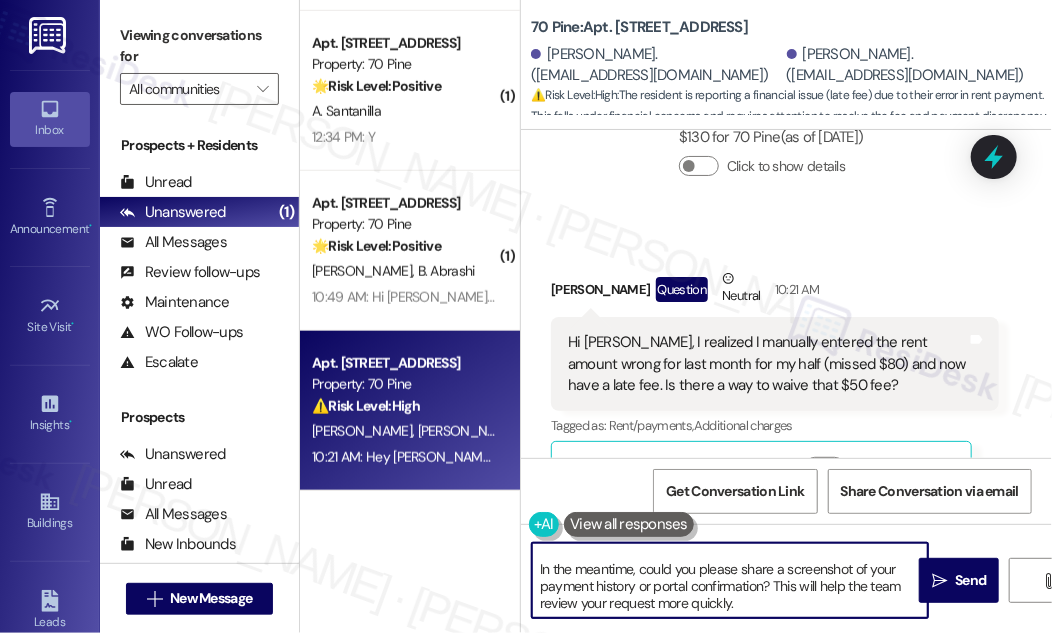 click on "Hi [PERSON_NAME], thank you for letting me know about the rent payment issue. I’ll check in with the site team regarding your request to waive the $50 fee and will update you as soon as I have more information.
In the meantime, could you please share a screenshot of your payment history or portal confirmation? This will help the team review your request more quickly." at bounding box center (730, 580) 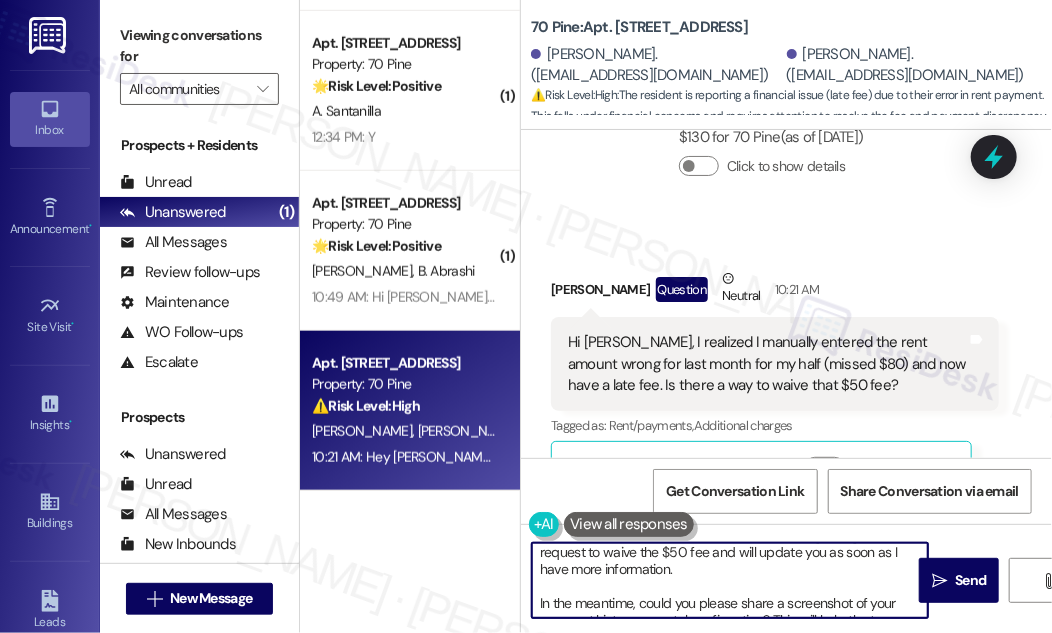 scroll, scrollTop: 73, scrollLeft: 0, axis: vertical 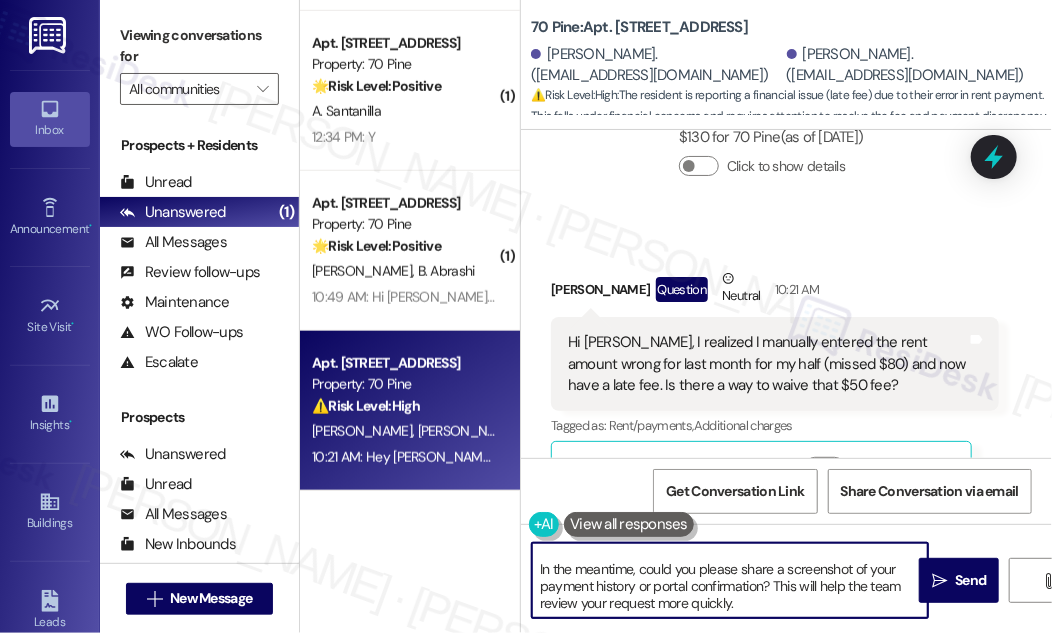 click on "Hi [PERSON_NAME], thank you for letting me know about the rent payment issue. I’ll check in with the site team regarding your request to waive the $50 fee and will update you as soon as I have more information.
In the meantime, could you please share a screenshot of your payment history or portal confirmation? This will help the team review your request more quickly." at bounding box center [730, 580] 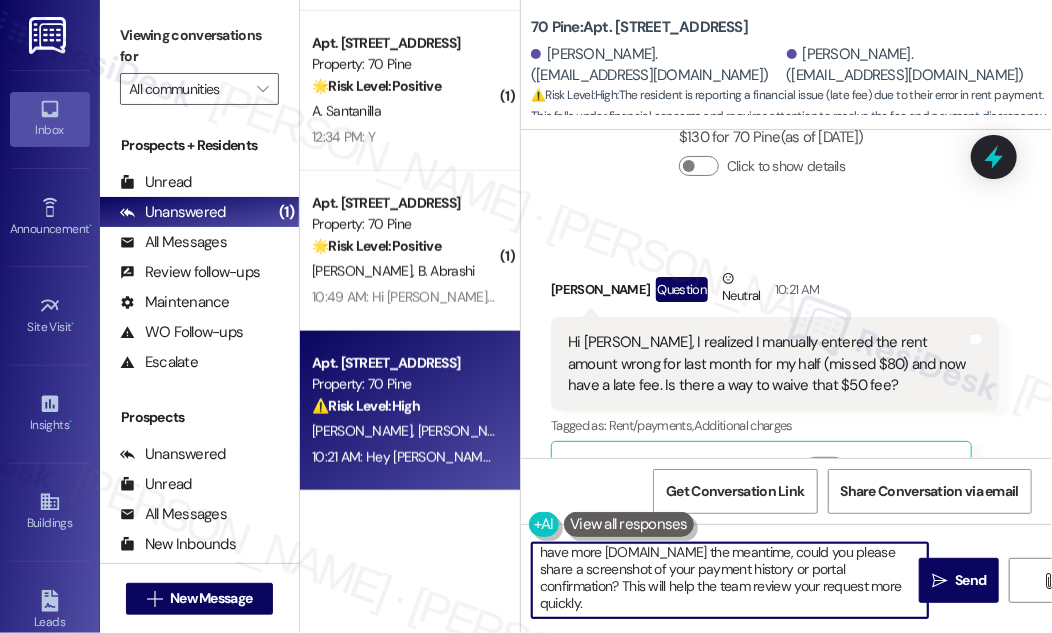 scroll, scrollTop: 38, scrollLeft: 0, axis: vertical 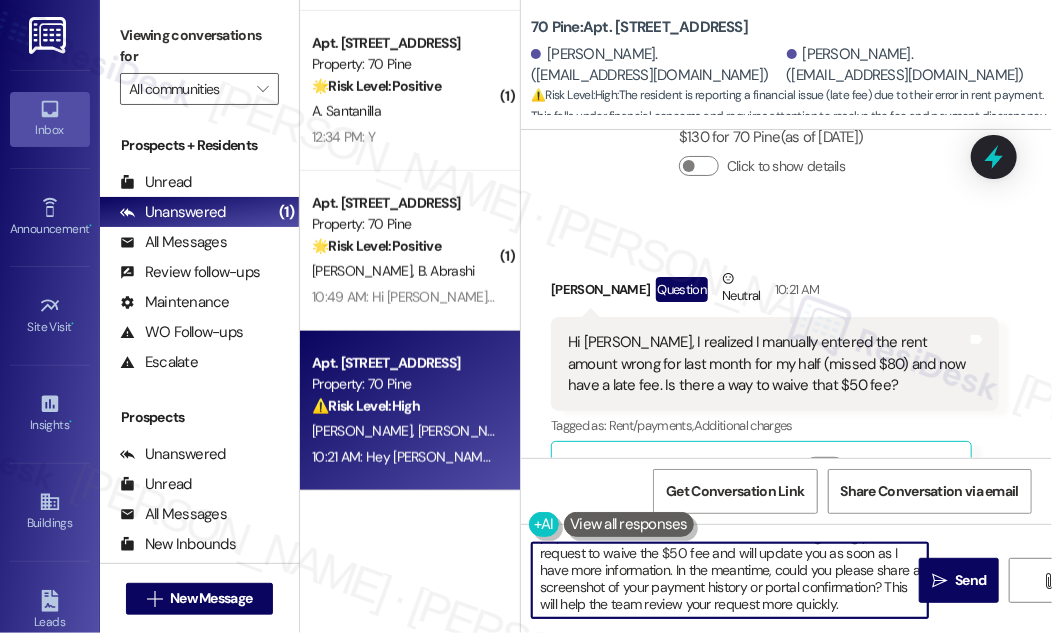 drag, startPoint x: 714, startPoint y: 569, endPoint x: 614, endPoint y: 569, distance: 100 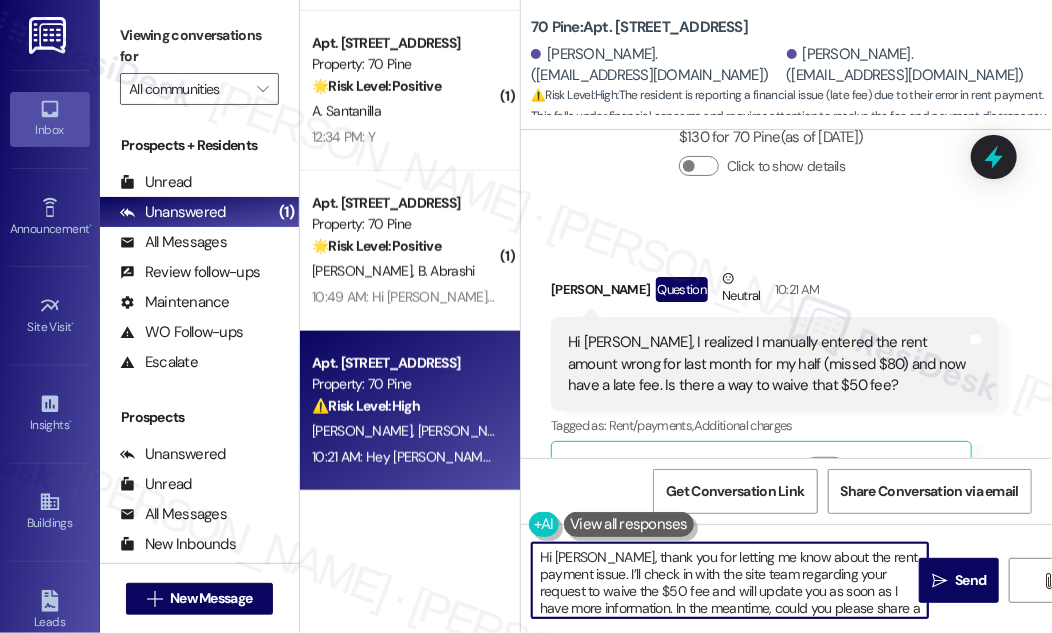 click on "Hi [PERSON_NAME], thank you for letting me know about the rent payment issue. I’ll check in with the site team regarding your request to waive the $50 fee and will update you as soon as I have more information. In the meantime, could you please share a screenshot of your payment history or portal confirmation? This will help the team review your request more quickly." at bounding box center [730, 580] 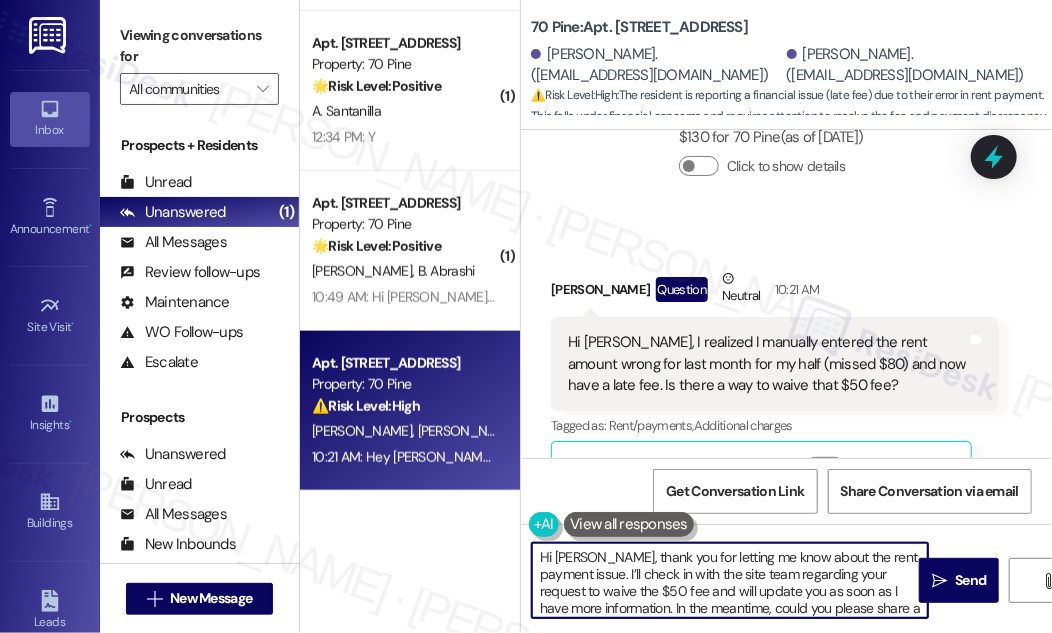 drag, startPoint x: 586, startPoint y: 555, endPoint x: 570, endPoint y: 572, distance: 23.345236 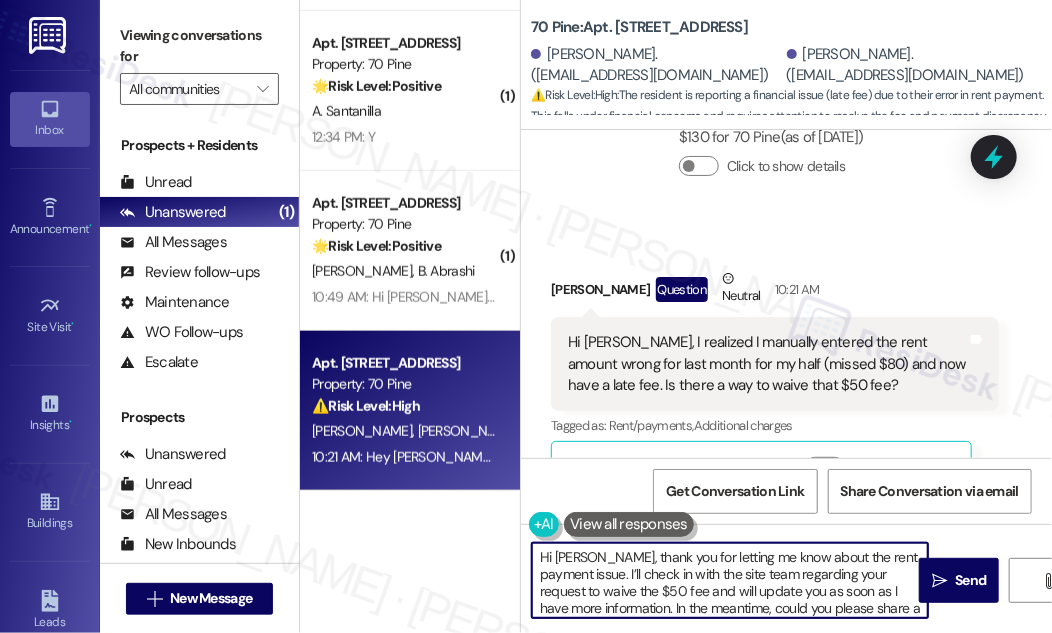 click on "Hi [PERSON_NAME], thank you for letting me know about the rent payment issue. I’ll check in with the site team regarding your request to waive the $50 fee and will update you as soon as I have more information. In the meantime, could you please share a screenshot of your payment history or portal confirmation? This will help the team review your request more quickly." at bounding box center (730, 580) 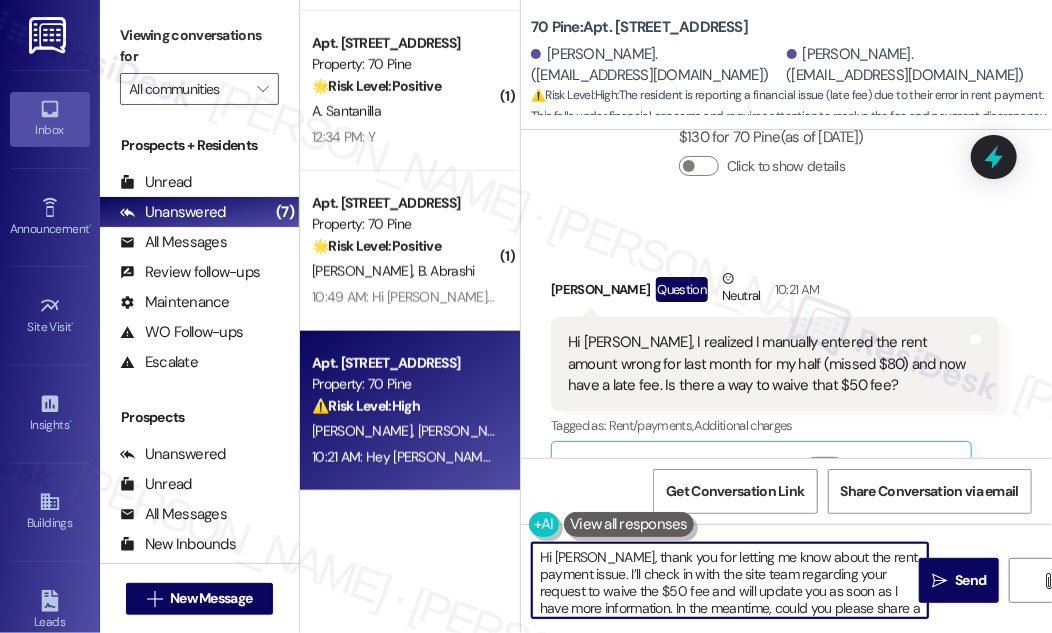 click on "Hi [PERSON_NAME], thank you for letting me know about the rent payment issue. I’ll check in with the site team regarding your request to waive the $50 fee and will update you as soon as I have more information. In the meantime, could you please share a screenshot of your payment history or portal confirmation? This will help the team review your request more quickly." at bounding box center (730, 580) 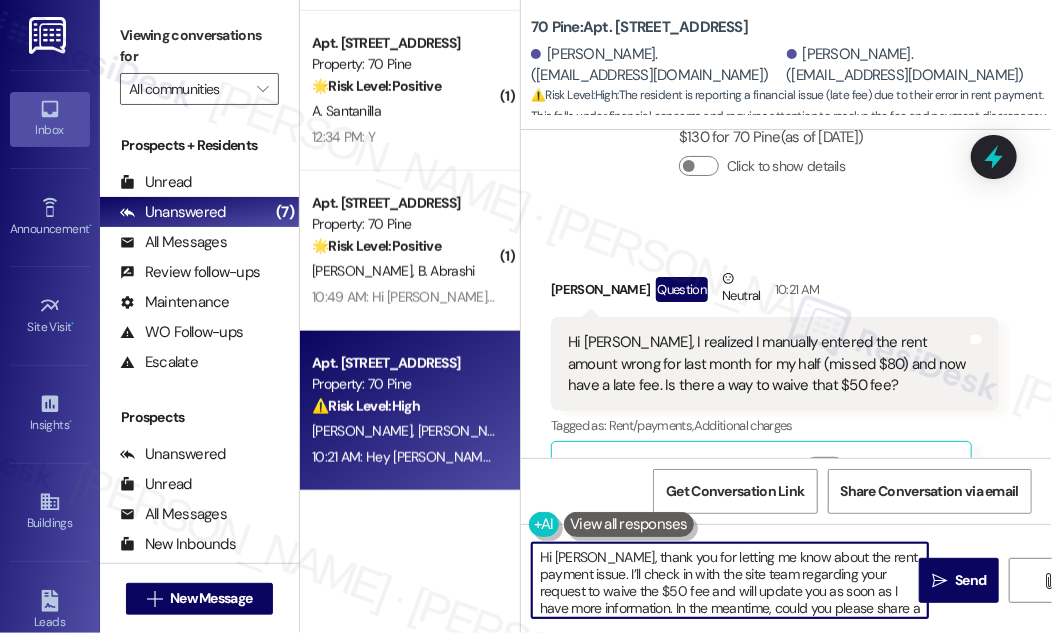 click on "Hi [PERSON_NAME], thank you for letting me know about the rent payment issue. I’ll check in with the site team regarding your request to waive the $50 fee and will update you as soon as I have more information. In the meantime, could you please share a screenshot of your payment history or portal confirmation? This will help the team review your request more quickly." at bounding box center (730, 580) 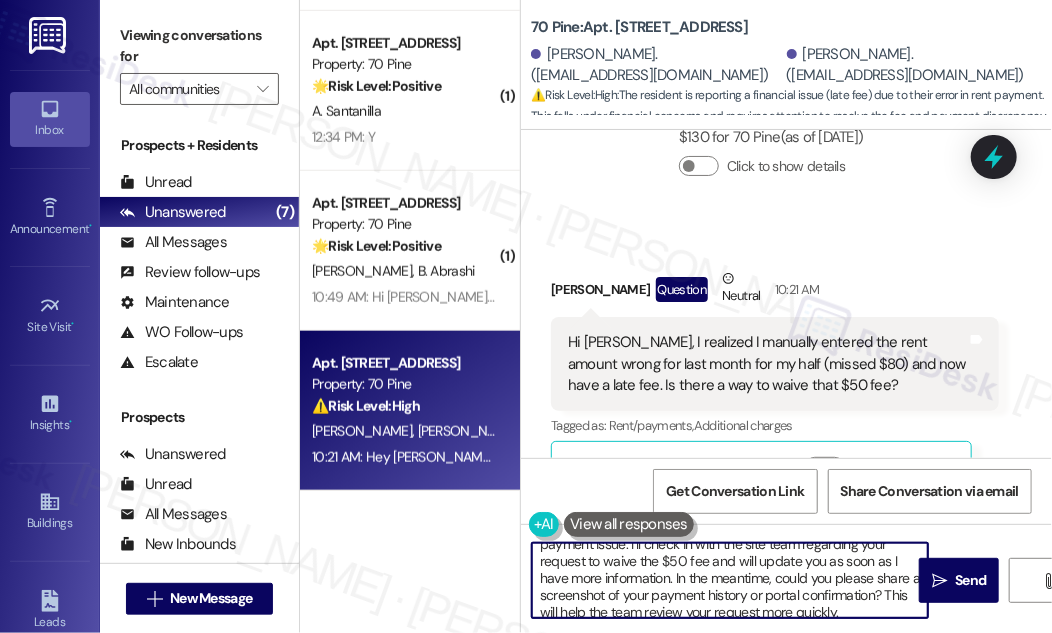 scroll, scrollTop: 39, scrollLeft: 0, axis: vertical 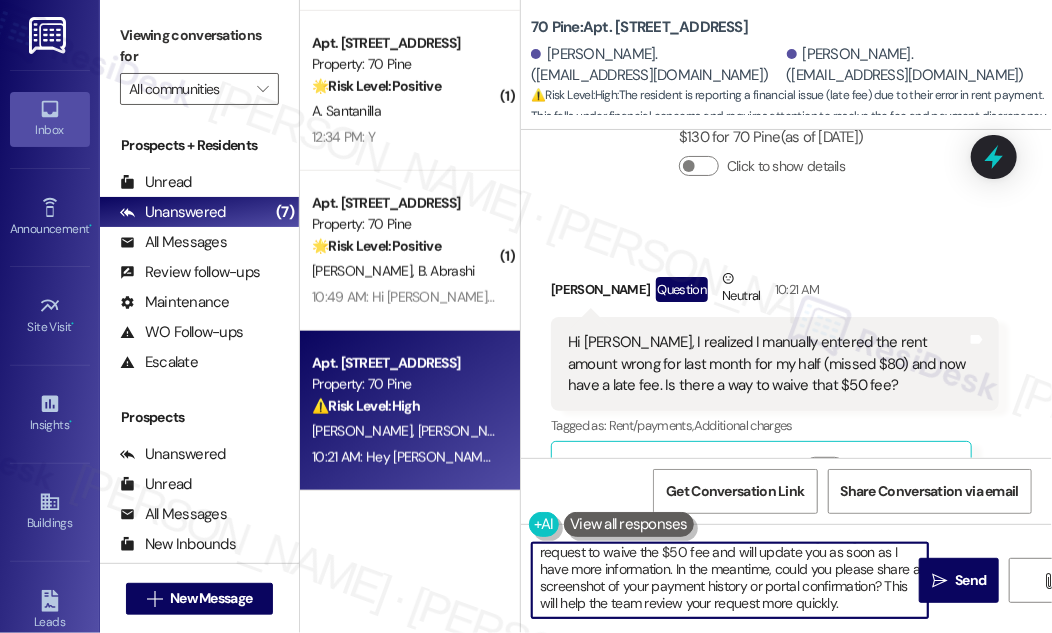 click on "Hi [PERSON_NAME], thank you for letting me know about the rent payment issue. I’ll check in with the site team regarding your request to waive the $50 fee and will update you as soon as I have more information. In the meantime, could you please share a screenshot of your payment history or portal confirmation? This will help the team review your request more quickly." at bounding box center [730, 580] 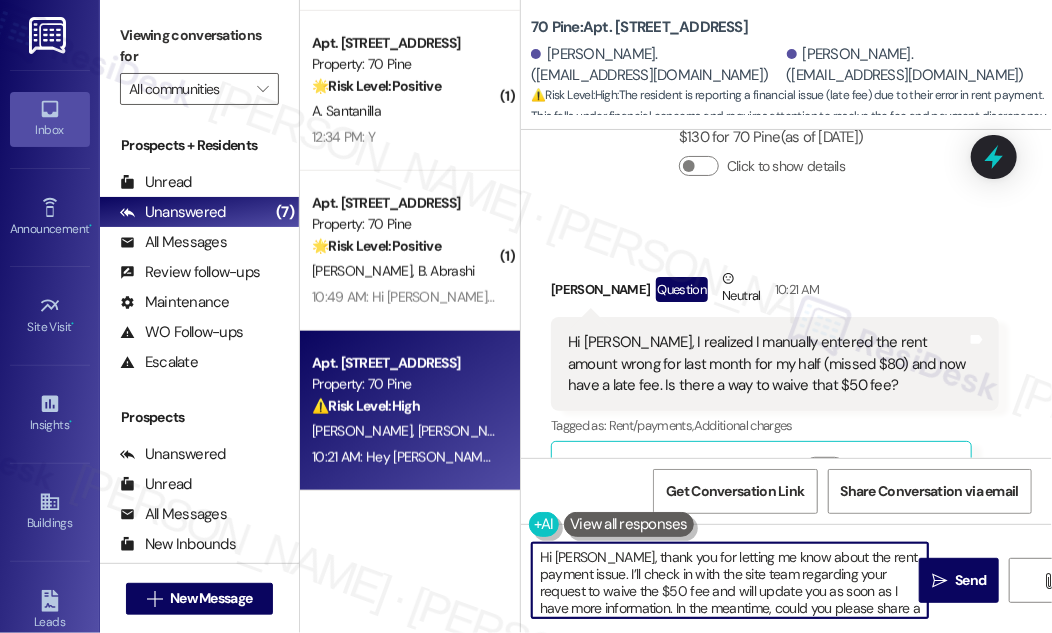 drag, startPoint x: 604, startPoint y: 570, endPoint x: 641, endPoint y: 590, distance: 42.059483 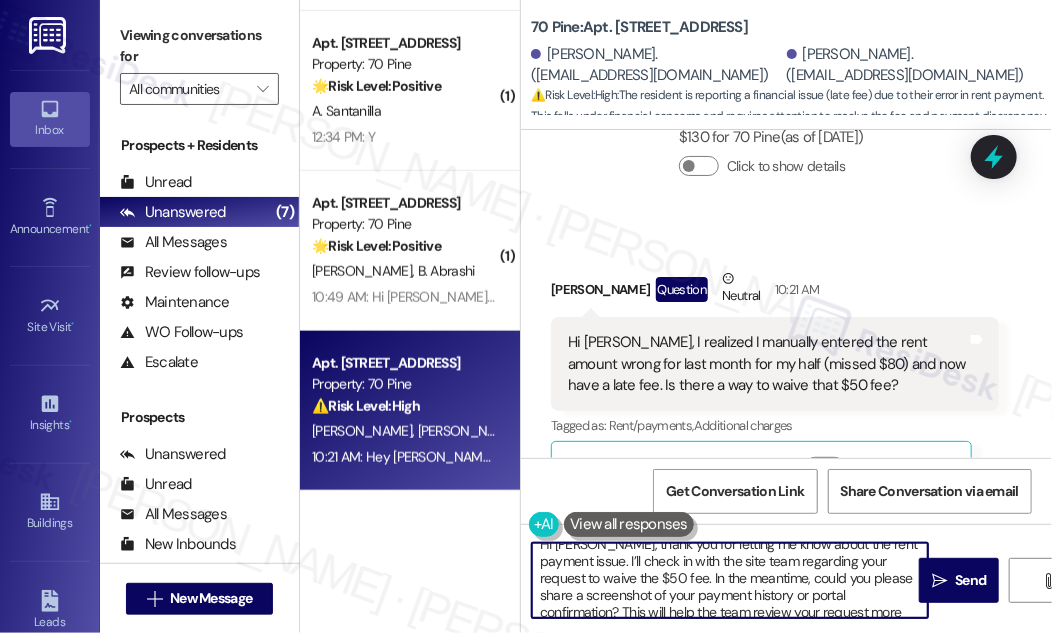scroll, scrollTop: 21, scrollLeft: 0, axis: vertical 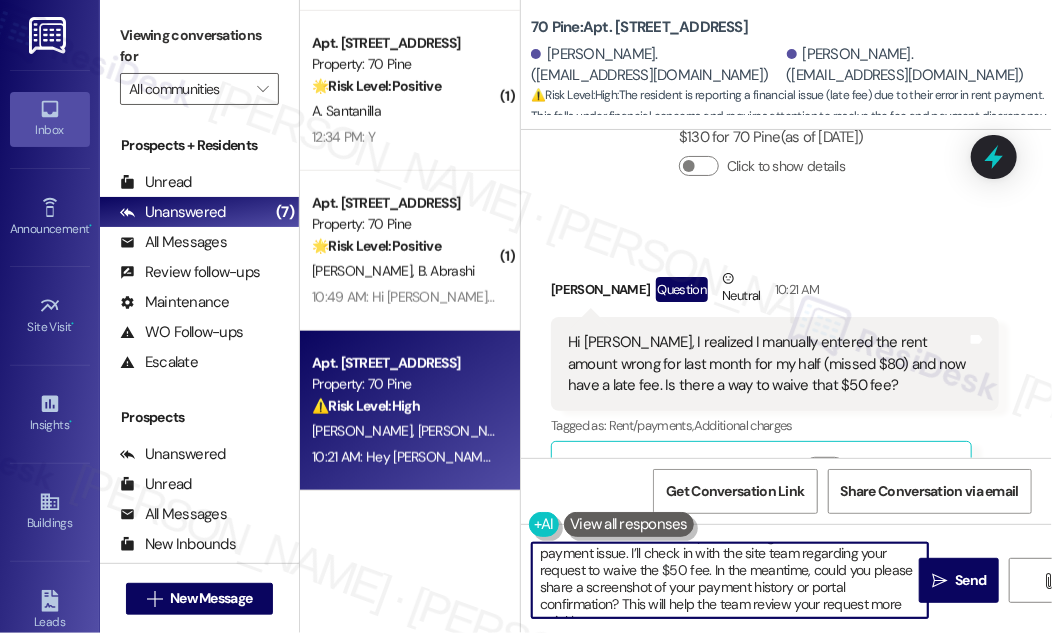 click on "Hi [PERSON_NAME], thank you for letting me know about the rent payment issue. I’ll check in with the site team regarding your request to waive the $50 fee. In the meantime, could you please share a screenshot of your payment history or portal confirmation? This will help the team review your request more quickly." at bounding box center (730, 580) 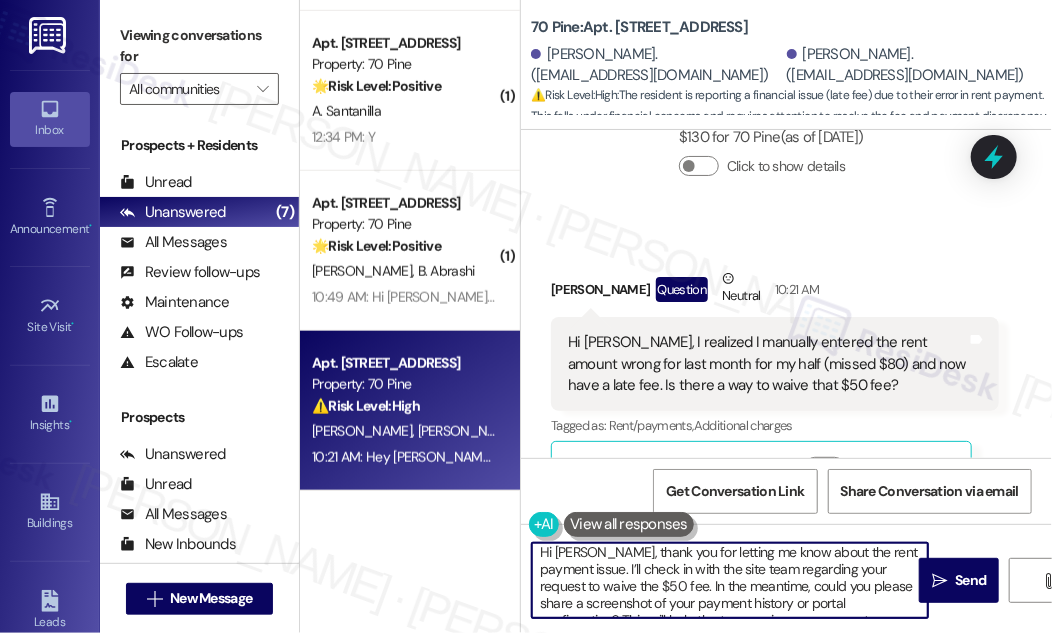scroll, scrollTop: 0, scrollLeft: 0, axis: both 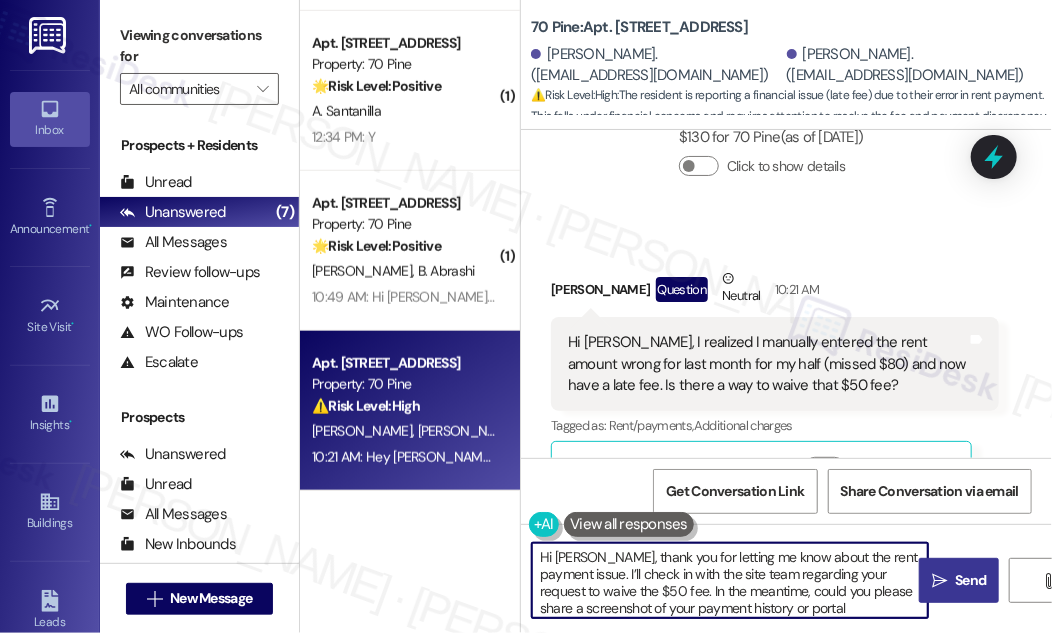 type on "Hi [PERSON_NAME], thank you for letting me know about the rent payment issue. I’ll check in with the site team regarding your request to waive the $50 fee. In the meantime, could you please share a screenshot of your payment history or portal confirmation? This will help the team review your request more quickly." 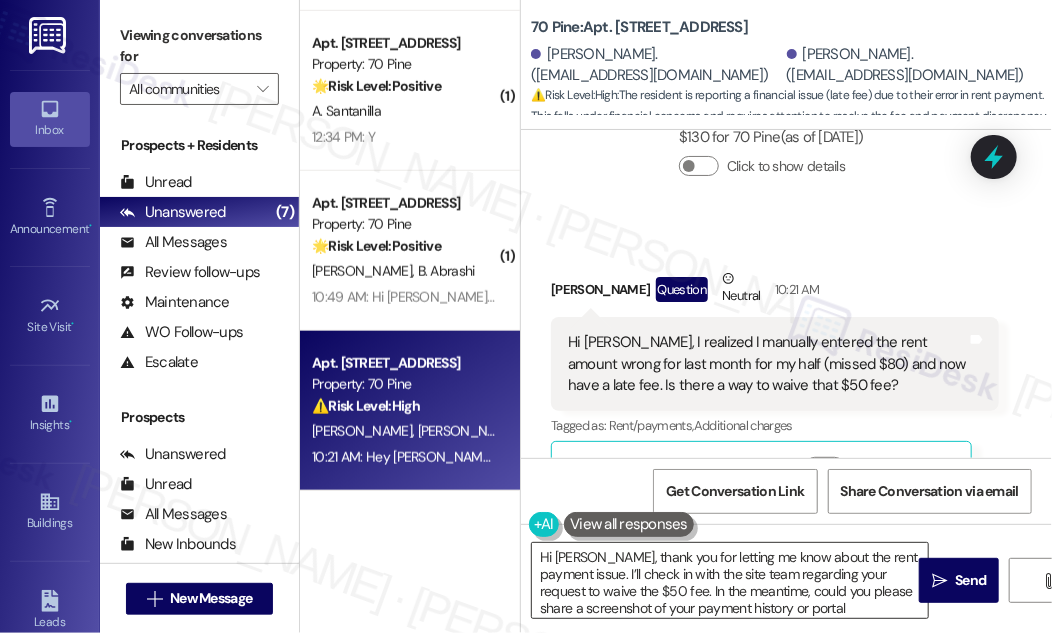 drag, startPoint x: 946, startPoint y: 566, endPoint x: 669, endPoint y: 566, distance: 277 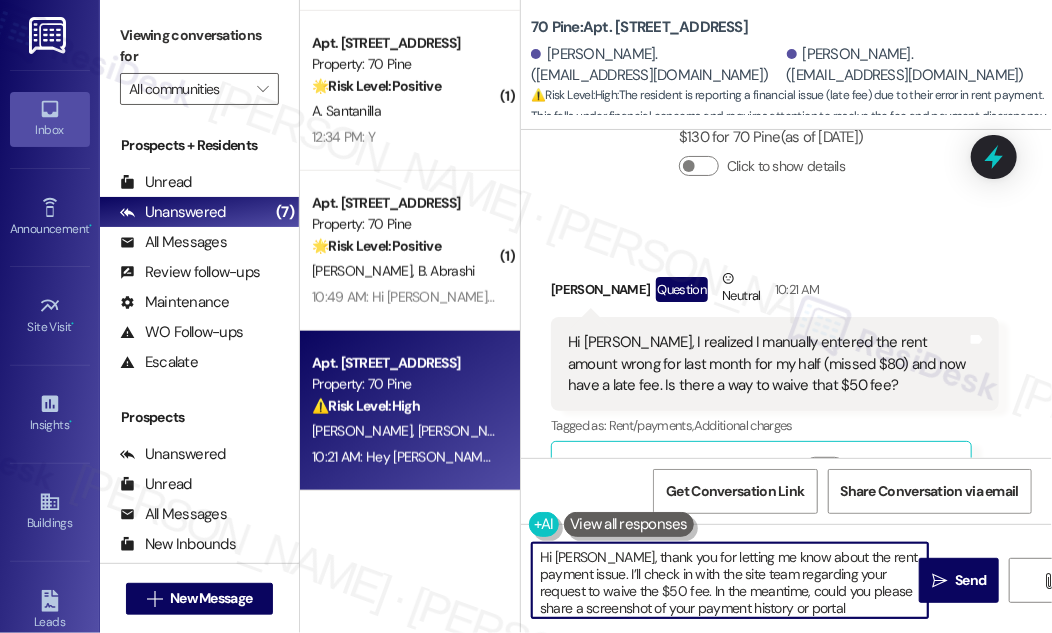 click on "Hi [PERSON_NAME], thank you for letting me know about the rent payment issue. I’ll check in with the site team regarding your request to waive the $50 fee. In the meantime, could you please share a screenshot of your payment history or portal confirmation? This will help the team review your request more quickly." at bounding box center (730, 580) 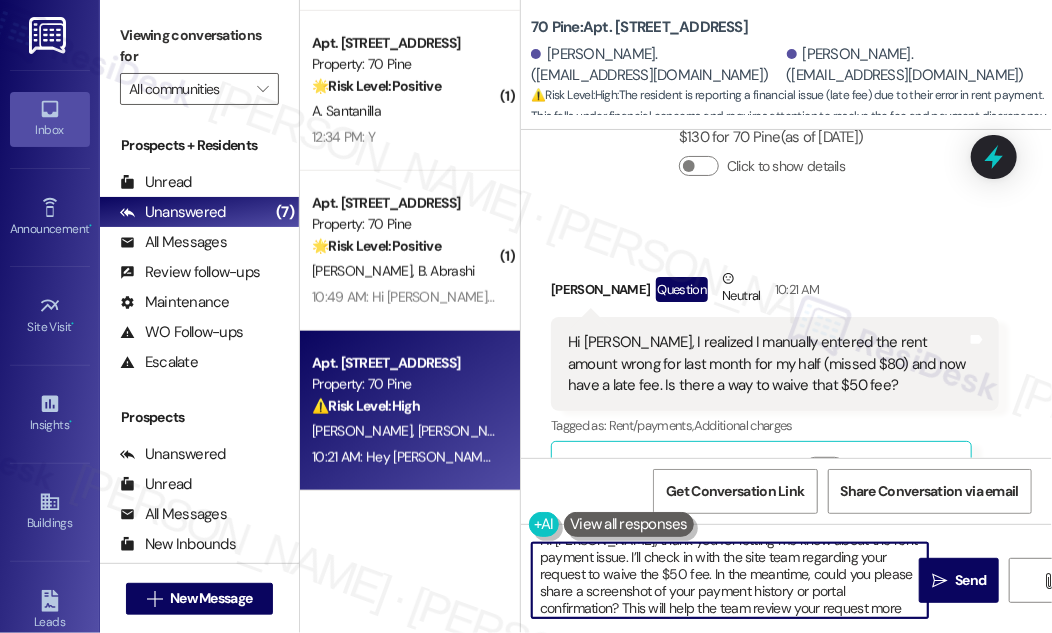scroll, scrollTop: 21, scrollLeft: 0, axis: vertical 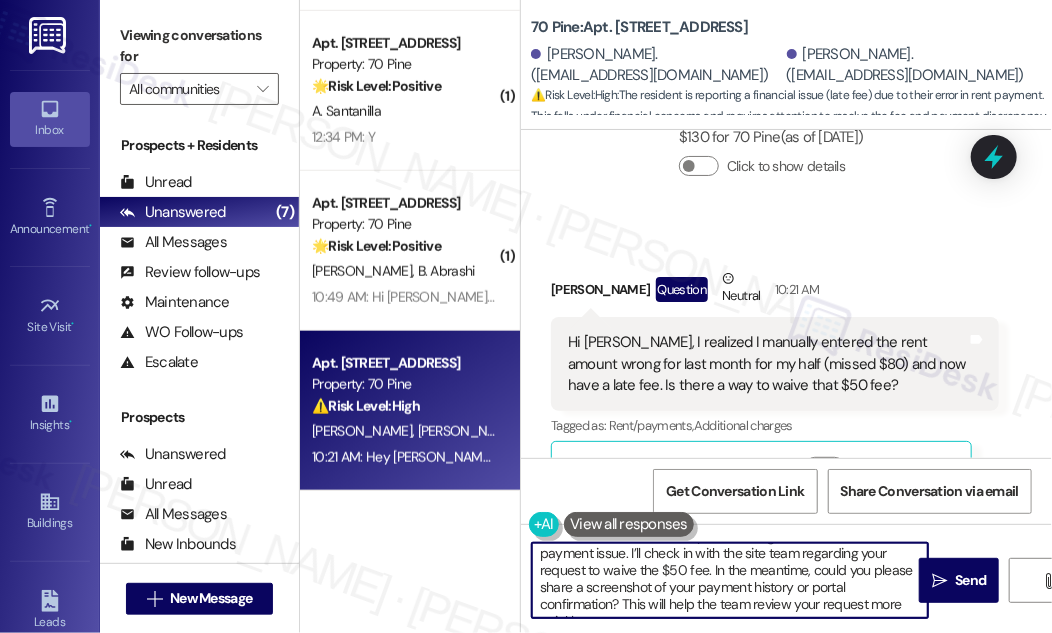 click on "Hi [PERSON_NAME], thank you for letting me know about the rent payment issue. I’ll check in with the site team regarding your request to waive the $50 fee. In the meantime, could you please share a screenshot of your payment history or portal confirmation? This will help the team review your request more quickly." at bounding box center [730, 580] 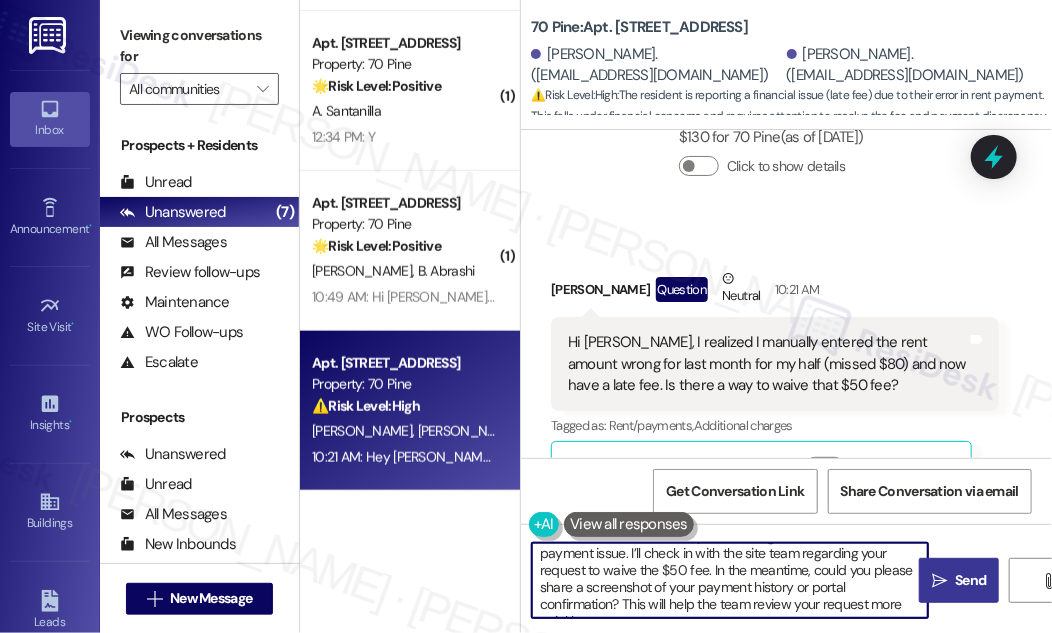 click on "Send" at bounding box center (970, 580) 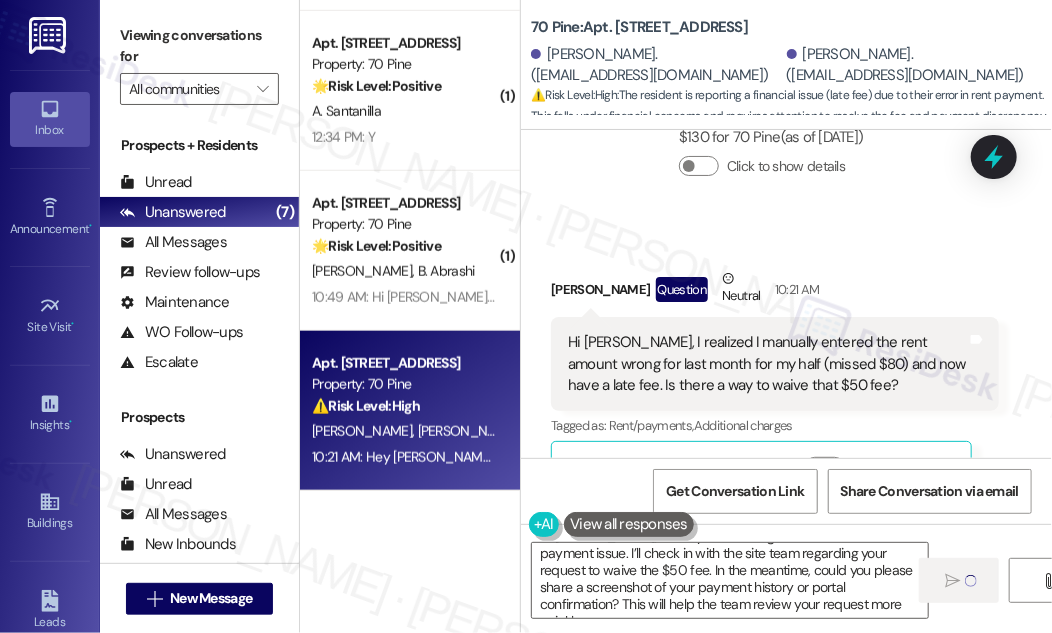 type 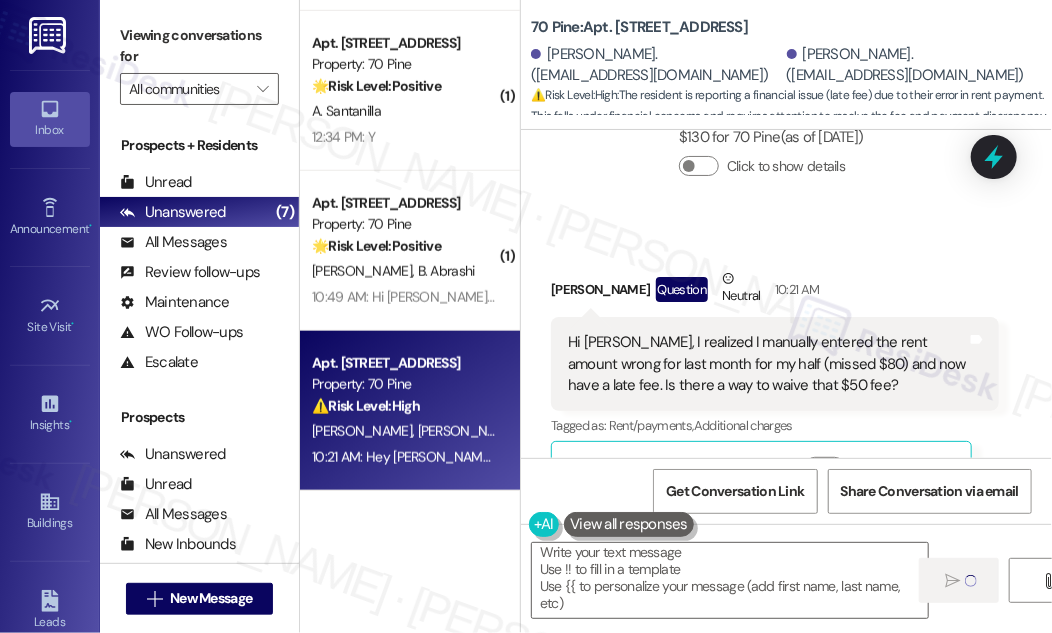 scroll, scrollTop: 5, scrollLeft: 0, axis: vertical 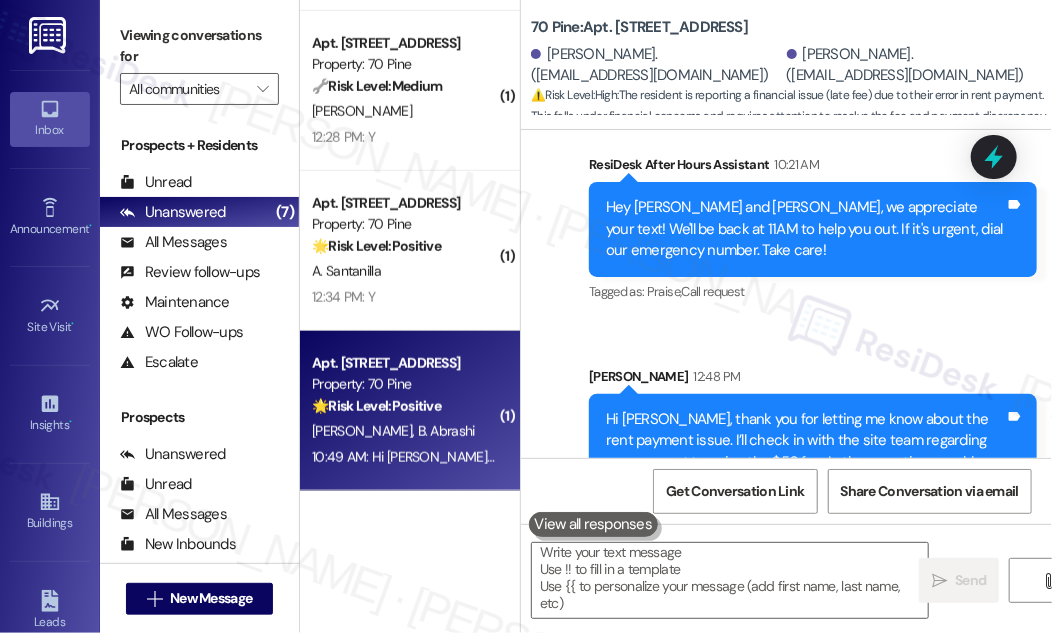 click on "Apt. [STREET_ADDRESS]" at bounding box center [404, 363] 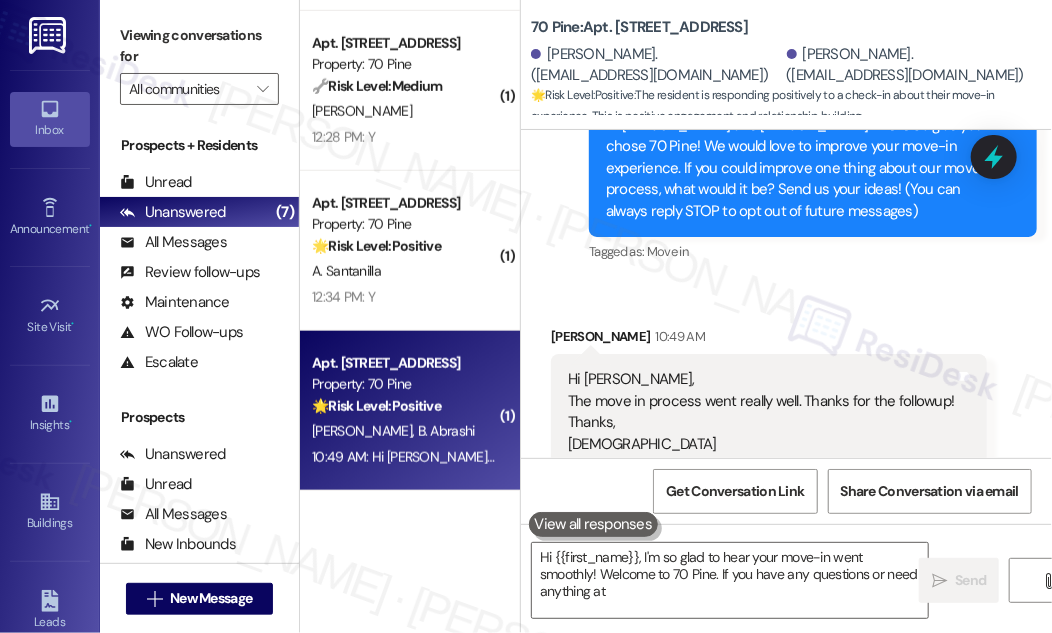 scroll, scrollTop: 293, scrollLeft: 0, axis: vertical 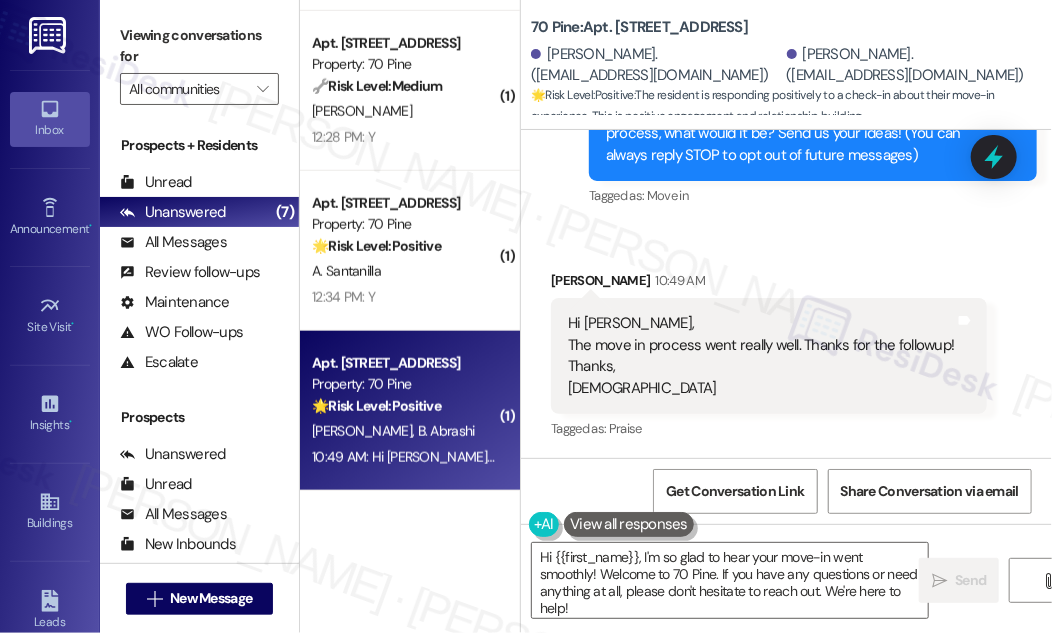 click on "Hi [PERSON_NAME],
The move in process went really well. Thanks for the followup!
Thanks,
[PERSON_NAME]" at bounding box center (761, 356) 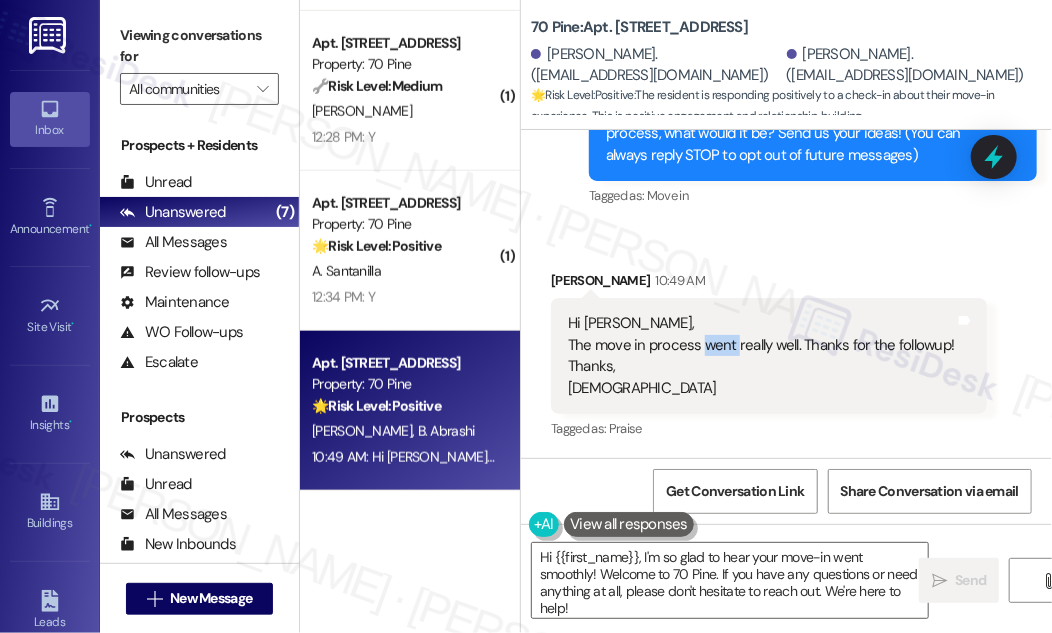 click on "Hi [PERSON_NAME],
The move in process went really well. Thanks for the followup!
Thanks,
[PERSON_NAME]" at bounding box center (761, 356) 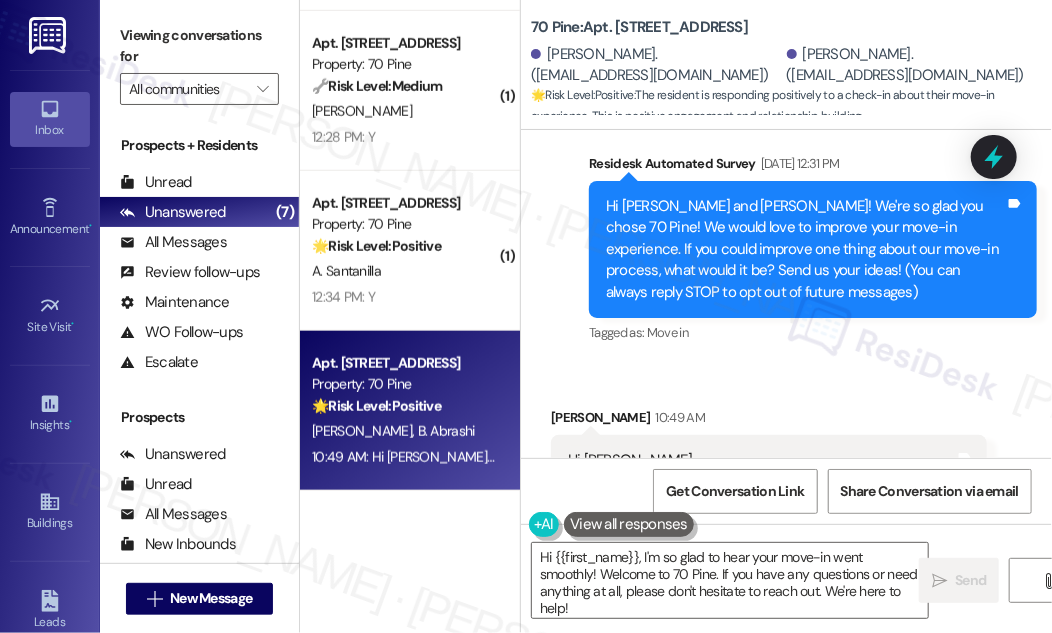 scroll, scrollTop: 21, scrollLeft: 0, axis: vertical 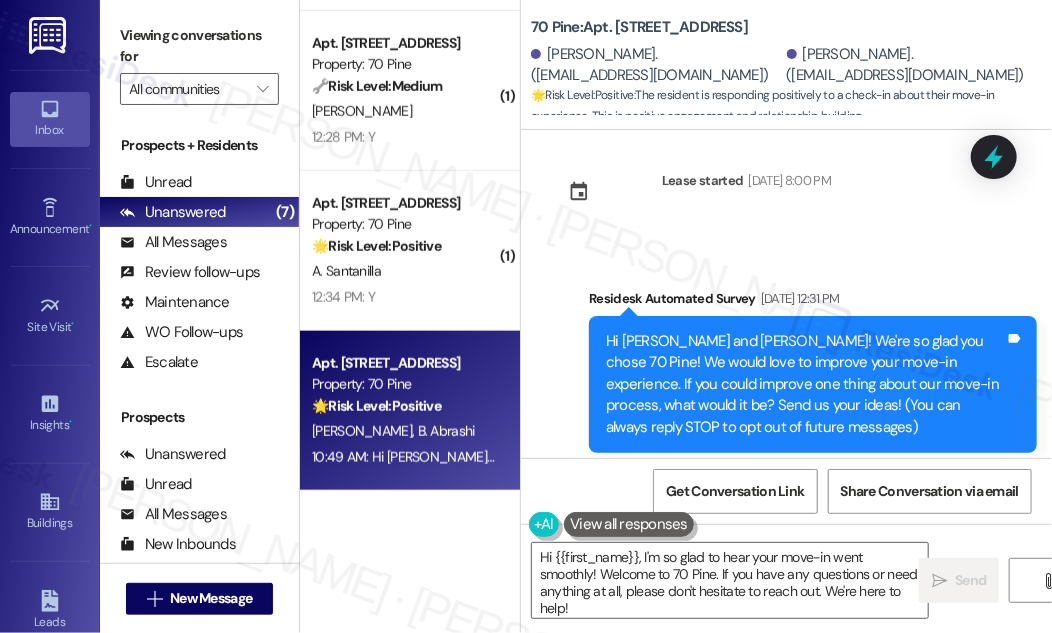 click on "Hi [PERSON_NAME] and [PERSON_NAME]! We're so glad you chose 70 Pine! We would love to improve your move-in experience. If you could improve one thing about our move-in process, what would it be? Send us your ideas! (You can always reply STOP to opt out of future messages)" at bounding box center [805, 384] 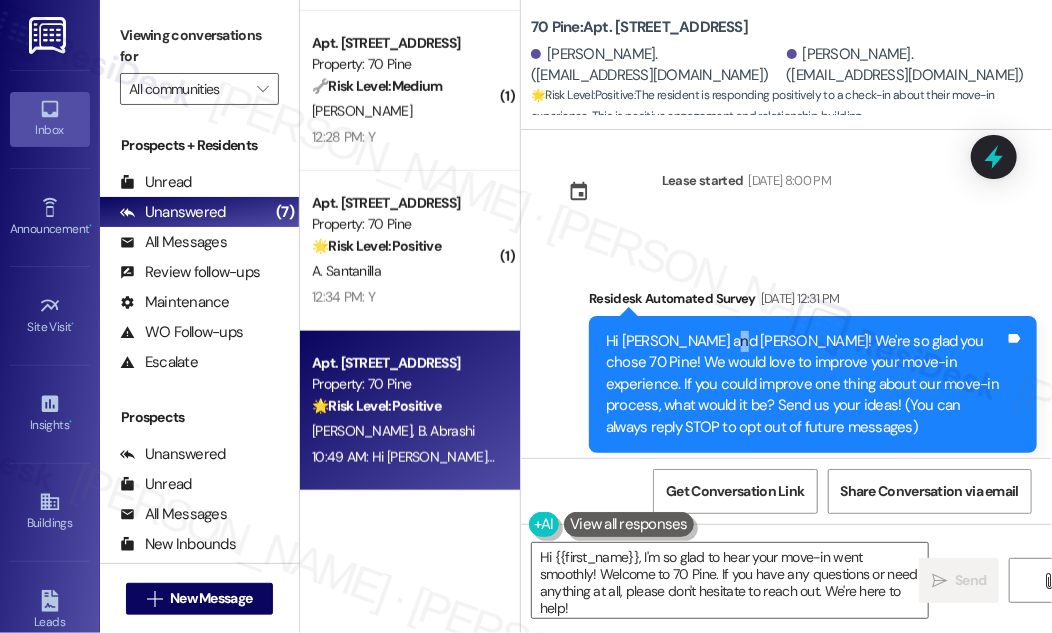 click on "Hi [PERSON_NAME] and [PERSON_NAME]! We're so glad you chose 70 Pine! We would love to improve your move-in experience. If you could improve one thing about our move-in process, what would it be? Send us your ideas! (You can always reply STOP to opt out of future messages)" at bounding box center [805, 384] 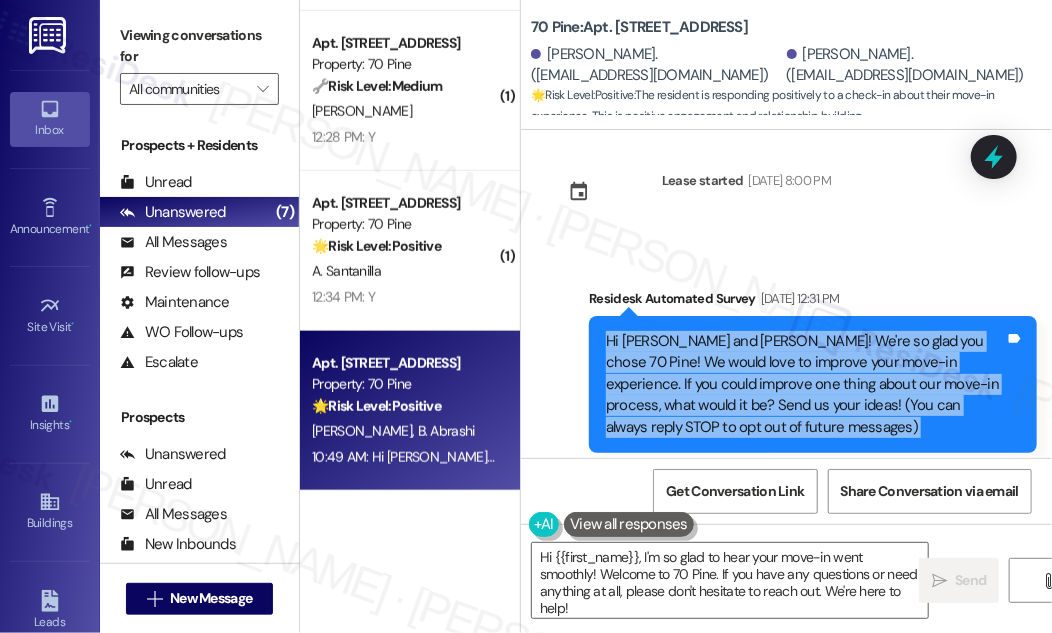 click on "Hi [PERSON_NAME] and [PERSON_NAME]! We're so glad you chose 70 Pine! We would love to improve your move-in experience. If you could improve one thing about our move-in process, what would it be? Send us your ideas! (You can always reply STOP to opt out of future messages)" at bounding box center (805, 384) 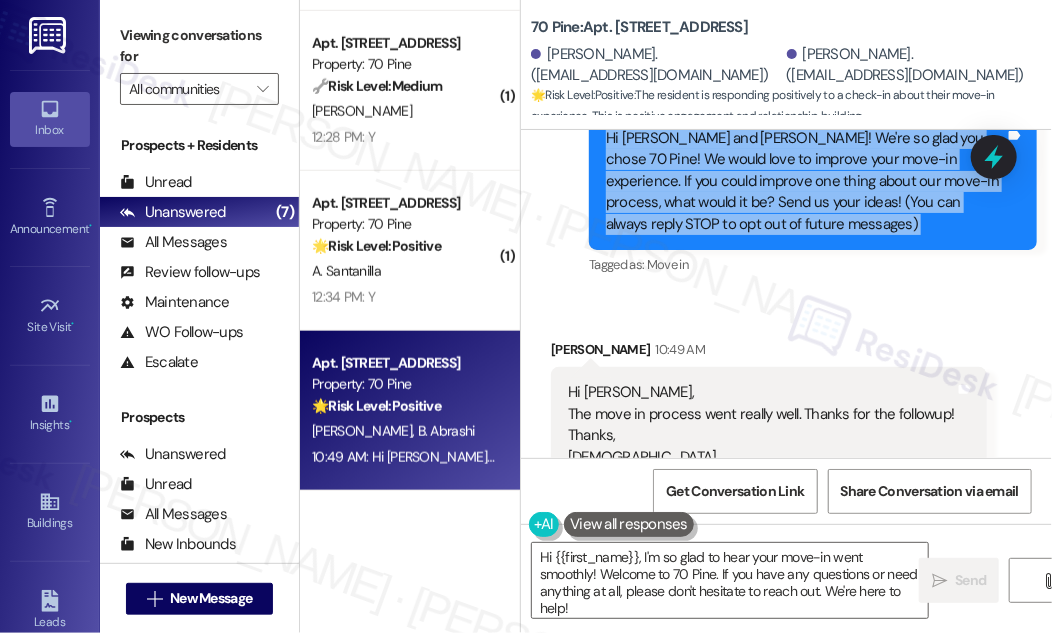 scroll, scrollTop: 294, scrollLeft: 0, axis: vertical 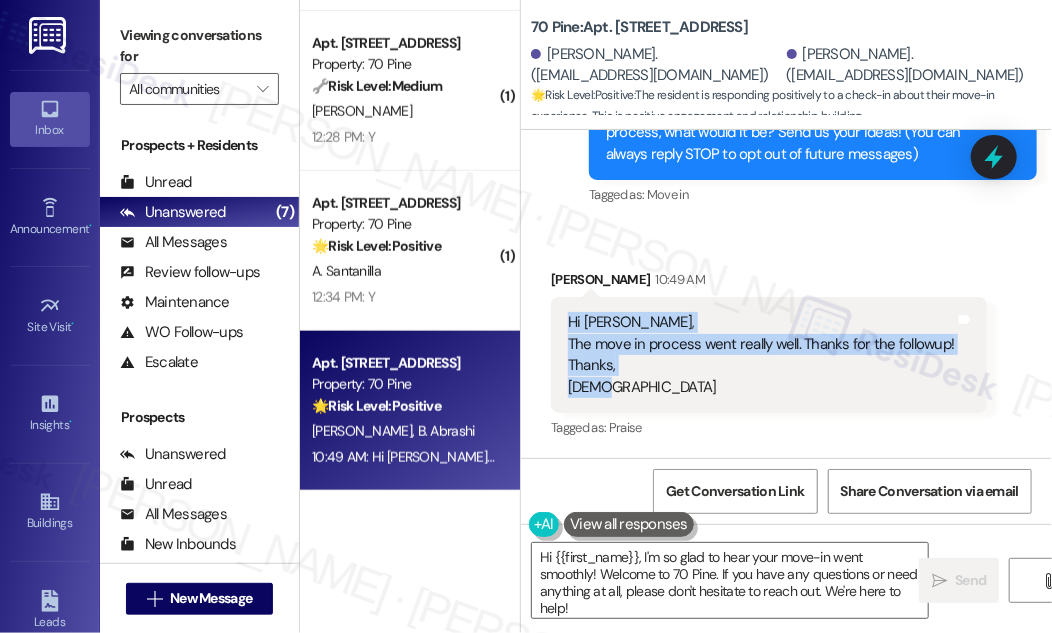 drag, startPoint x: 566, startPoint y: 317, endPoint x: 744, endPoint y: 397, distance: 195.15123 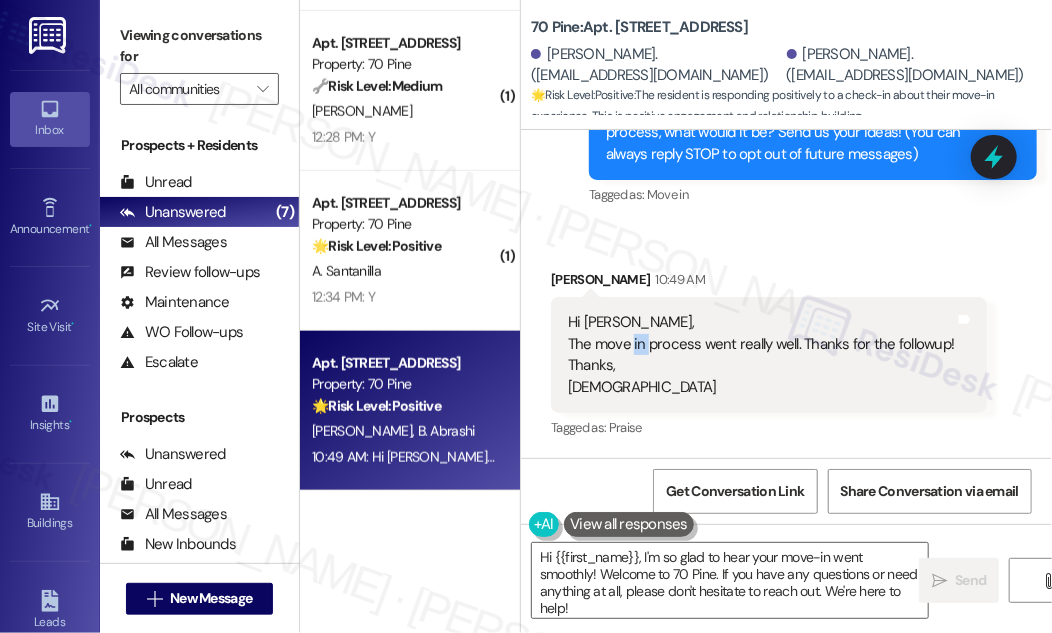 drag, startPoint x: 642, startPoint y: 341, endPoint x: 632, endPoint y: 348, distance: 12.206555 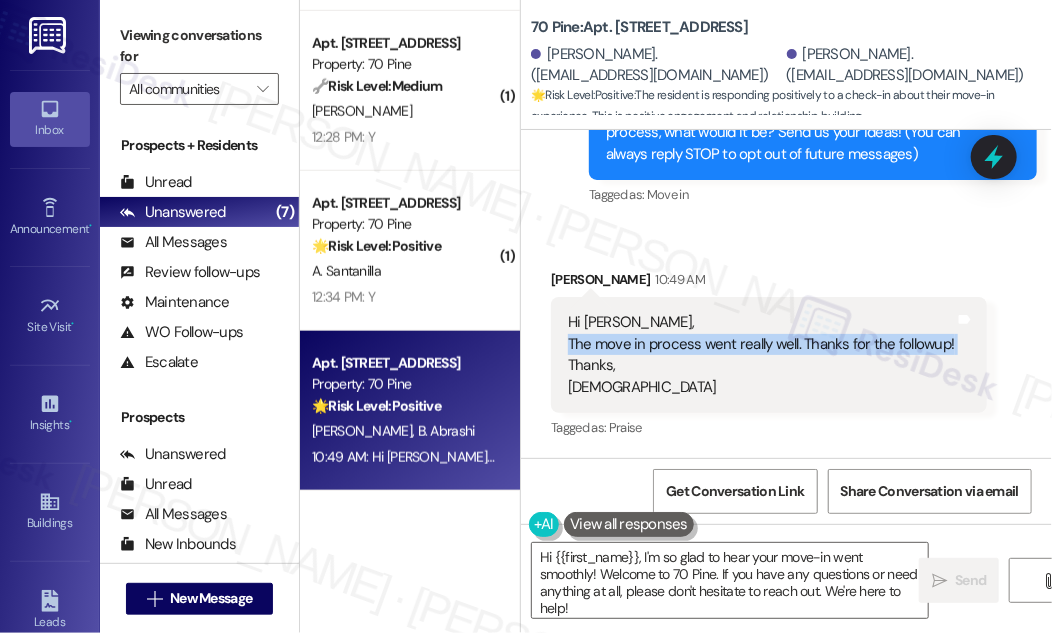 click on "Hi [PERSON_NAME],
The move in process went really well. Thanks for the followup!
Thanks,
[PERSON_NAME]" at bounding box center (761, 355) 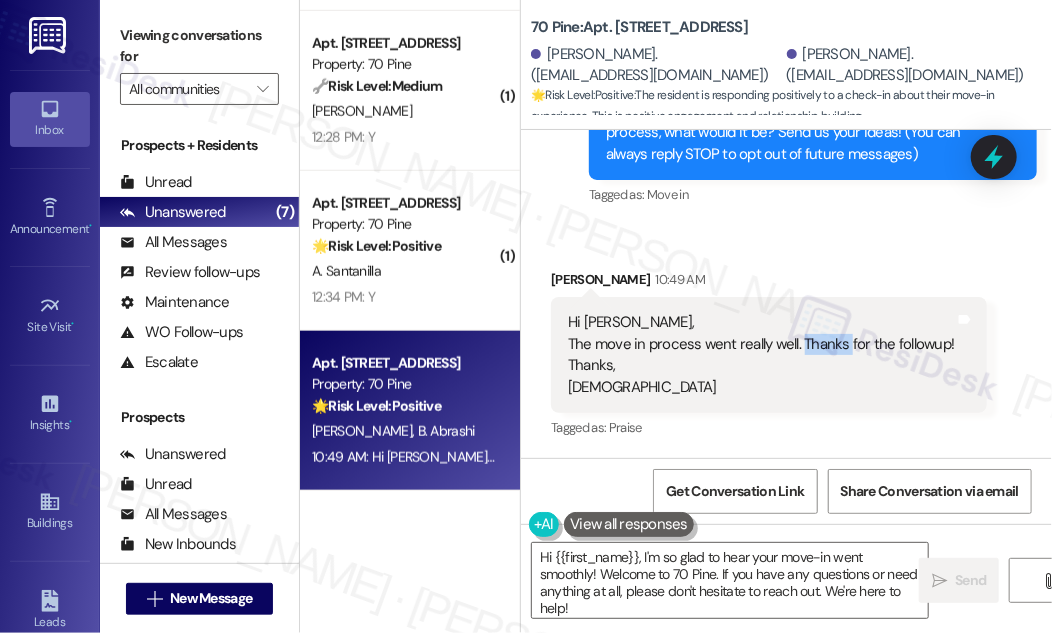 click on "Hi [PERSON_NAME],
The move in process went really well. Thanks for the followup!
Thanks,
[PERSON_NAME]" at bounding box center [761, 355] 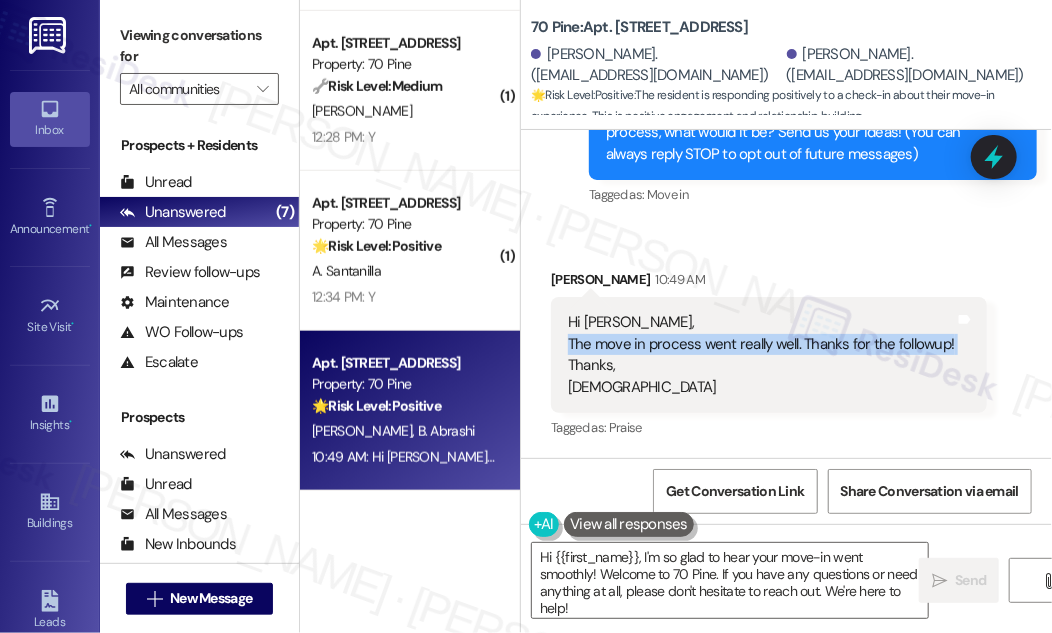click on "Hi [PERSON_NAME],
The move in process went really well. Thanks for the followup!
Thanks,
[PERSON_NAME]" at bounding box center (761, 355) 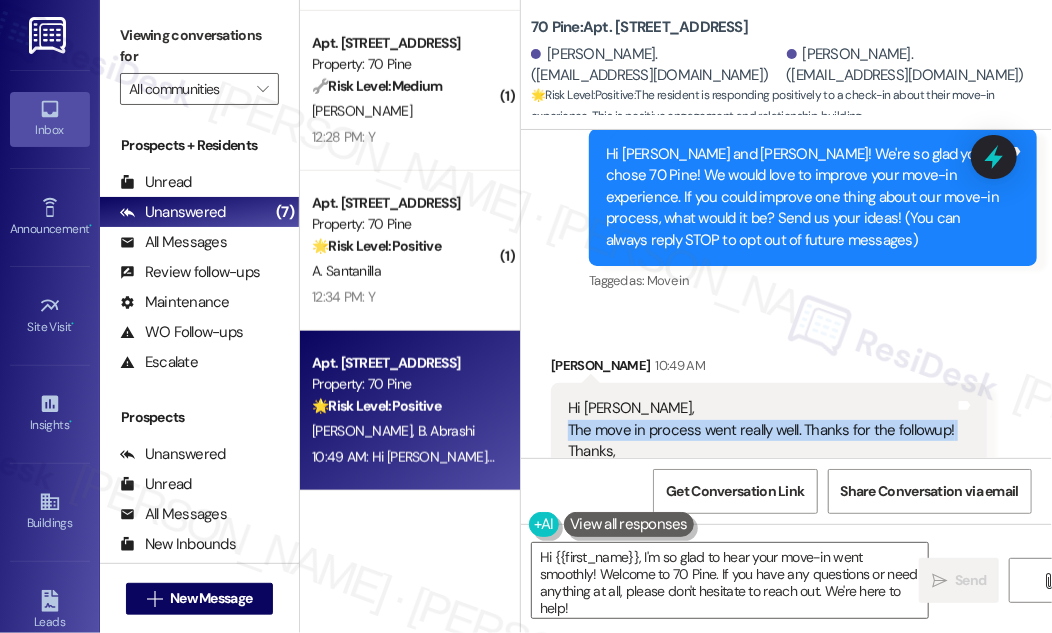 scroll, scrollTop: 294, scrollLeft: 0, axis: vertical 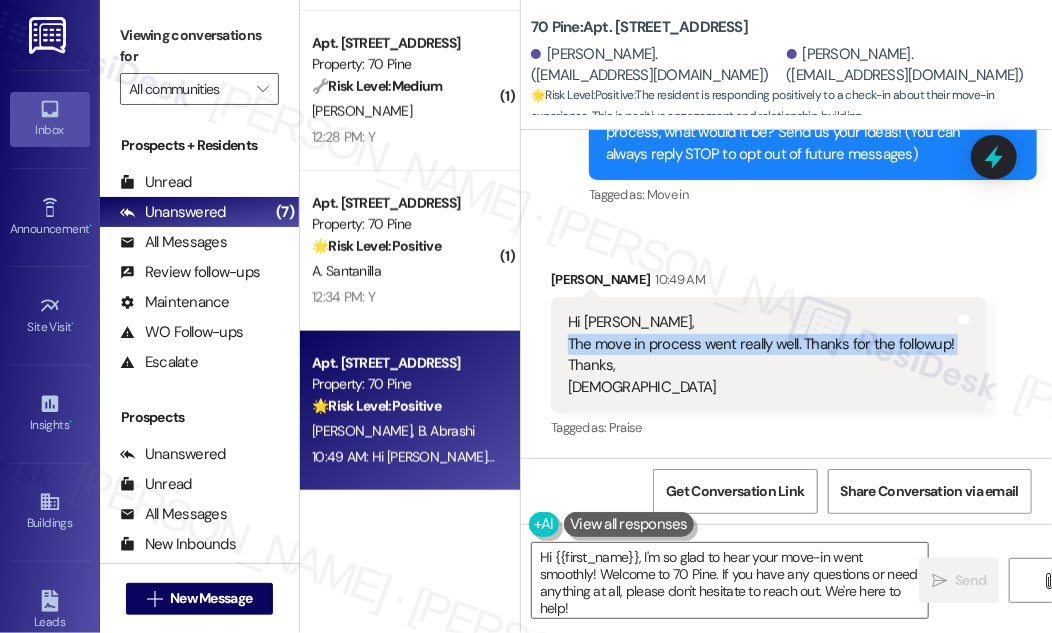click on "Received via SMS [PERSON_NAME] 10:49 AM Hi [PERSON_NAME],
The move in process went really well. Thanks for the followup!
Thanks,
[PERSON_NAME] Tags and notes Tagged as:   Praise Click to highlight conversations about Praise" at bounding box center [769, 355] 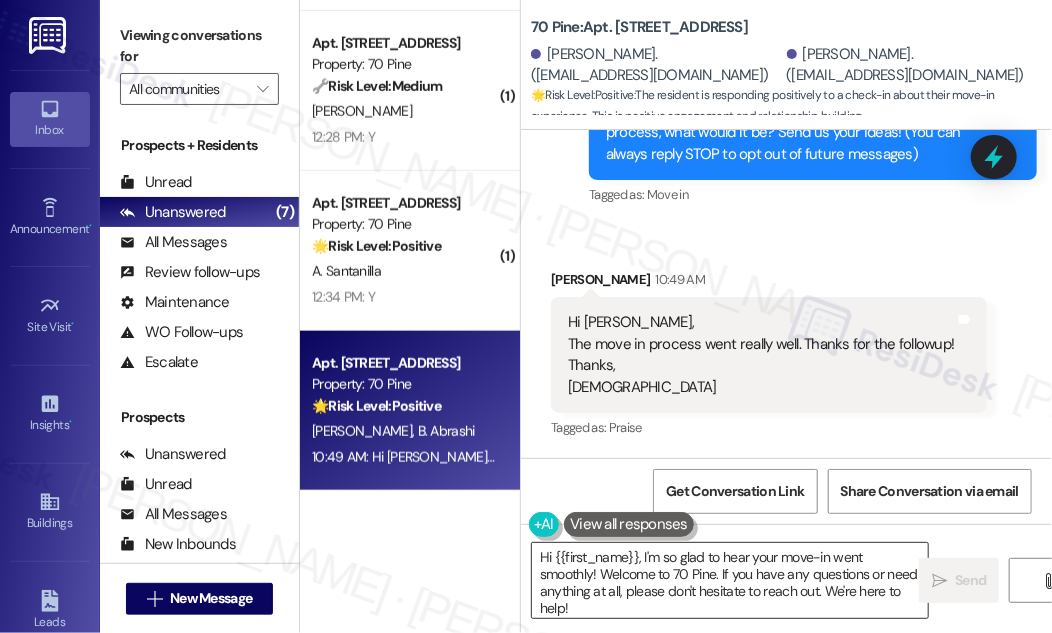 click on "Hi {{first_name}}, I'm so glad to hear your move-in went smoothly! Welcome to 70 Pine. If you have any questions or need anything at all, please don't hesitate to reach out. We're here to help!" at bounding box center [730, 580] 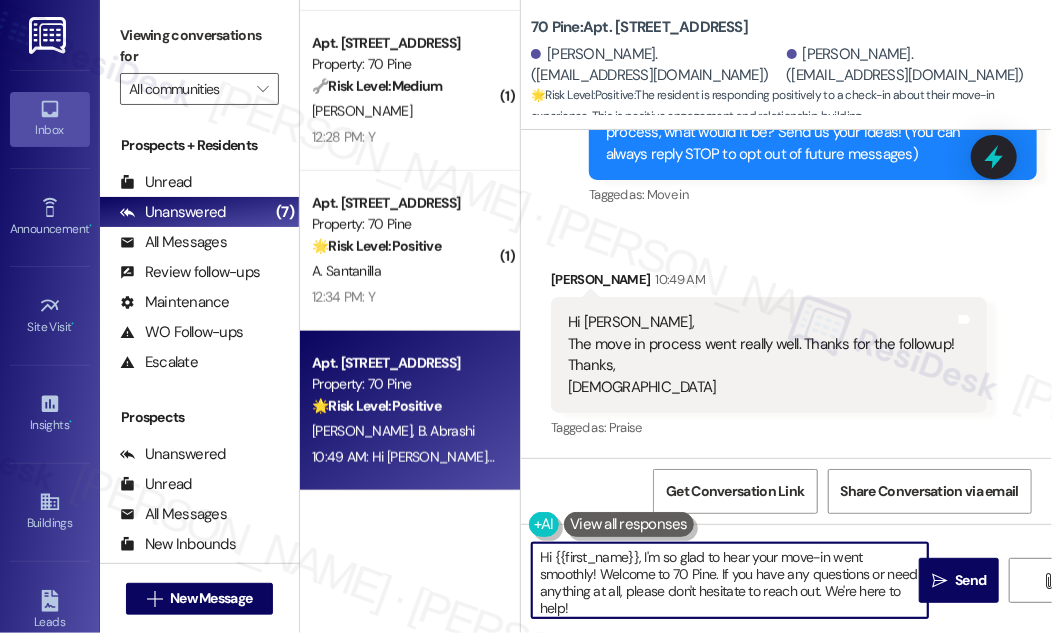 drag, startPoint x: 661, startPoint y: 613, endPoint x: 599, endPoint y: 577, distance: 71.693794 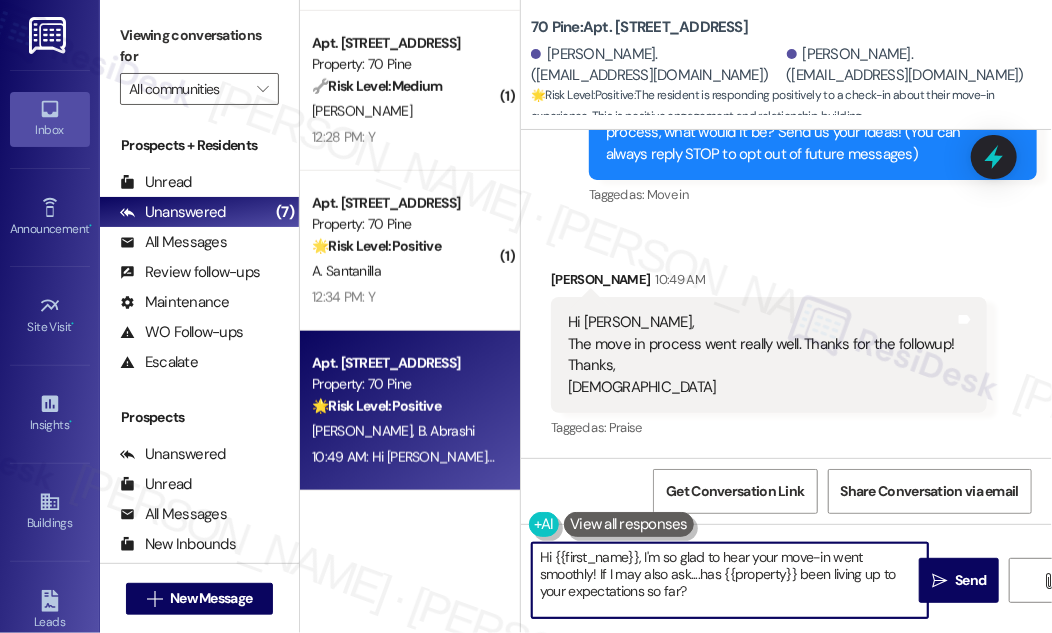 click on "Hi {{first_name}}, I'm so glad to hear your move-in went smoothly! If I may also ask....has {{property}} been living up to your expectations so far?" at bounding box center (730, 580) 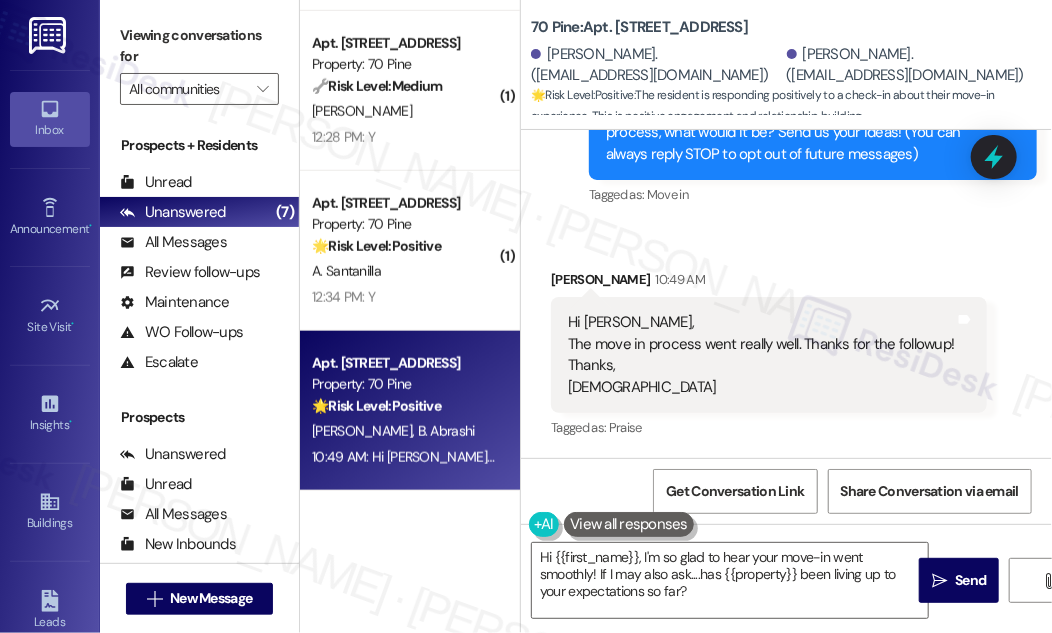 click on "Received via SMS [PERSON_NAME] 10:49 AM Hi [PERSON_NAME],
The move in process went really well. Thanks for the followup!
Thanks,
[PERSON_NAME] Tags and notes Tagged as:   Praise Click to highlight conversations about Praise" at bounding box center [769, 355] 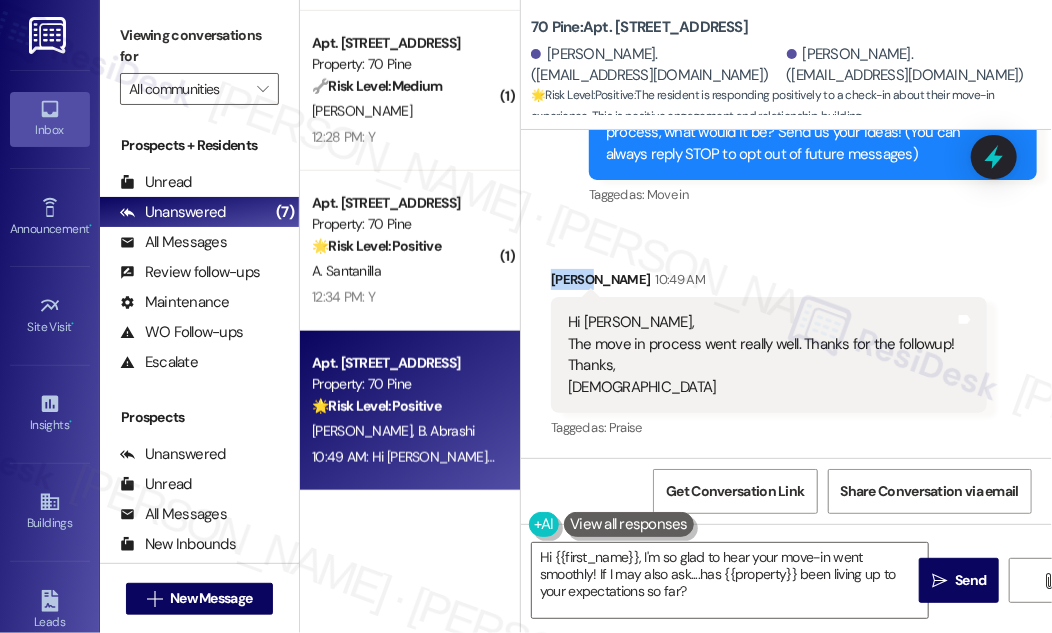 click on "Received via SMS [PERSON_NAME] 10:49 AM Hi [PERSON_NAME],
The move in process went really well. Thanks for the followup!
Thanks,
[PERSON_NAME] Tags and notes Tagged as:   Praise Click to highlight conversations about Praise" at bounding box center [769, 355] 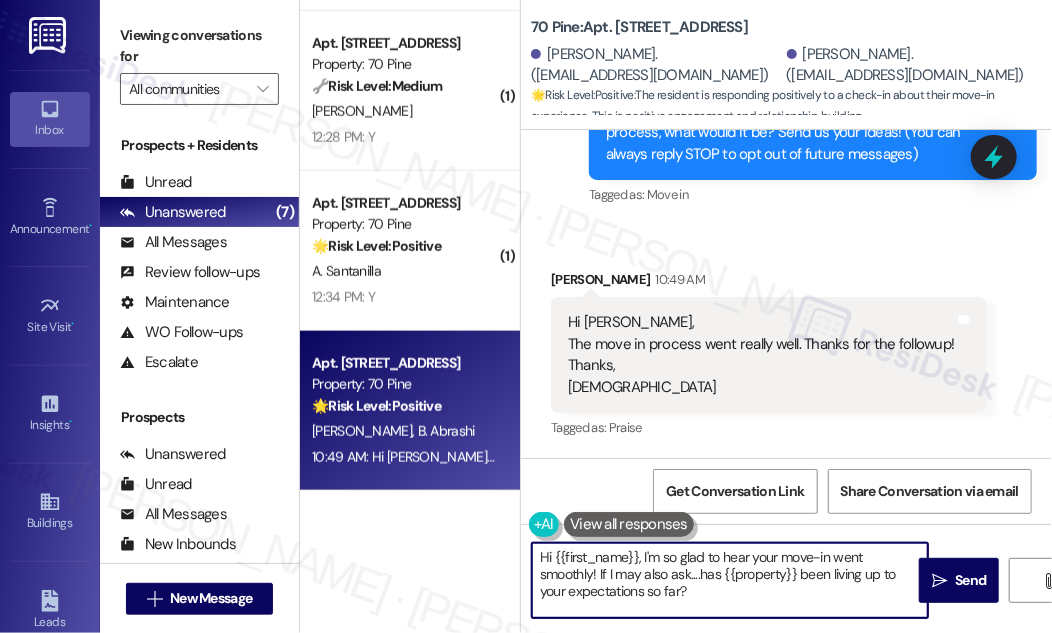 drag, startPoint x: 555, startPoint y: 556, endPoint x: 639, endPoint y: 547, distance: 84.48077 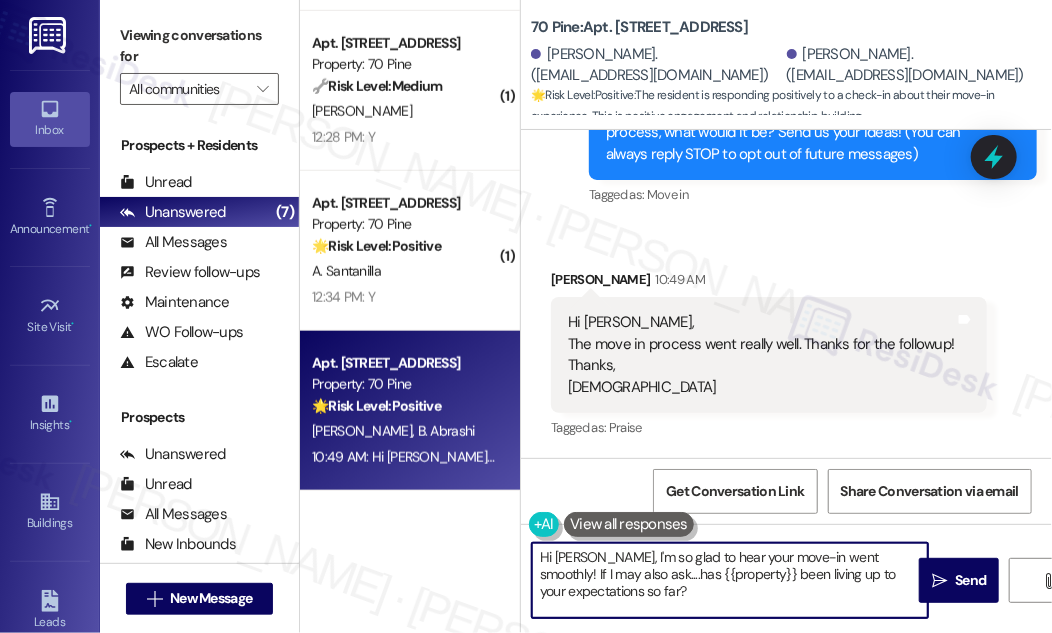 click on "Hi [PERSON_NAME], I'm so glad to hear your move-in went smoothly! If I may also ask....has {{property}} been living up to your expectations so far?" at bounding box center [730, 580] 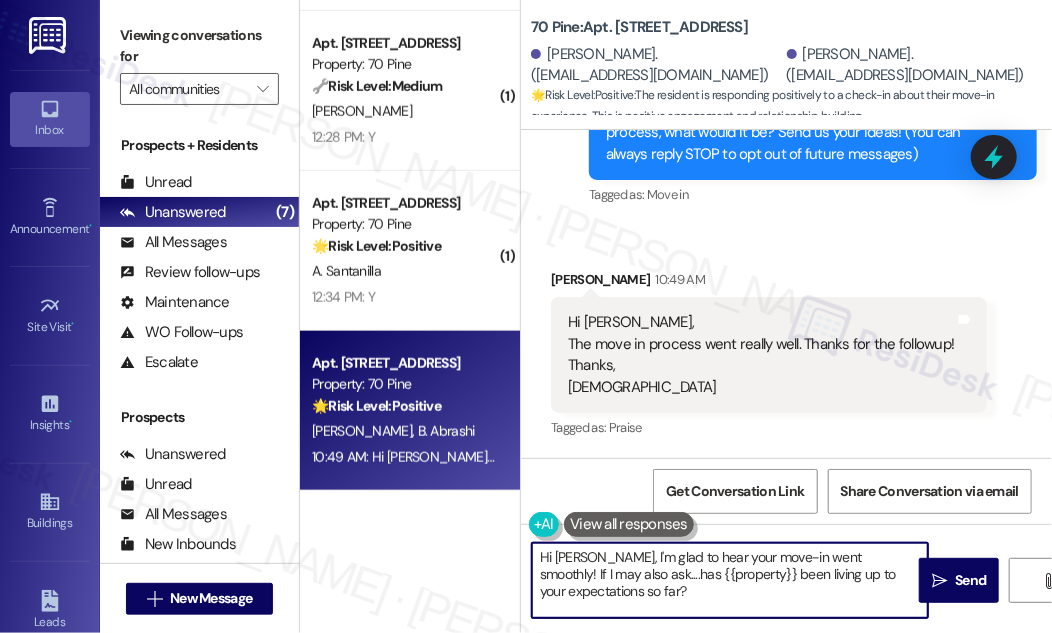 click on "Hi [PERSON_NAME], I'm glad to hear your move-in went smoothly! If I may also ask....has {{property}} been living up to your expectations so far?" at bounding box center [730, 580] 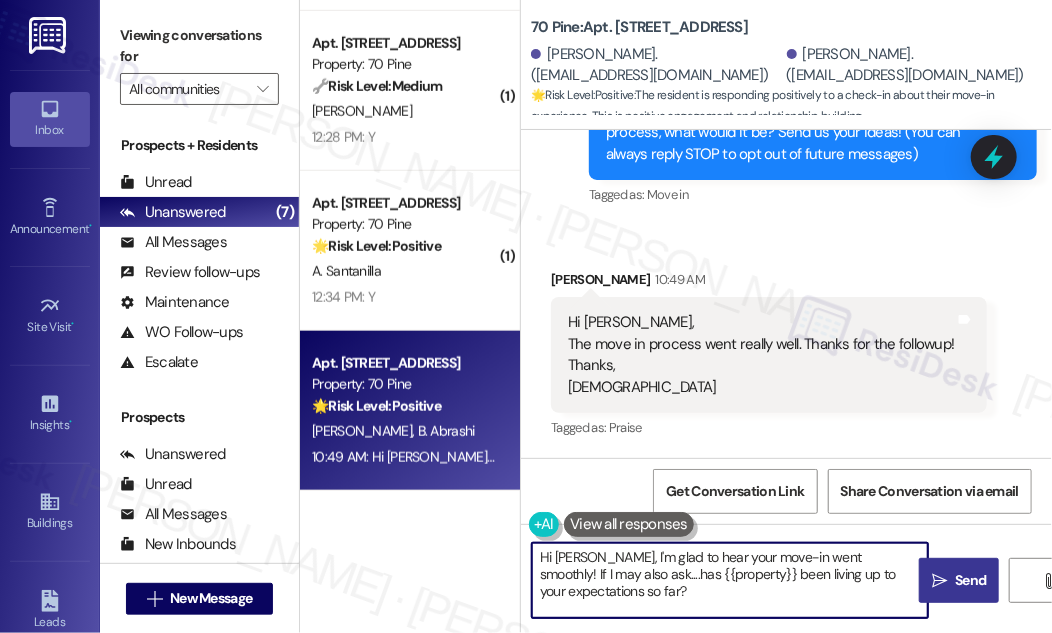type on "Hi [PERSON_NAME], I'm glad to hear your move-in went smoothly! If I may also ask....has {{property}} been living up to your expectations so far?" 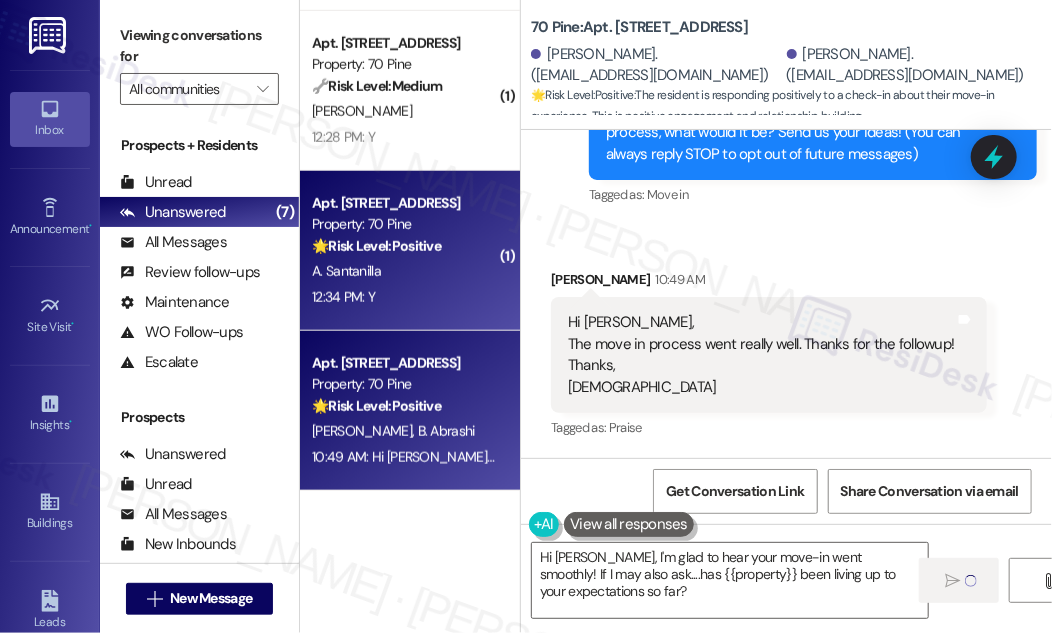 click on "Apt. [STREET_ADDRESS] Property: 70 Pine 🌟  Risk Level:  Positive The message is a follow-up on a completed work order and the resident confirms satisfaction. This indicates positive engagement and an opportunity for relationship building. A. Santanilla 12:34 PM: Y 12:34 PM: Y" at bounding box center (410, 251) 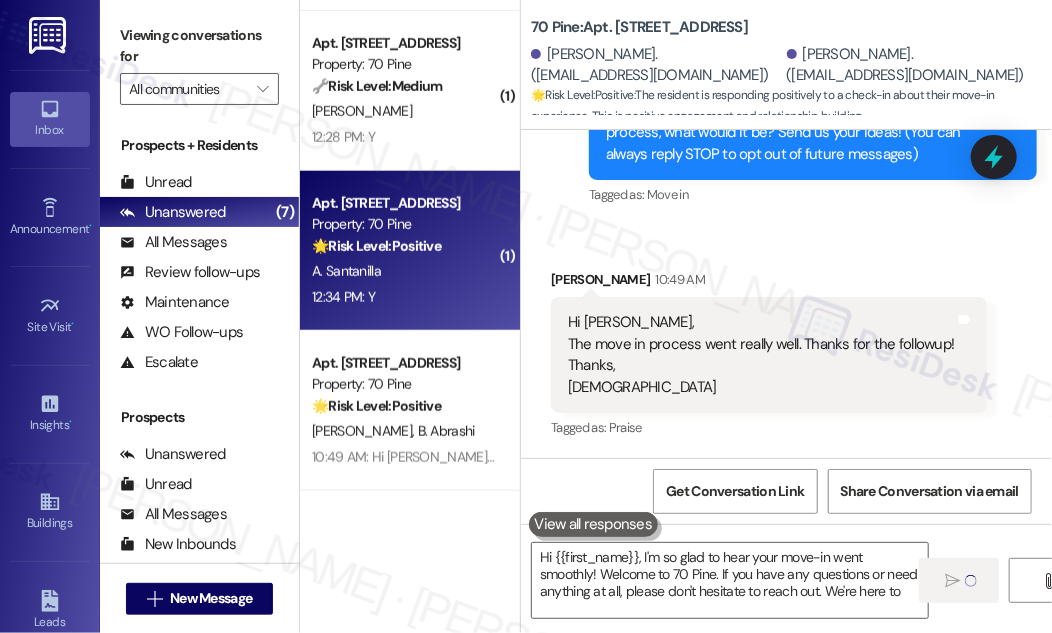 type on "Hi {{first_name}}, I'm so glad to hear your move-in went smoothly! Welcome to 70 Pine. If you have any questions or need anything at all, please don't hesitate to reach out. We're here to help" 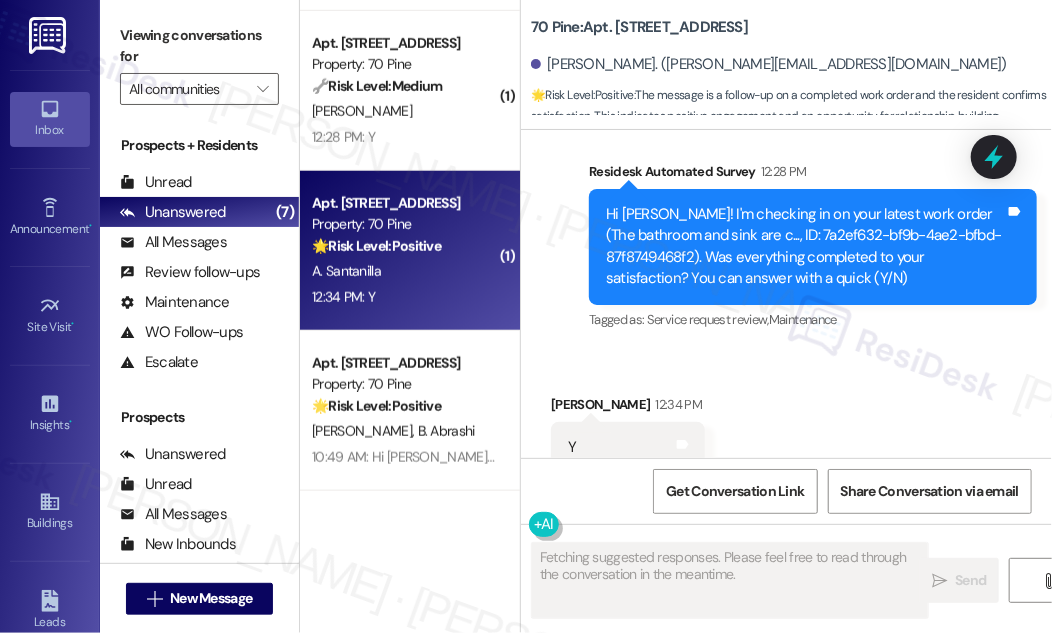 scroll, scrollTop: 1073, scrollLeft: 0, axis: vertical 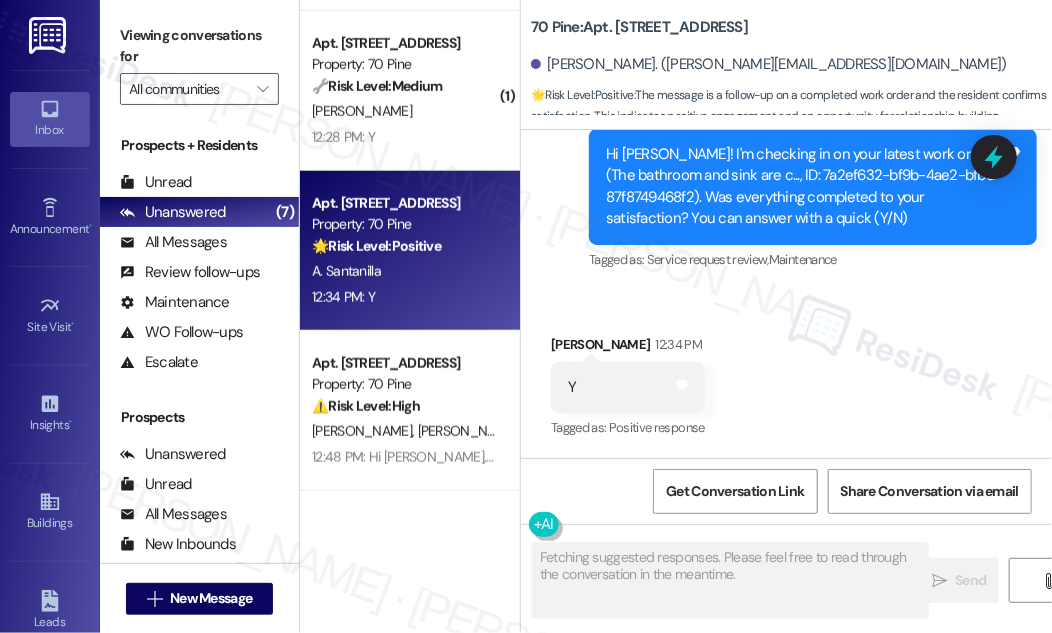click on "Hi [PERSON_NAME]! I'm checking in on your latest work order (The bathroom and sink are c..., ID: 7a2ef632-bf9b-4ae2-bfbd-87f8749468f2). Was everything completed to your satisfaction? You can answer with a quick (Y/N)" at bounding box center (805, 187) 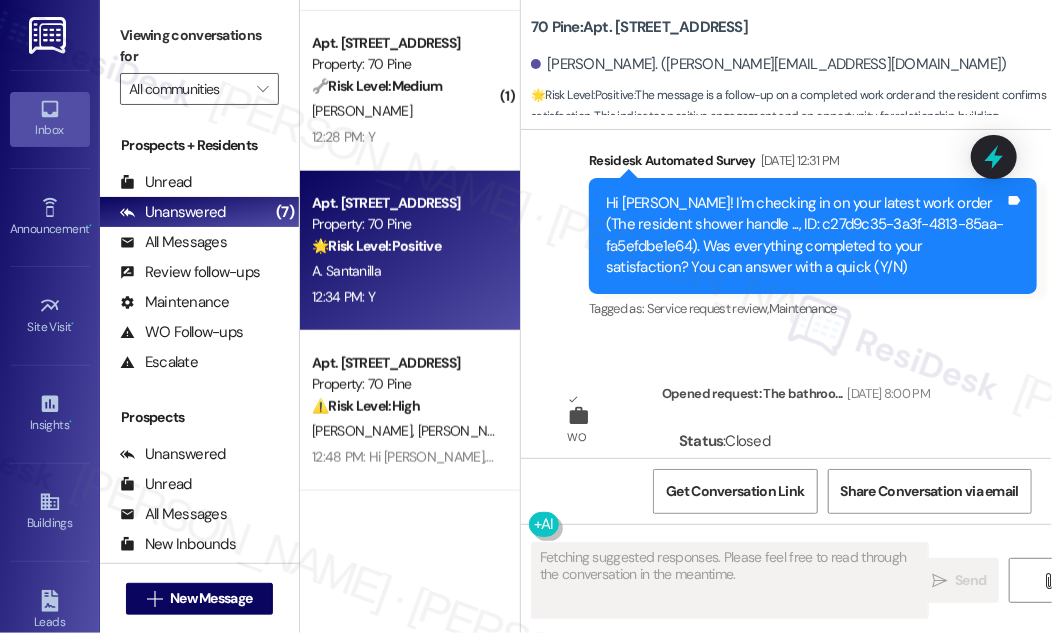 scroll, scrollTop: 982, scrollLeft: 0, axis: vertical 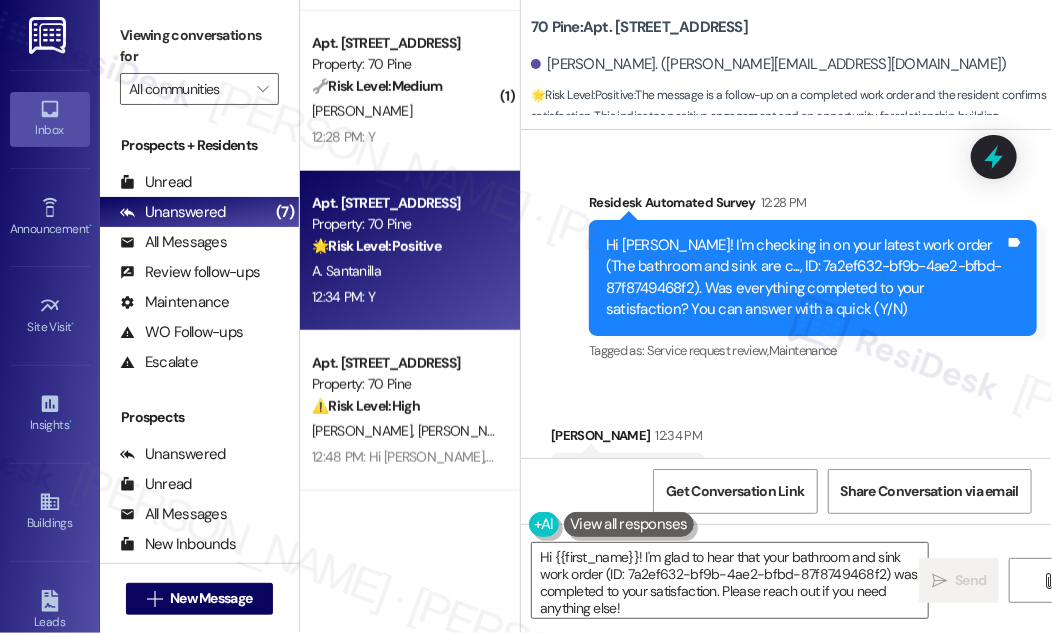 click on "Hi [PERSON_NAME]! I'm checking in on your latest work order (The bathroom and sink are c..., ID: 7a2ef632-bf9b-4ae2-bfbd-87f8749468f2). Was everything completed to your satisfaction? You can answer with a quick (Y/N)" at bounding box center (805, 278) 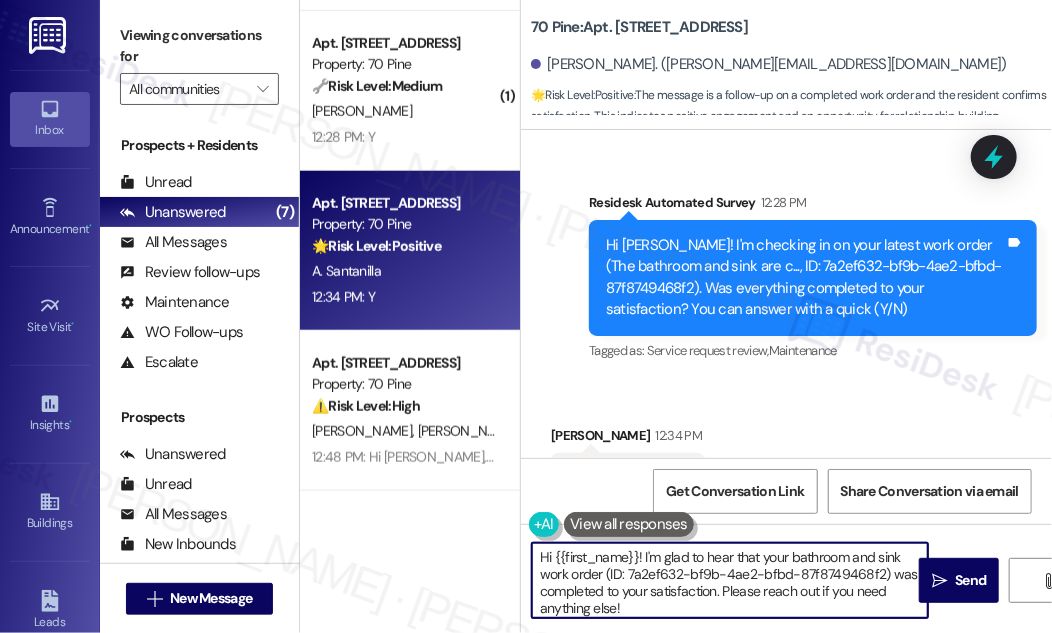 click on "Hi {{first_name}}! I'm glad to hear that your bathroom and sink work order (ID: 7a2ef632-bf9b-4ae2-bfbd-87f8749468f2) was completed to your satisfaction. Please reach out if you need anything else!" at bounding box center [730, 580] 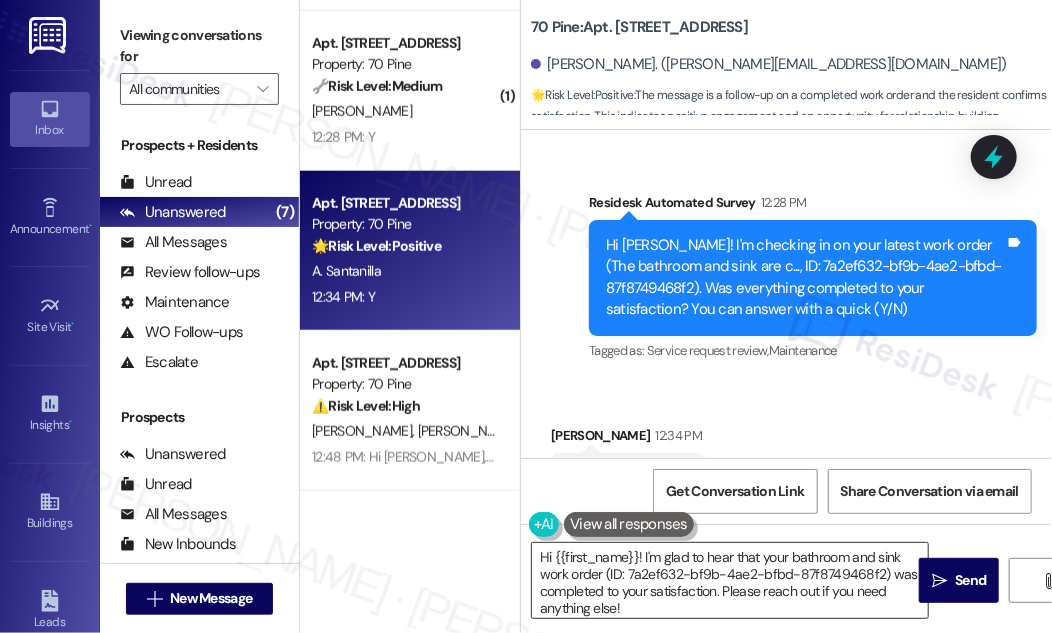 click on "Hi {{first_name}}! I'm glad to hear that your bathroom and sink work order (ID: 7a2ef632-bf9b-4ae2-bfbd-87f8749468f2) was completed to your satisfaction. Please reach out if you need anything else!" at bounding box center [730, 580] 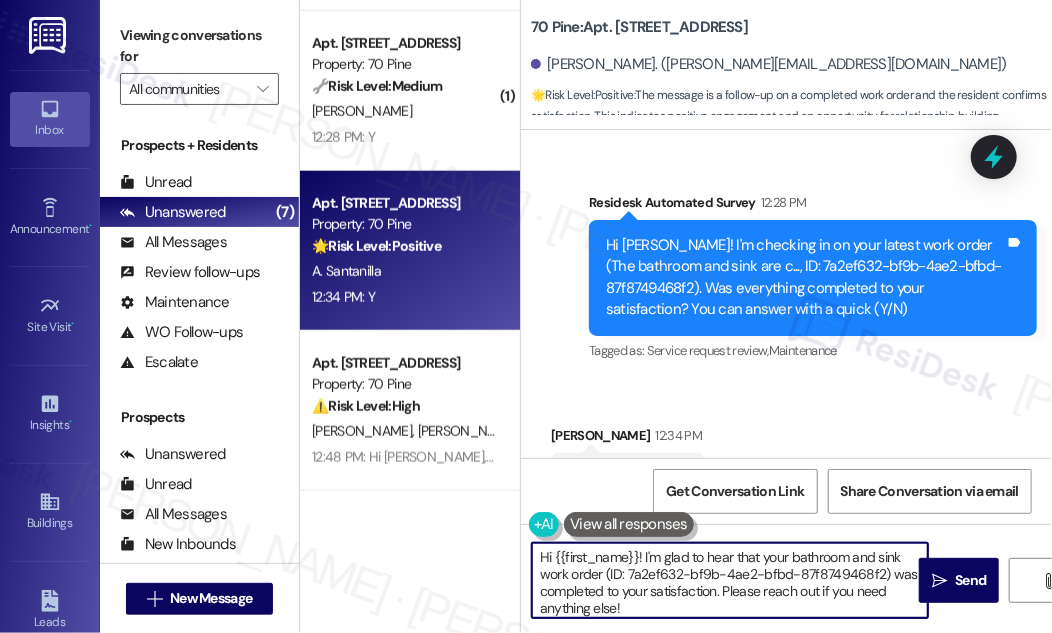 scroll, scrollTop: 5, scrollLeft: 0, axis: vertical 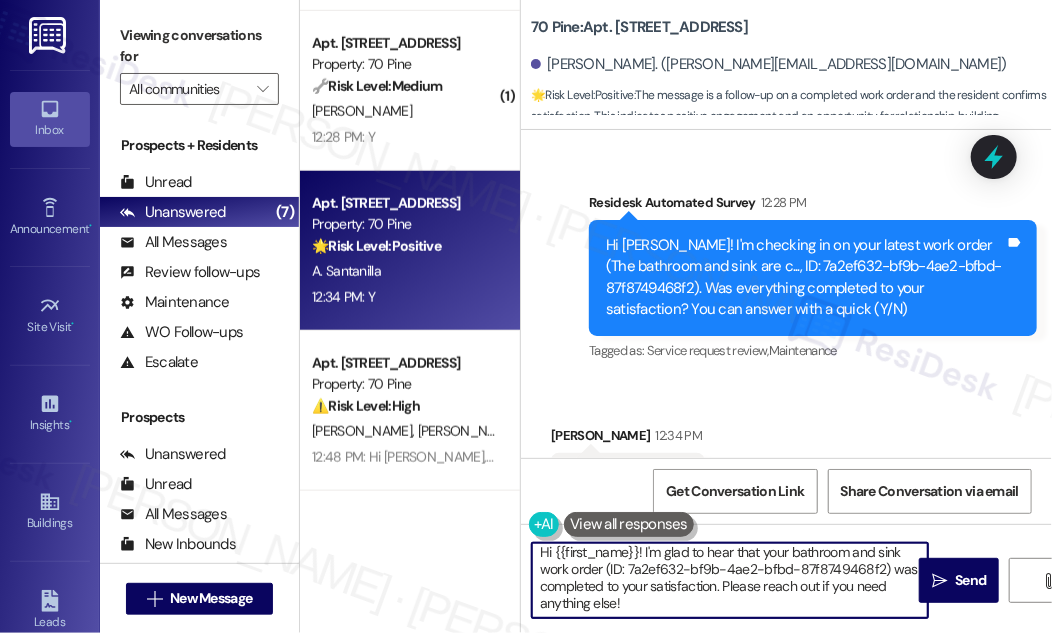 drag, startPoint x: 723, startPoint y: 591, endPoint x: 778, endPoint y: 614, distance: 59.615433 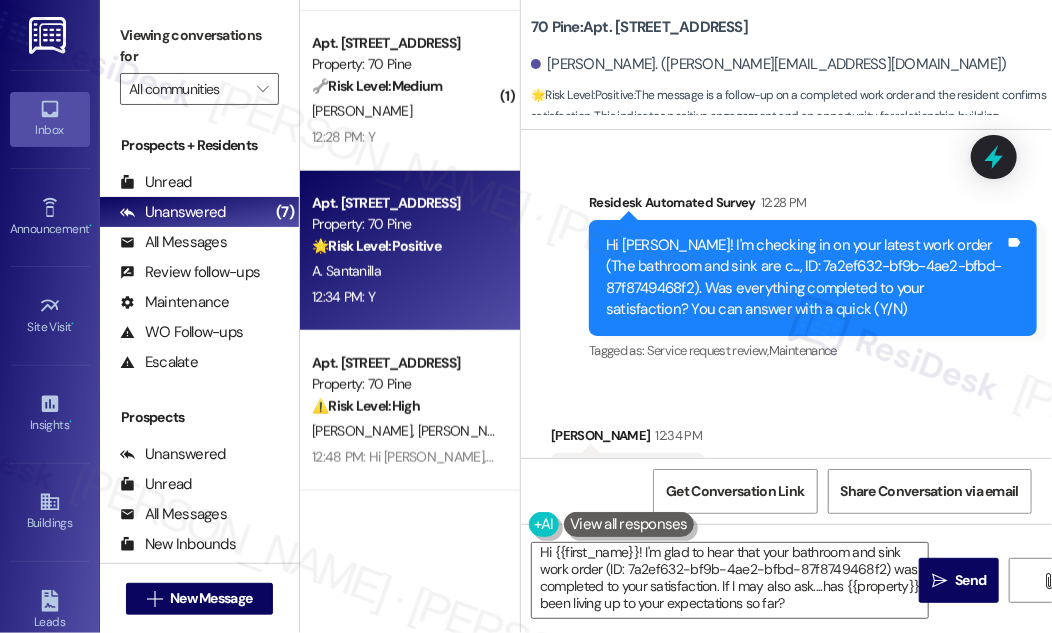 drag, startPoint x: 952, startPoint y: 425, endPoint x: 909, endPoint y: 455, distance: 52.43091 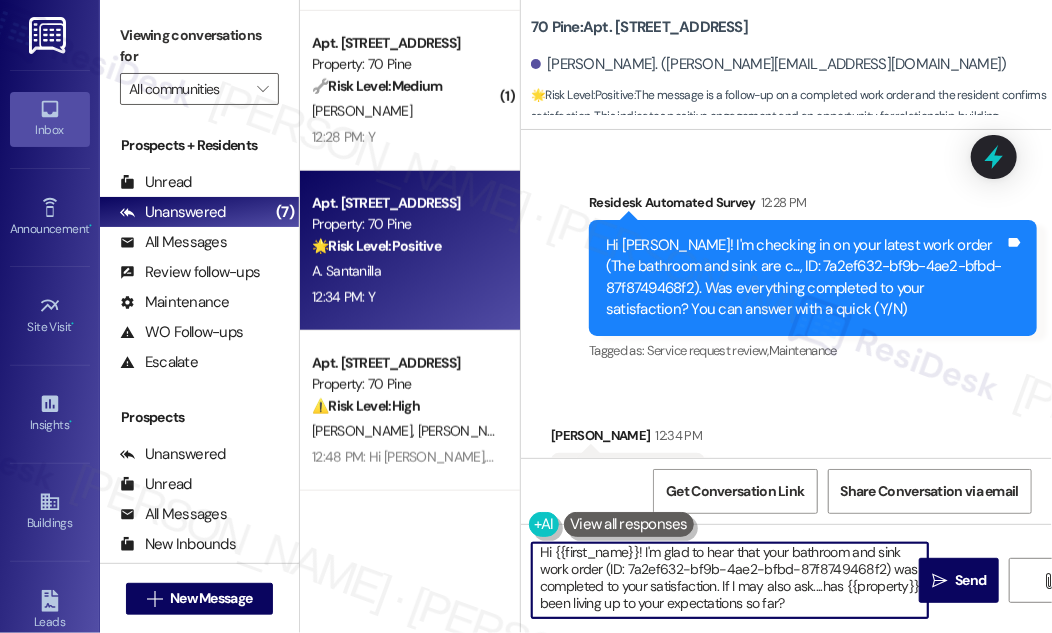click on "Hi {{first_name}}! I'm glad to hear that your bathroom and sink work order (ID: 7a2ef632-bf9b-4ae2-bfbd-87f8749468f2) was completed to your satisfaction. If I may also ask....has {{property}} been living up to your expectations so far?" at bounding box center (730, 580) 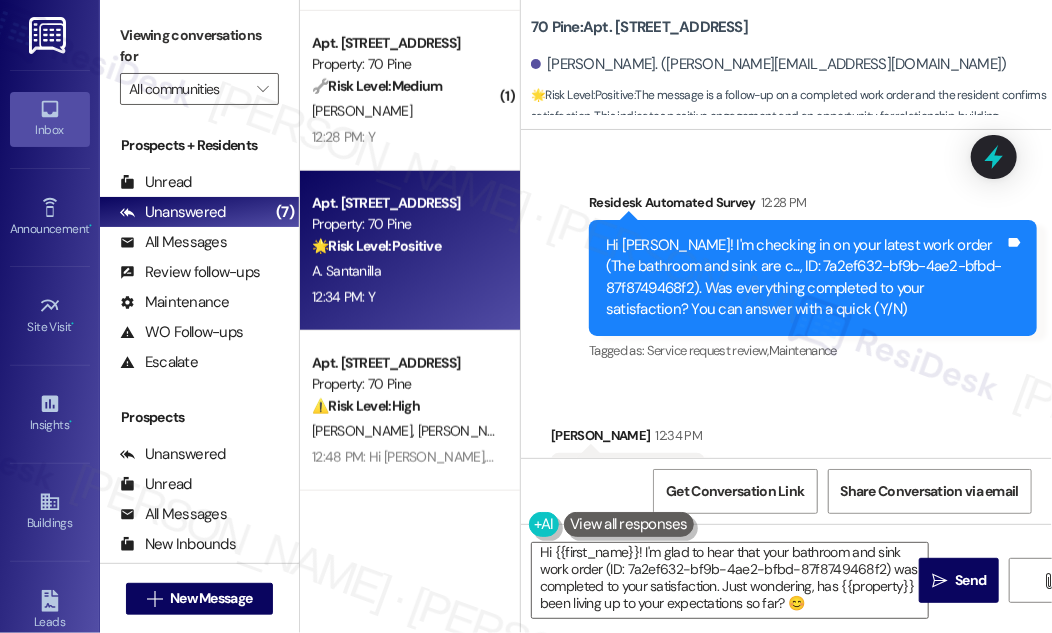 drag, startPoint x: 971, startPoint y: 366, endPoint x: 920, endPoint y: 400, distance: 61.294373 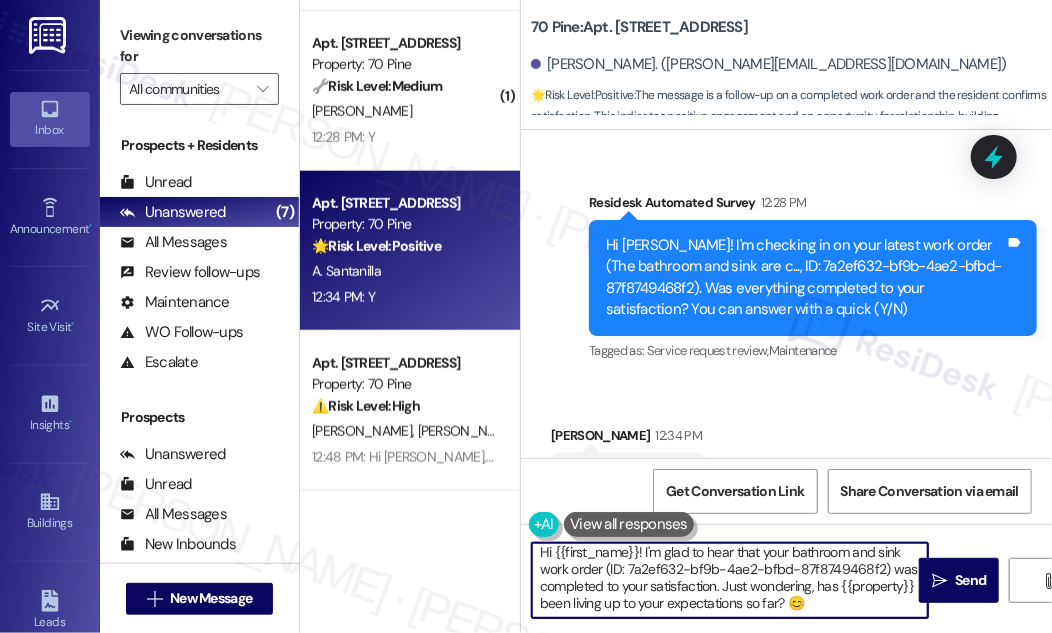 drag, startPoint x: 829, startPoint y: 606, endPoint x: 723, endPoint y: 582, distance: 108.68302 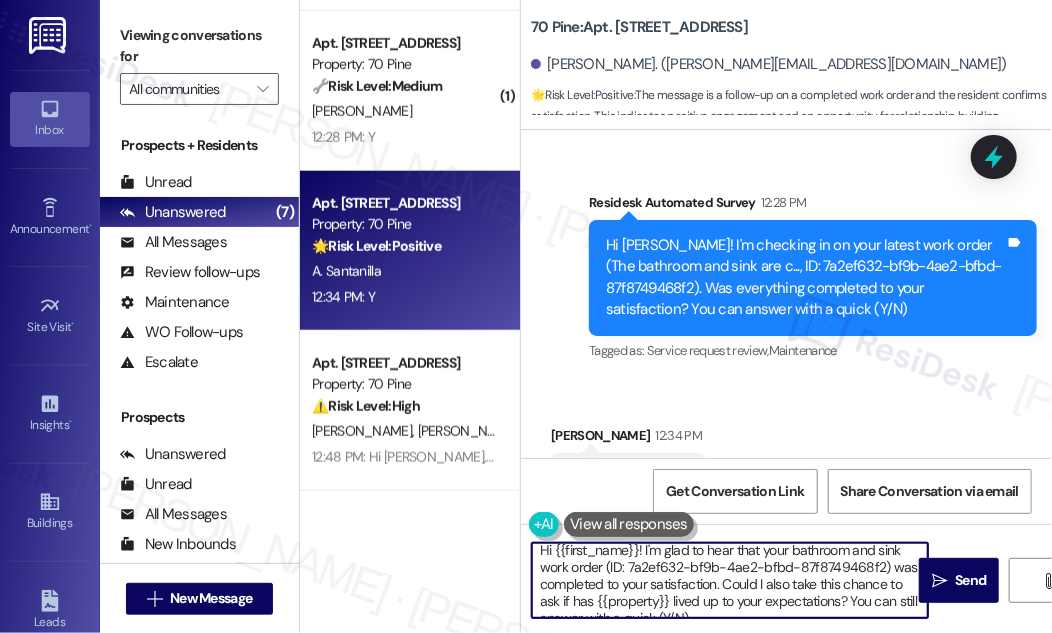 scroll, scrollTop: 0, scrollLeft: 0, axis: both 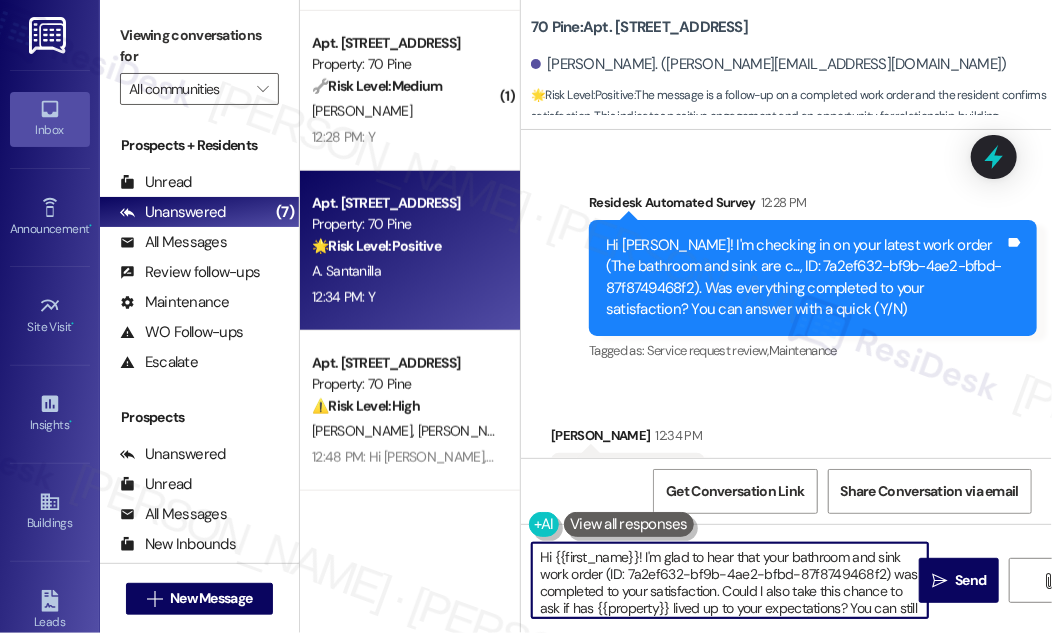 click on "Hi {{first_name}}! I'm glad to hear that your bathroom and sink work order (ID: 7a2ef632-bf9b-4ae2-bfbd-87f8749468f2) was completed to your satisfaction. Could I also take this chance to ask if has {{property}} lived up to your expectations? You can still answer with a quick (Y/N)" at bounding box center [730, 580] 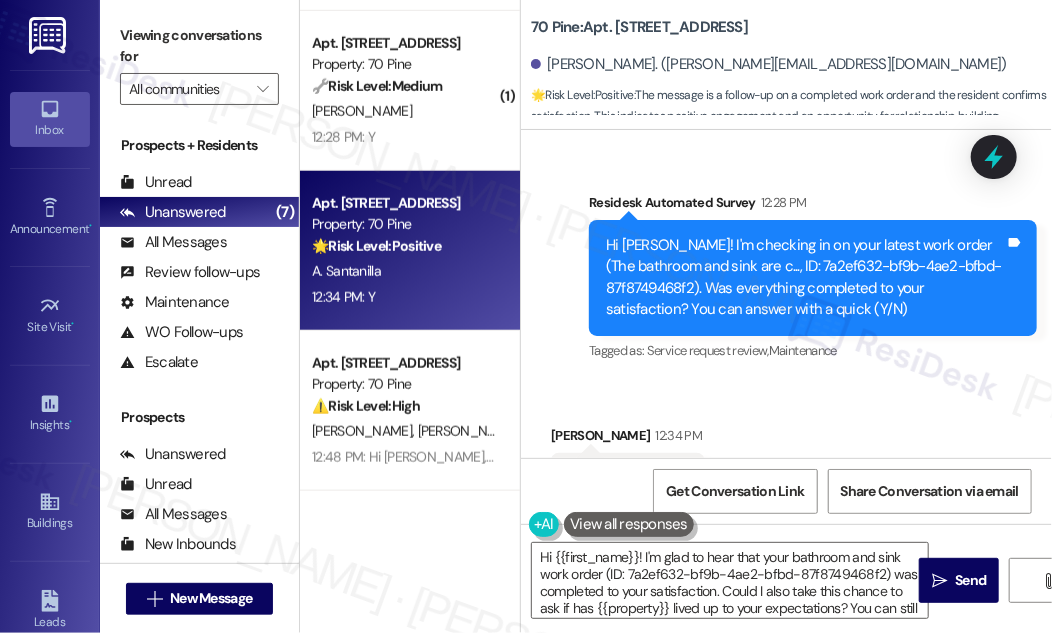 click on "Hi [PERSON_NAME]! I'm checking in on your latest work order (The bathroom and sink are c..., ID: 7a2ef632-bf9b-4ae2-bfbd-87f8749468f2). Was everything completed to your satisfaction? You can answer with a quick (Y/N)" at bounding box center [805, 278] 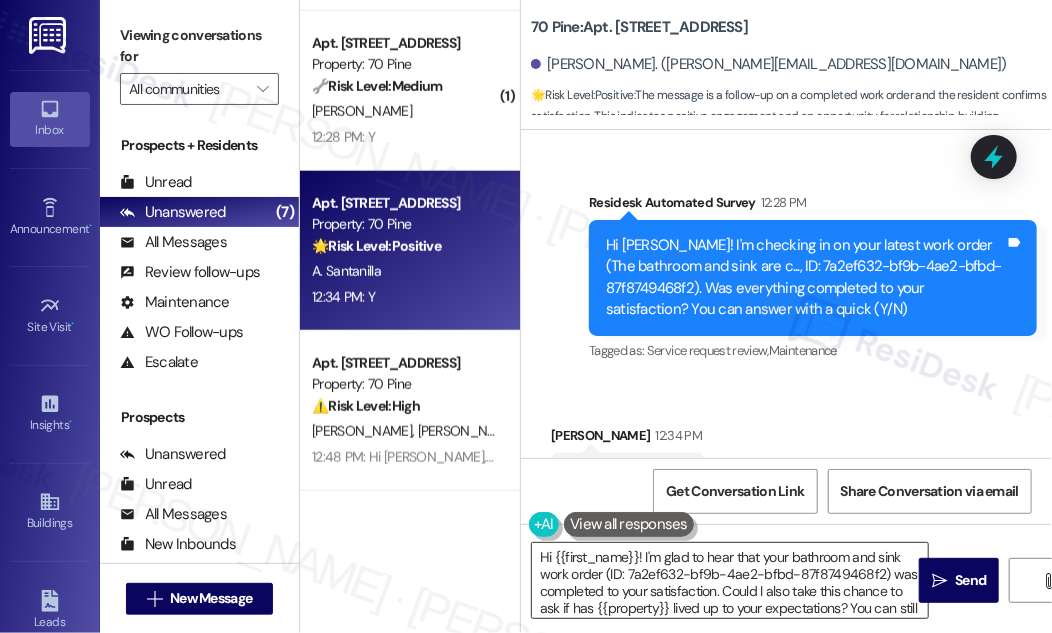click on "Hi {{first_name}}! I'm glad to hear that your bathroom and sink work order (ID: 7a2ef632-bf9b-4ae2-bfbd-87f8749468f2) was completed to your satisfaction. Could I also take this chance to ask if has {{property}} lived up to your expectations? You can still answer with a quick (Y/N)" at bounding box center [730, 580] 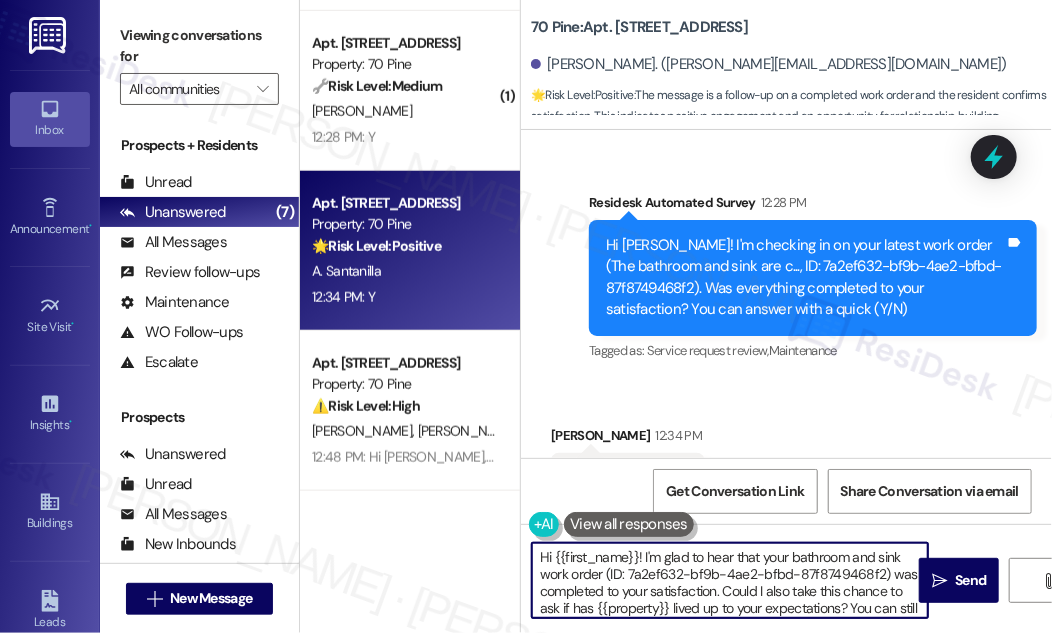 drag, startPoint x: 604, startPoint y: 570, endPoint x: 887, endPoint y: 570, distance: 283 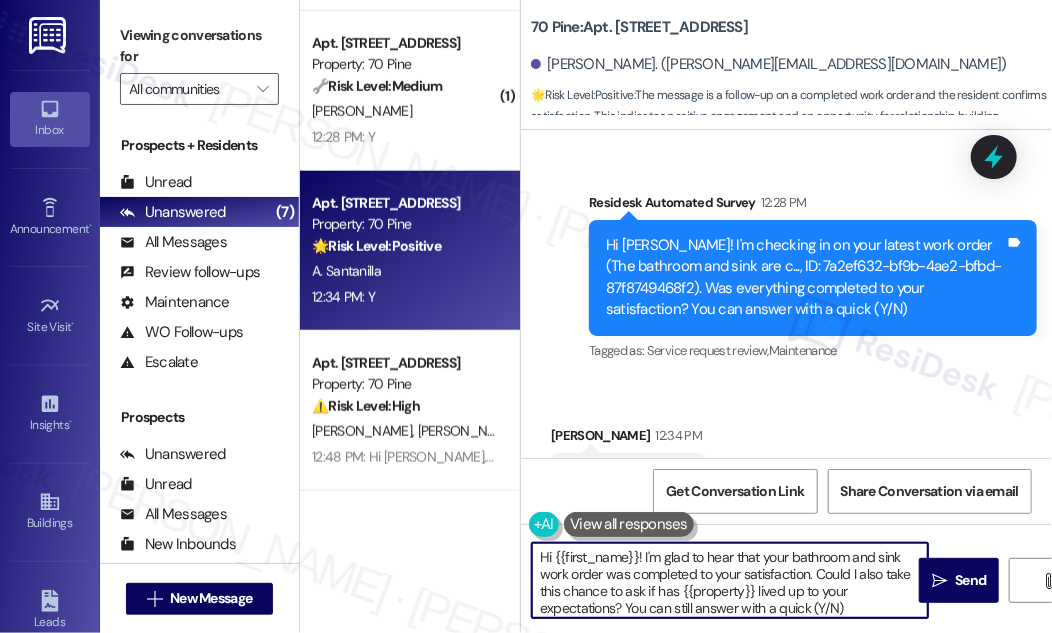 click on "Hi {{first_name}}! I'm glad to hear that your bathroom and sink work order was completed to your satisfaction. Could I also take this chance to ask if has {{property}} lived up to your expectations? You can still answer with a quick (Y/N)" at bounding box center [730, 580] 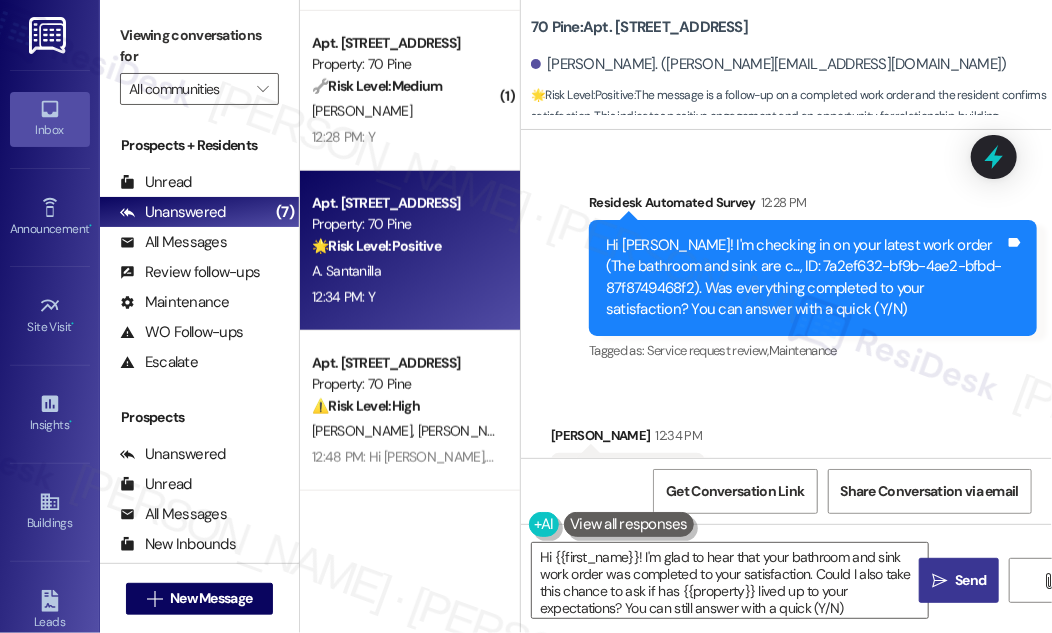 click on "Send" at bounding box center (970, 580) 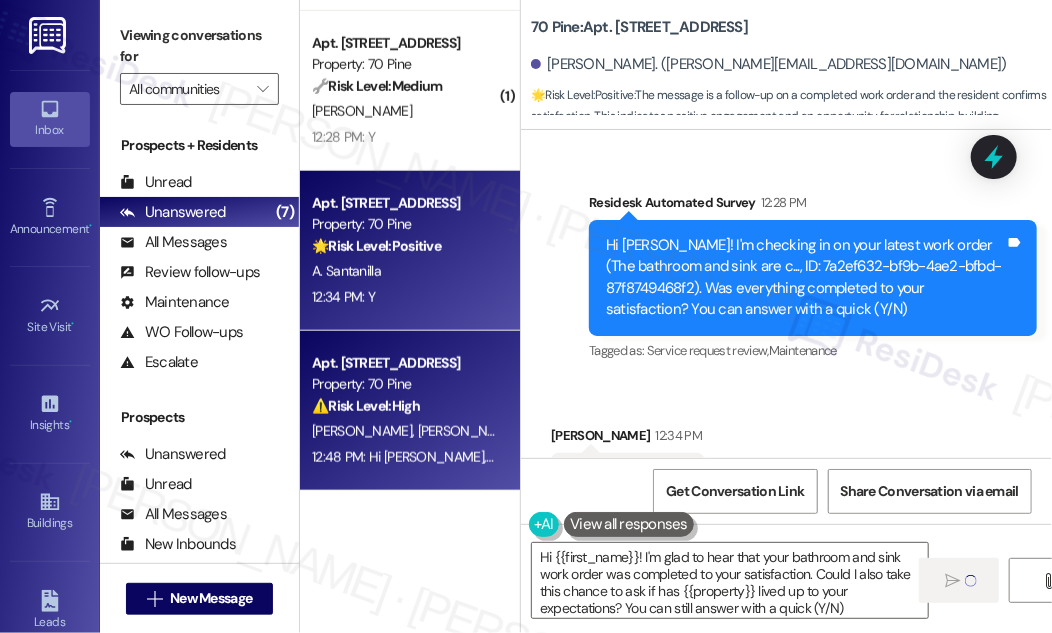 scroll, scrollTop: 447, scrollLeft: 0, axis: vertical 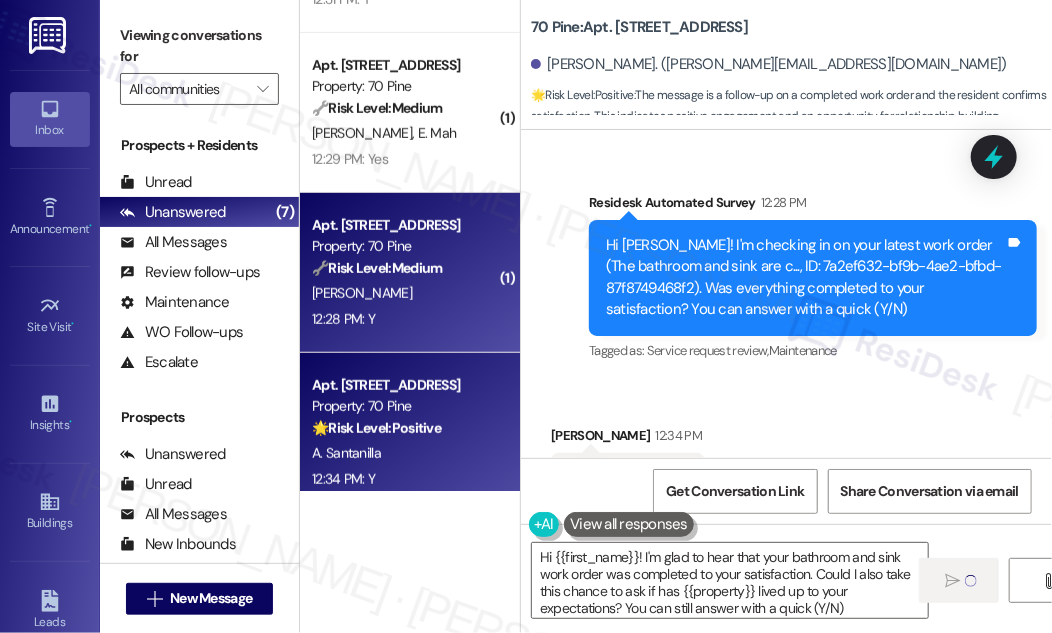 click on "[PERSON_NAME]" at bounding box center (404, 293) 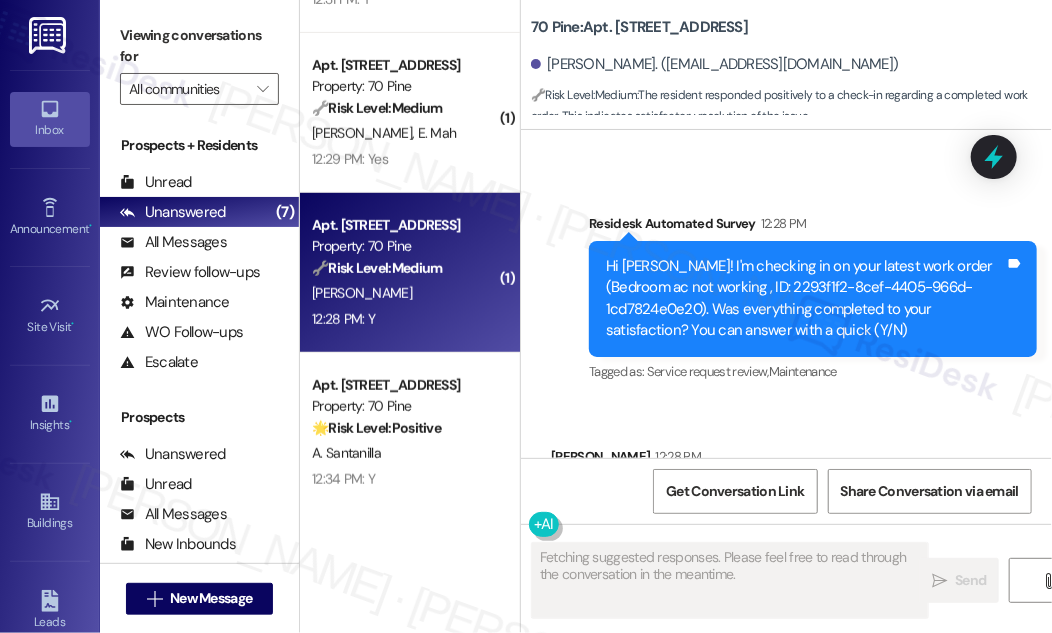 scroll, scrollTop: 3912, scrollLeft: 0, axis: vertical 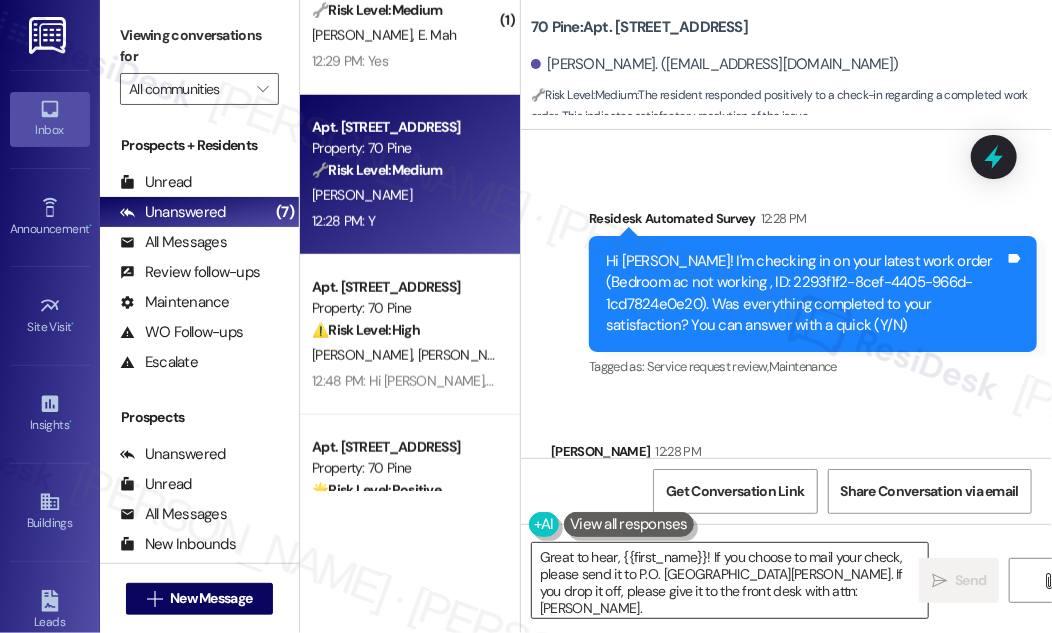 click on "Great to hear, {{first_name}}! If you choose to mail your check, please send it to P.O. [GEOGRAPHIC_DATA][PERSON_NAME]. If you drop it off, please give it to the front desk with attn: [PERSON_NAME]." at bounding box center (730, 580) 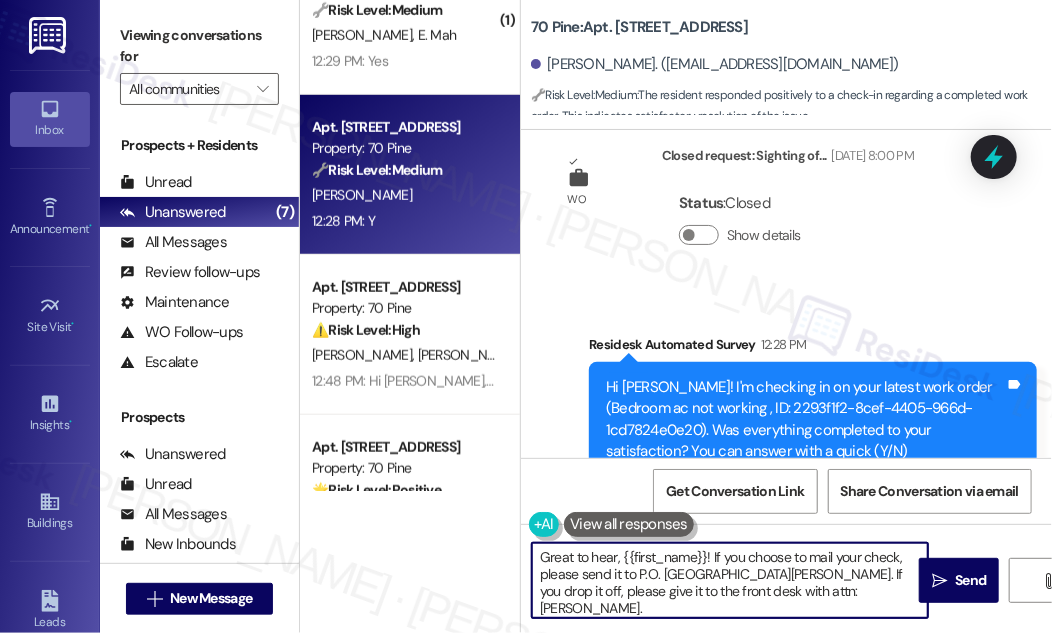 scroll, scrollTop: 3912, scrollLeft: 0, axis: vertical 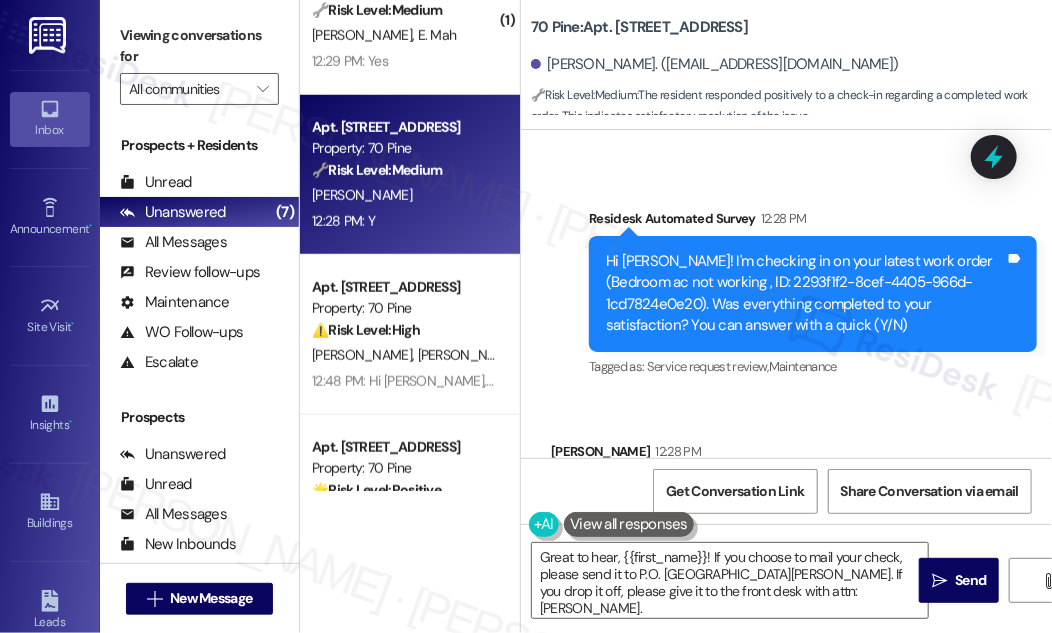 click on "Received via SMS [PERSON_NAME] 12:28 PM Y Tags and notes Tagged as:   Positive response Click to highlight conversations about Positive response" at bounding box center [786, 480] 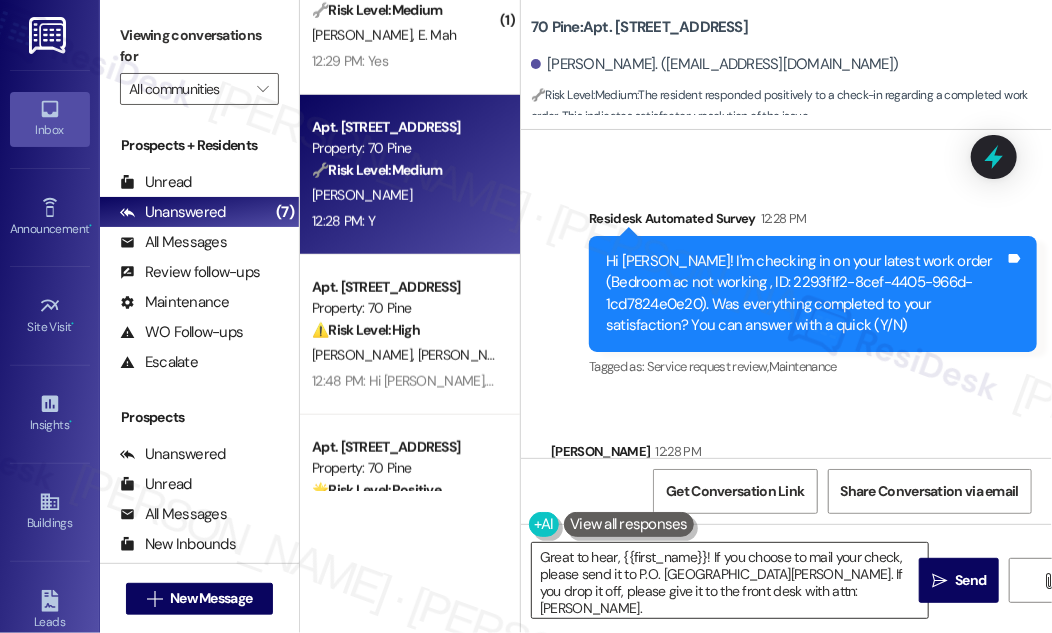 click on "Great to hear, {{first_name}}! If you choose to mail your check, please send it to P.O. [GEOGRAPHIC_DATA][PERSON_NAME]. If you drop it off, please give it to the front desk with attn: [PERSON_NAME]." at bounding box center (730, 580) 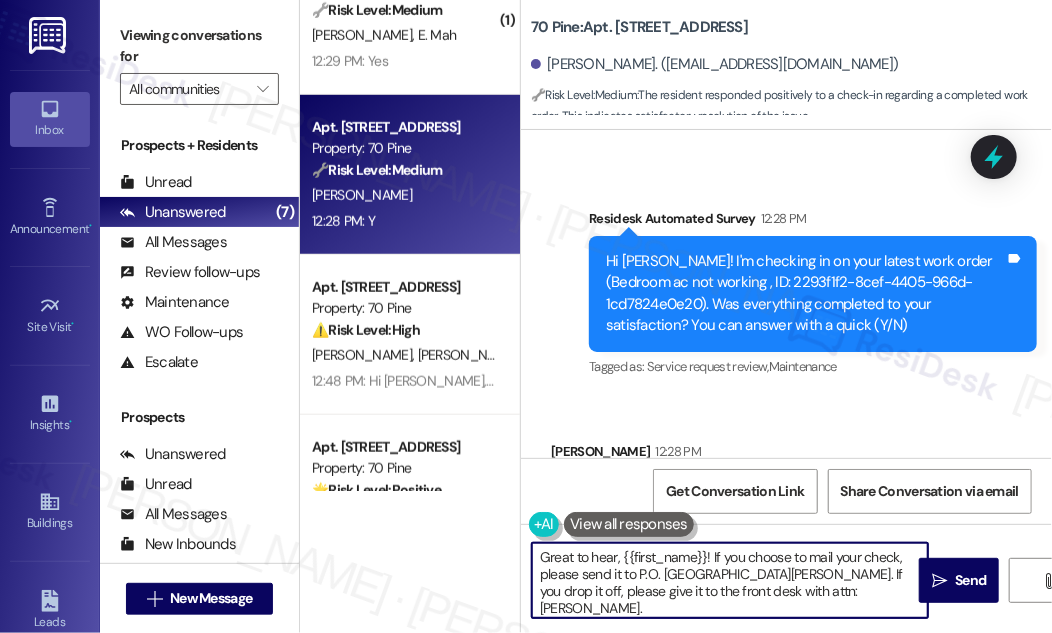 paste on "Hi {{first_name}}! I'm glad to hear that the maintenance work order was completed to your satisfaction. Could I also take this chance to ask if has {{property}} lived up to your expectations? You can still answer with a quick (Y/N)" 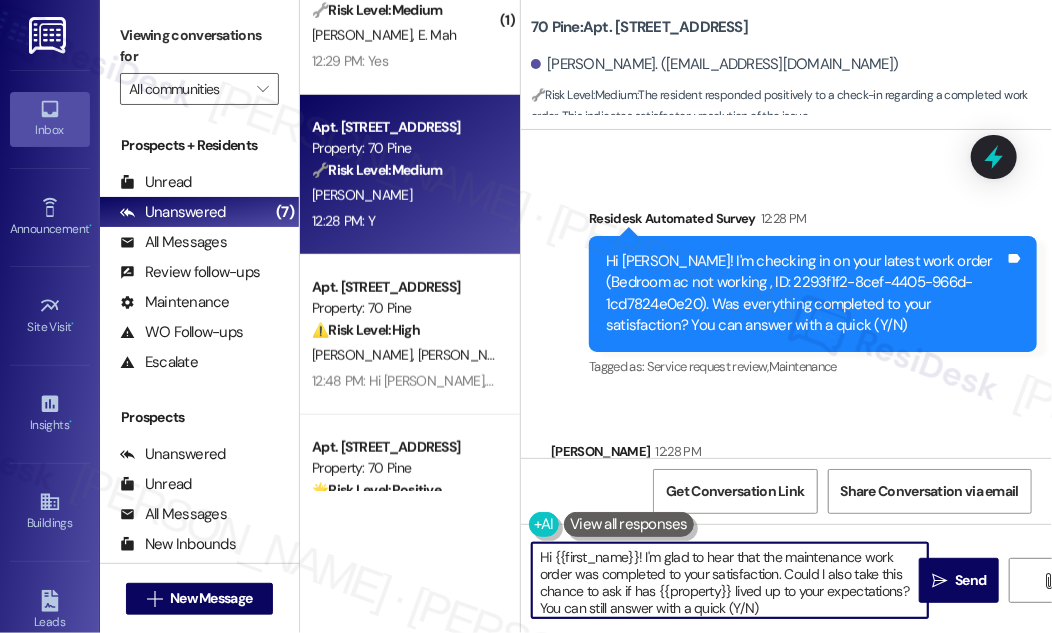 click on "Received via SMS [PERSON_NAME] 12:28 PM Y Tags and notes Tagged as:   Positive response Click to highlight conversations about Positive response" at bounding box center [786, 480] 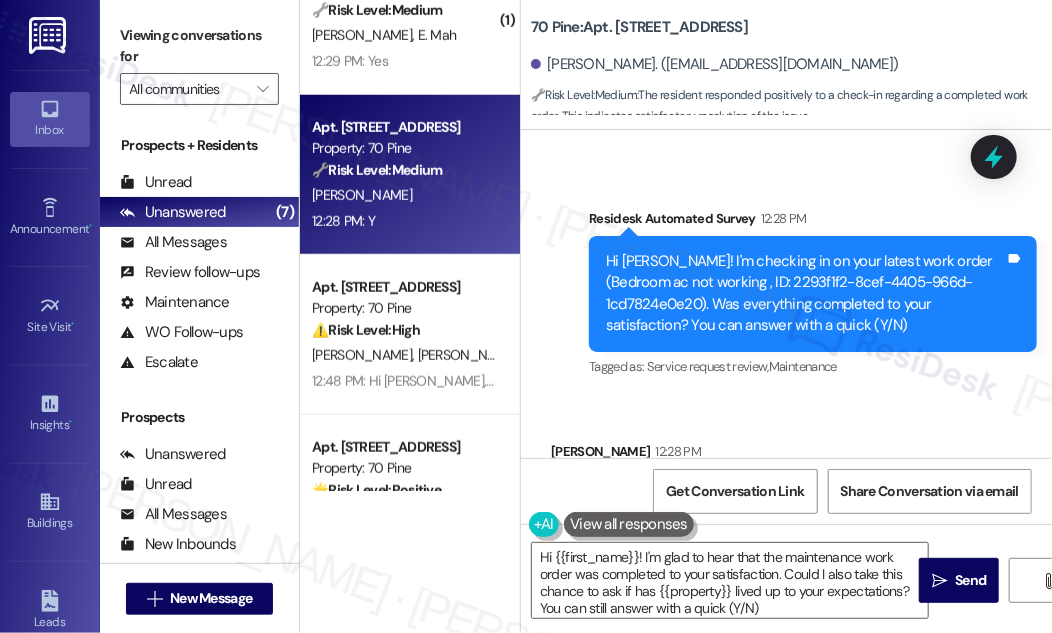 click on "[PERSON_NAME] 12:28 PM" at bounding box center (628, 455) 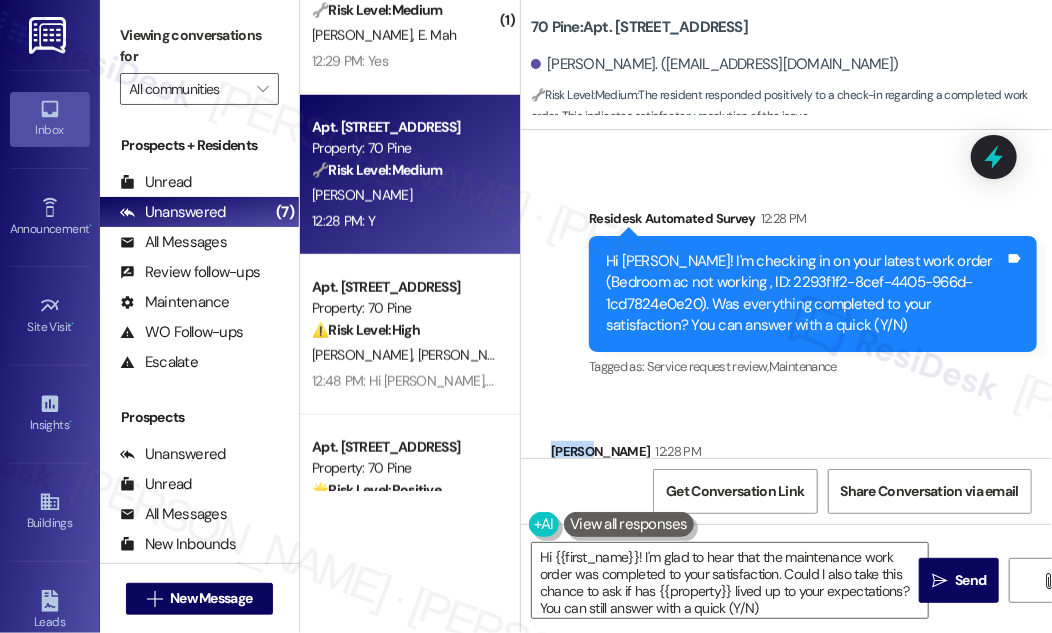 click on "[PERSON_NAME] 12:28 PM" at bounding box center (628, 455) 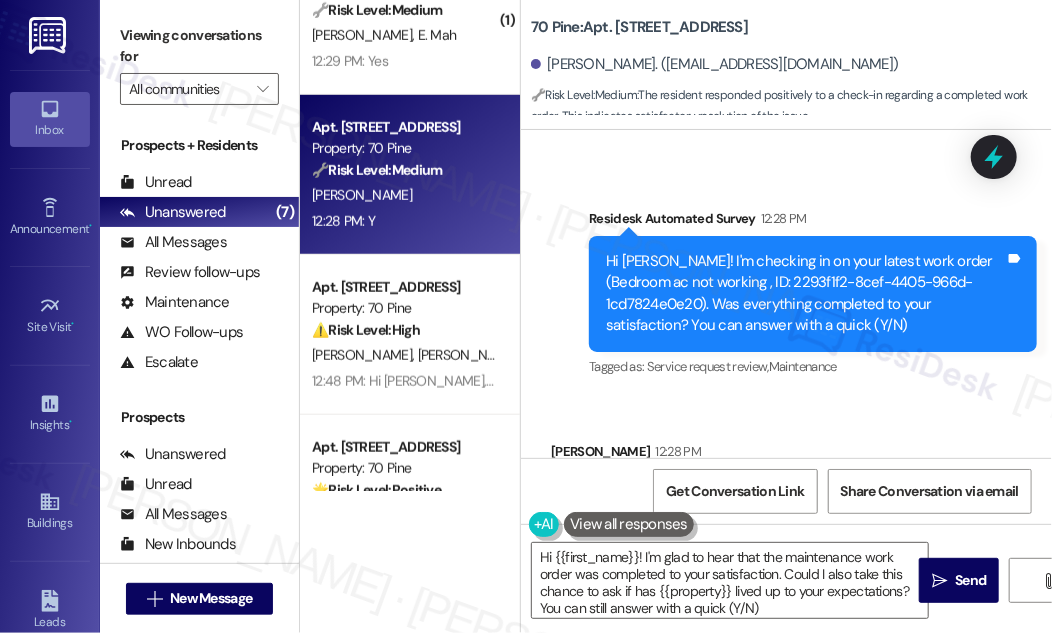 click on "Received via SMS [PERSON_NAME] 12:28 PM Y Tags and notes Tagged as:   Positive response Click to highlight conversations about Positive response" at bounding box center (786, 480) 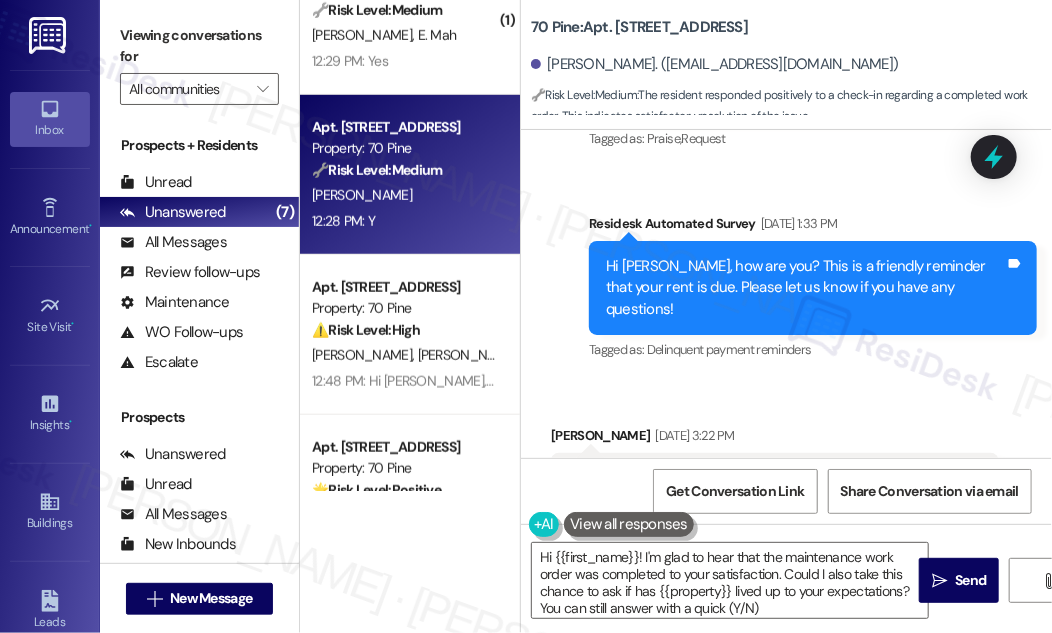 scroll, scrollTop: 1248, scrollLeft: 0, axis: vertical 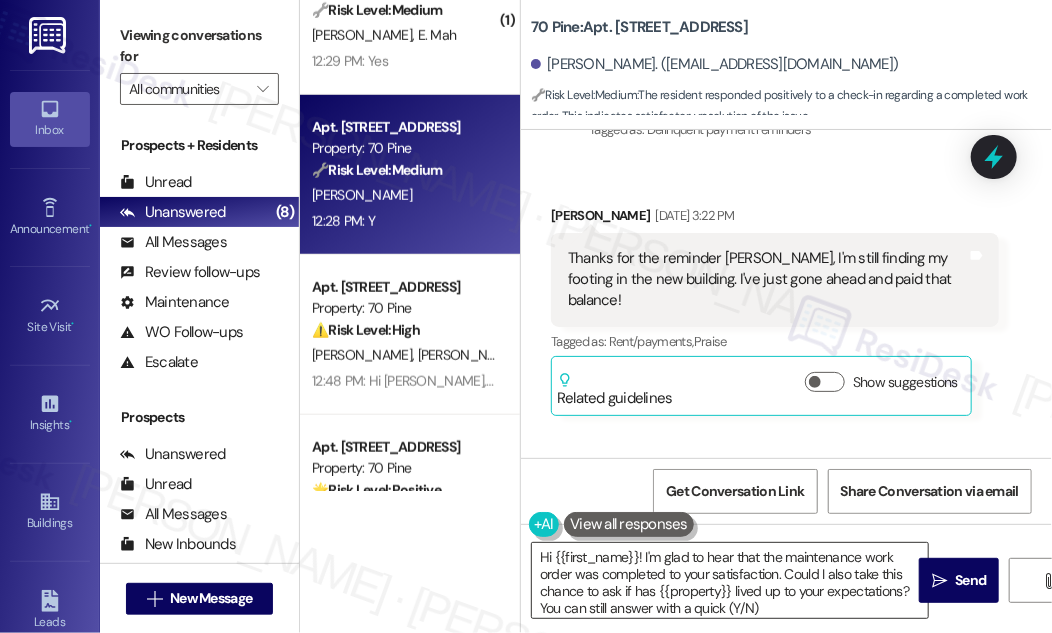 click on "Hi {{first_name}}! I'm glad to hear that the maintenance work order was completed to your satisfaction. Could I also take this chance to ask if has {{property}} lived up to your expectations? You can still answer with a quick (Y/N)" at bounding box center [730, 580] 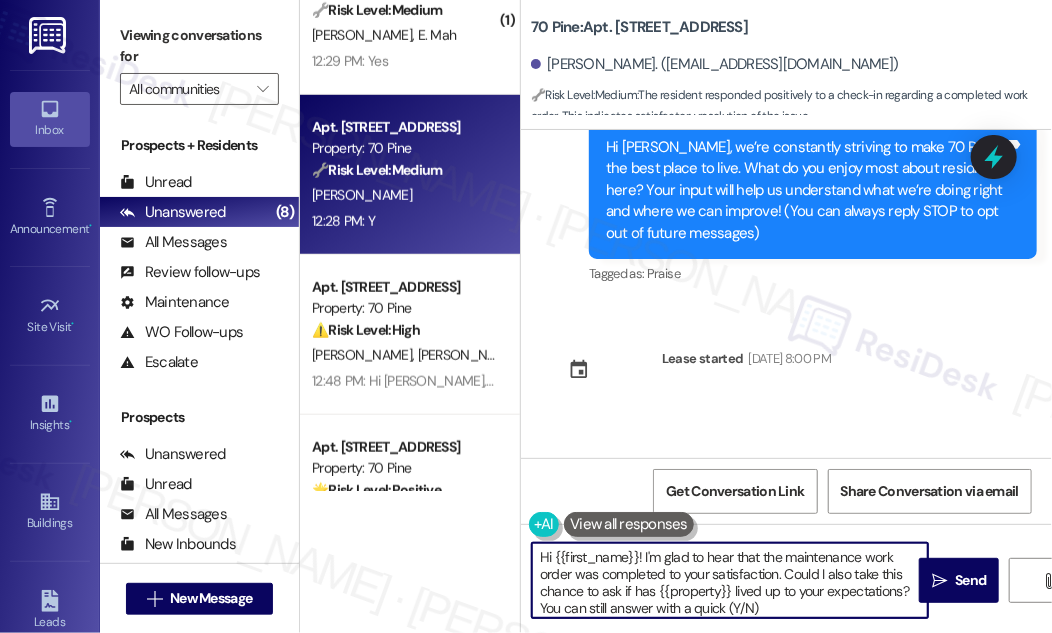 scroll, scrollTop: 66, scrollLeft: 0, axis: vertical 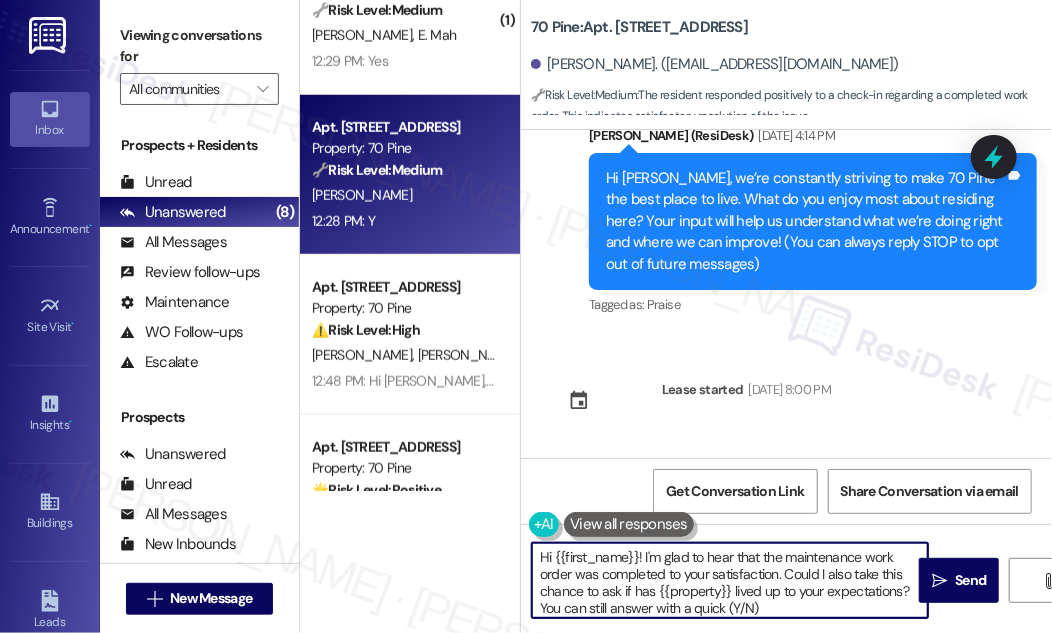 click on "Hi [PERSON_NAME], we’re constantly striving to make 70 Pine the best place to live. What do you enjoy most about residing here? Your input will help us understand what we’re doing right and where we can improve! (You can always reply STOP to opt out of future messages)" at bounding box center [805, 221] 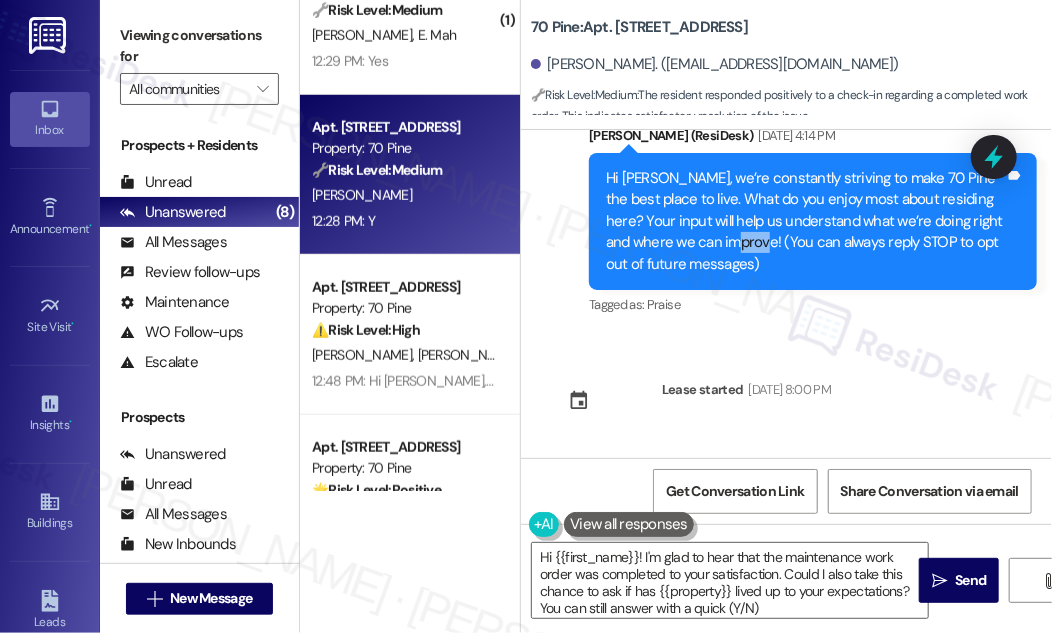click on "Hi [PERSON_NAME], we’re constantly striving to make 70 Pine the best place to live. What do you enjoy most about residing here? Your input will help us understand what we’re doing right and where we can improve! (You can always reply STOP to opt out of future messages)" at bounding box center [805, 221] 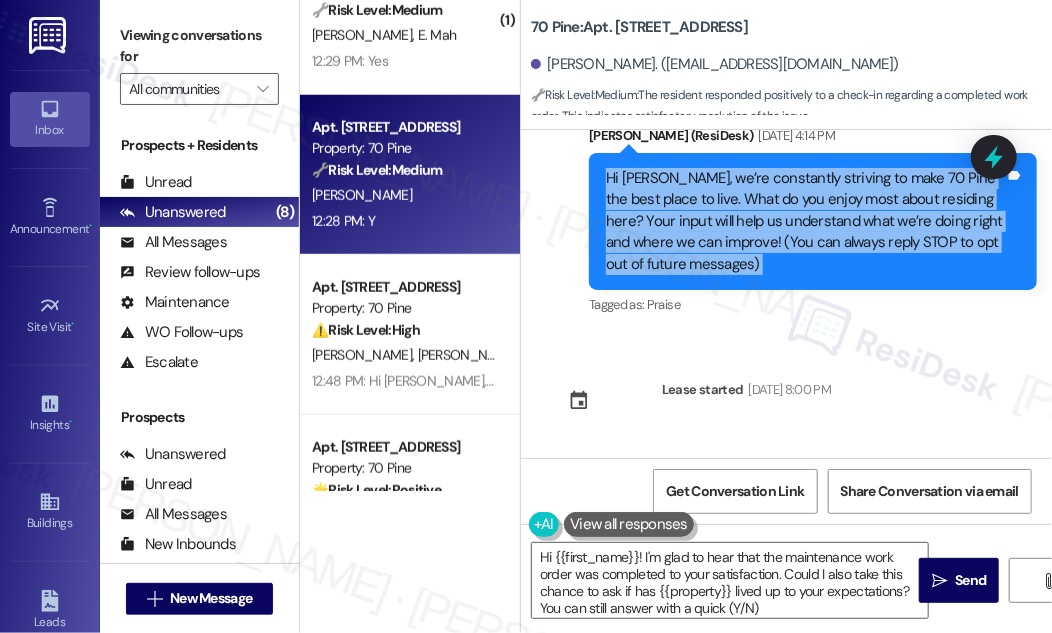 click on "Hi [PERSON_NAME], we’re constantly striving to make 70 Pine the best place to live. What do you enjoy most about residing here? Your input will help us understand what we’re doing right and where we can improve! (You can always reply STOP to opt out of future messages)" at bounding box center [805, 221] 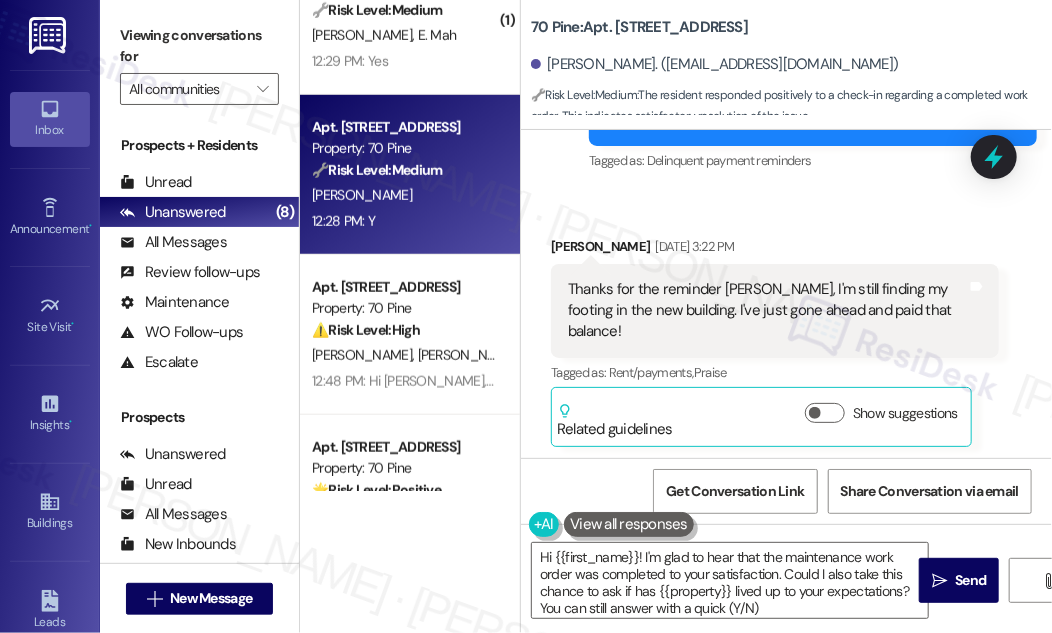 scroll, scrollTop: 1338, scrollLeft: 0, axis: vertical 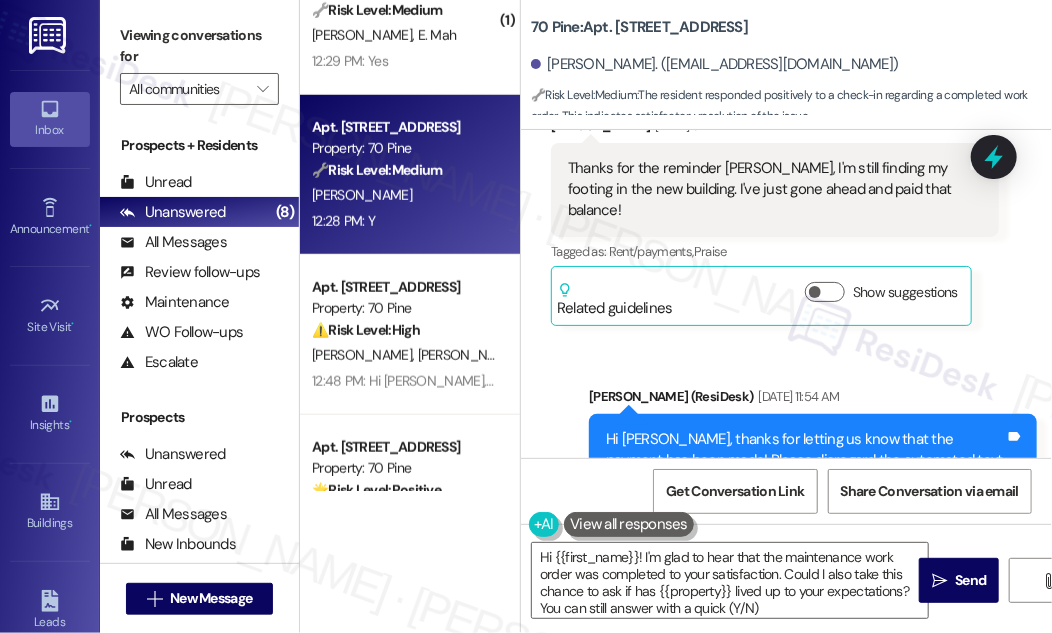 click on "Thanks for the reminder [PERSON_NAME], I'm still finding my footing in the new building. I've just gone ahead and paid that balance!" at bounding box center [767, 190] 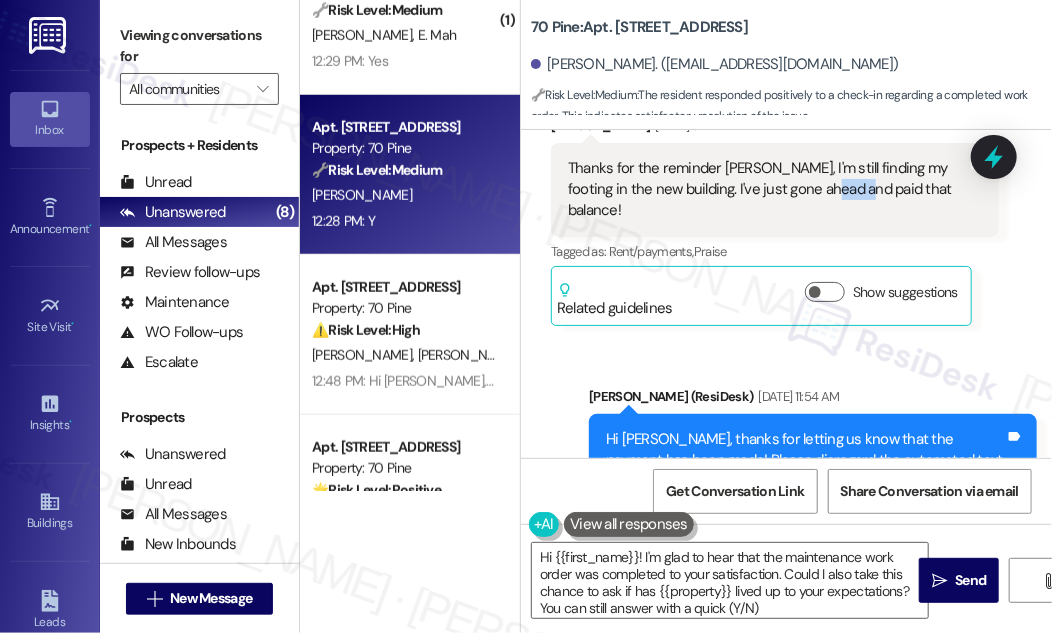 click on "Thanks for the reminder [PERSON_NAME], I'm still finding my footing in the new building. I've just gone ahead and paid that balance!" at bounding box center [767, 190] 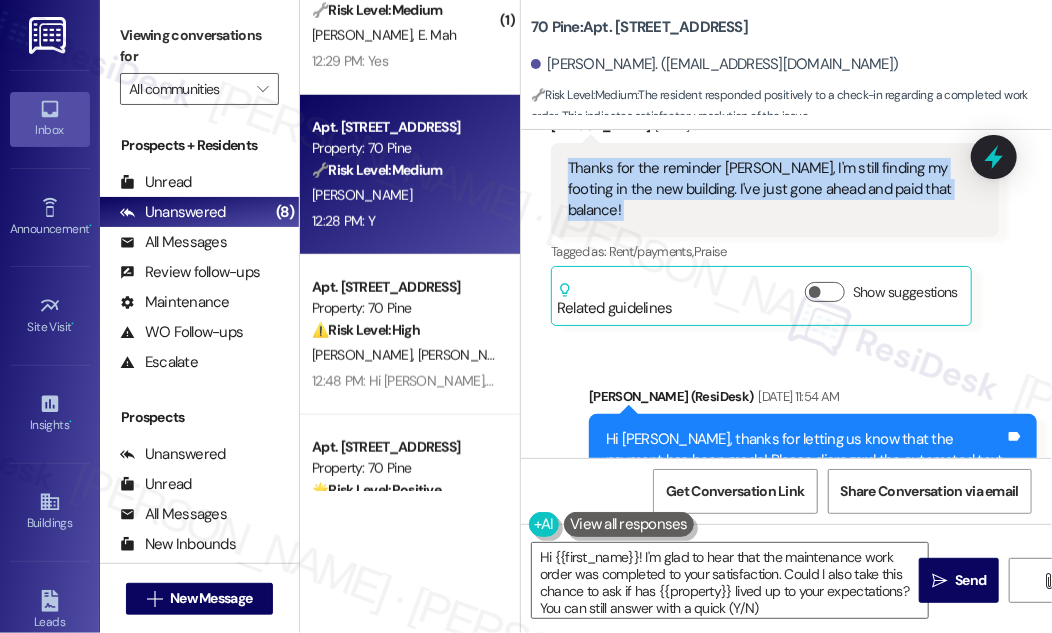 click on "Thanks for the reminder [PERSON_NAME], I'm still finding my footing in the new building. I've just gone ahead and paid that balance!" at bounding box center (767, 190) 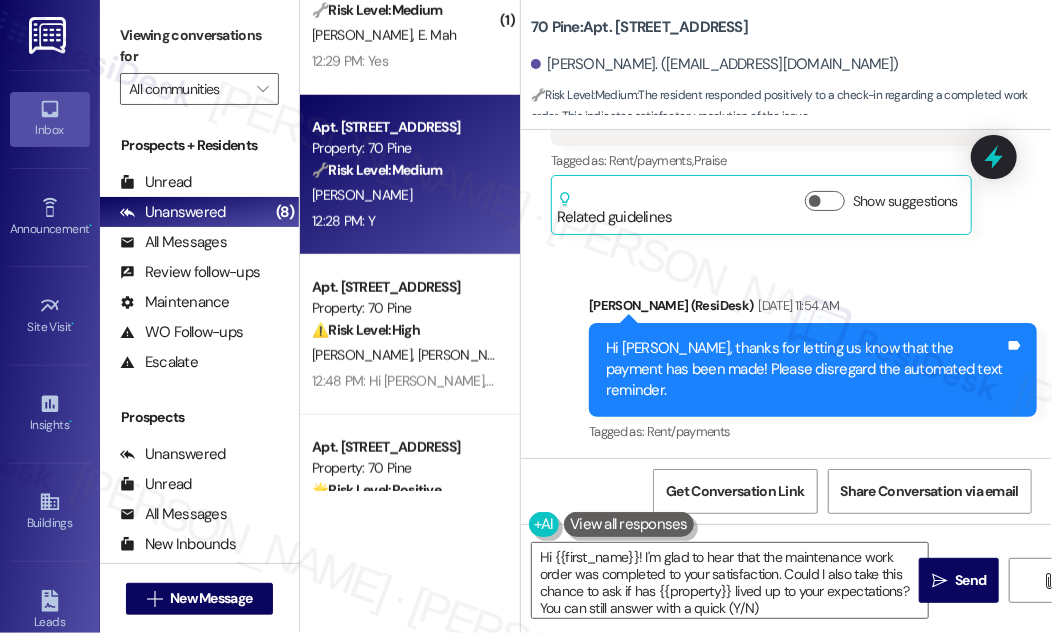 scroll, scrollTop: 1520, scrollLeft: 0, axis: vertical 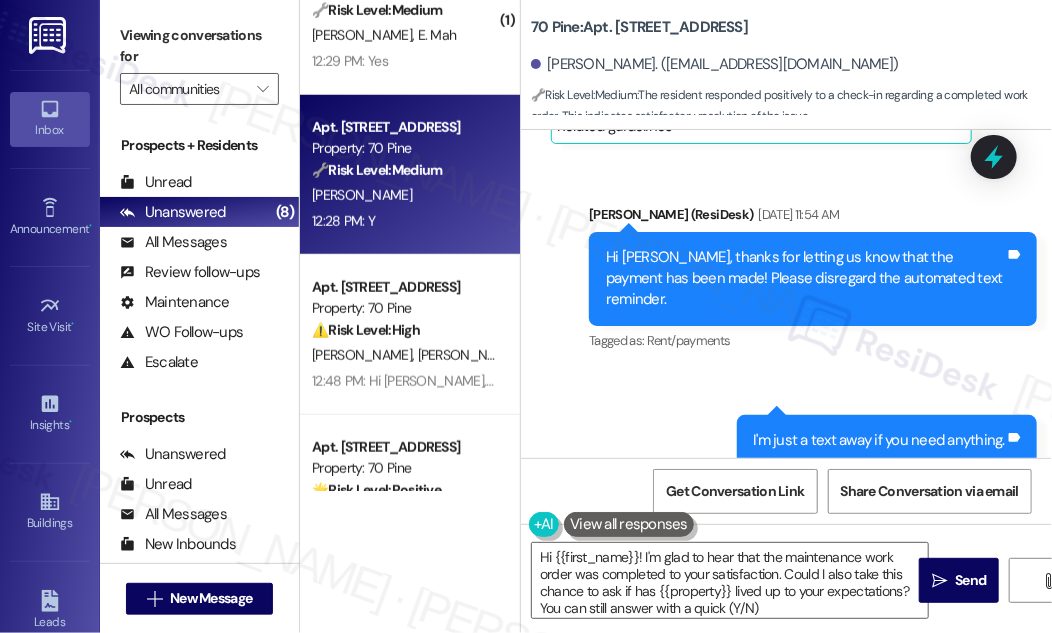 click on "Hi [PERSON_NAME], thanks for letting us know that the payment has been made! Please disregard the automated text reminder. Tags and notes" at bounding box center (813, 279) 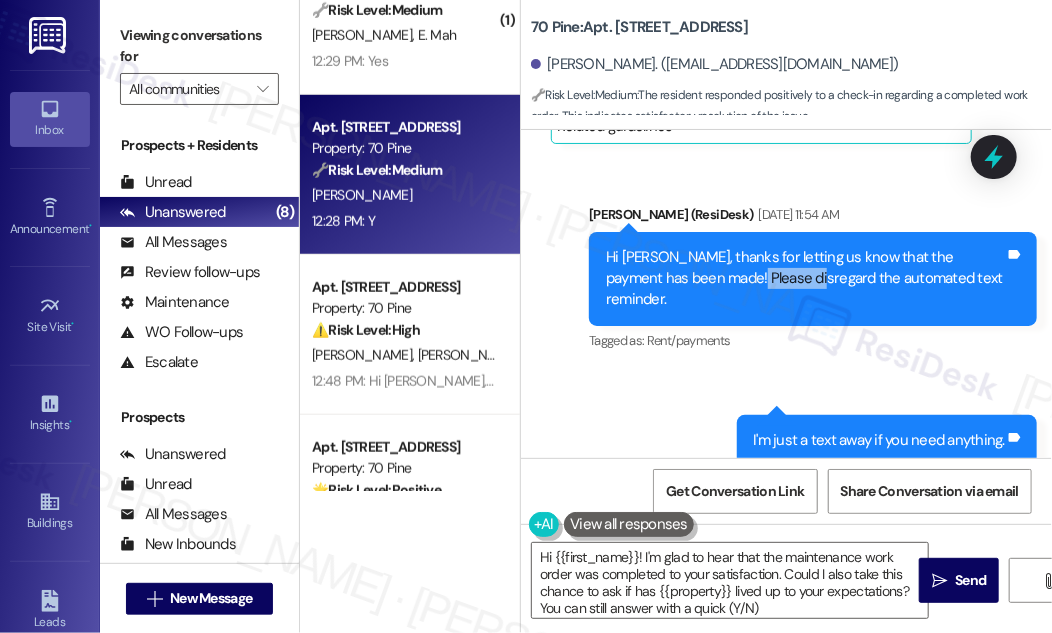 click on "Hi [PERSON_NAME], thanks for letting us know that the payment has been made! Please disregard the automated text reminder. Tags and notes" at bounding box center (813, 279) 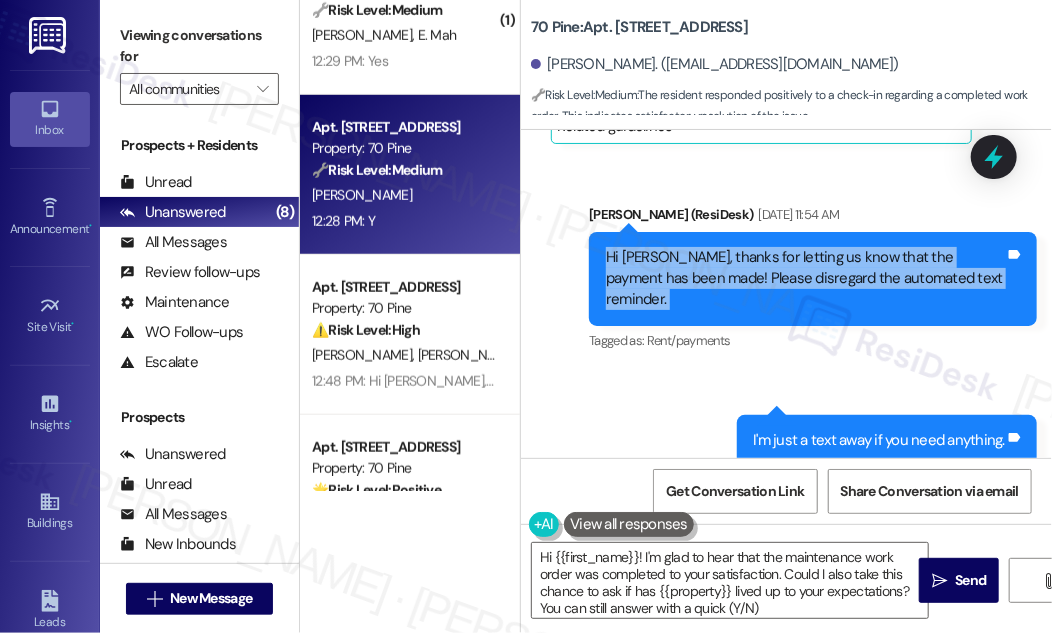 click on "Hi [PERSON_NAME], thanks for letting us know that the payment has been made! Please disregard the automated text reminder. Tags and notes" at bounding box center (813, 279) 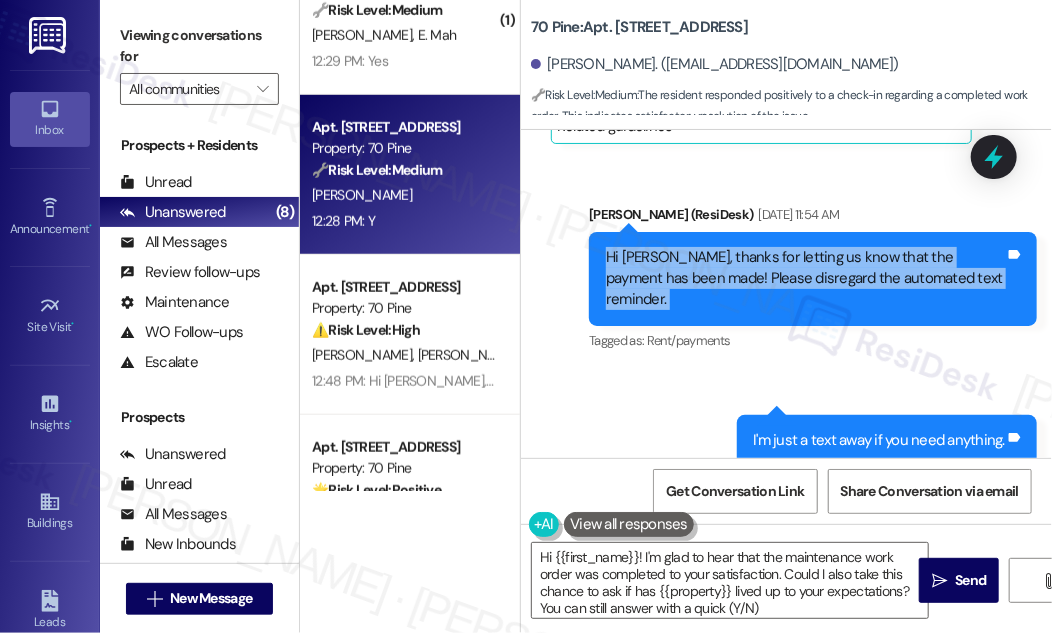 click on "Hi [PERSON_NAME], thanks for letting us know that the payment has been made! Please disregard the automated text reminder." at bounding box center [805, 279] 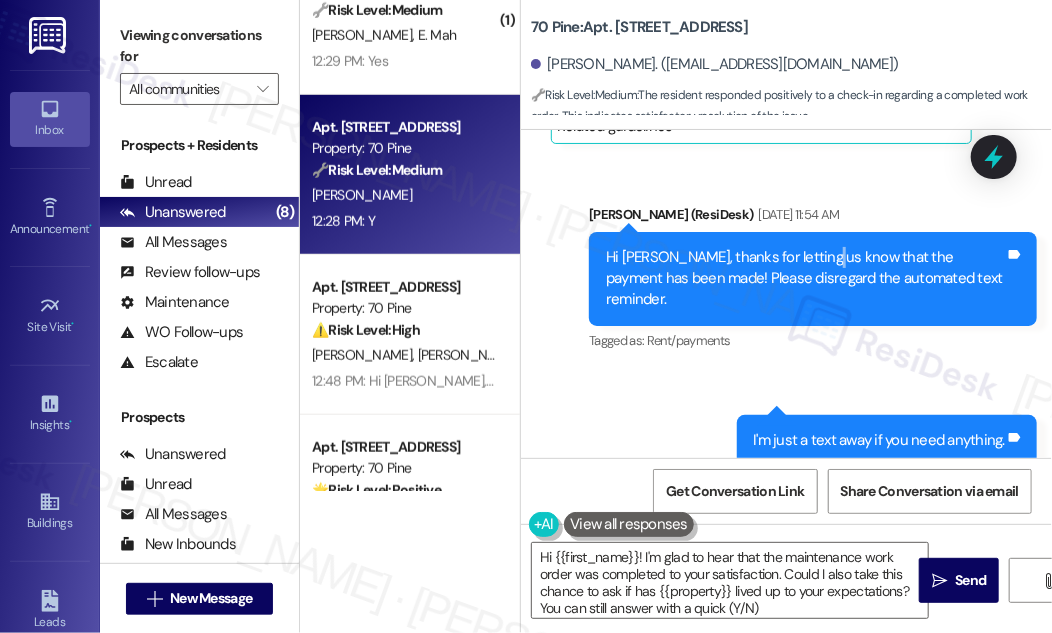 click on "Hi [PERSON_NAME], thanks for letting us know that the payment has been made! Please disregard the automated text reminder." at bounding box center [805, 279] 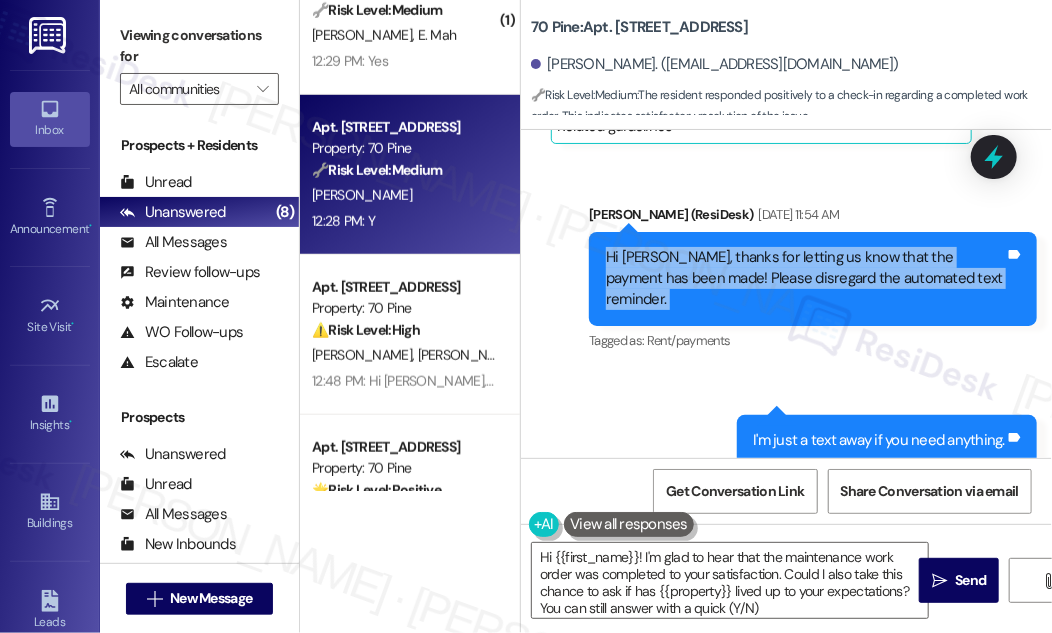 click on "Hi [PERSON_NAME], thanks for letting us know that the payment has been made! Please disregard the automated text reminder." at bounding box center (805, 279) 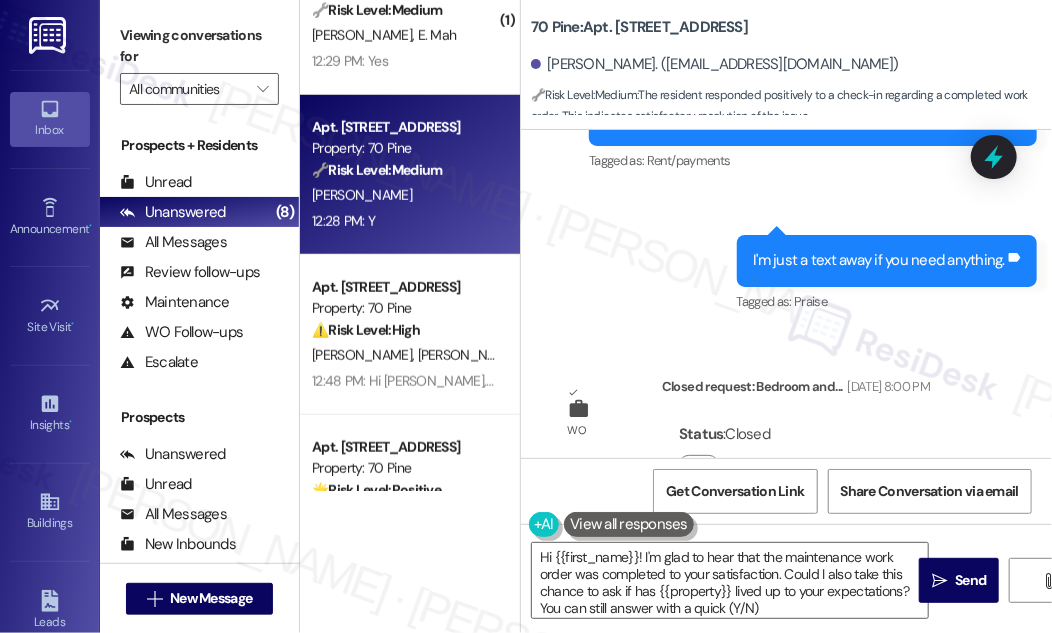 scroll, scrollTop: 1702, scrollLeft: 0, axis: vertical 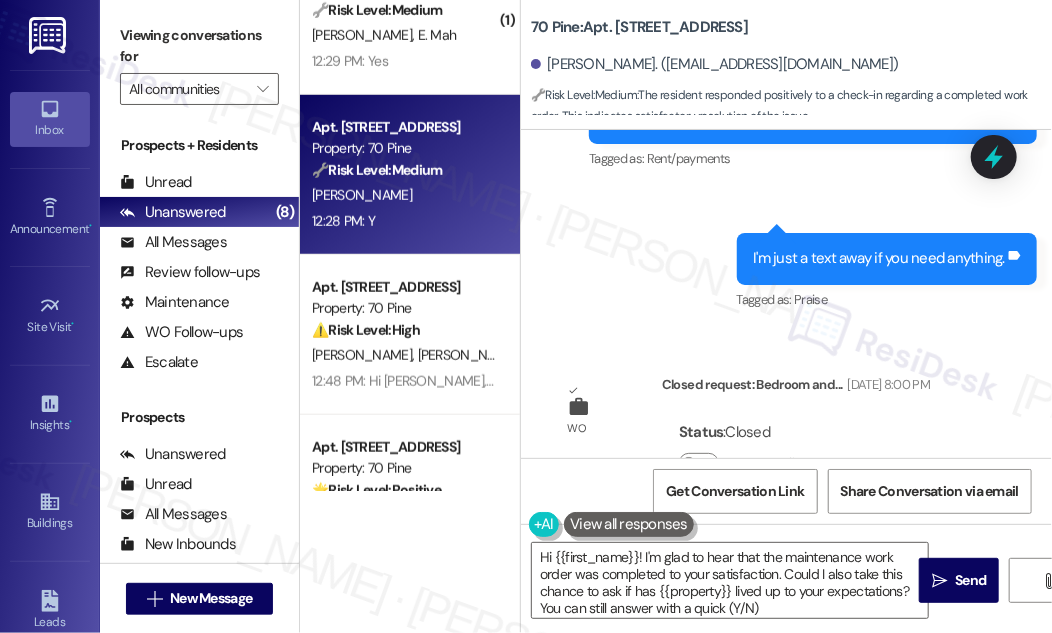 click on "I'm just a text away if you need anything. Tags and notes" at bounding box center (887, 258) 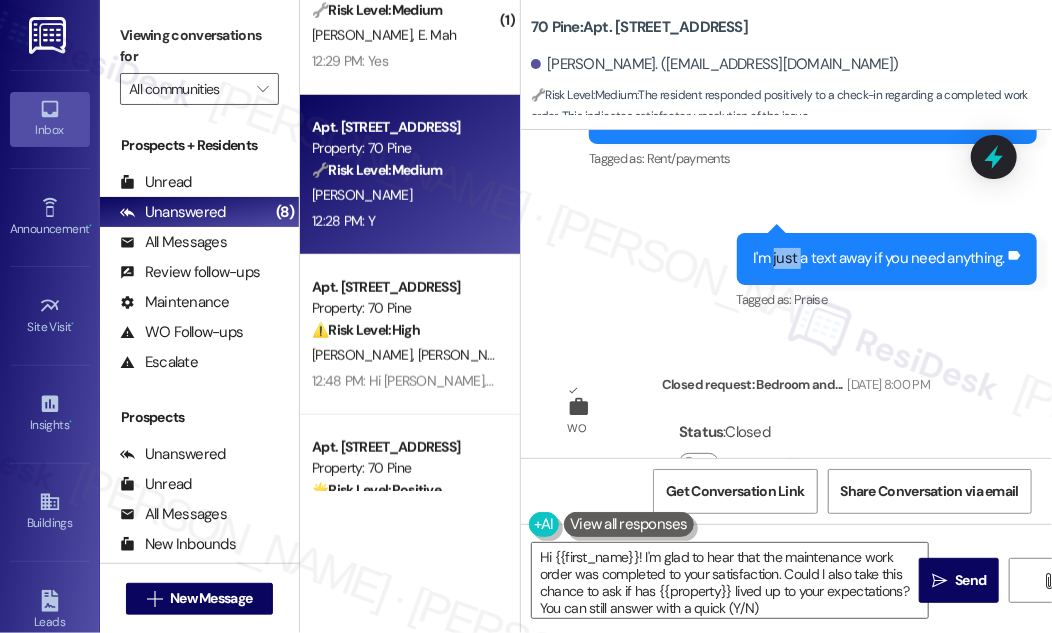 click on "I'm just a text away if you need anything. Tags and notes" at bounding box center [887, 258] 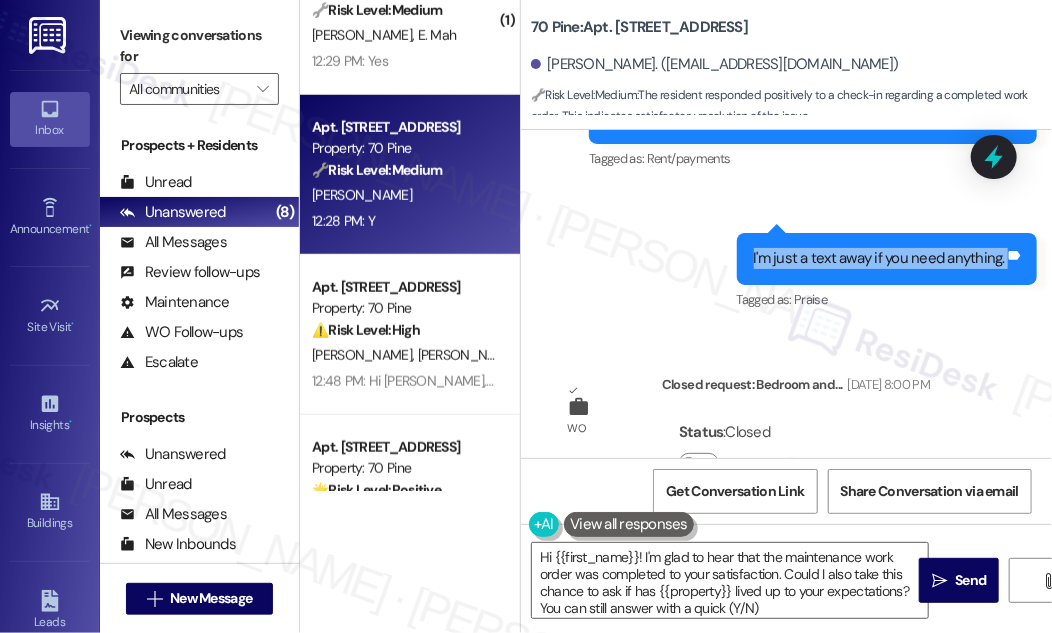 click on "I'm just a text away if you need anything. Tags and notes" at bounding box center (887, 258) 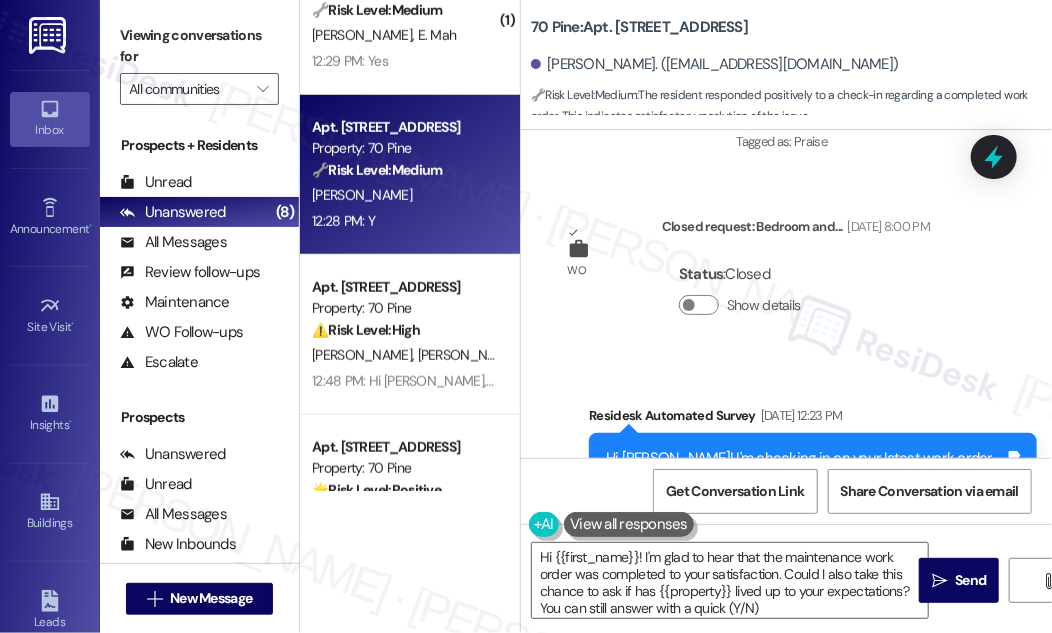 scroll, scrollTop: 2066, scrollLeft: 0, axis: vertical 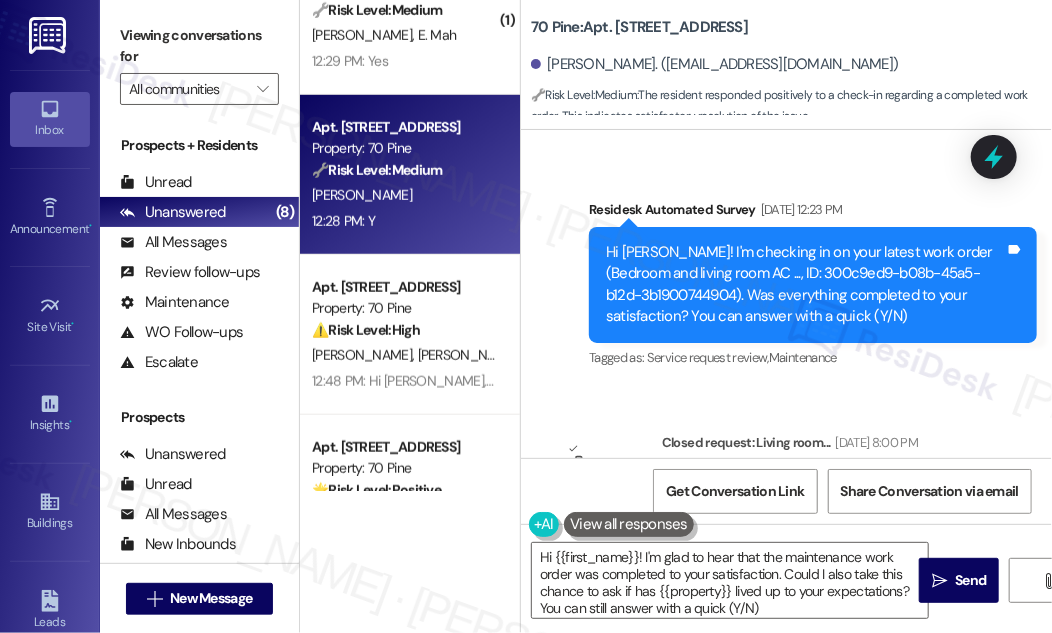 click on "Hi [PERSON_NAME]! I'm checking in on your latest work order (Bedroom and living room AC ..., ID: 300c9ed9-b08b-45a5-b12d-3b1900744904). Was everything completed to your satisfaction? You can answer with a quick (Y/N)" at bounding box center [805, 285] 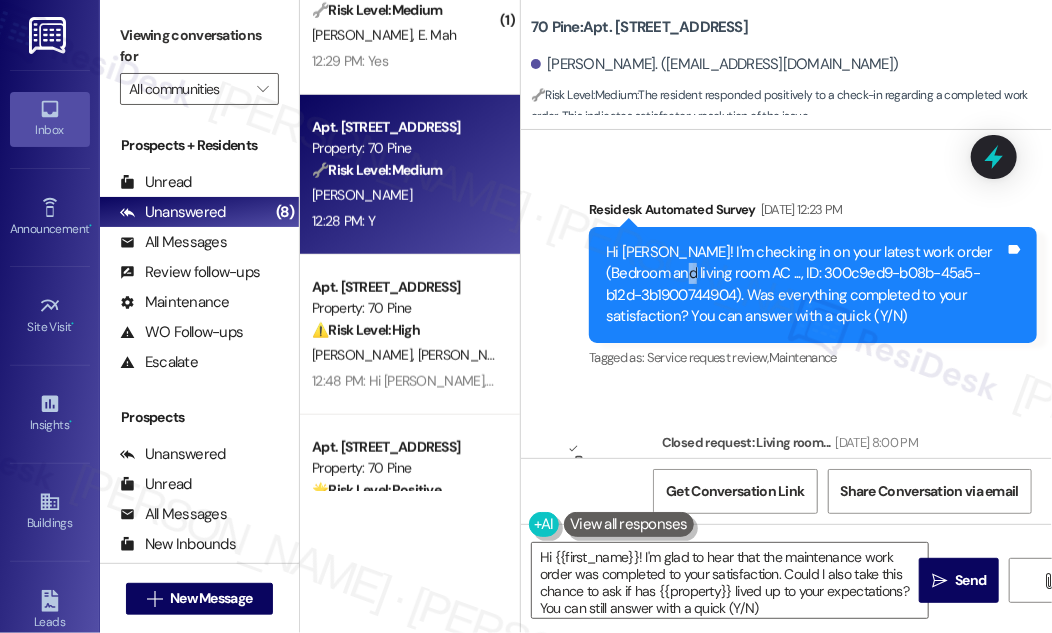 click on "Hi [PERSON_NAME]! I'm checking in on your latest work order (Bedroom and living room AC ..., ID: 300c9ed9-b08b-45a5-b12d-3b1900744904). Was everything completed to your satisfaction? You can answer with a quick (Y/N)" at bounding box center [805, 285] 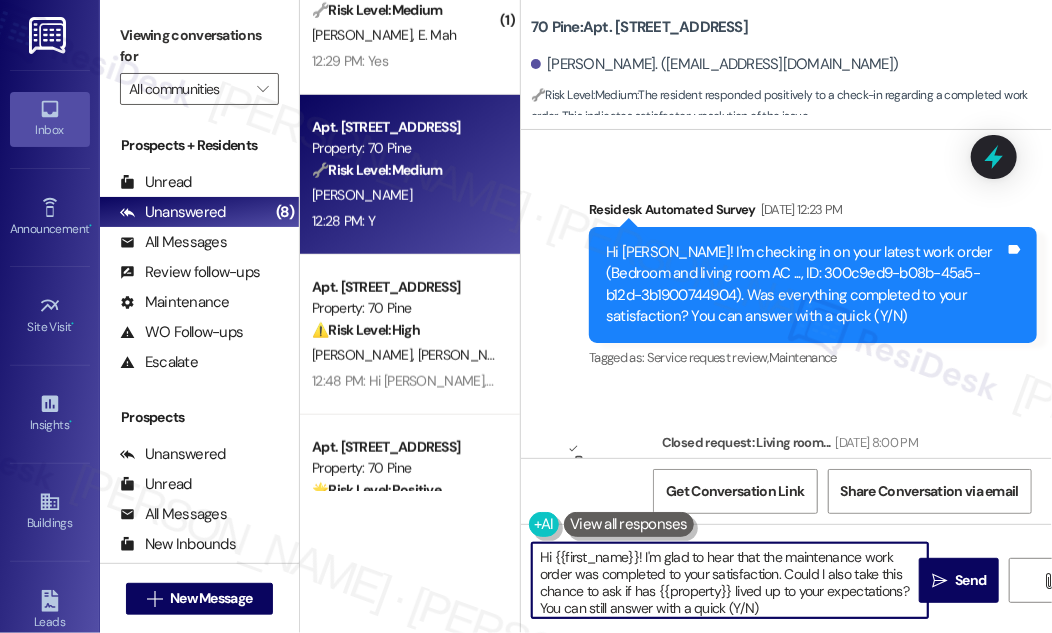 click on "Hi {{first_name}}! I'm glad to hear that the maintenance work order was completed to your satisfaction. Could I also take this chance to ask if has {{property}} lived up to your expectations? You can still answer with a quick (Y/N)" at bounding box center [730, 580] 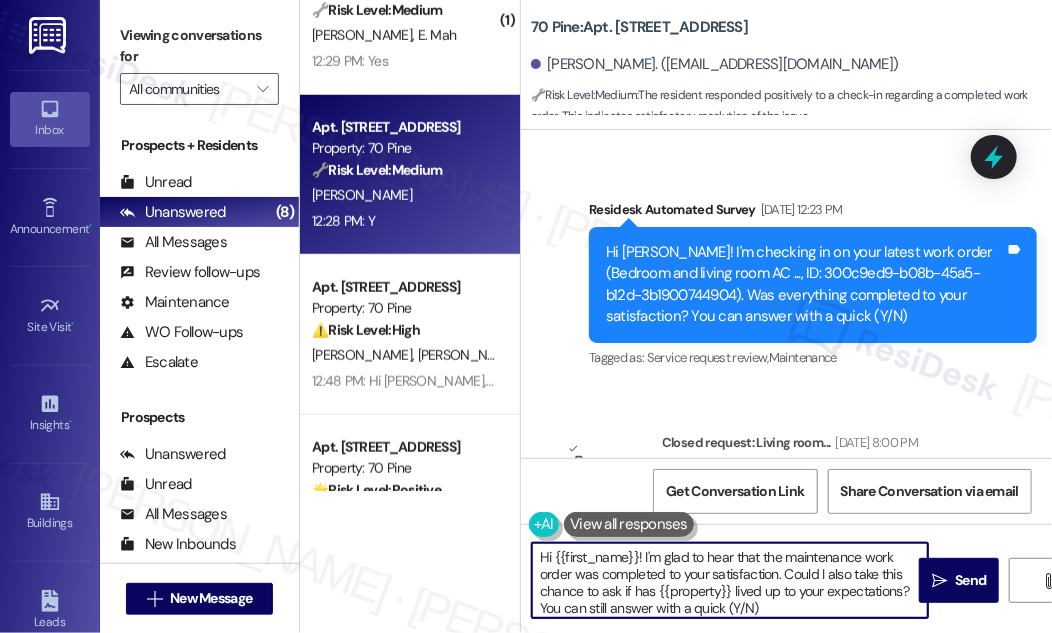scroll, scrollTop: 5, scrollLeft: 0, axis: vertical 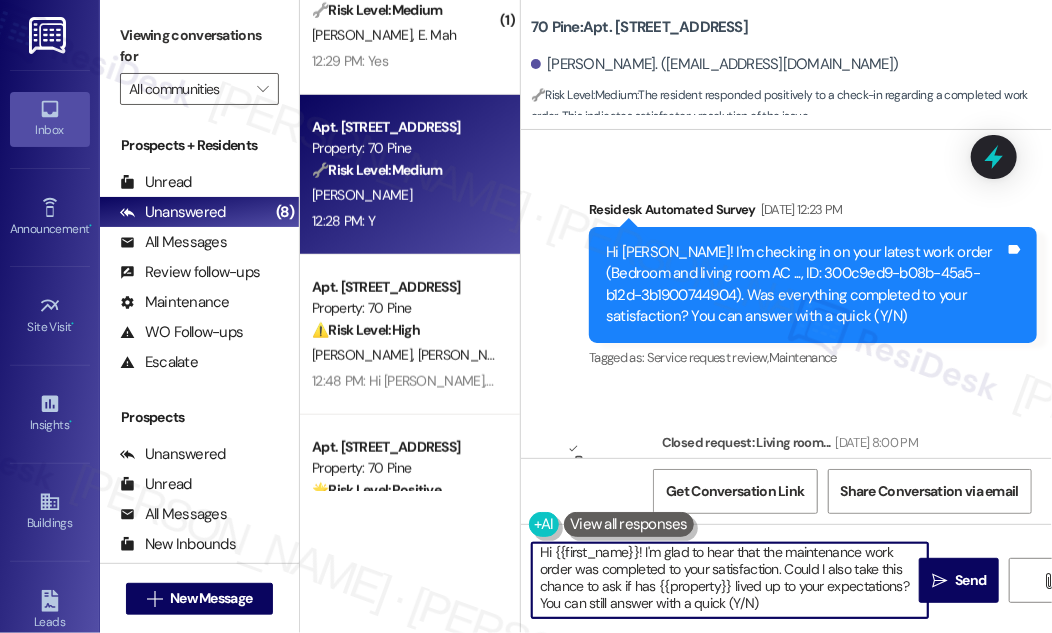 drag, startPoint x: 784, startPoint y: 574, endPoint x: 829, endPoint y: 614, distance: 60.207973 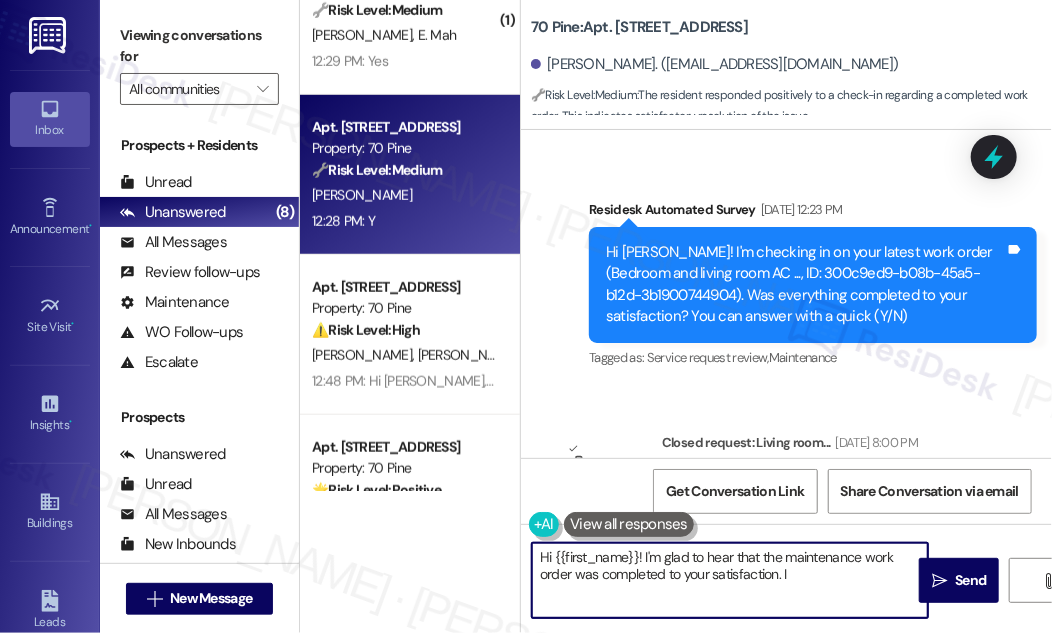 scroll, scrollTop: 0, scrollLeft: 0, axis: both 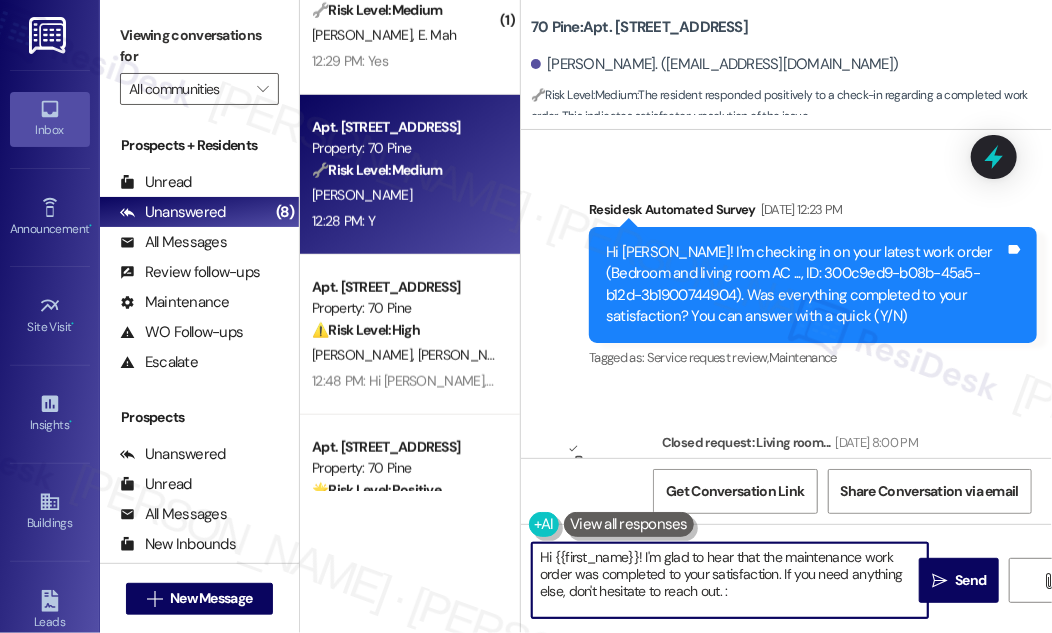 type on "Hi {{first_name}}! I'm glad to hear that the maintenance work order was completed to your satisfaction. If you need anything else, don't hesitate to reach out. :)" 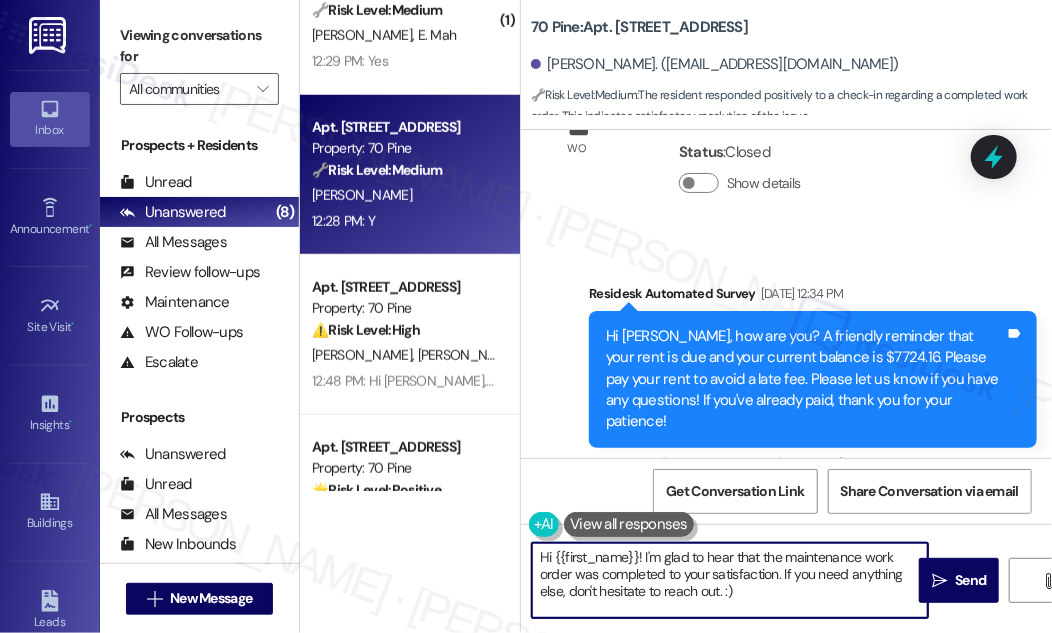scroll, scrollTop: 3520, scrollLeft: 0, axis: vertical 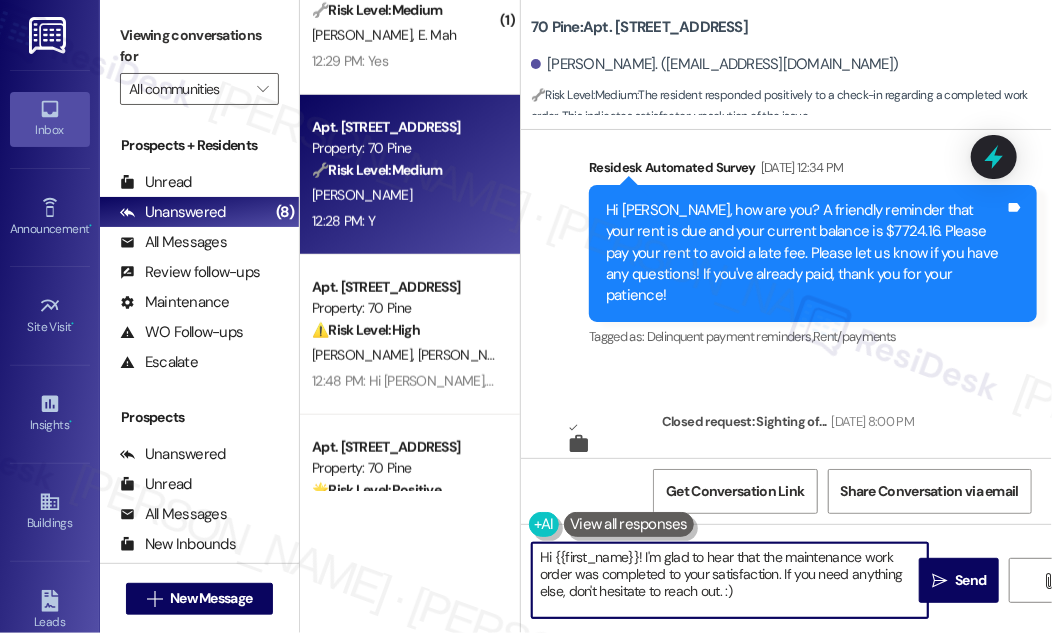 click on "Hi {{first_name}}! I'm glad to hear that the maintenance work order was completed to your satisfaction. If you need anything else, don't hesitate to reach out. :)" at bounding box center [730, 580] 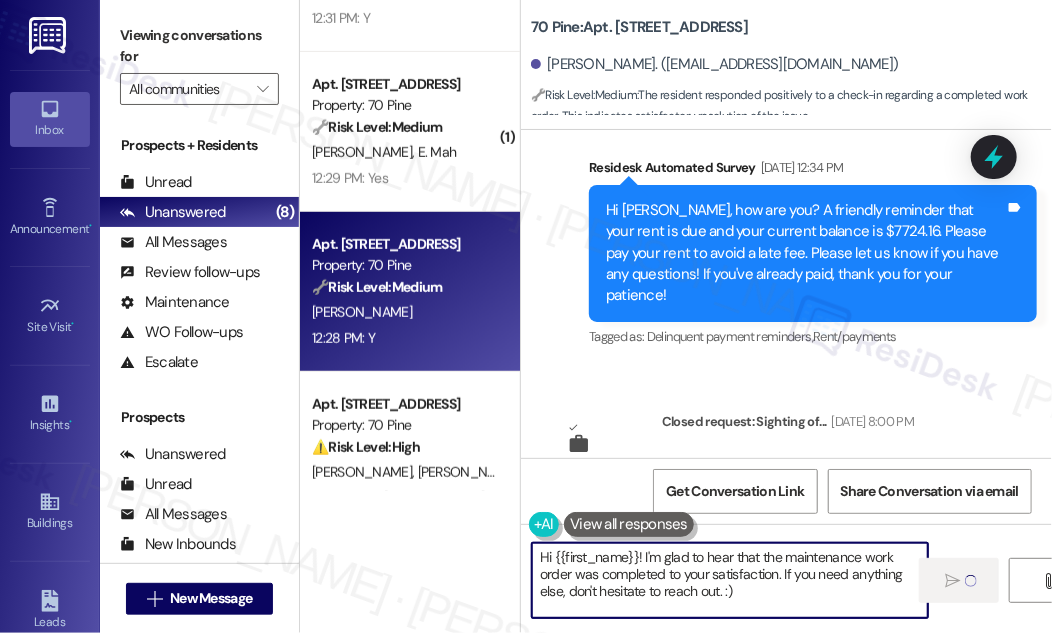 scroll, scrollTop: 272, scrollLeft: 0, axis: vertical 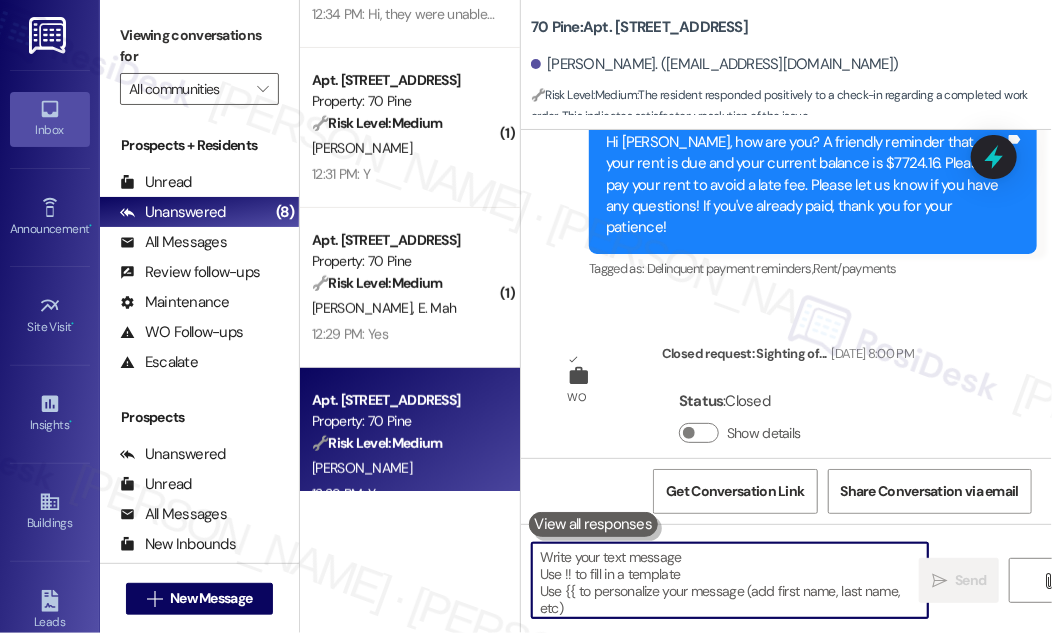 type 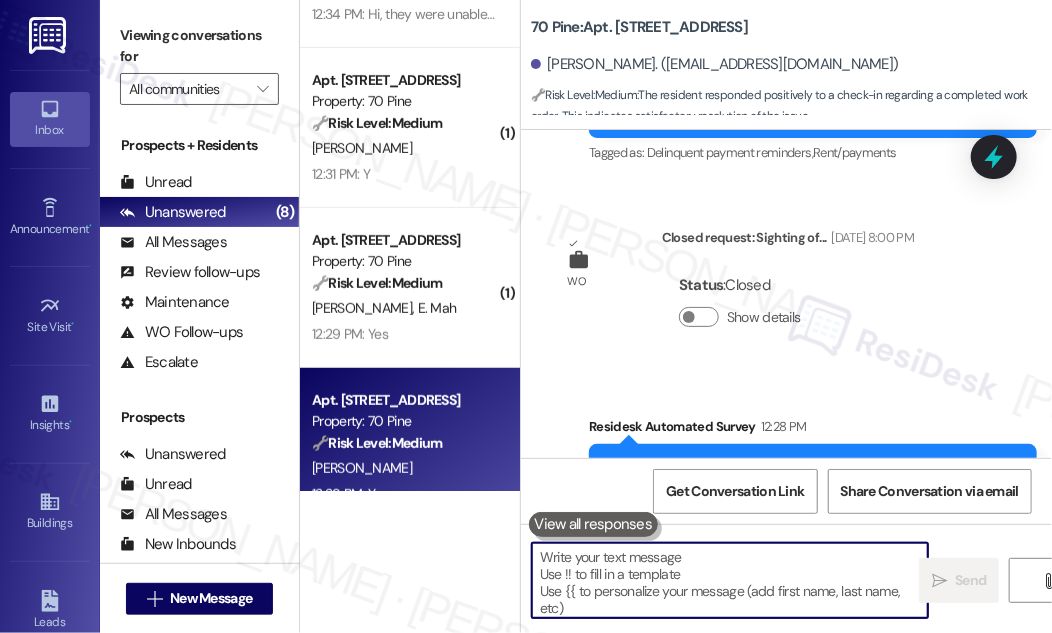 click on "Property: 70 Pine" at bounding box center (404, 261) 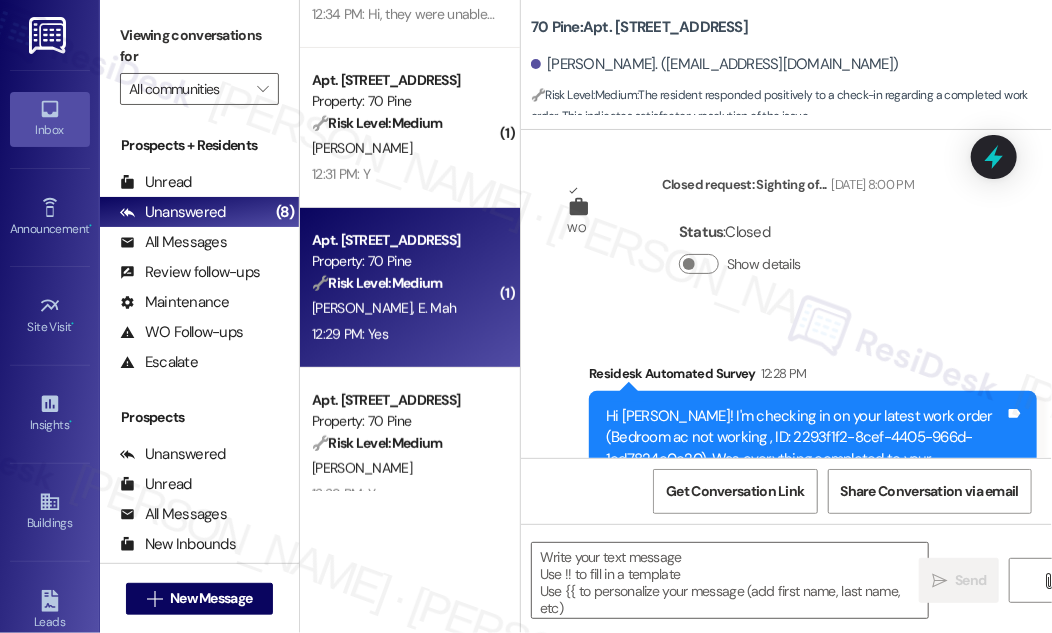 scroll, scrollTop: 3912, scrollLeft: 0, axis: vertical 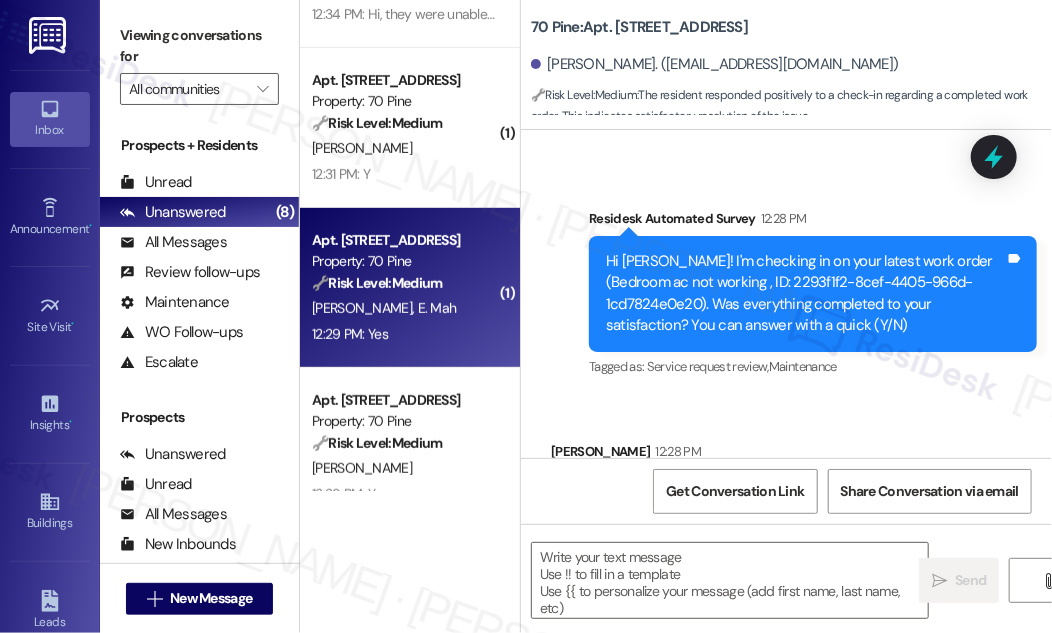 type on "Fetching suggested responses. Please feel free to read through the conversation in the meantime." 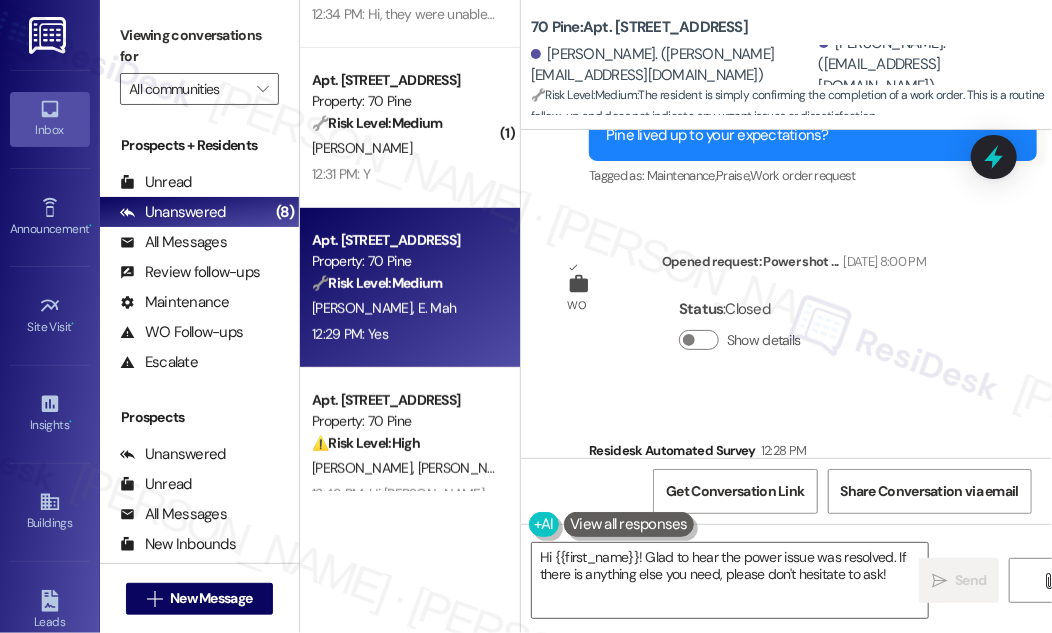 scroll, scrollTop: 9752, scrollLeft: 0, axis: vertical 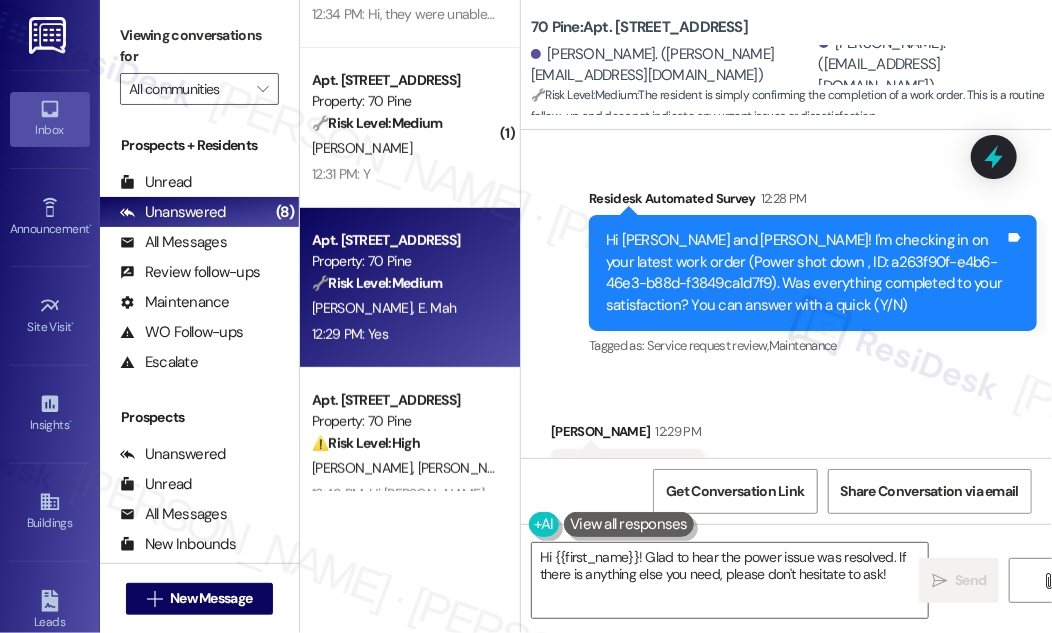 click on "Received via SMS [PERSON_NAME] 12:29 PM Yes  Tags and notes Tagged as:   Positive response Click to highlight conversations about Positive response" at bounding box center [786, 460] 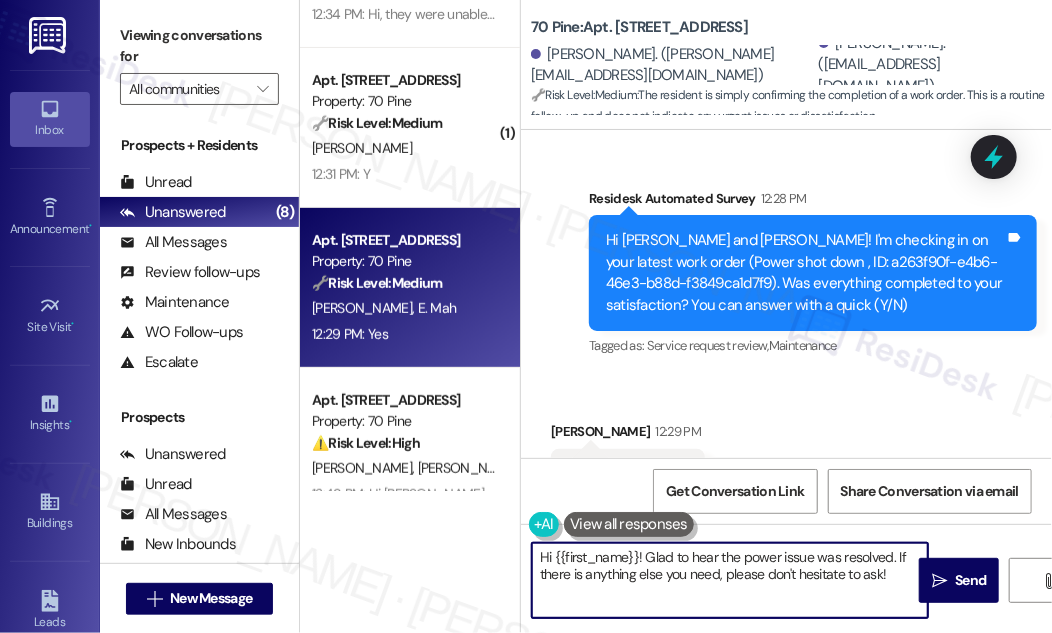 click on "Hi {{first_name}}! Glad to hear the power issue was resolved. If there is anything else you need, please don't hesitate to ask!" at bounding box center (730, 580) 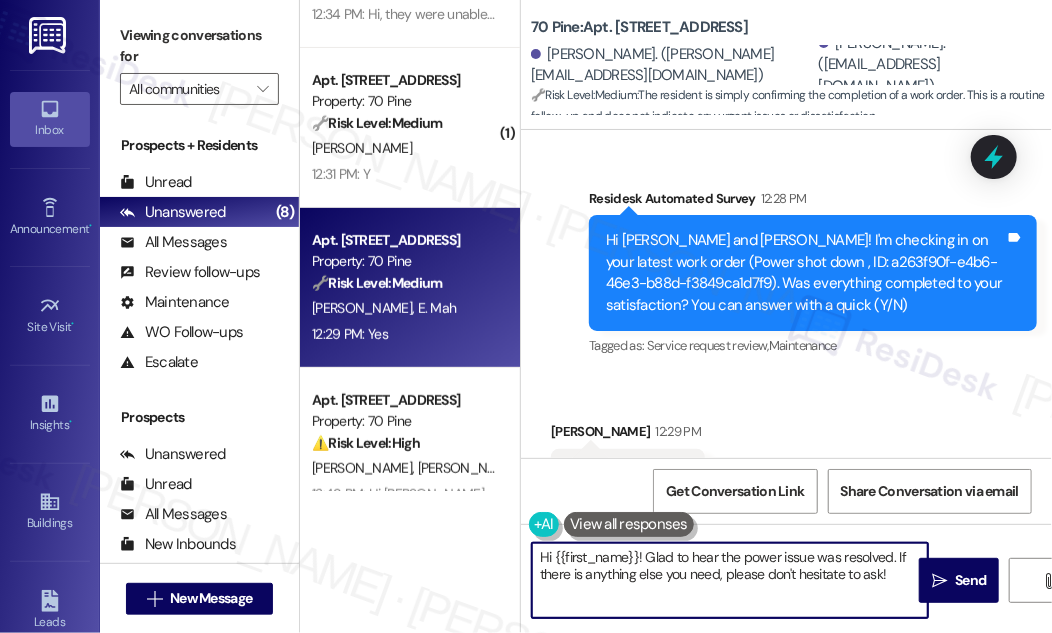 paste on "I'm glad to hear that the maintenance work order was completed to your satisfaction. Could I also take this chance to ask if has {{property}} lived up to your expectations? You can still answer with a quick (Y/N)" 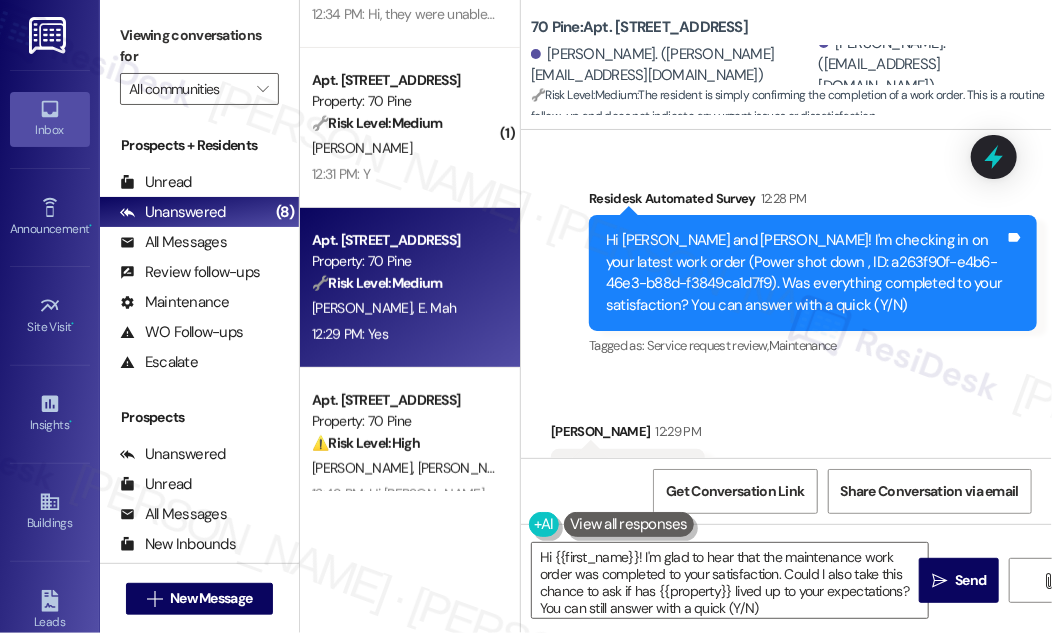 click on "[PERSON_NAME] 12:29 PM" at bounding box center [628, 435] 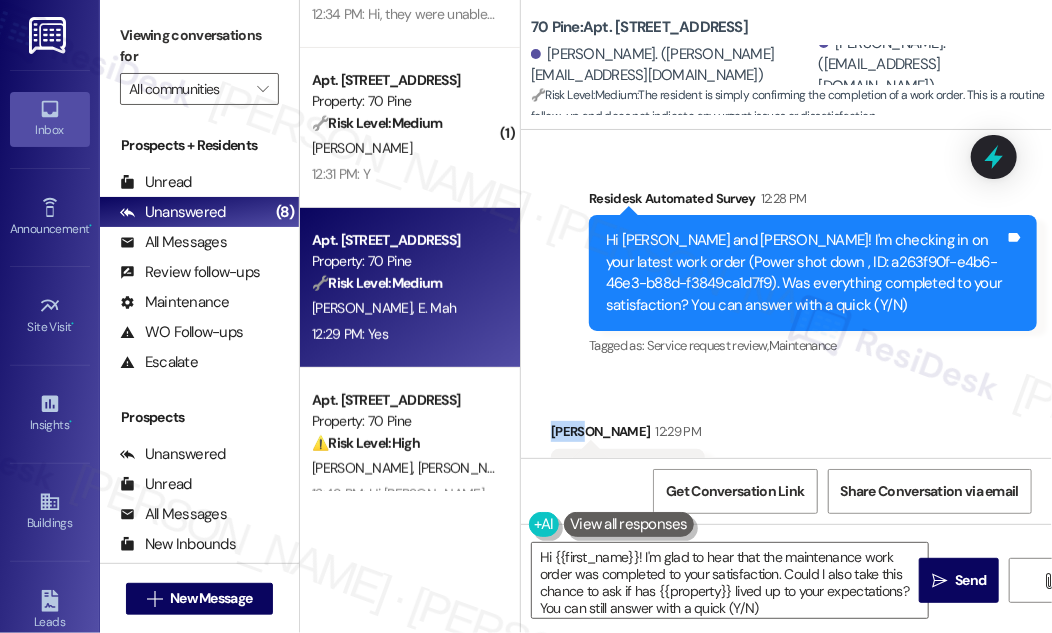 click on "[PERSON_NAME] 12:29 PM" at bounding box center (628, 435) 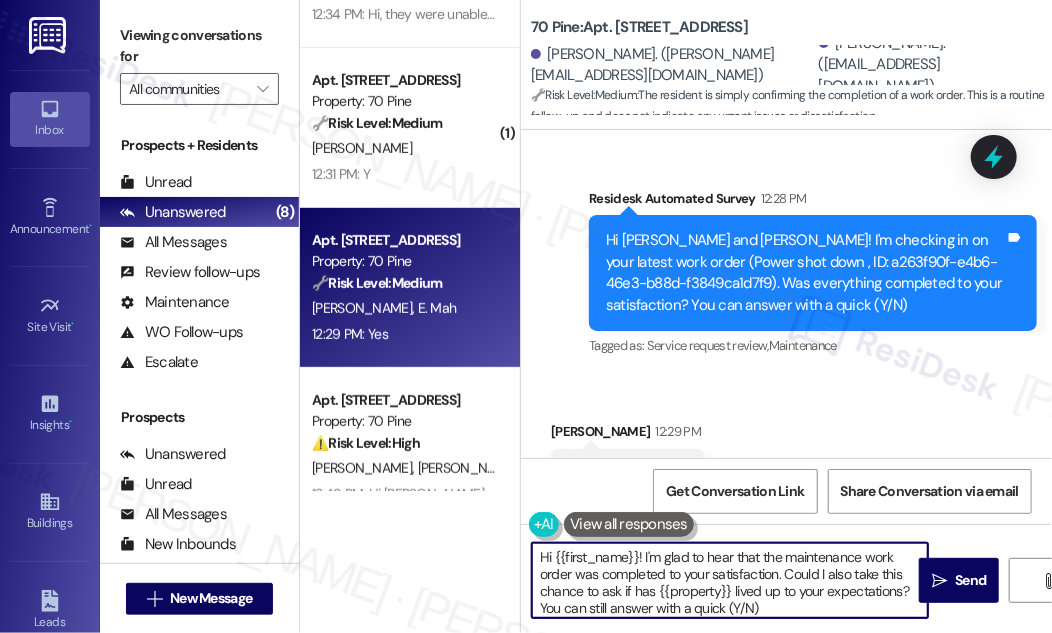 drag, startPoint x: 556, startPoint y: 555, endPoint x: 638, endPoint y: 544, distance: 82.73451 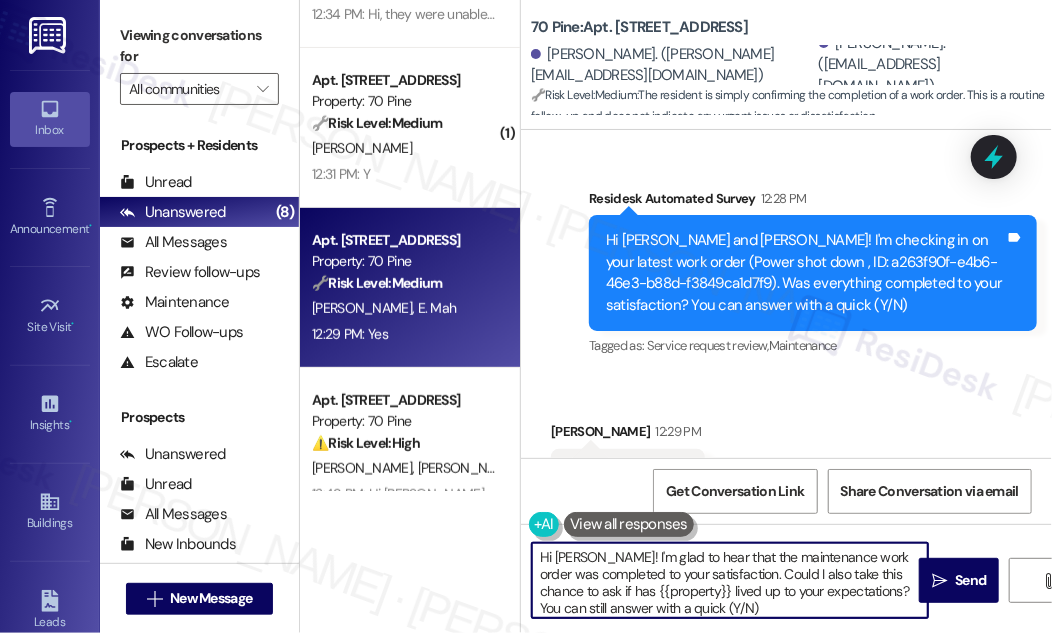 click on "Hi [PERSON_NAME]! I'm glad to hear that the maintenance work order was completed to your satisfaction. Could I also take this chance to ask if has {{property}} lived up to your expectations? You can still answer with a quick (Y/N)" at bounding box center (730, 580) 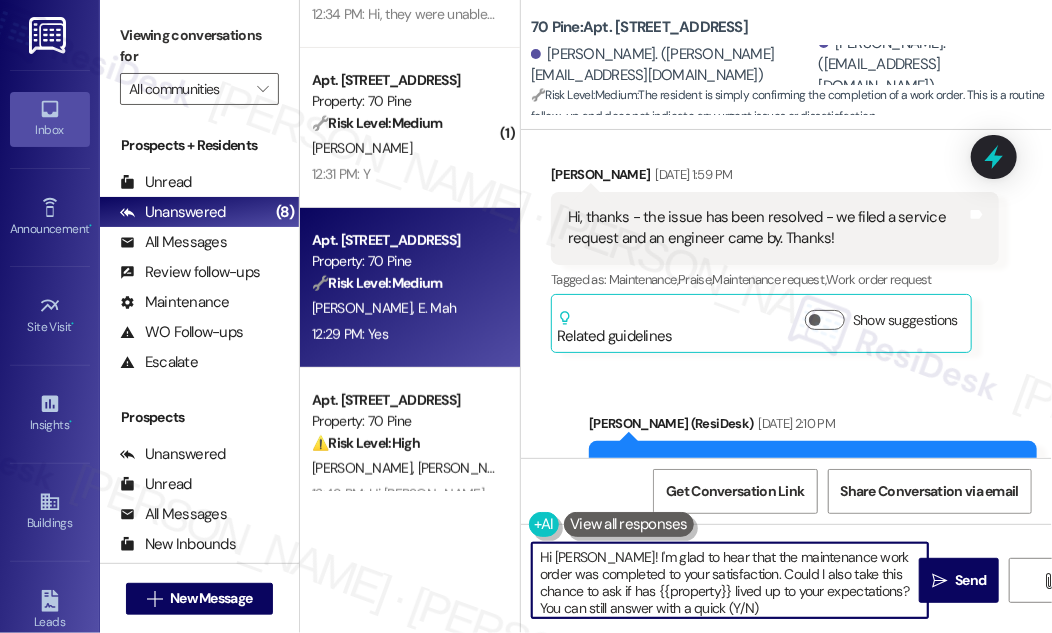 scroll, scrollTop: 4978, scrollLeft: 0, axis: vertical 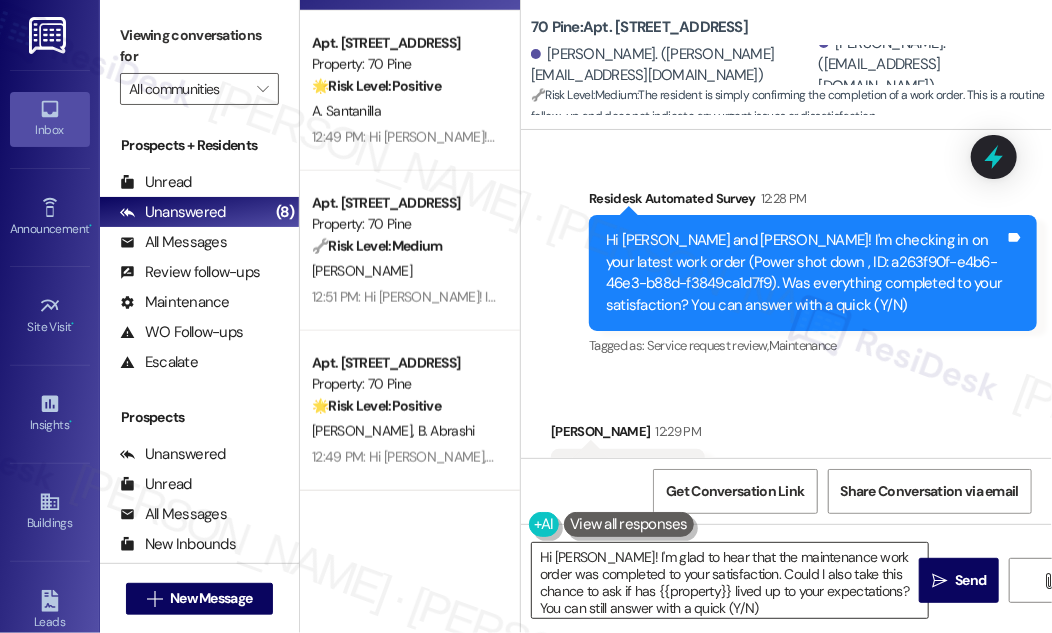 click on "Hi [PERSON_NAME]! I'm glad to hear that the maintenance work order was completed to your satisfaction. Could I also take this chance to ask if has {{property}} lived up to your expectations? You can still answer with a quick (Y/N)" at bounding box center (730, 580) 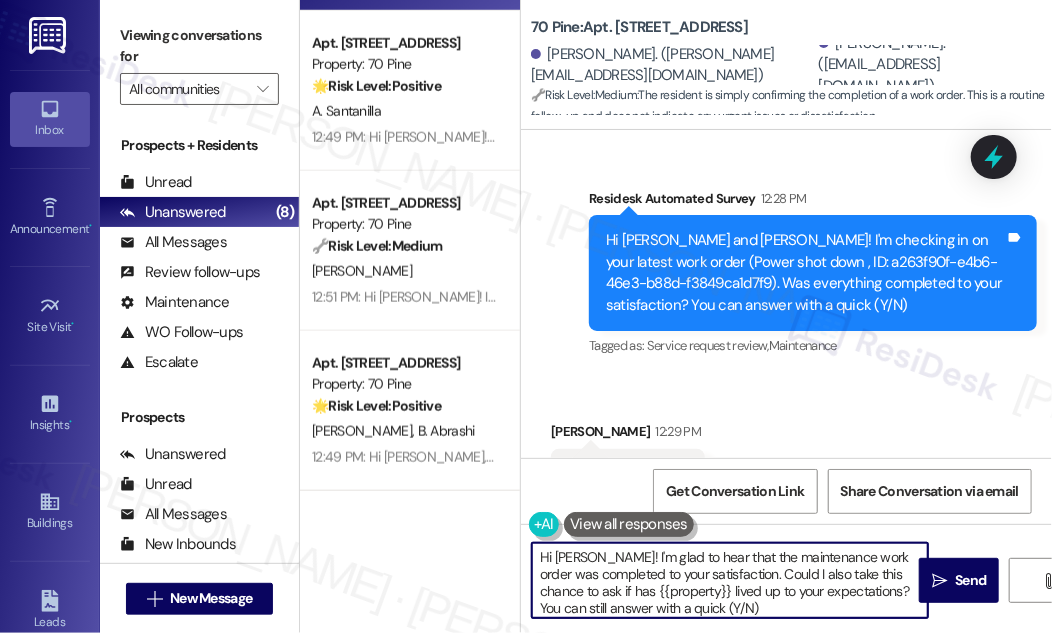 click on "Hi [PERSON_NAME]! I'm glad to hear that the maintenance work order was completed to your satisfaction. Could I also take this chance to ask if has {{property}} lived up to your expectations? You can still answer with a quick (Y/N)" at bounding box center [730, 580] 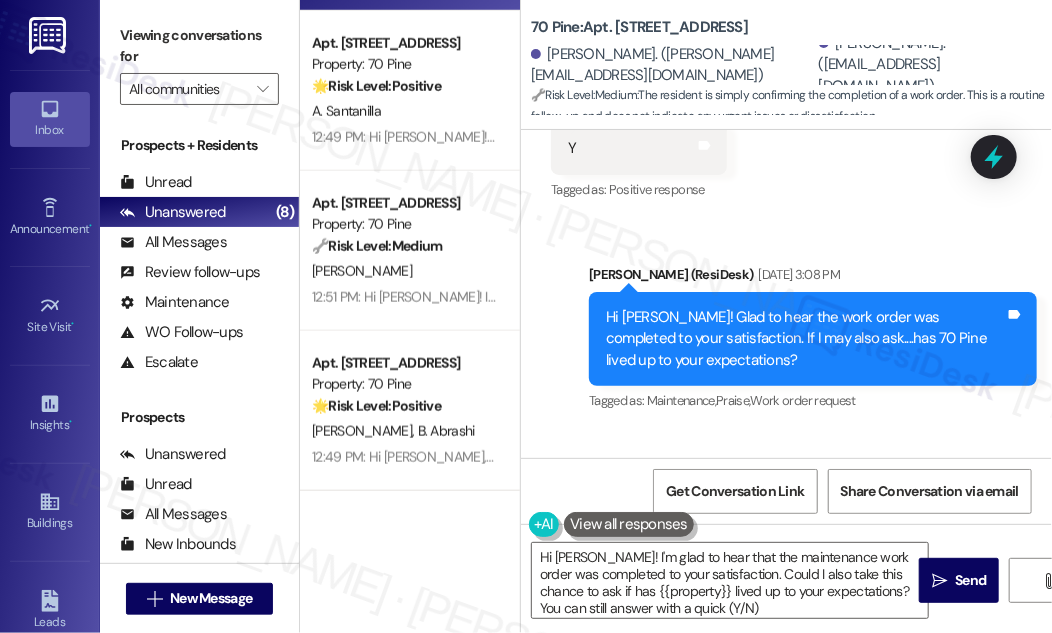 scroll, scrollTop: 9254, scrollLeft: 0, axis: vertical 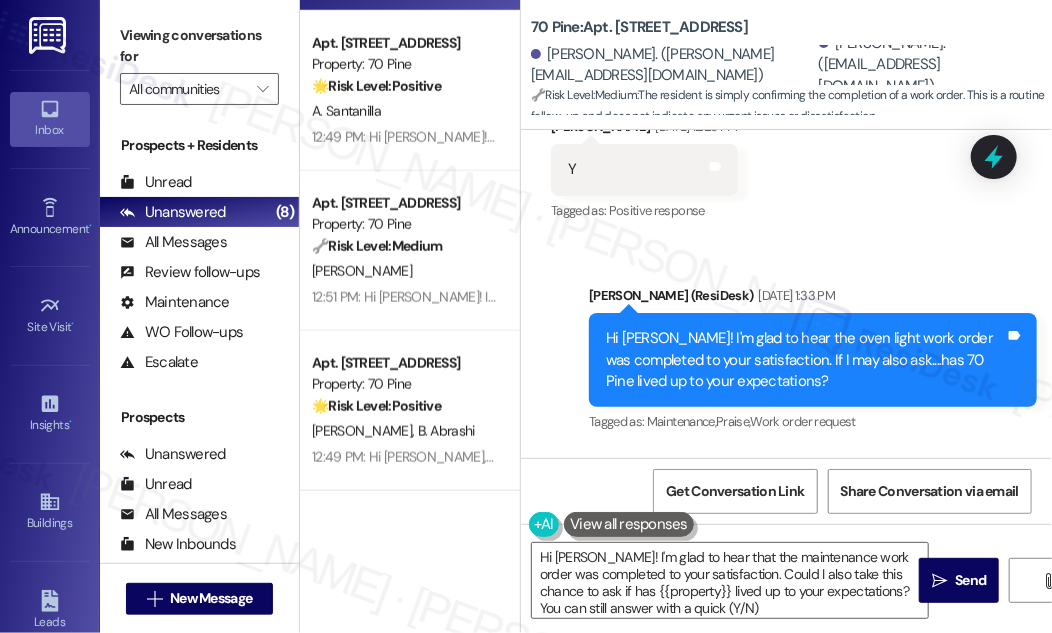 click on "Survey, sent via SMS Residesk Automated Survey [DATE] 12:20 PM Hi [PERSON_NAME] and [PERSON_NAME]! We're so glad you chose 70 Pine! We would love to improve your move-in experience. If you could improve one thing about our move-in process, what would it be? Send us your ideas! (You can always reply STOP to opt out of future messages) Tags and notes Tagged as:   Move in Click to highlight conversations about Move in Announcement, sent via SMS [PERSON_NAME]   (ResiDesk) [DATE] 10:59 AM Hi [PERSON_NAME] and [PERSON_NAME]!, I want to re-introduce myself, I'm on the offsite Resident Support Team for 70 Pine. My job is to work with your on-site management team to improve your experience at the property. Text us here at any time for assistance or questions. We will also reach out periodically for feedback. Tags and notes Tagged as:   Access ,  Click to highlight conversations about Access Bad experience ,  Click to highlight conversations about Bad experience Tenant complaint Click to highlight conversations about Tenant complaint   ," at bounding box center (786, 294) 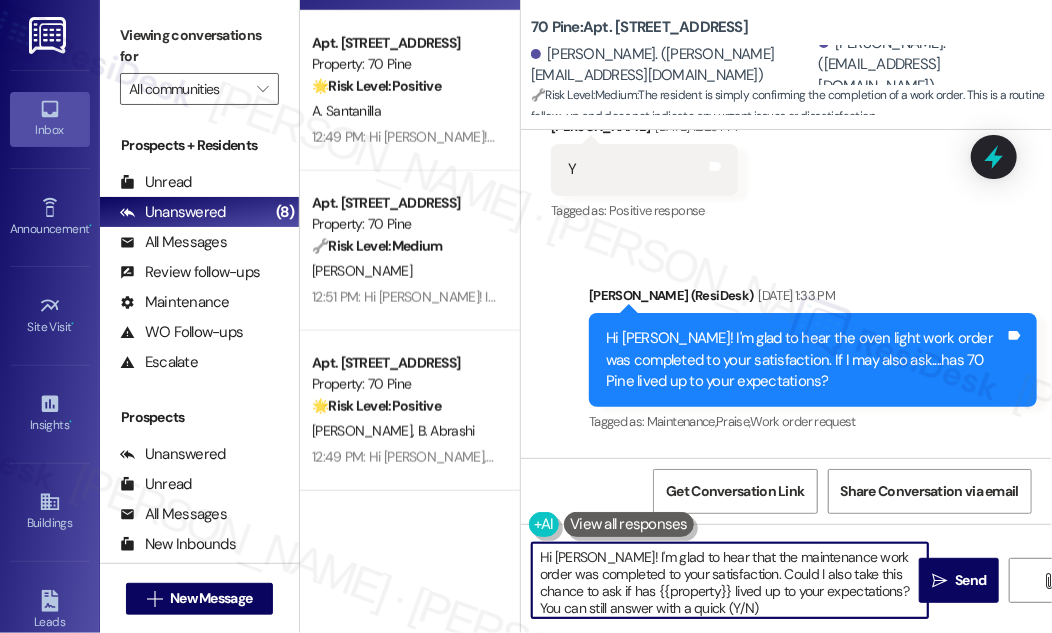 click on "Hi [PERSON_NAME]! I'm glad to hear that the maintenance work order was completed to your satisfaction. Could I also take this chance to ask if has {{property}} lived up to your expectations? You can still answer with a quick (Y/N)" at bounding box center [730, 580] 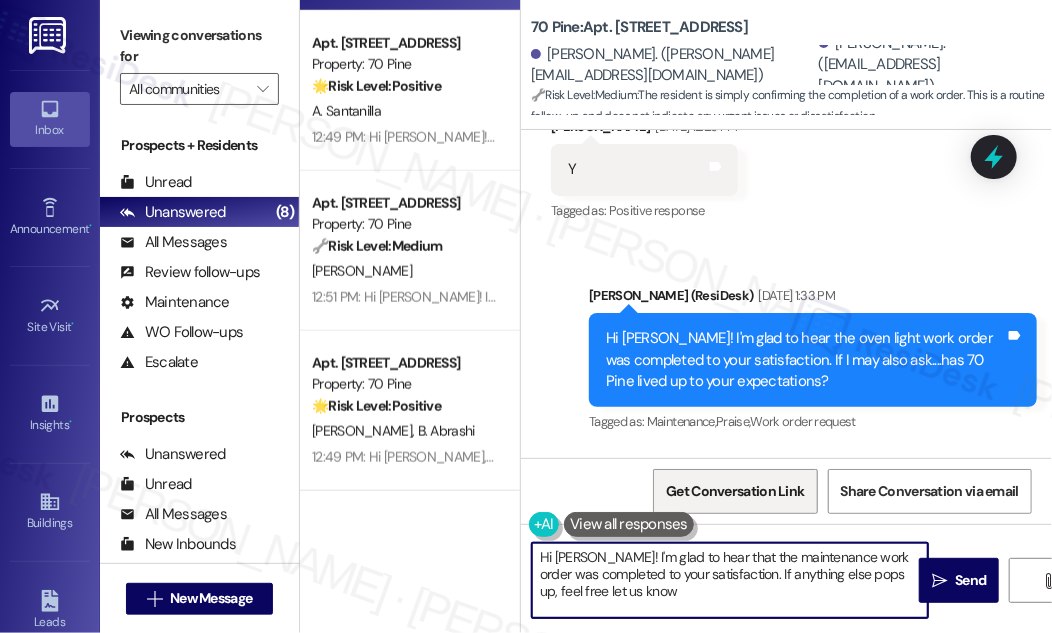 type on "Hi [PERSON_NAME]! I'm glad to hear that the maintenance work order was completed to your satisfaction. If anything else pops up, feel free let us know." 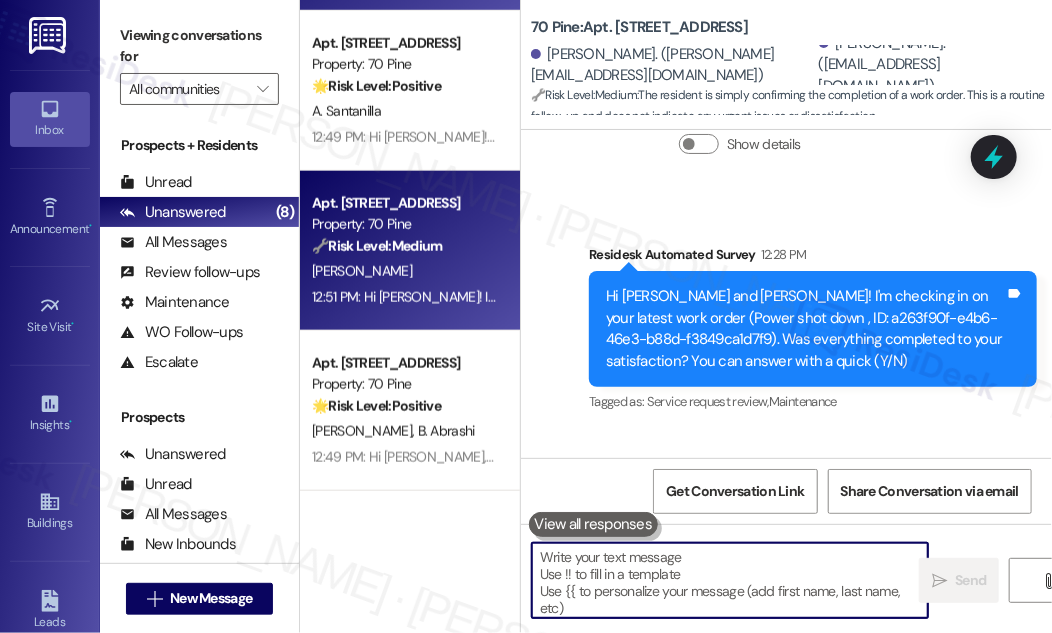 scroll, scrollTop: 9752, scrollLeft: 0, axis: vertical 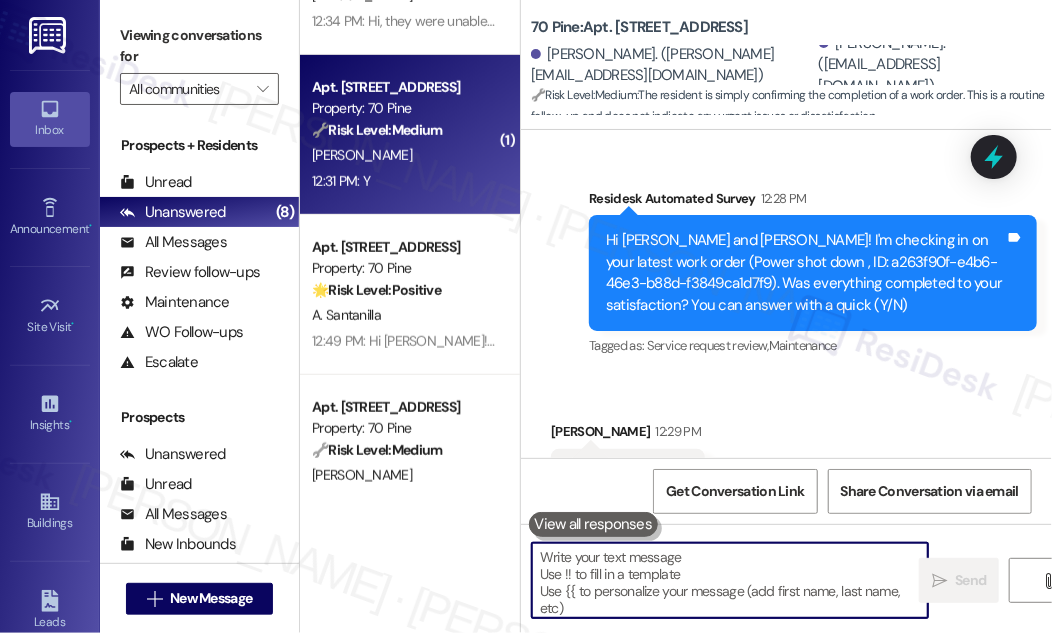 type 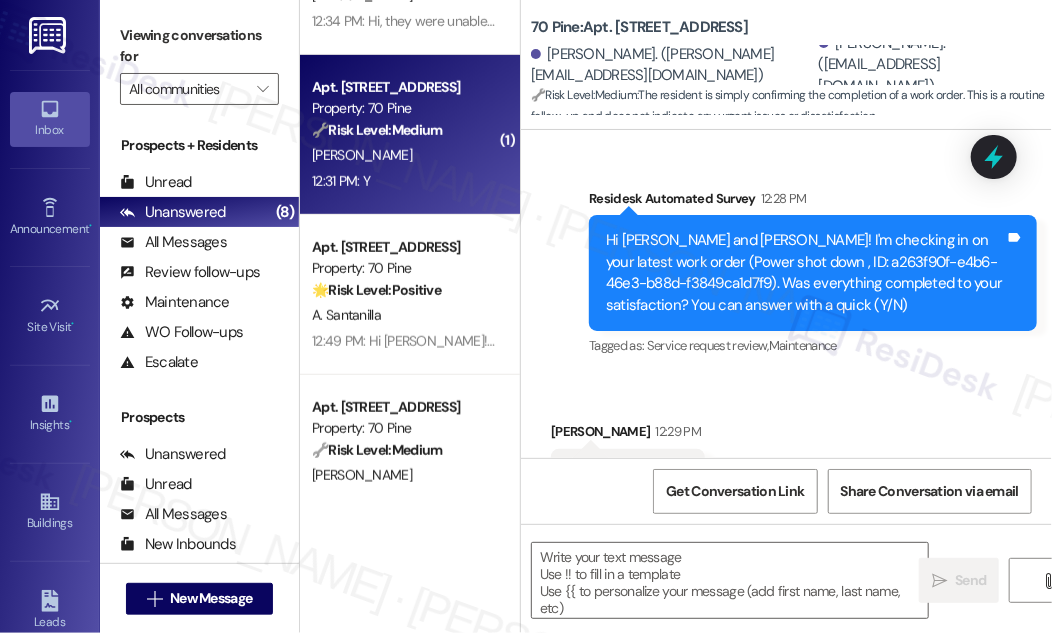 type on "Fetching suggested responses. Please feel free to read through the conversation in the meantime." 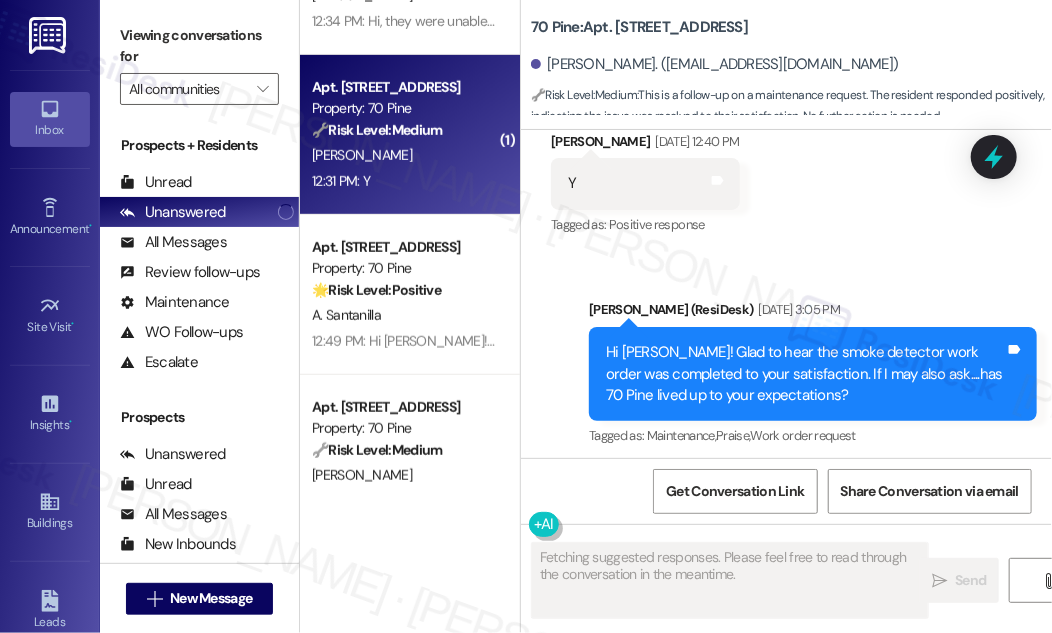scroll, scrollTop: 5661, scrollLeft: 0, axis: vertical 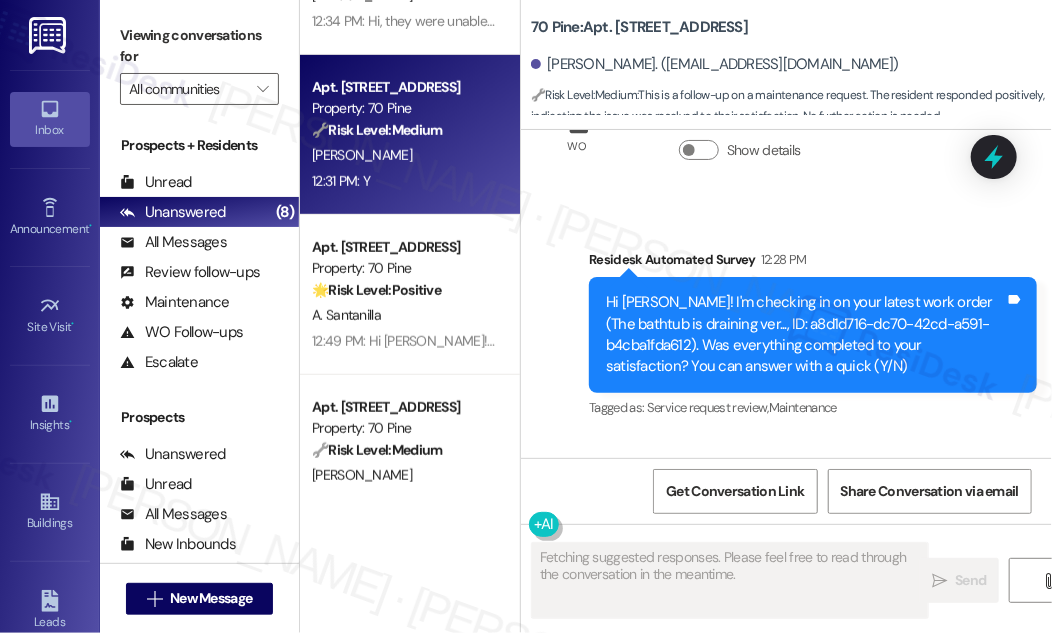 click on "Hi [PERSON_NAME]! I'm checking in on your latest work order (The bathtub is draining ver..., ID: a8d1d716-dc70-42cd-a591-b4cba1fda612). Was everything completed to your satisfaction? You can answer with a quick (Y/N)" at bounding box center [805, 335] 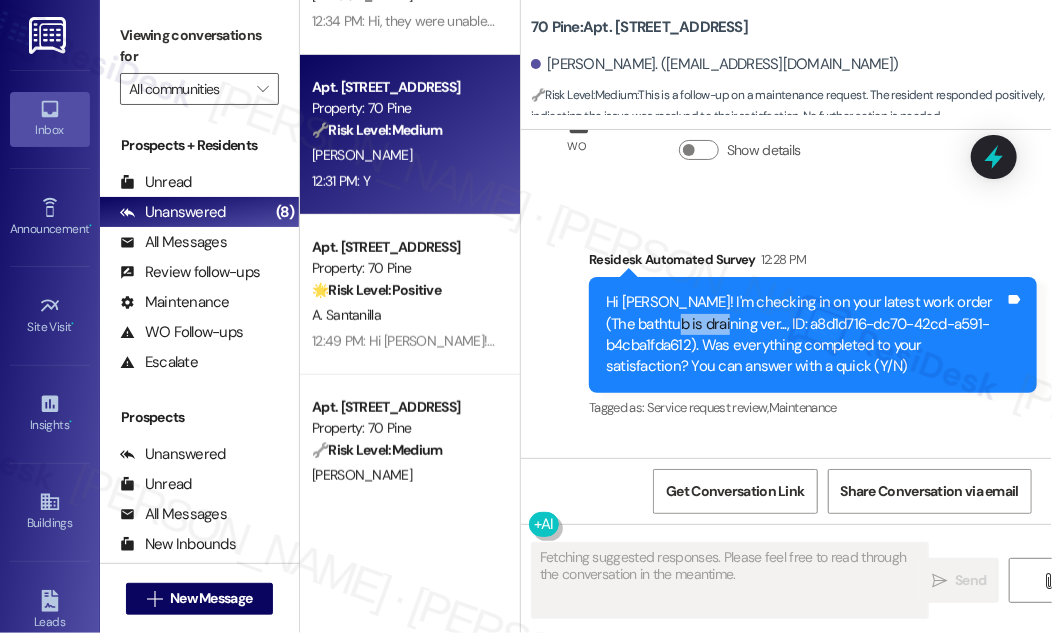 click on "Hi [PERSON_NAME]! I'm checking in on your latest work order (The bathtub is draining ver..., ID: a8d1d716-dc70-42cd-a591-b4cba1fda612). Was everything completed to your satisfaction? You can answer with a quick (Y/N)" at bounding box center [805, 335] 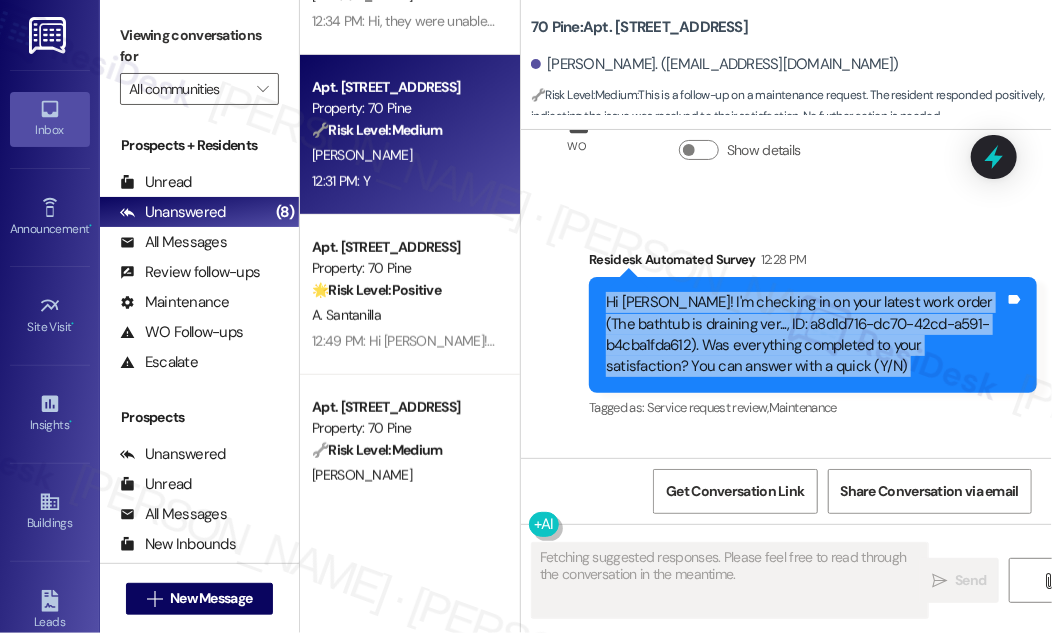 click on "Hi [PERSON_NAME]! I'm checking in on your latest work order (The bathtub is draining ver..., ID: a8d1d716-dc70-42cd-a591-b4cba1fda612). Was everything completed to your satisfaction? You can answer with a quick (Y/N)" at bounding box center (805, 335) 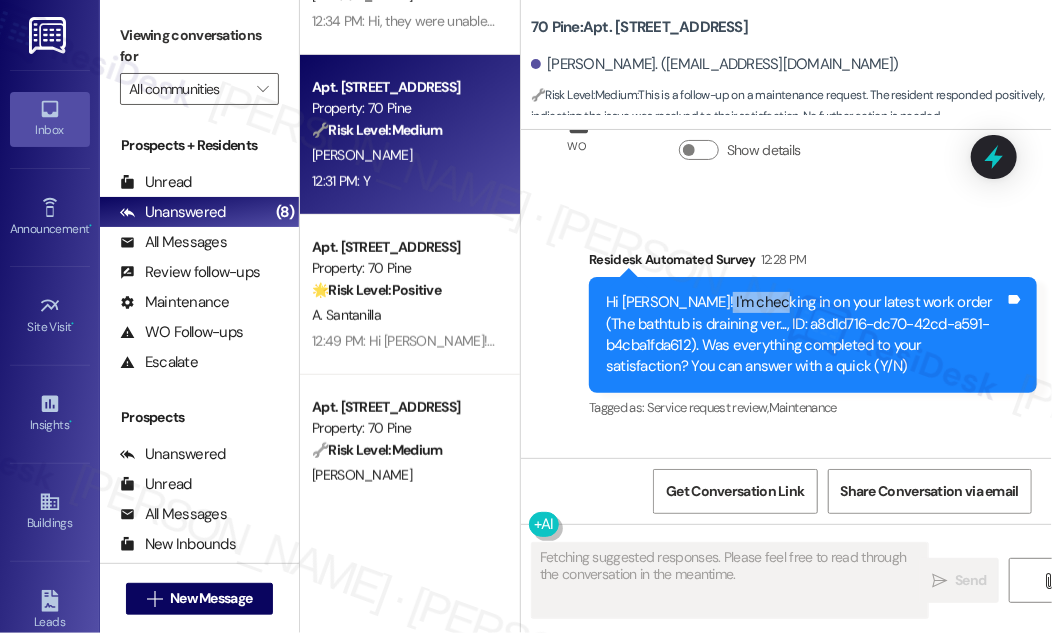 click on "Hi [PERSON_NAME]! I'm checking in on your latest work order (The bathtub is draining ver..., ID: a8d1d716-dc70-42cd-a591-b4cba1fda612). Was everything completed to your satisfaction? You can answer with a quick (Y/N)" at bounding box center (805, 335) 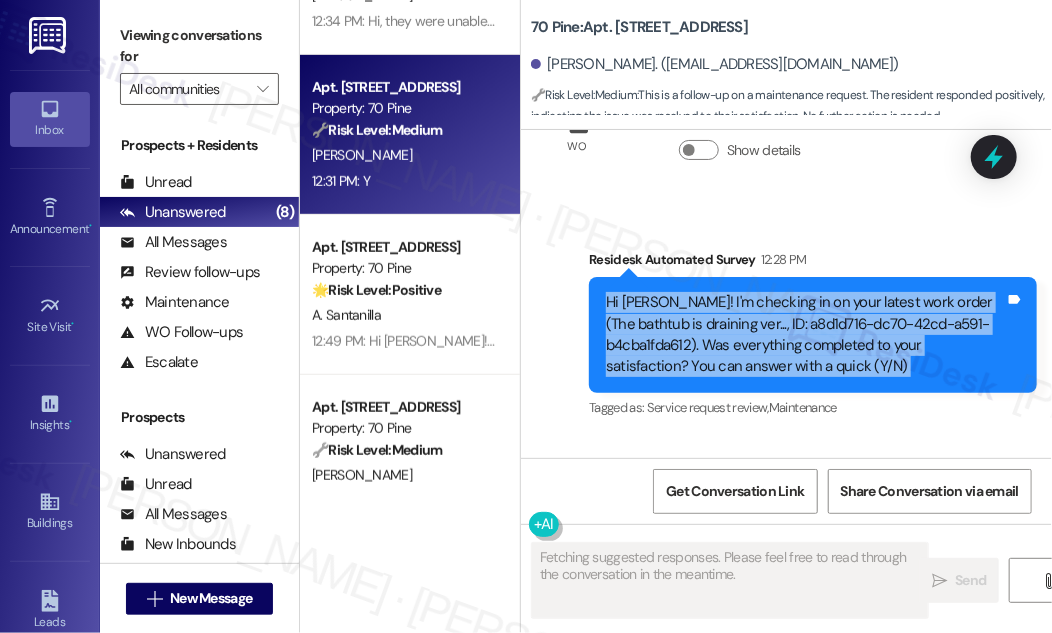 click on "Hi [PERSON_NAME]! I'm checking in on your latest work order (The bathtub is draining ver..., ID: a8d1d716-dc70-42cd-a591-b4cba1fda612). Was everything completed to your satisfaction? You can answer with a quick (Y/N)" at bounding box center [805, 335] 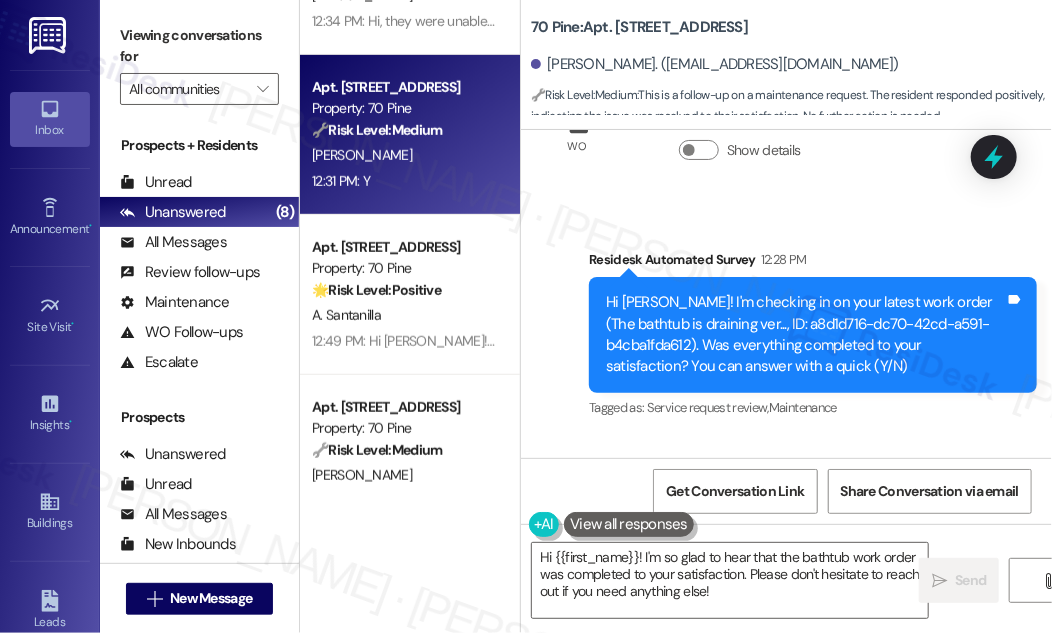 click on "Viewing conversations for" at bounding box center (199, 46) 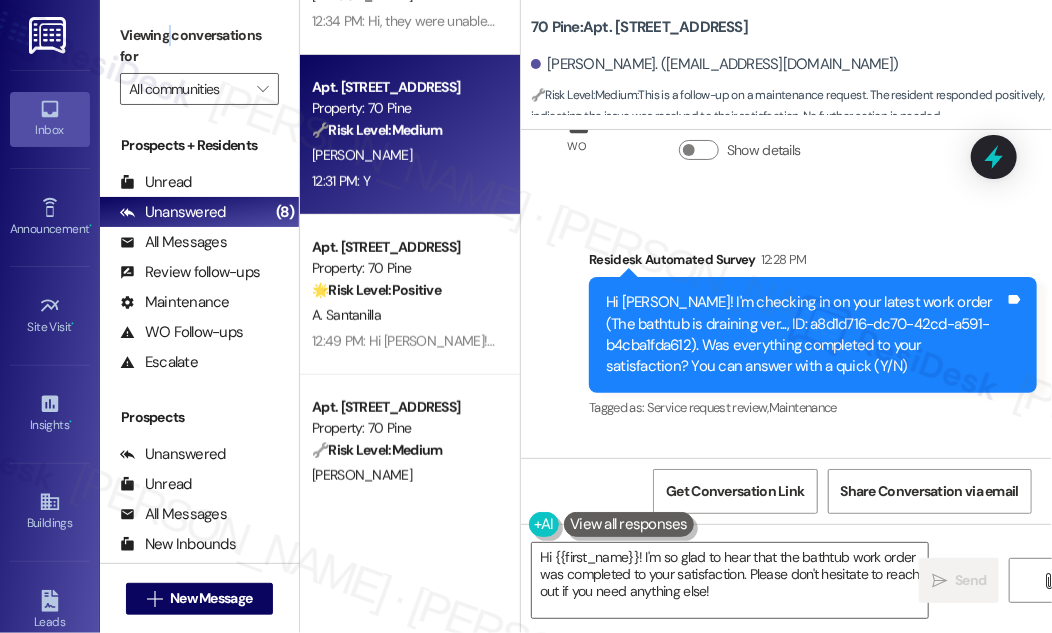 click on "Viewing conversations for" at bounding box center (199, 46) 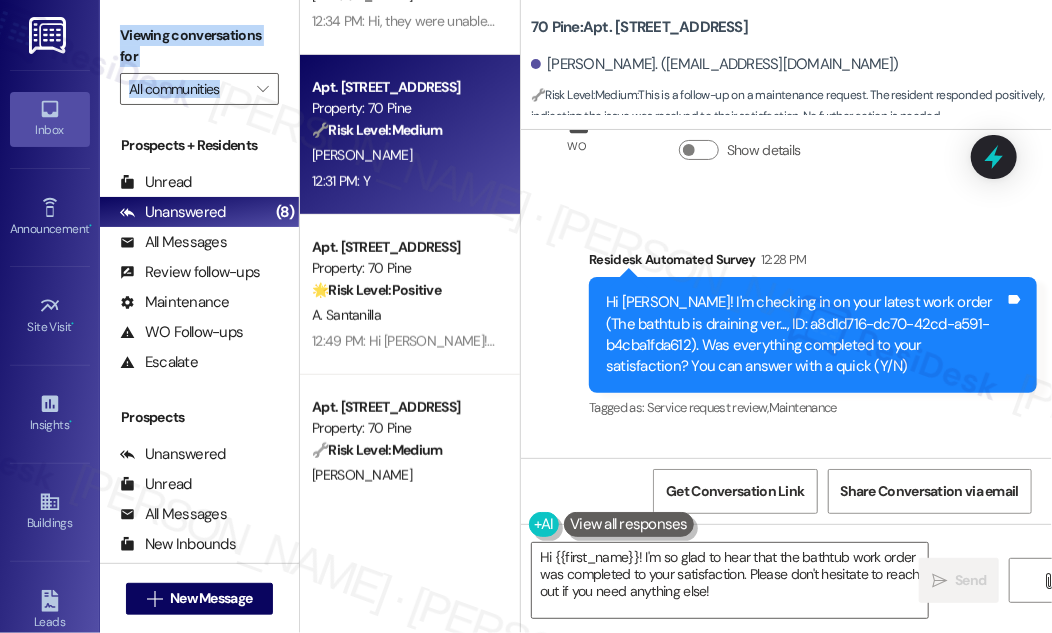 click on "Viewing conversations for" at bounding box center [199, 46] 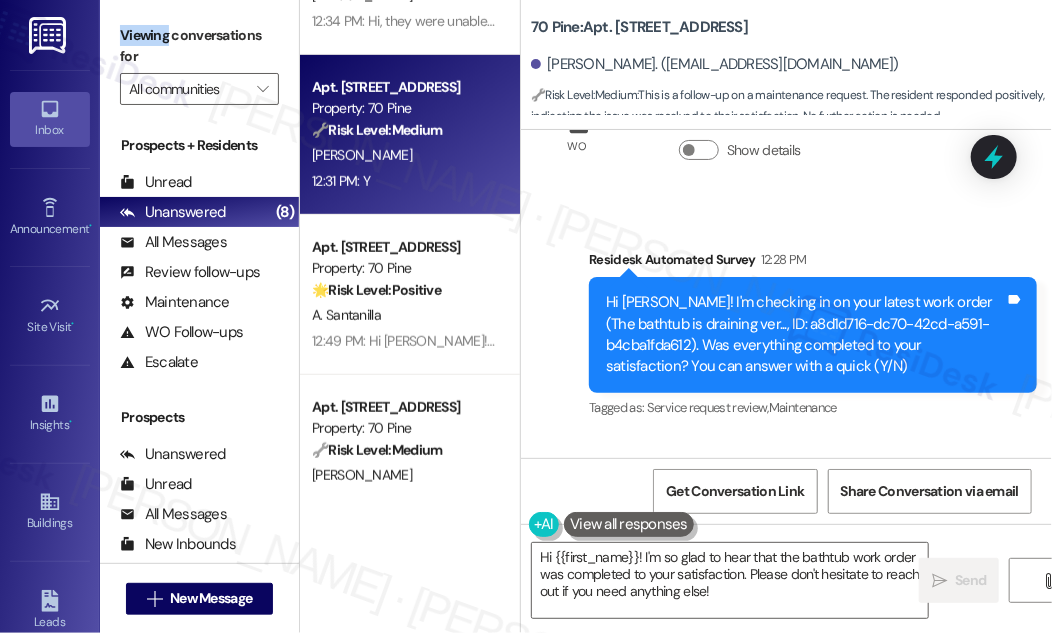 click on "Viewing conversations for" at bounding box center [199, 46] 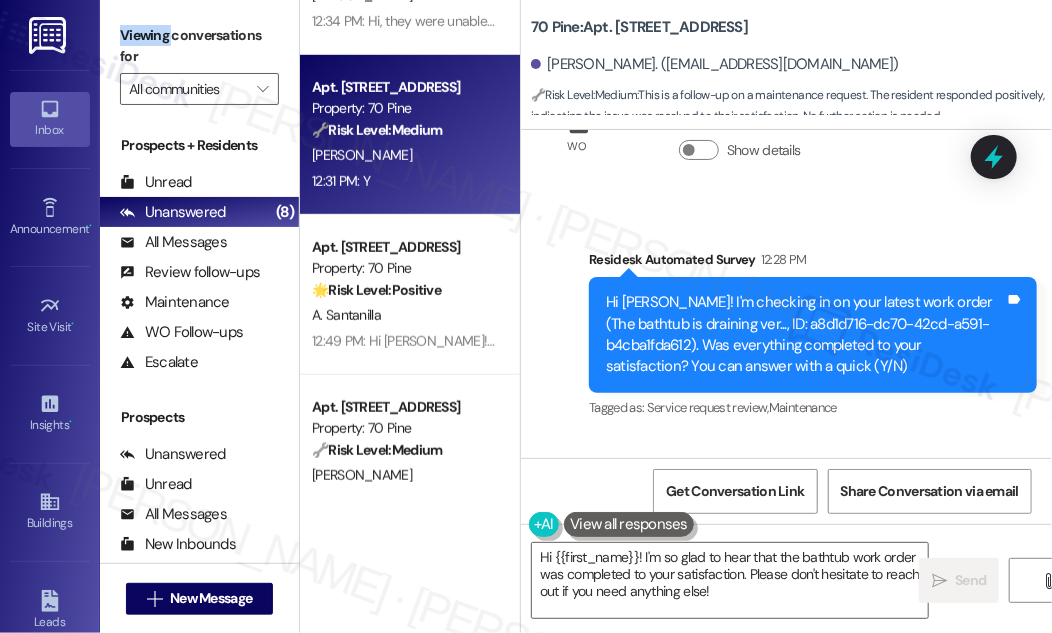 click on "Viewing conversations for" at bounding box center [199, 46] 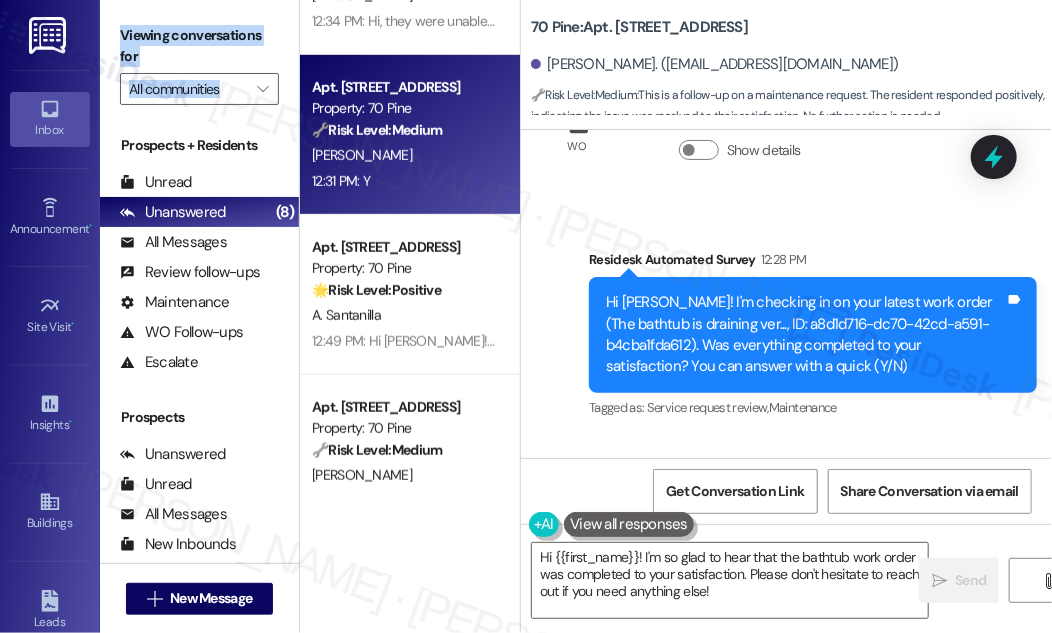 click on "Viewing conversations for" at bounding box center [199, 46] 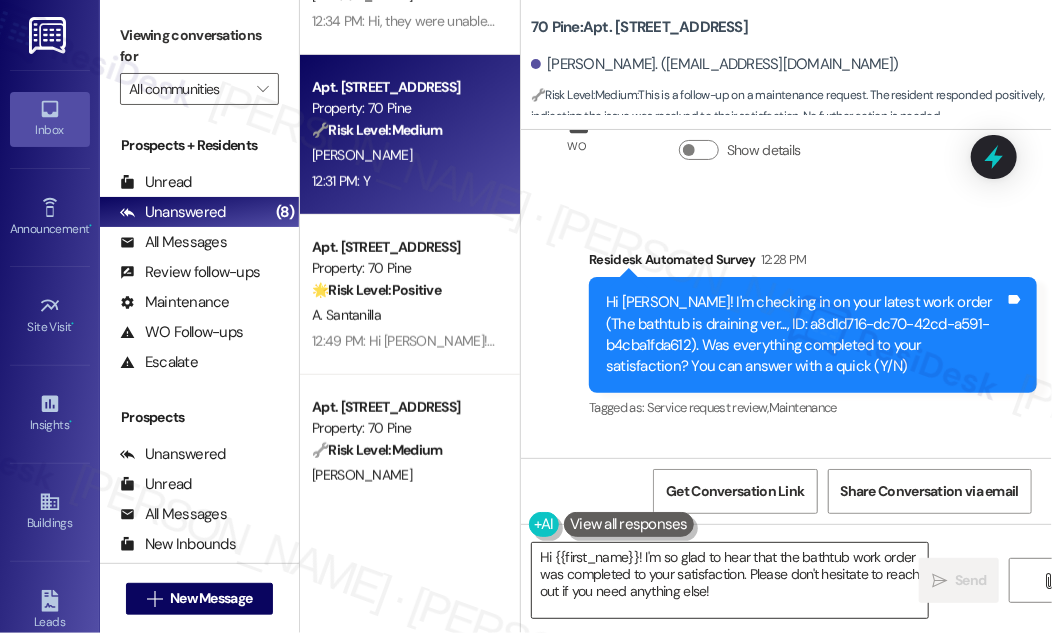 click on "Hi {{first_name}}! I'm so glad to hear that the bathtub work order was completed to your satisfaction. Please don't hesitate to reach out if you need anything else!" at bounding box center (730, 580) 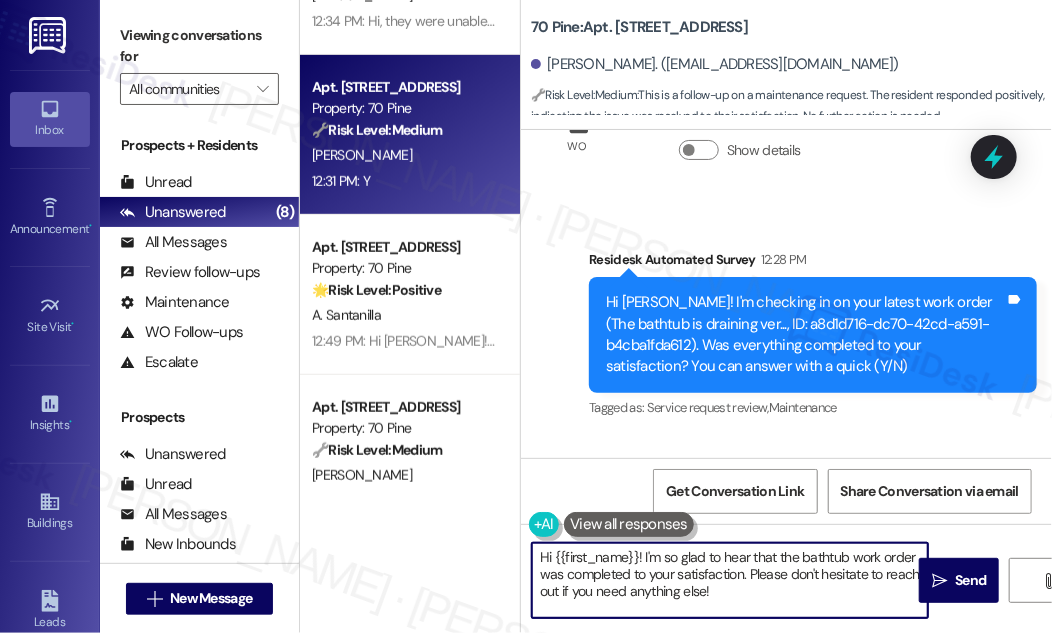 click on "Hi {{first_name}}! I'm so glad to hear that the bathtub work order was completed to your satisfaction. Please don't hesitate to reach out if you need anything else!" at bounding box center [730, 580] 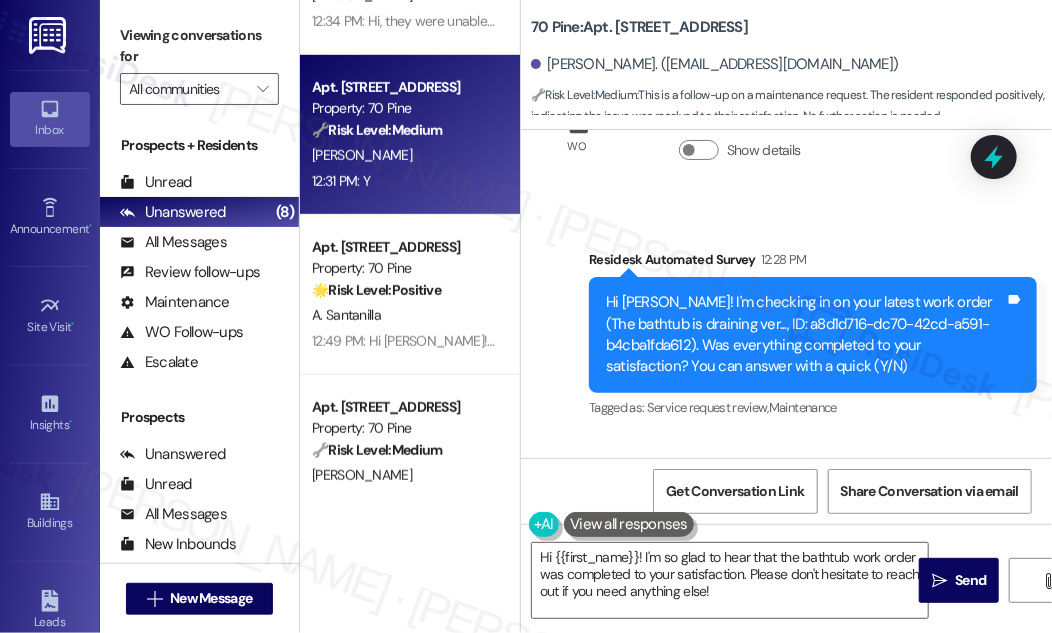 scroll, scrollTop: 789, scrollLeft: 0, axis: vertical 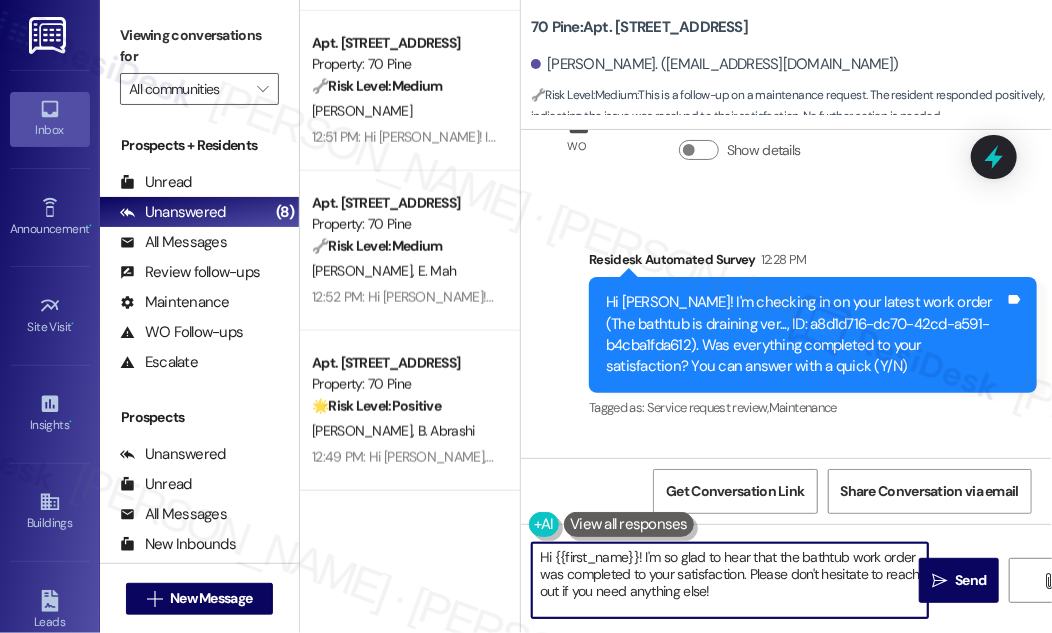 click on "Hi {{first_name}}! I'm so glad to hear that the bathtub work order was completed to your satisfaction. Please don't hesitate to reach out if you need anything else!" at bounding box center (730, 580) 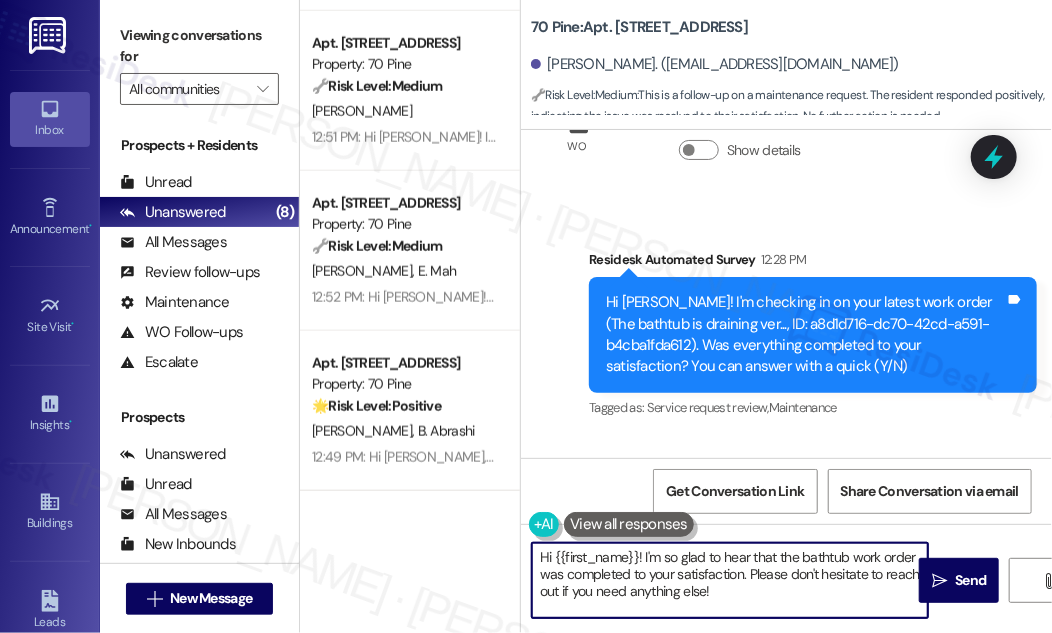 drag, startPoint x: 749, startPoint y: 574, endPoint x: 769, endPoint y: 605, distance: 36.891735 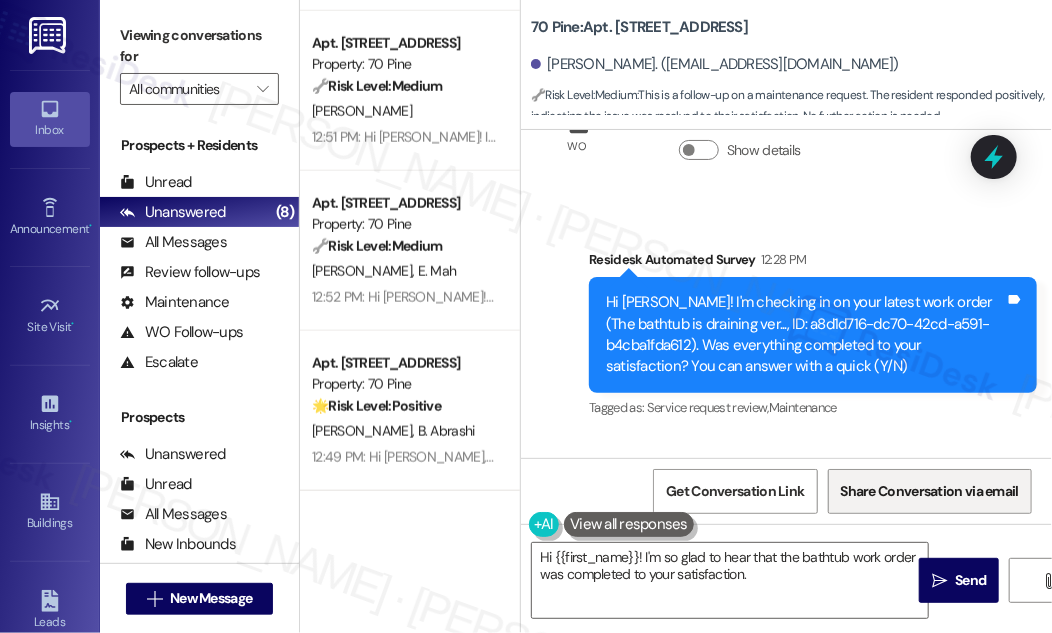 drag, startPoint x: 943, startPoint y: 400, endPoint x: 885, endPoint y: 470, distance: 90.90655 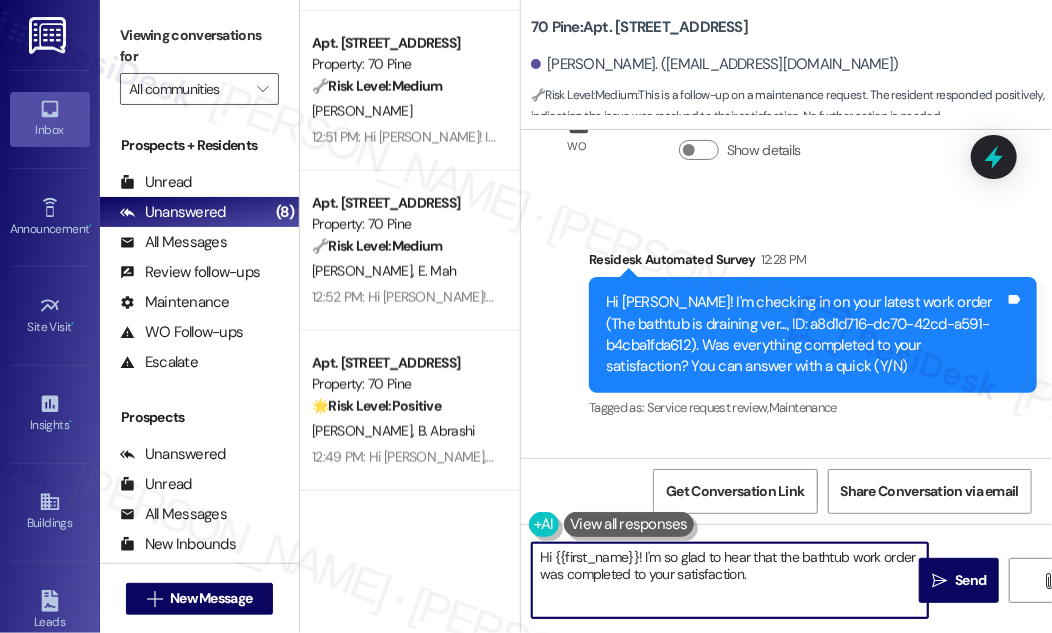 click on "Hi {{first_name}}! I'm so glad to hear that the bathtub work order was completed to your satisfaction." at bounding box center [730, 580] 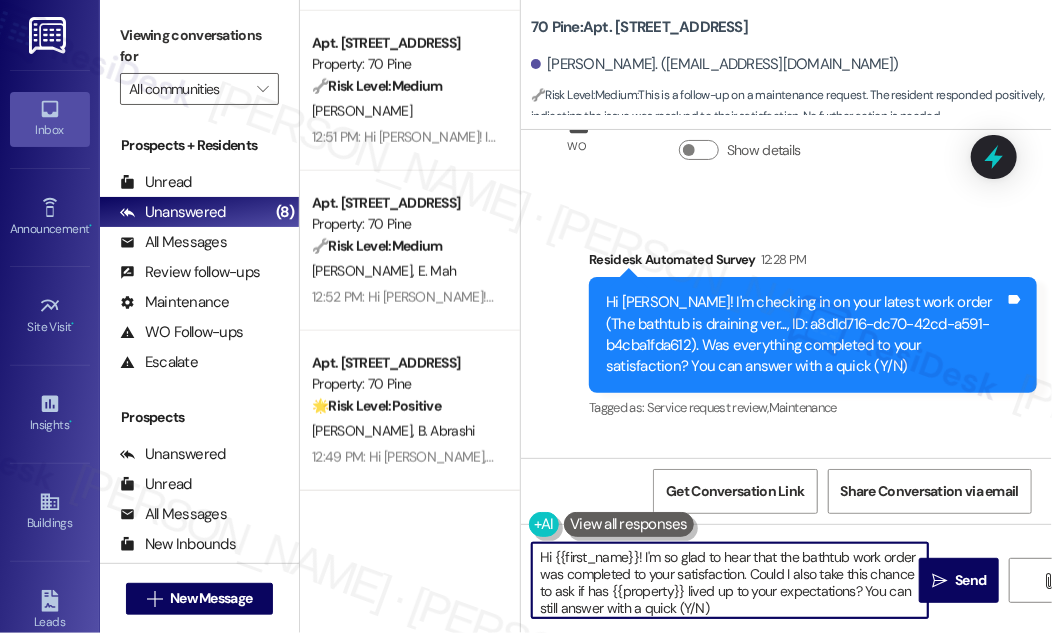 click on "Hi {{first_name}}! I'm so glad to hear that the bathtub work order was completed to your satisfaction. Could I also take this chance to ask if has {{property}} lived up to your expectations? You can still answer with a quick (Y/N)" at bounding box center (730, 580) 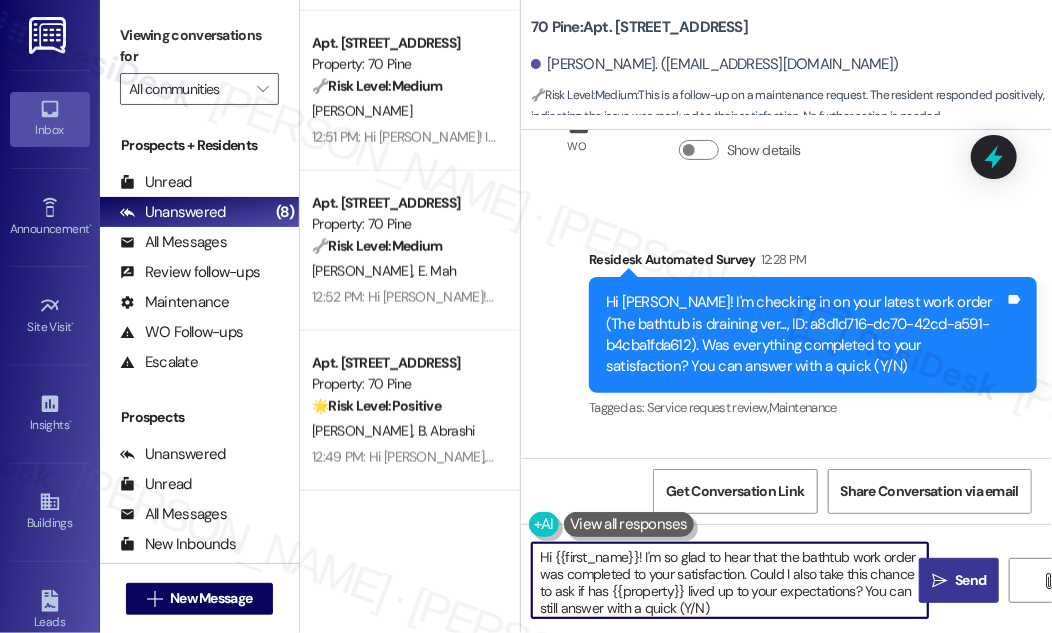 type on "Hi {{first_name}}! I'm so glad to hear that the bathtub work order was completed to your satisfaction. Could I also take this chance to ask if has {{property}} lived up to your expectations? You can still answer with a quick (Y/N)" 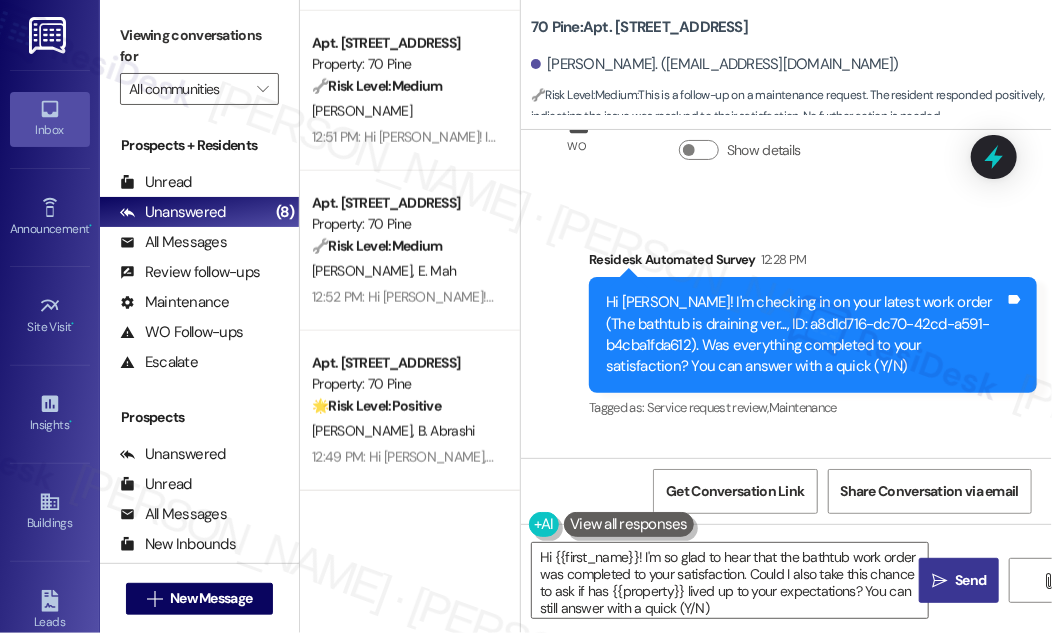 click on "Send" at bounding box center [970, 580] 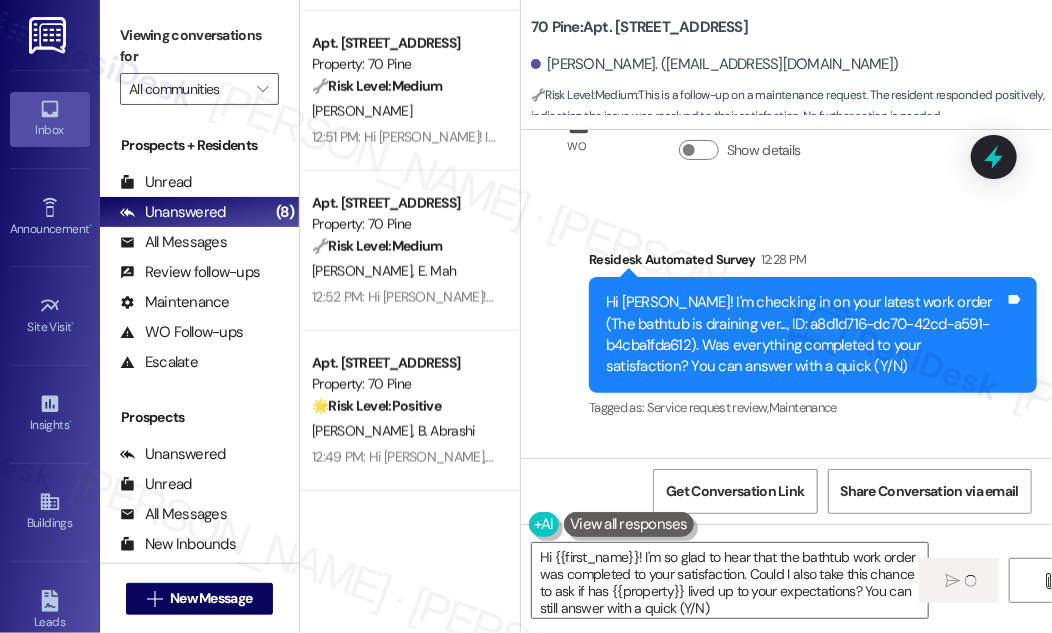 type 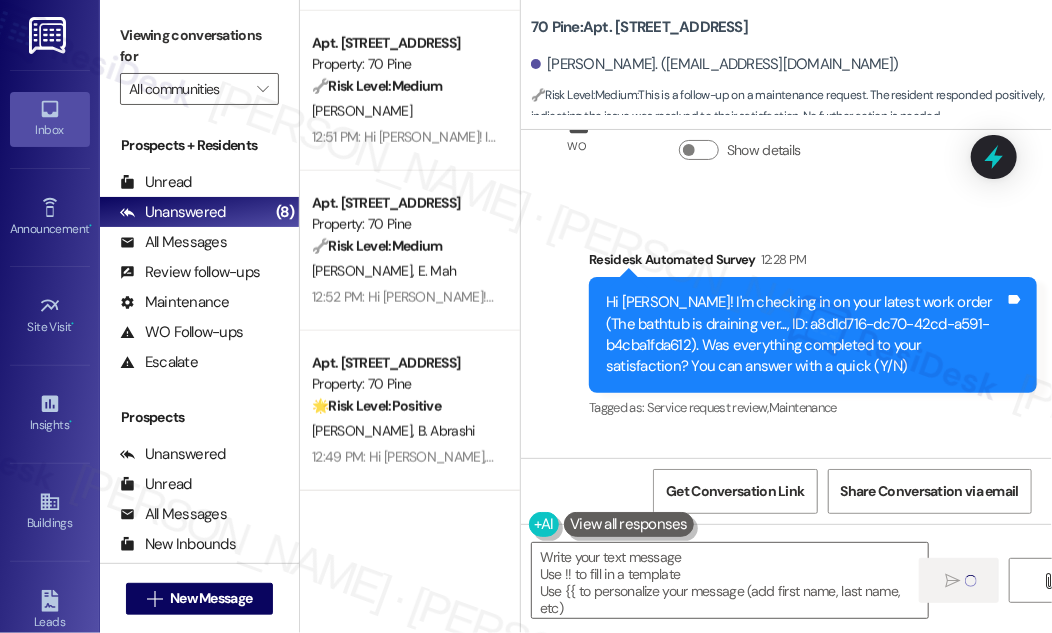 scroll, scrollTop: 5661, scrollLeft: 0, axis: vertical 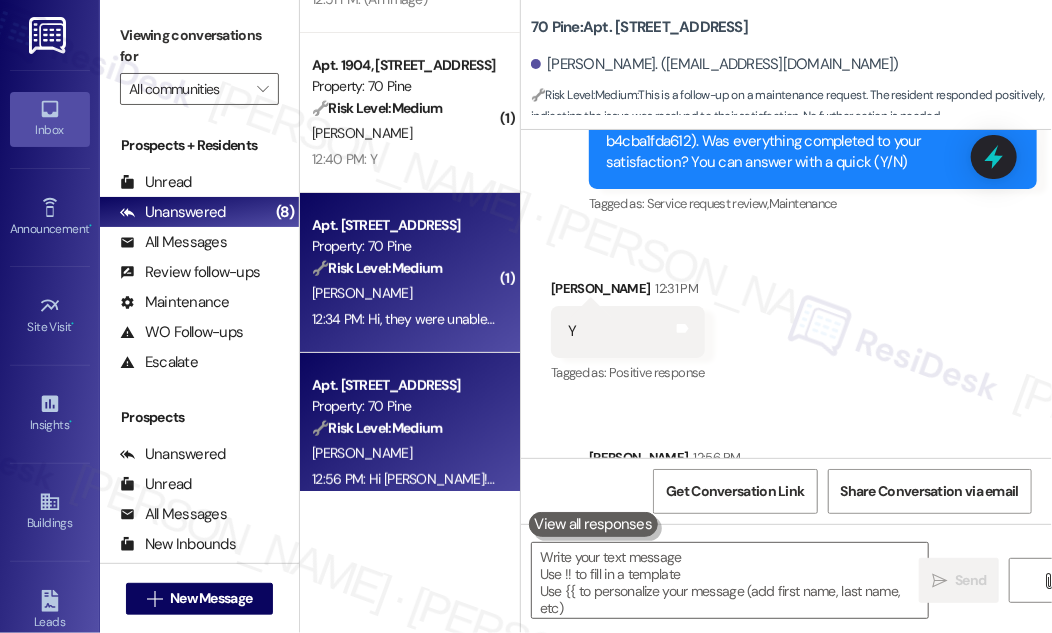 click on "🔧  Risk Level:  Medium" at bounding box center (377, 268) 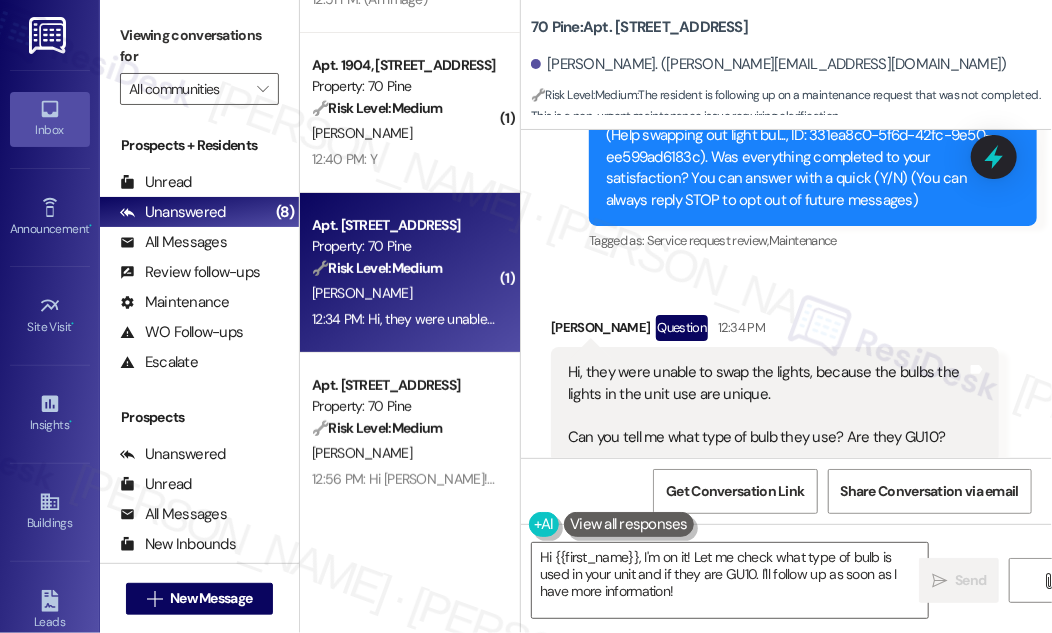 scroll, scrollTop: 245, scrollLeft: 0, axis: vertical 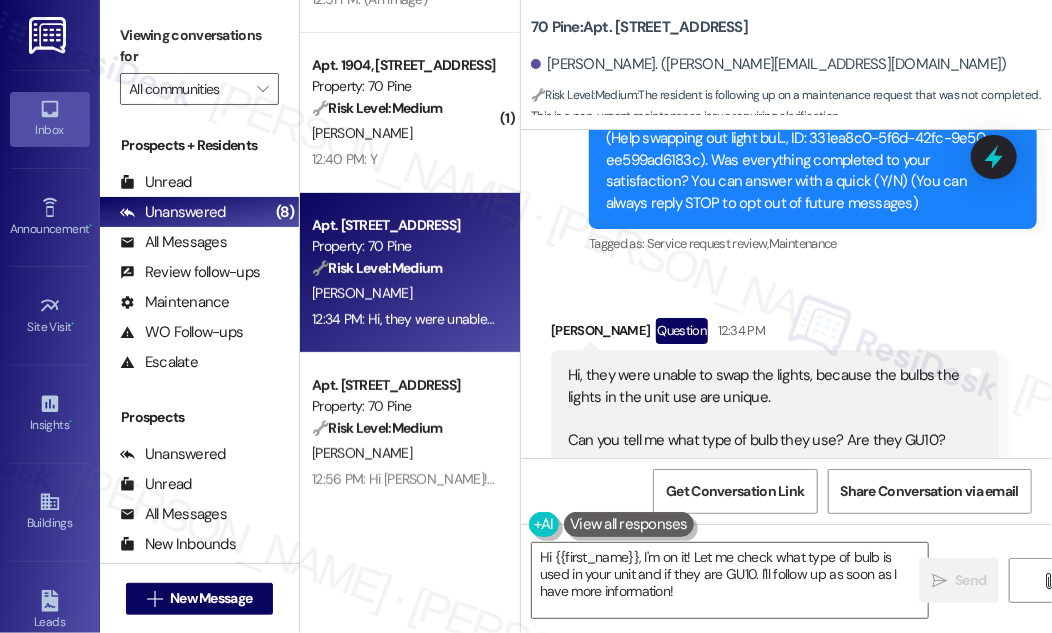 click on "Hi, they were unable to swap the lights, because the bulbs the lights in the unit use are unique.
Can you tell me what type of bulb they use? Are they GU10?" at bounding box center (767, 408) 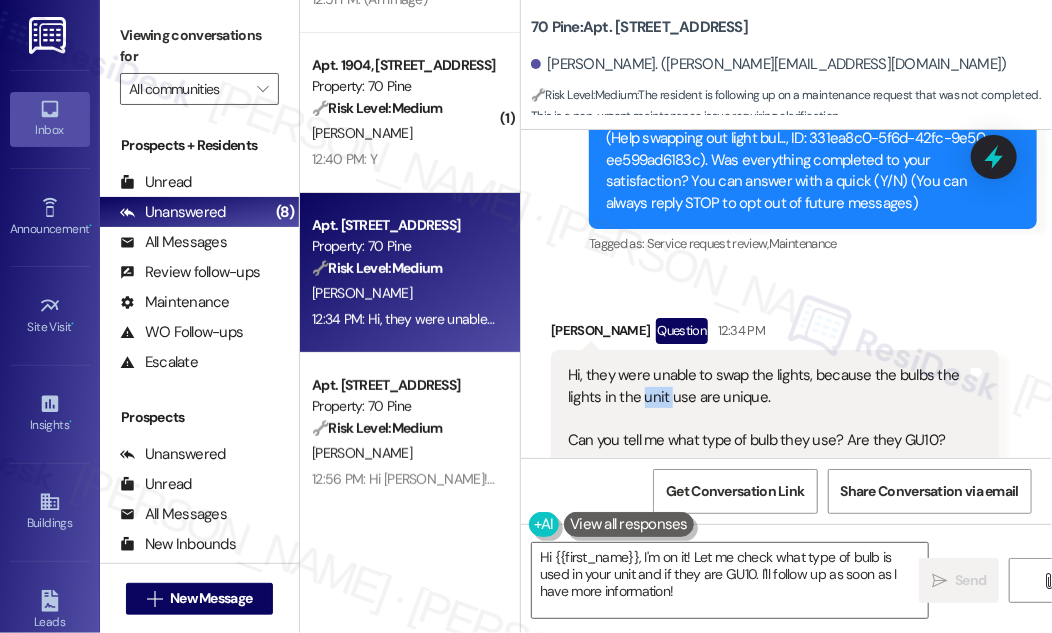 click on "Hi, they were unable to swap the lights, because the bulbs the lights in the unit use are unique.
Can you tell me what type of bulb they use? Are they GU10?" at bounding box center [767, 408] 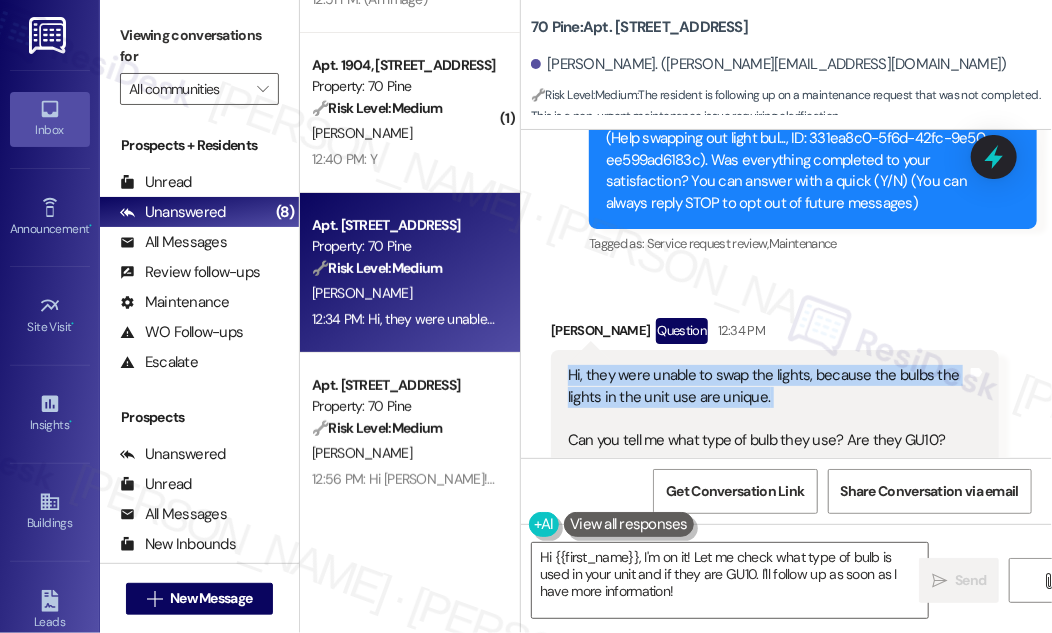 click on "Hi, they were unable to swap the lights, because the bulbs the lights in the unit use are unique.
Can you tell me what type of bulb they use? Are they GU10?" at bounding box center (767, 408) 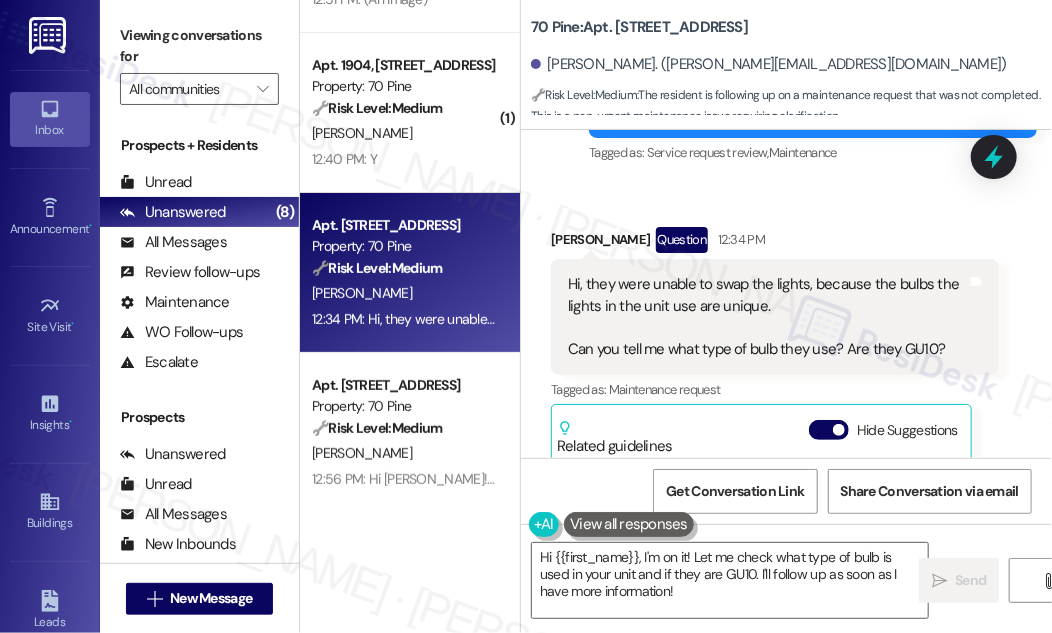 click on "Hi, they were unable to swap the lights, because the bulbs the lights in the unit use are unique.
Can you tell me what type of bulb they use? Are they GU10?" at bounding box center (767, 317) 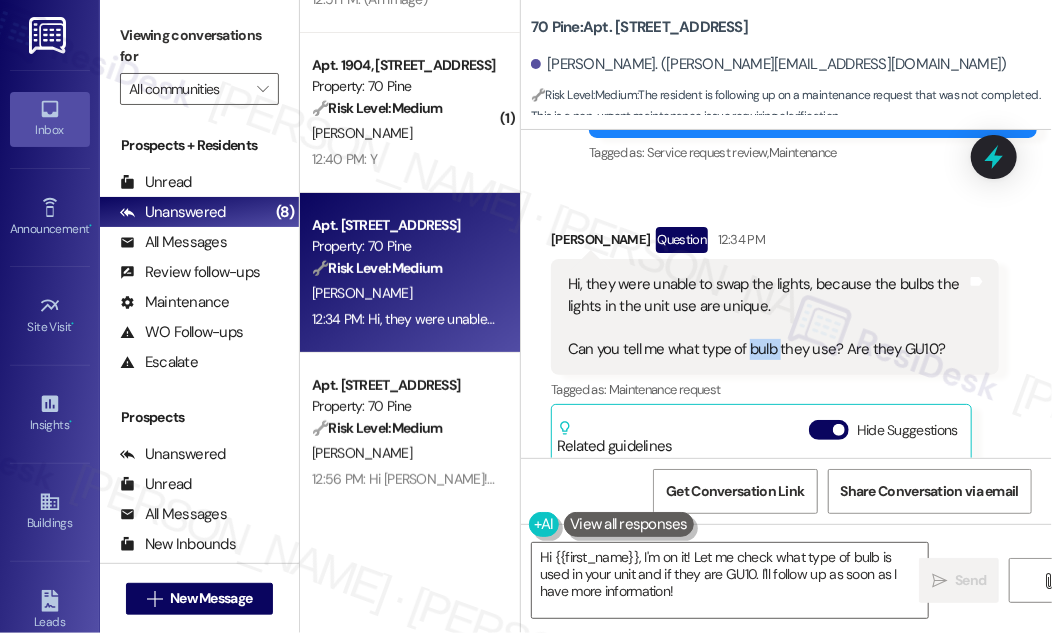 click on "Hi, they were unable to swap the lights, because the bulbs the lights in the unit use are unique.
Can you tell me what type of bulb they use? Are they GU10?" at bounding box center [767, 317] 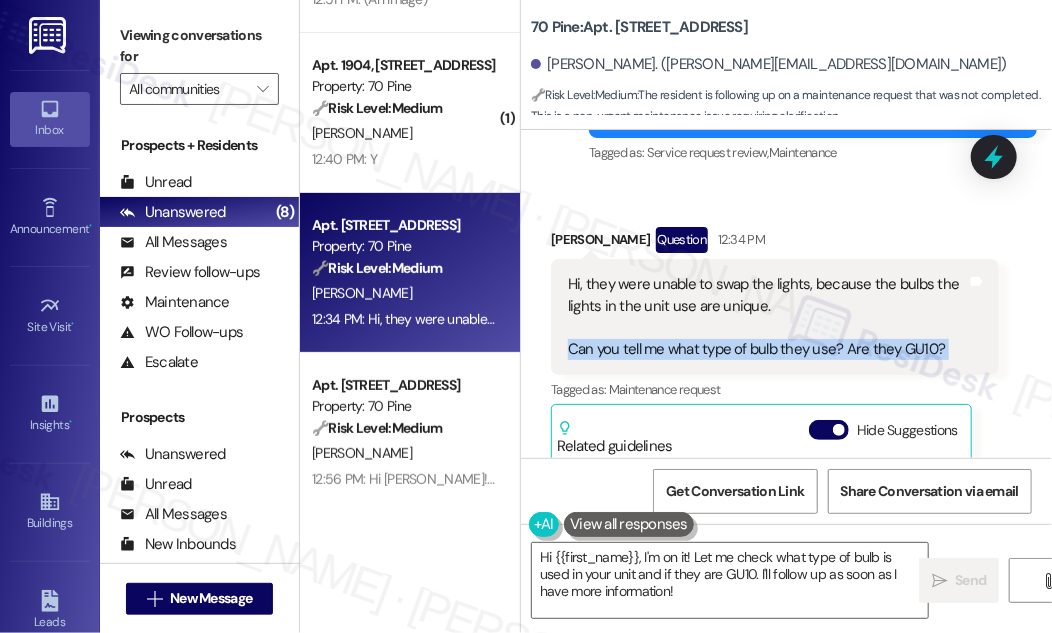 click on "Hi, they were unable to swap the lights, because the bulbs the lights in the unit use are unique.
Can you tell me what type of bulb they use? Are they GU10?" at bounding box center [767, 317] 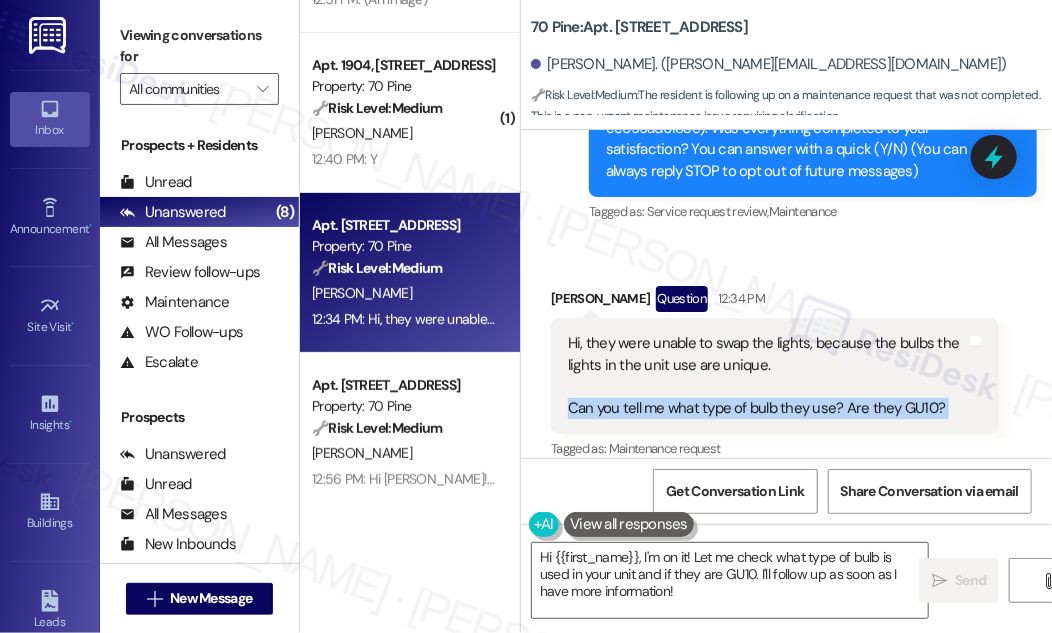 scroll, scrollTop: 245, scrollLeft: 0, axis: vertical 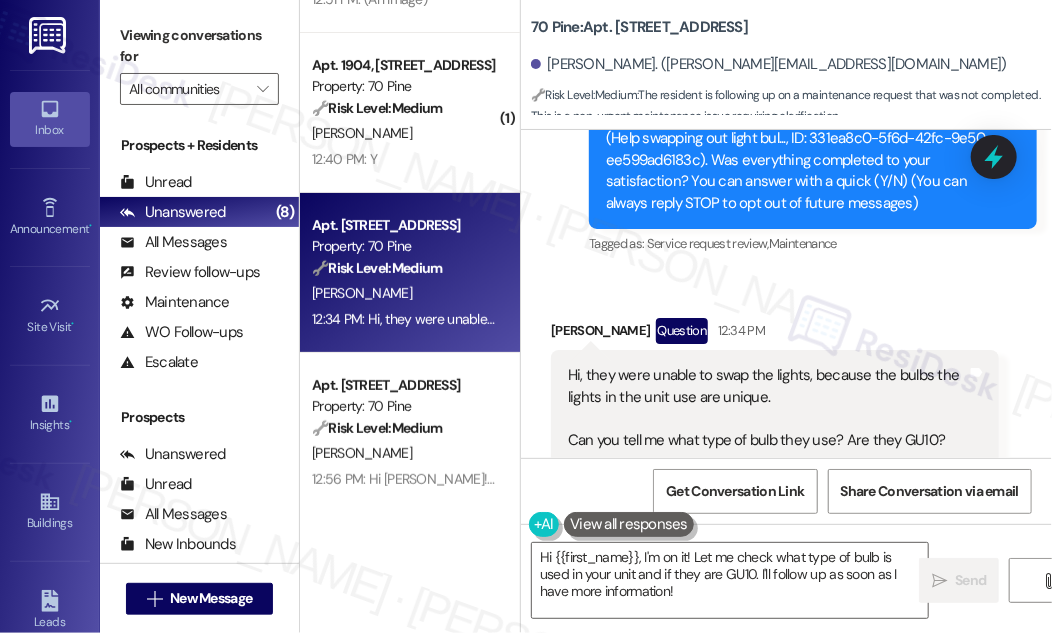 click on "Hi, they were unable to swap the lights, because the bulbs the lights in the unit use are unique.
Can you tell me what type of bulb they use? Are they GU10?" at bounding box center [767, 408] 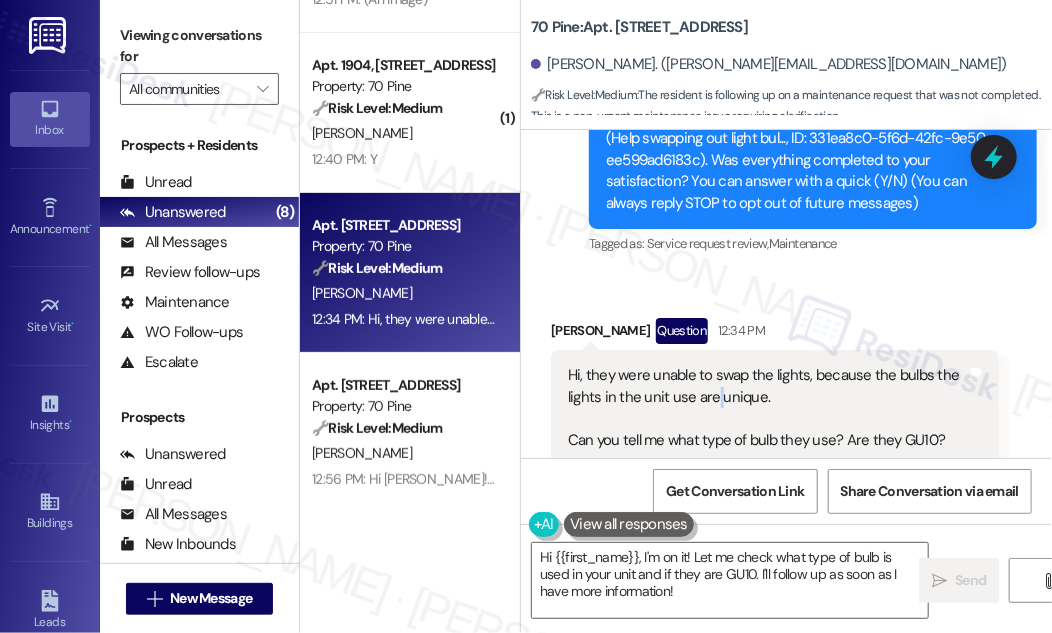 click on "Hi, they were unable to swap the lights, because the bulbs the lights in the unit use are unique.
Can you tell me what type of bulb they use? Are they GU10?" at bounding box center [767, 408] 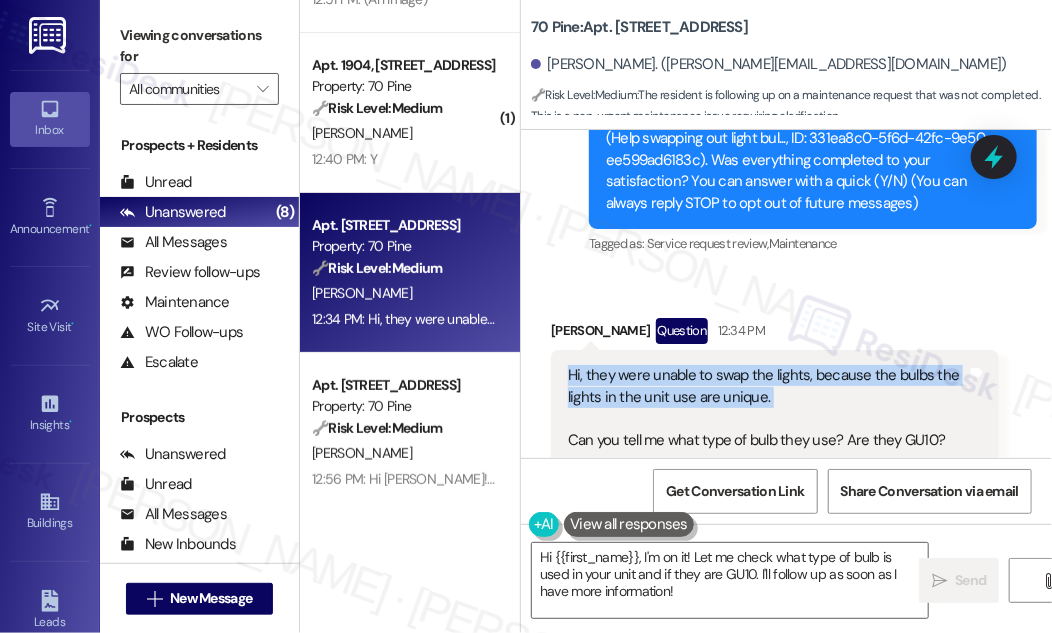 click on "Hi, they were unable to swap the lights, because the bulbs the lights in the unit use are unique.
Can you tell me what type of bulb they use? Are they GU10?" at bounding box center [767, 408] 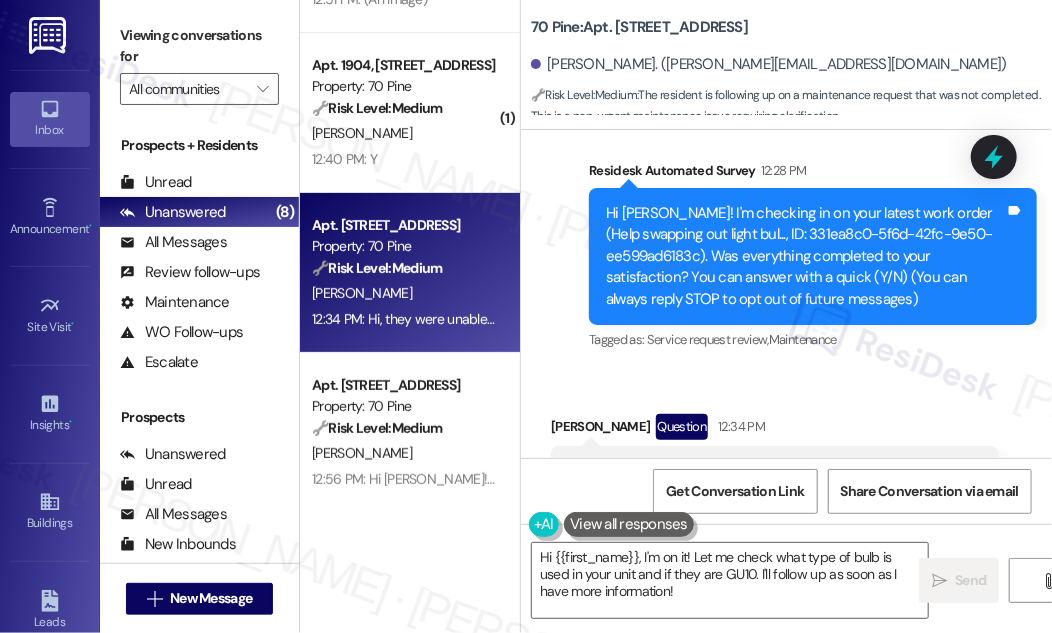 scroll, scrollTop: 64, scrollLeft: 0, axis: vertical 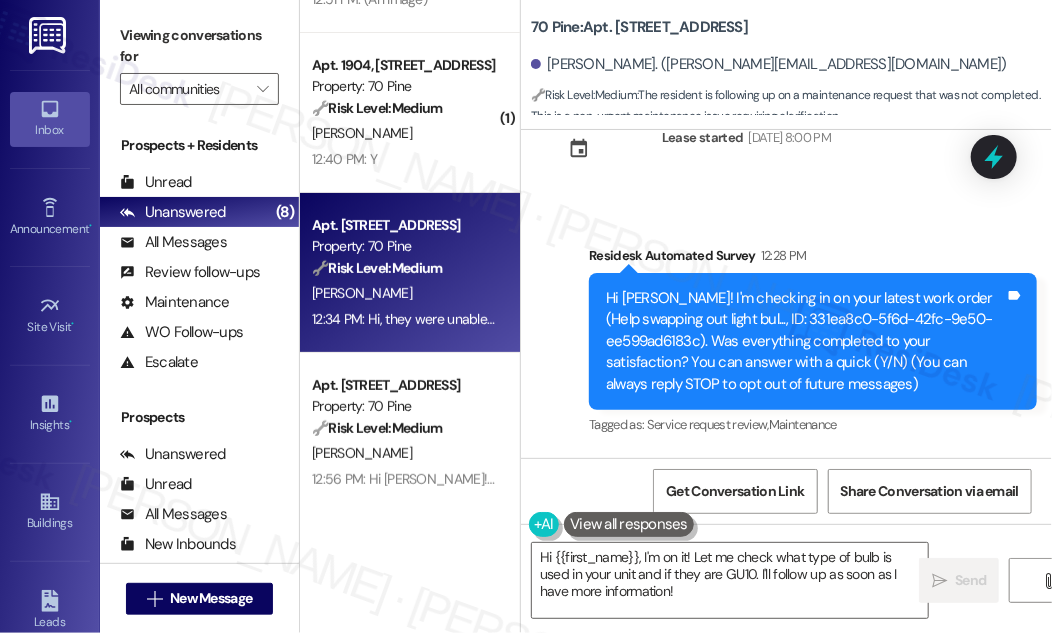 drag, startPoint x: 904, startPoint y: 183, endPoint x: 893, endPoint y: 198, distance: 18.601076 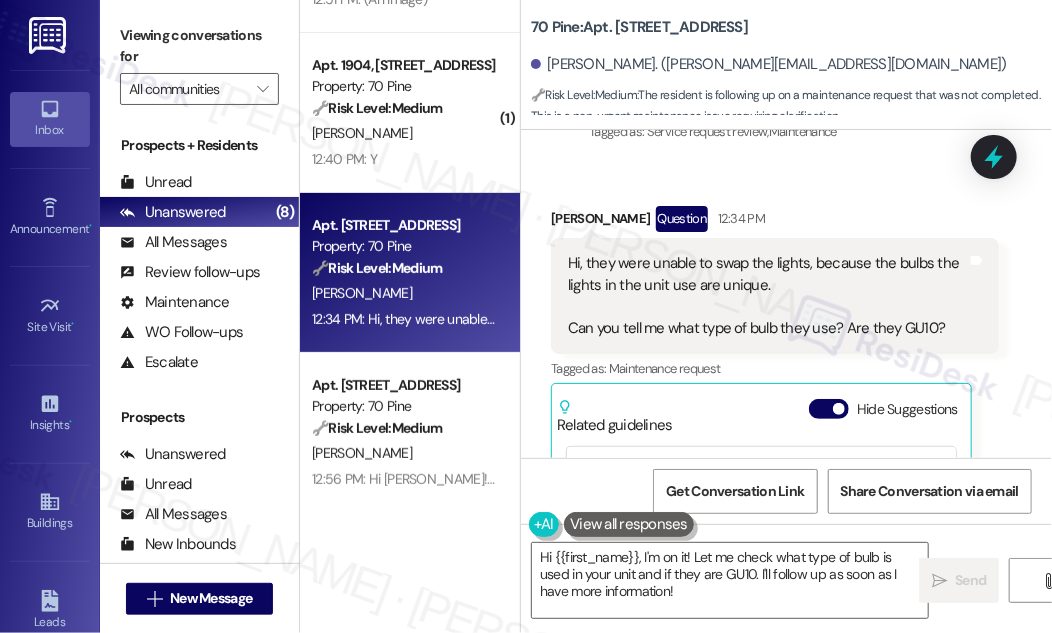 scroll, scrollTop: 518, scrollLeft: 0, axis: vertical 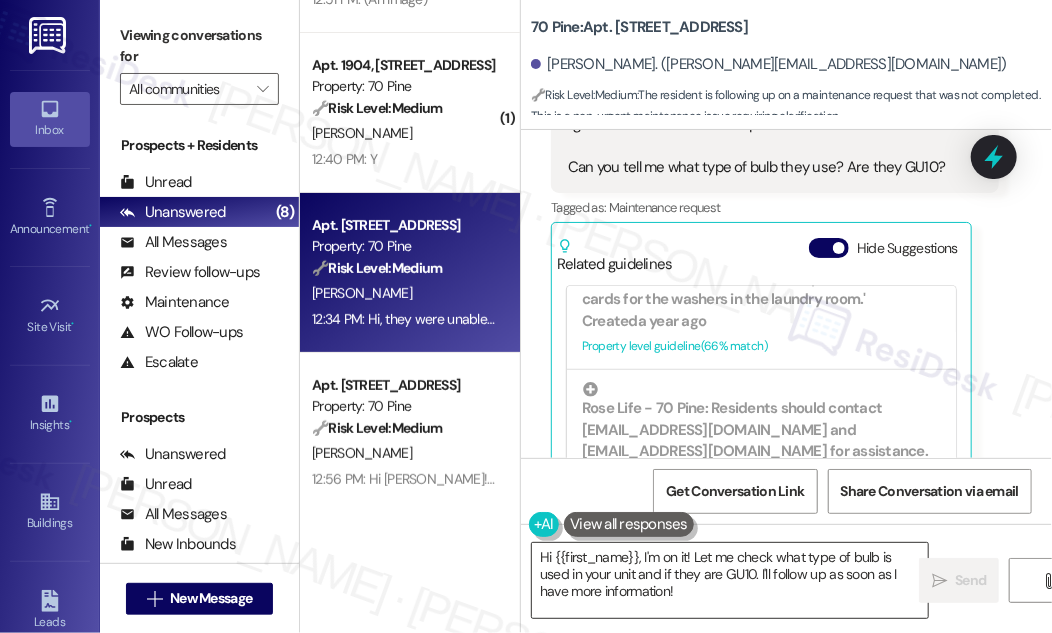 click on "Hi {{first_name}}, I'm on it! Let me check what type of bulb is used in your unit and if they are GU10. I'll follow up as soon as I have more information!" at bounding box center (730, 580) 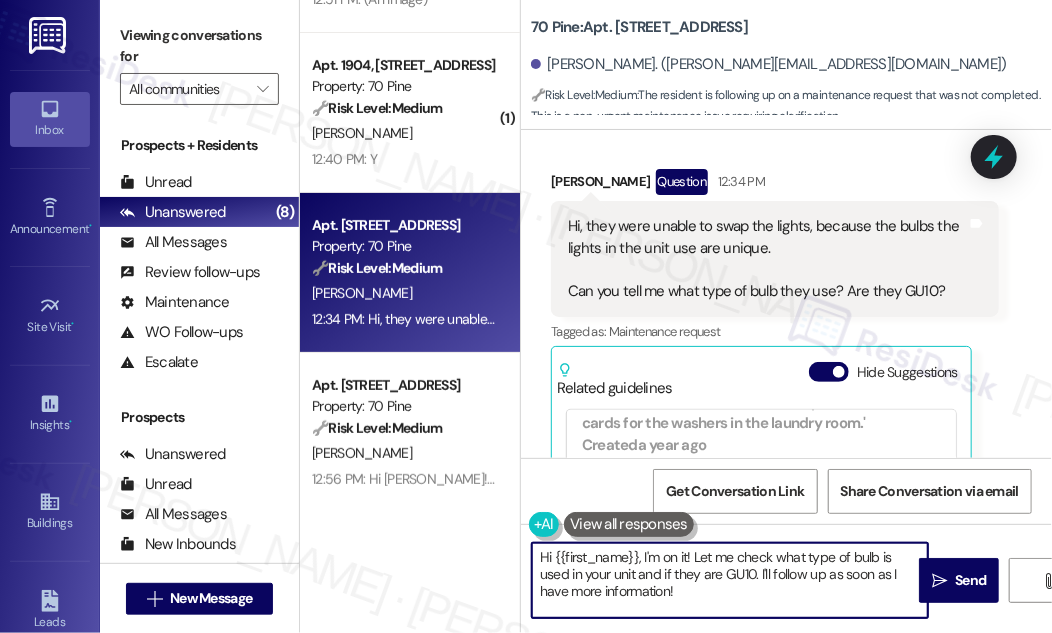 scroll, scrollTop: 609, scrollLeft: 0, axis: vertical 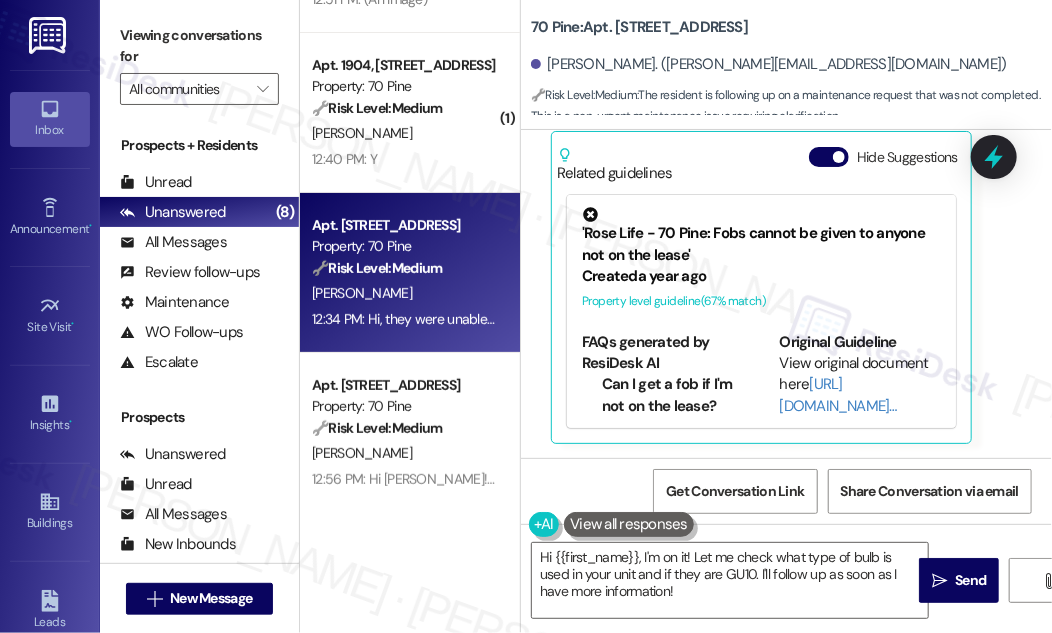 click on "[PERSON_NAME]. ([PERSON_NAME][EMAIL_ADDRESS][DOMAIN_NAME])" at bounding box center [791, 65] 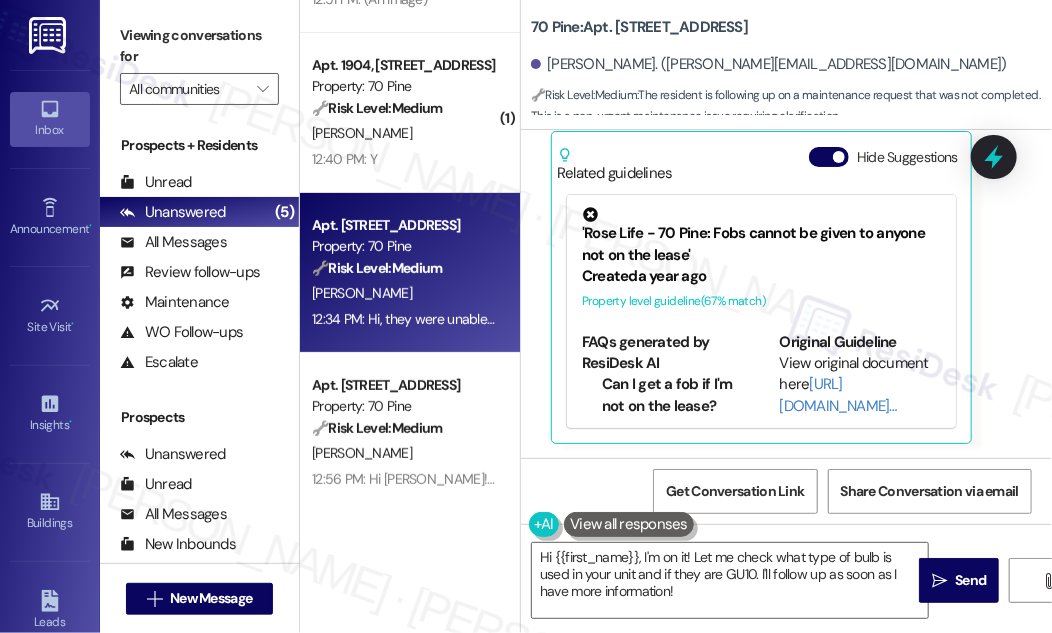 click on "Received via SMS [PERSON_NAME] Question 12:34 PM Hi, they were unable to swap the lights, because the bulbs the lights in the unit use are unique.
Can you tell me what type of bulb they use? Are they GU10? Tags and notes Tagged as:   Maintenance request Click to highlight conversations about Maintenance request  Related guidelines Hide Suggestions 'Rose Life - 70 Pine: Fobs cannot be given to anyone not on the lease' Created  a year ago Property level guideline  ( 67 % match) FAQs generated by ResiDesk AI Can I get a fob if I'm not on the lease? Unfortunately, we cannot provide fobs to anyone who is not on the lease. Original Guideline View original document here  [URL][DOMAIN_NAME]… Rose Life - 70 Pine: No month-to-month leases available. Created  [DATE] Property level guideline  ( 66 % match) FAQs generated by ResiDesk AI What is the minimum lease term available? We do not offer month-to-month leases. The minimum lease term is likely longer, such as 6 or 12 months. Can I negotiate a shorter lease term?" at bounding box center [786, 184] 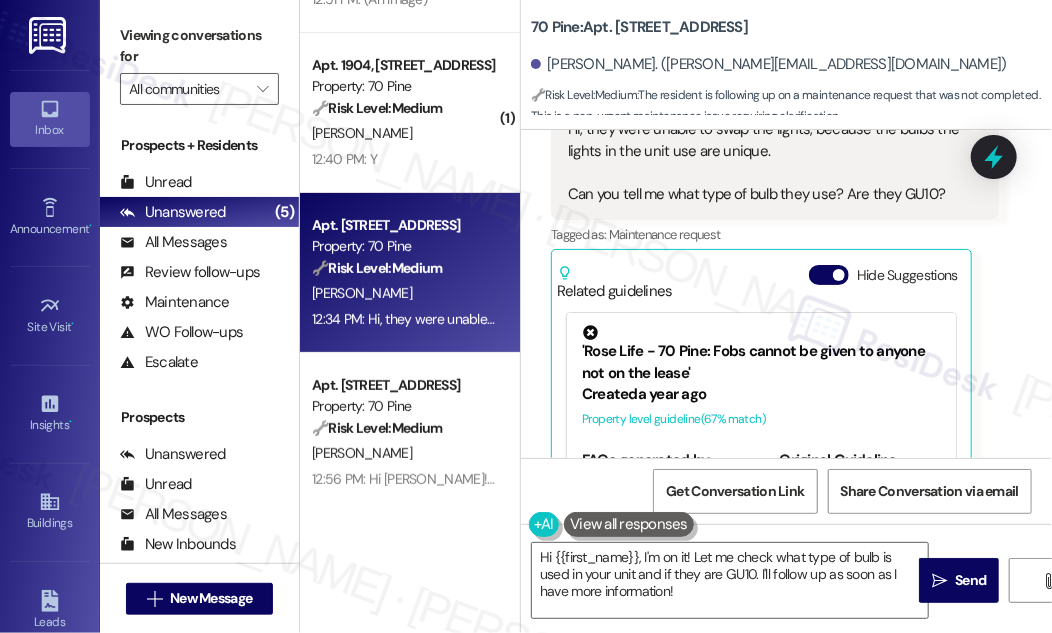 scroll, scrollTop: 336, scrollLeft: 0, axis: vertical 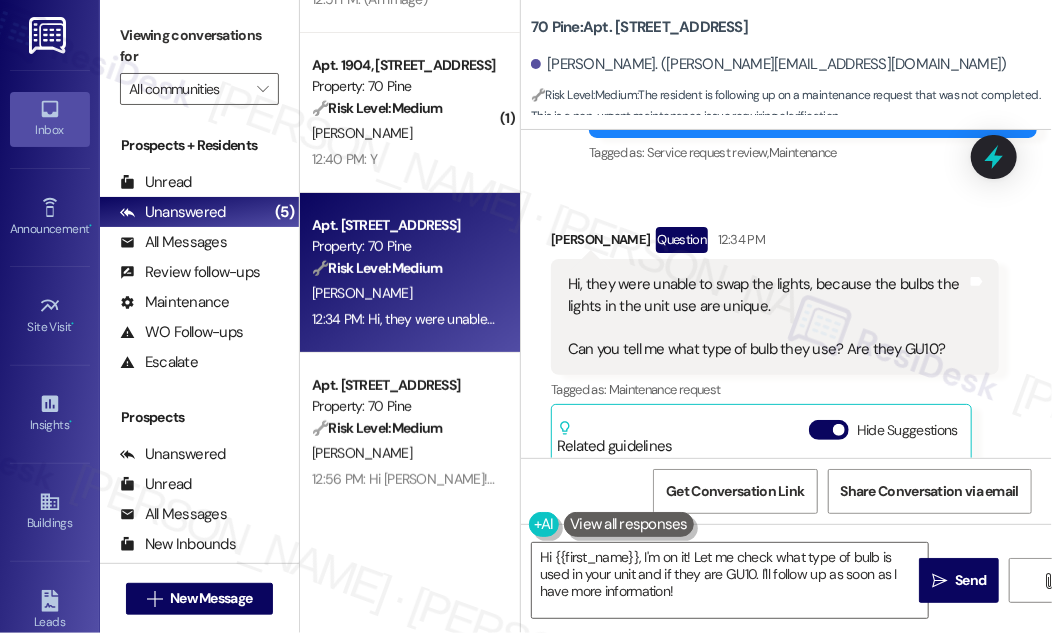 click on "Hi, they were unable to swap the lights, because the bulbs the lights in the unit use are unique.
Can you tell me what type of bulb they use? Are they GU10?" at bounding box center (767, 317) 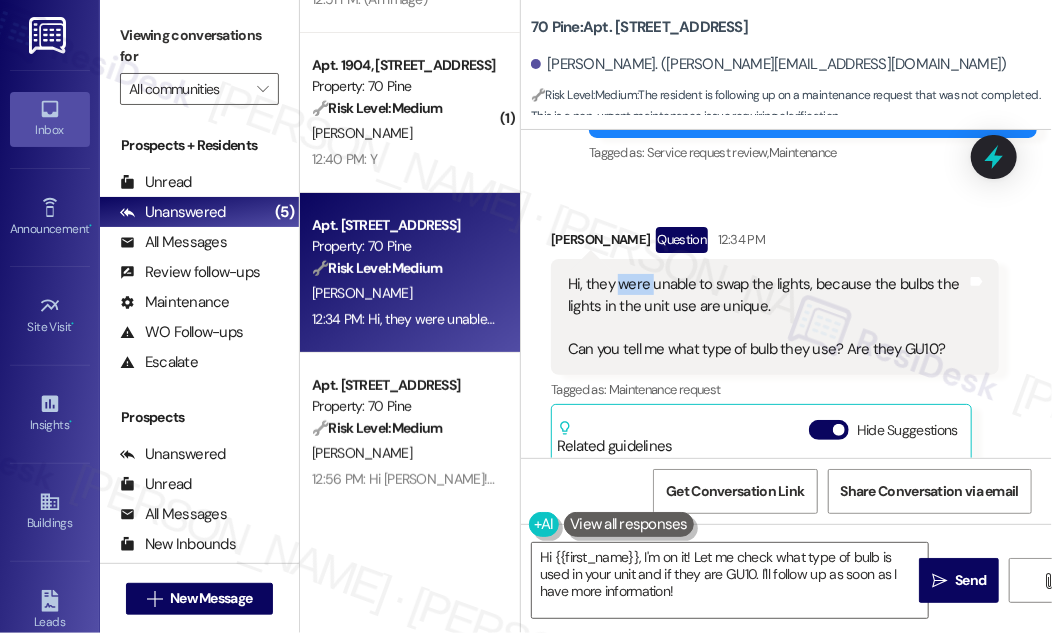 click on "Hi, they were unable to swap the lights, because the bulbs the lights in the unit use are unique.
Can you tell me what type of bulb they use? Are they GU10?" at bounding box center [767, 317] 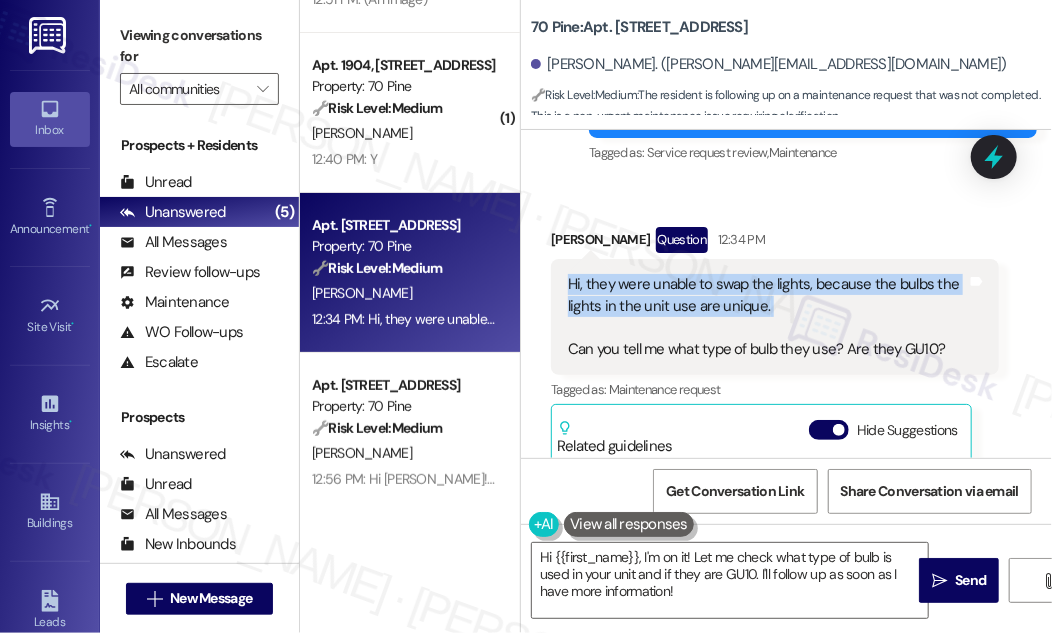click on "Hi, they were unable to swap the lights, because the bulbs the lights in the unit use are unique.
Can you tell me what type of bulb they use? Are they GU10?" at bounding box center (767, 317) 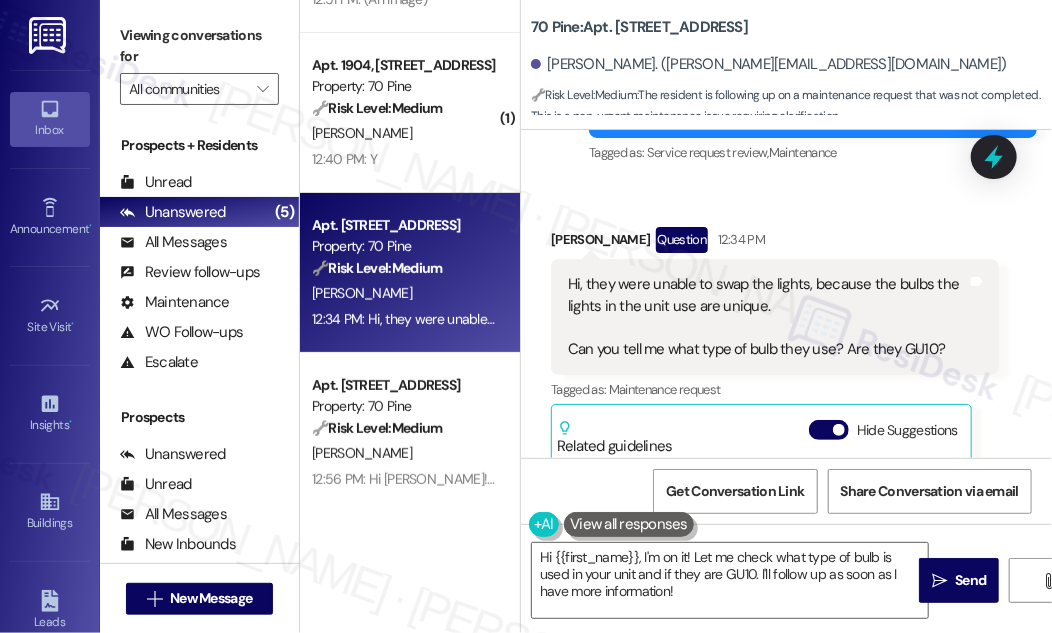 drag, startPoint x: 935, startPoint y: 72, endPoint x: 898, endPoint y: 64, distance: 37.85499 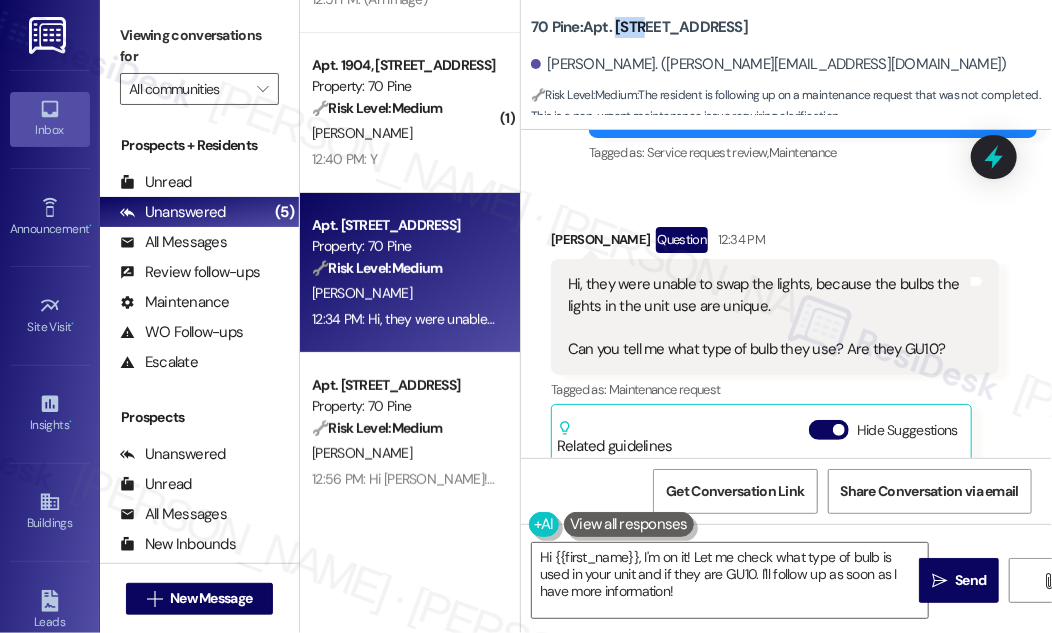 click on "70 Pine:  Apt. [STREET_ADDRESS]" at bounding box center (639, 27) 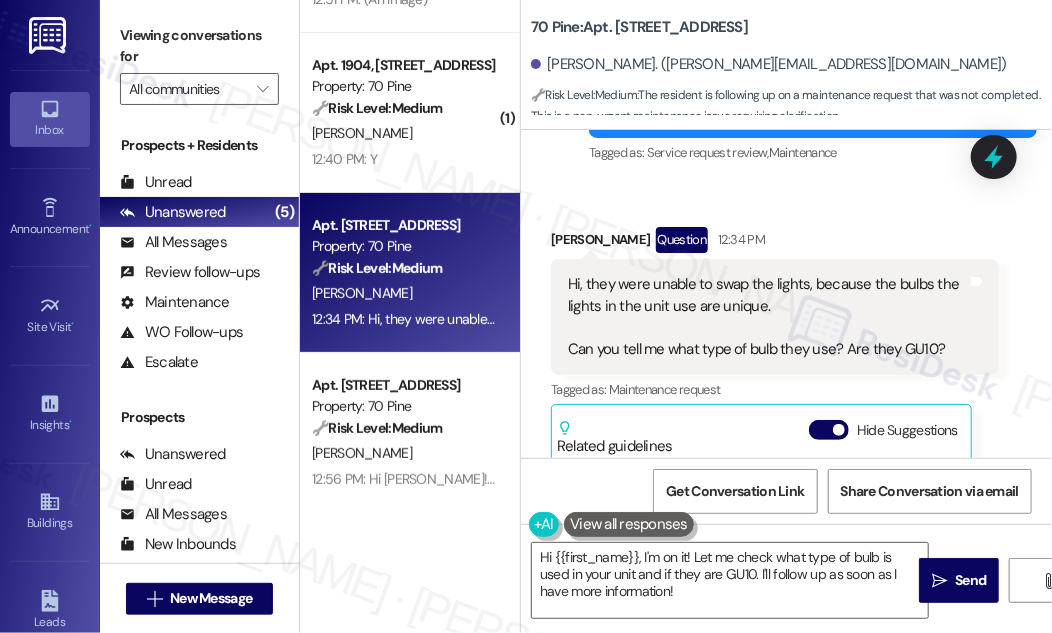 click on "70 Pine:  Apt. [STREET_ADDRESS]" at bounding box center [731, 27] 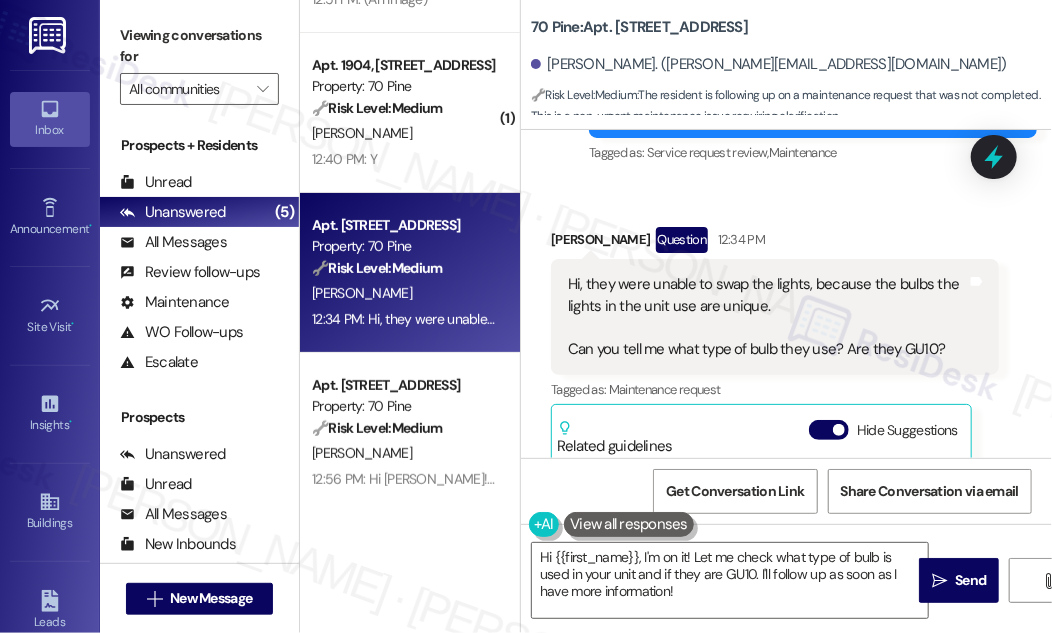 click on "Received via SMS [PERSON_NAME] Question 12:34 PM Hi, they were unable to swap the lights, because the bulbs the lights in the unit use are unique.
Can you tell me what type of bulb they use? Are they GU10? Tags and notes Tagged as:   Maintenance request Click to highlight conversations about Maintenance request  Related guidelines Hide Suggestions 'Rose Life - 70 Pine: Fobs cannot be given to anyone not on the lease' Created  a year ago Property level guideline  ( 67 % match) FAQs generated by ResiDesk AI Can I get a fob if I'm not on the lease? Unfortunately, we cannot provide fobs to anyone who is not on the lease. Original Guideline View original document here  [URL][DOMAIN_NAME]… Rose Life - 70 Pine: No month-to-month leases available. Created  [DATE] Property level guideline  ( 66 % match) FAQs generated by ResiDesk AI What is the minimum lease term available? We do not offer month-to-month leases. The minimum lease term is likely longer, such as 6 or 12 months. Can I negotiate a shorter lease term?" at bounding box center (775, 472) 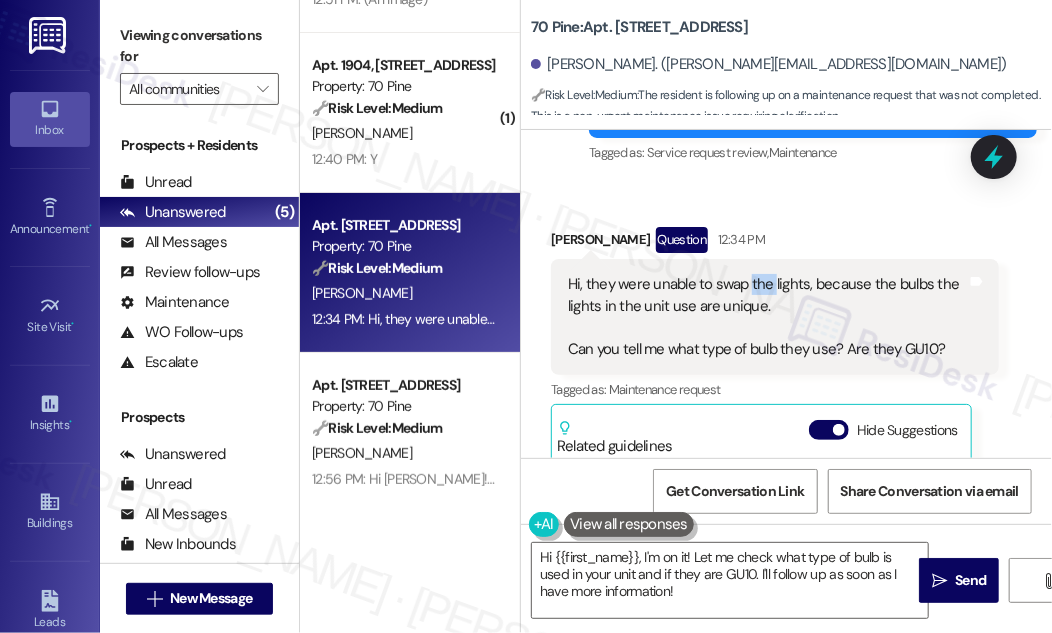 click on "Hi, they were unable to swap the lights, because the bulbs the lights in the unit use are unique.
Can you tell me what type of bulb they use? Are they GU10?" at bounding box center (767, 317) 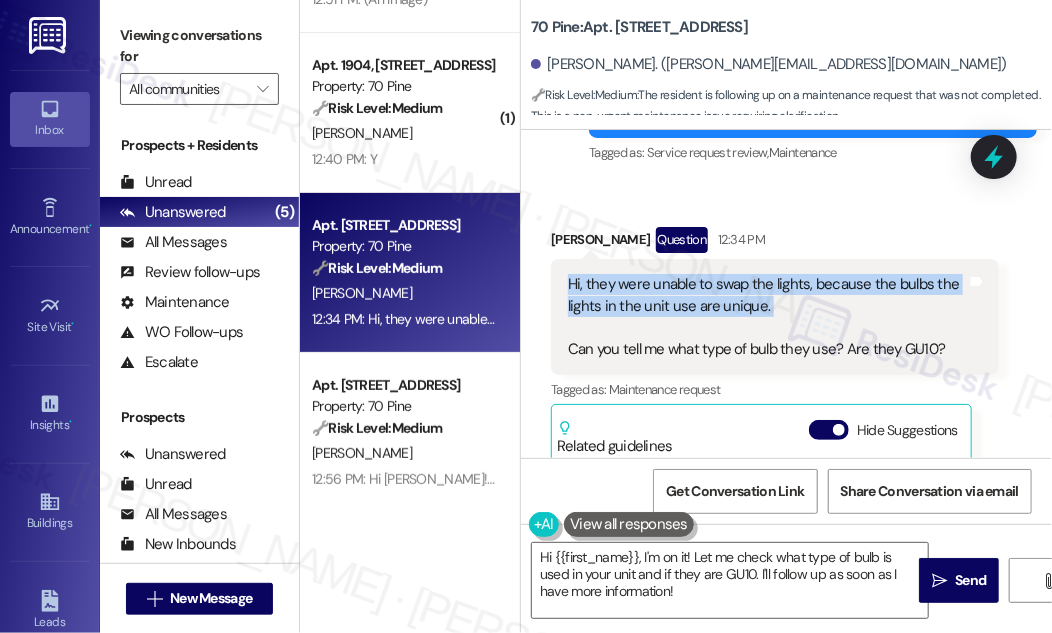 click on "Hi, they were unable to swap the lights, because the bulbs the lights in the unit use are unique.
Can you tell me what type of bulb they use? Are they GU10?" at bounding box center [767, 317] 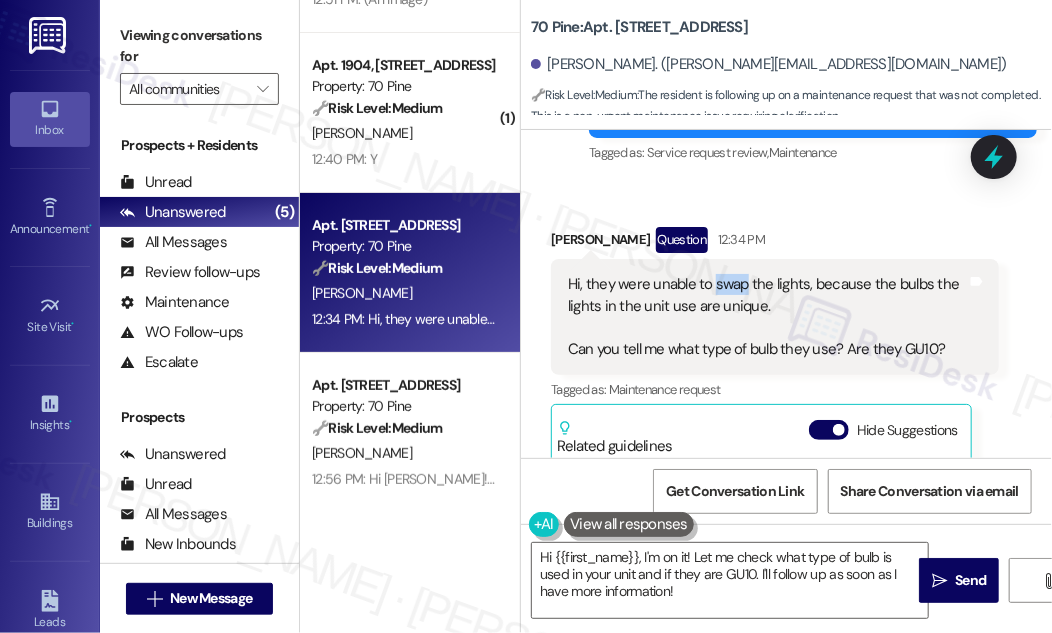 click on "Hi, they were unable to swap the lights, because the bulbs the lights in the unit use are unique.
Can you tell me what type of bulb they use? Are they GU10?" at bounding box center [767, 317] 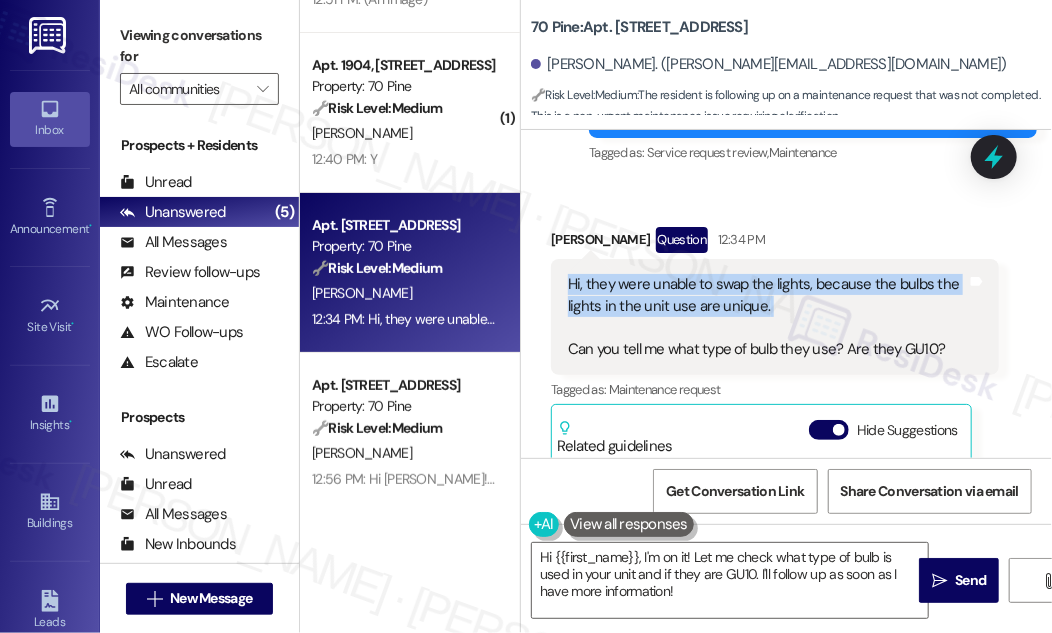 click on "Hi, they were unable to swap the lights, because the bulbs the lights in the unit use are unique.
Can you tell me what type of bulb they use? Are they GU10?" at bounding box center [767, 317] 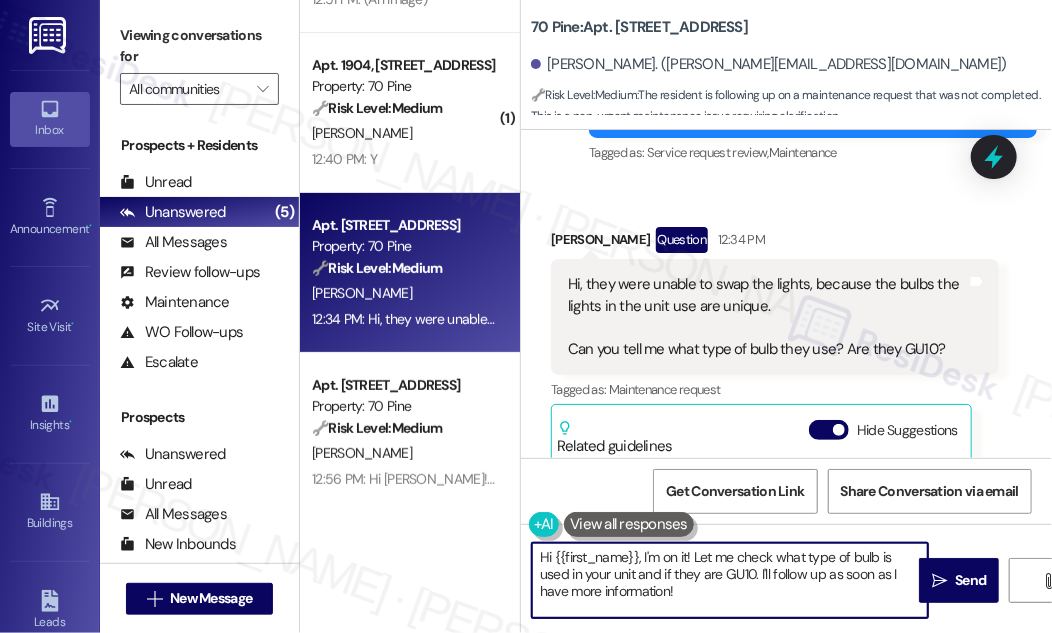 drag, startPoint x: 685, startPoint y: 557, endPoint x: 645, endPoint y: 555, distance: 40.04997 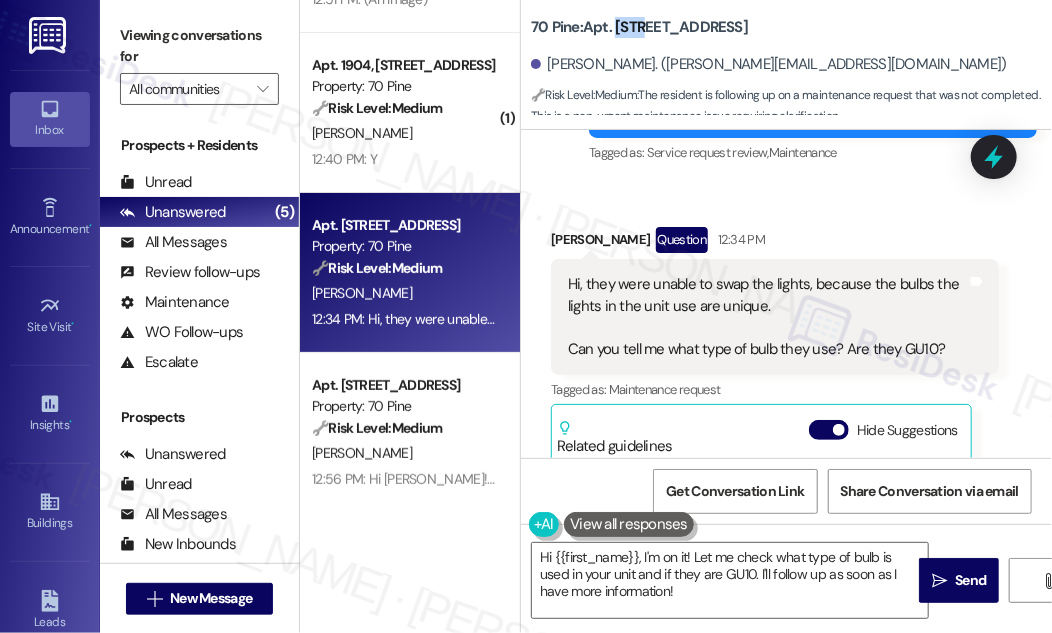 click on "70 Pine:  Apt. [STREET_ADDRESS]" at bounding box center [639, 27] 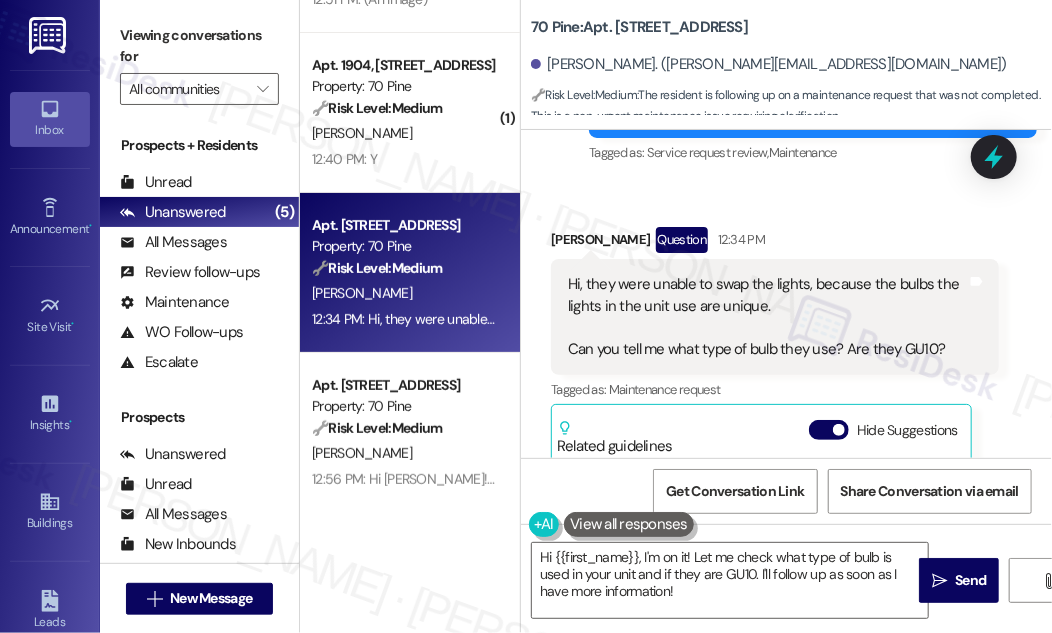 click on "[PERSON_NAME] Question 12:34 PM" at bounding box center [775, 243] 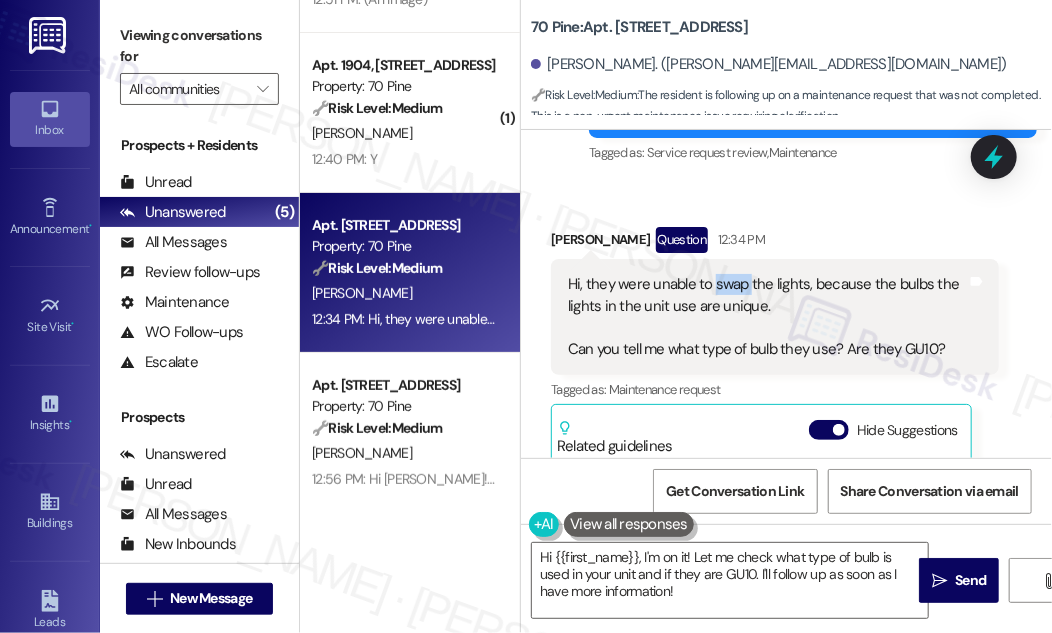 click on "Hi, they were unable to swap the lights, because the bulbs the lights in the unit use are unique.
Can you tell me what type of bulb they use? Are they GU10?" at bounding box center [767, 317] 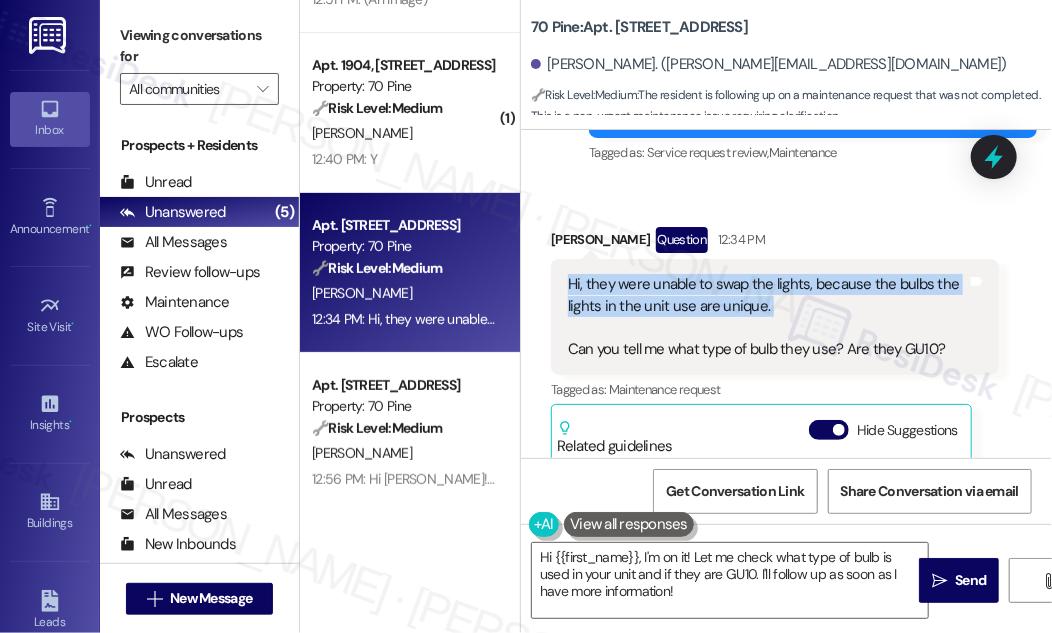 click on "Hi, they were unable to swap the lights, because the bulbs the lights in the unit use are unique.
Can you tell me what type of bulb they use? Are they GU10?" at bounding box center [767, 317] 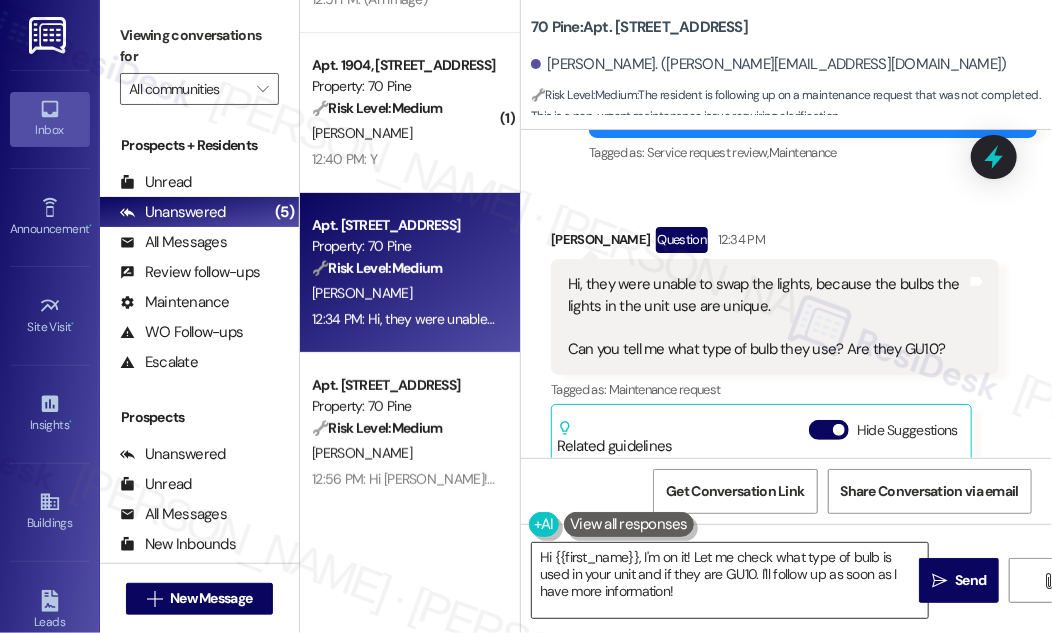 click on "Hi {{first_name}}, I'm on it! Let me check what type of bulb is used in your unit and if they are GU10. I'll follow up as soon as I have more information!" at bounding box center (730, 580) 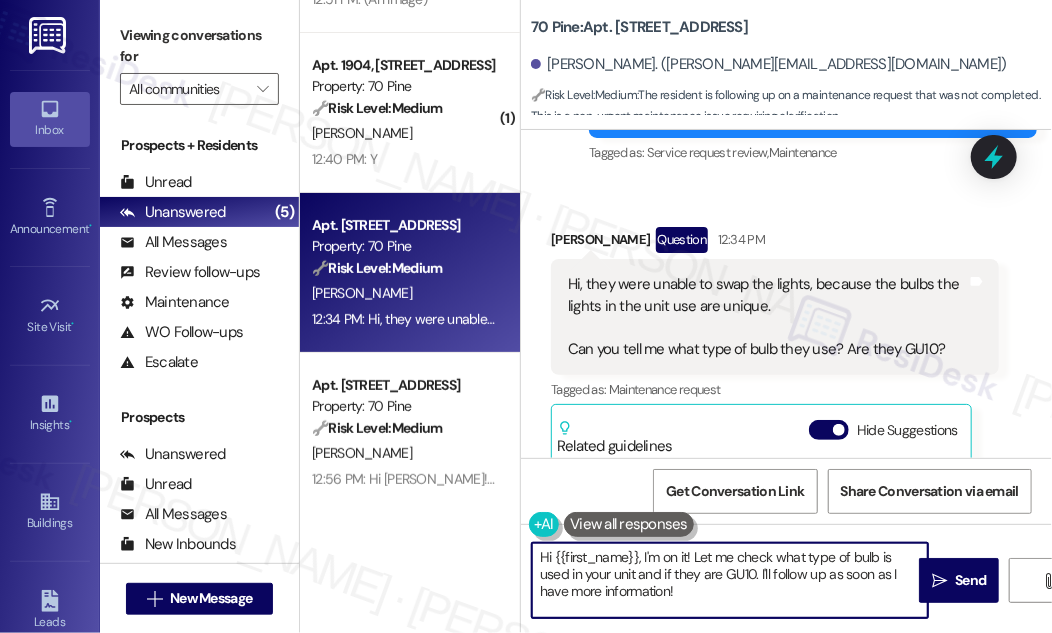click on "Hi {{first_name}}, I'm on it! Let me check what type of bulb is used in your unit and if they are GU10. I'll follow up as soon as I have more information!" at bounding box center [730, 580] 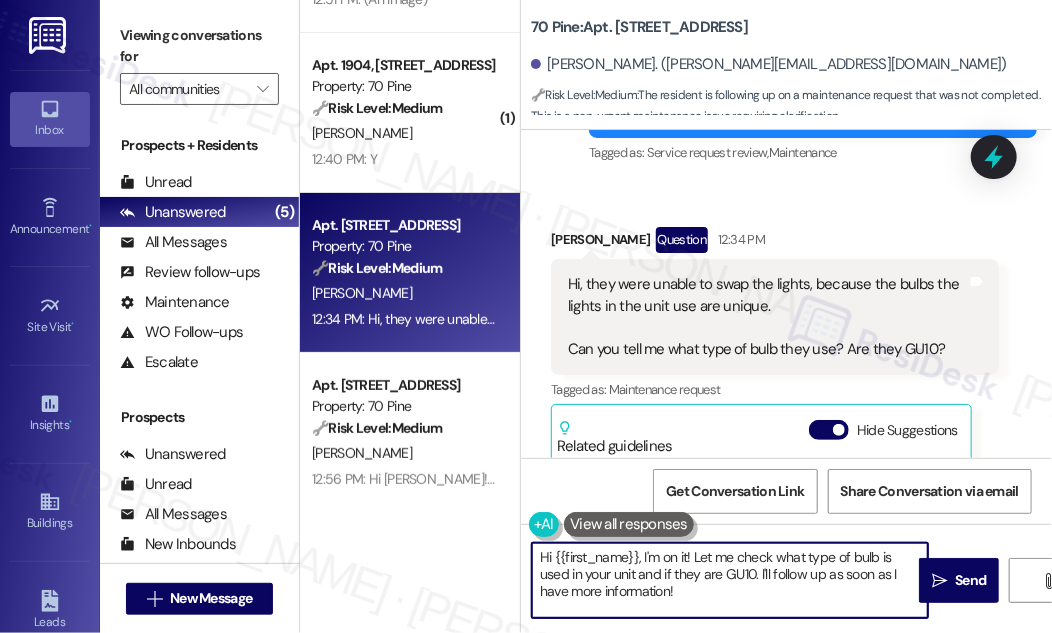 drag, startPoint x: 662, startPoint y: 574, endPoint x: 756, endPoint y: 590, distance: 95.35198 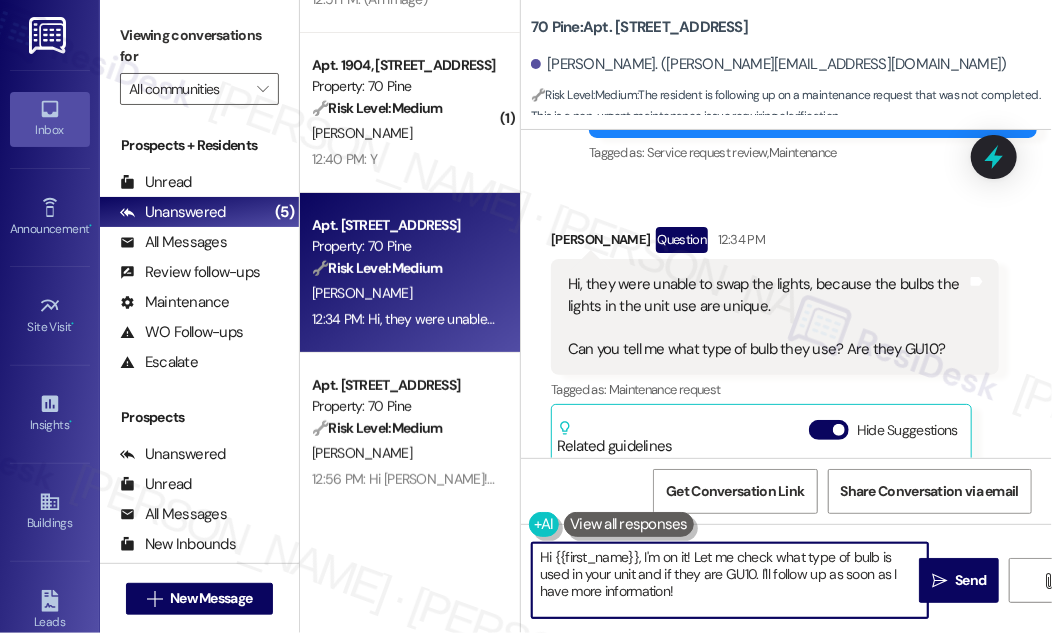drag, startPoint x: 767, startPoint y: 556, endPoint x: 769, endPoint y: 573, distance: 17.117243 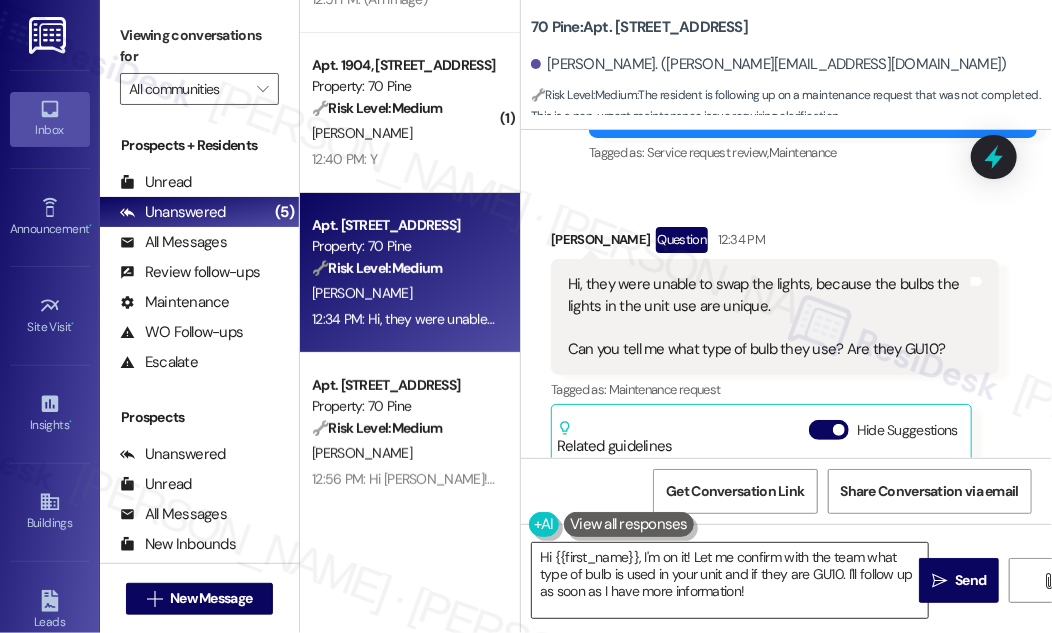 click on "Hi {{first_name}}, I'm on it! Let me confirm with the team what type of bulb is used in your unit and if they are GU10. I'll follow up as soon as I have more information!" at bounding box center [730, 580] 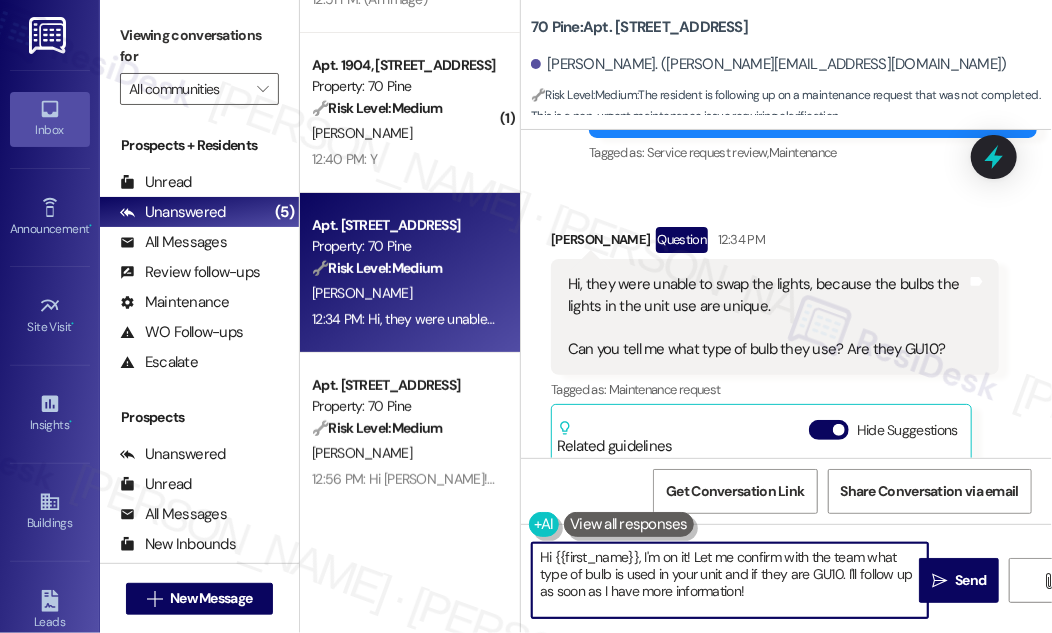 click on "Hi {{first_name}}, I'm on it! Let me confirm with the team what type of bulb is used in your unit and if they are GU10. I'll follow up as soon as I have more information!" at bounding box center (730, 580) 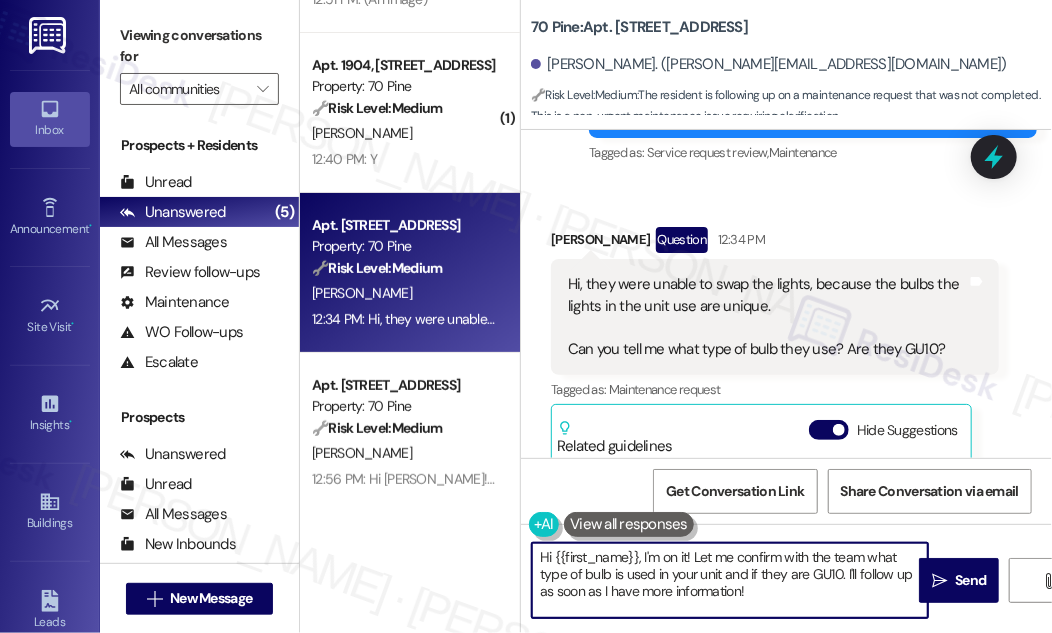 drag, startPoint x: 723, startPoint y: 576, endPoint x: 817, endPoint y: 574, distance: 94.02127 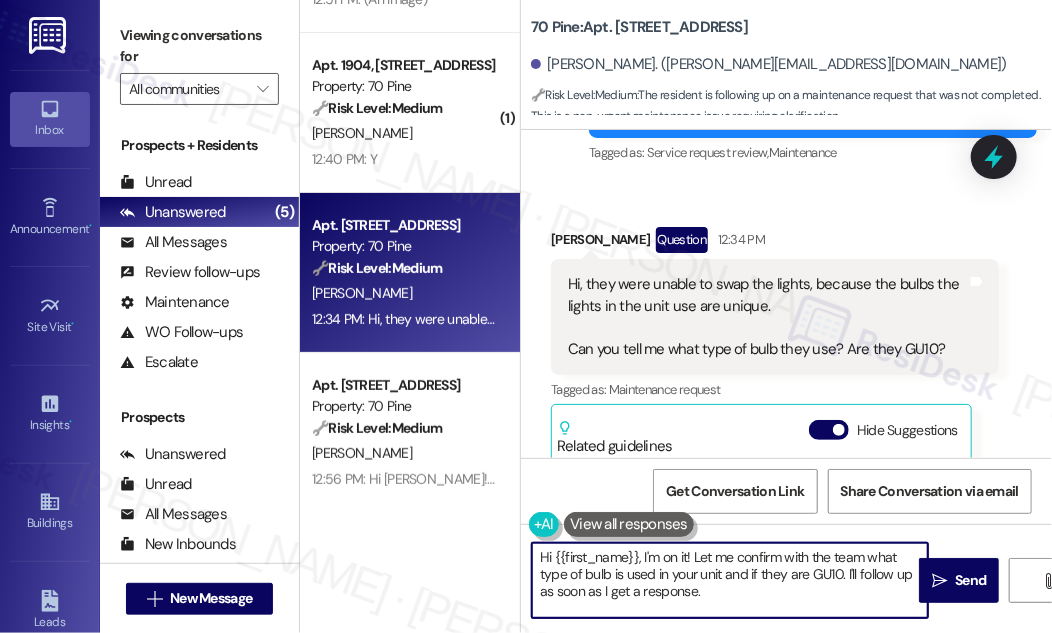 click on "Hi {{first_name}}, I'm on it! Let me confirm with the team what type of bulb is used in your unit and if they are GU10. I'll follow up as soon as I get a response." at bounding box center [730, 580] 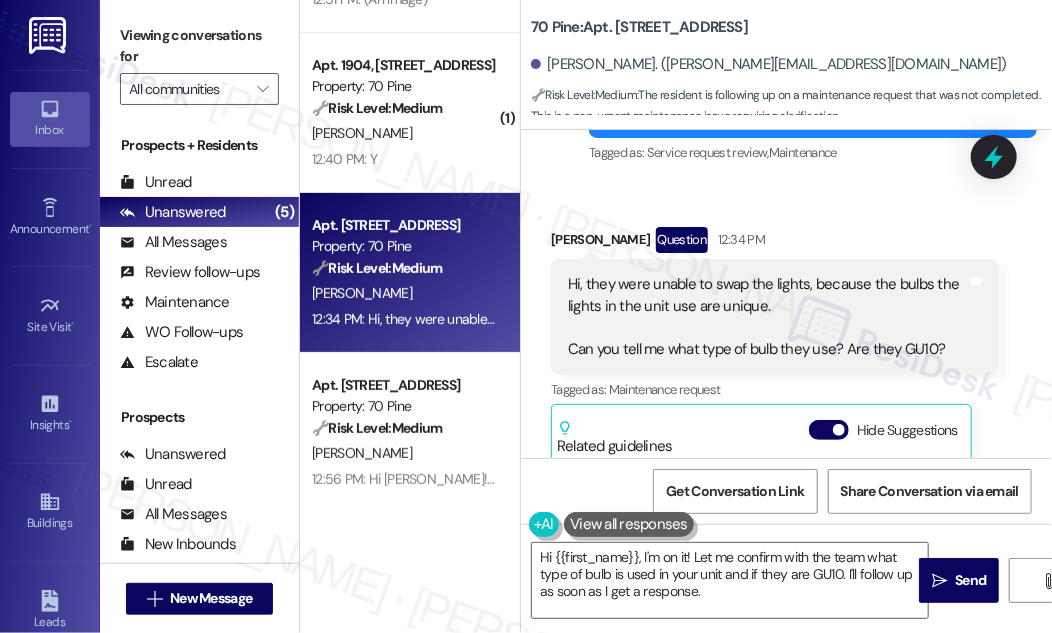 drag, startPoint x: 946, startPoint y: 227, endPoint x: 823, endPoint y: 195, distance: 127.09445 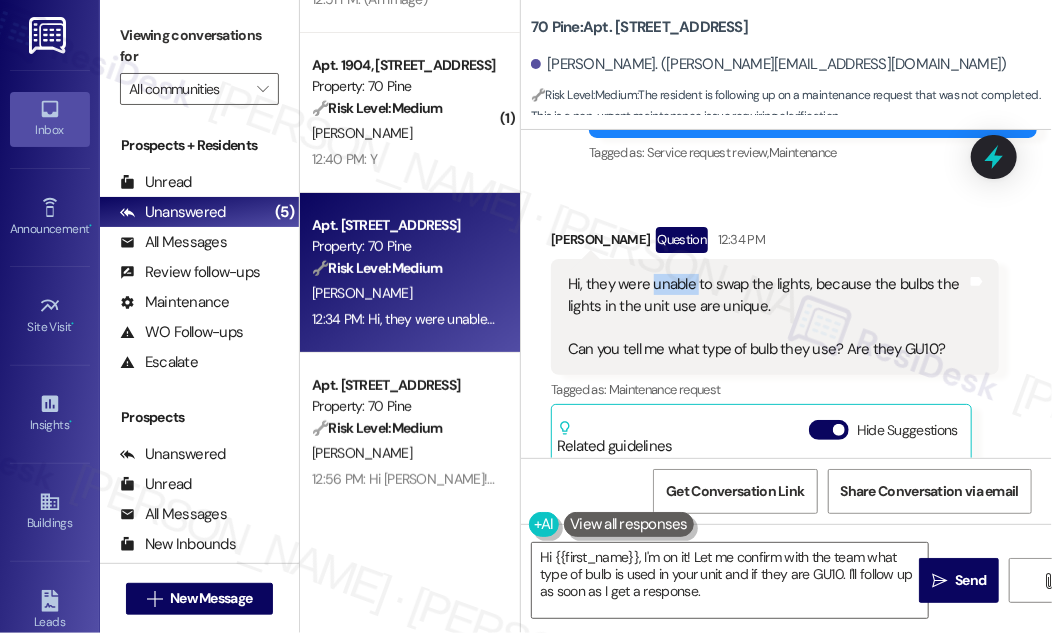 click on "Hi, they were unable to swap the lights, because the bulbs the lights in the unit use are unique.
Can you tell me what type of bulb they use? Are they GU10?" at bounding box center (767, 317) 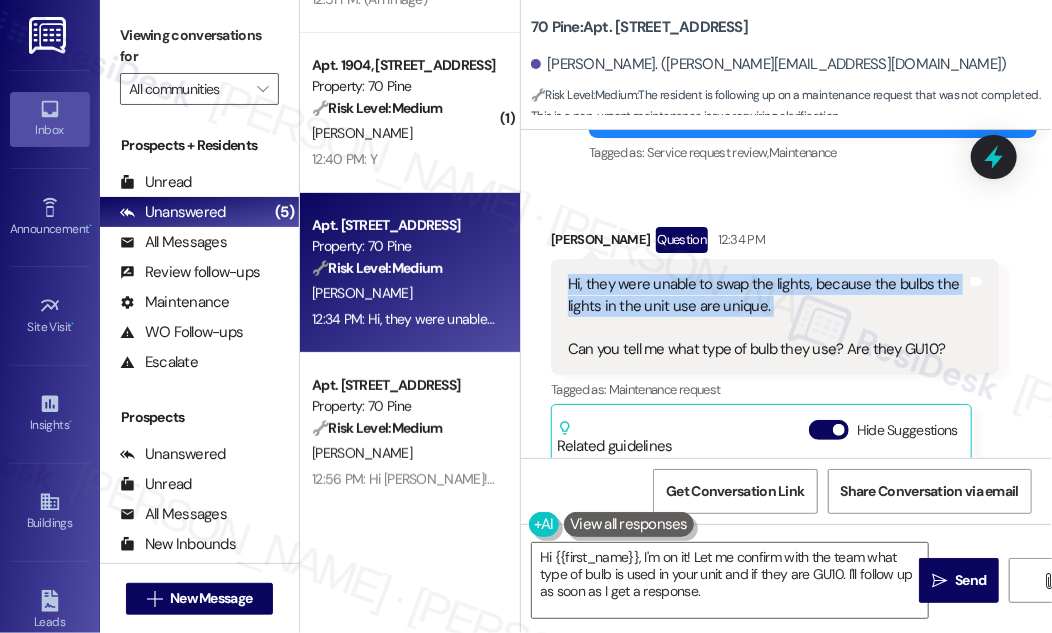 click on "Hi, they were unable to swap the lights, because the bulbs the lights in the unit use are unique.
Can you tell me what type of bulb they use? Are they GU10?" at bounding box center (767, 317) 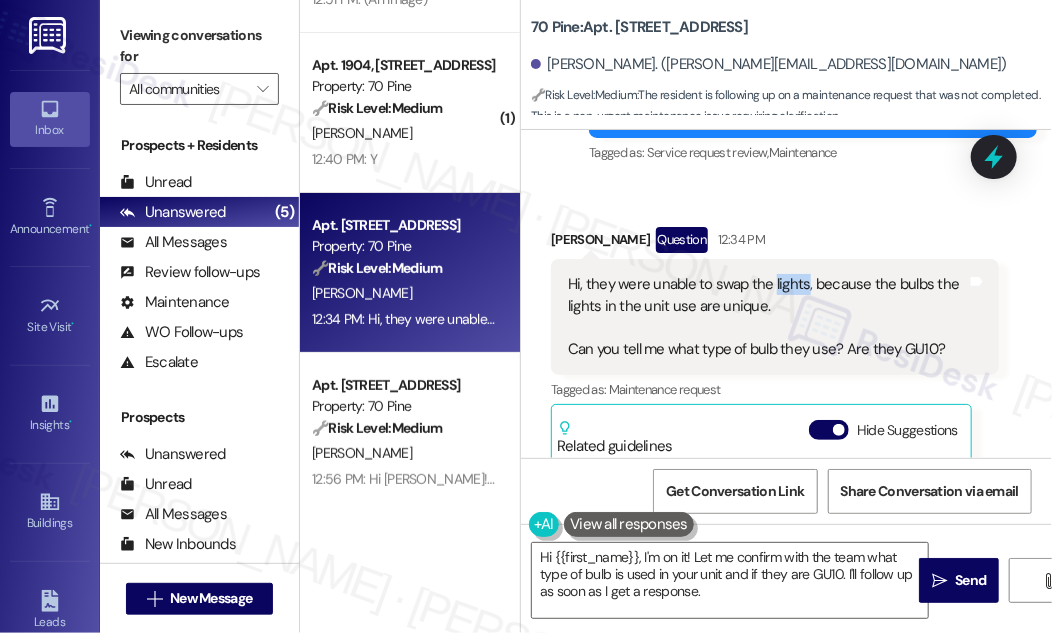 click on "Hi, they were unable to swap the lights, because the bulbs the lights in the unit use are unique.
Can you tell me what type of bulb they use? Are they GU10?" at bounding box center (767, 317) 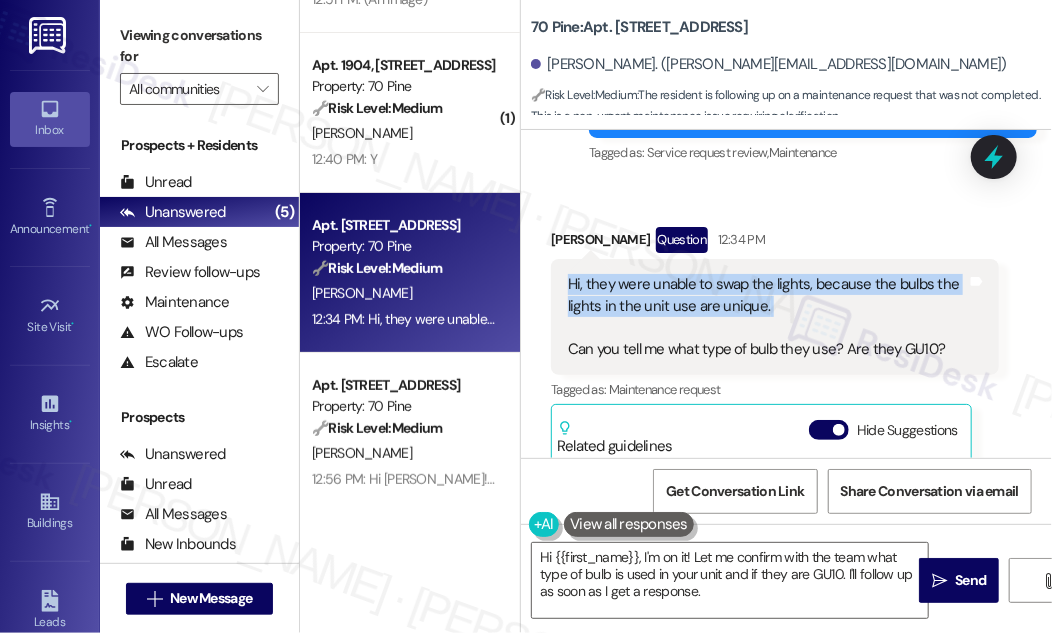 click on "Hi, they were unable to swap the lights, because the bulbs the lights in the unit use are unique.
Can you tell me what type of bulb they use? Are they GU10?" at bounding box center [767, 317] 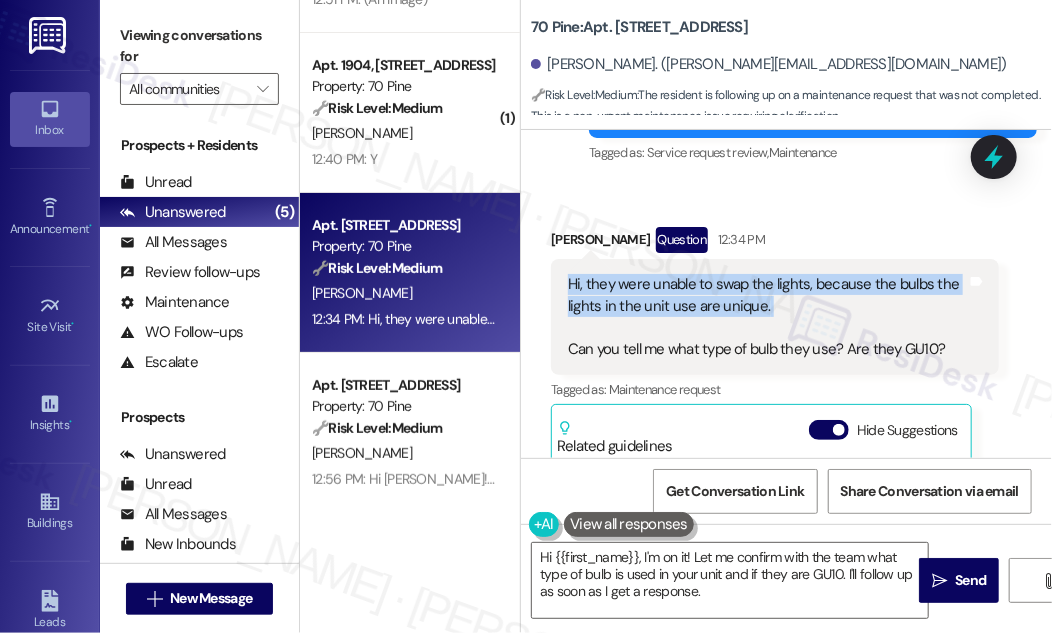 click on "Hi, they were unable to swap the lights, because the bulbs the lights in the unit use are unique.
Can you tell me what type of bulb they use? Are they GU10?" at bounding box center [767, 317] 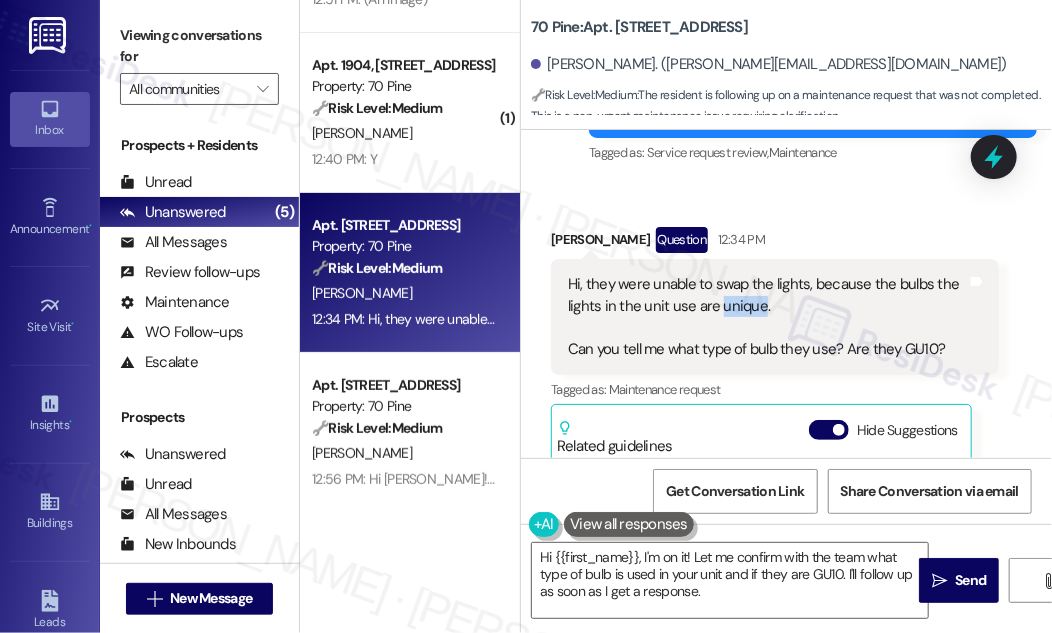 click on "Hi, they were unable to swap the lights, because the bulbs the lights in the unit use are unique.
Can you tell me what type of bulb they use? Are they GU10?" at bounding box center [767, 317] 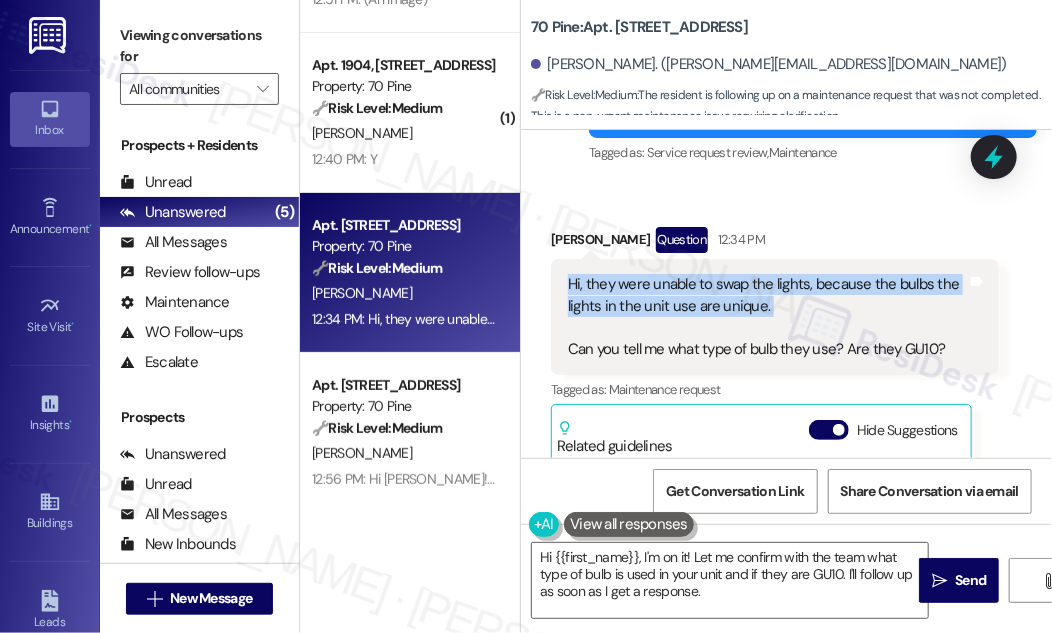 click on "Hi, they were unable to swap the lights, because the bulbs the lights in the unit use are unique.
Can you tell me what type of bulb they use? Are they GU10?" at bounding box center [767, 317] 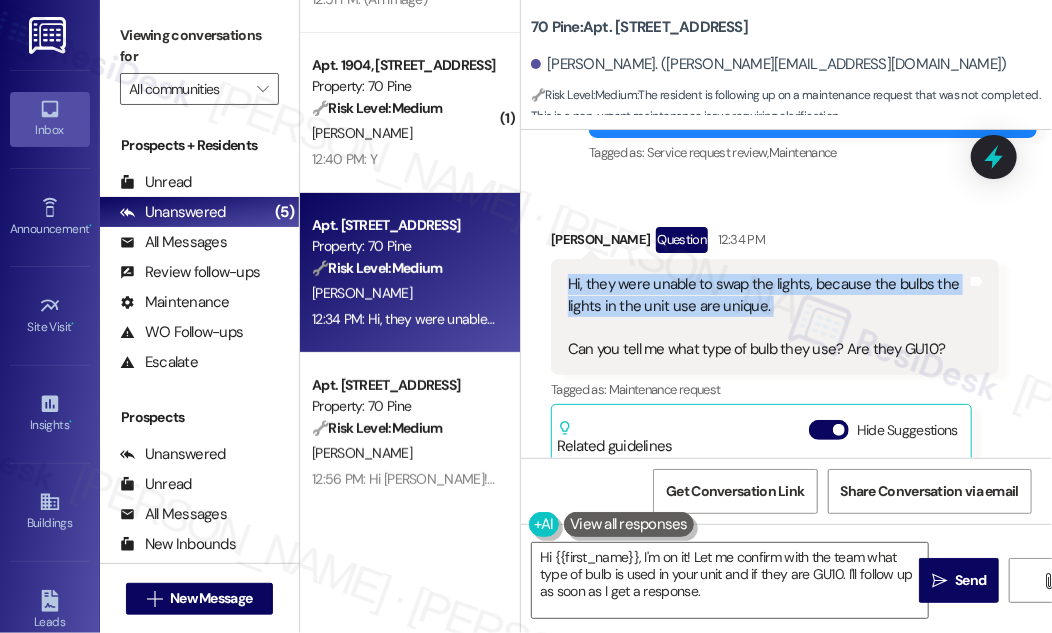 click on "Hi, they were unable to swap the lights, because the bulbs the lights in the unit use are unique.
Can you tell me what type of bulb they use? Are they GU10?" at bounding box center [767, 317] 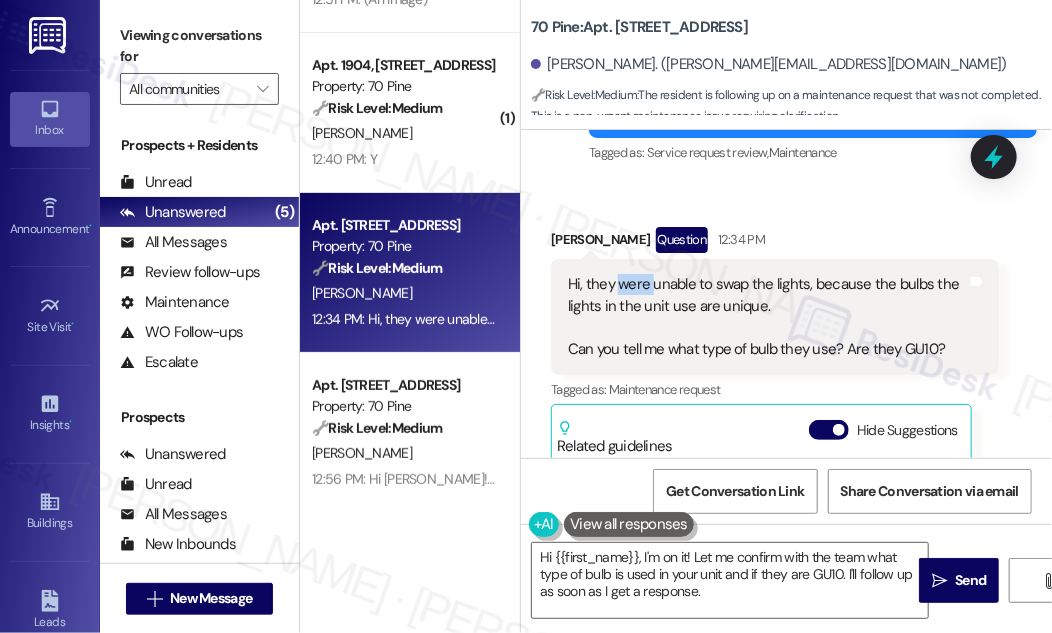 click on "Hi, they were unable to swap the lights, because the bulbs the lights in the unit use are unique.
Can you tell me what type of bulb they use? Are they GU10?" at bounding box center [767, 317] 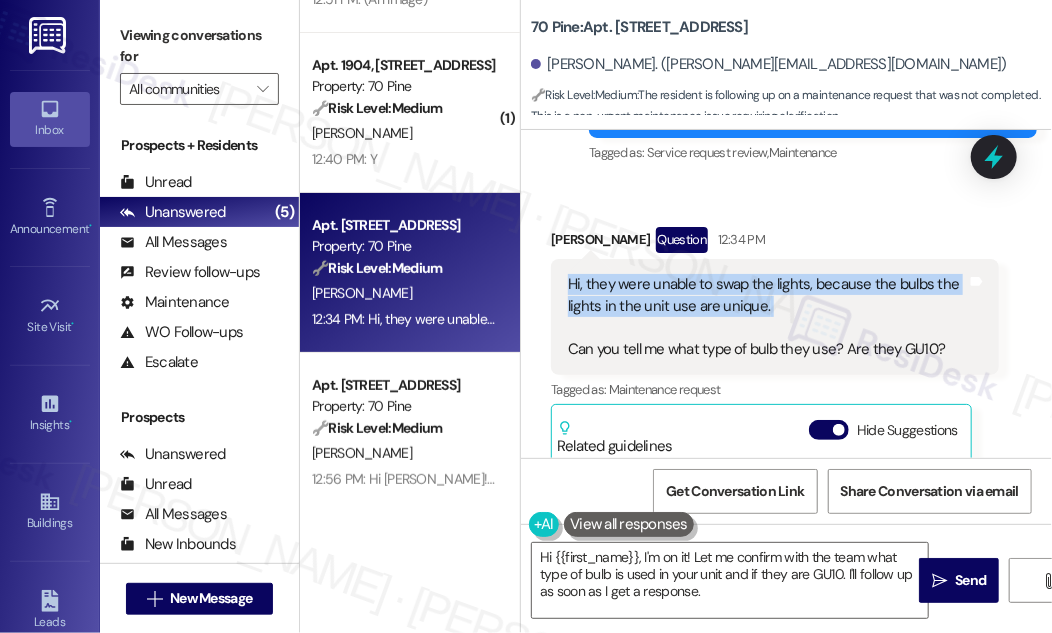click on "Hi, they were unable to swap the lights, because the bulbs the lights in the unit use are unique.
Can you tell me what type of bulb they use? Are they GU10?" at bounding box center [767, 317] 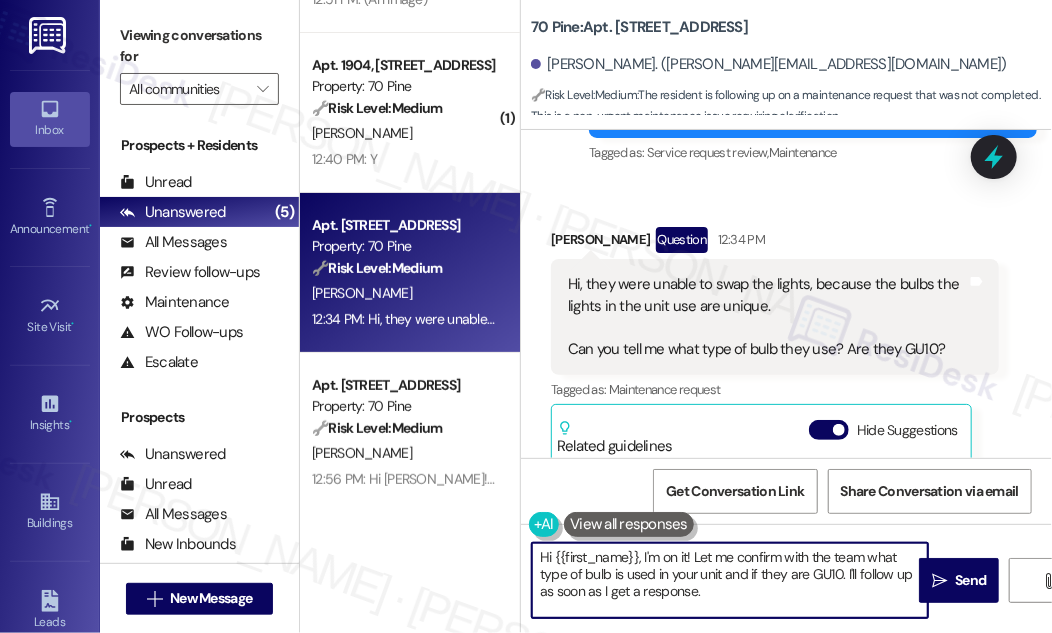 drag, startPoint x: 661, startPoint y: 553, endPoint x: 690, endPoint y: 556, distance: 29.15476 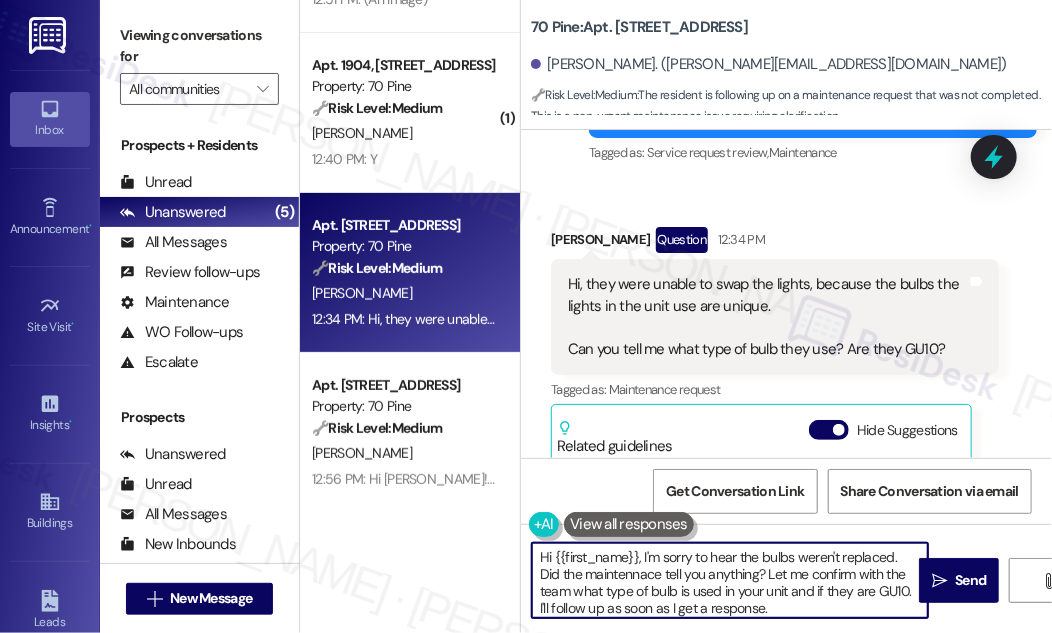 type on "Hi {{first_name}}, I'm sorry to hear the bulbs weren't replaced. Did the maintennace tell you anything? Let me confirm with the team what type of bulb is used in your unit and if they are GU10. I'll follow up as soon as I get a response." 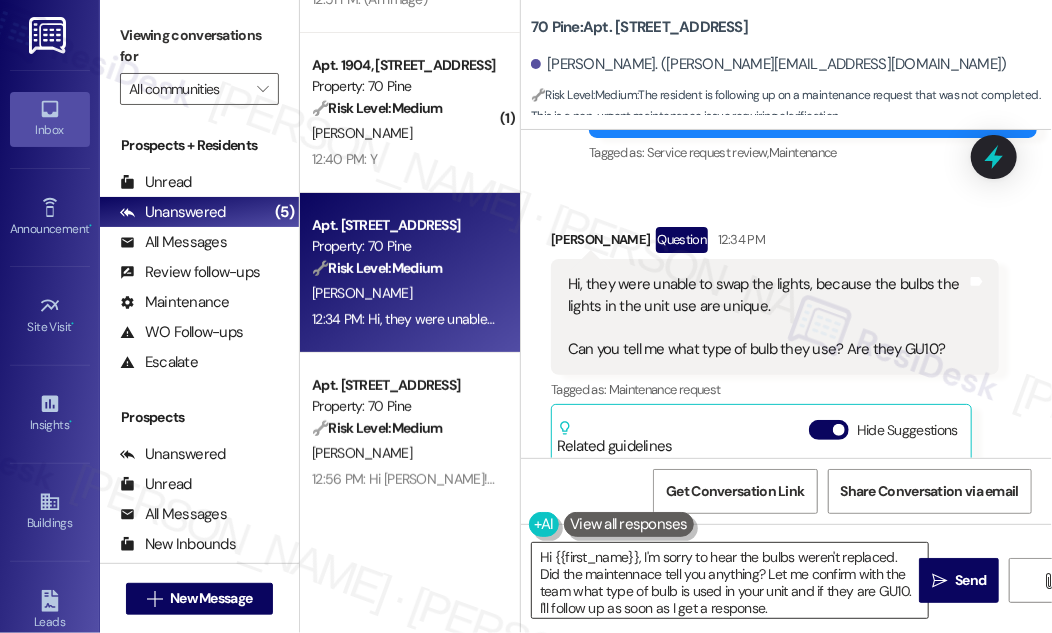 click on "Hi {{first_name}}, I'm sorry to hear the bulbs weren't replaced. Did the maintennace tell you anything? Let me confirm with the team what type of bulb is used in your unit and if they are GU10. I'll follow up as soon as I get a response." at bounding box center [730, 580] 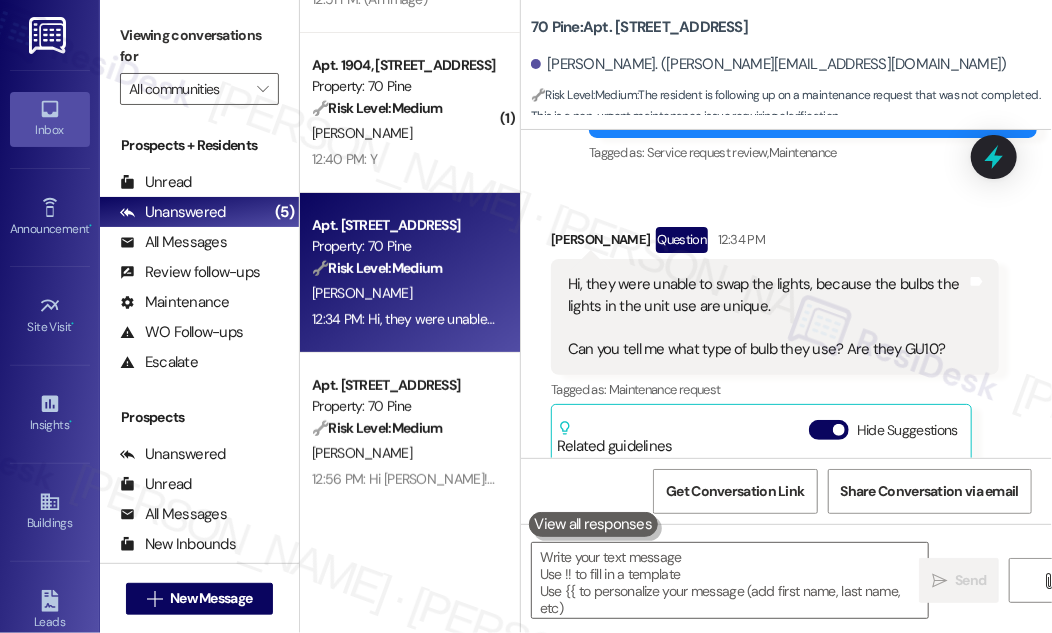 drag, startPoint x: 933, startPoint y: 207, endPoint x: 883, endPoint y: 302, distance: 107.35455 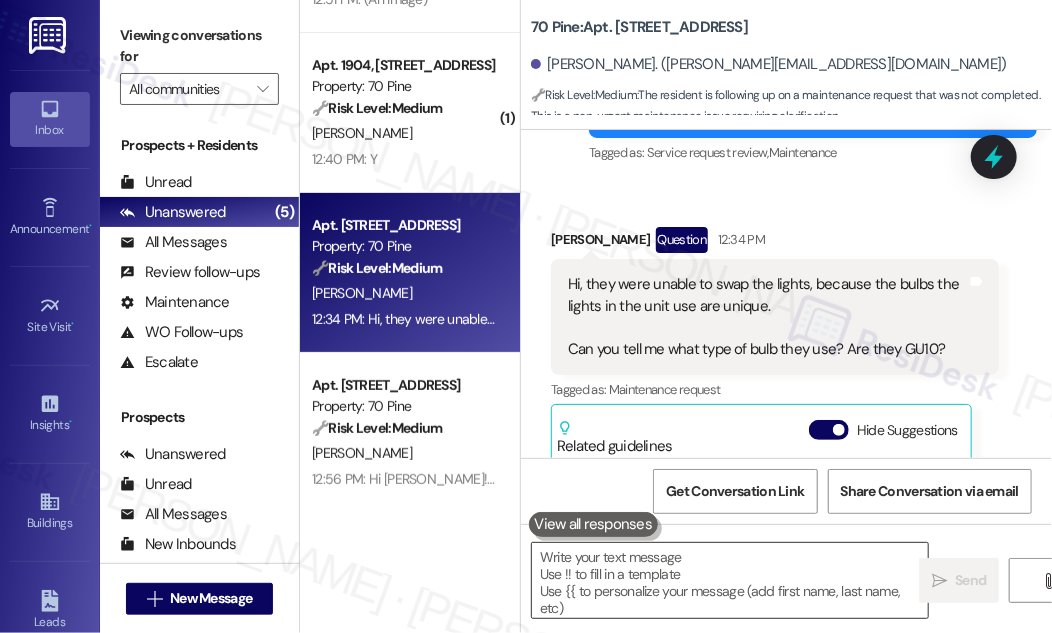 click at bounding box center (730, 580) 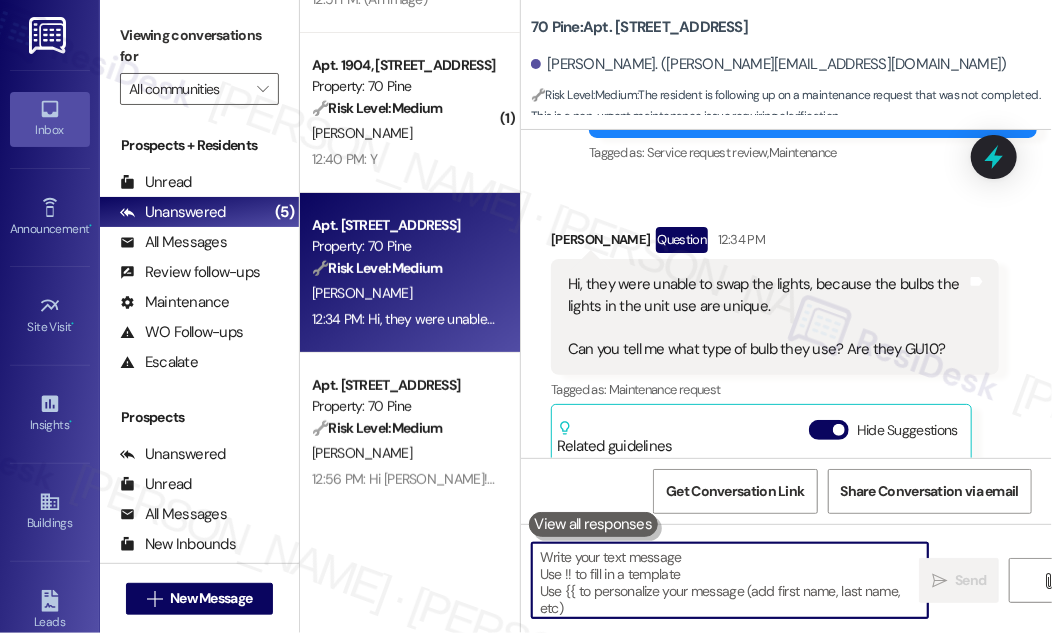 paste on "Hi {{first_name}}, I’m sorry to hear the bulbs weren’t replaced. Did maintenance mention anything when they came by? I’ll confirm with the team what type of bulb is used in your unit and whether they’re GU10. I’ll follow up with you as soon as I hear back." 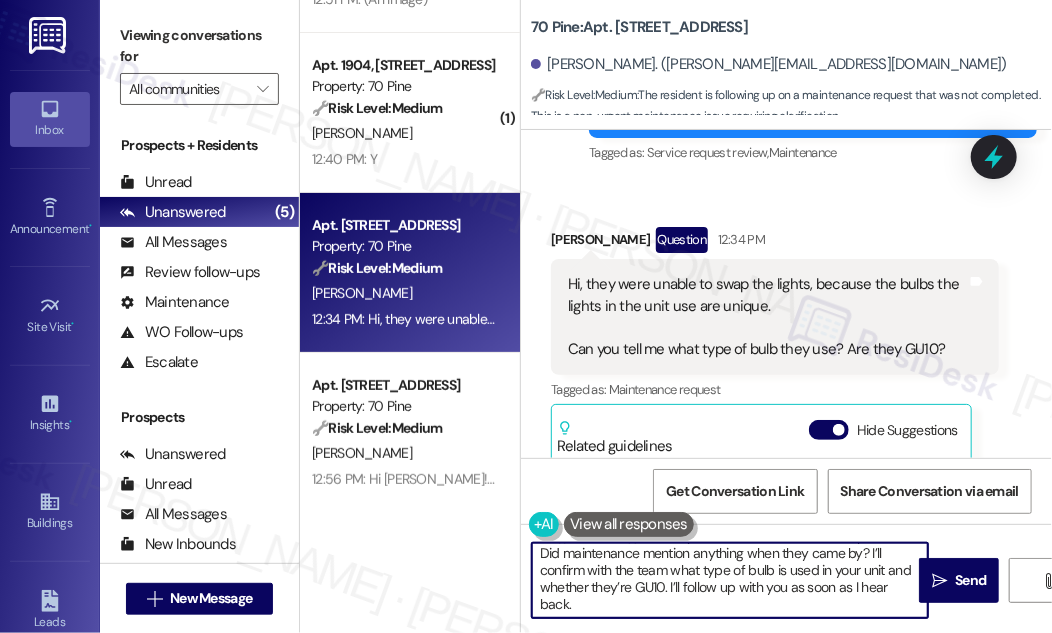 scroll, scrollTop: 0, scrollLeft: 0, axis: both 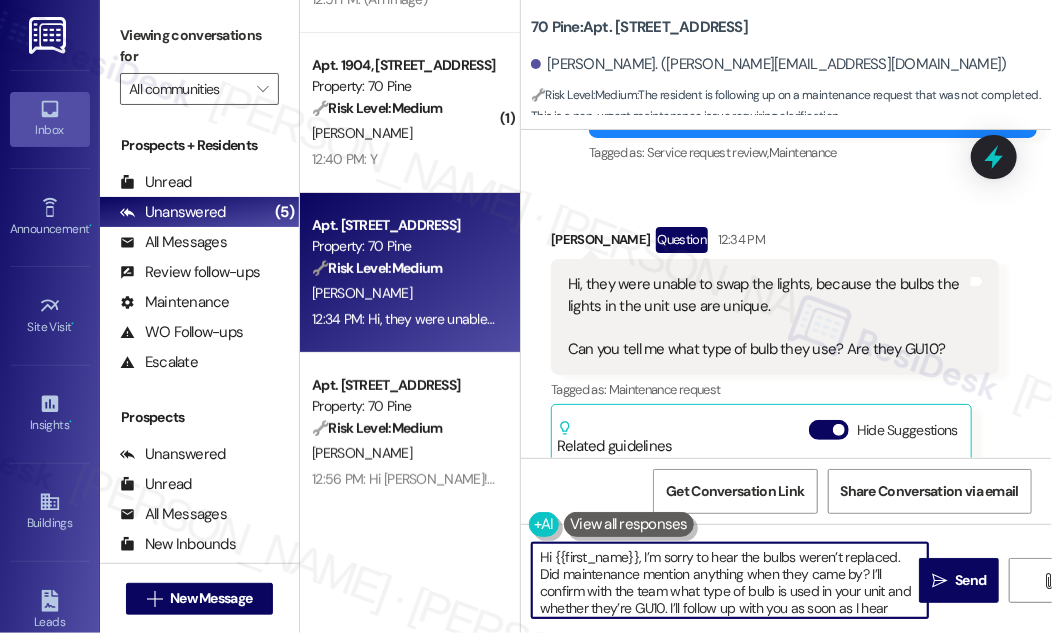 click on "Hi {{first_name}}, I’m sorry to hear the bulbs weren’t replaced. Did maintenance mention anything when they came by? I’ll confirm with the team what type of bulb is used in your unit and whether they’re GU10. I’ll follow up with you as soon as I hear back." at bounding box center (730, 580) 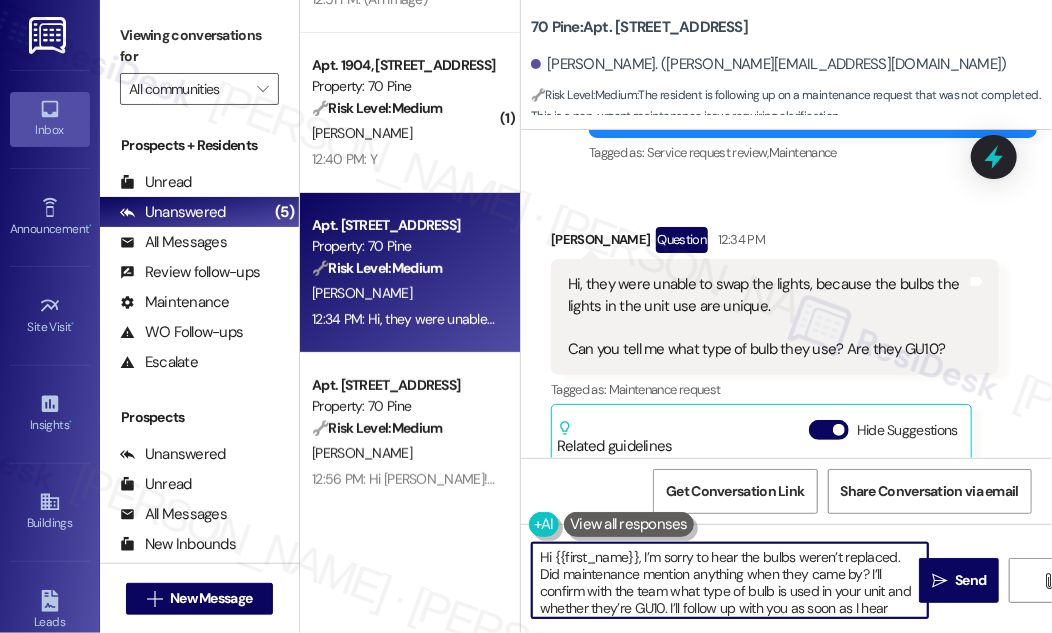 click on "Hi {{first_name}}, I’m sorry to hear the bulbs weren’t replaced. Did maintenance mention anything when they came by? I’ll confirm with the team what type of bulb is used in your unit and whether they’re GU10. I’ll follow up with you as soon as I hear back." at bounding box center [730, 580] 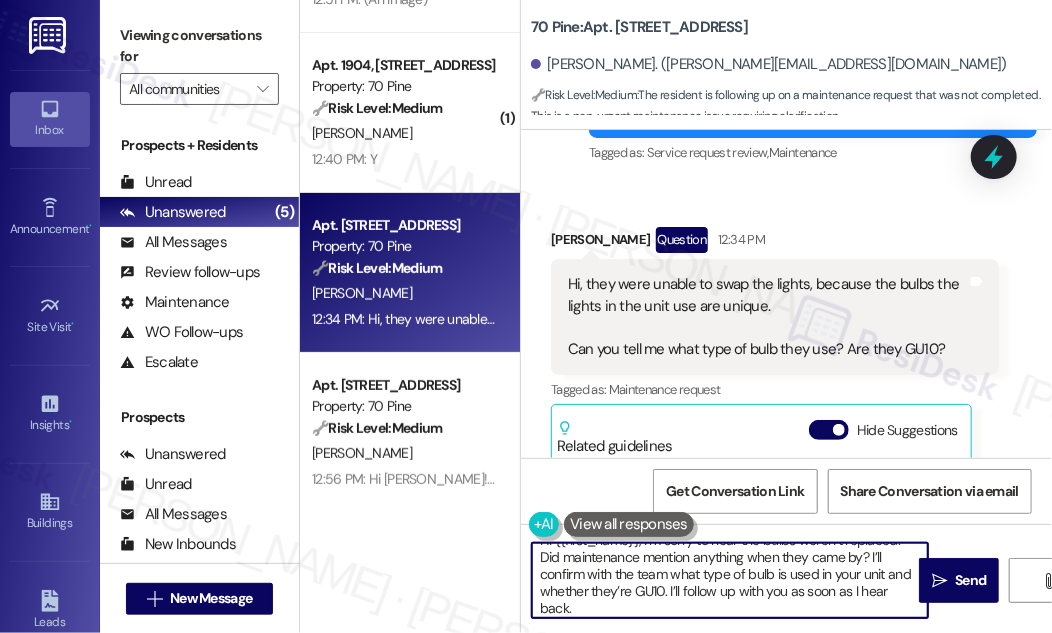 scroll, scrollTop: 21, scrollLeft: 0, axis: vertical 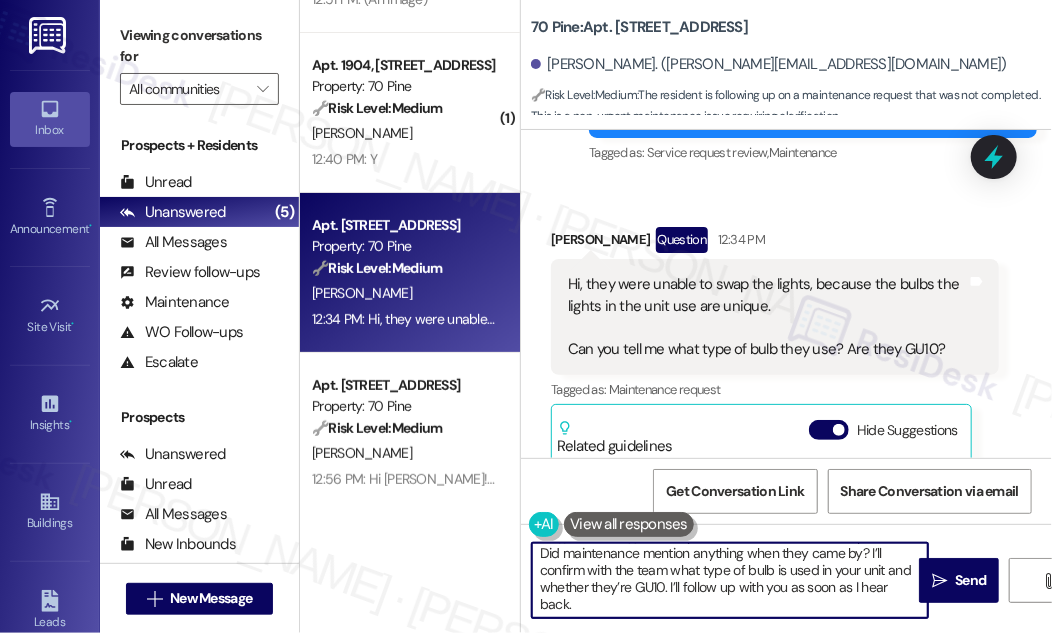 click on "Hi {{first_name}}, I’m sorry to hear the bulbs weren’t replaced. Did maintenance mention anything when they came by? I’ll confirm with the team what type of bulb is used in your unit and whether they’re GU10. I’ll follow up with you as soon as I hear back." at bounding box center [730, 580] 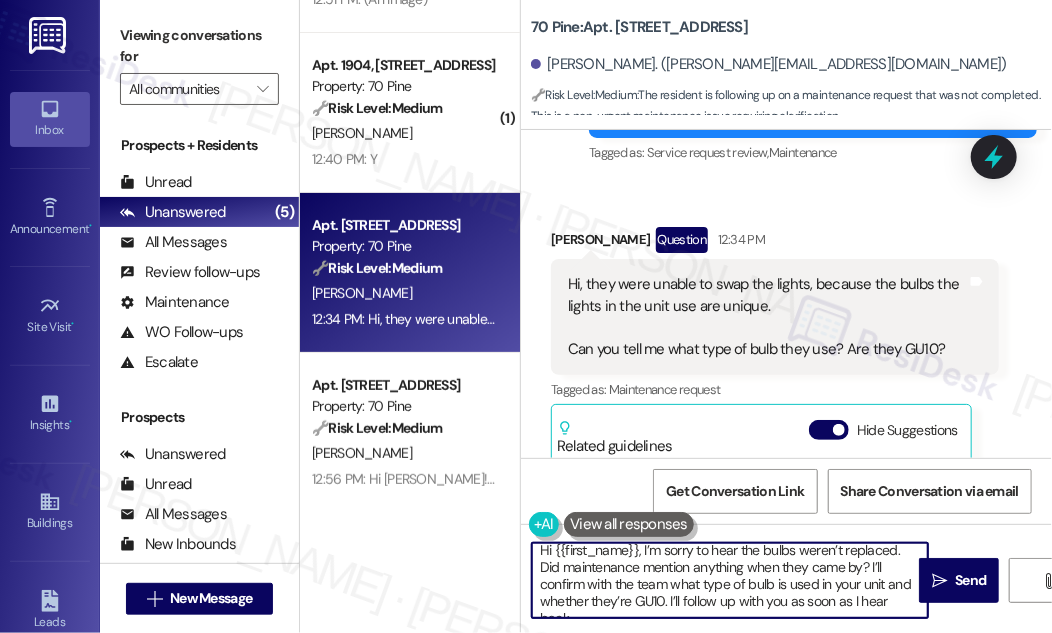 scroll, scrollTop: 0, scrollLeft: 0, axis: both 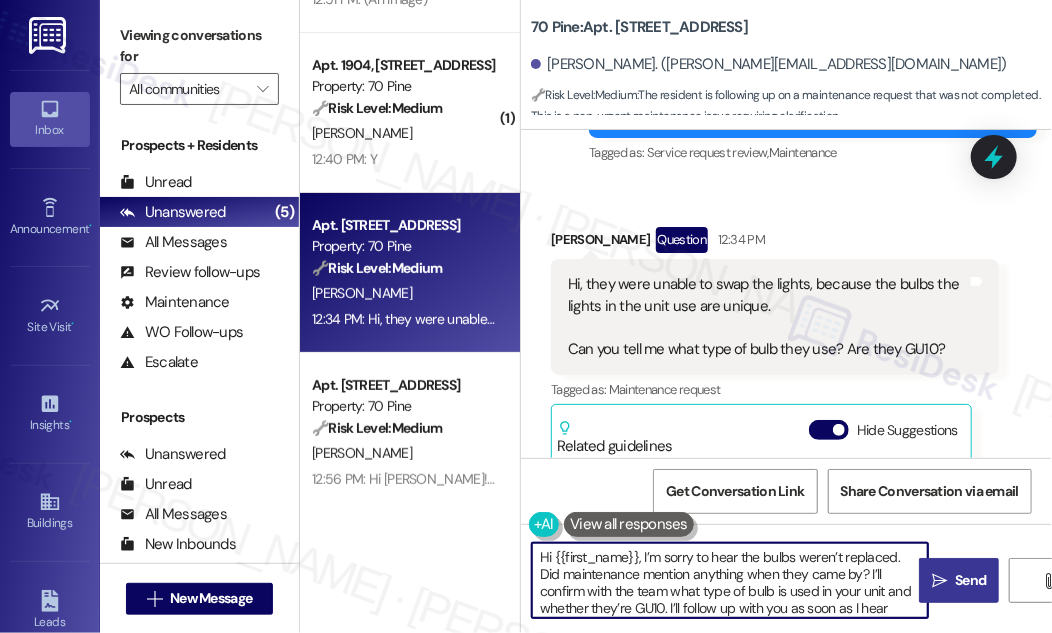 type on "Hi {{first_name}}, I’m sorry to hear the bulbs weren’t replaced. Did maintenance mention anything when they came by? I’ll confirm with the team what type of bulb is used in your unit and whether they’re GU10. I’ll follow up with you as soon as I hear back." 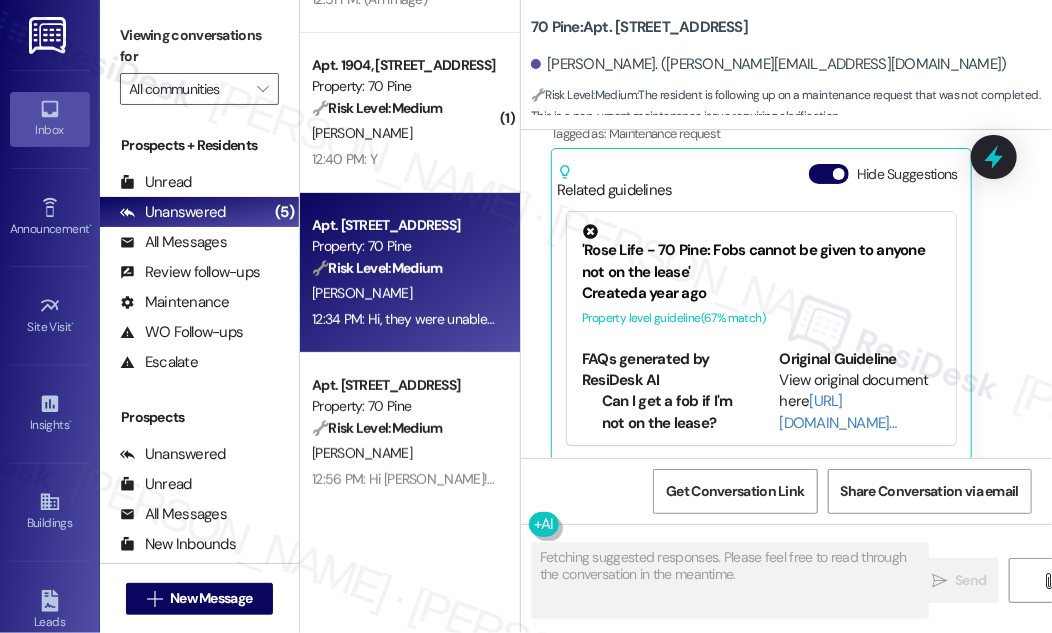 scroll, scrollTop: 609, scrollLeft: 0, axis: vertical 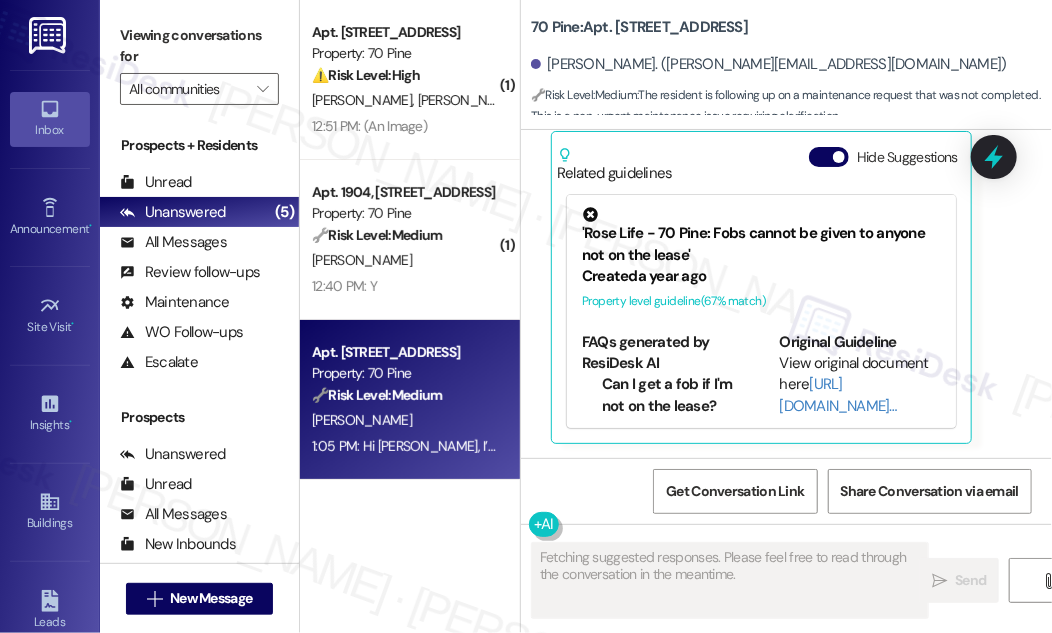 click on "Hide Suggestions" at bounding box center [887, 157] 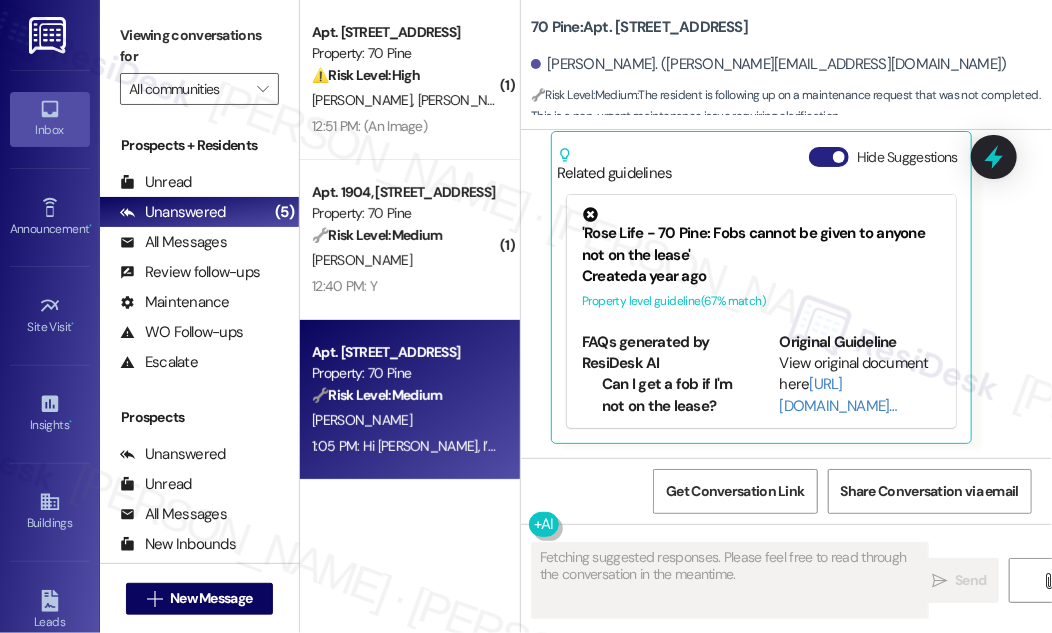 click on "Hide Suggestions" at bounding box center [829, 157] 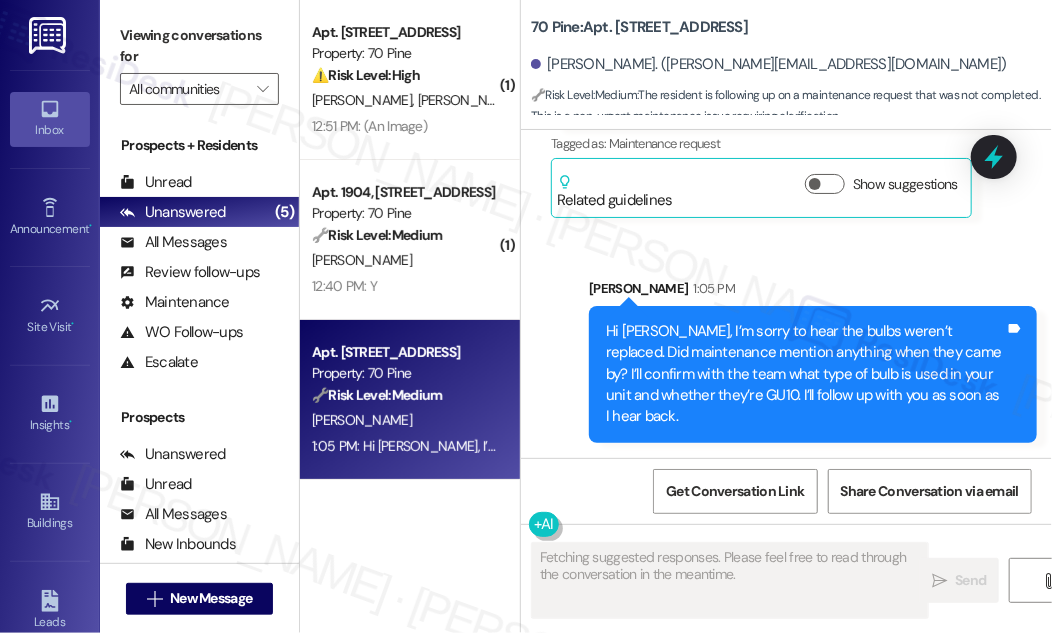 click on "Hi [PERSON_NAME], I’m sorry to hear the bulbs weren’t replaced. Did maintenance mention anything when they came by? I’ll confirm with the team what type of bulb is used in your unit and whether they’re GU10. I’ll follow up with you as soon as I hear back." at bounding box center (805, 374) 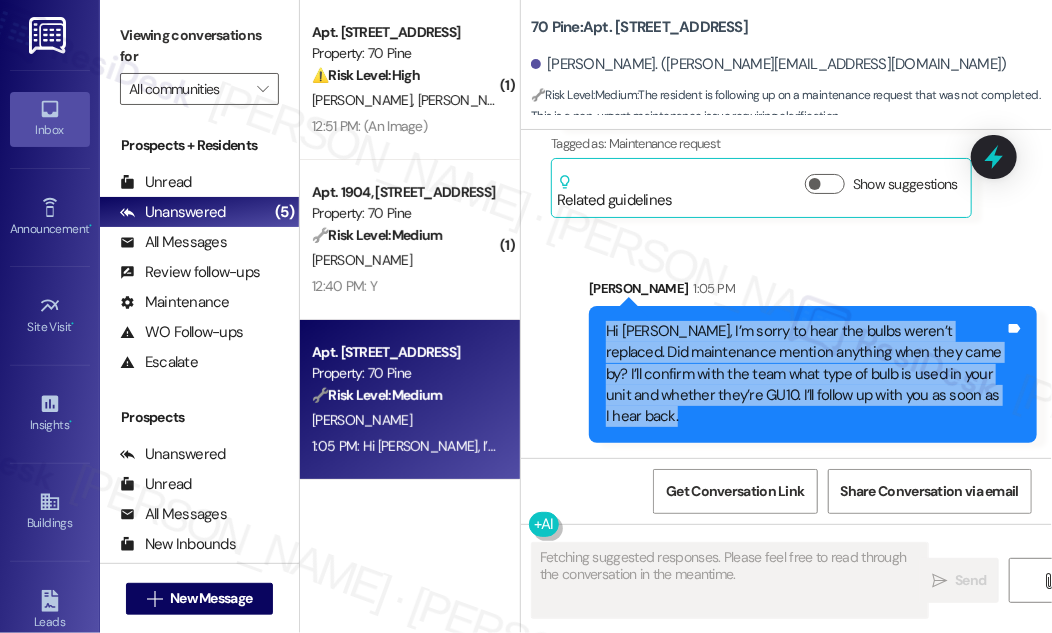 click on "Hi [PERSON_NAME], I’m sorry to hear the bulbs weren’t replaced. Did maintenance mention anything when they came by? I’ll confirm with the team what type of bulb is used in your unit and whether they’re GU10. I’ll follow up with you as soon as I hear back." at bounding box center [805, 374] 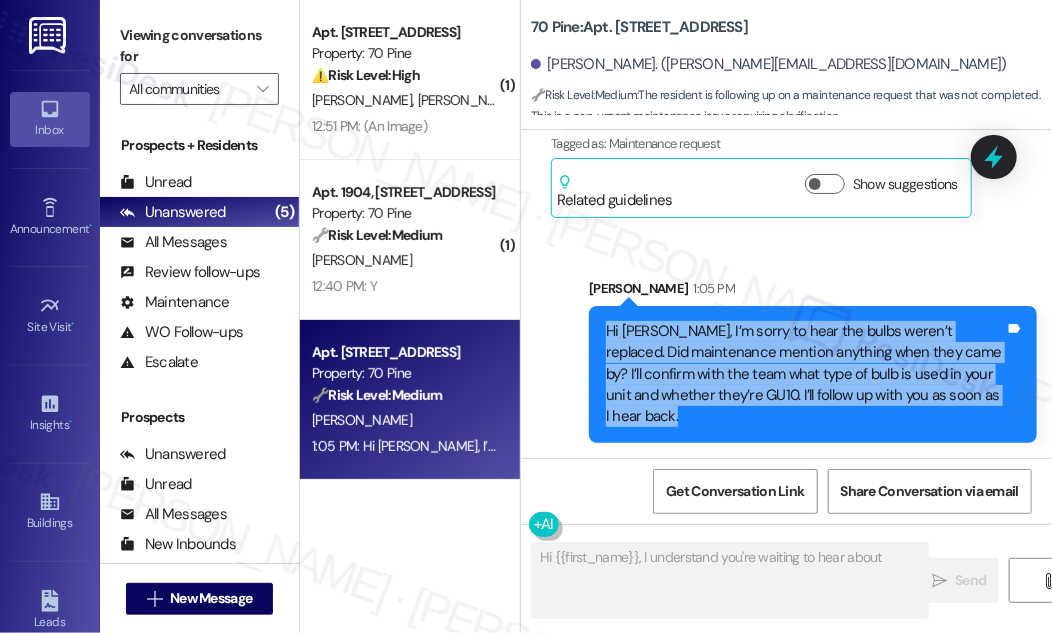 click on "Hi [PERSON_NAME], I’m sorry to hear the bulbs weren’t replaced. Did maintenance mention anything when they came by? I’ll confirm with the team what type of bulb is used in your unit and whether they’re GU10. I’ll follow up with you as soon as I hear back." at bounding box center [805, 374] 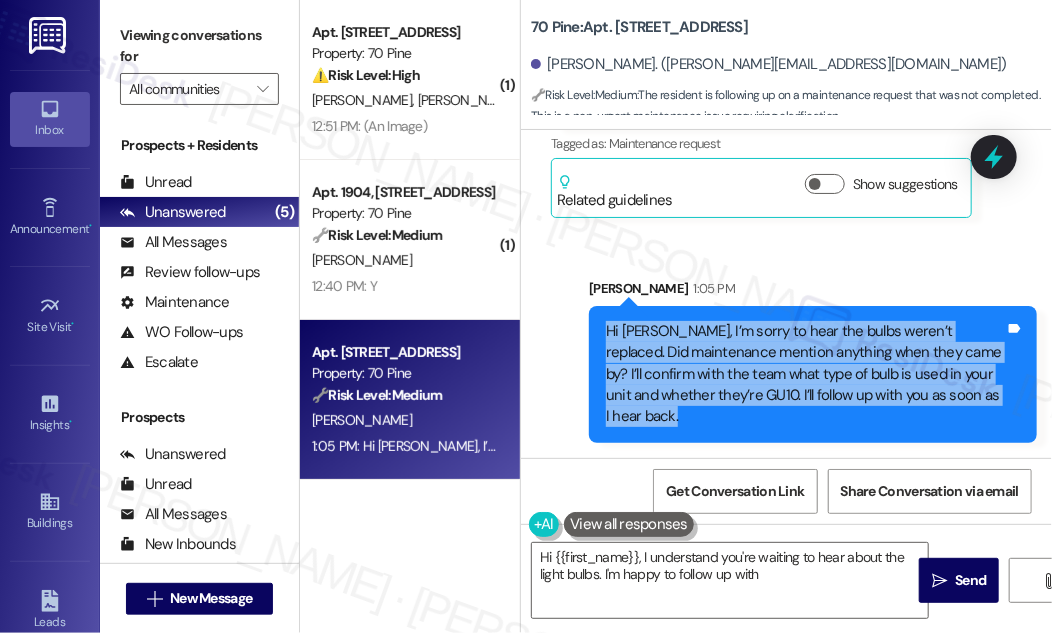 click on "Hi [PERSON_NAME], I’m sorry to hear the bulbs weren’t replaced. Did maintenance mention anything when they came by? I’ll confirm with the team what type of bulb is used in your unit and whether they’re GU10. I’ll follow up with you as soon as I hear back." at bounding box center [805, 374] 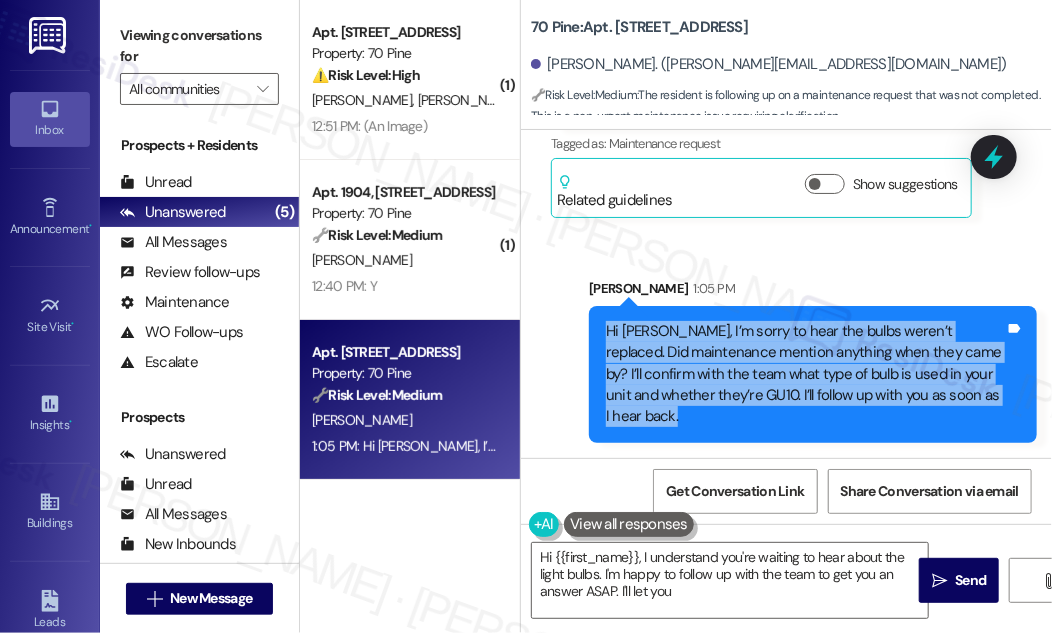 click on "Hi [PERSON_NAME], I’m sorry to hear the bulbs weren’t replaced. Did maintenance mention anything when they came by? I’ll confirm with the team what type of bulb is used in your unit and whether they’re GU10. I’ll follow up with you as soon as I hear back." at bounding box center (805, 374) 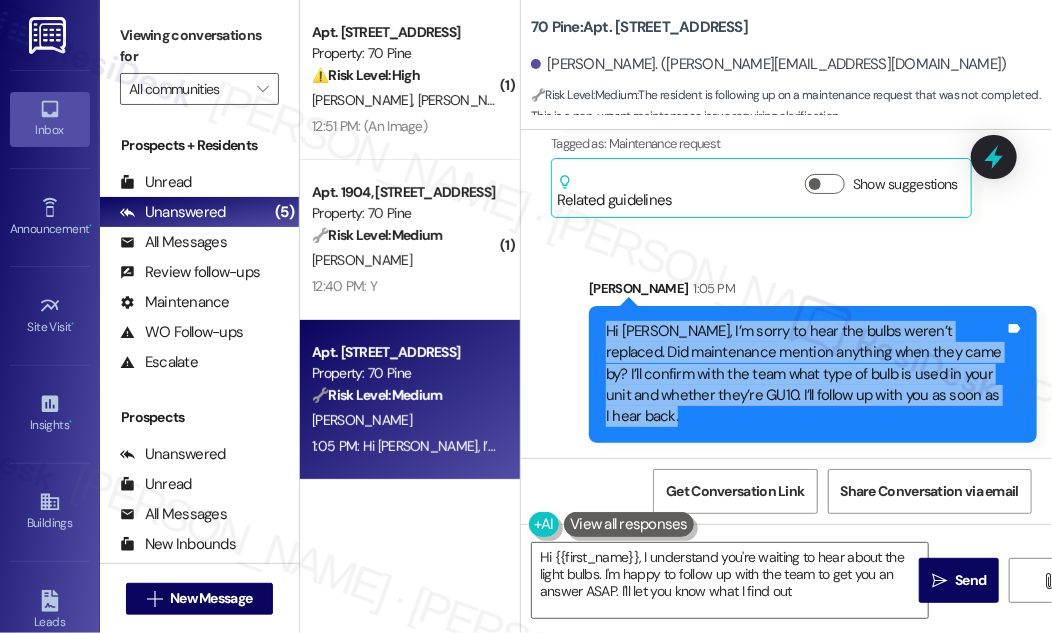 type on "Hi {{first_name}}, I understand you're waiting to hear about the light bulbs. I'm happy to follow up with the team to get you an answer ASAP. I'll let you know what I find out!" 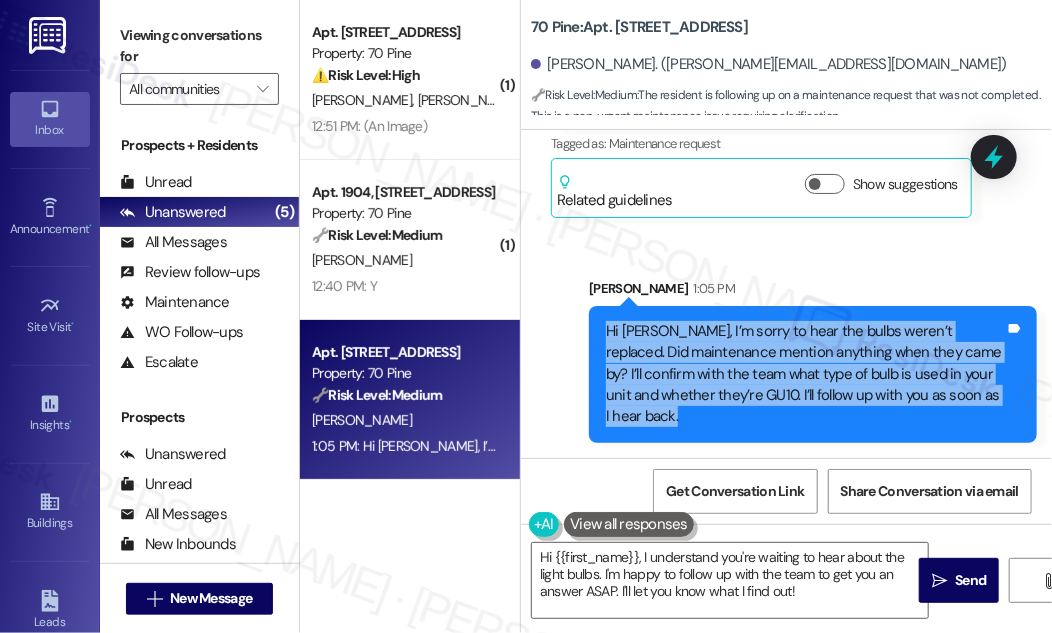 click on "Hi [PERSON_NAME], I’m sorry to hear the bulbs weren’t replaced. Did maintenance mention anything when they came by? I’ll confirm with the team what type of bulb is used in your unit and whether they’re GU10. I’ll follow up with you as soon as I hear back." at bounding box center (805, 374) 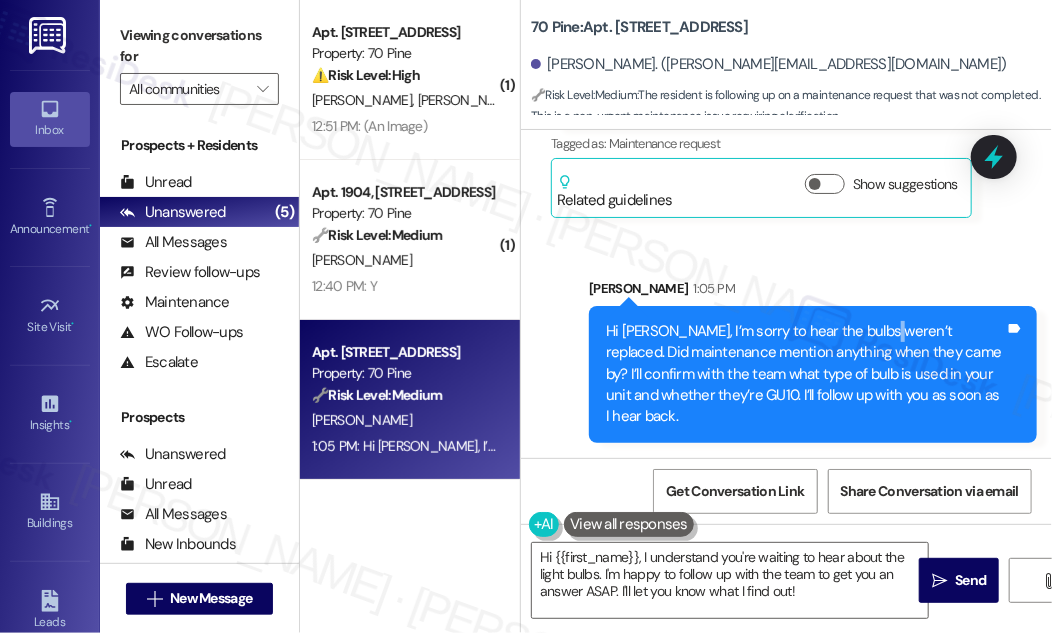 click on "Hi [PERSON_NAME], I’m sorry to hear the bulbs weren’t replaced. Did maintenance mention anything when they came by? I’ll confirm with the team what type of bulb is used in your unit and whether they’re GU10. I’ll follow up with you as soon as I hear back." at bounding box center [805, 374] 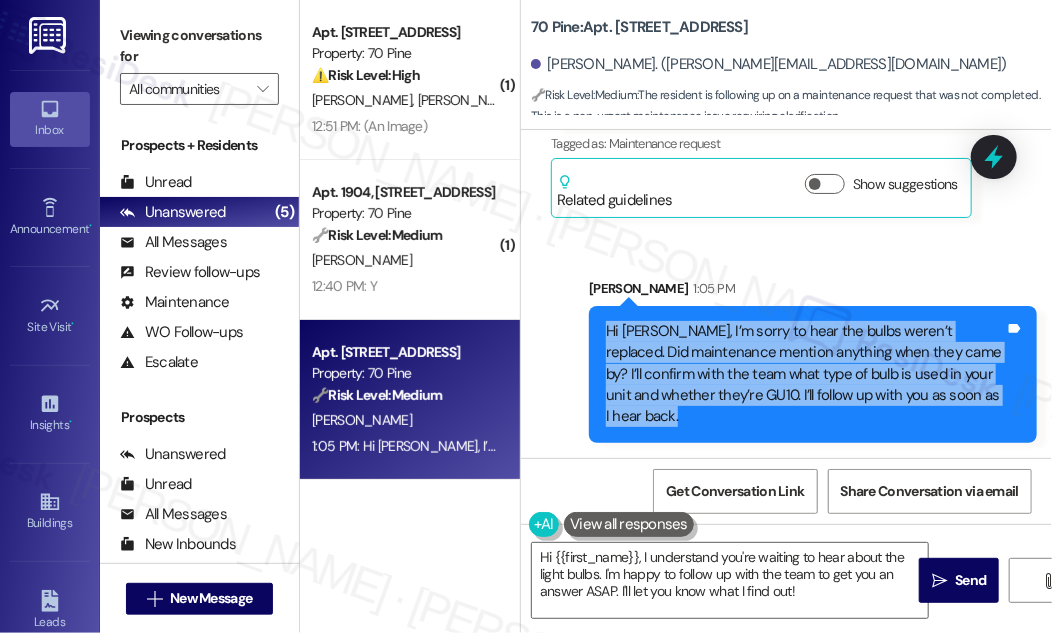 click on "Hi [PERSON_NAME], I’m sorry to hear the bulbs weren’t replaced. Did maintenance mention anything when they came by? I’ll confirm with the team what type of bulb is used in your unit and whether they’re GU10. I’ll follow up with you as soon as I hear back." at bounding box center [805, 374] 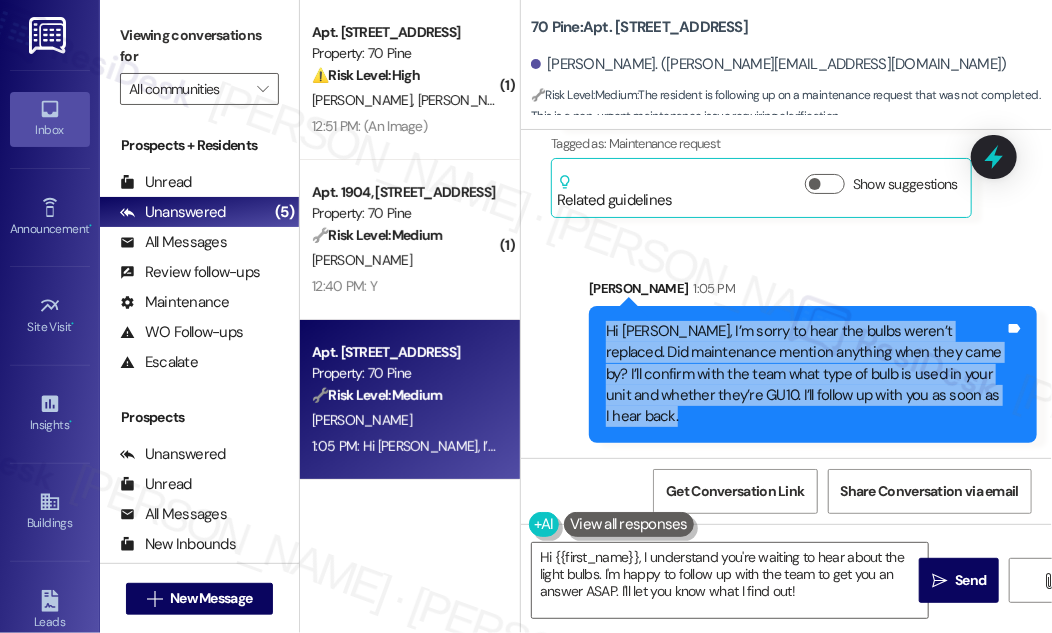 click on "Hi [PERSON_NAME], I’m sorry to hear the bulbs weren’t replaced. Did maintenance mention anything when they came by? I’ll confirm with the team what type of bulb is used in your unit and whether they’re GU10. I’ll follow up with you as soon as I hear back." at bounding box center [805, 374] 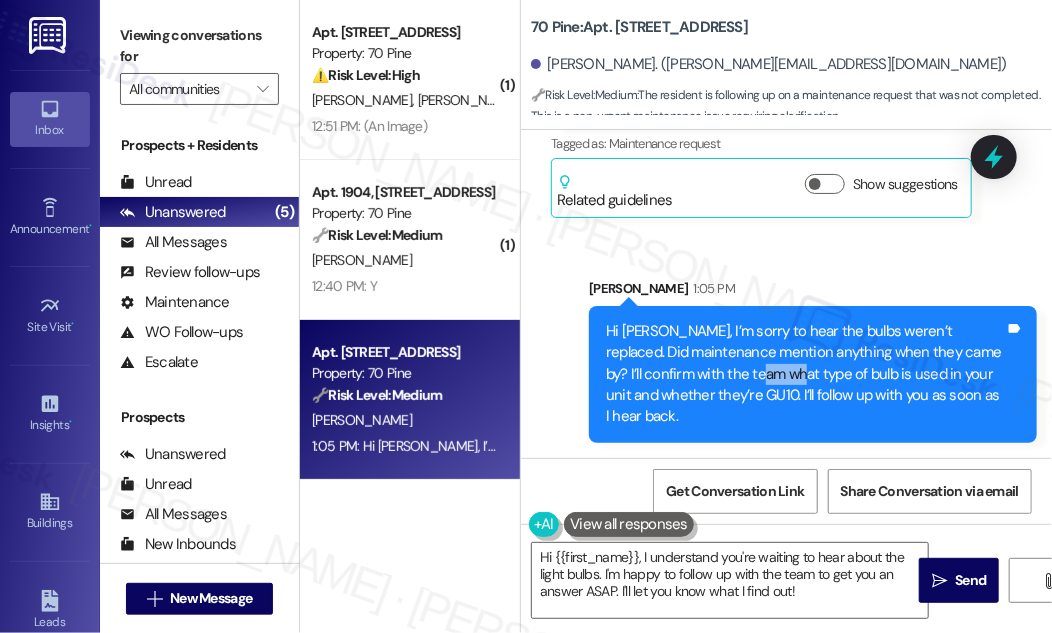 click on "Hi [PERSON_NAME], I’m sorry to hear the bulbs weren’t replaced. Did maintenance mention anything when they came by? I’ll confirm with the team what type of bulb is used in your unit and whether they’re GU10. I’ll follow up with you as soon as I hear back." at bounding box center (805, 374) 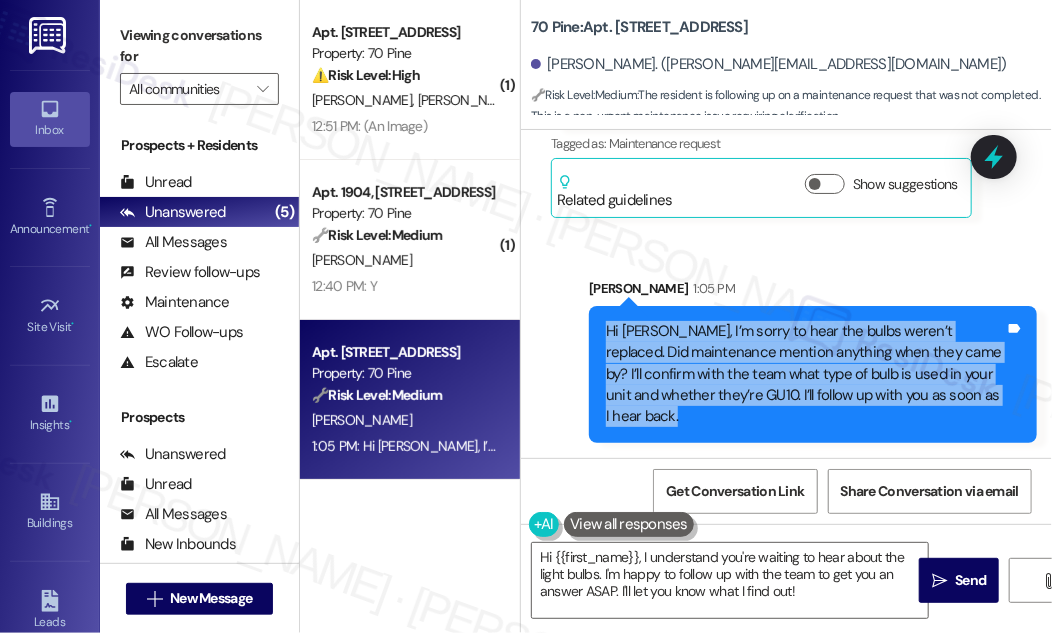 click on "Hi [PERSON_NAME], I’m sorry to hear the bulbs weren’t replaced. Did maintenance mention anything when they came by? I’ll confirm with the team what type of bulb is used in your unit and whether they’re GU10. I’ll follow up with you as soon as I hear back." at bounding box center (805, 374) 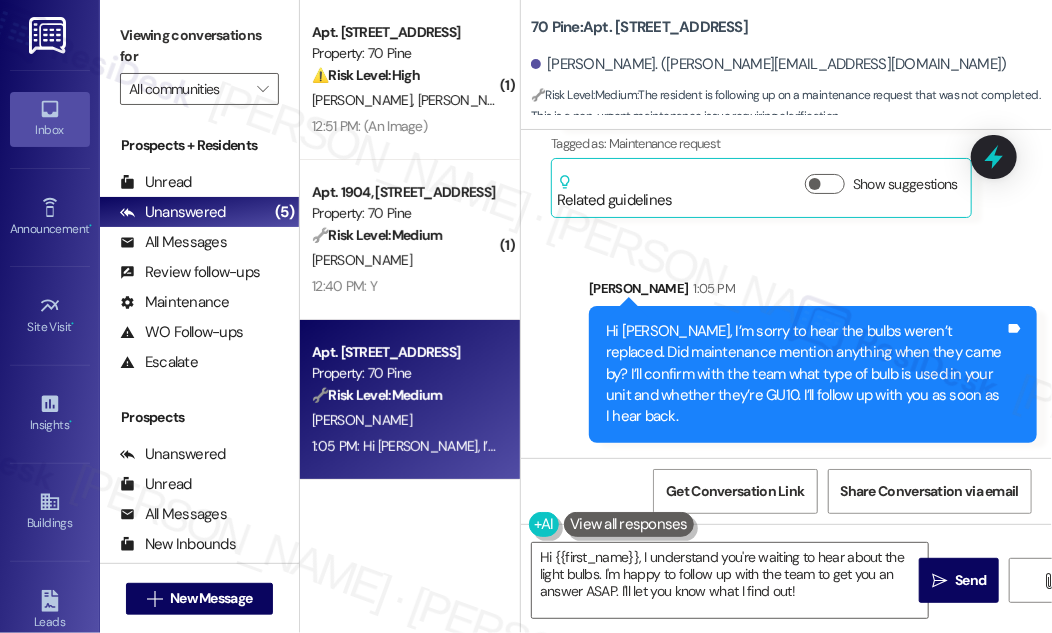 click on "Sent via SMS [PERSON_NAME] 1:05 PM Hi [PERSON_NAME], I’m sorry to hear the bulbs weren’t replaced. Did maintenance mention anything when they came by? I’ll confirm with the team what type of bulb is used in your unit and whether they’re GU10. I’ll follow up with you as soon as I hear back. Tags and notes" at bounding box center (786, 345) 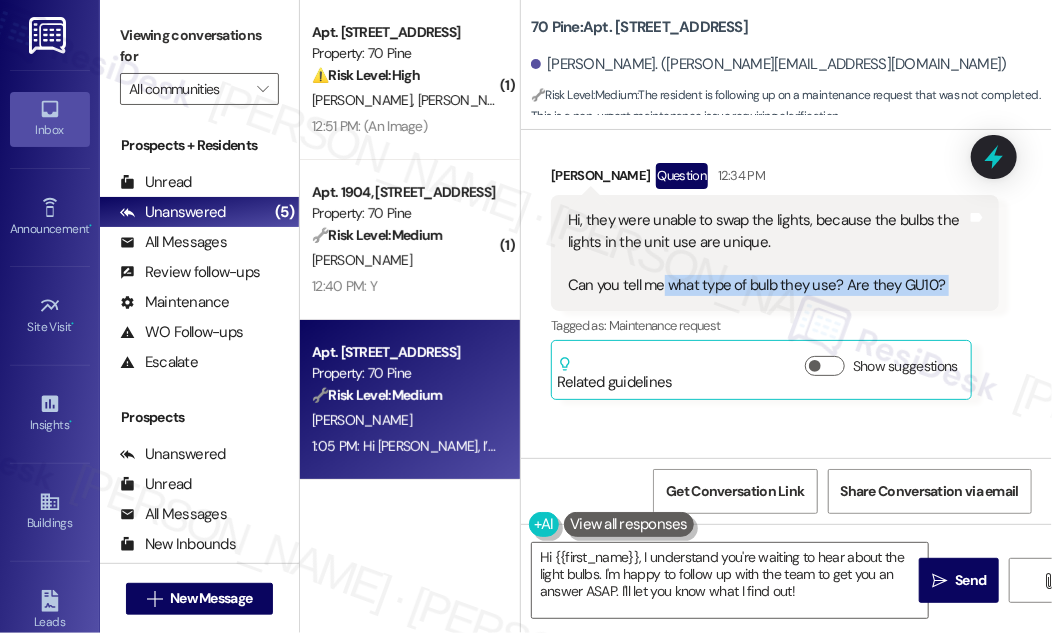 drag, startPoint x: 663, startPoint y: 286, endPoint x: 984, endPoint y: 284, distance: 321.00623 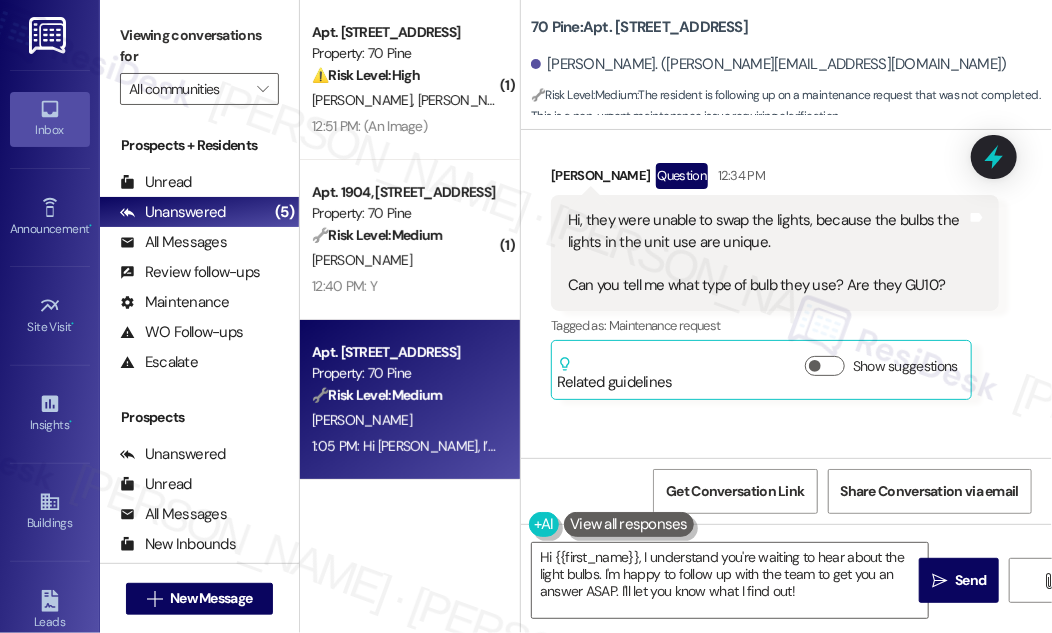 click on "Received via SMS [PERSON_NAME] Question 12:34 PM Hi, they were unable to swap the lights, because the bulbs the lights in the unit use are unique.
Can you tell me what type of bulb they use? Are they GU10? Tags and notes Tagged as:   Maintenance request Click to highlight conversations about Maintenance request  Related guidelines Show suggestions" at bounding box center [775, 281] 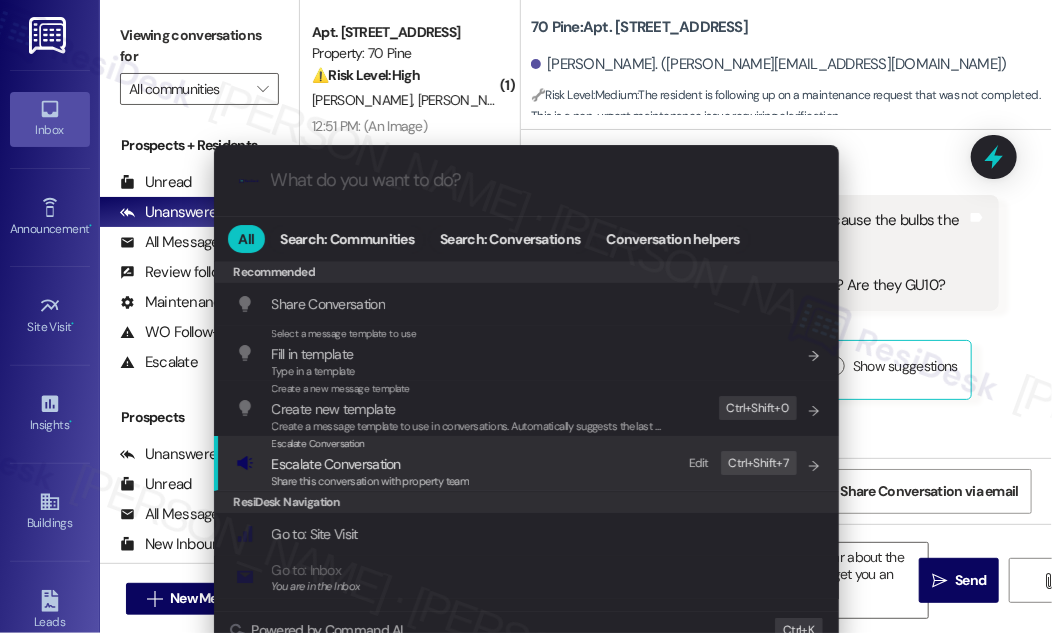 click on "Escalate Conversation" at bounding box center [336, 464] 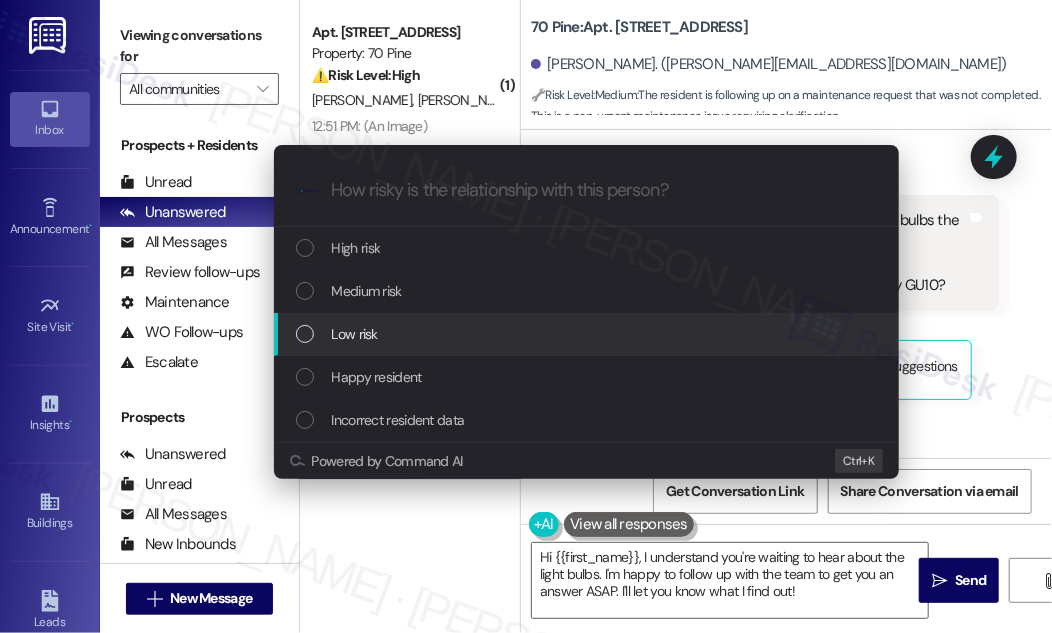 click on "Low risk" at bounding box center (586, 334) 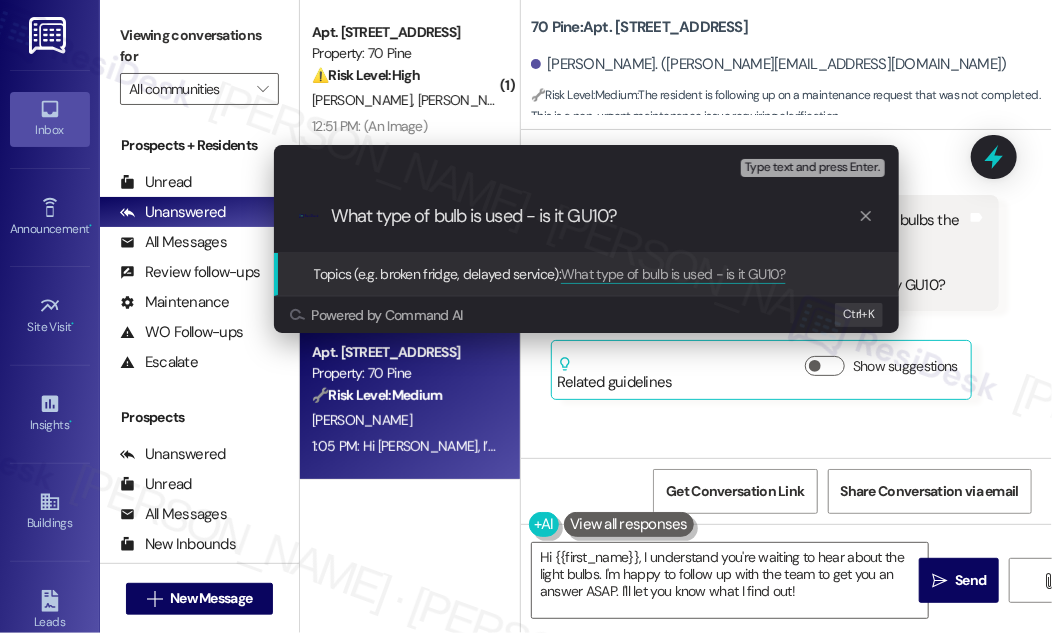 click on "What type of bulb is used - is it GU10?" at bounding box center (594, 216) 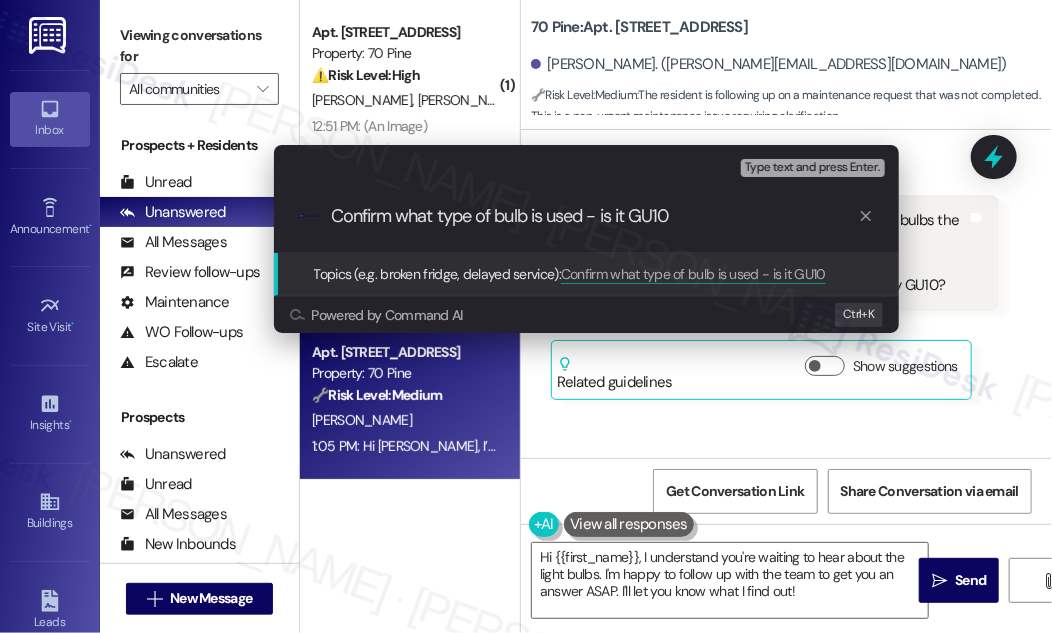 type on "Confirm what type of bulb is used - is it GU10?" 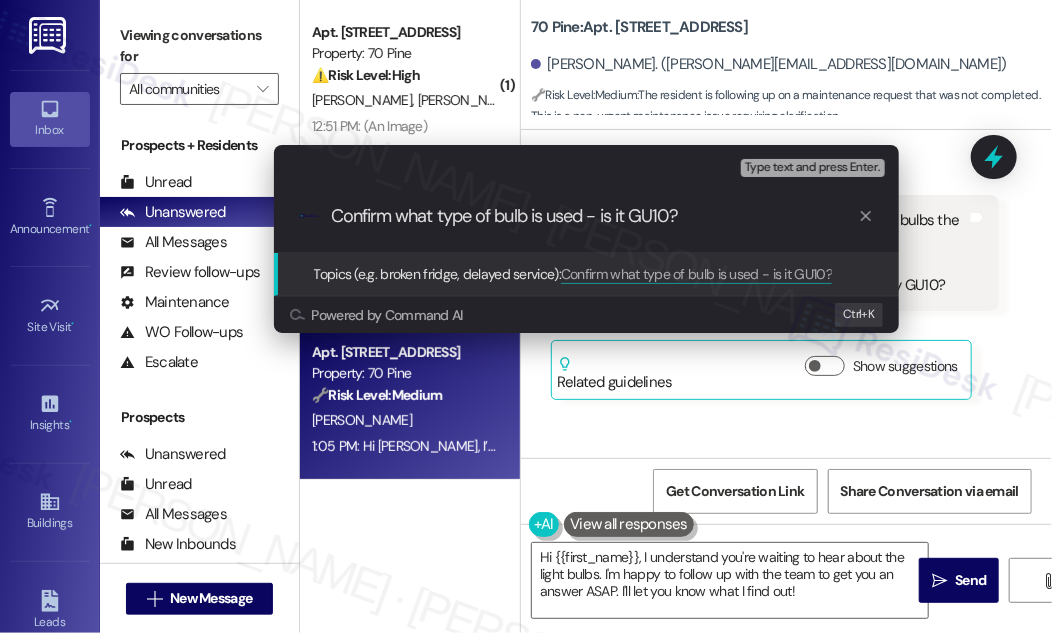 type 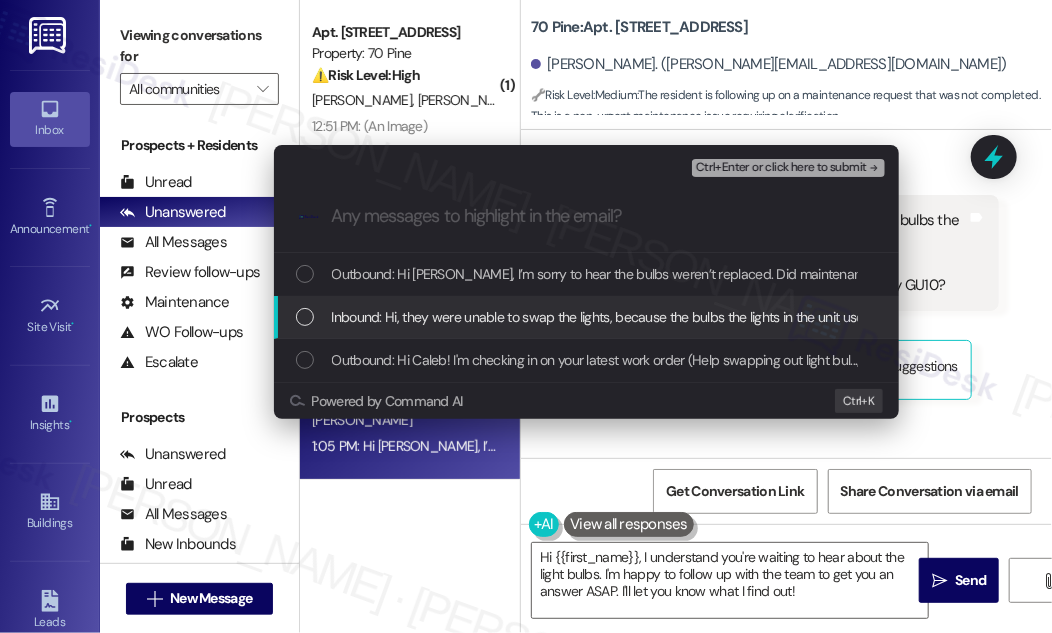 click on "Inbound: Hi, they were unable to swap the lights, because the bulbs the lights in the unit use are unique.
Can you tell me what type of bulb they use? Are they GU10?" at bounding box center [809, 317] 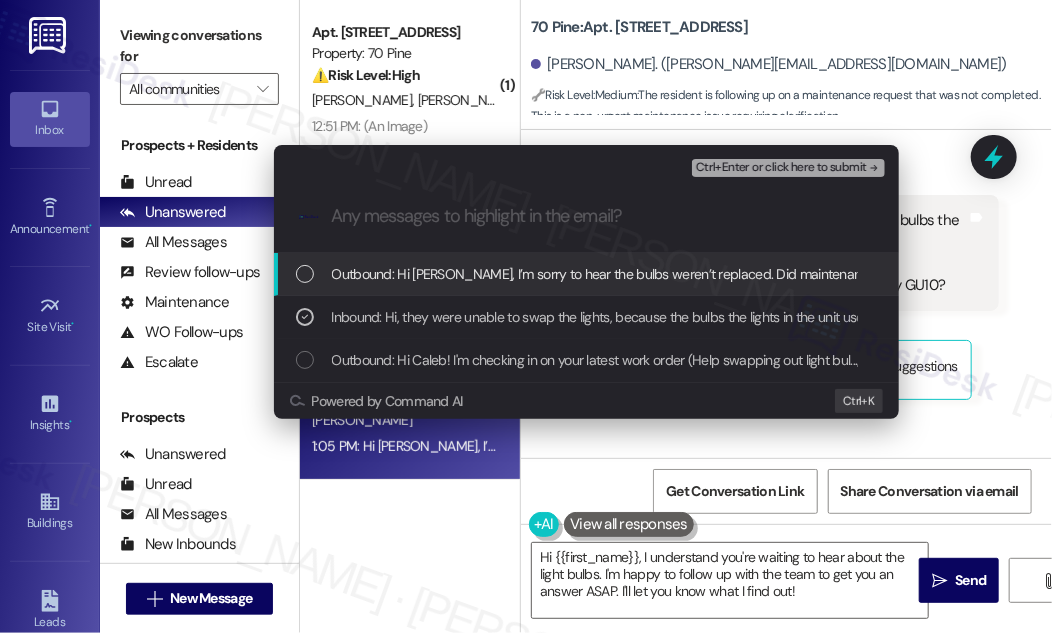 click on "Ctrl+Enter or click here to submit" at bounding box center [781, 168] 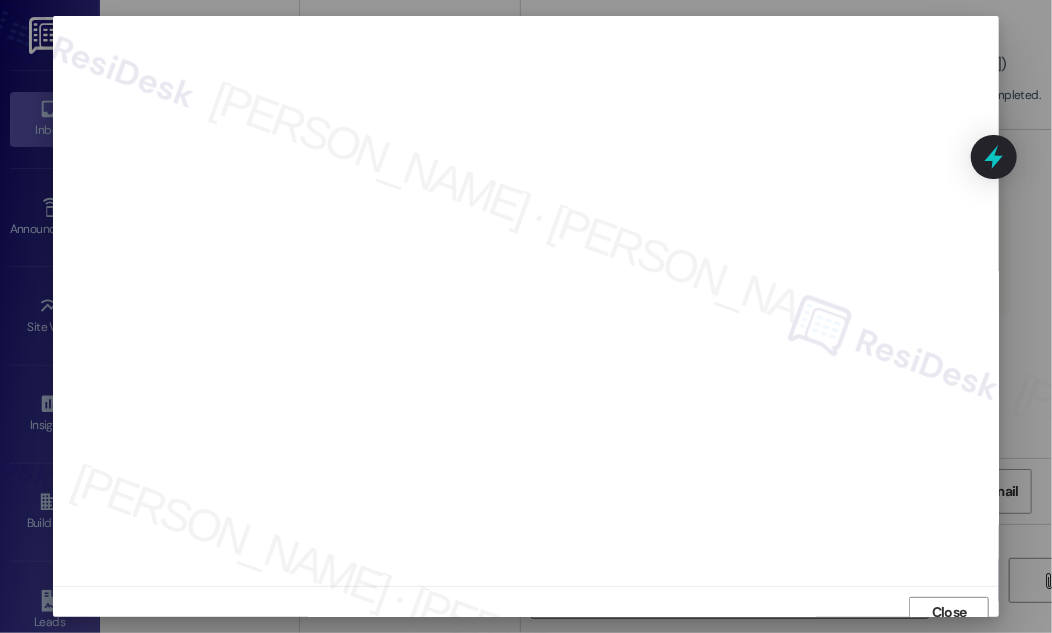 scroll, scrollTop: 11, scrollLeft: 0, axis: vertical 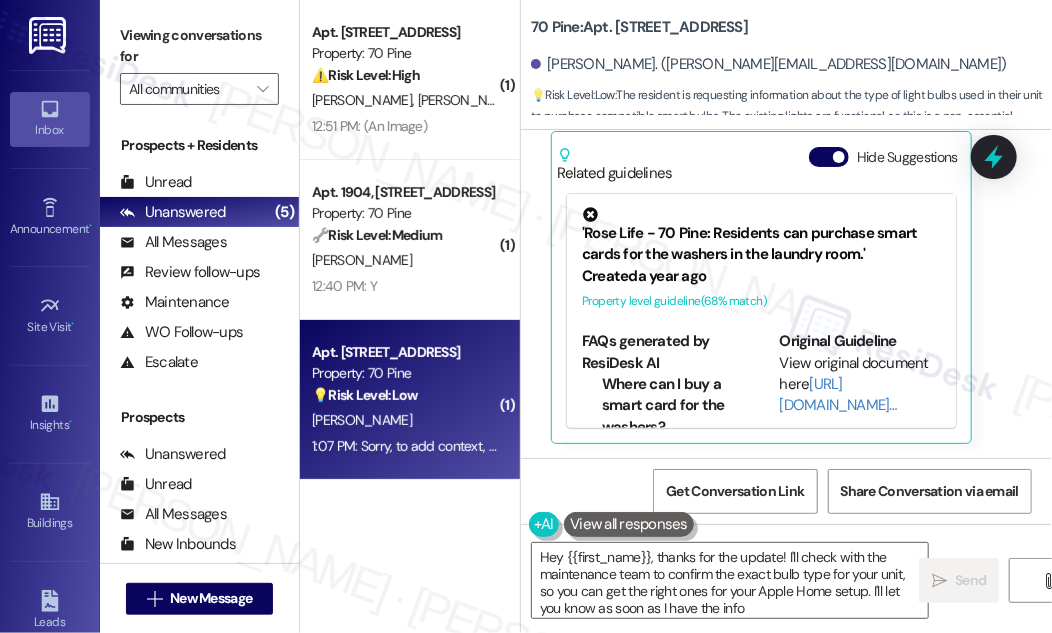 type on "Hey {{first_name}}, thanks for the update! I'll check with the maintenance team to confirm the exact bulb type for your unit, so you can get the right ones for your Apple Home setup. I'll let you know as soon as I have the info!" 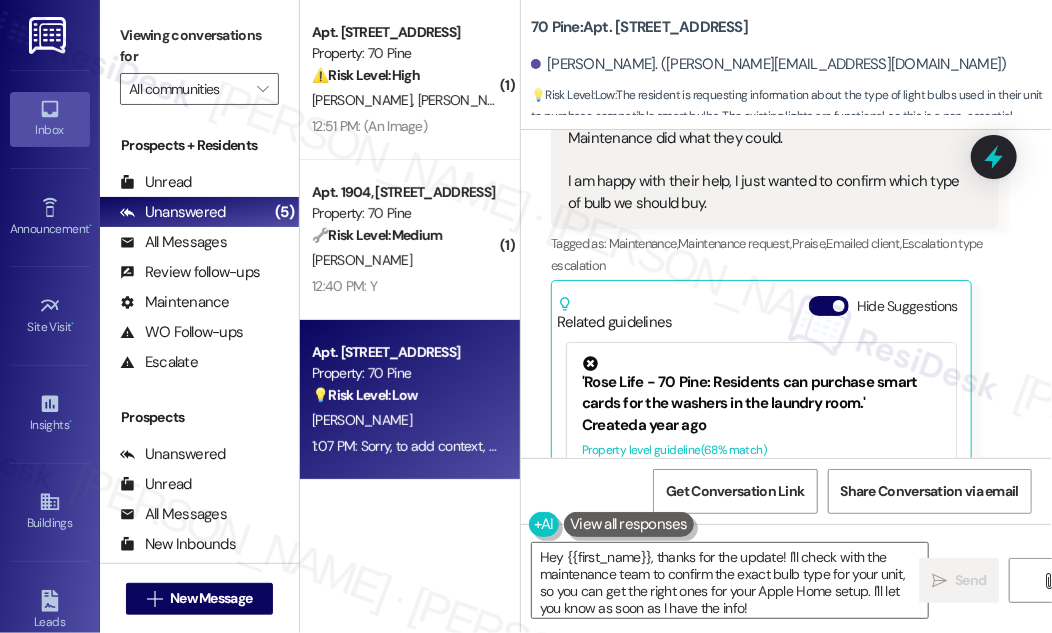 scroll, scrollTop: 991, scrollLeft: 0, axis: vertical 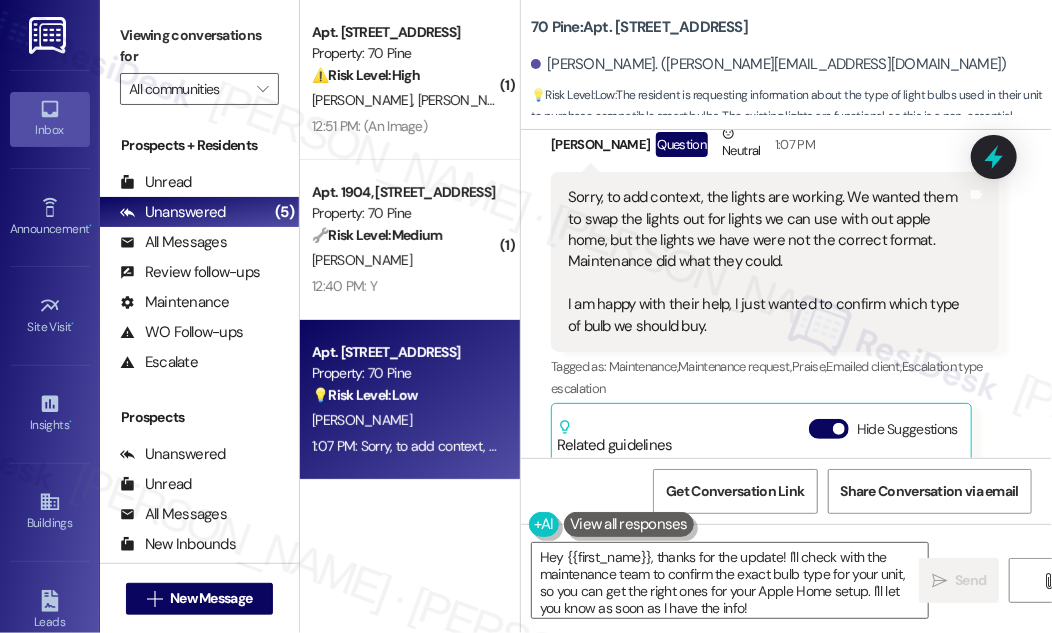 click on "Sorry, to add context, the lights are working. We wanted them to swap the lights out for lights we can use with out apple home, but the lights we have were not the correct format. Maintenance did what they could.
I am happy with their help, I just wanted to confirm which type of bulb we should buy." at bounding box center (767, 262) 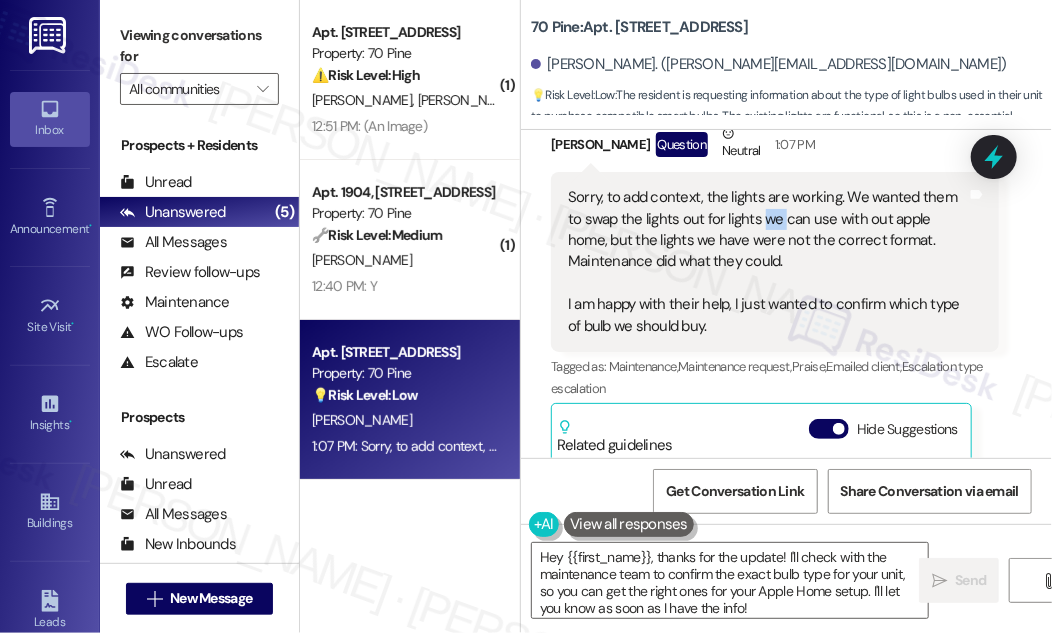 click on "Sorry, to add context, the lights are working. We wanted them to swap the lights out for lights we can use with out apple home, but the lights we have were not the correct format. Maintenance did what they could.
I am happy with their help, I just wanted to confirm which type of bulb we should buy." at bounding box center (767, 262) 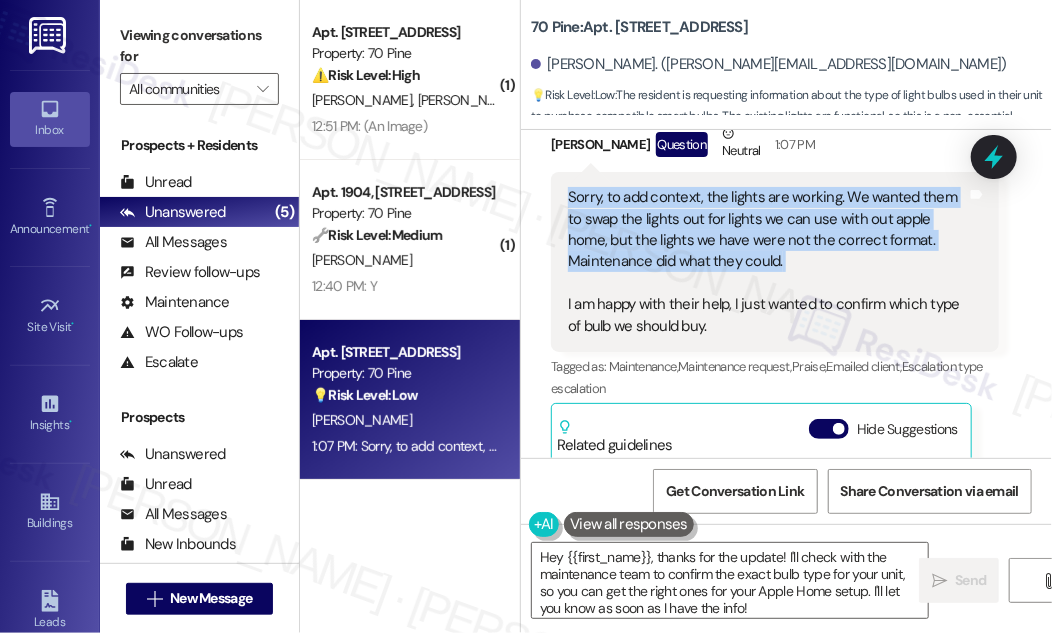 click on "Sorry, to add context, the lights are working. We wanted them to swap the lights out for lights we can use with out apple home, but the lights we have were not the correct format. Maintenance did what they could.
I am happy with their help, I just wanted to confirm which type of bulb we should buy." at bounding box center [767, 262] 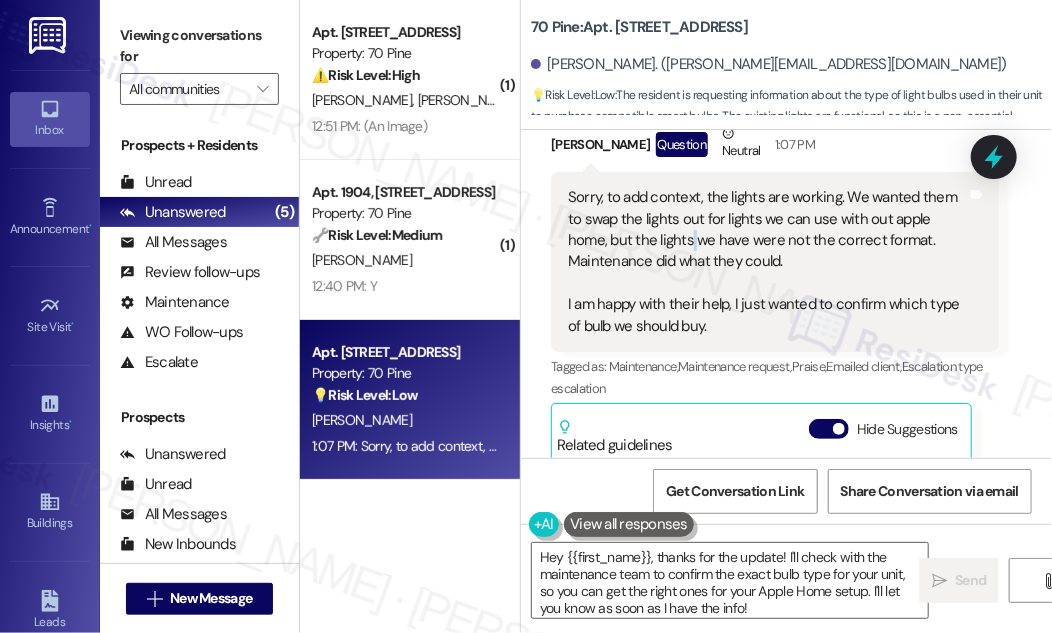 click on "Sorry, to add context, the lights are working. We wanted them to swap the lights out for lights we can use with out apple home, but the lights we have were not the correct format. Maintenance did what they could.
I am happy with their help, I just wanted to confirm which type of bulb we should buy." at bounding box center (767, 262) 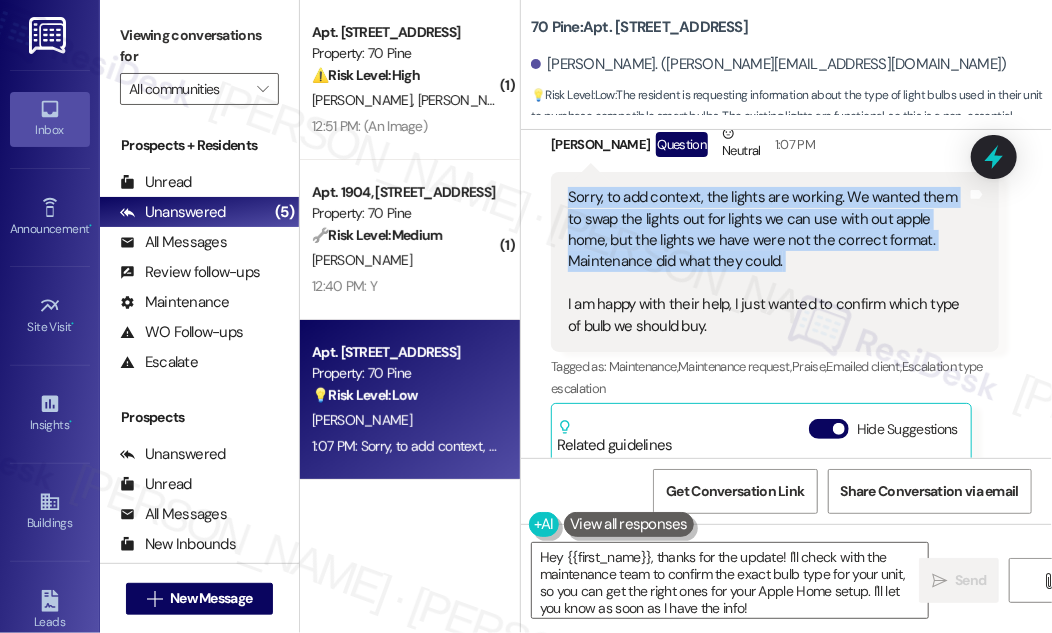 click on "Sorry, to add context, the lights are working. We wanted them to swap the lights out for lights we can use with out apple home, but the lights we have were not the correct format. Maintenance did what they could.
I am happy with their help, I just wanted to confirm which type of bulb we should buy." at bounding box center (767, 262) 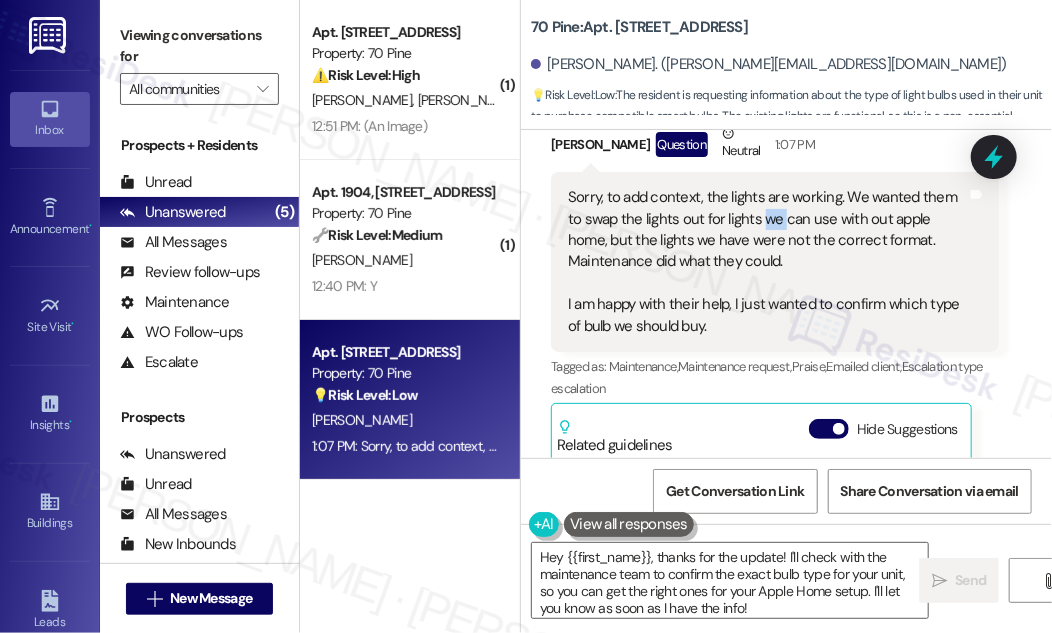 click on "Sorry, to add context, the lights are working. We wanted them to swap the lights out for lights we can use with out apple home, but the lights we have were not the correct format. Maintenance did what they could.
I am happy with their help, I just wanted to confirm which type of bulb we should buy." at bounding box center [767, 262] 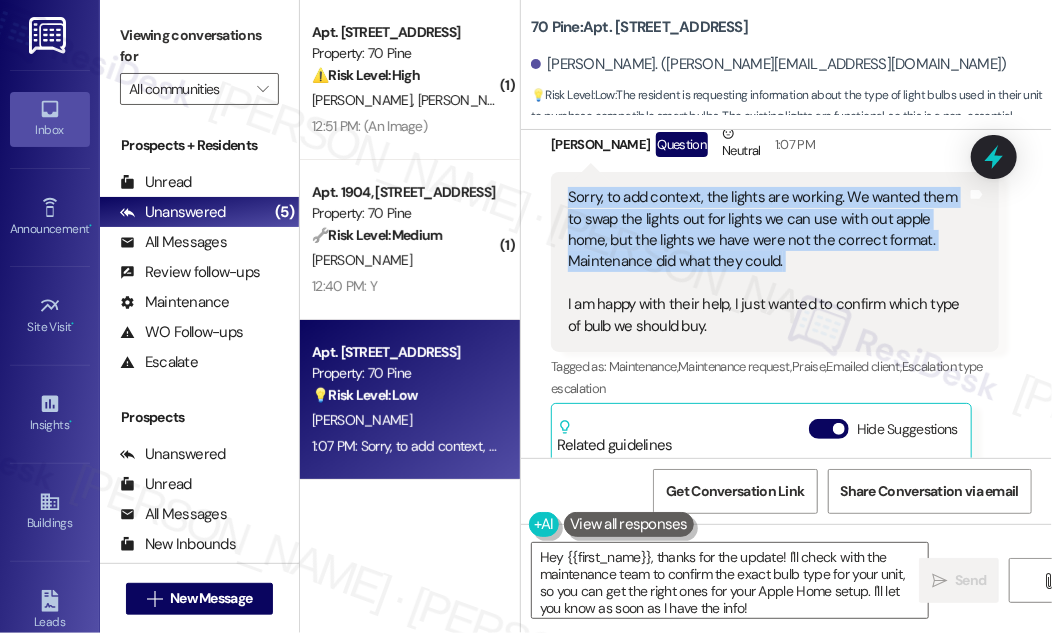 click on "Sorry, to add context, the lights are working. We wanted them to swap the lights out for lights we can use with out apple home, but the lights we have were not the correct format. Maintenance did what they could.
I am happy with their help, I just wanted to confirm which type of bulb we should buy." at bounding box center [767, 262] 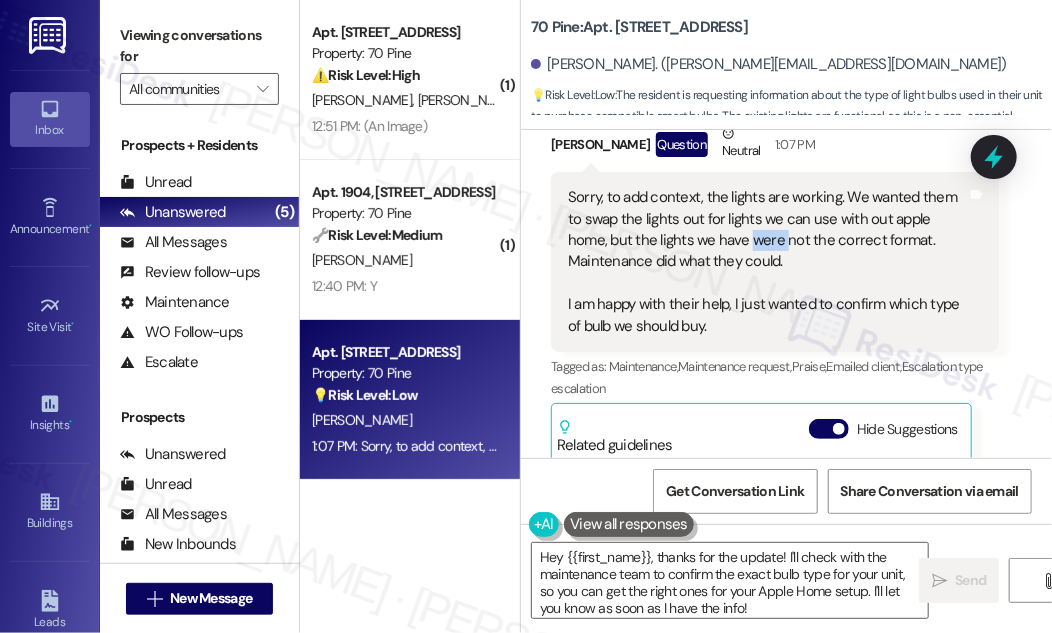 click on "Sorry, to add context, the lights are working. We wanted them to swap the lights out for lights we can use with out apple home, but the lights we have were not the correct format. Maintenance did what they could.
I am happy with their help, I just wanted to confirm which type of bulb we should buy." at bounding box center (767, 262) 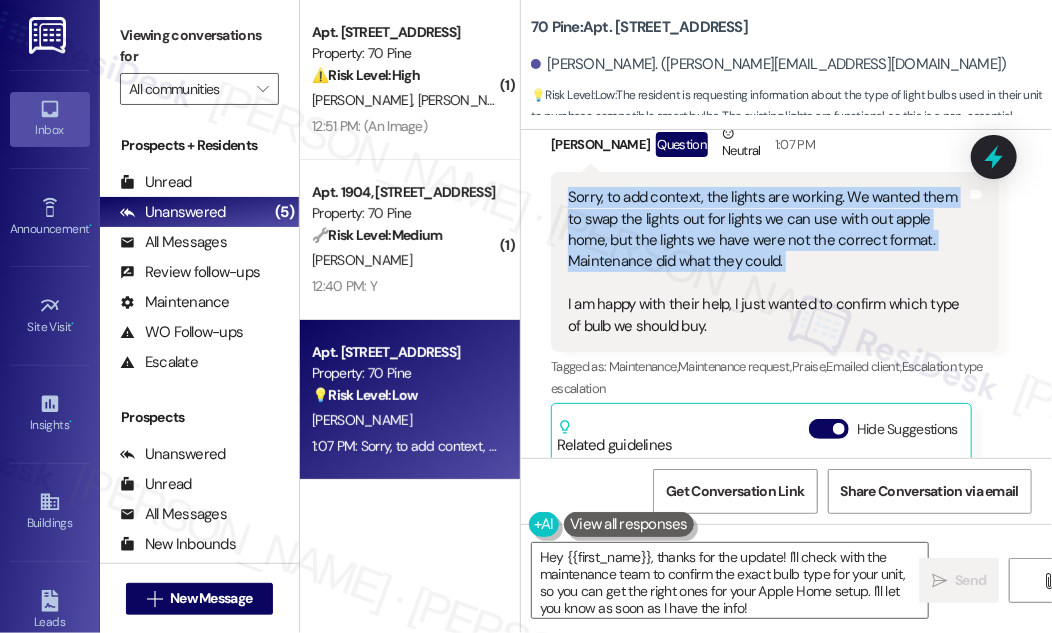 click on "Sorry, to add context, the lights are working. We wanted them to swap the lights out for lights we can use with out apple home, but the lights we have were not the correct format. Maintenance did what they could.
I am happy with their help, I just wanted to confirm which type of bulb we should buy." at bounding box center (767, 262) 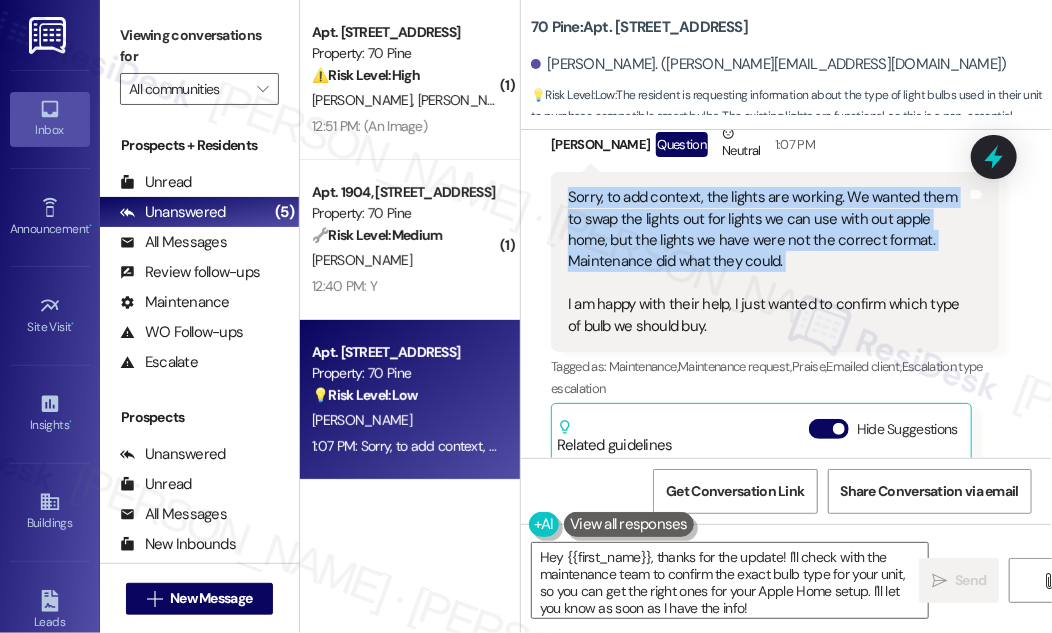 click on "Sorry, to add context, the lights are working. We wanted them to swap the lights out for lights we can use with out apple home, but the lights we have were not the correct format. Maintenance did what they could.
I am happy with their help, I just wanted to confirm which type of bulb we should buy." at bounding box center (767, 262) 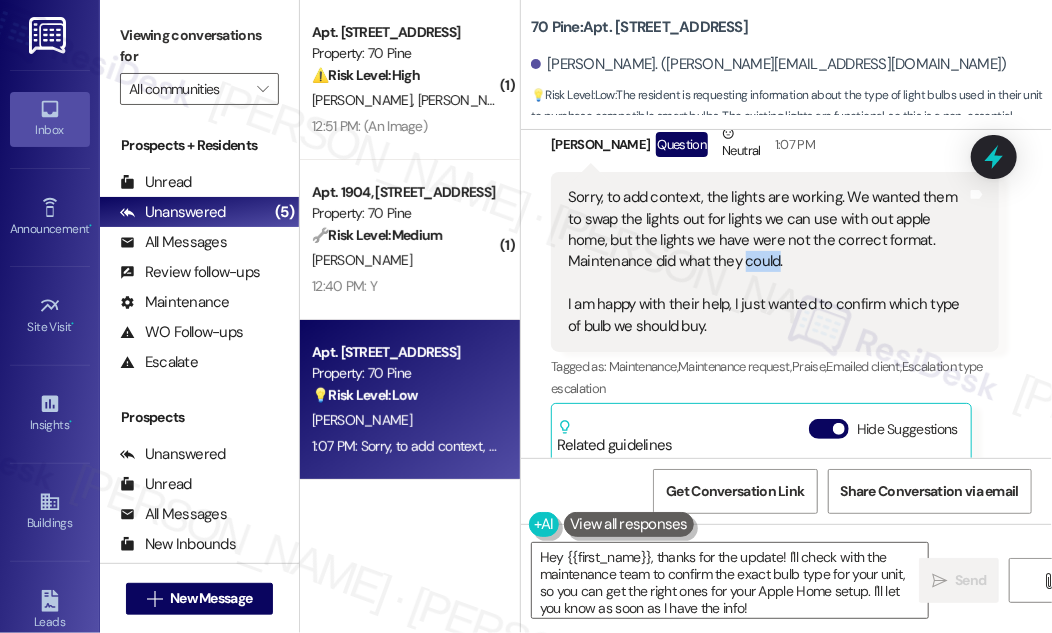 click on "Sorry, to add context, the lights are working. We wanted them to swap the lights out for lights we can use with out apple home, but the lights we have were not the correct format. Maintenance did what they could.
I am happy with their help, I just wanted to confirm which type of bulb we should buy." at bounding box center (767, 262) 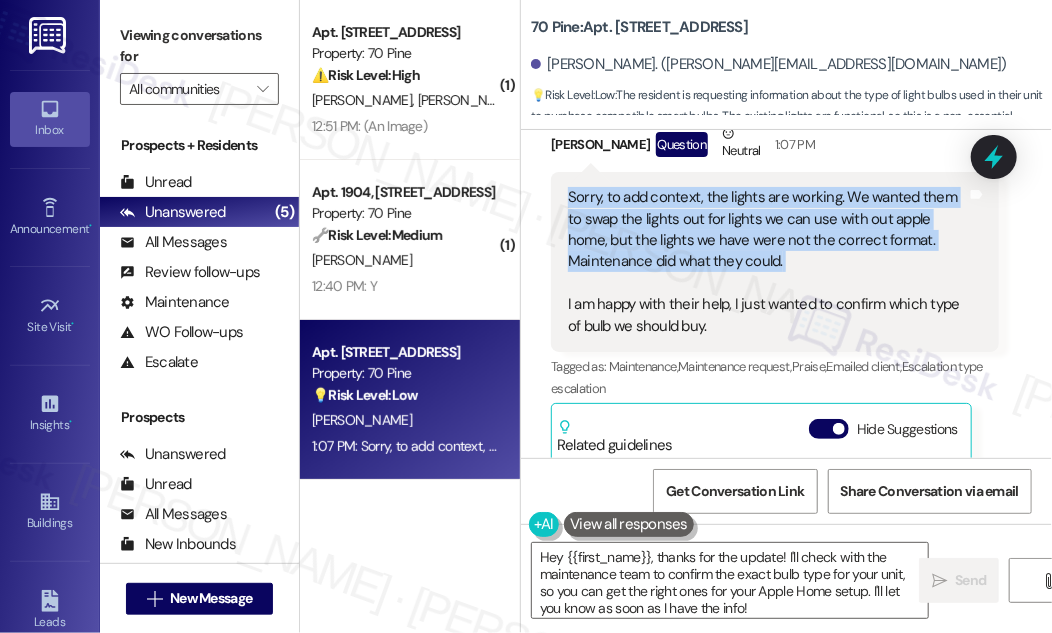 click on "Sorry, to add context, the lights are working. We wanted them to swap the lights out for lights we can use with out apple home, but the lights we have were not the correct format. Maintenance did what they could.
I am happy with their help, I just wanted to confirm which type of bulb we should buy." at bounding box center [767, 262] 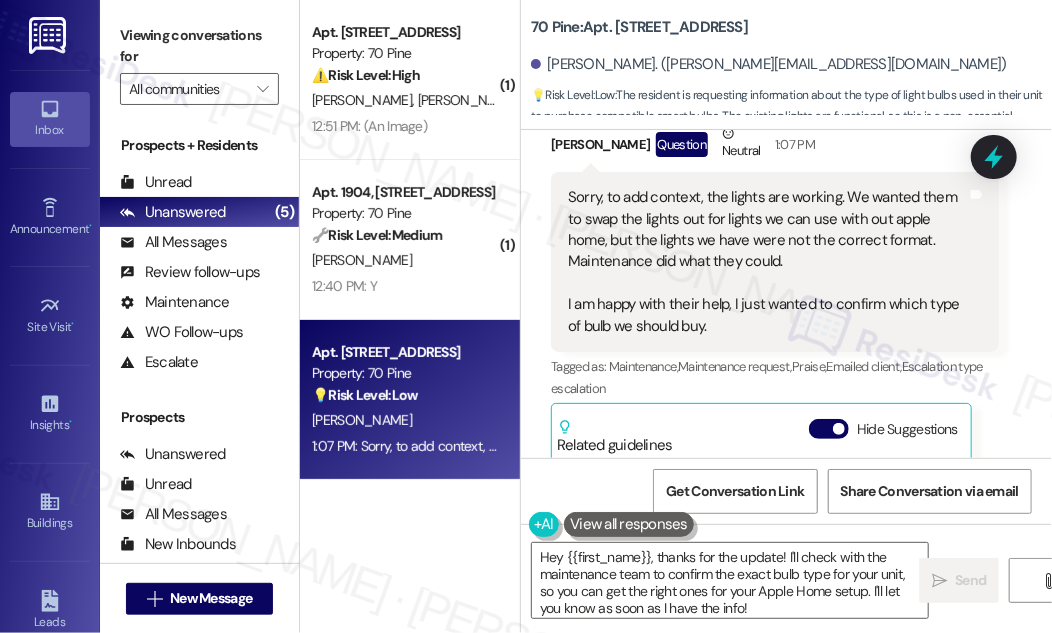 click on "Sorry, to add context, the lights are working. We wanted them to swap the lights out for lights we can use with out apple home, but the lights we have were not the correct format. Maintenance did what they could.
I am happy with their help, I just wanted to confirm which type of bulb we should buy." at bounding box center [767, 262] 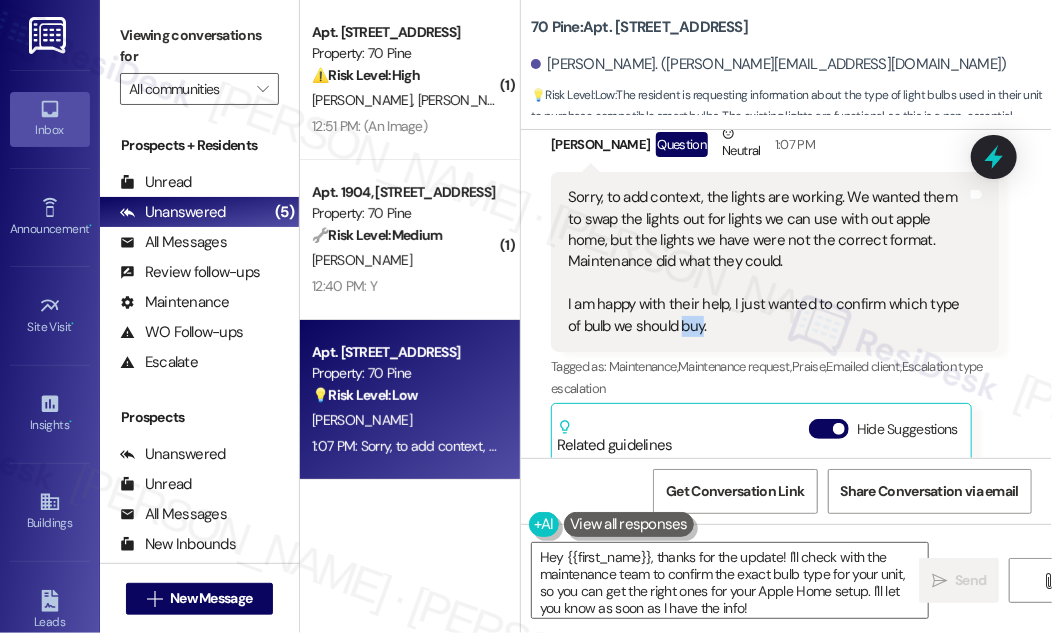 click on "Sorry, to add context, the lights are working. We wanted them to swap the lights out for lights we can use with out apple home, but the lights we have were not the correct format. Maintenance did what they could.
I am happy with their help, I just wanted to confirm which type of bulb we should buy." at bounding box center (767, 262) 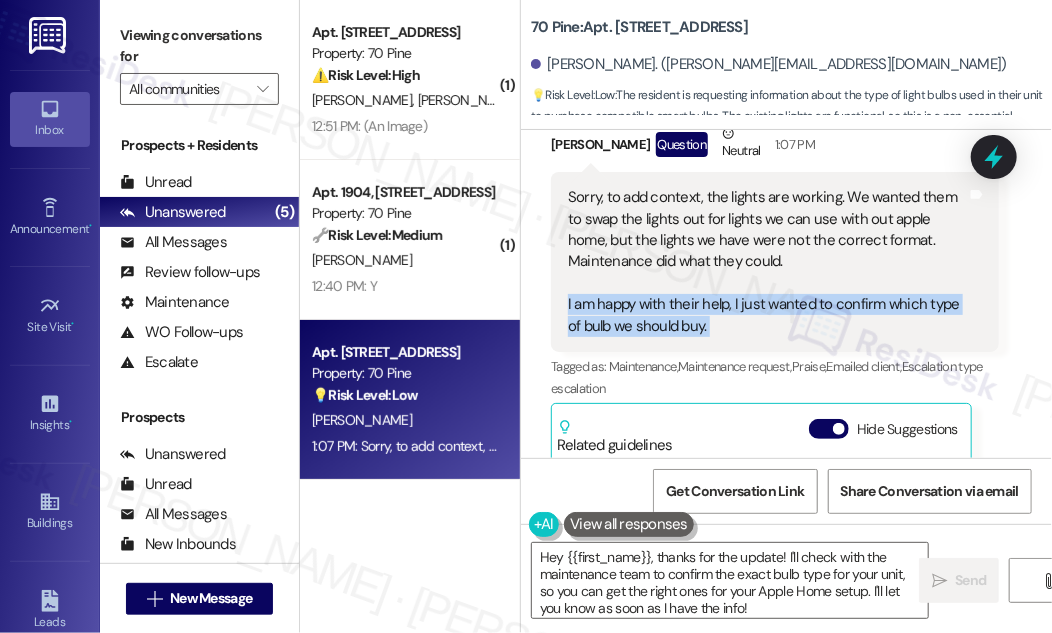 click on "Sorry, to add context, the lights are working. We wanted them to swap the lights out for lights we can use with out apple home, but the lights we have were not the correct format. Maintenance did what they could.
I am happy with their help, I just wanted to confirm which type of bulb we should buy." at bounding box center (767, 262) 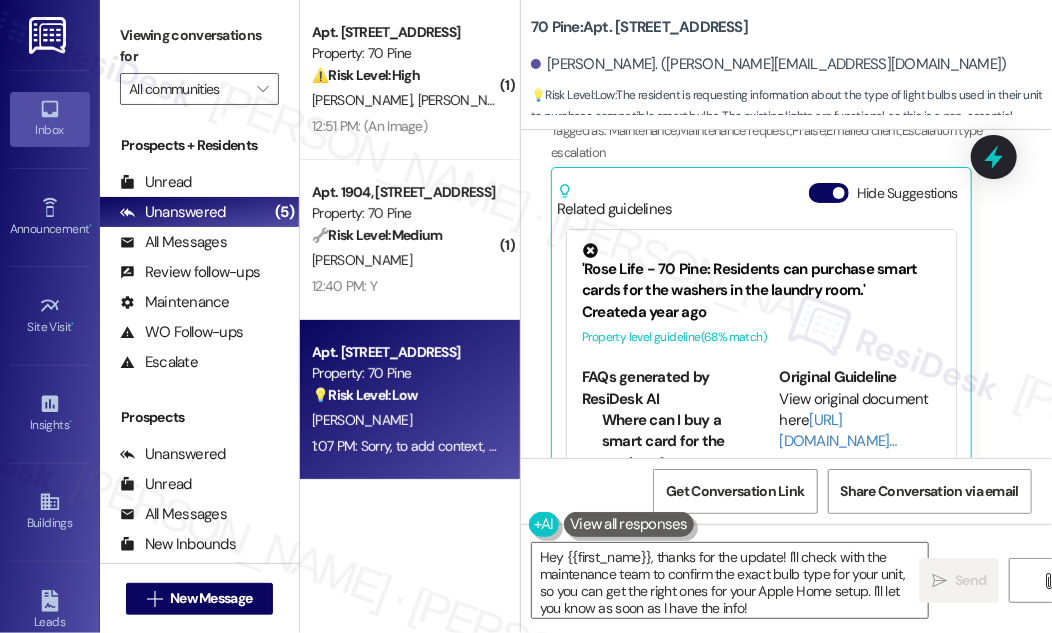 scroll, scrollTop: 1173, scrollLeft: 0, axis: vertical 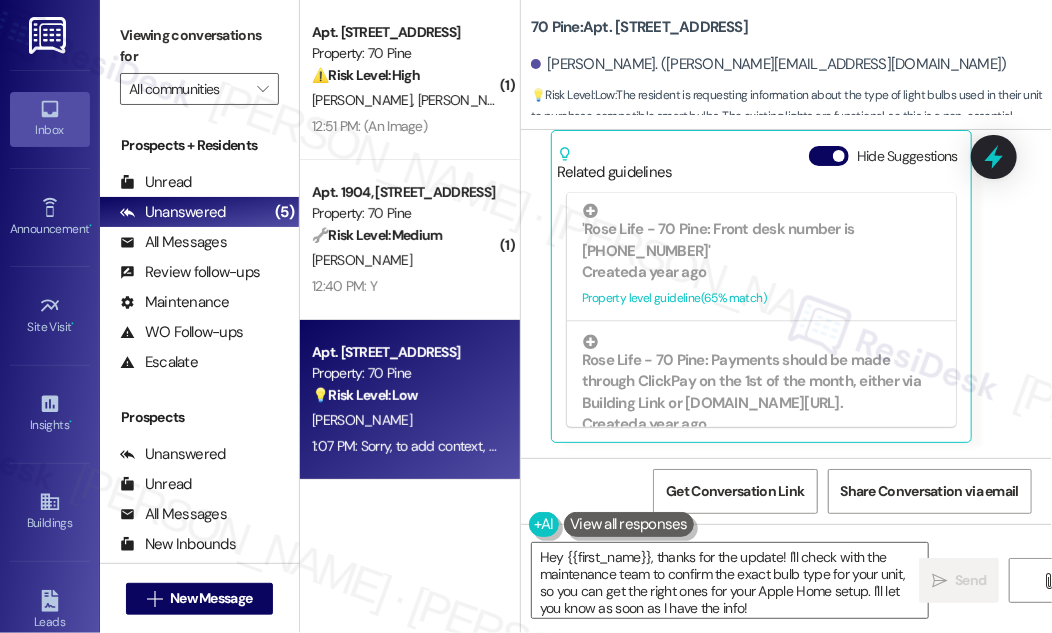 click on "[PERSON_NAME]. ([PERSON_NAME][EMAIL_ADDRESS][DOMAIN_NAME])" at bounding box center [791, 65] 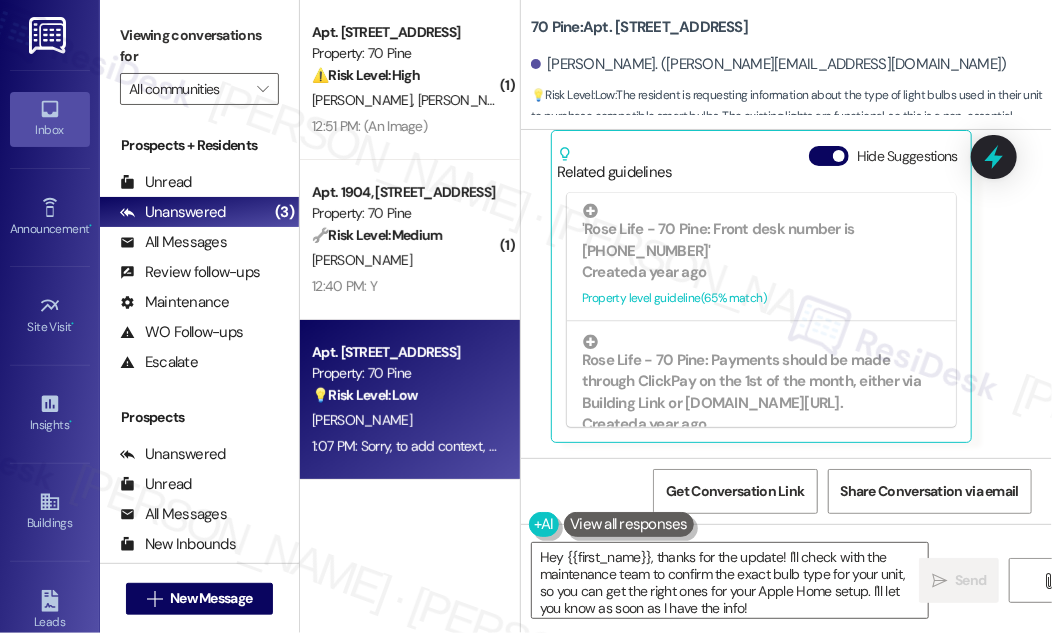 click on "[PERSON_NAME]. ([PERSON_NAME][EMAIL_ADDRESS][DOMAIN_NAME])" at bounding box center (791, 65) 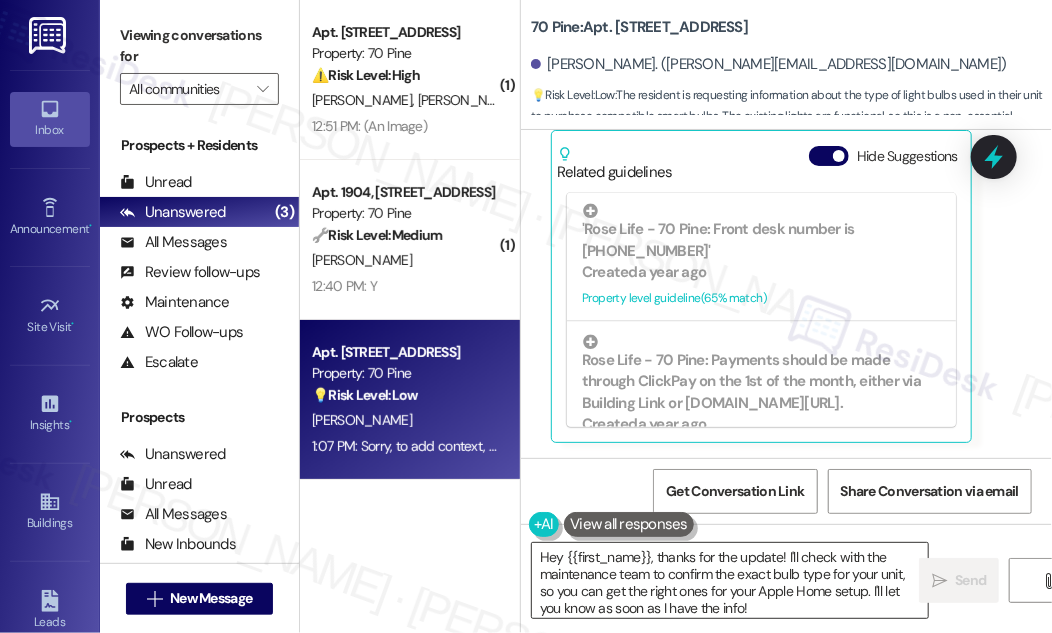 click on "Hey {{first_name}}, thanks for the update! I'll check with the maintenance team to confirm the exact bulb type for your unit, so you can get the right ones for your Apple Home setup. I'll let you know as soon as I have the info!" at bounding box center [730, 580] 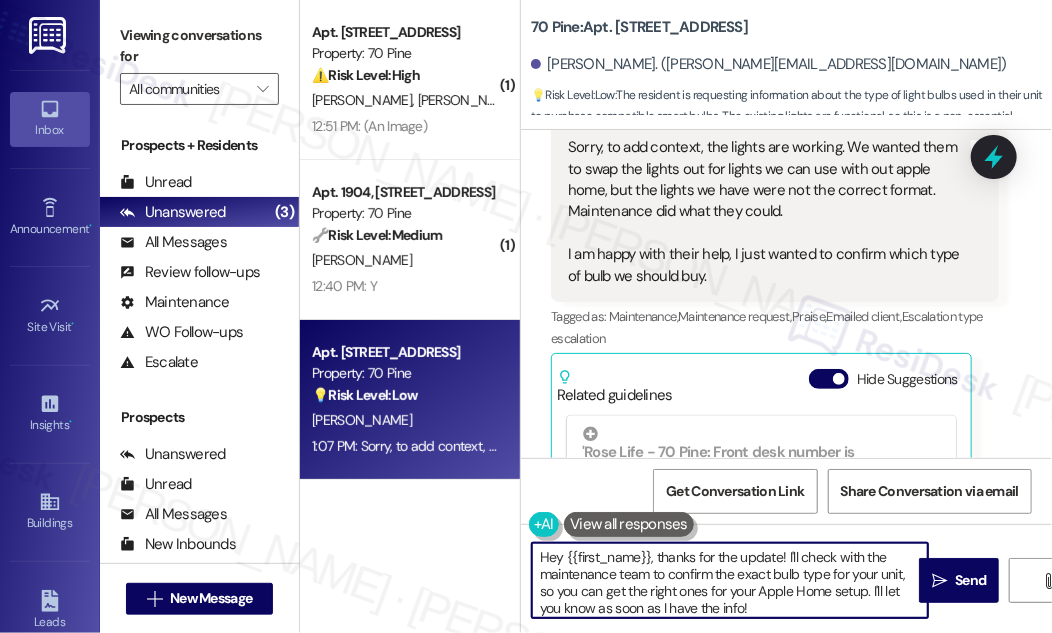 scroll, scrollTop: 1264, scrollLeft: 0, axis: vertical 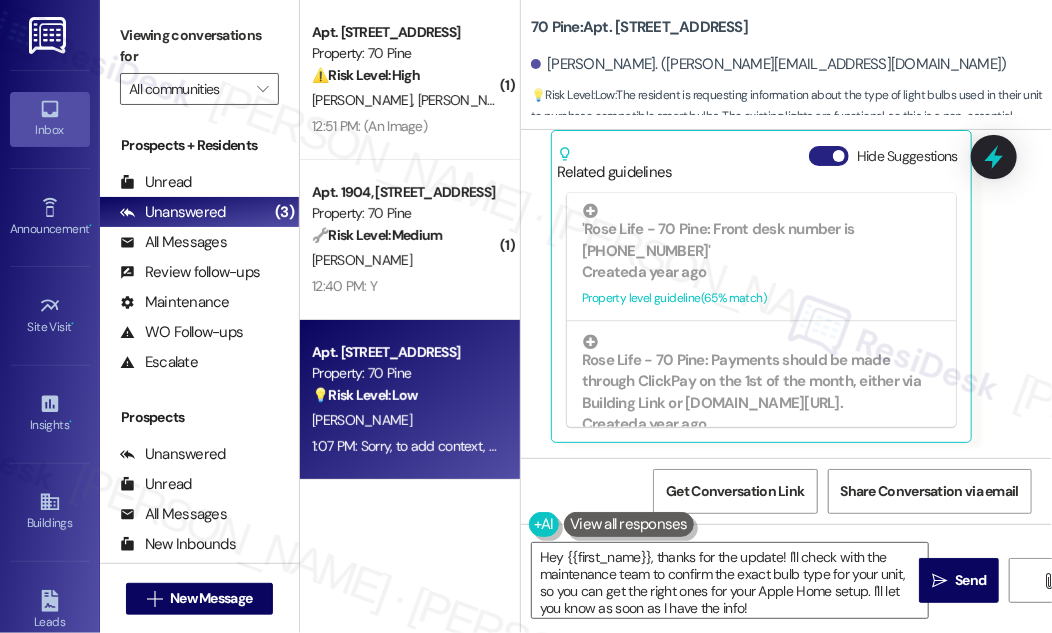 click on "Hide Suggestions" at bounding box center [829, 156] 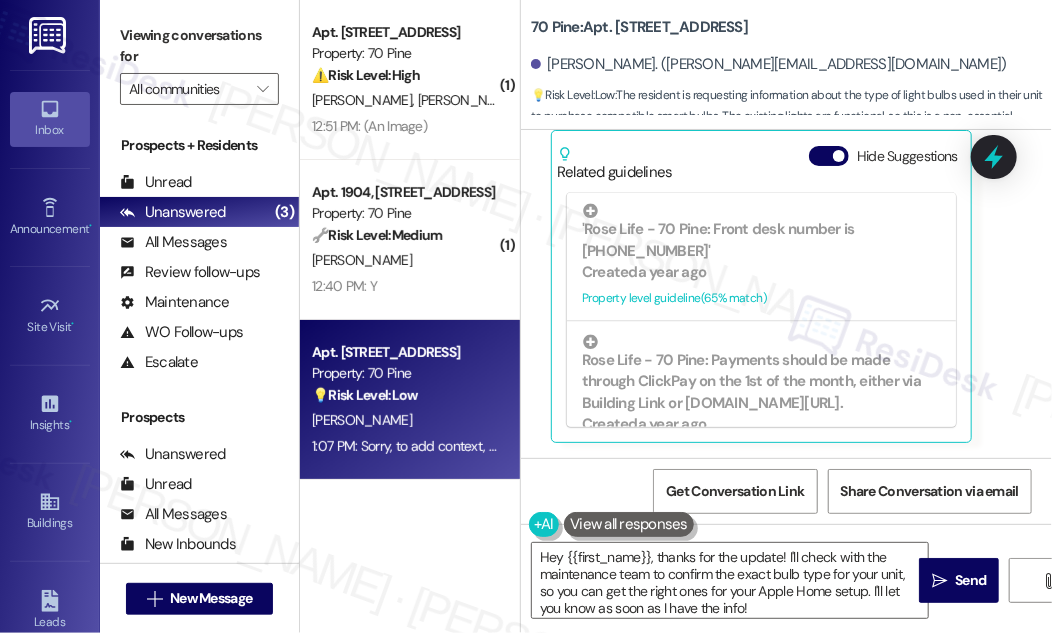 scroll, scrollTop: 1010, scrollLeft: 0, axis: vertical 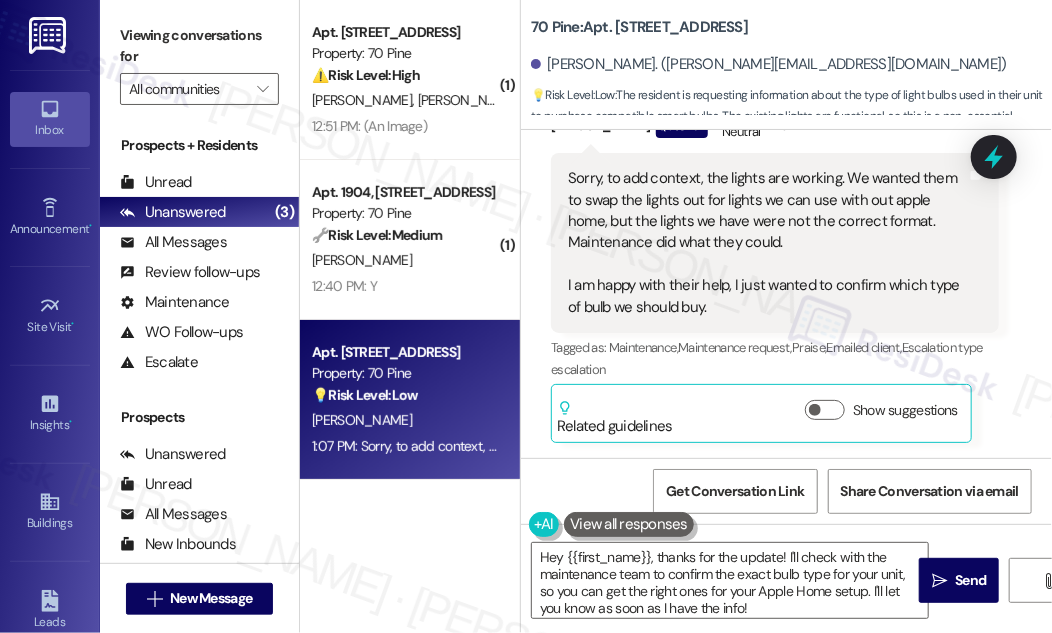 click on "[PERSON_NAME]. ([PERSON_NAME][EMAIL_ADDRESS][DOMAIN_NAME])" at bounding box center (791, 65) 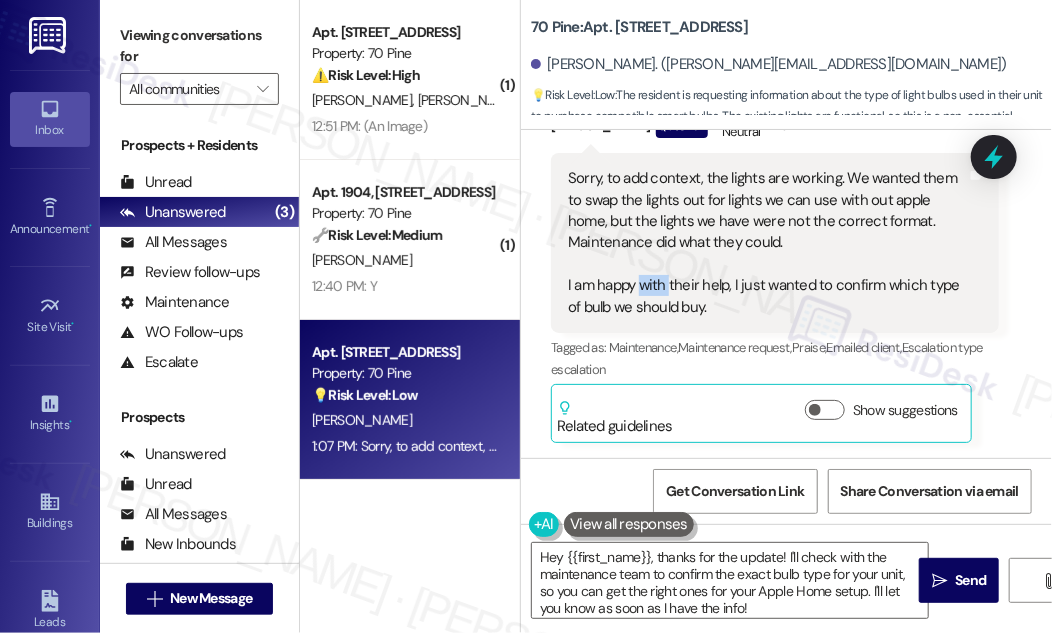 click on "Sorry, to add context, the lights are working. We wanted them to swap the lights out for lights we can use with out apple home, but the lights we have were not the correct format. Maintenance did what they could.
I am happy with their help, I just wanted to confirm which type of bulb we should buy." at bounding box center (767, 243) 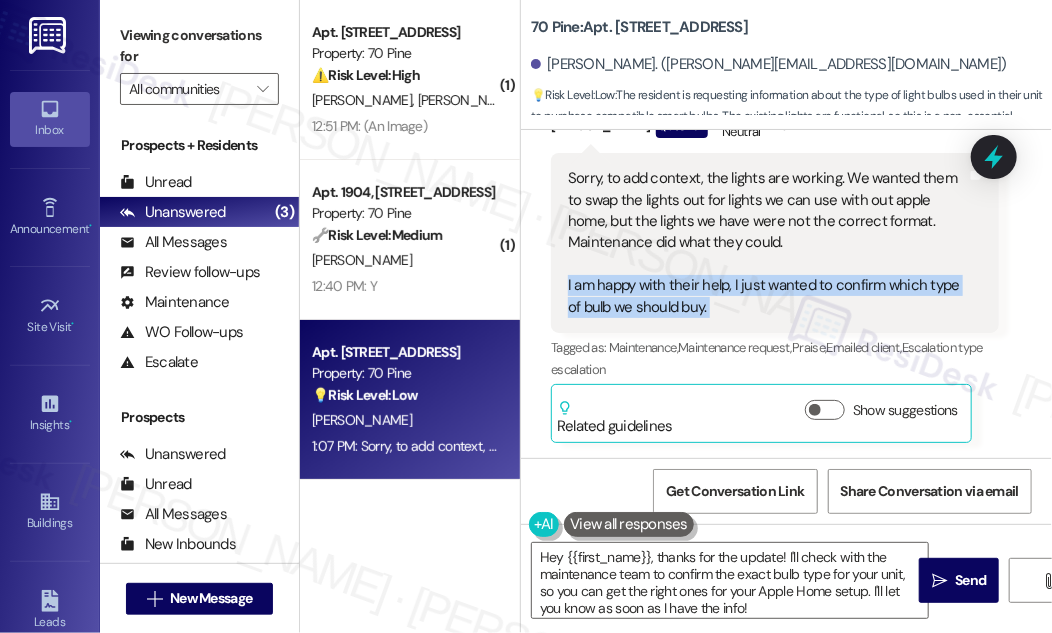 click on "Sorry, to add context, the lights are working. We wanted them to swap the lights out for lights we can use with out apple home, but the lights we have were not the correct format. Maintenance did what they could.
I am happy with their help, I just wanted to confirm which type of bulb we should buy." at bounding box center [767, 243] 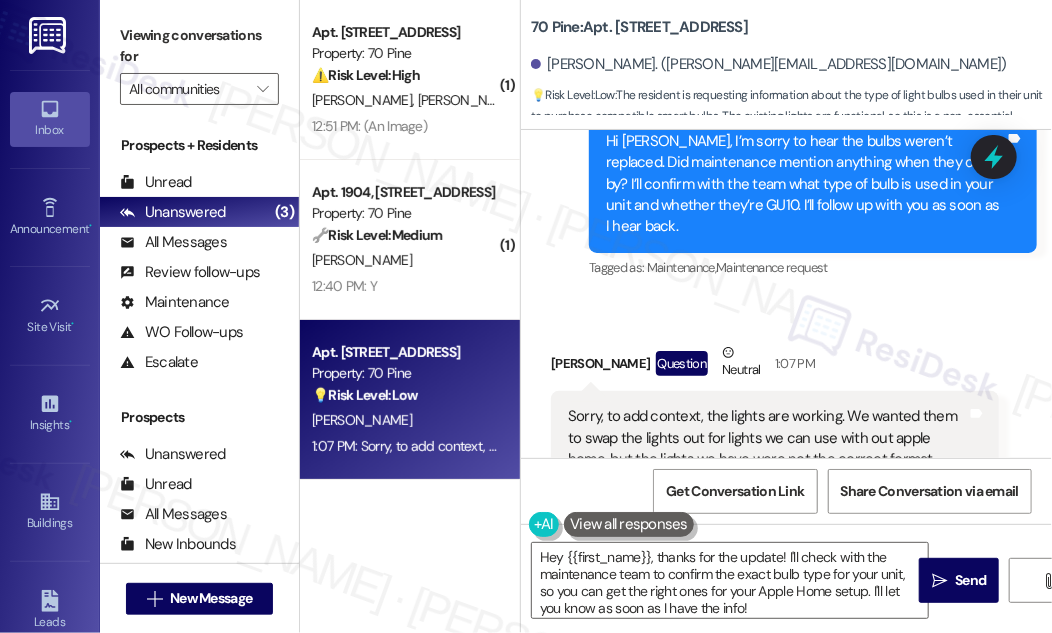 scroll, scrollTop: 738, scrollLeft: 0, axis: vertical 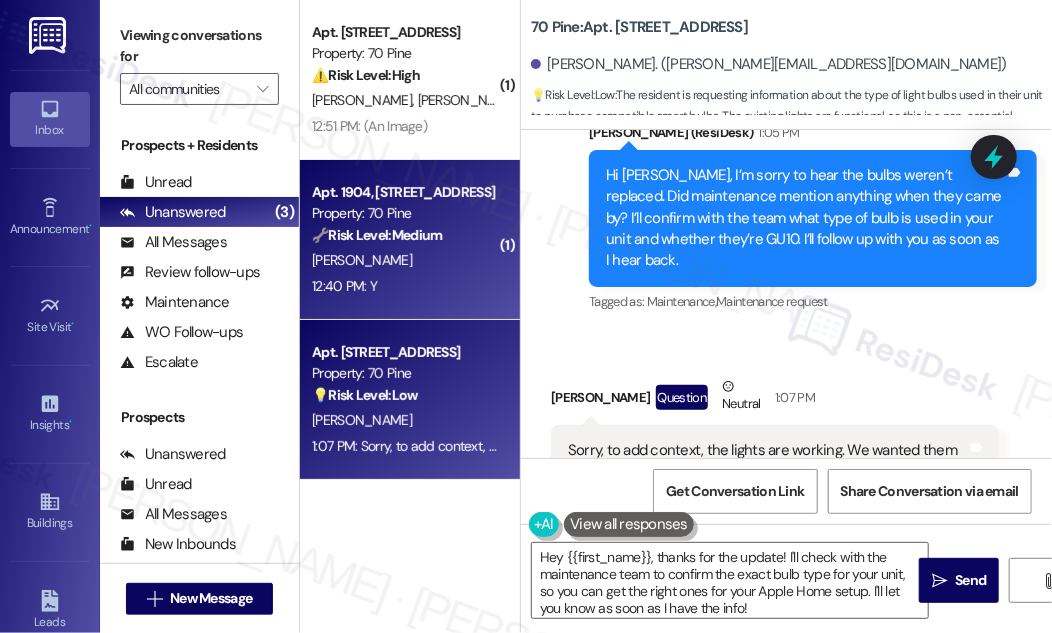 click on "🔧  Risk Level:  Medium" at bounding box center (377, 235) 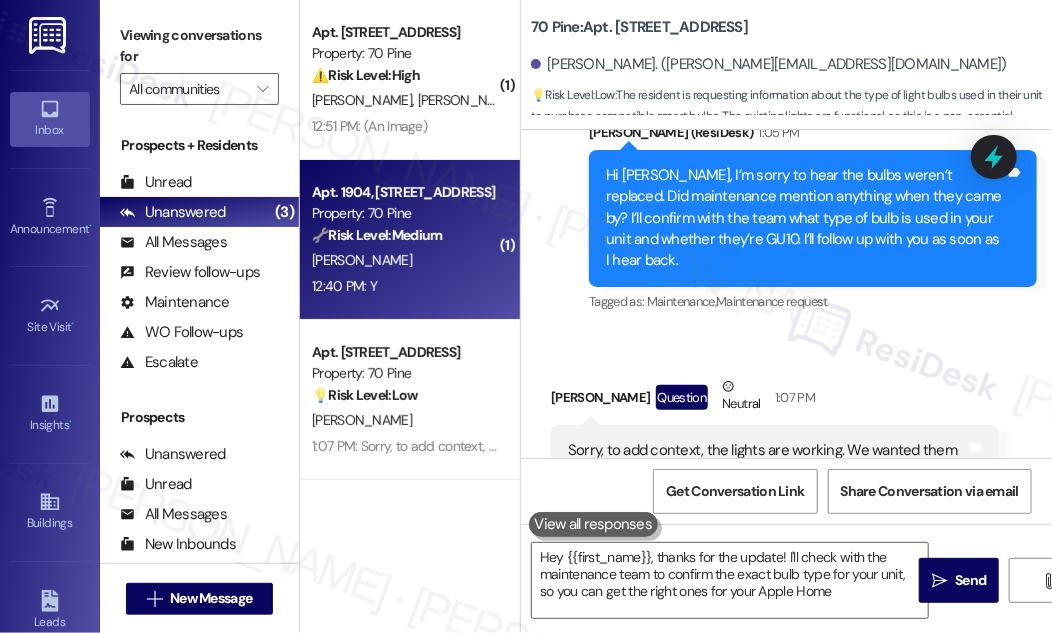 type on "Hey {{first_name}}, thanks for the update! I'll check with the maintenance team to confirm the exact bulb type for your unit, so you can get the right ones for your Apple Home setup" 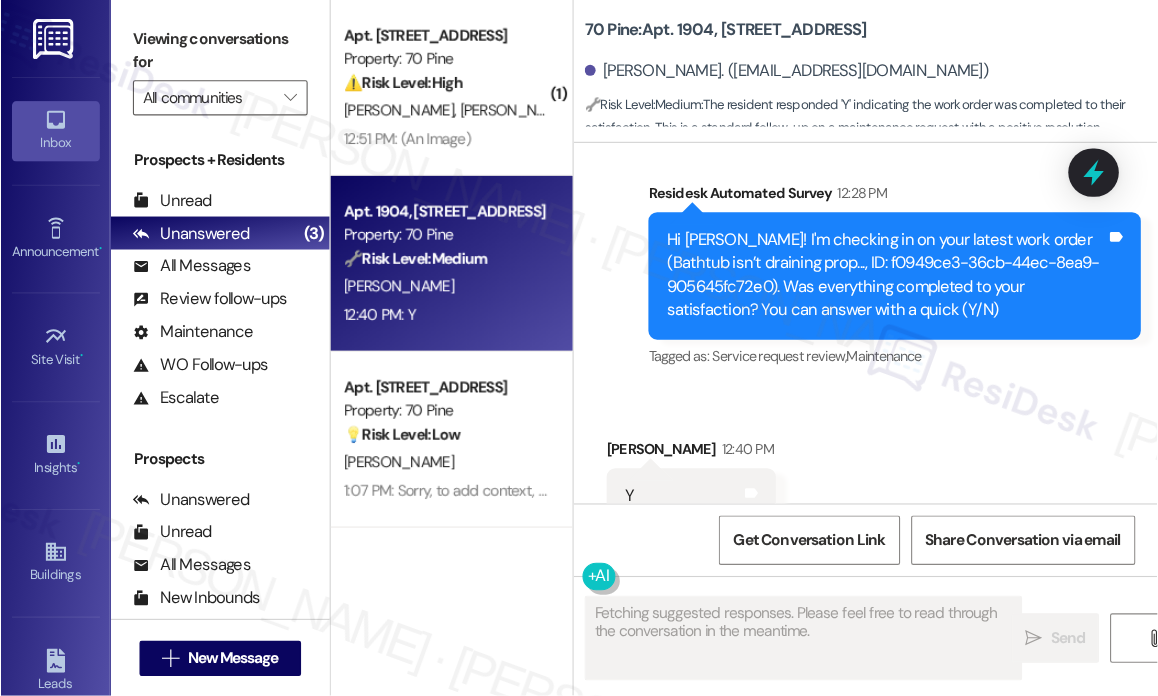 scroll, scrollTop: 3809, scrollLeft: 0, axis: vertical 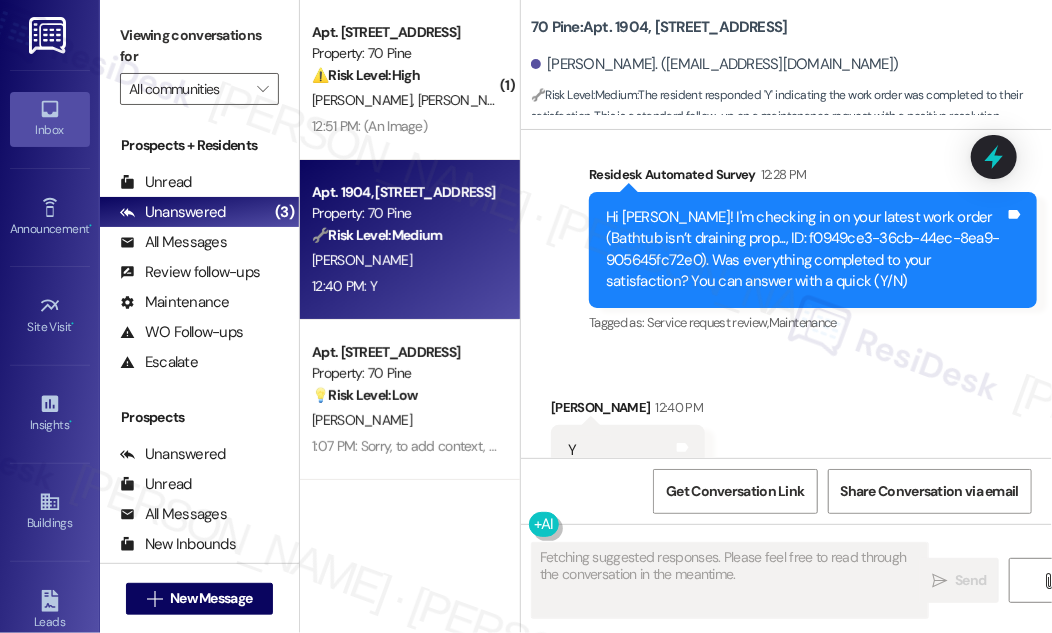 click on "Received via SMS [PERSON_NAME] 12:40 PM Y Tags and notes Tagged as:   Positive response Click to highlight conversations about Positive response" at bounding box center [786, 436] 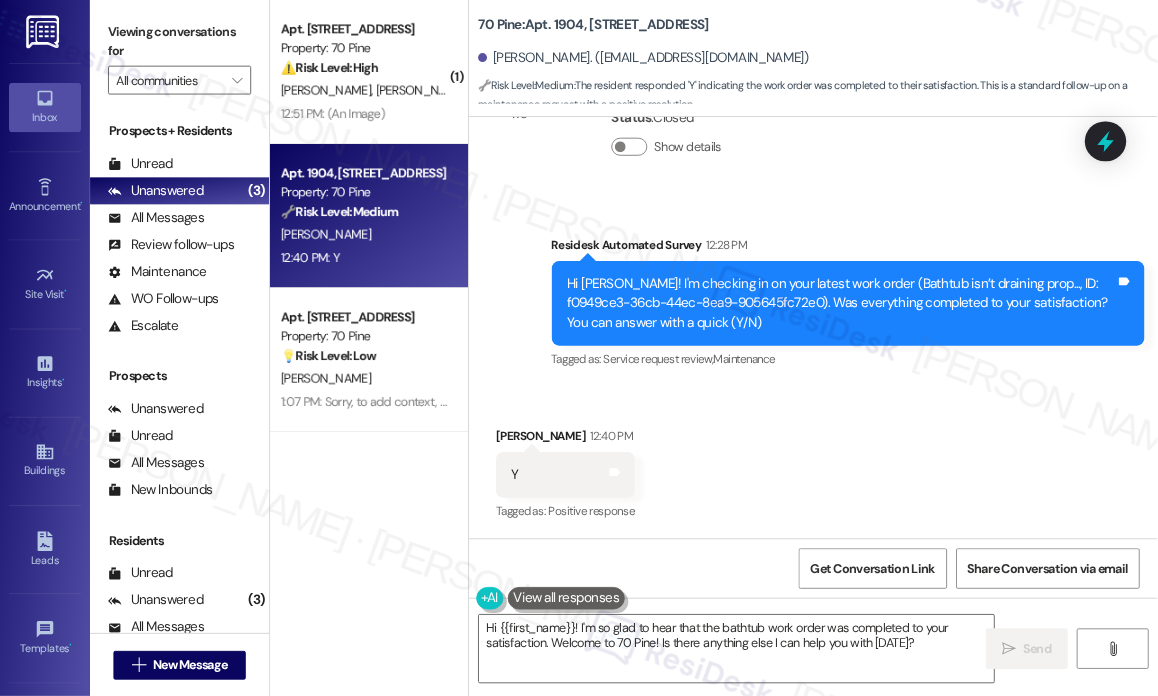 scroll, scrollTop: 3411, scrollLeft: 0, axis: vertical 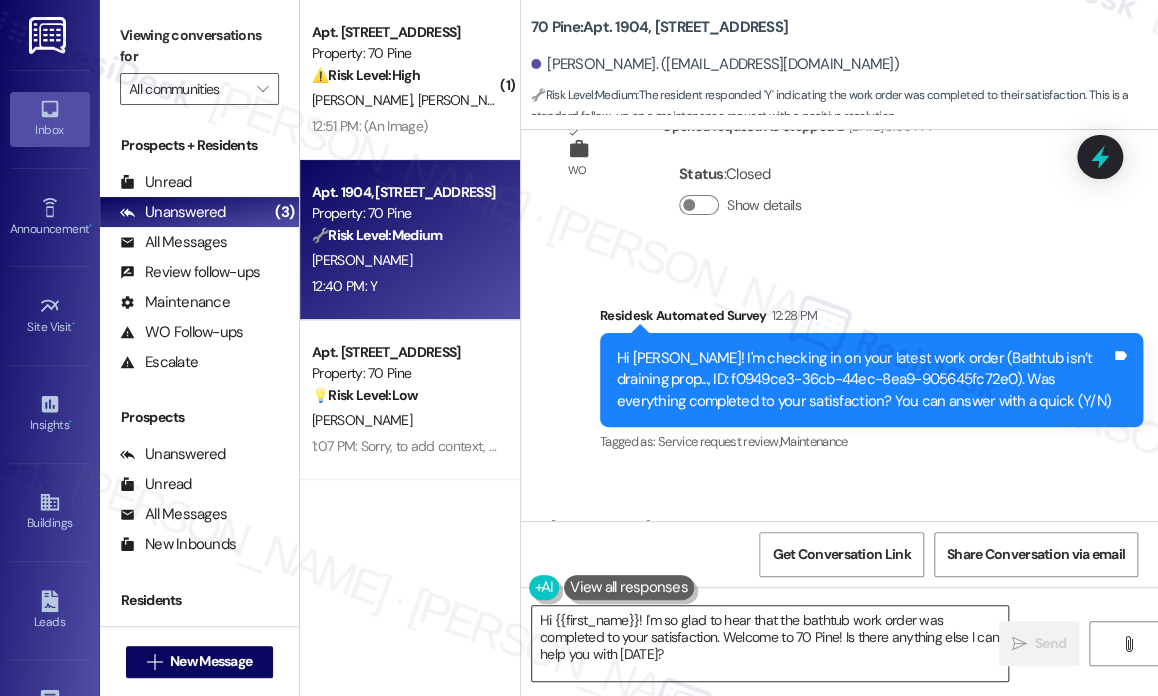 click on "Hi {{first_name}}! I'm so glad to hear that the bathtub work order was completed to your satisfaction. Welcome to 70 Pine! Is there anything else I can help you with [DATE]?" at bounding box center [770, 643] 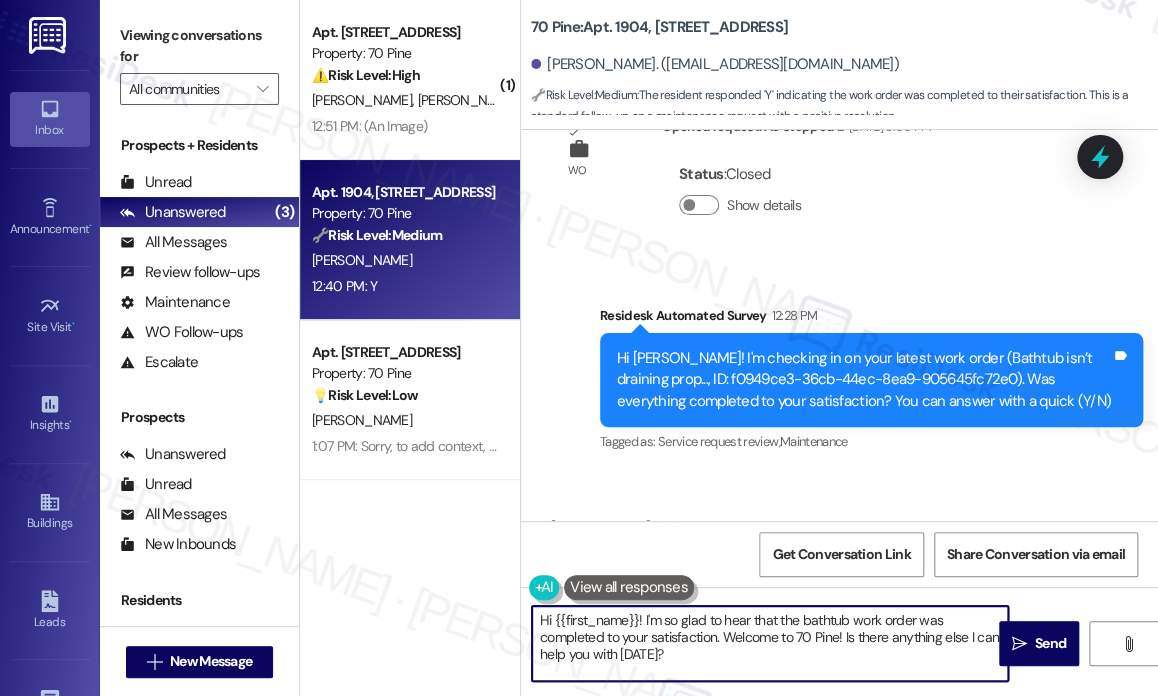 click on "Hi {{first_name}}! I'm so glad to hear that the bathtub work order was completed to your satisfaction. Welcome to 70 Pine! Is there anything else I can help you with [DATE]?" at bounding box center (770, 643) 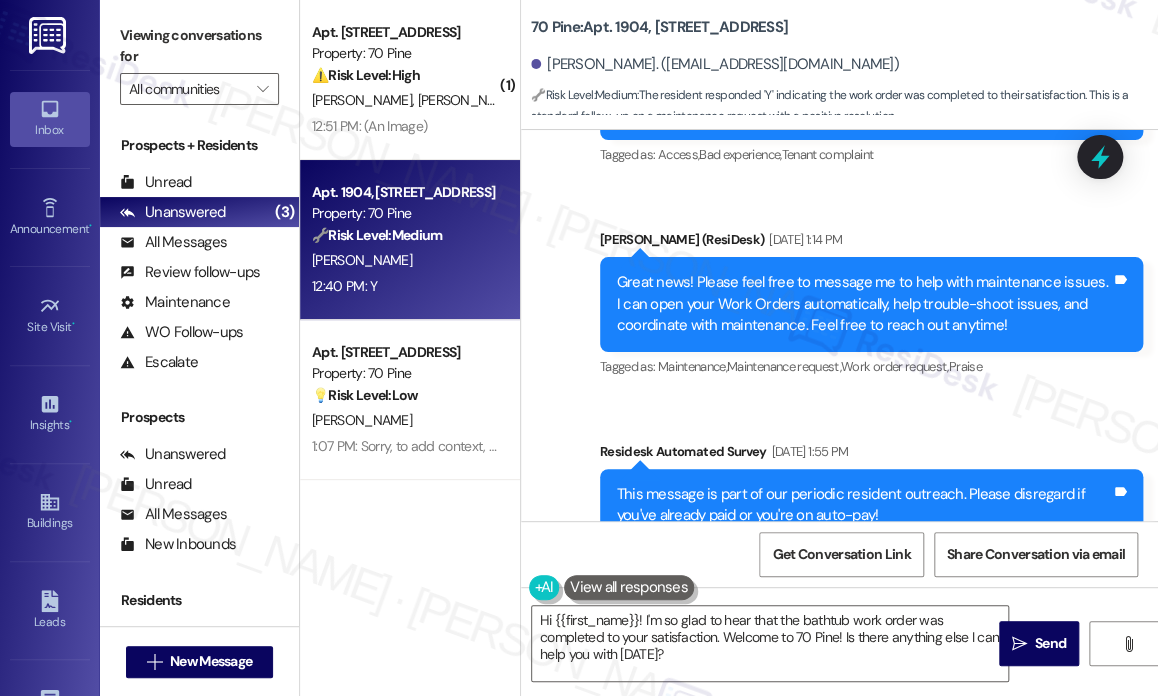 scroll, scrollTop: 300, scrollLeft: 0, axis: vertical 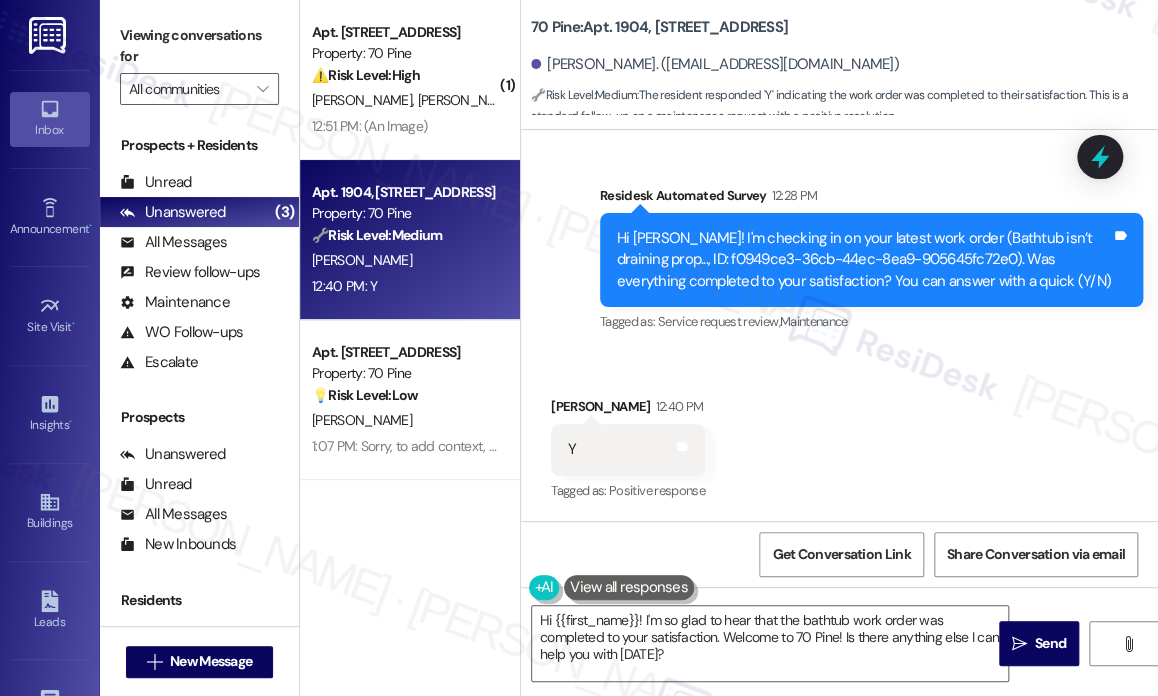 click on "Survey, sent via SMS Residesk Automated Survey 12:28 PM Hi [PERSON_NAME]! I'm checking in on your latest work order (Bathtub isn’t draining prop..., ID: f0949ce3-36cb-44ec-8ea9-905645fc72e0). Was everything completed to your satisfaction? You can answer with a quick (Y/N) Tags and notes Tagged as:   Service request review ,  Click to highlight conversations about Service request review Maintenance Click to highlight conversations about Maintenance" at bounding box center (871, 261) 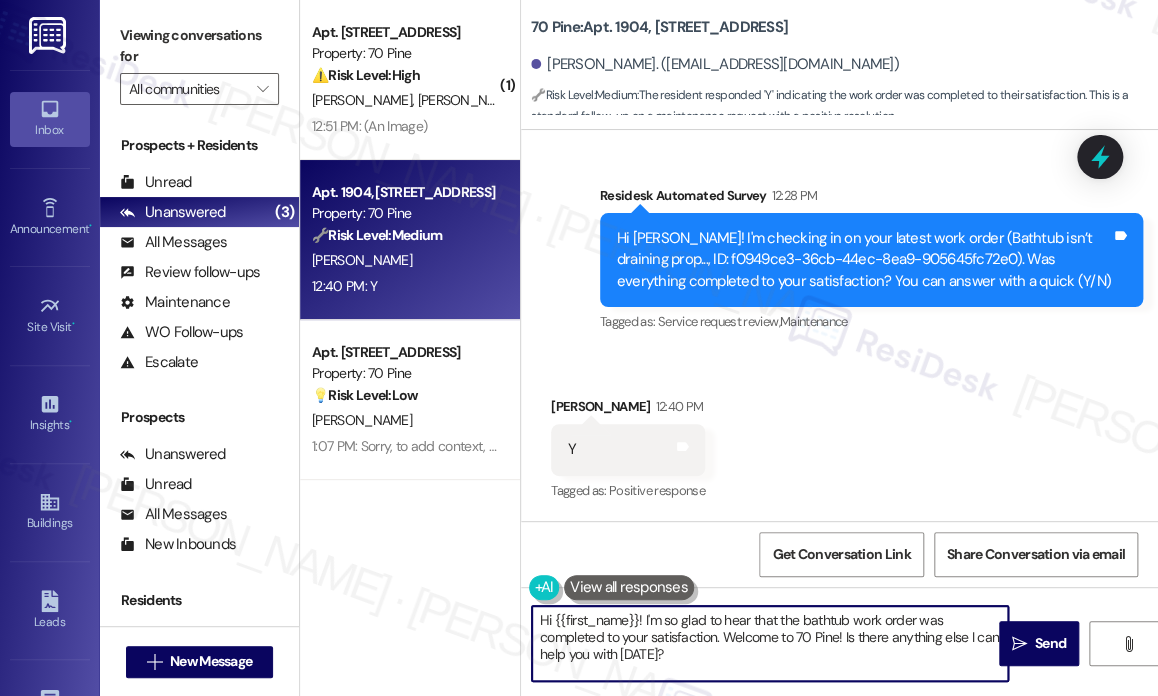 drag, startPoint x: 758, startPoint y: 662, endPoint x: 722, endPoint y: 634, distance: 45.607018 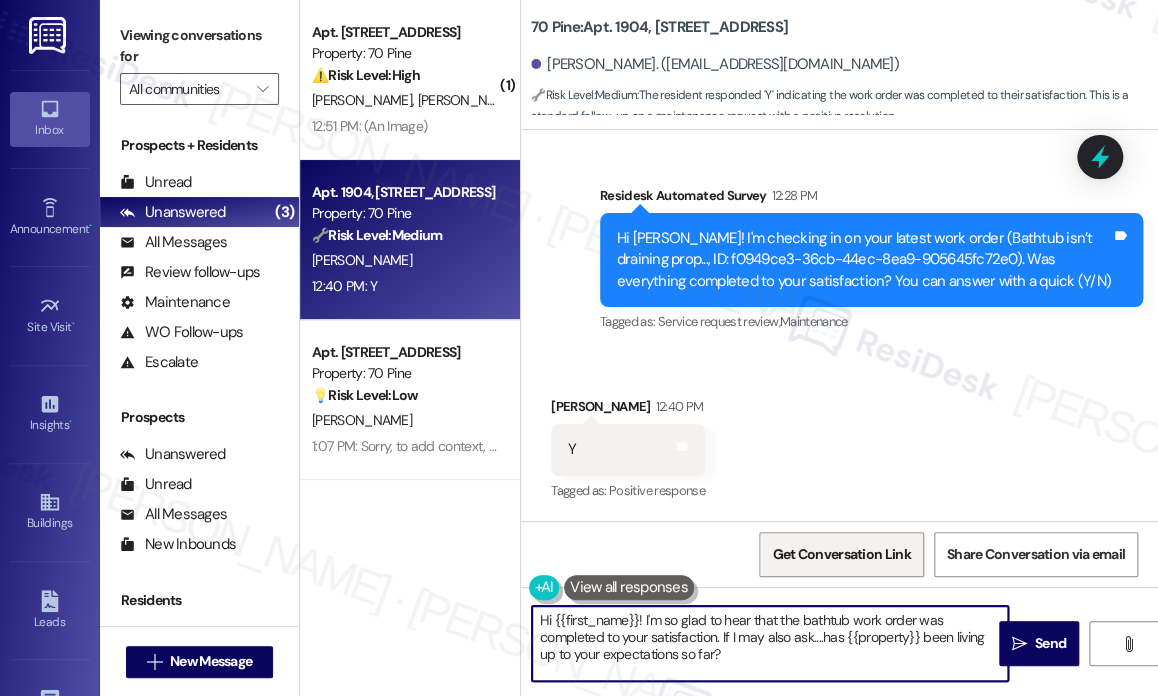 type on "Hi {{first_name}}! I'm so glad to hear that the bathtub work order was completed to your satisfaction. If I may also ask....has {{property}} been living up to your expectations so far?" 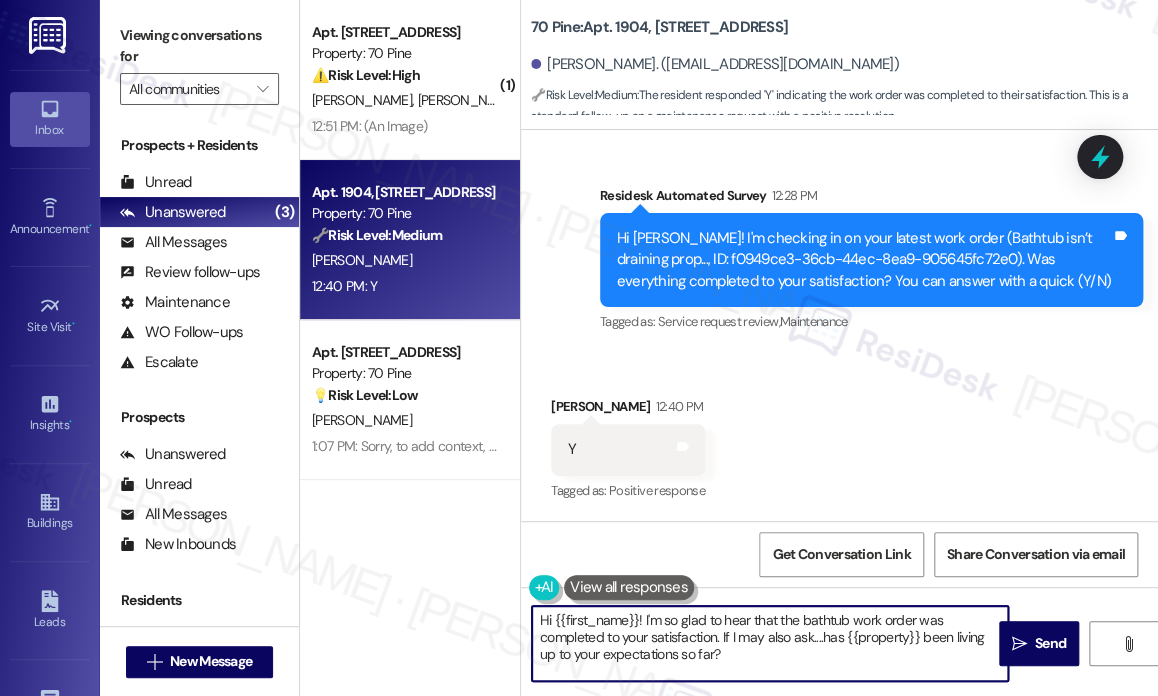 click on "Hi {{first_name}}! I'm so glad to hear that the bathtub work order was completed to your satisfaction. If I may also ask....has {{property}} been living up to your expectations so far?" at bounding box center (770, 643) 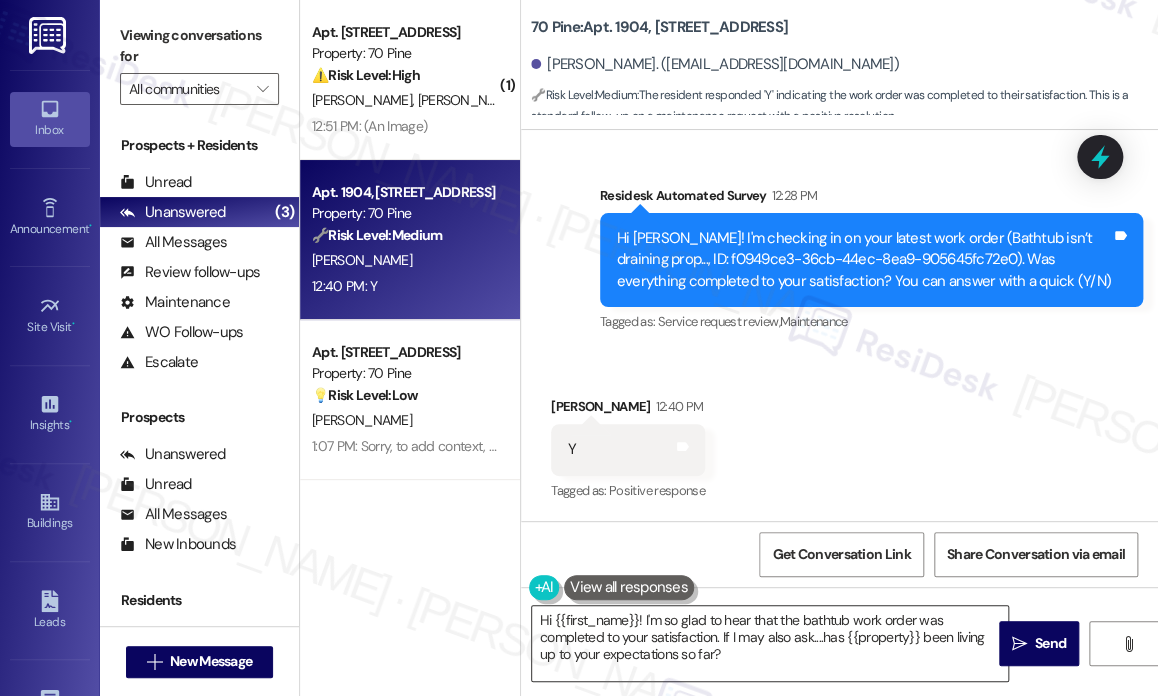 click on "Hi {{first_name}}! I'm so glad to hear that the bathtub work order was completed to your satisfaction. If I may also ask....has {{property}} been living up to your expectations so far?" at bounding box center [770, 643] 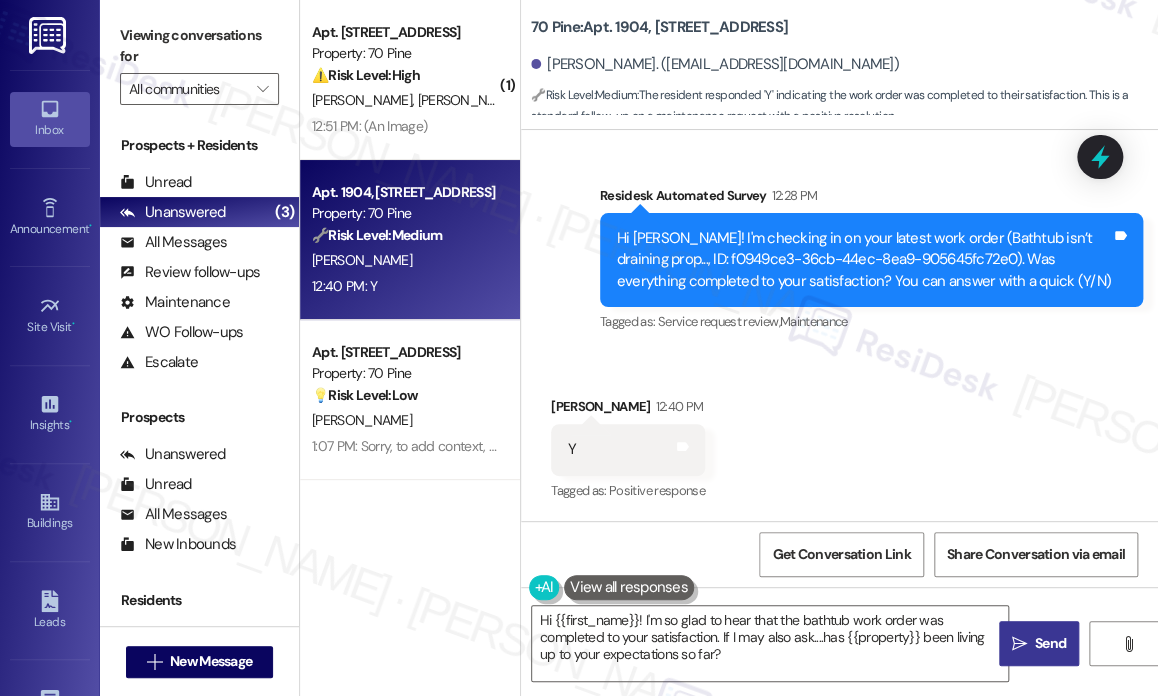 click on " Send" at bounding box center (1039, 643) 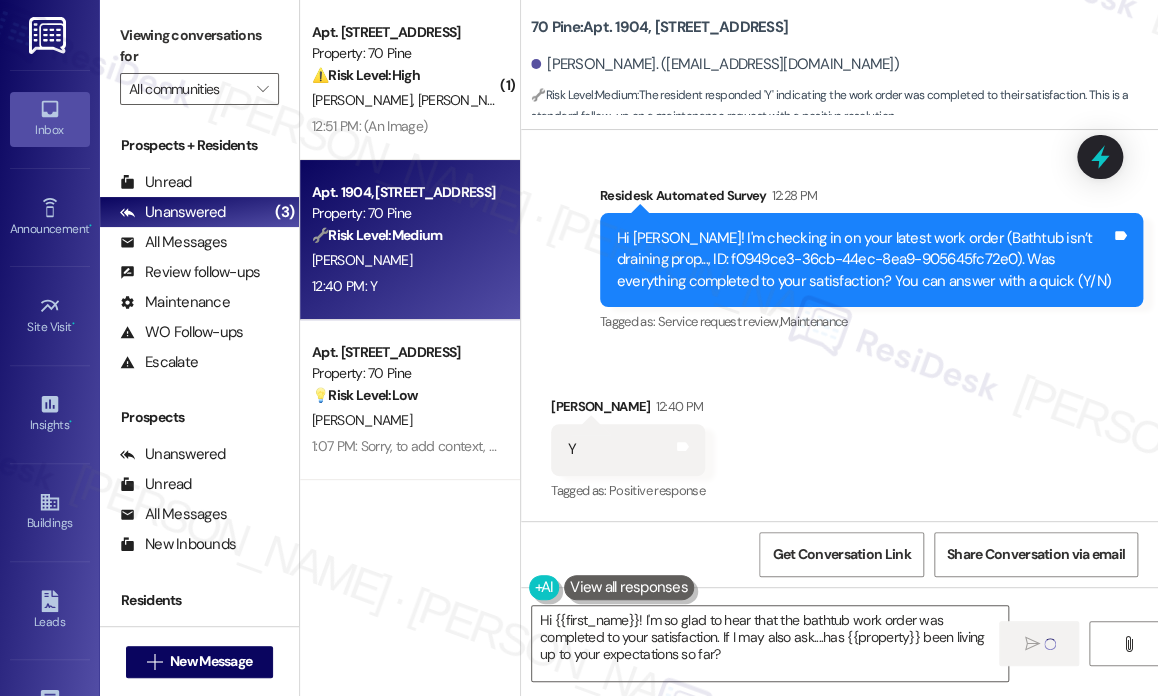type 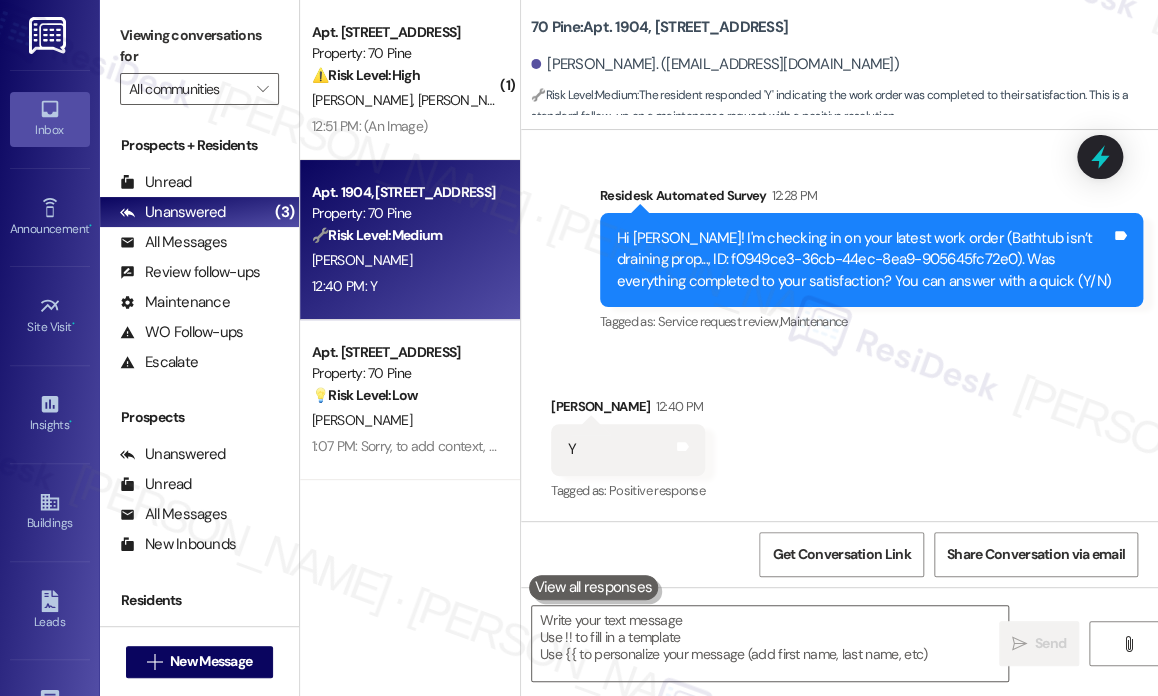 scroll, scrollTop: 3530, scrollLeft: 0, axis: vertical 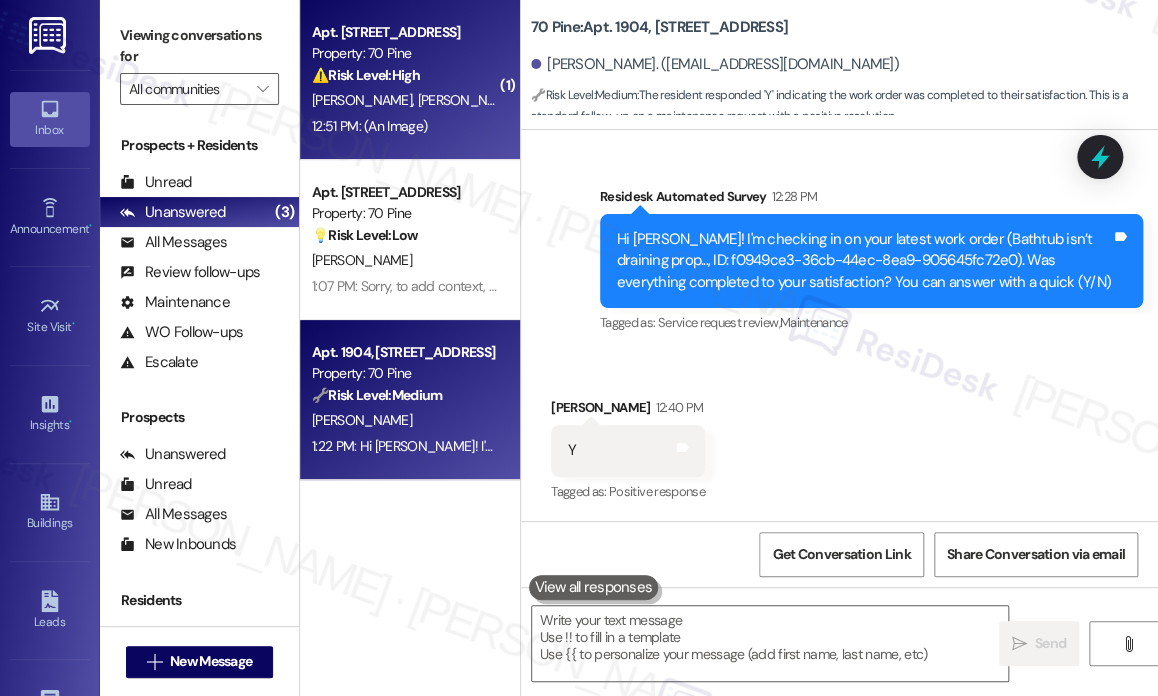 click on "12:51 PM: (An Image) 12:51 PM: (An Image)" at bounding box center (404, 126) 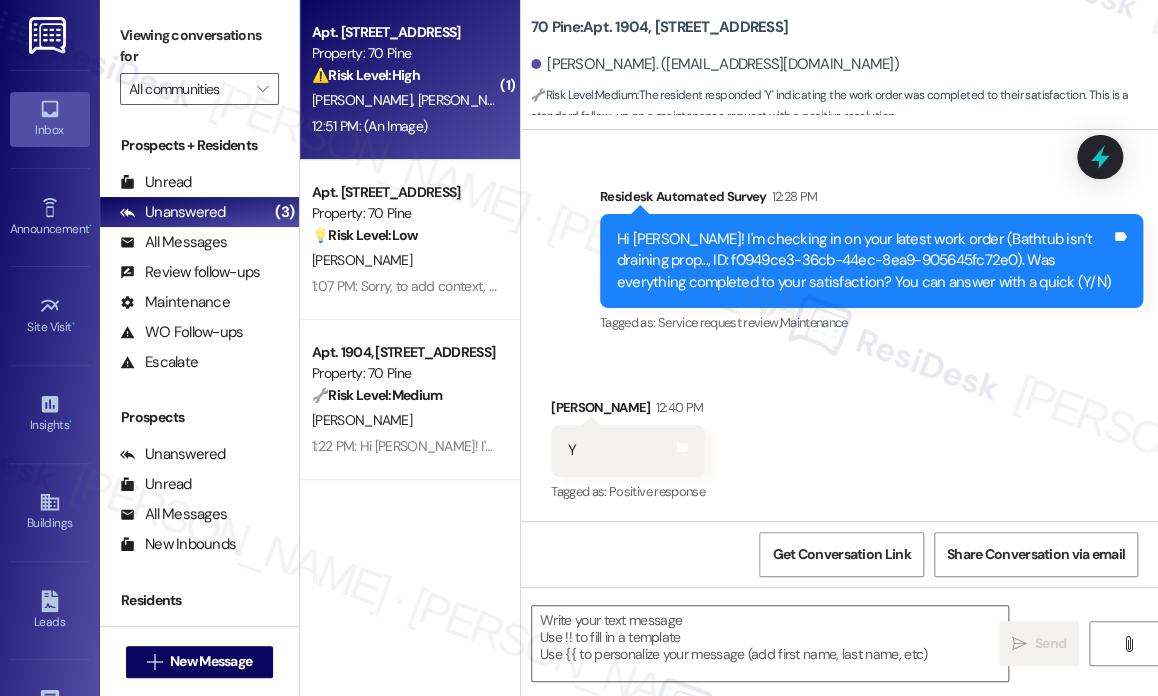 type on "Fetching suggested responses. Please feel free to read through the conversation in the meantime." 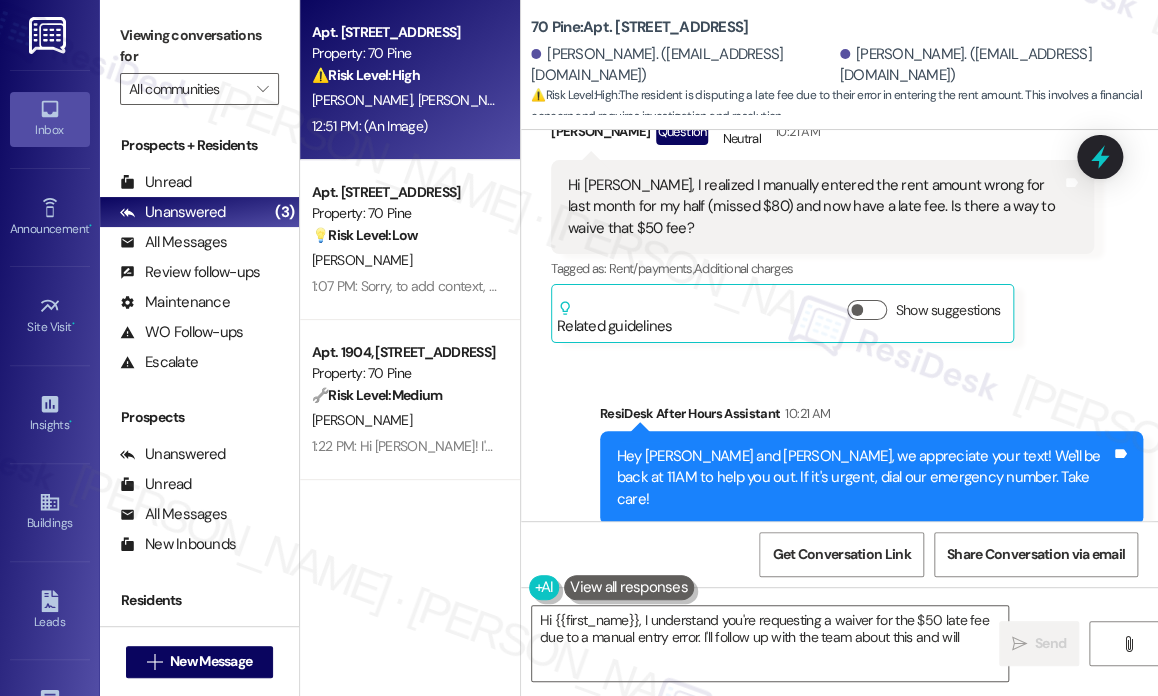 scroll, scrollTop: 10009, scrollLeft: 0, axis: vertical 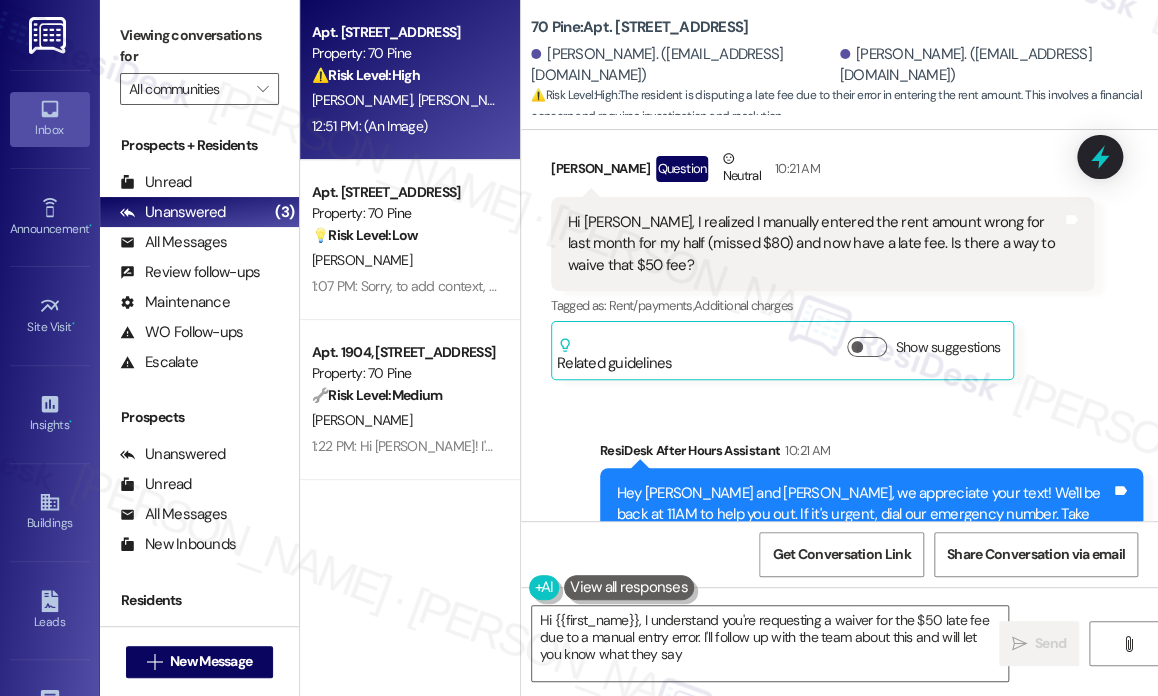 type on "Hi {{first_name}}, I understand you're requesting a waiver for the $50 late fee due to a manual entry error. I'll follow up with the team about this and will let you know what they say!" 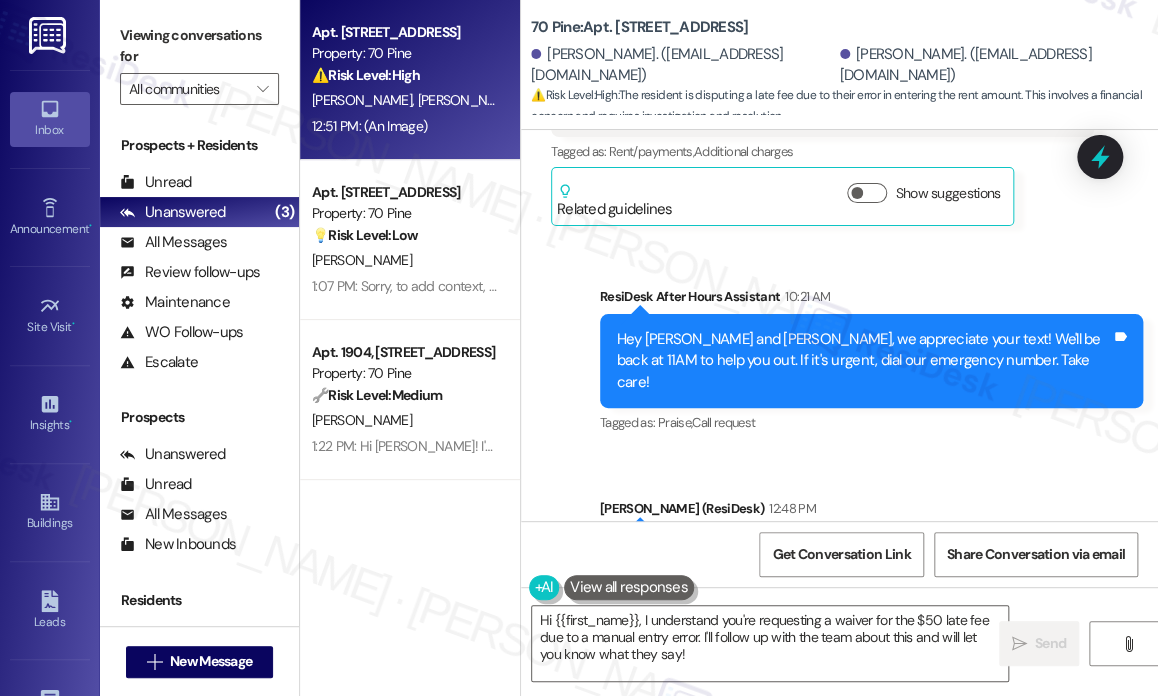 scroll, scrollTop: 10409, scrollLeft: 0, axis: vertical 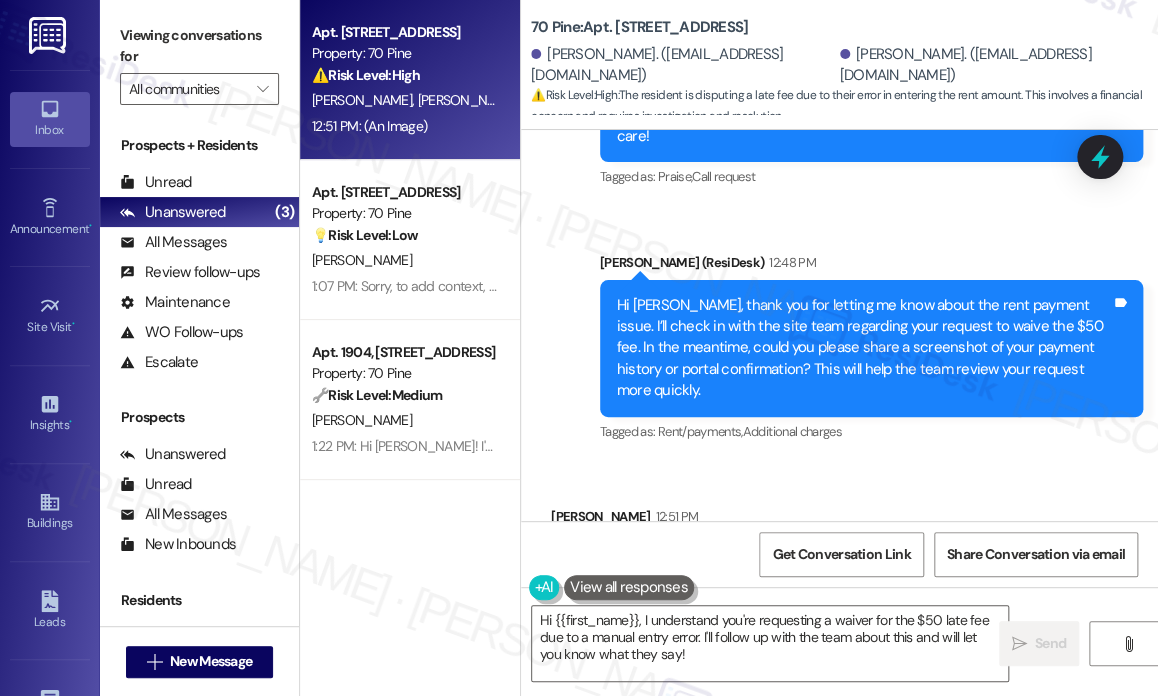 click at bounding box center [643, 931] 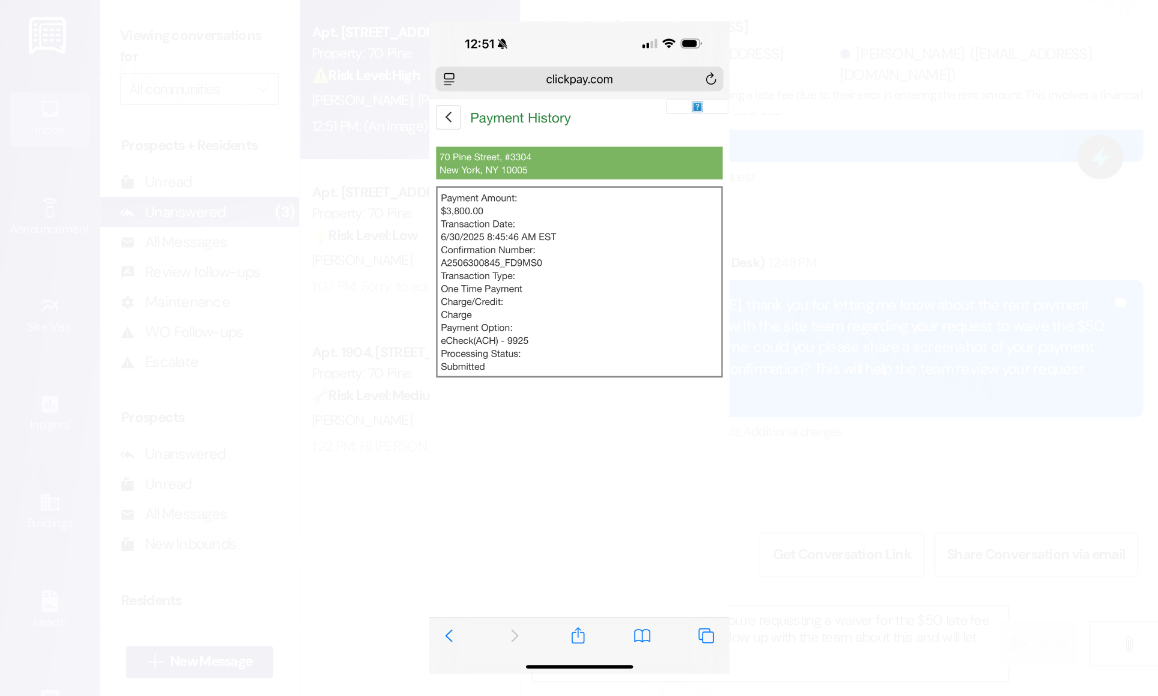 click at bounding box center (579, 348) 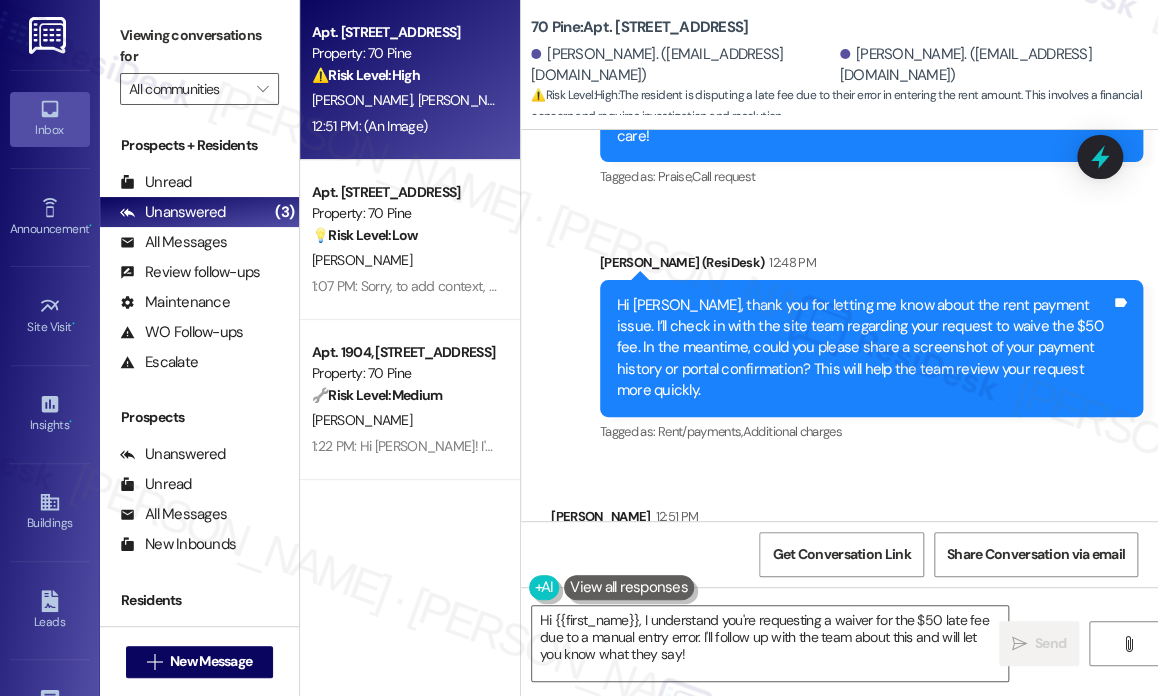 scroll, scrollTop: 10909, scrollLeft: 0, axis: vertical 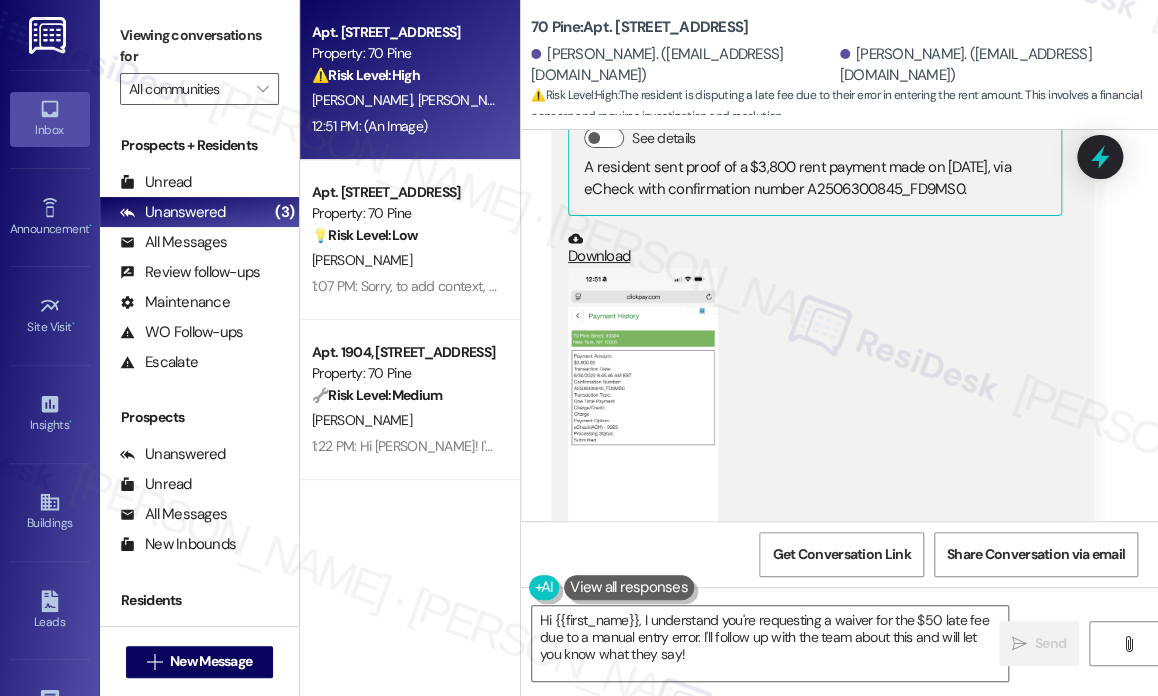 click on "[PERSON_NAME] 12:51 PM PNG  attachment ResiDesk found written details in this image   See details A resident sent proof of a $3,800 rent payment made on [DATE], via eCheck with confirmation number A2506300845_FD9MS0.
Download   (Click to zoom) Tags and notes  Related guidelines Hide Suggestions Rose Life - 70 Pine: This message outlines how residents can conveniently pay expenses electronically via ACH, credit and debit card to accelerate landlord cash flow. It highlights the problems with paper checks, such as delays in deposit, and the benefits of electronic payments, including real-time visibility, security, and efficiency for both residents and property managers. Created  a year ago Property level guideline  ( 76 % match) FAQs generated by ResiDesk AI What payment methods can residents use to pay electronically? Residents can pay electronically via ACH, credit card, and debit card. How long does it typically take for paper checks to be deposited versus electronic payments? Original Guideline  (" at bounding box center (822, 490) 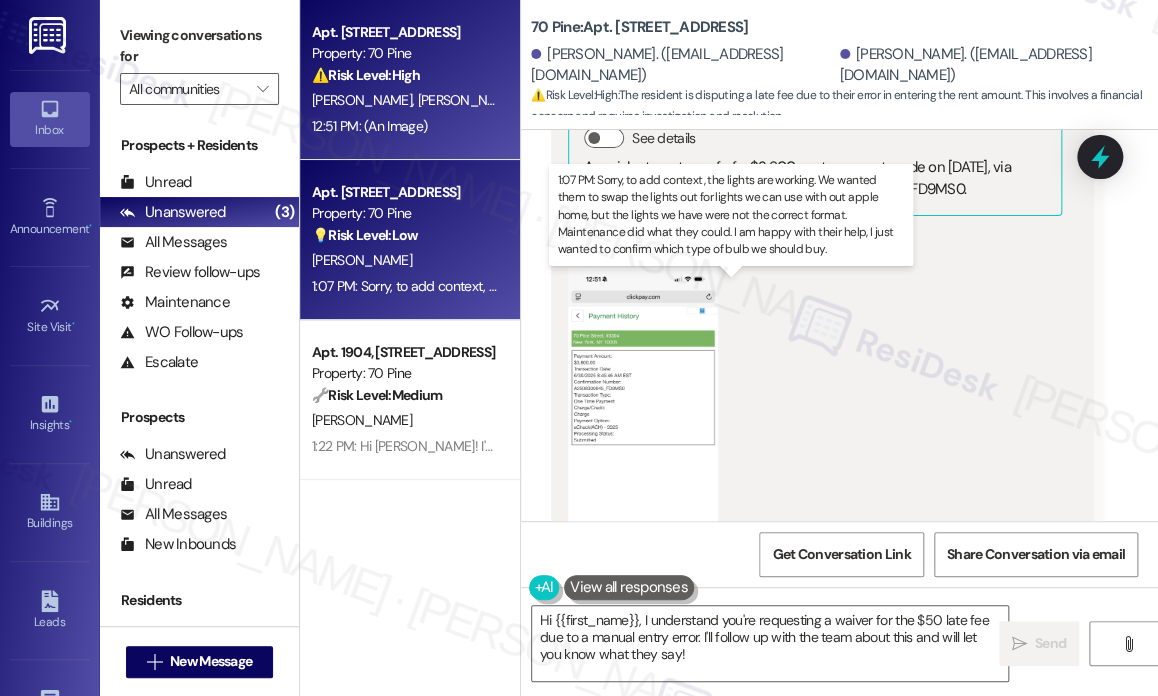 click on "1:07 PM: Sorry, to add context, the lights are working. We wanted them to swap the lights out for lights we can use with out apple home, but the lights we have were not the correct format. Maintenance did what they could.
I am happy with their help, I just wanted to confirm which type of bulb we should buy. 1:07 PM: Sorry, to add context, the lights are working. We wanted them to swap the lights out for lights we can use with out apple home, but the lights we have were not the correct format. Maintenance did what they could.
I am happy with their help, I just wanted to confirm which type of bulb we should buy." at bounding box center [1201, 286] 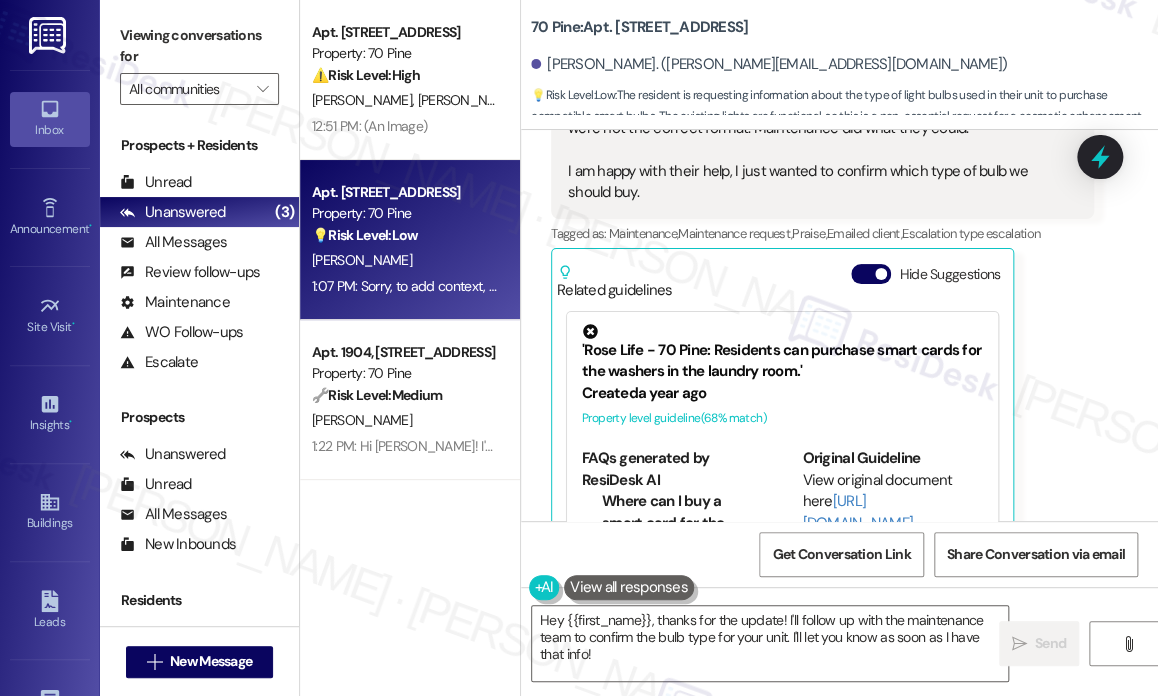 scroll, scrollTop: 939, scrollLeft: 0, axis: vertical 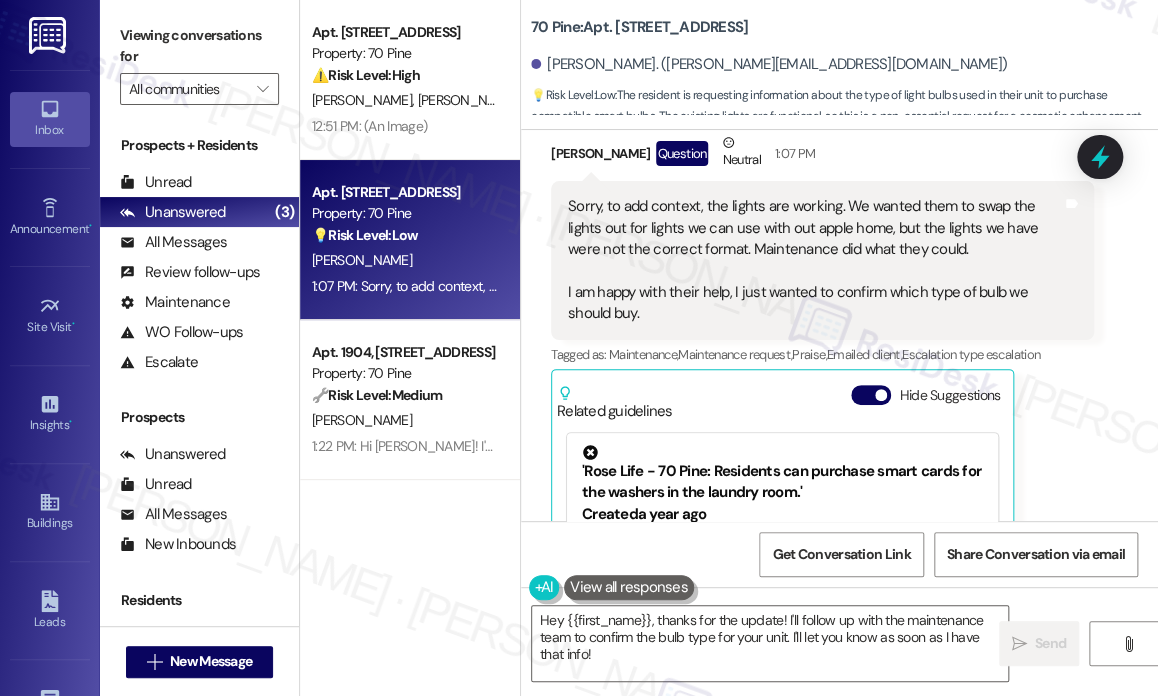 click on "Sorry, to add context, the lights are working. We wanted them to swap the lights out for lights we can use with out apple home, but the lights we have were not the correct format. Maintenance did what they could.
I am happy with their help, I just wanted to confirm which type of bulb we should buy." at bounding box center [815, 260] 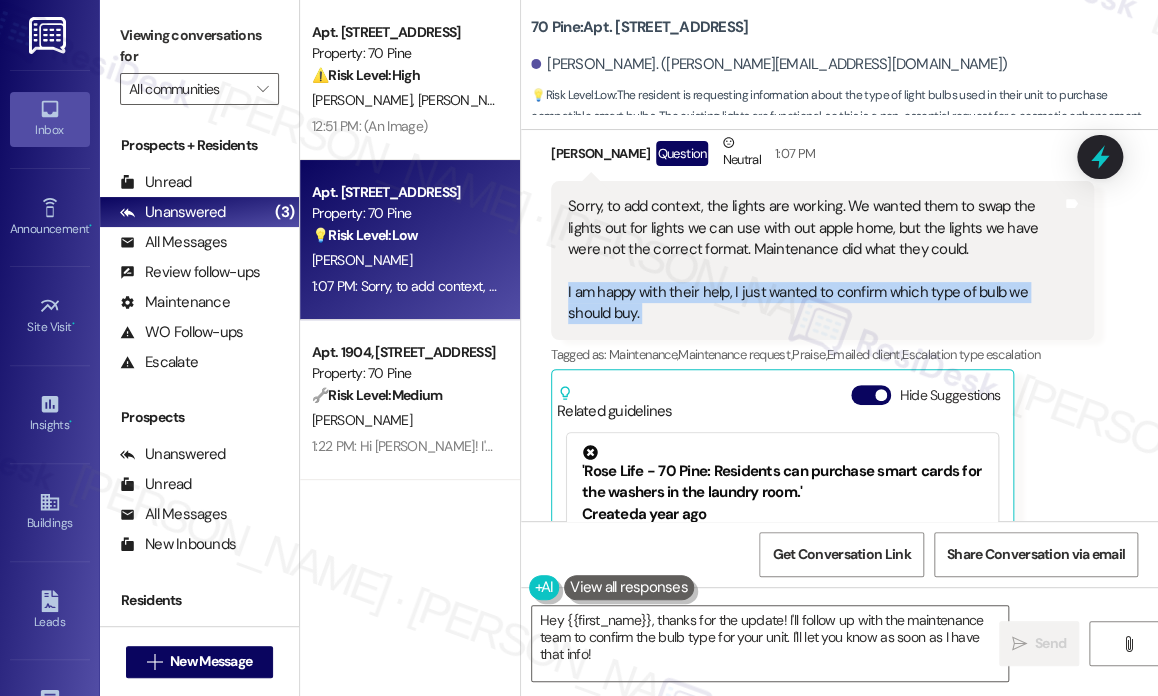click on "Sorry, to add context, the lights are working. We wanted them to swap the lights out for lights we can use with out apple home, but the lights we have were not the correct format. Maintenance did what they could.
I am happy with their help, I just wanted to confirm which type of bulb we should buy." at bounding box center (815, 260) 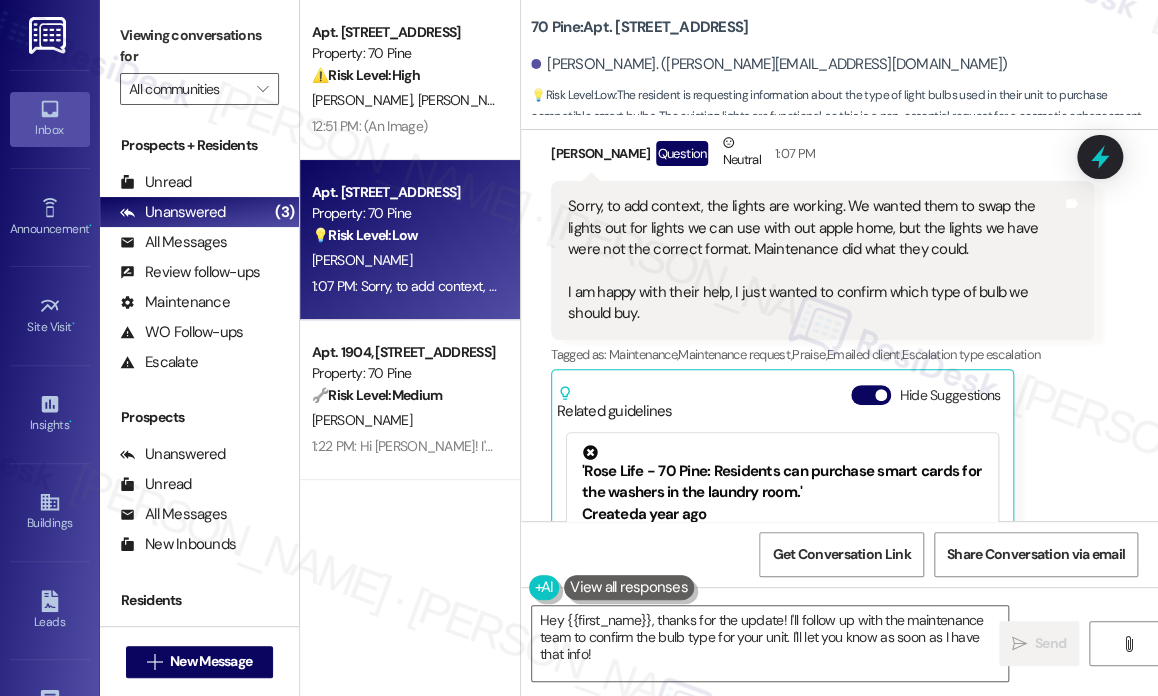 click on "Sorry, to add context, the lights are working. We wanted them to swap the lights out for lights we can use with out apple home, but the lights we have were not the correct format. Maintenance did what they could.
I am happy with their help, I just wanted to confirm which type of bulb we should buy." at bounding box center [815, 260] 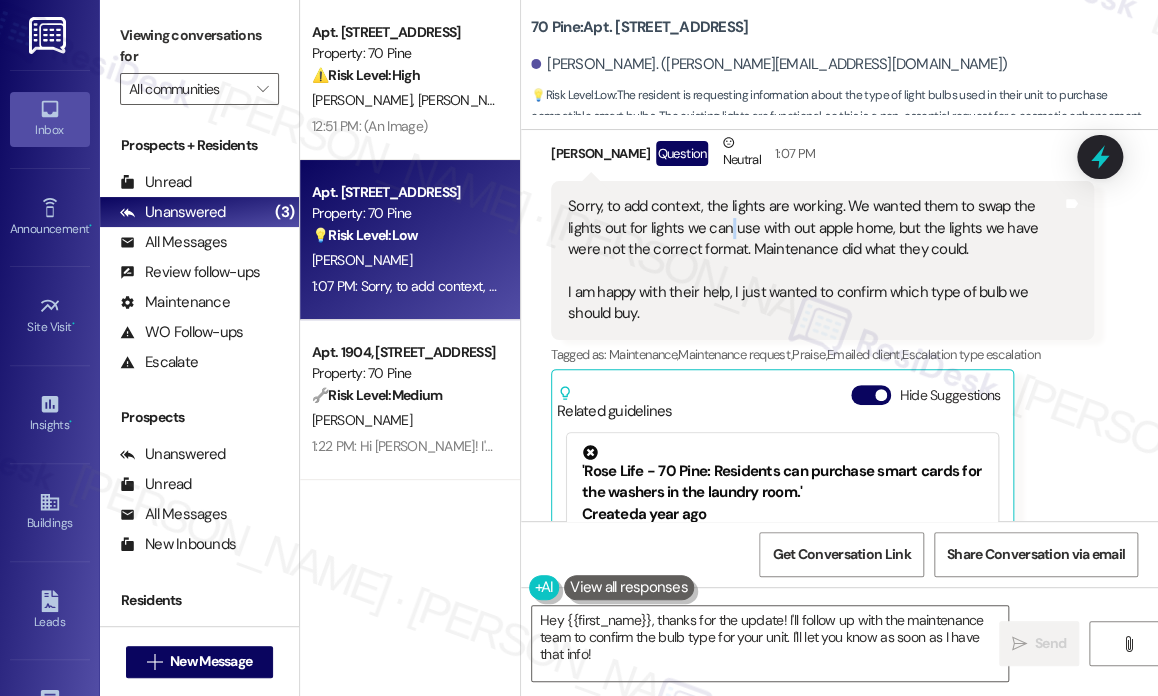 click on "Sorry, to add context, the lights are working. We wanted them to swap the lights out for lights we can use with out apple home, but the lights we have were not the correct format. Maintenance did what they could.
I am happy with their help, I just wanted to confirm which type of bulb we should buy." at bounding box center (815, 260) 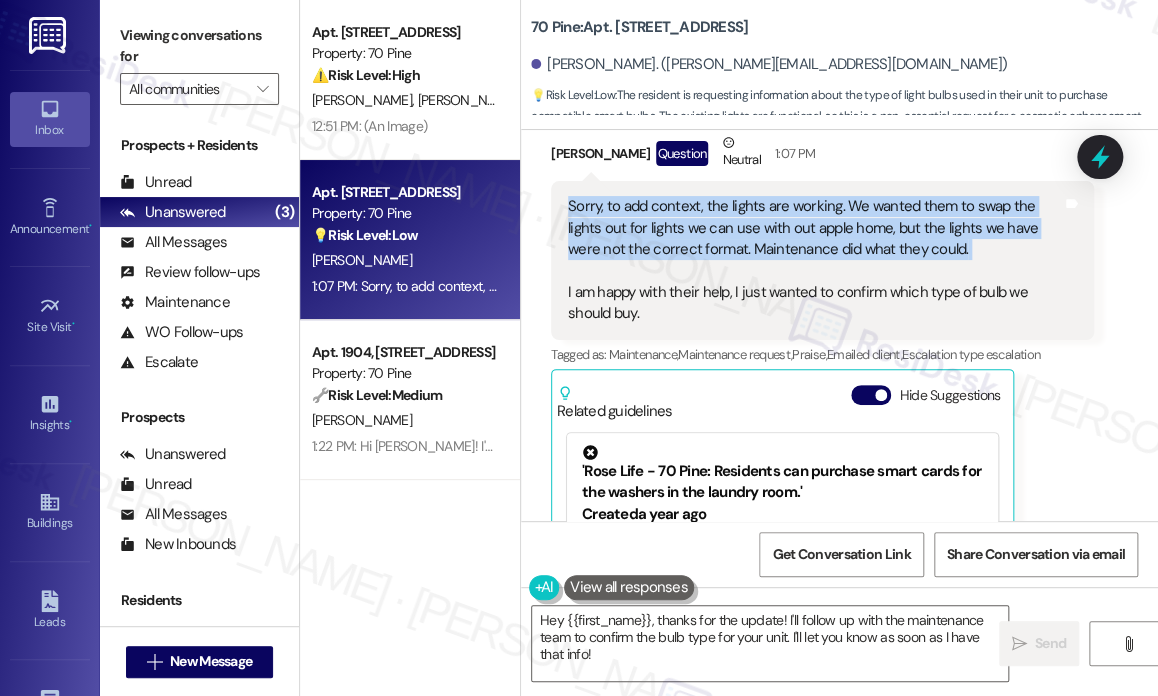 click on "Sorry, to add context, the lights are working. We wanted them to swap the lights out for lights we can use with out apple home, but the lights we have were not the correct format. Maintenance did what they could.
I am happy with their help, I just wanted to confirm which type of bulb we should buy." at bounding box center [815, 260] 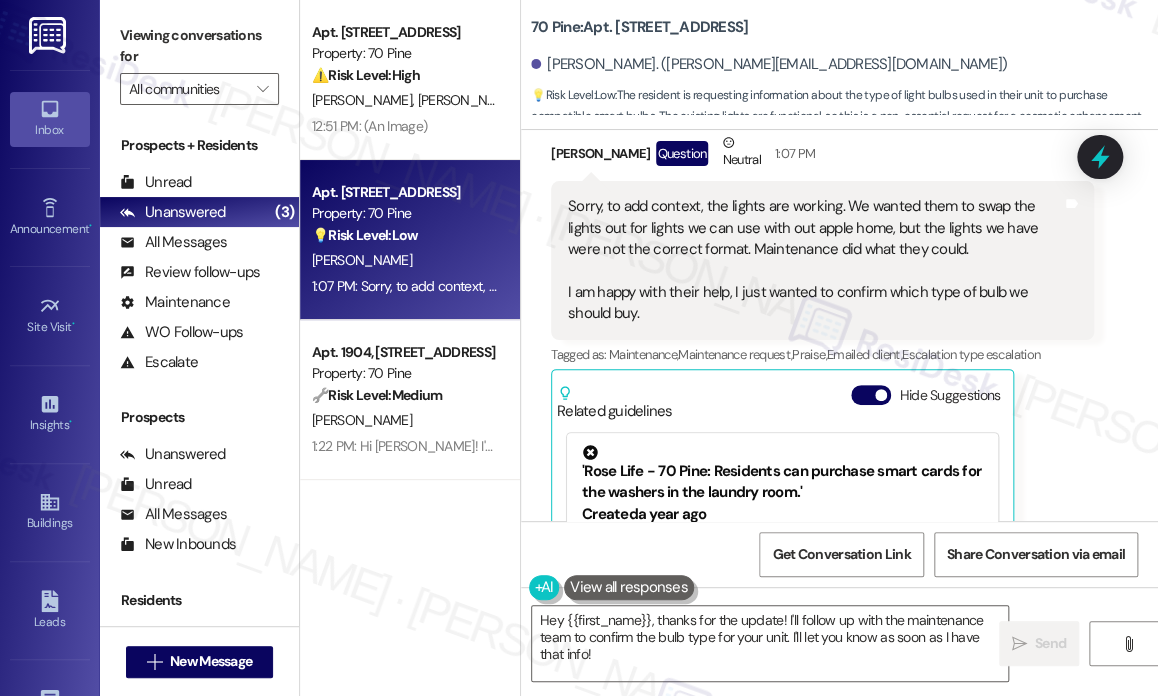 click on "Sorry, to add context, the lights are working. We wanted them to swap the lights out for lights we can use with out apple home, but the lights we have were not the correct format. Maintenance did what they could.
I am happy with their help, I just wanted to confirm which type of bulb we should buy." at bounding box center (815, 260) 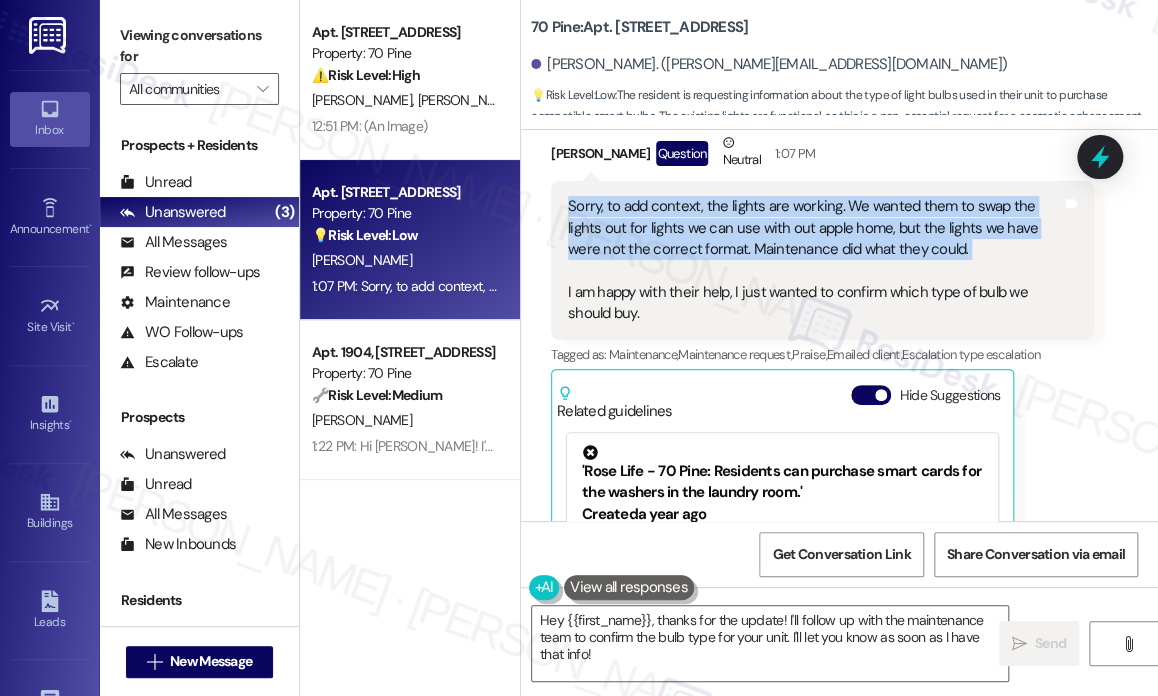 click on "Sorry, to add context, the lights are working. We wanted them to swap the lights out for lights we can use with out apple home, but the lights we have were not the correct format. Maintenance did what they could.
I am happy with their help, I just wanted to confirm which type of bulb we should buy." at bounding box center [815, 260] 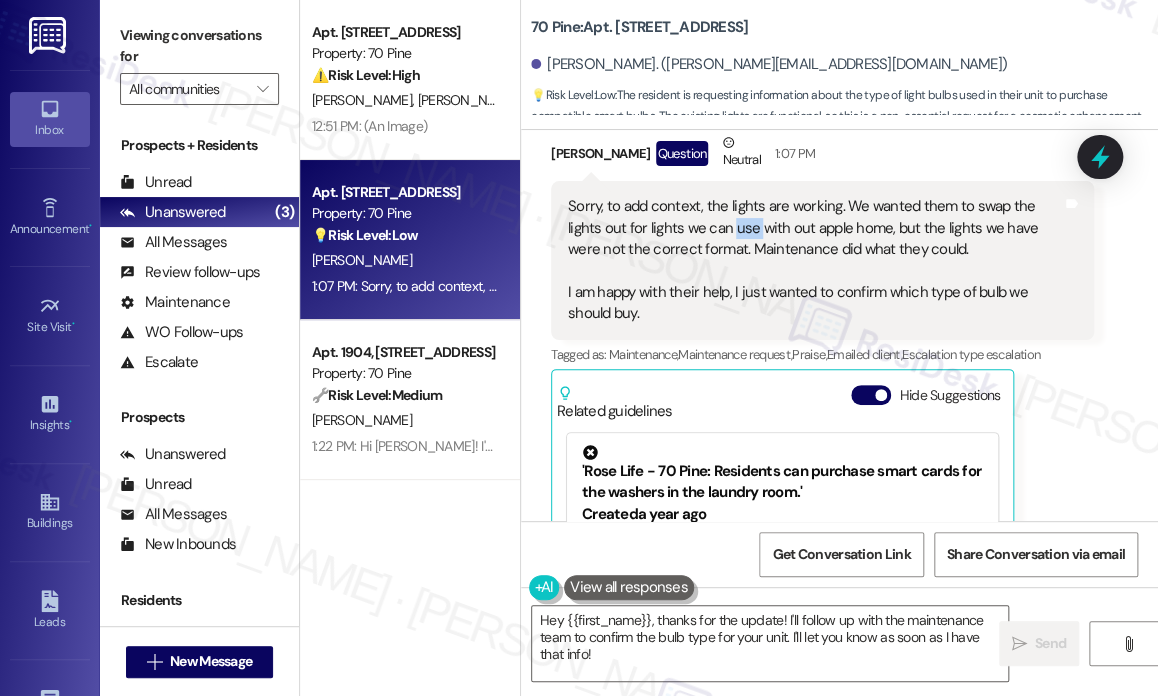 click on "Sorry, to add context, the lights are working. We wanted them to swap the lights out for lights we can use with out apple home, but the lights we have were not the correct format. Maintenance did what they could.
I am happy with their help, I just wanted to confirm which type of bulb we should buy." at bounding box center [815, 260] 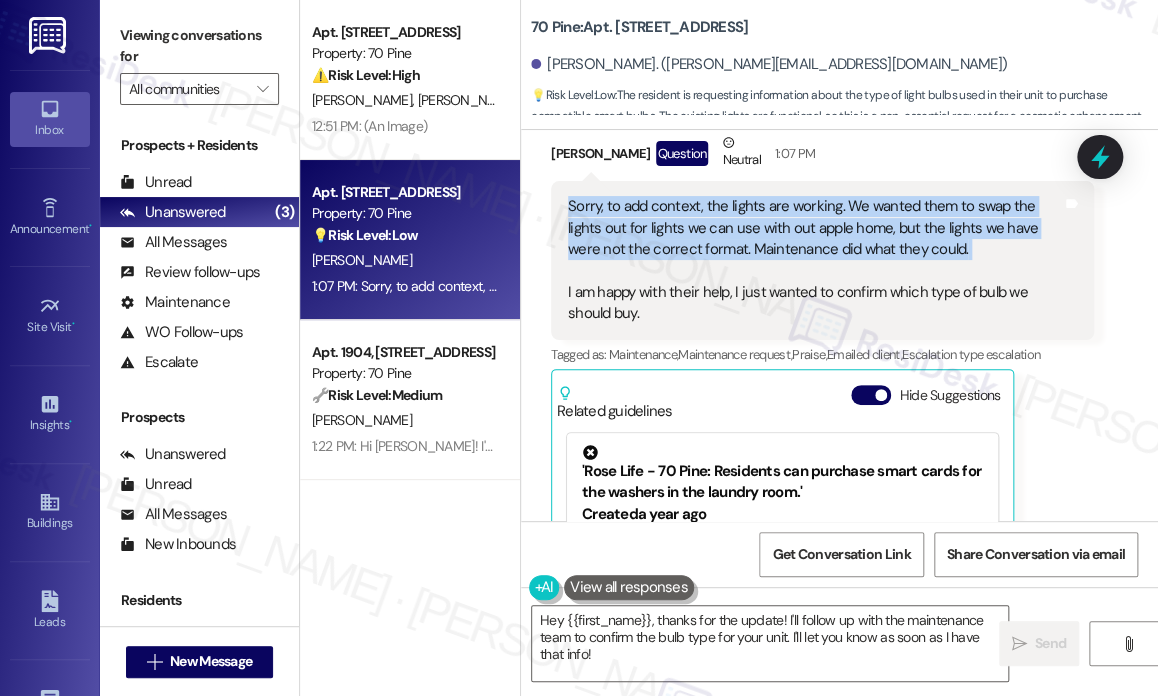 click on "Sorry, to add context, the lights are working. We wanted them to swap the lights out for lights we can use with out apple home, but the lights we have were not the correct format. Maintenance did what they could.
I am happy with their help, I just wanted to confirm which type of bulb we should buy." at bounding box center (815, 260) 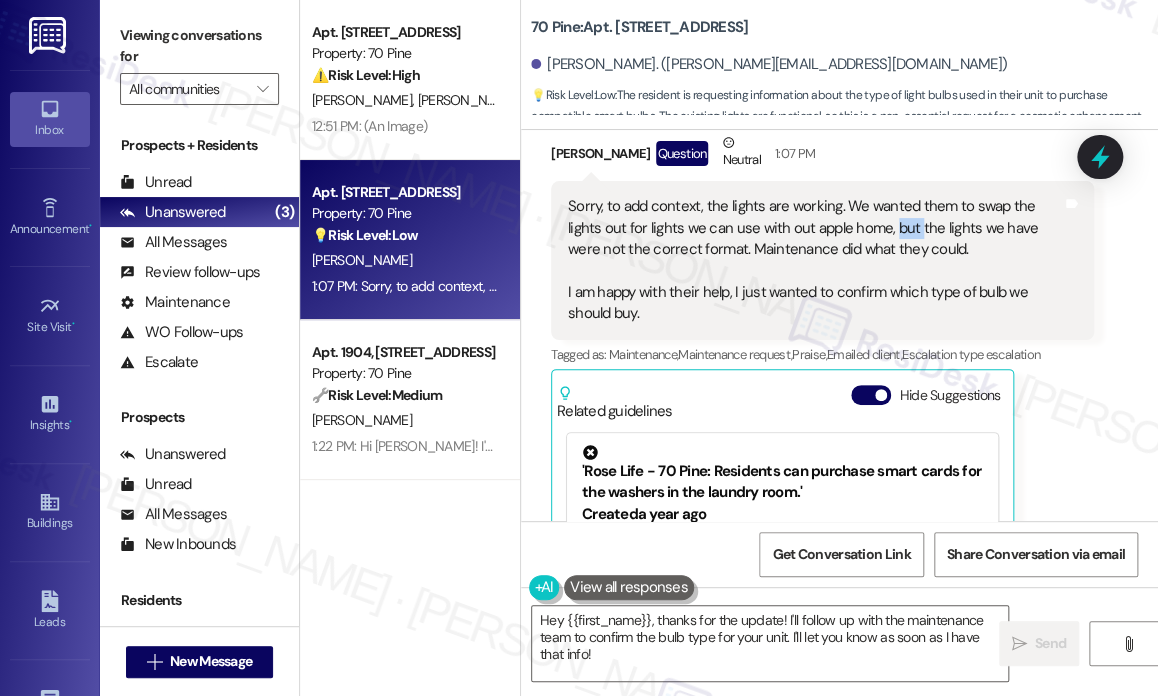 click on "Sorry, to add context, the lights are working. We wanted them to swap the lights out for lights we can use with out apple home, but the lights we have were not the correct format. Maintenance did what they could.
I am happy with their help, I just wanted to confirm which type of bulb we should buy." at bounding box center (815, 260) 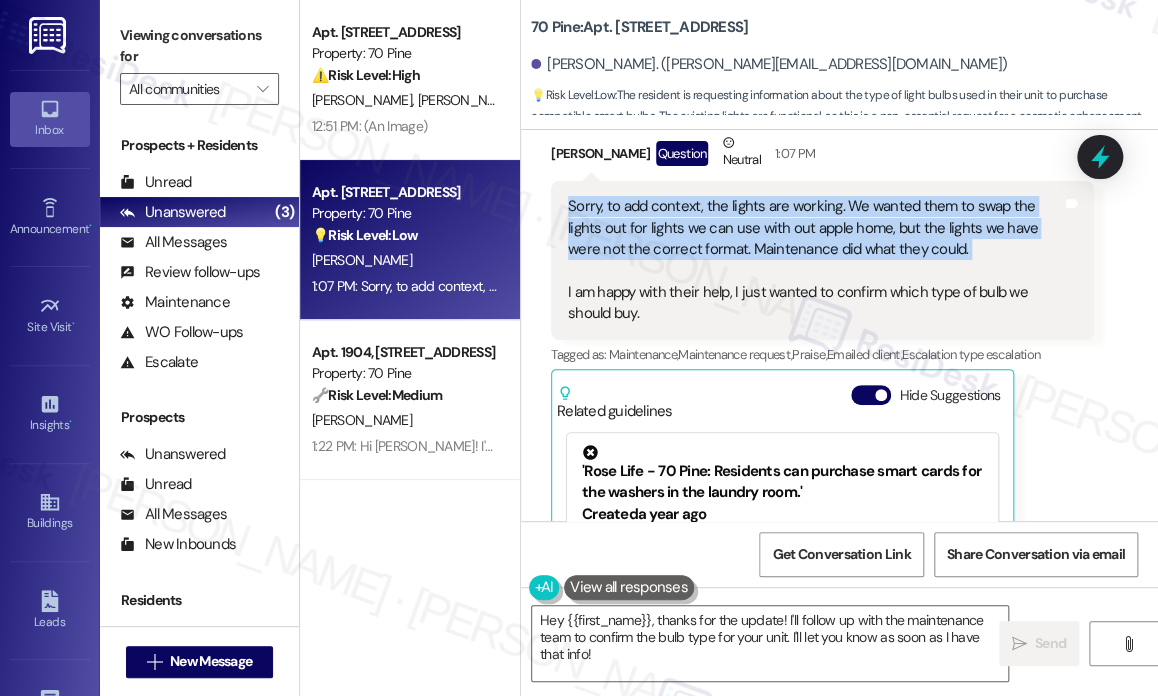 click on "Sorry, to add context, the lights are working. We wanted them to swap the lights out for lights we can use with out apple home, but the lights we have were not the correct format. Maintenance did what they could.
I am happy with their help, I just wanted to confirm which type of bulb we should buy." at bounding box center (815, 260) 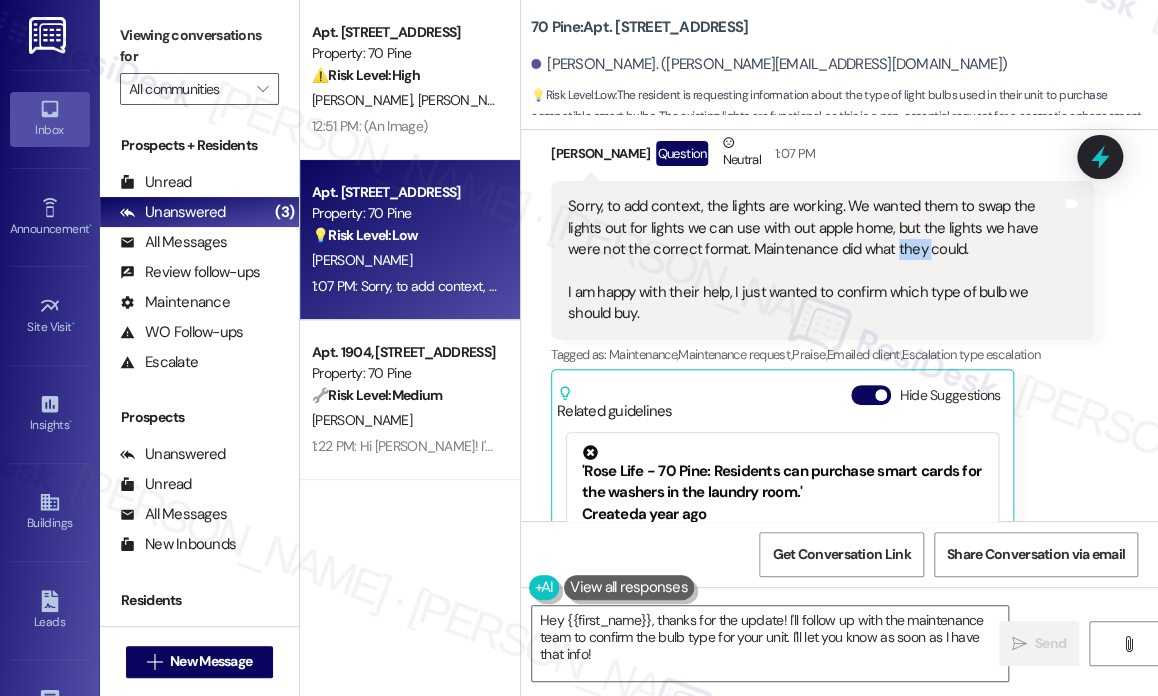 click on "Sorry, to add context, the lights are working. We wanted them to swap the lights out for lights we can use with out apple home, but the lights we have were not the correct format. Maintenance did what they could.
I am happy with their help, I just wanted to confirm which type of bulb we should buy." at bounding box center (815, 260) 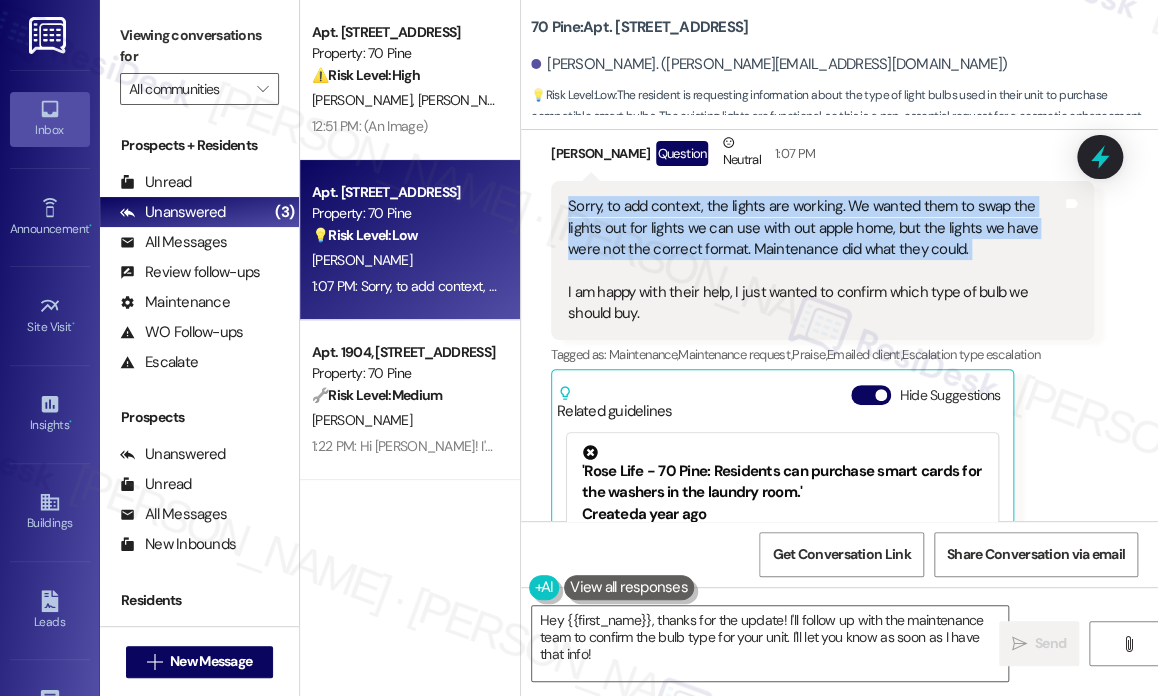 click on "Sorry, to add context, the lights are working. We wanted them to swap the lights out for lights we can use with out apple home, but the lights we have were not the correct format. Maintenance did what they could.
I am happy with their help, I just wanted to confirm which type of bulb we should buy." at bounding box center [815, 260] 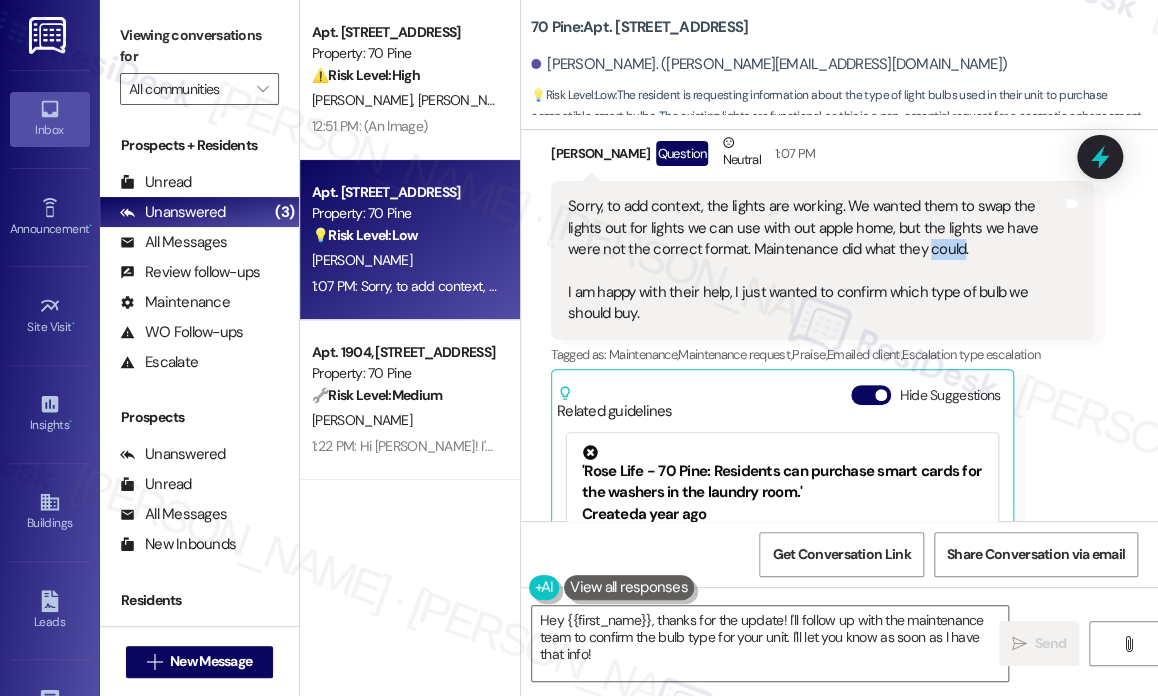 click on "Sorry, to add context, the lights are working. We wanted them to swap the lights out for lights we can use with out apple home, but the lights we have were not the correct format. Maintenance did what they could.
I am happy with their help, I just wanted to confirm which type of bulb we should buy." at bounding box center [815, 260] 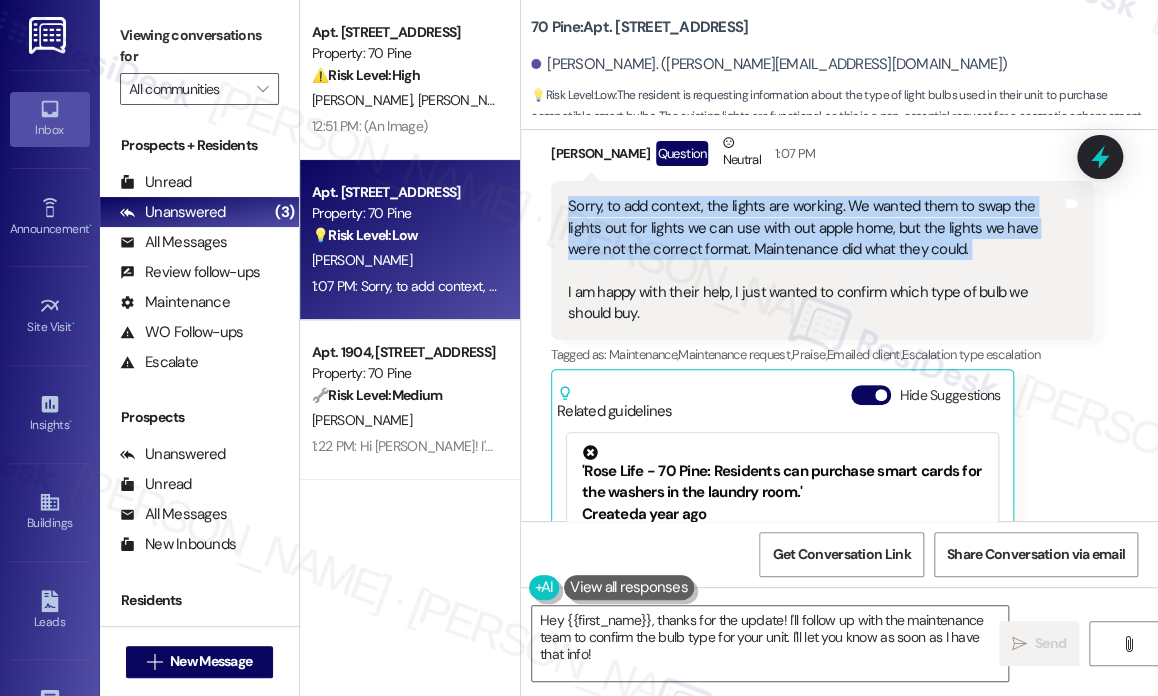 click on "Sorry, to add context, the lights are working. We wanted them to swap the lights out for lights we can use with out apple home, but the lights we have were not the correct format. Maintenance did what they could.
I am happy with their help, I just wanted to confirm which type of bulb we should buy." at bounding box center [815, 260] 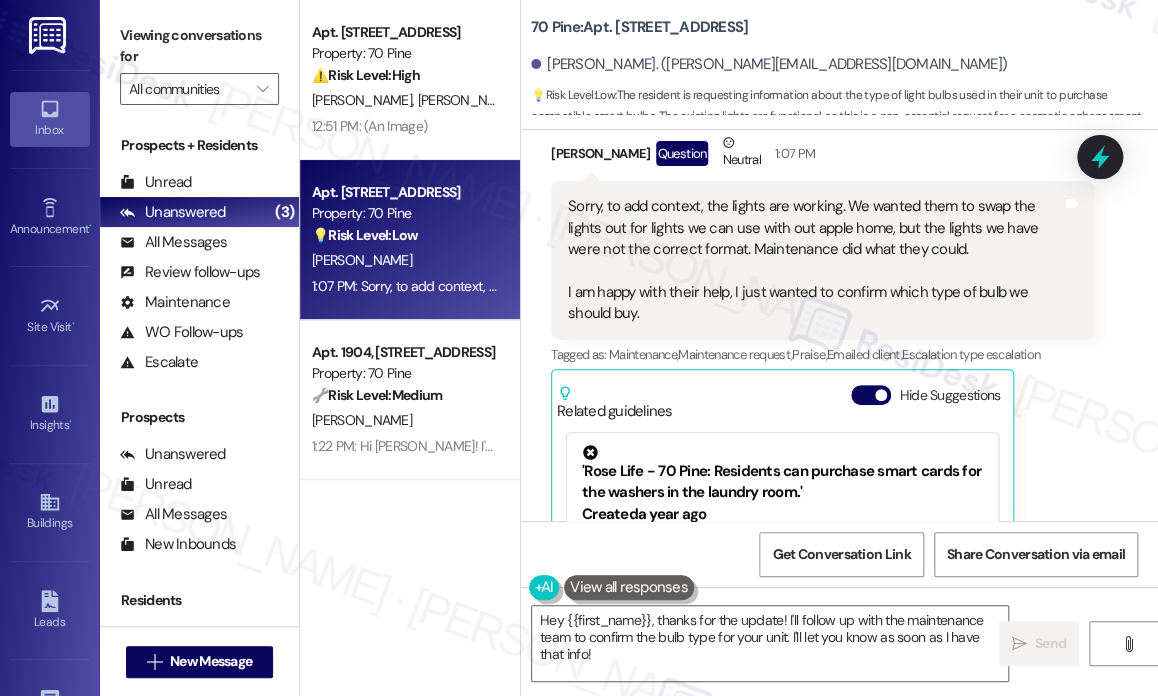 click on "Sorry, to add context, the lights are working. We wanted them to swap the lights out for lights we can use with out apple home, but the lights we have were not the correct format. Maintenance did what they could.
I am happy with their help, I just wanted to confirm which type of bulb we should buy." at bounding box center (815, 260) 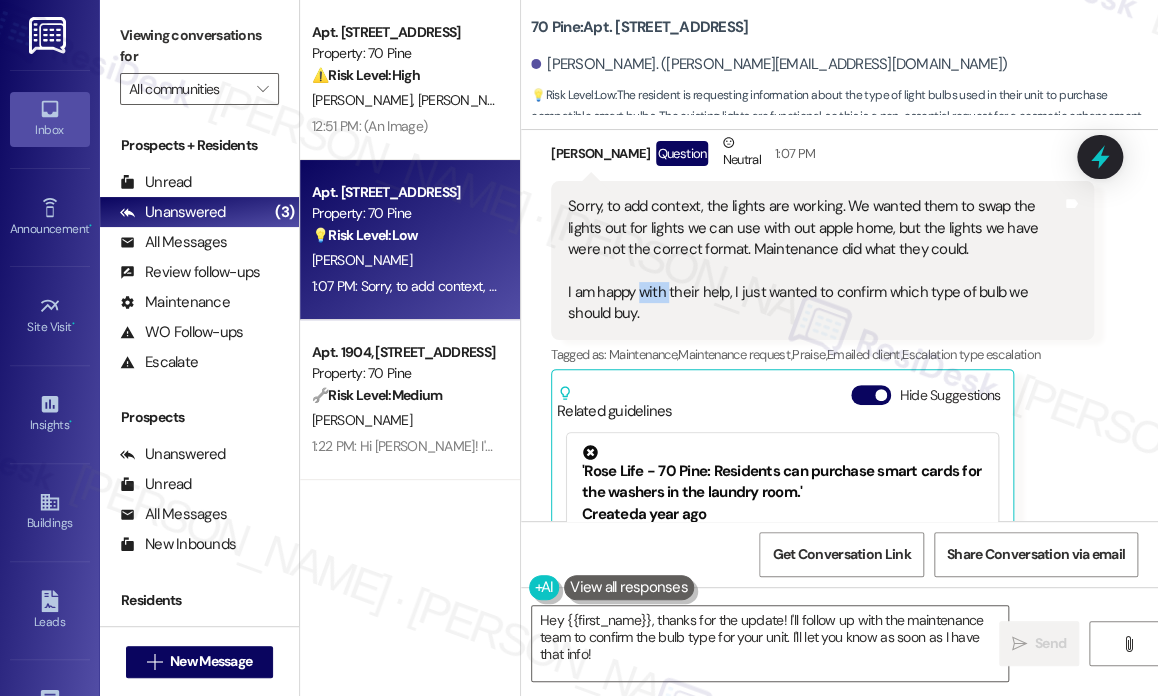 click on "Sorry, to add context, the lights are working. We wanted them to swap the lights out for lights we can use with out apple home, but the lights we have were not the correct format. Maintenance did what they could.
I am happy with their help, I just wanted to confirm which type of bulb we should buy." at bounding box center [815, 260] 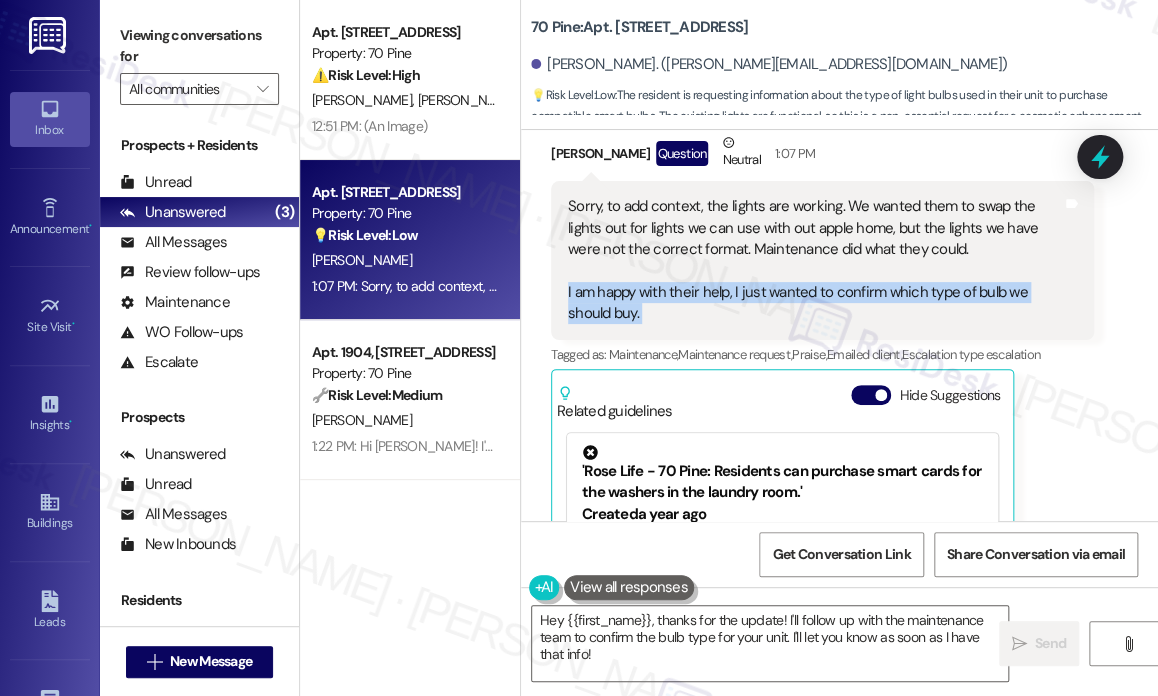 click on "Sorry, to add context, the lights are working. We wanted them to swap the lights out for lights we can use with out apple home, but the lights we have were not the correct format. Maintenance did what they could.
I am happy with their help, I just wanted to confirm which type of bulb we should buy." at bounding box center (815, 260) 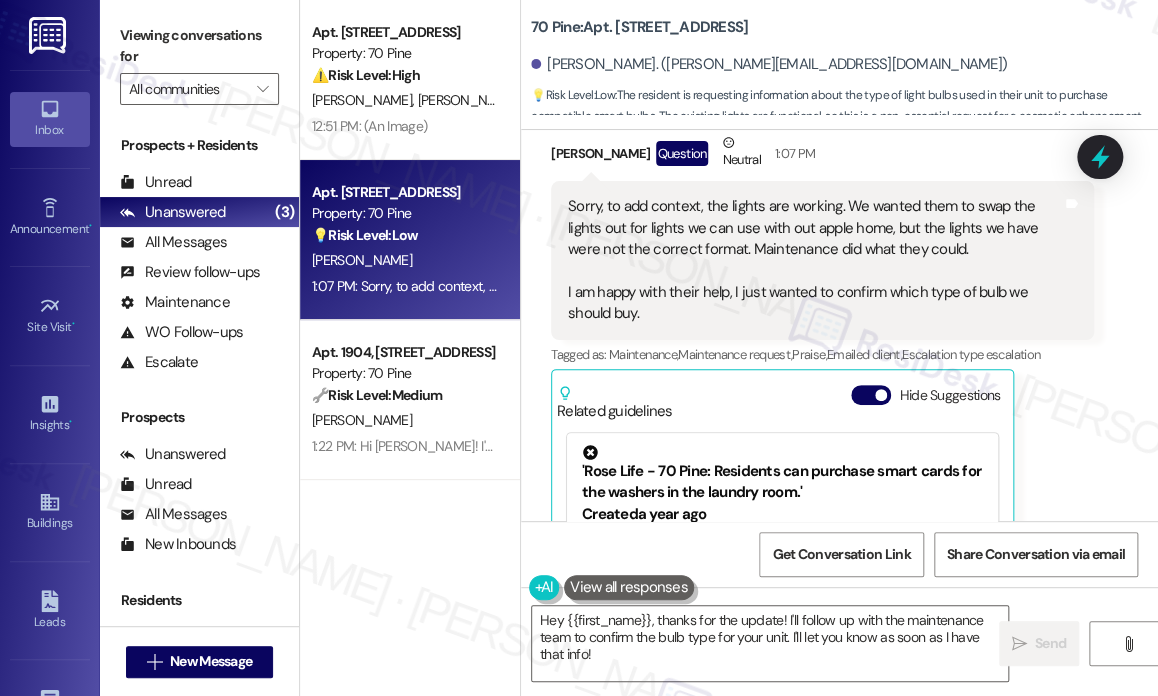 click on "Sorry, to add context, the lights are working. We wanted them to swap the lights out for lights we can use with out apple home, but the lights we have were not the correct format. Maintenance did what they could.
I am happy with their help, I just wanted to confirm which type of bulb we should buy." at bounding box center (815, 260) 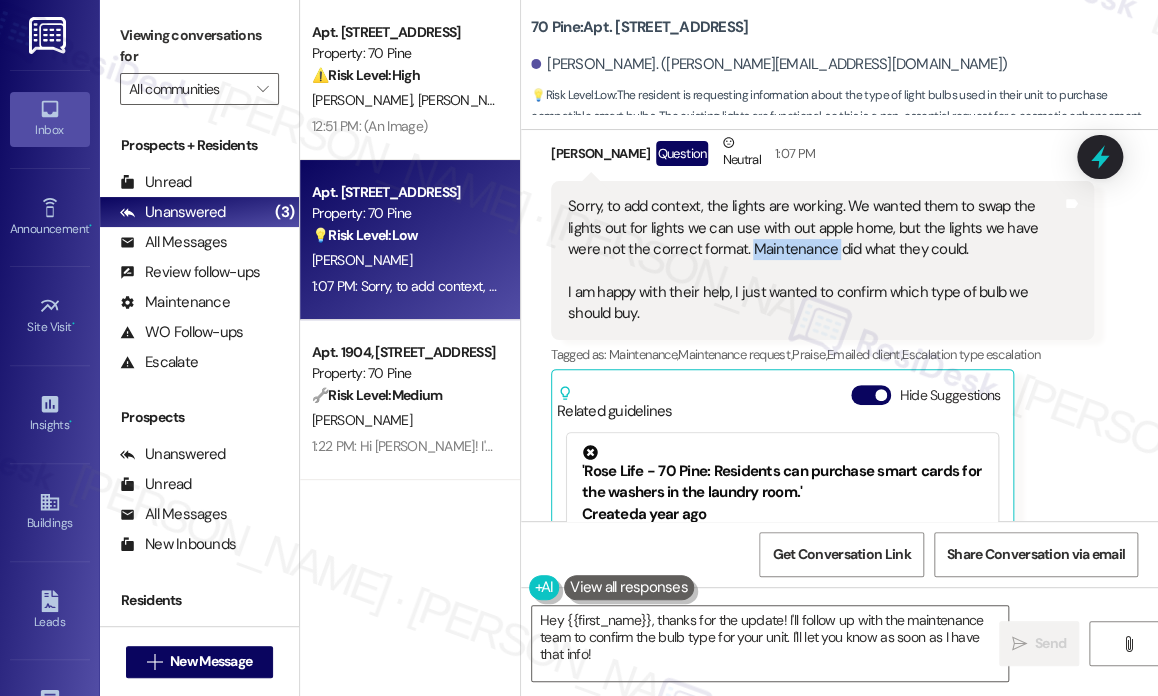 click on "Sorry, to add context, the lights are working. We wanted them to swap the lights out for lights we can use with out apple home, but the lights we have were not the correct format. Maintenance did what they could.
I am happy with their help, I just wanted to confirm which type of bulb we should buy." at bounding box center [815, 260] 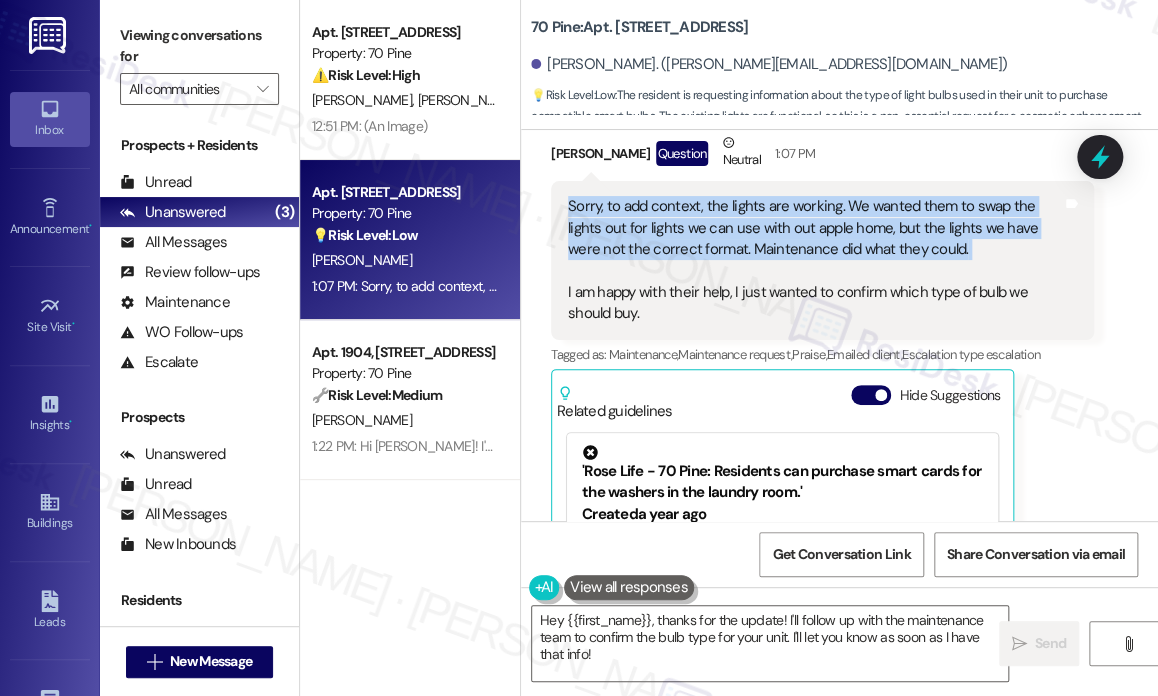 click on "Sorry, to add context, the lights are working. We wanted them to swap the lights out for lights we can use with out apple home, but the lights we have were not the correct format. Maintenance did what they could.
I am happy with their help, I just wanted to confirm which type of bulb we should buy." at bounding box center (815, 260) 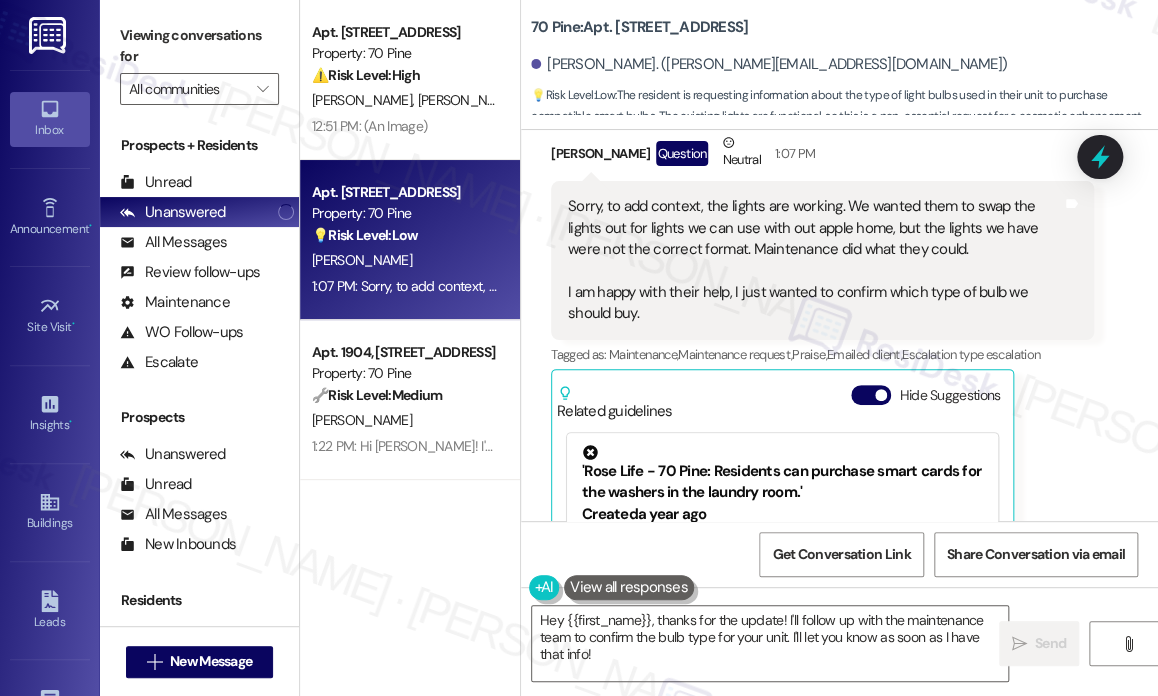 click on "Sorry, to add context, the lights are working. We wanted them to swap the lights out for lights we can use with out apple home, but the lights we have were not the correct format. Maintenance did what they could.
I am happy with their help, I just wanted to confirm which type of bulb we should buy." at bounding box center (815, 260) 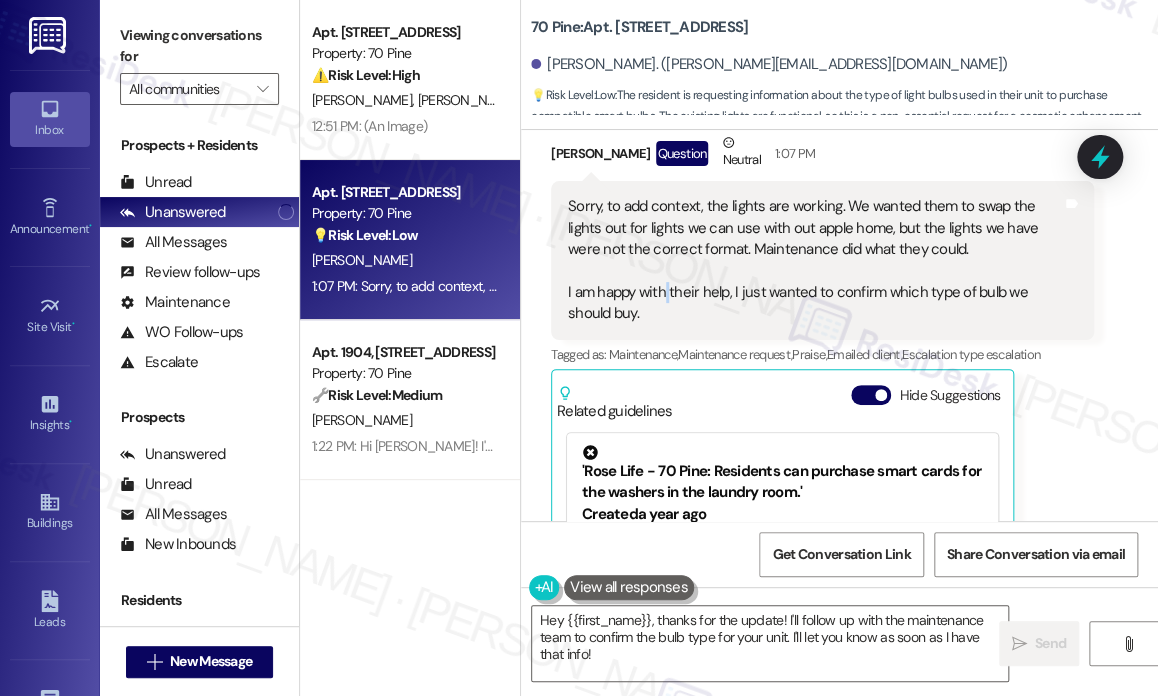 click on "Sorry, to add context, the lights are working. We wanted them to swap the lights out for lights we can use with out apple home, but the lights we have were not the correct format. Maintenance did what they could.
I am happy with their help, I just wanted to confirm which type of bulb we should buy." at bounding box center [815, 260] 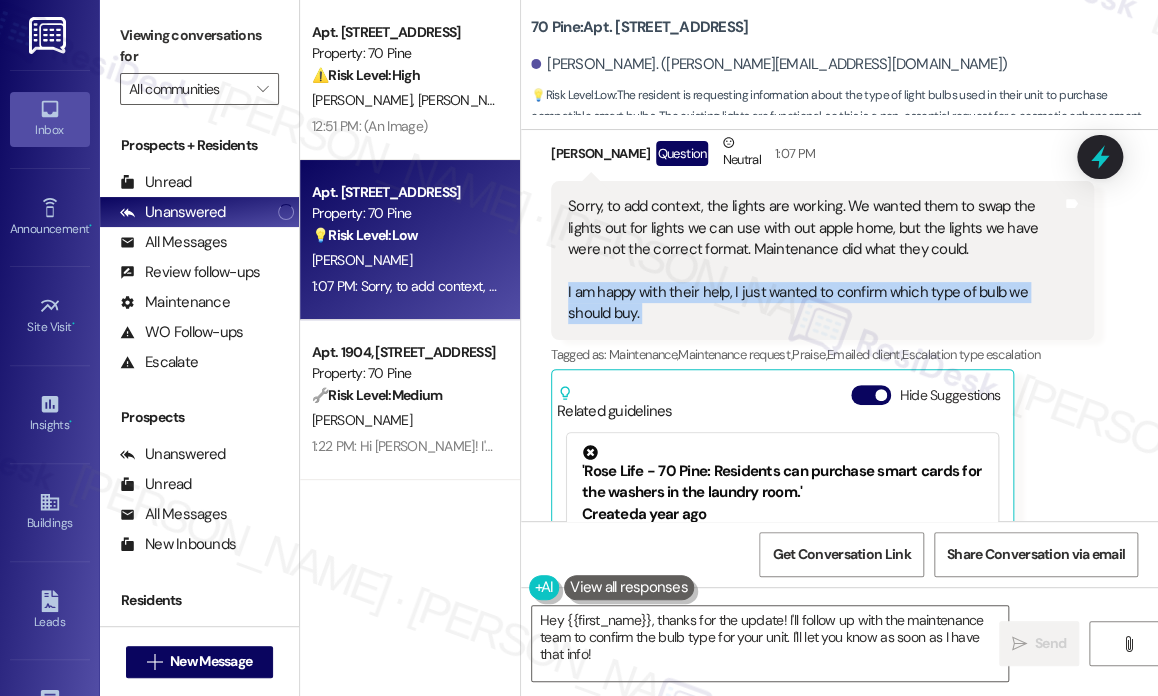 click on "Sorry, to add context, the lights are working. We wanted them to swap the lights out for lights we can use with out apple home, but the lights we have were not the correct format. Maintenance did what they could.
I am happy with their help, I just wanted to confirm which type of bulb we should buy." at bounding box center (815, 260) 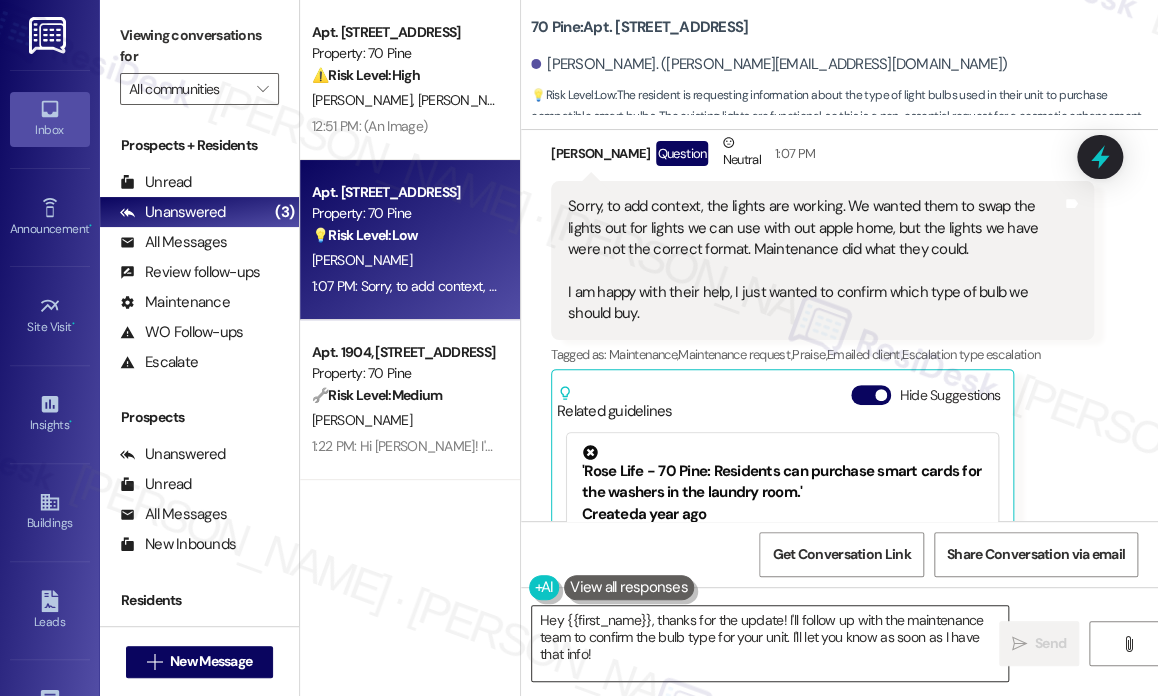 click on "Hey {{first_name}}, thanks for the update! I'll follow up with the maintenance team to confirm the bulb type for your unit. I'll let you know as soon as I have that info!" at bounding box center (770, 643) 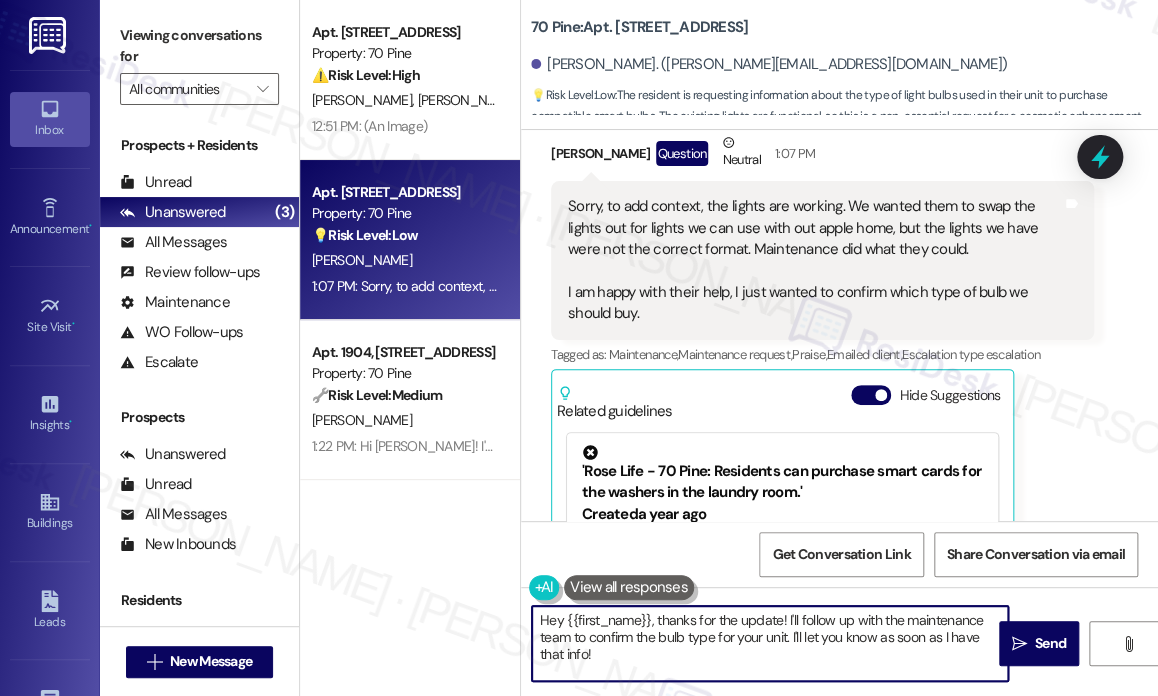 click on "Hey {{first_name}}, thanks for the update! I'll follow up with the maintenance team to confirm the bulb type for your unit. I'll let you know as soon as I have that info!" at bounding box center [770, 643] 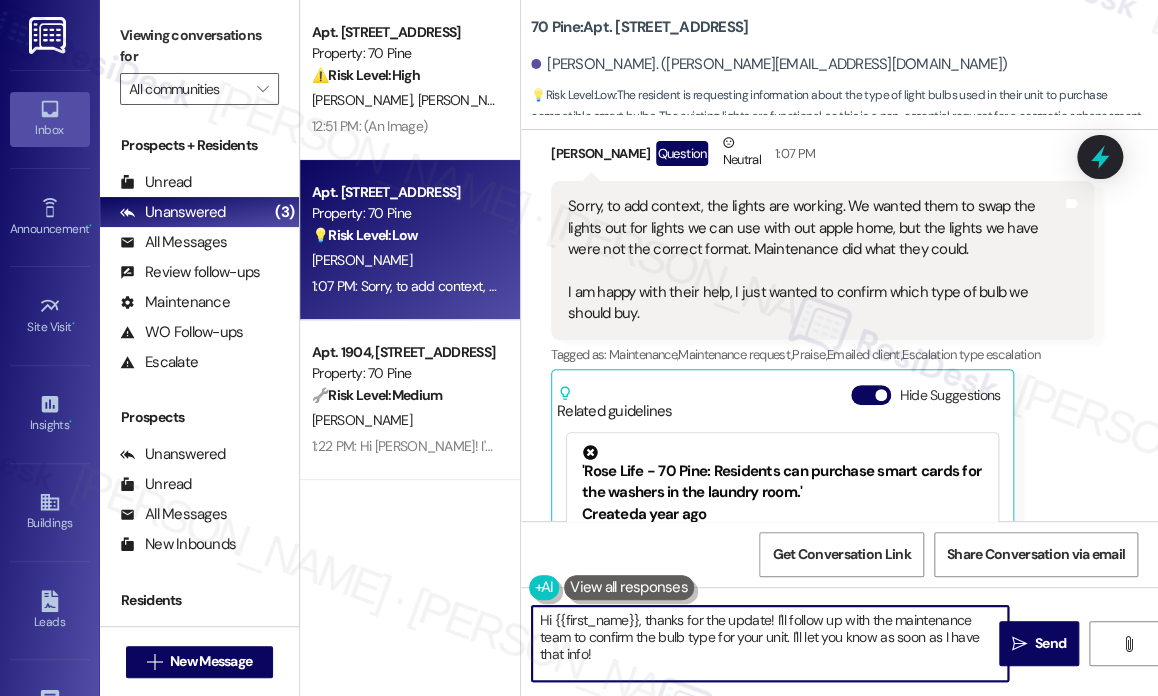 drag, startPoint x: 713, startPoint y: 646, endPoint x: 773, endPoint y: 621, distance: 65 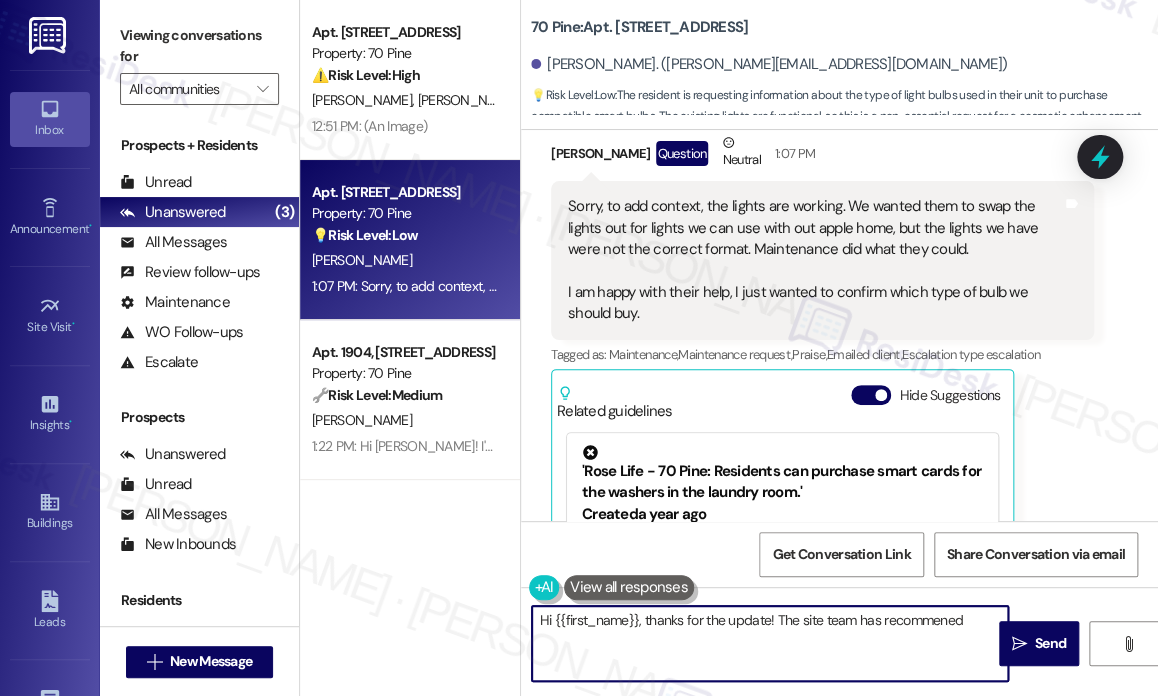 click on "Hi {{first_name}}, thanks for the update! The site team has recommened" at bounding box center (770, 643) 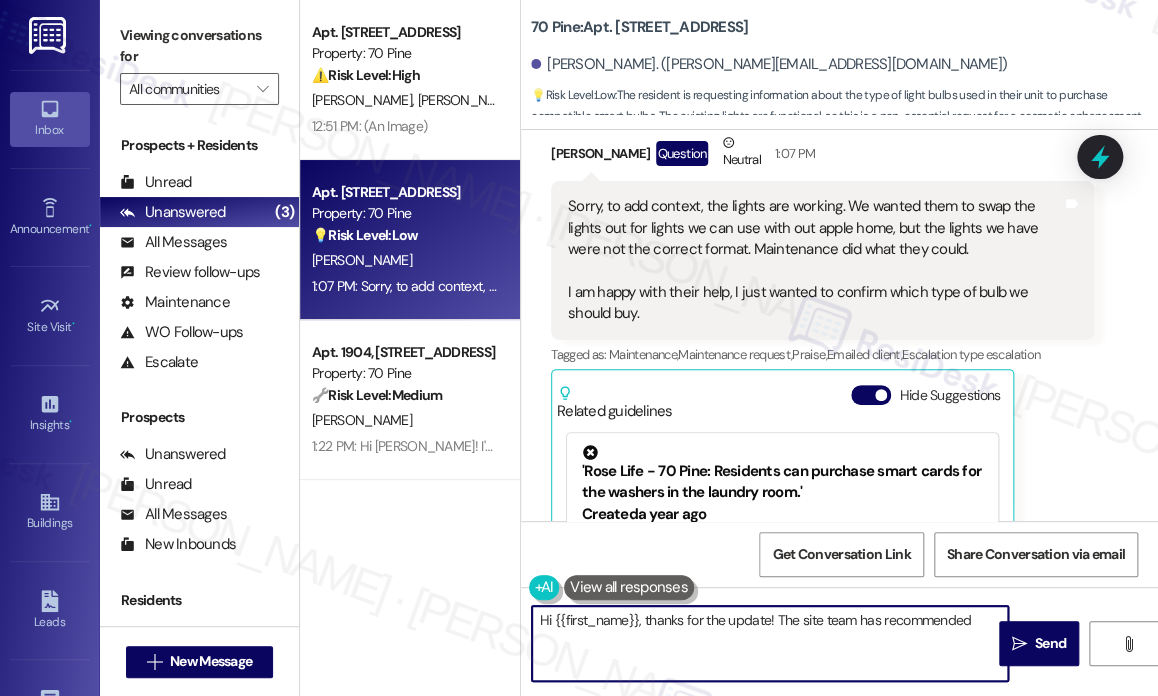 type on "Hi {{first_name}}, thanks for the update! The site team has recommended" 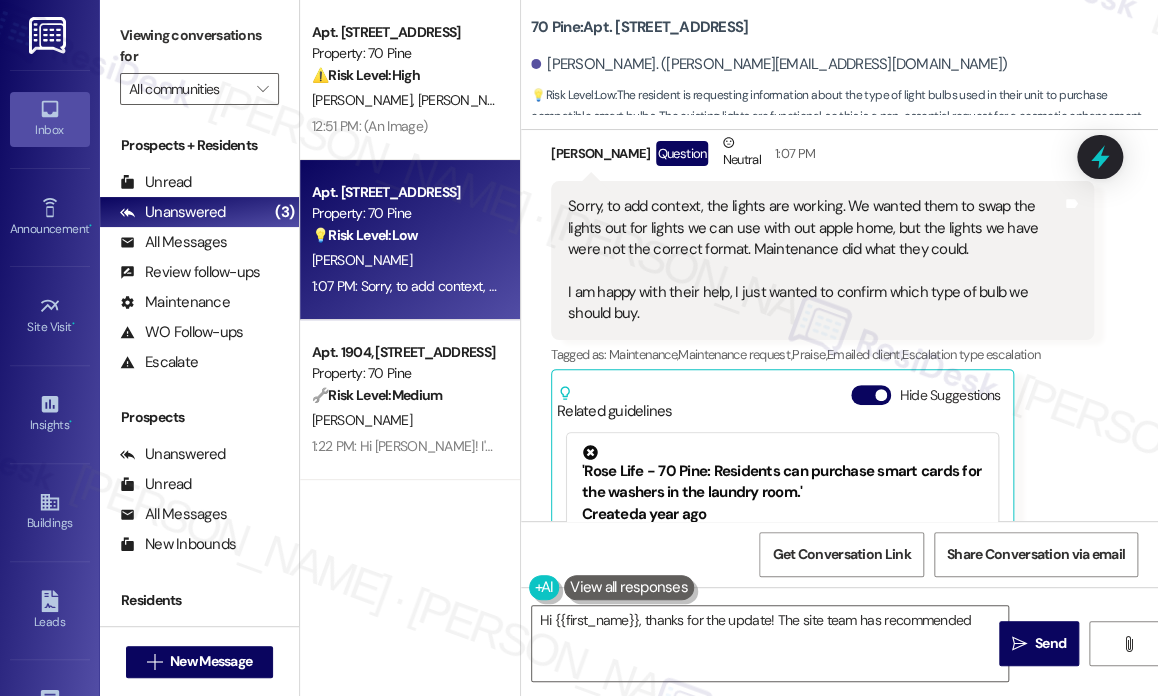click on "Sorry, to add context, the lights are working. We wanted them to swap the lights out for lights we can use with out apple home, but the lights we have were not the correct format. Maintenance did what they could.
I am happy with their help, I just wanted to confirm which type of bulb we should buy." at bounding box center (815, 260) 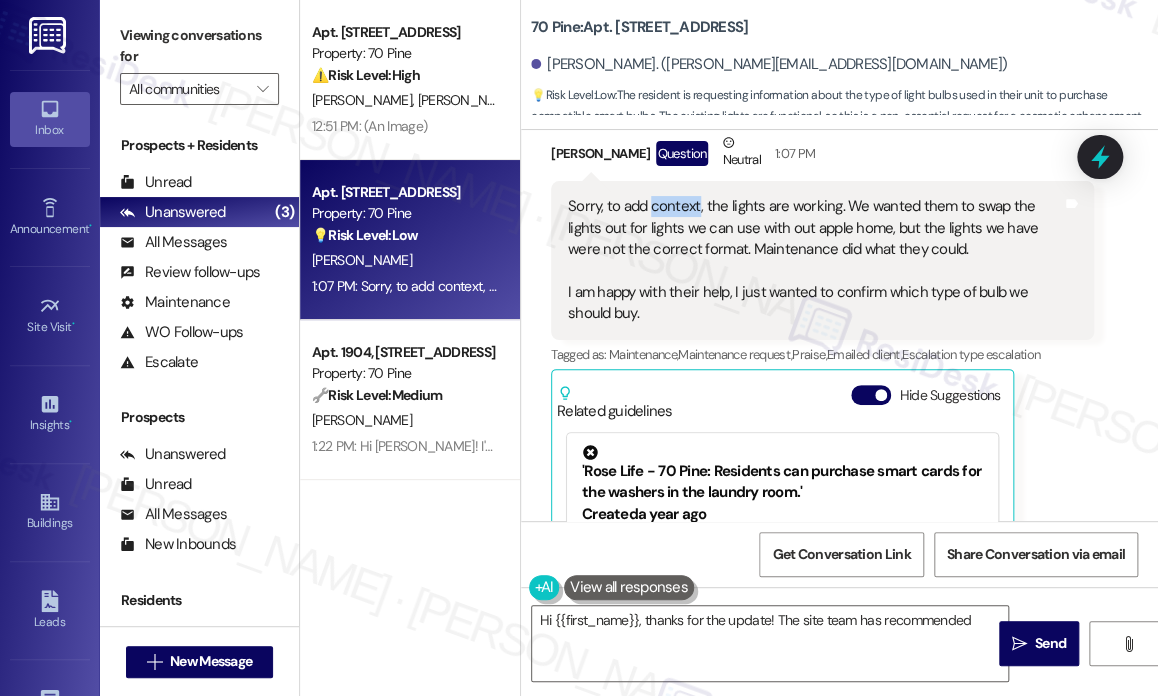 click on "Sorry, to add context, the lights are working. We wanted them to swap the lights out for lights we can use with out apple home, but the lights we have were not the correct format. Maintenance did what they could.
I am happy with their help, I just wanted to confirm which type of bulb we should buy." at bounding box center [815, 260] 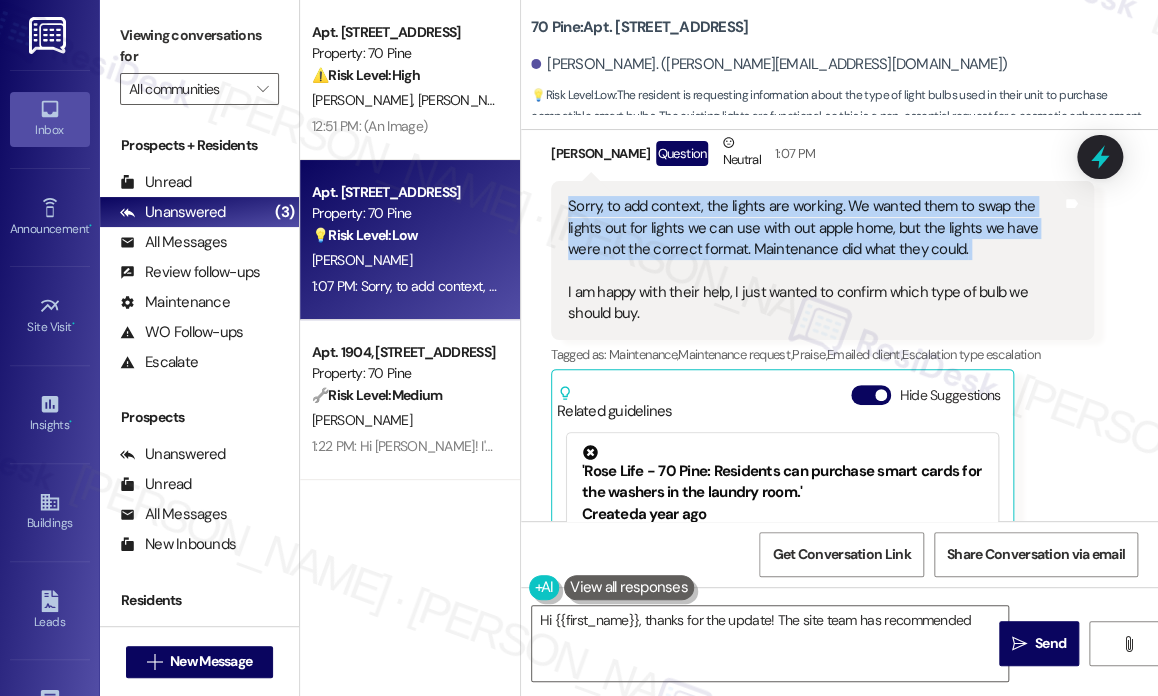 click on "Sorry, to add context, the lights are working. We wanted them to swap the lights out for lights we can use with out apple home, but the lights we have were not the correct format. Maintenance did what they could.
I am happy with their help, I just wanted to confirm which type of bulb we should buy." at bounding box center [815, 260] 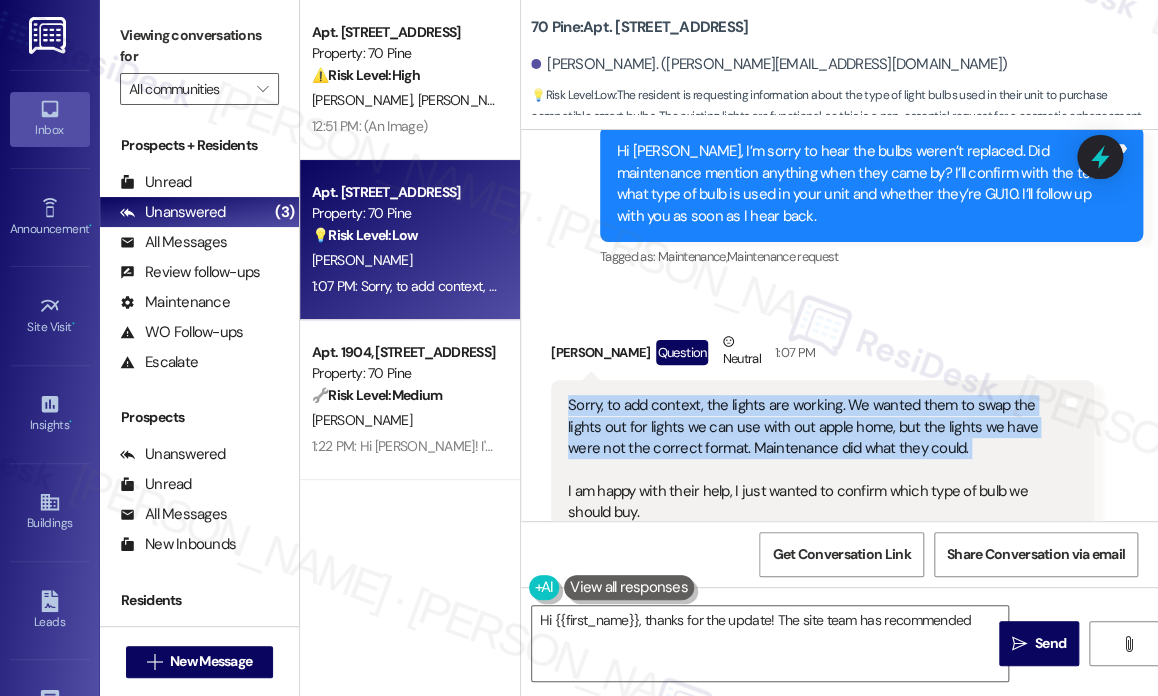 scroll, scrollTop: 739, scrollLeft: 0, axis: vertical 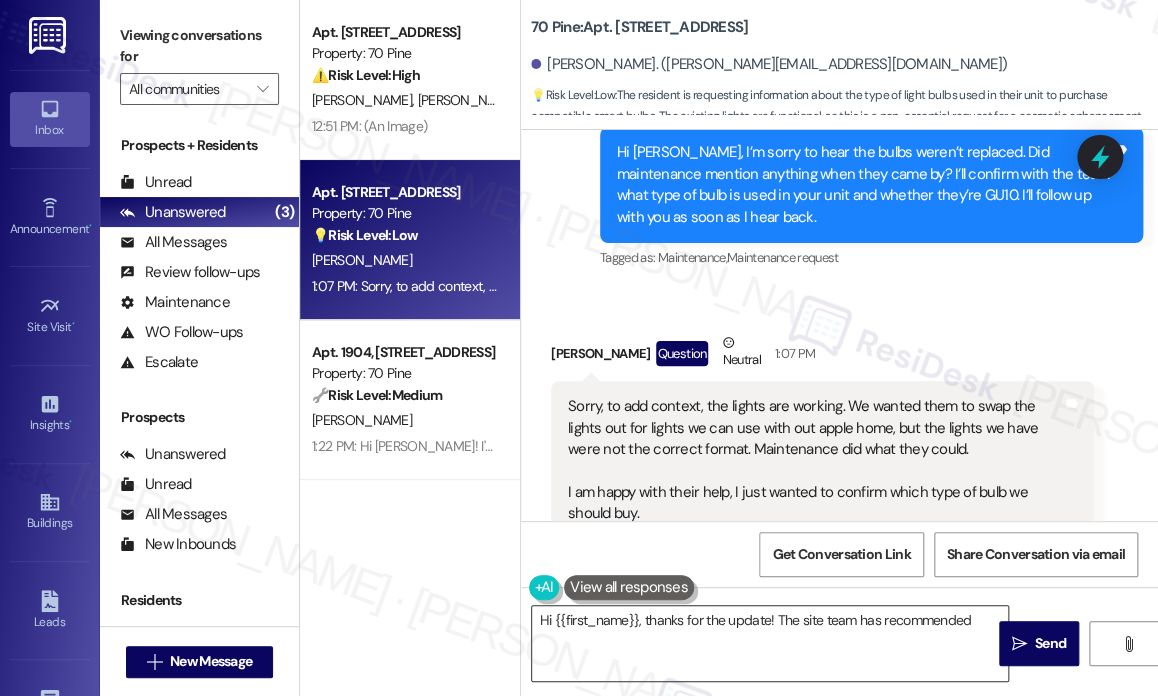 click on "Hi {{first_name}}, thanks for the update! The site team has recommended" at bounding box center [770, 643] 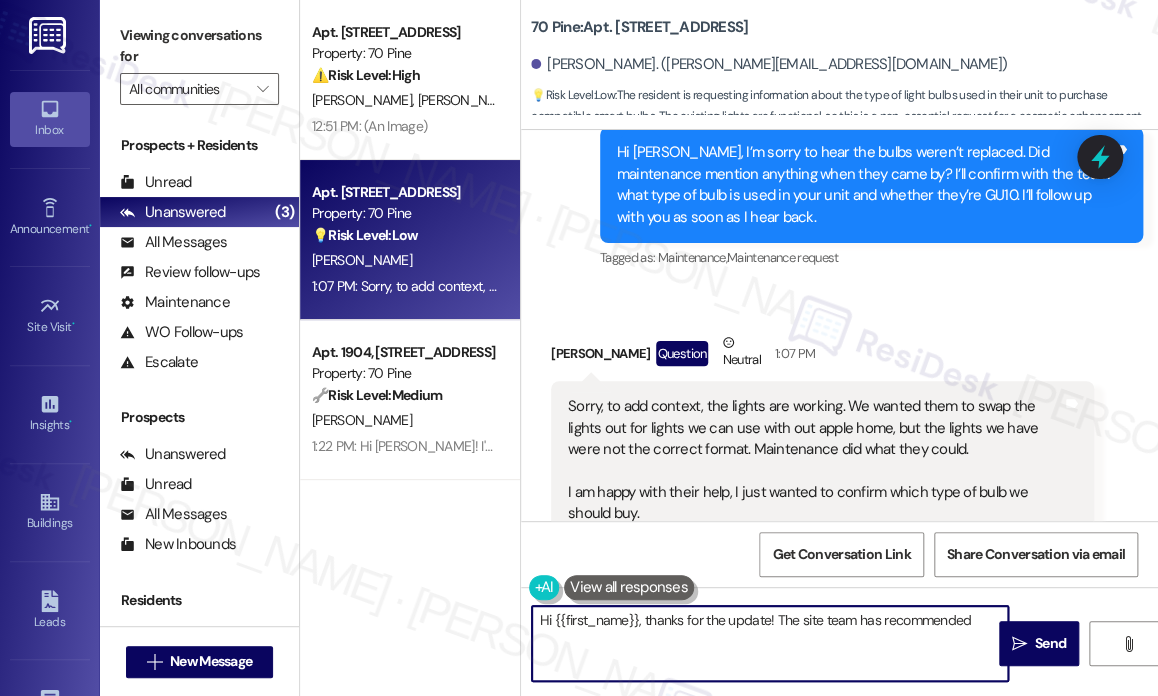 click on "Hi {{first_name}}, thanks for the update! The site team has recommended" at bounding box center [770, 643] 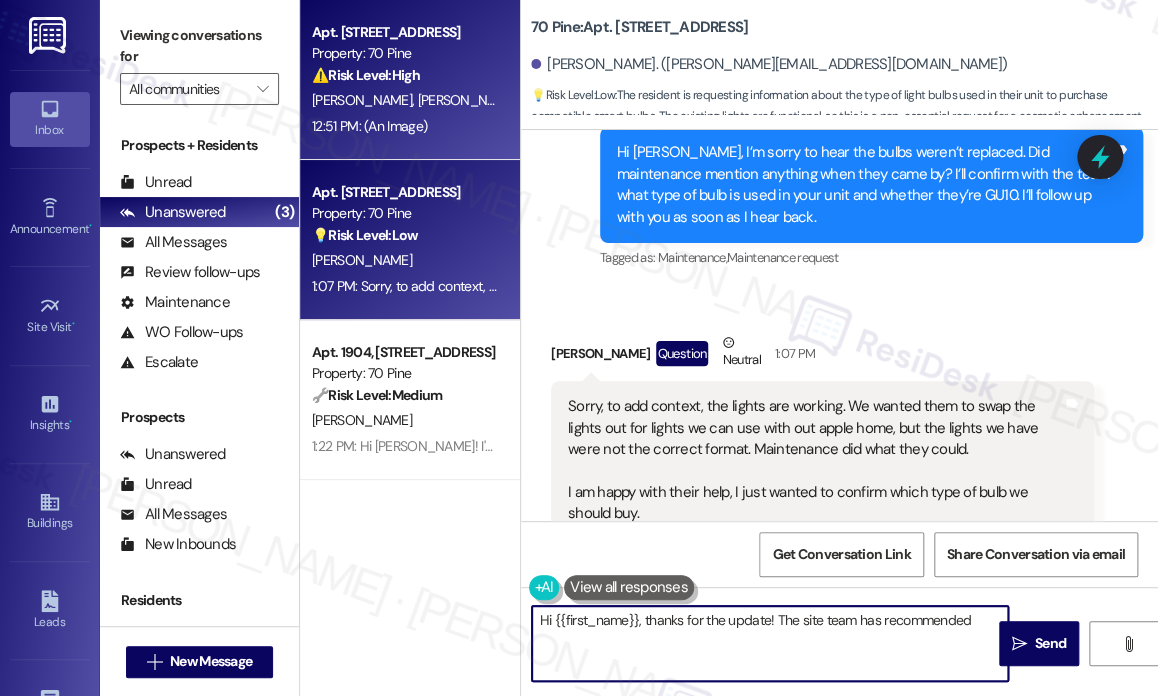 click on "12:51 PM: (An Image) 12:51 PM: (An Image)" at bounding box center (404, 126) 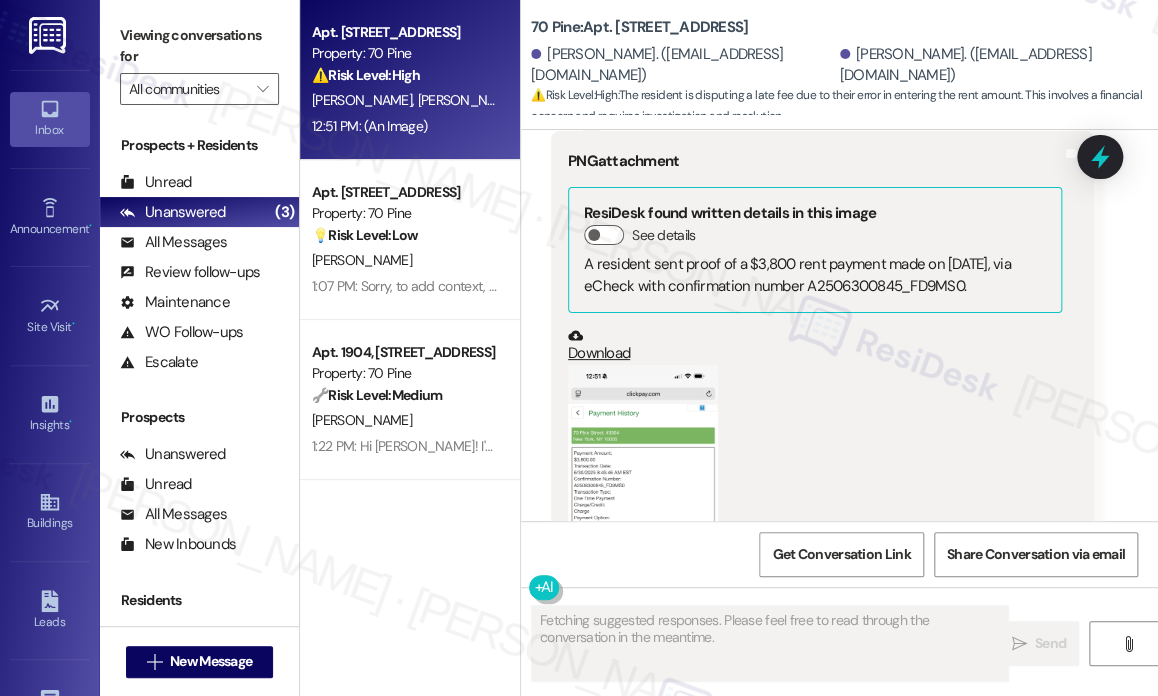 scroll, scrollTop: 10709, scrollLeft: 0, axis: vertical 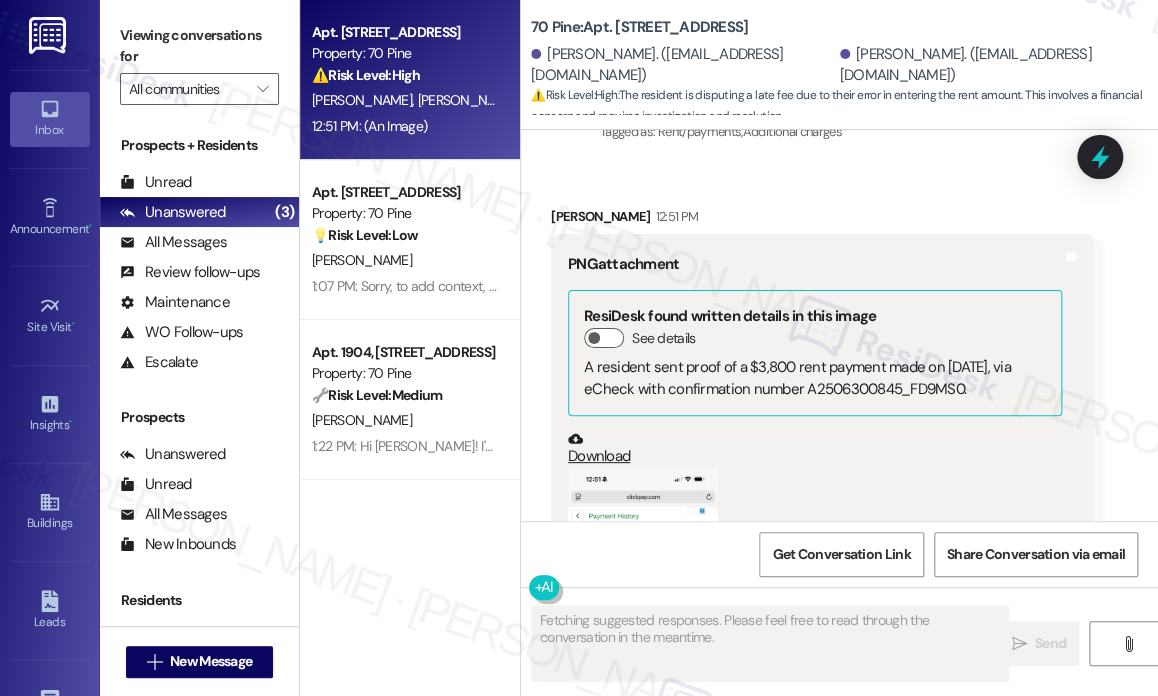 click at bounding box center (881, 862) 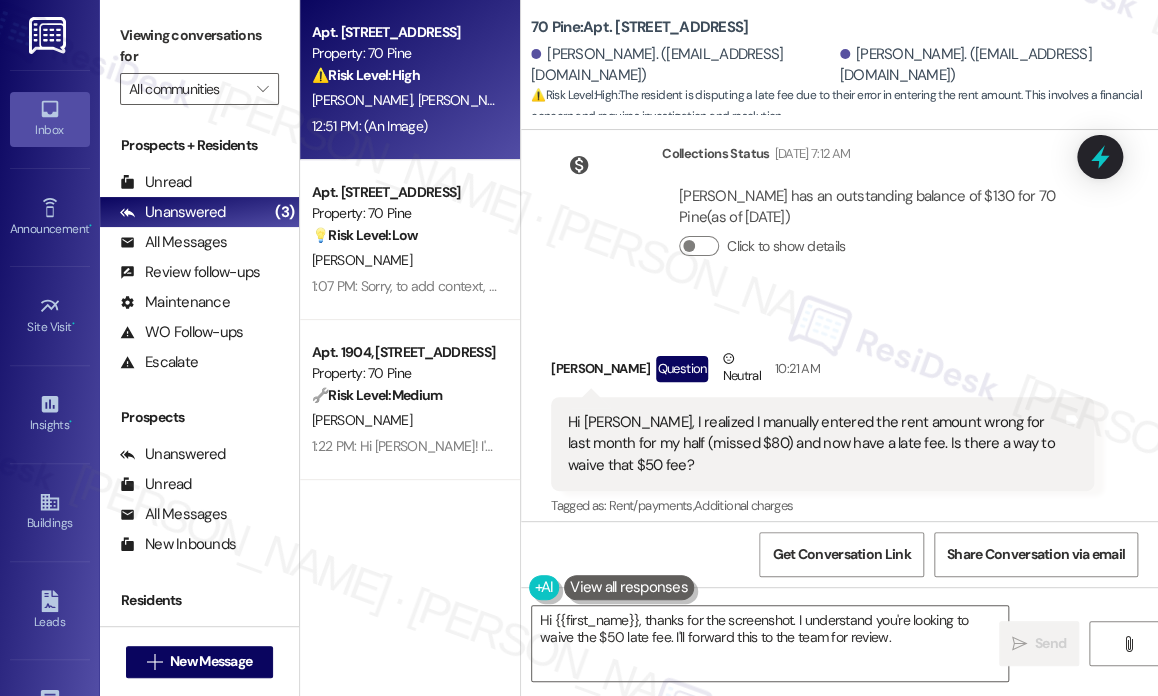 click on "Hey [PERSON_NAME] and [PERSON_NAME], we appreciate your text! We'll be back at 11AM to help you out. If it's urgent, dial our emergency number. Take care!" at bounding box center [864, 715] 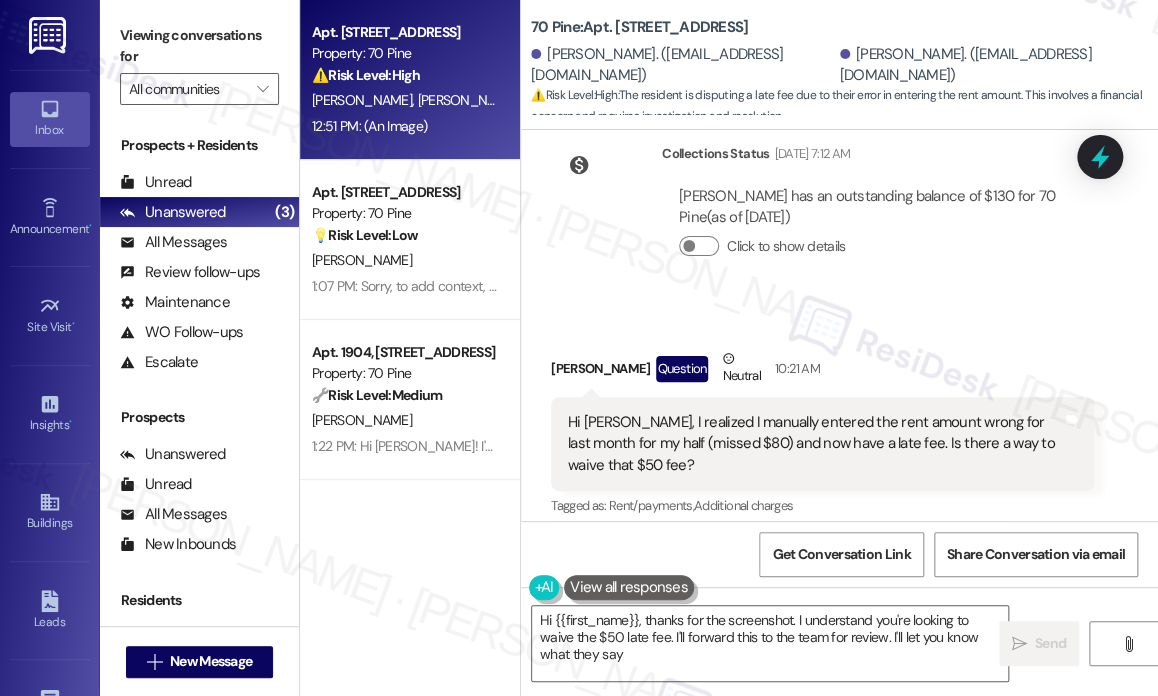 type on "Hi {{first_name}}, thanks for the screenshot. I understand you're looking to waive the $50 late fee. I'll forward this to the team for review. I'll let you know what they say!" 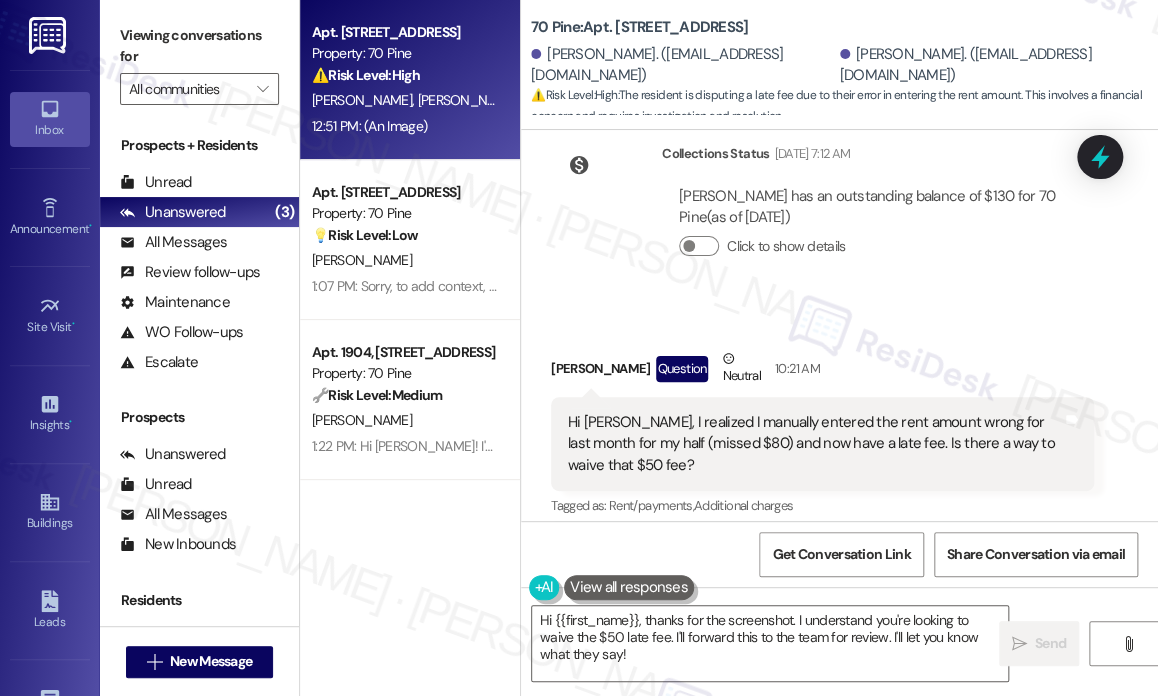 click on "Hey [PERSON_NAME] and [PERSON_NAME], we appreciate your text! We'll be back at 11AM to help you out. If it's urgent, dial our emergency number. Take care!" at bounding box center (864, 715) 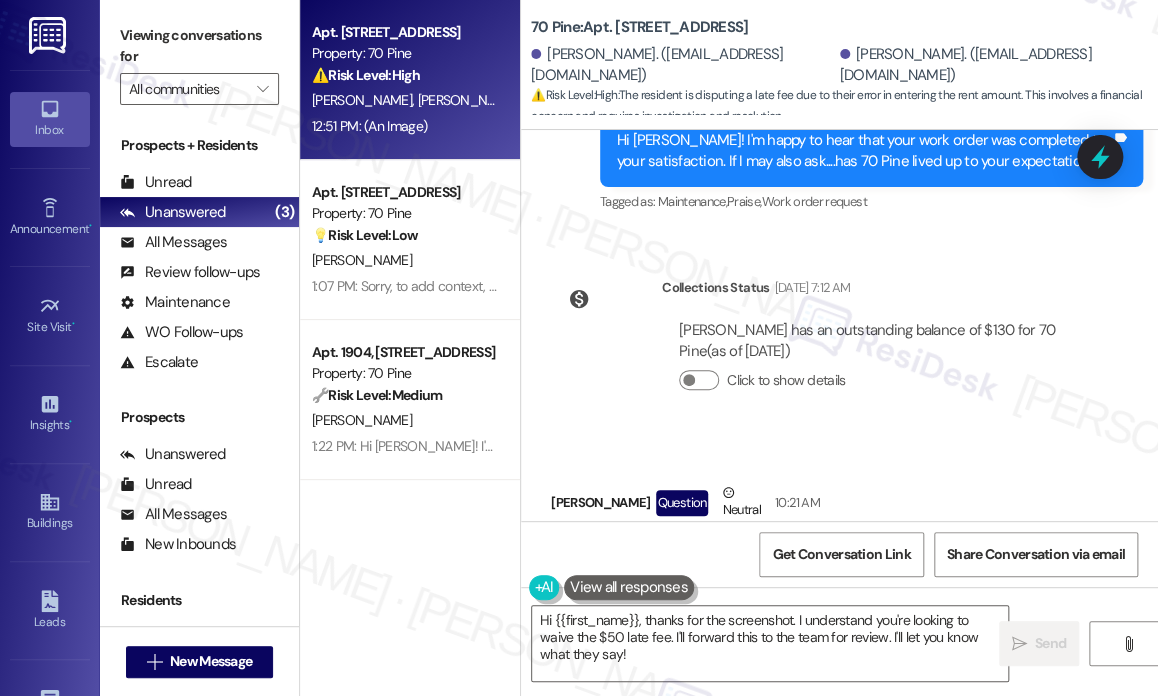 scroll, scrollTop: 9509, scrollLeft: 0, axis: vertical 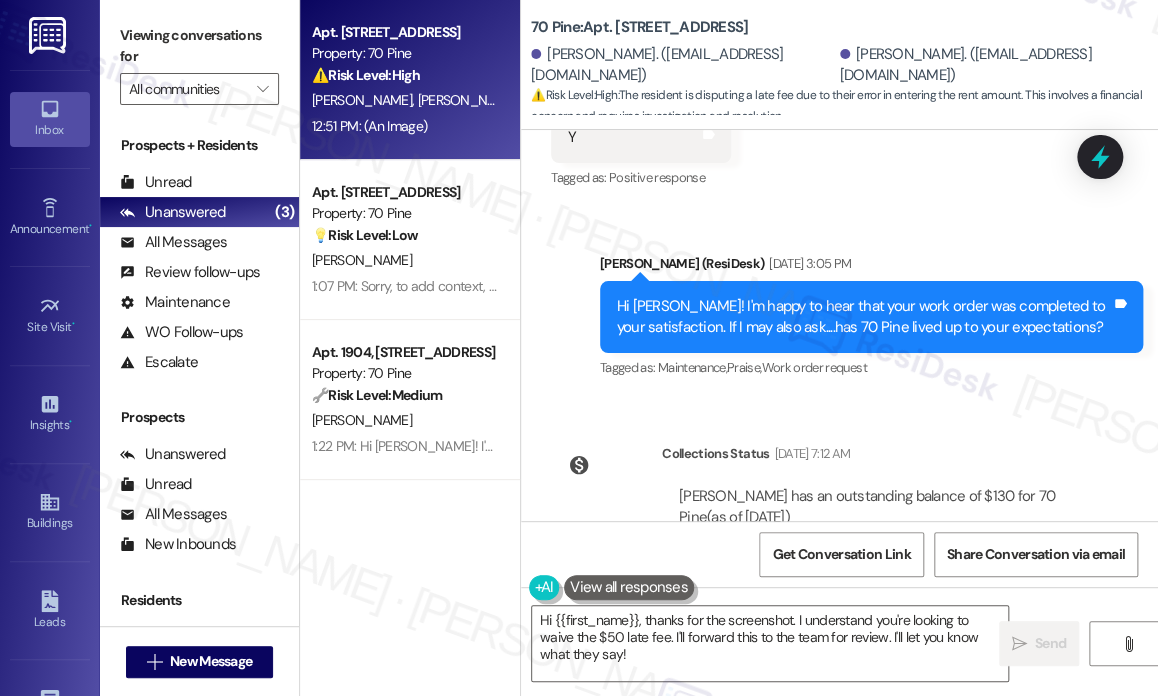 click on "Hi [PERSON_NAME], I realized I manually entered the rent amount wrong for last month for my half (missed $80) and now have a late fee. Is there a way to waive that $50 fee?" at bounding box center (815, 744) 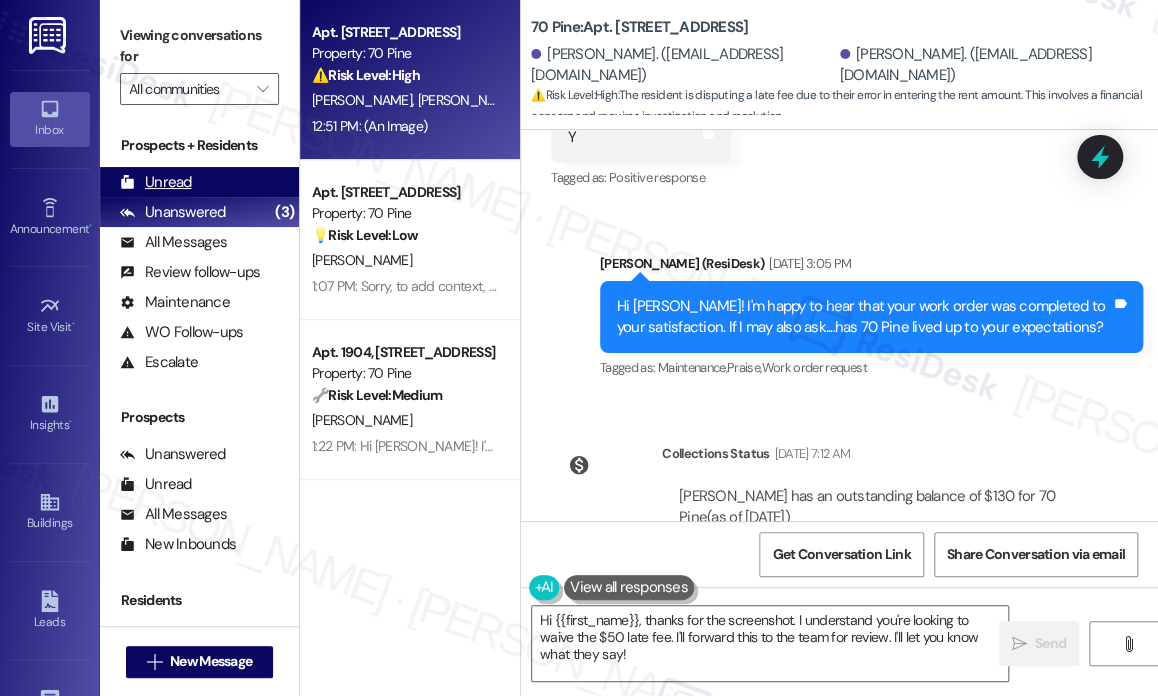 copy on "Hi [PERSON_NAME], I realized I manually entered the rent amount wrong for last month for my half (missed $80) and now have a late fee. Is there a way to waive that $50 fee? Tags and notes" 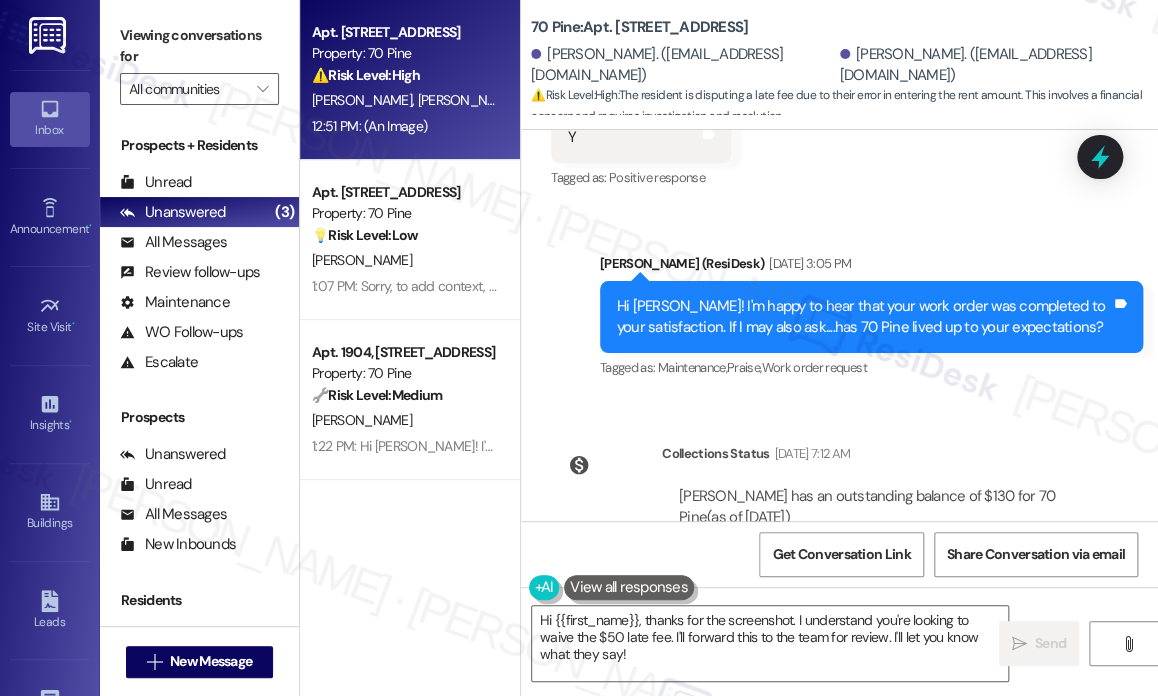 click on "Click to show details" at bounding box center (878, 546) 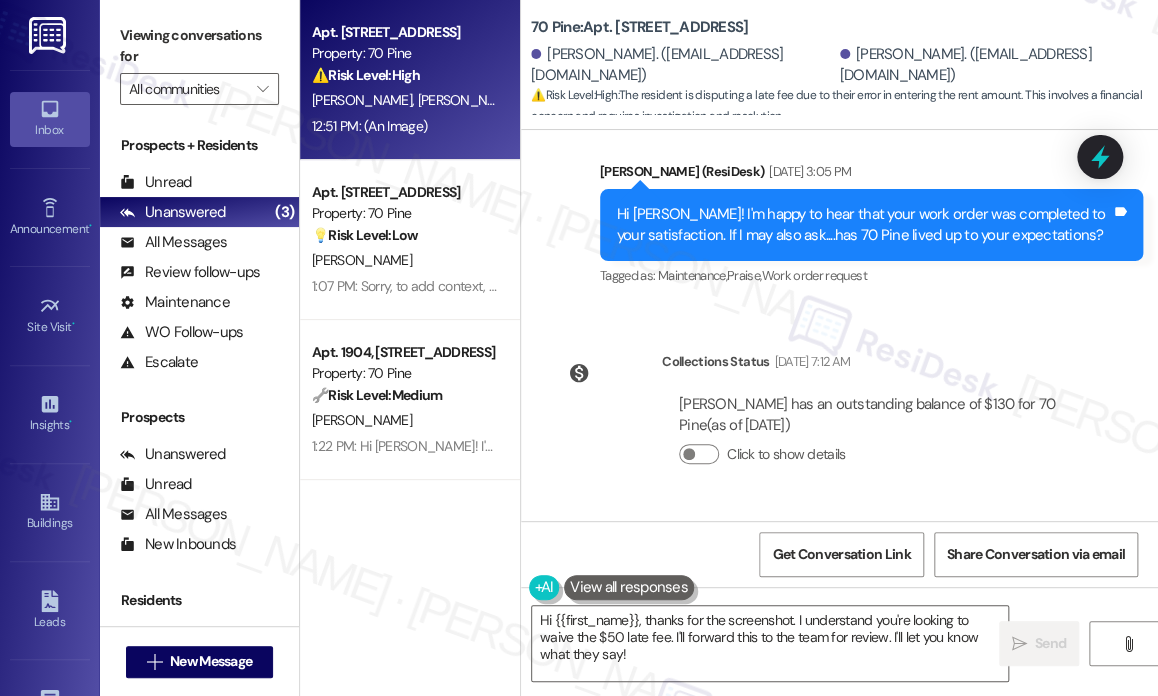 scroll, scrollTop: 9709, scrollLeft: 0, axis: vertical 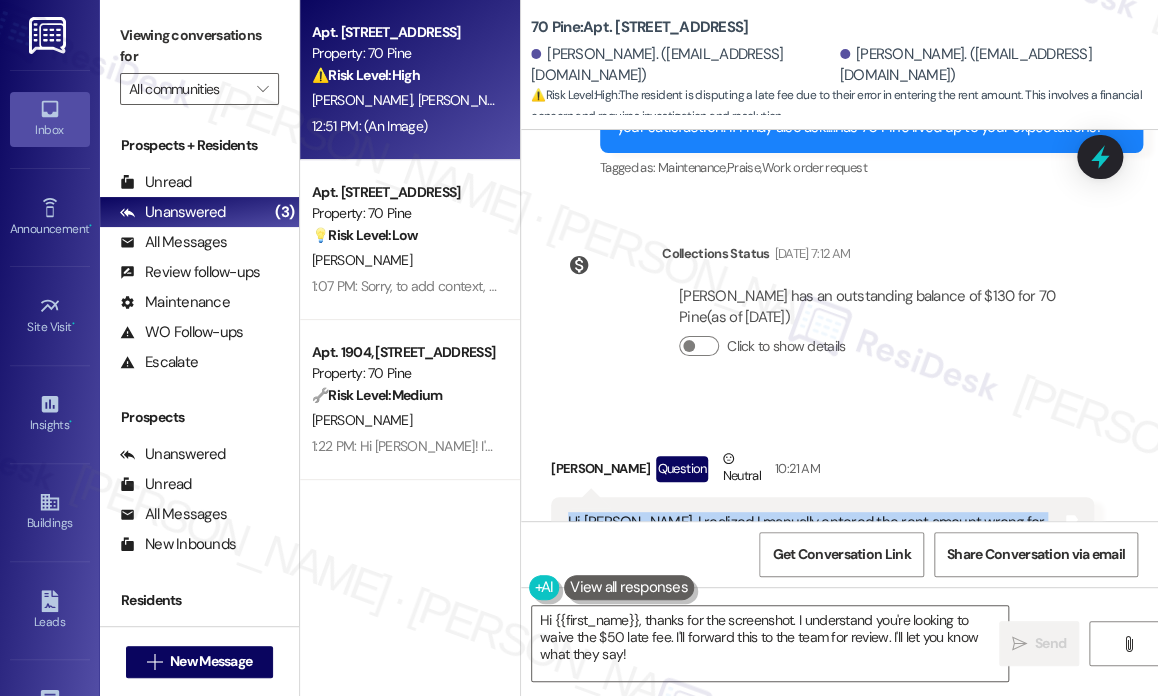 click on "Hi [PERSON_NAME], I realized I manually entered the rent amount wrong for last month for my half (missed $80) and now have a late fee. Is there a way to waive that $50 fee?" at bounding box center (815, 544) 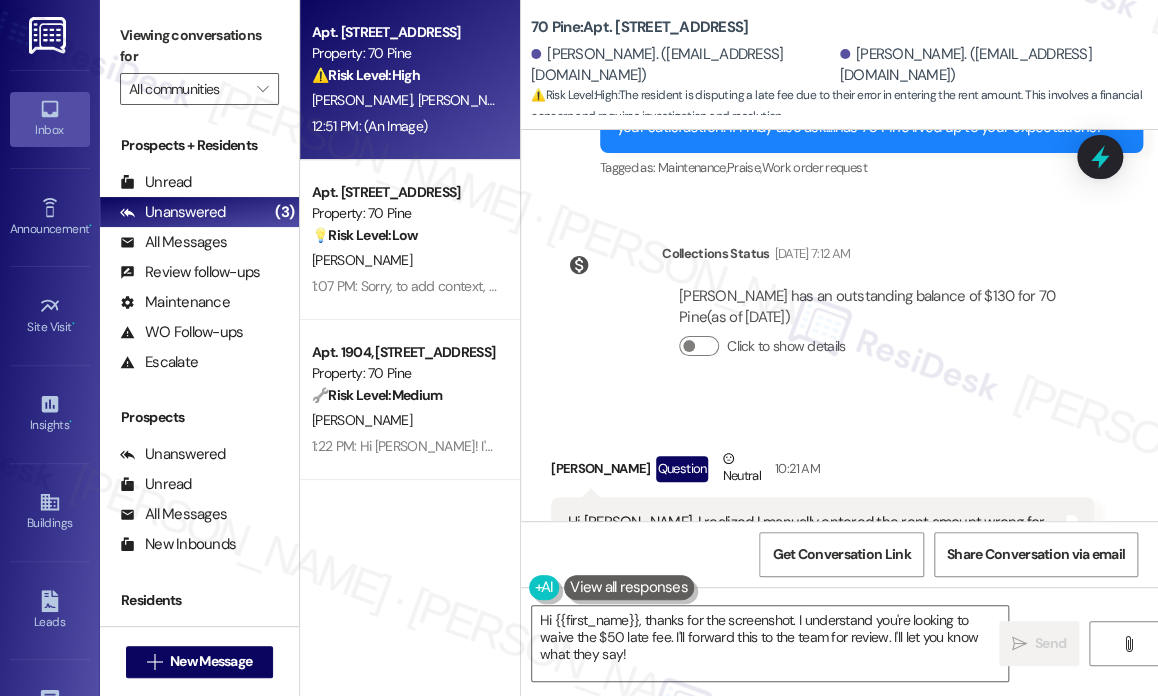 click on "Hi [PERSON_NAME], I realized I manually entered the rent amount wrong for last month for my half (missed $80) and now have a late fee. Is there a way to waive that $50 fee?" at bounding box center (815, 544) 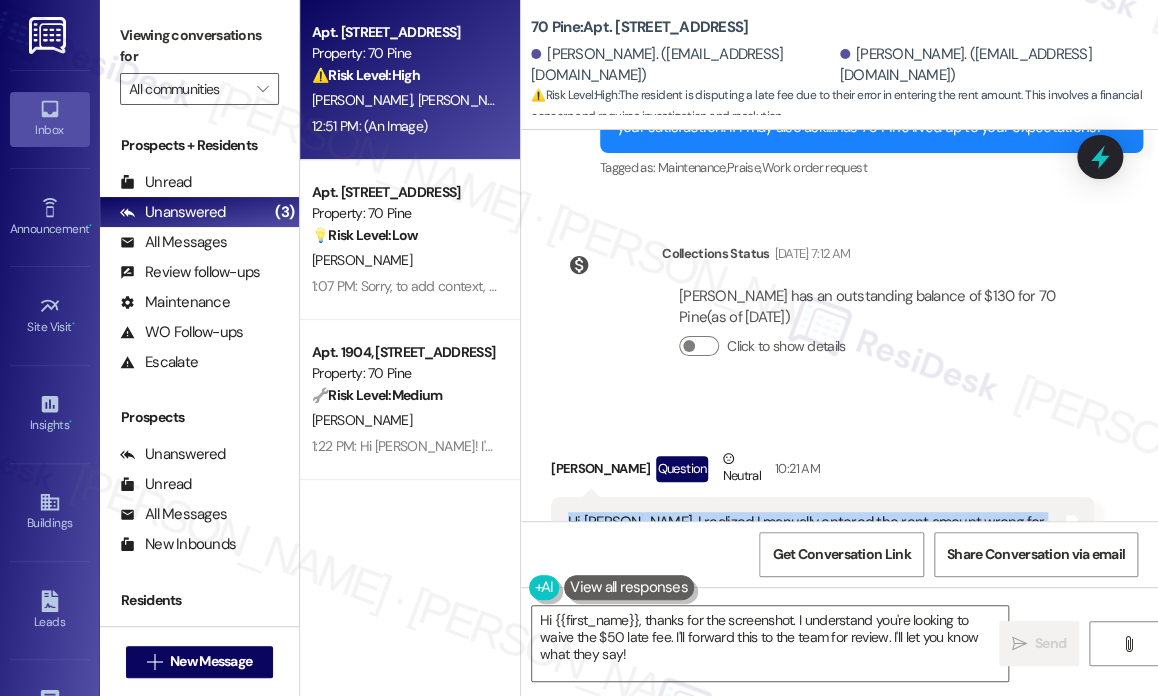 click on "Hi [PERSON_NAME], I realized I manually entered the rent amount wrong for last month for my half (missed $80) and now have a late fee. Is there a way to waive that $50 fee?" at bounding box center [815, 544] 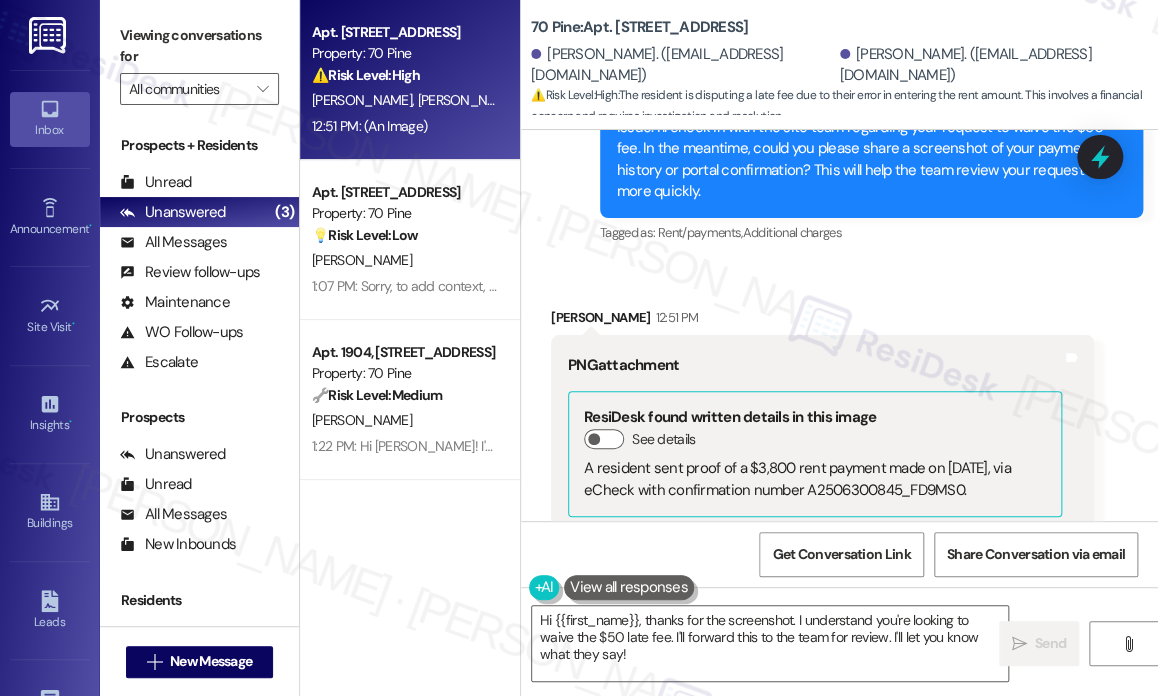 scroll, scrollTop: 10609, scrollLeft: 0, axis: vertical 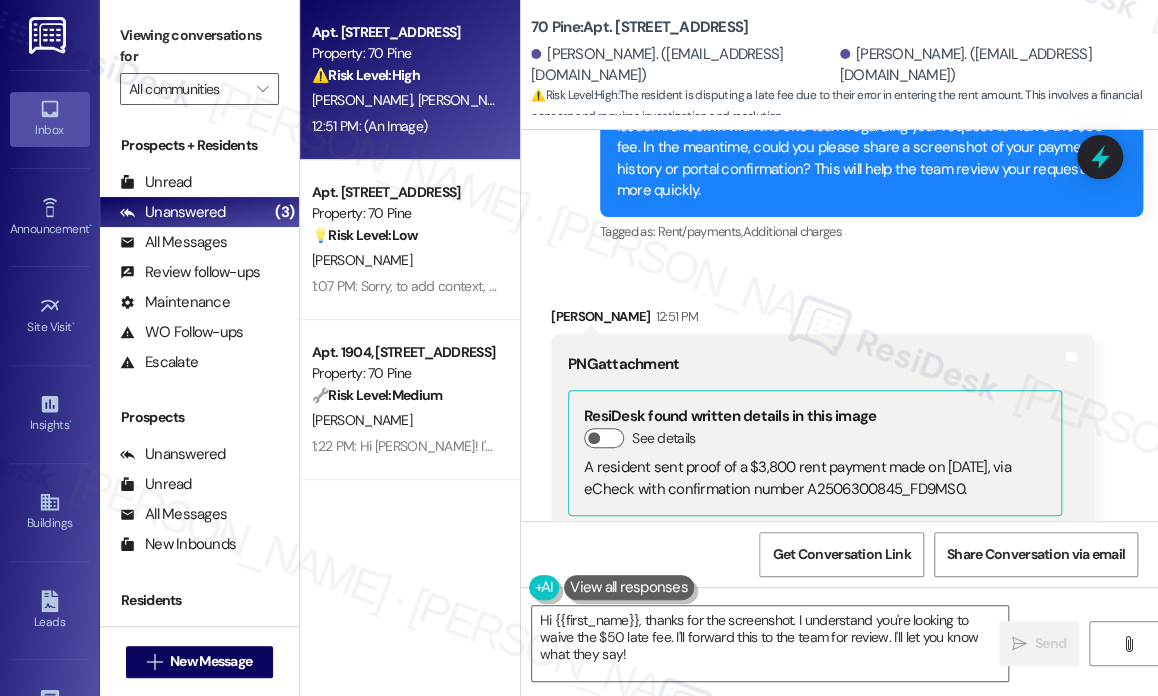 click at bounding box center (643, 731) 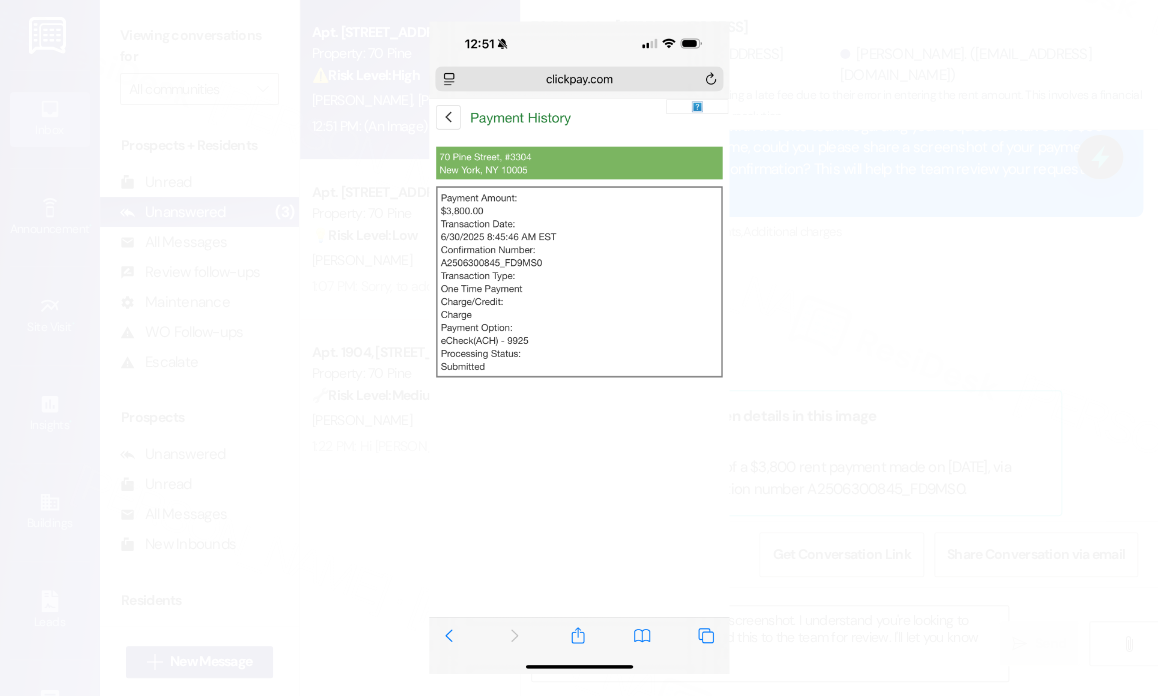 click at bounding box center [579, 348] 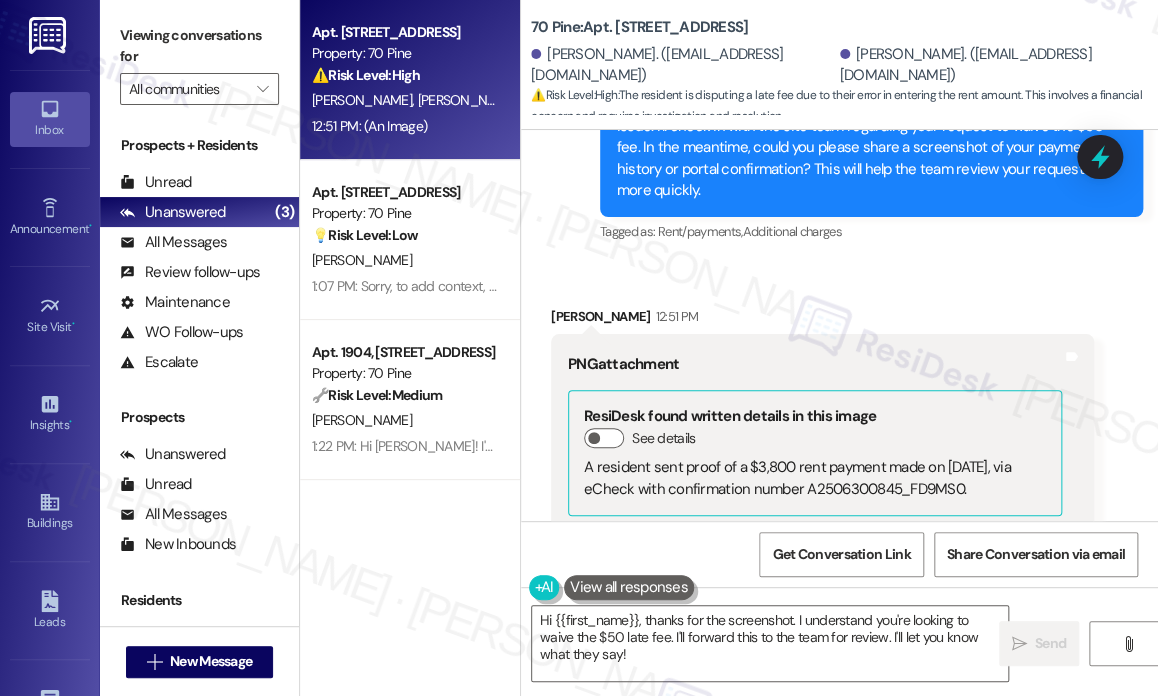 click at bounding box center (643, 731) 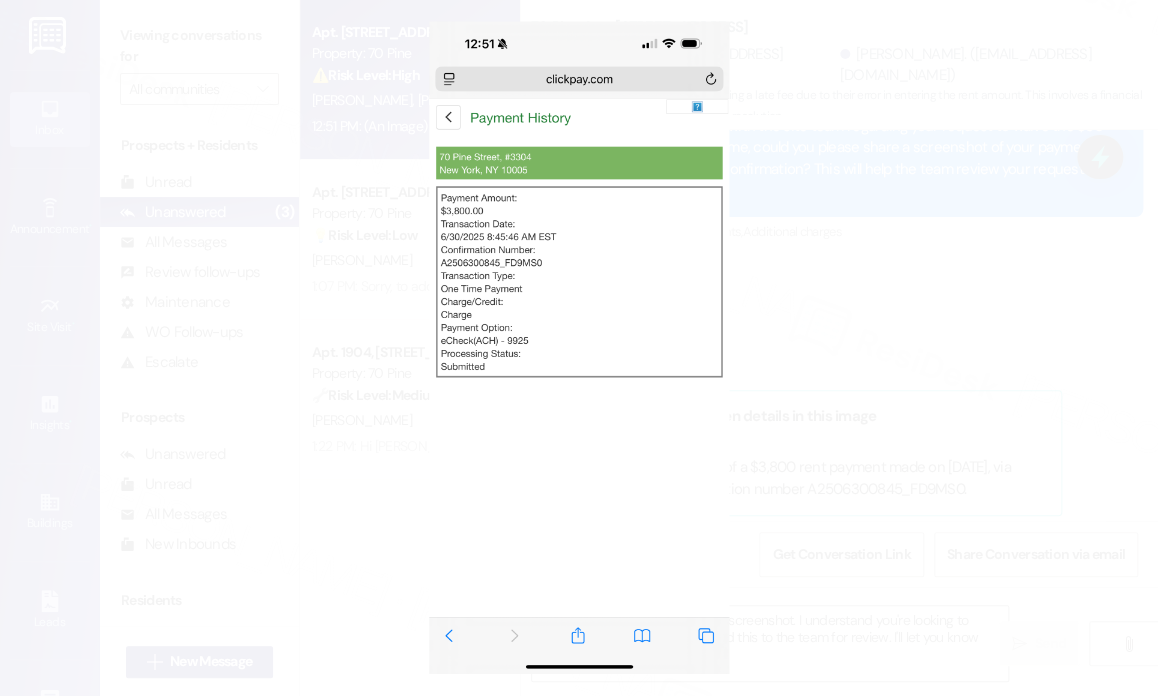 click at bounding box center [579, 348] 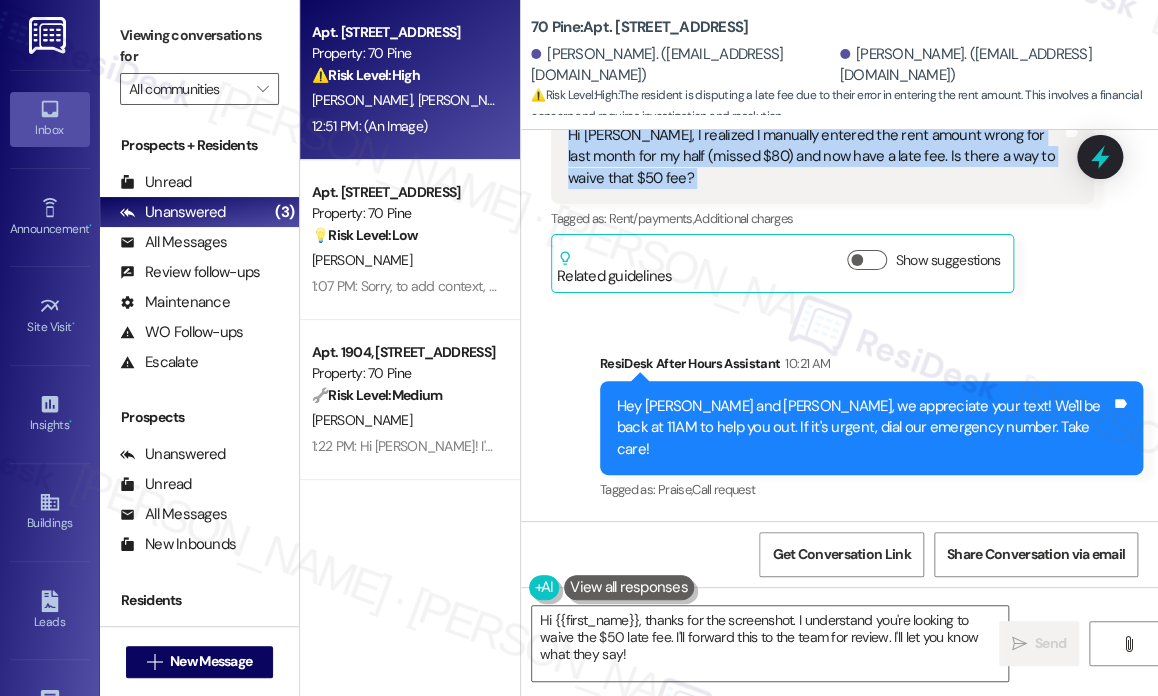 scroll, scrollTop: 10009, scrollLeft: 0, axis: vertical 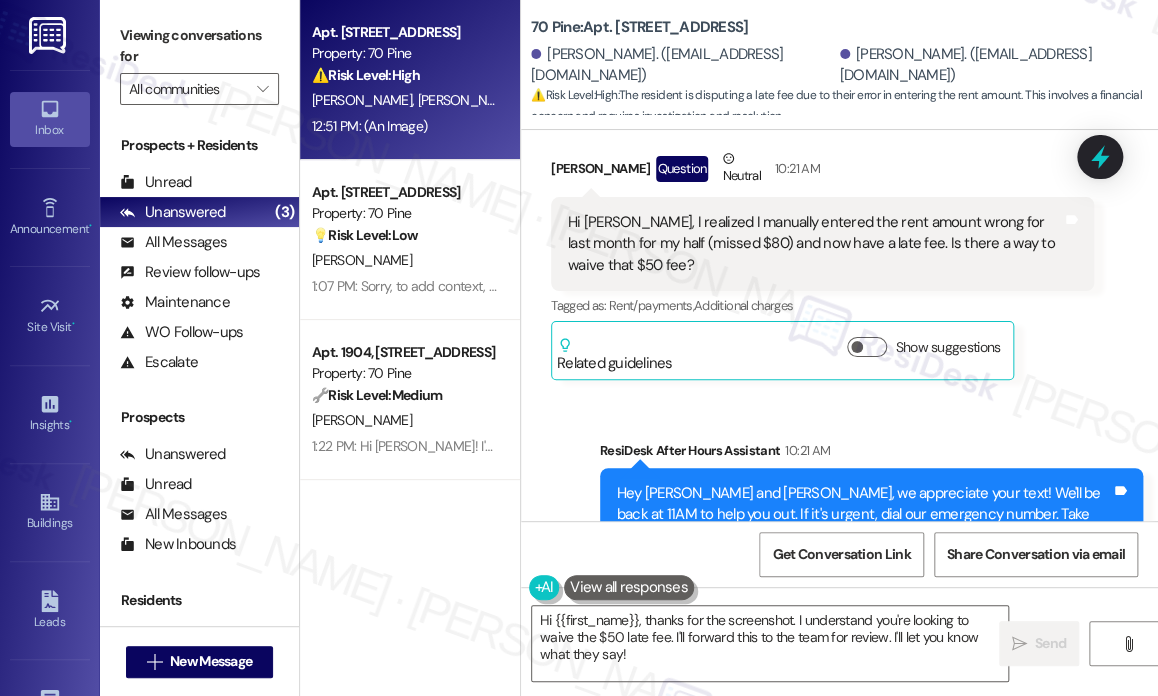 click on "Hi [PERSON_NAME], thank you for letting me know about the rent payment issue. I’ll check in with the site team regarding your request to waive the $50 fee. In the meantime, could you please share a screenshot of your payment history or portal confirmation? This will help the team review your request more quickly." at bounding box center [864, 748] 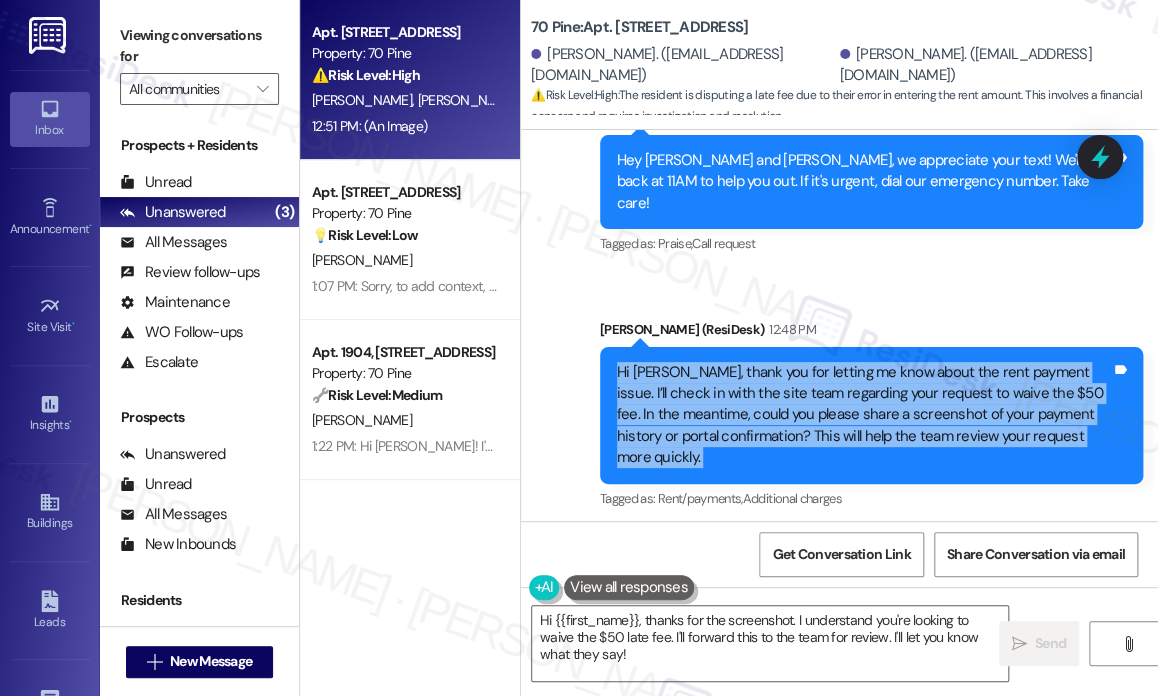 scroll, scrollTop: 10609, scrollLeft: 0, axis: vertical 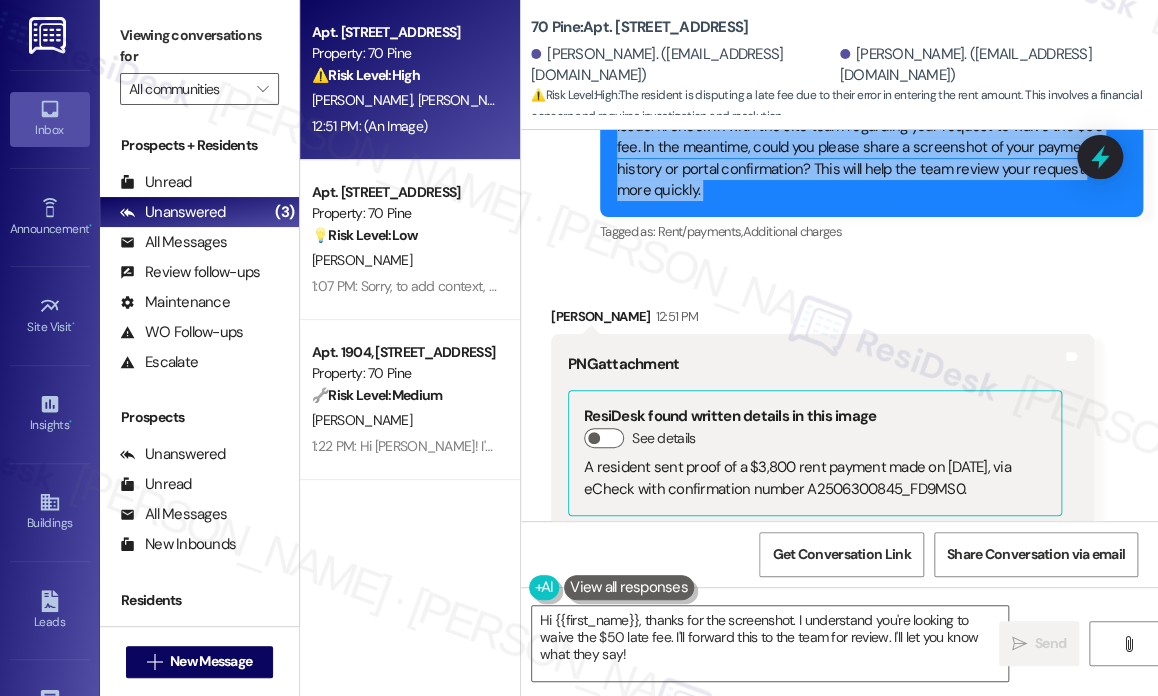click at bounding box center [643, 731] 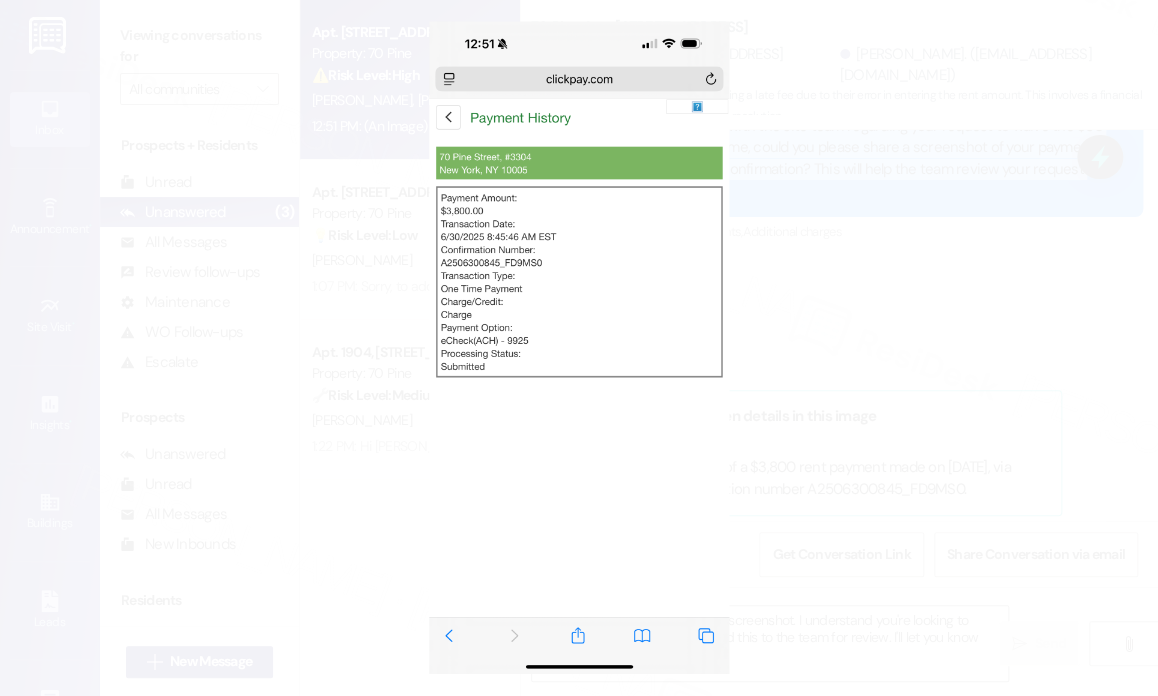 click at bounding box center [579, 348] 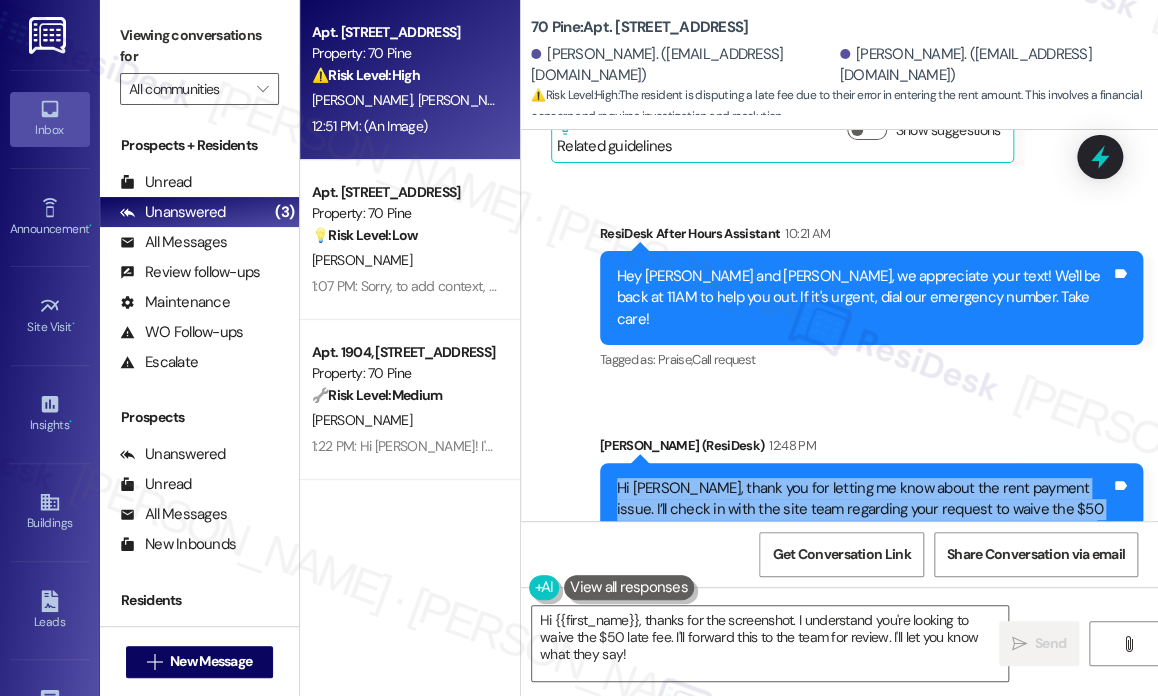 scroll, scrollTop: 10131, scrollLeft: 0, axis: vertical 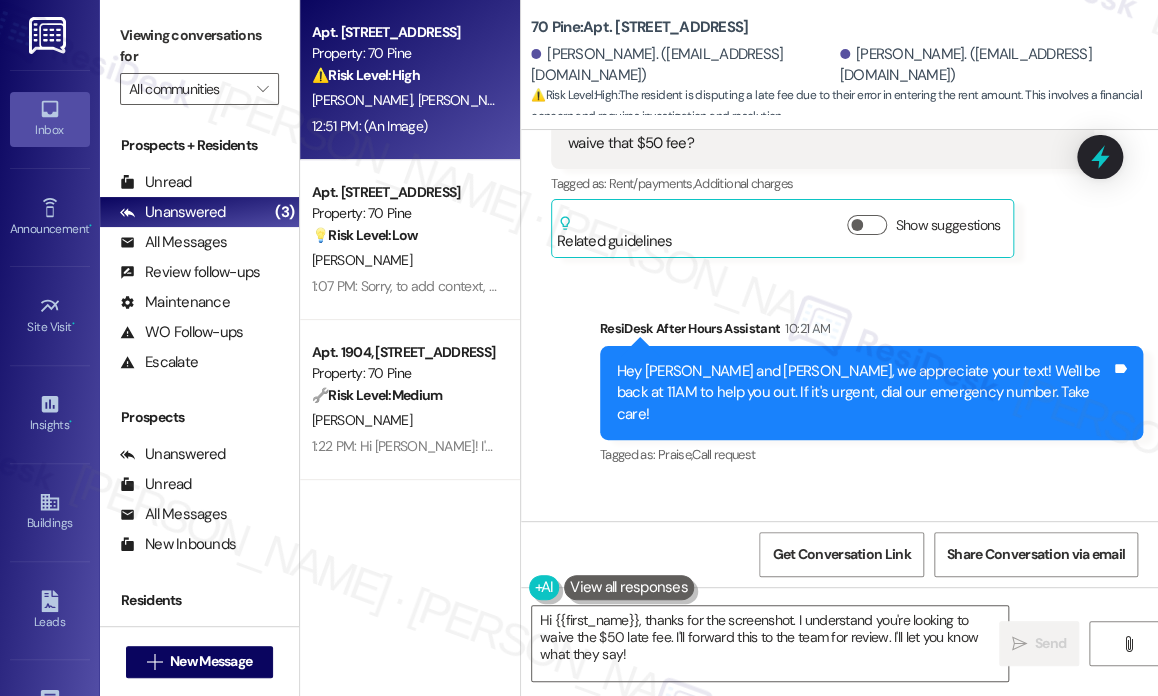 click on "[PERSON_NAME]   (ResiDesk) 12:48 PM" at bounding box center (871, 544) 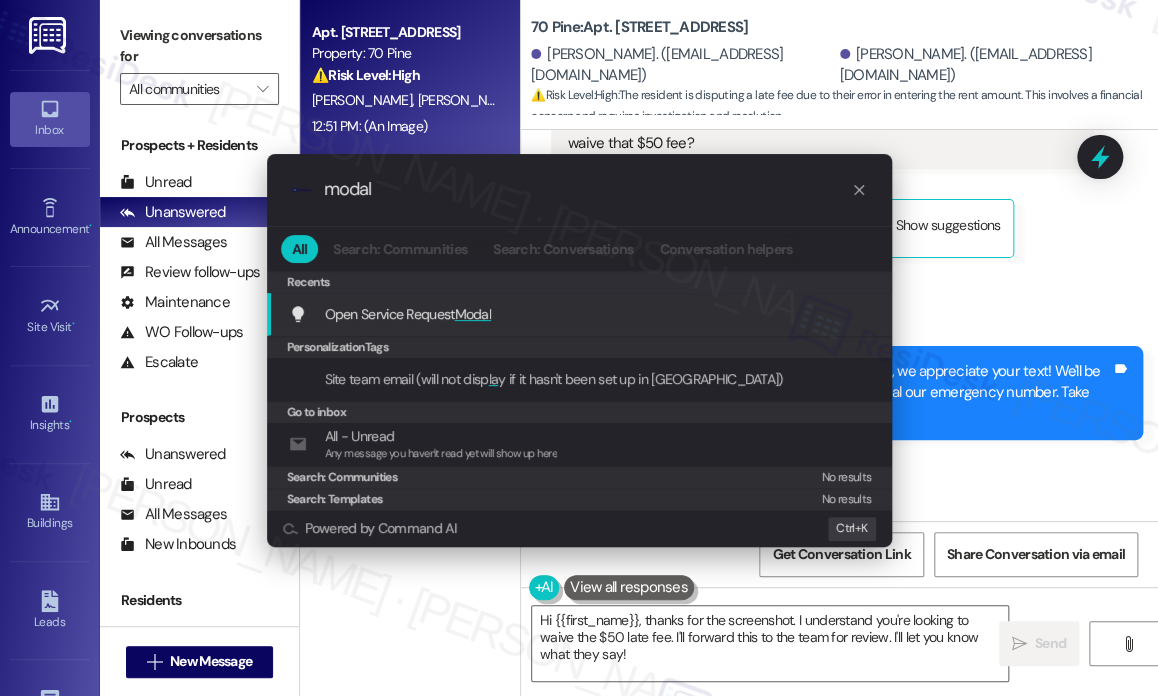 type on "modal" 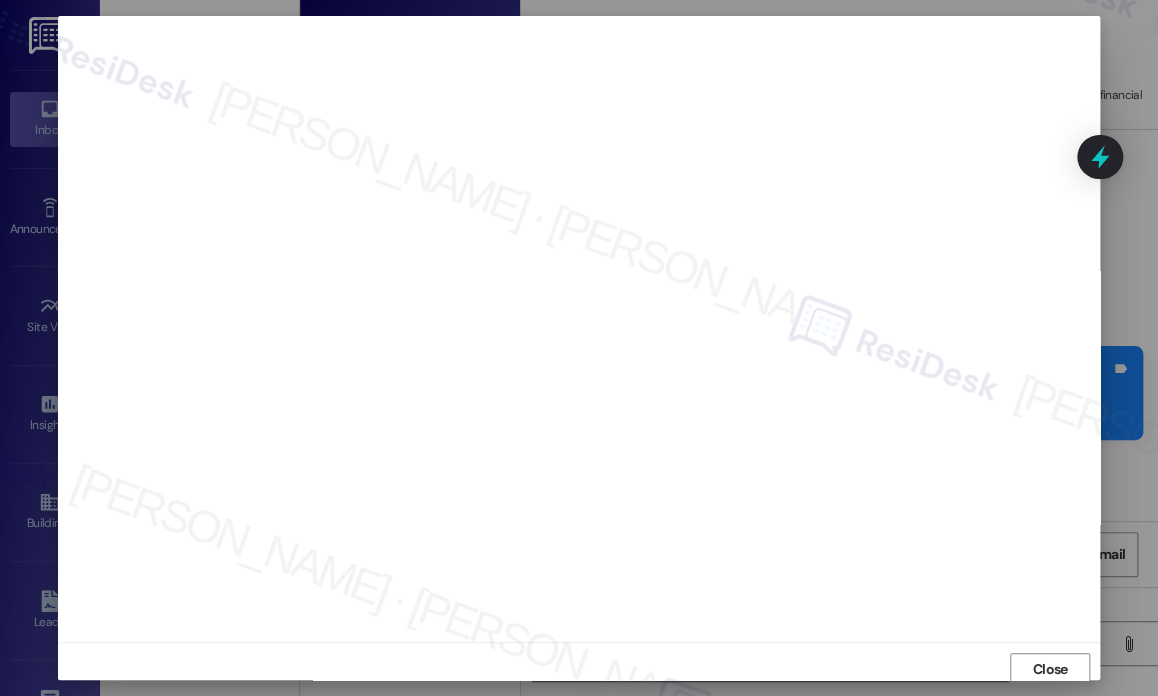 scroll, scrollTop: 5, scrollLeft: 0, axis: vertical 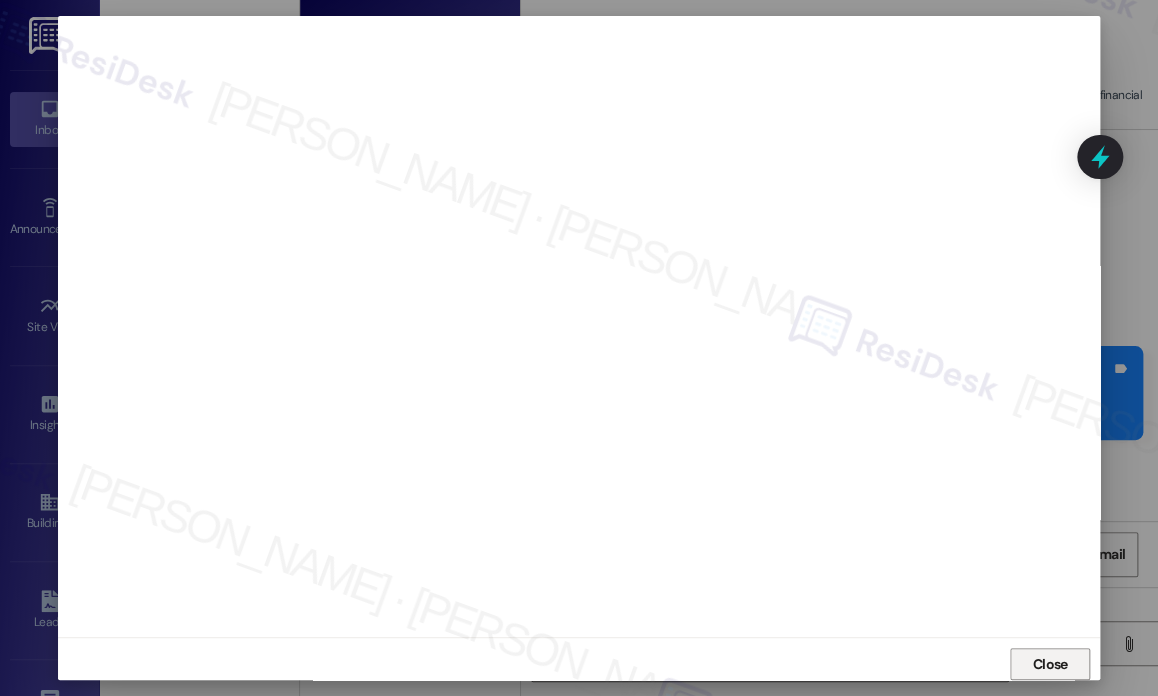click on "Close" at bounding box center (1050, 664) 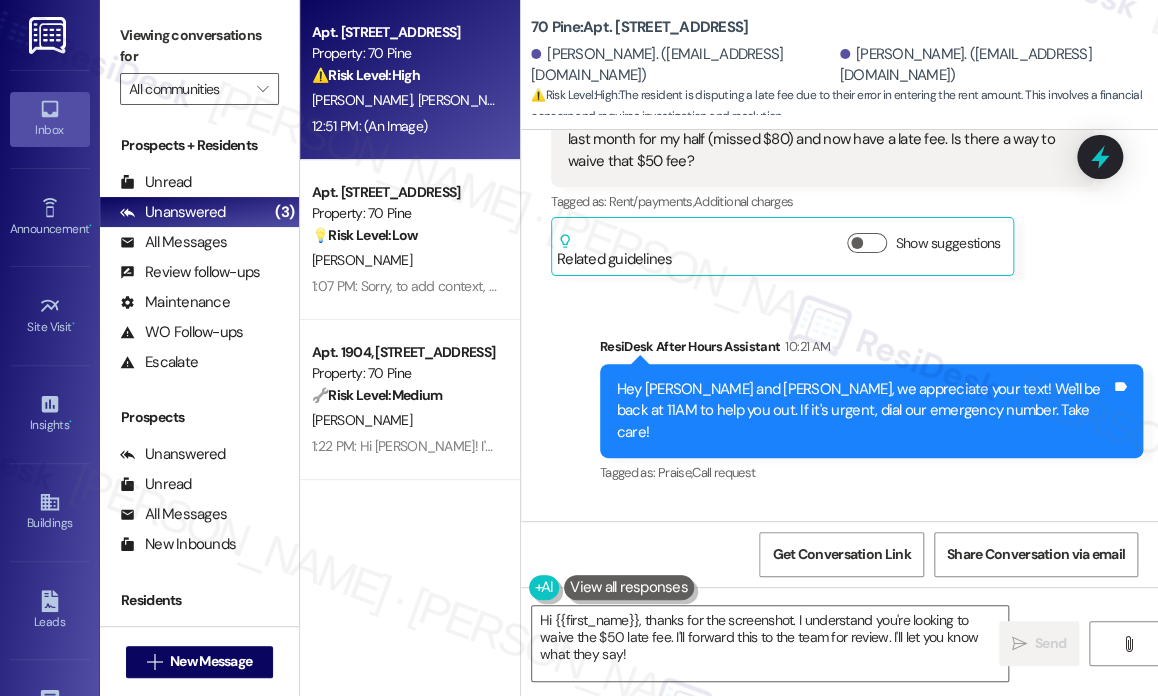 scroll, scrollTop: 10031, scrollLeft: 0, axis: vertical 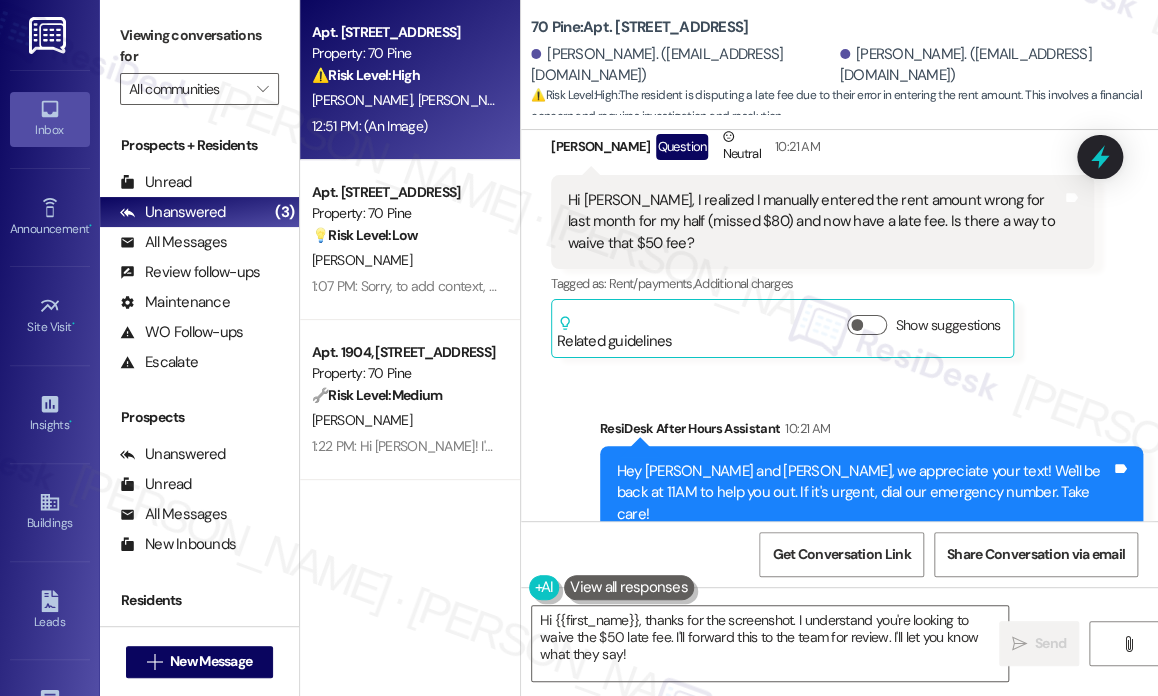 click on "Hi [PERSON_NAME], thank you for letting me know about the rent payment issue. I’ll check in with the site team regarding your request to waive the $50 fee. In the meantime, could you please share a screenshot of your payment history or portal confirmation? This will help the team review your request more quickly." at bounding box center (864, 726) 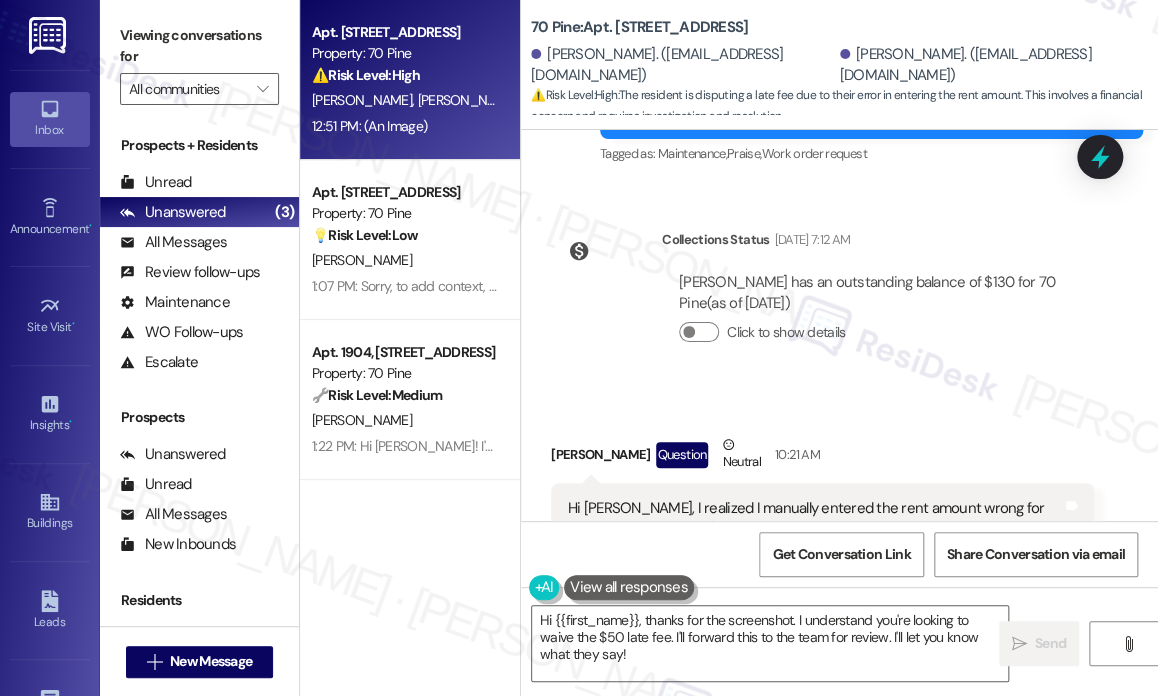 scroll, scrollTop: 9731, scrollLeft: 0, axis: vertical 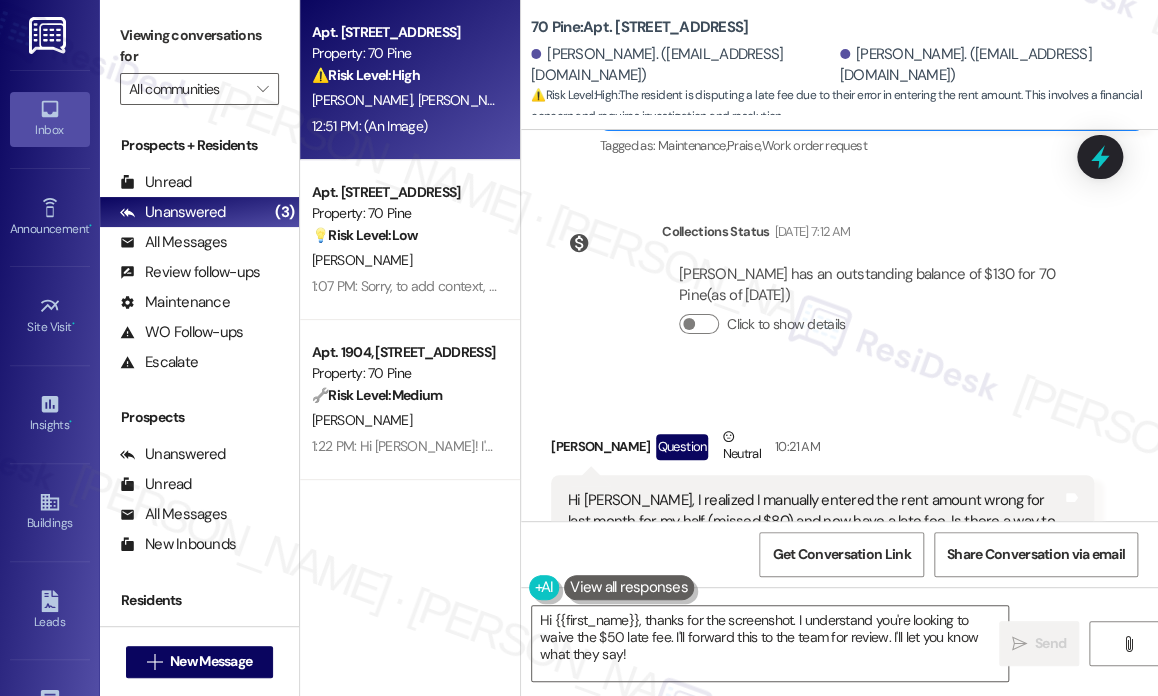 click on "Hi [PERSON_NAME], I realized I manually entered the rent amount wrong for last month for my half (missed $80) and now have a late fee. Is there a way to waive that $50 fee?" at bounding box center [815, 522] 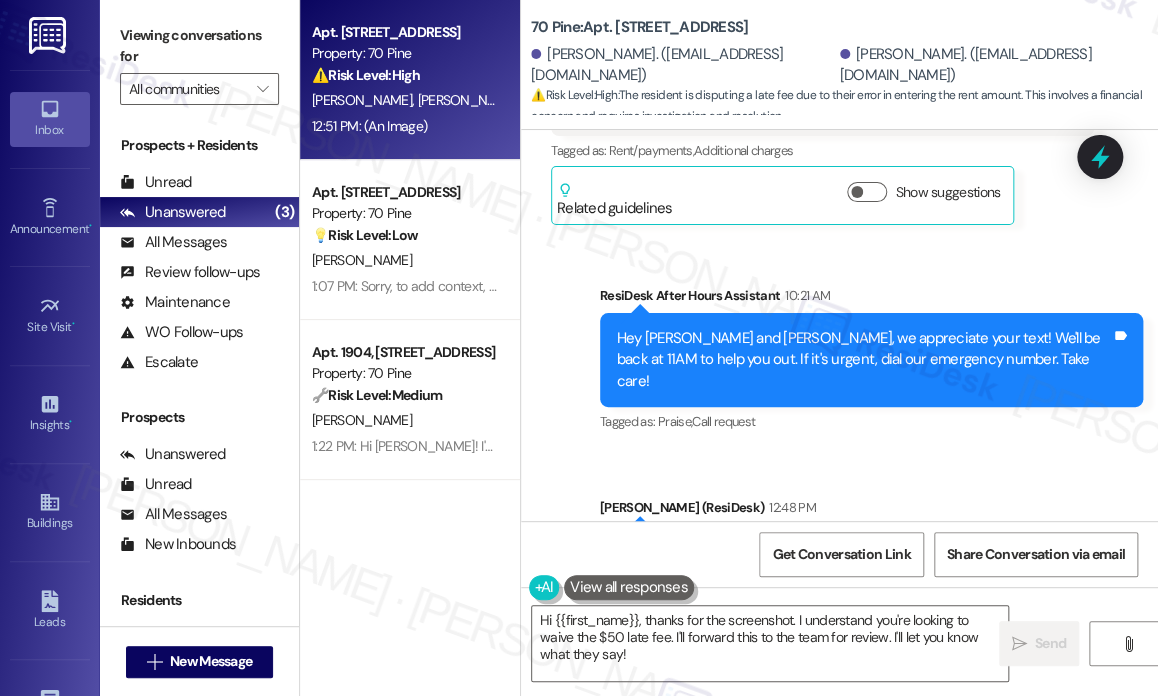scroll, scrollTop: 10131, scrollLeft: 0, axis: vertical 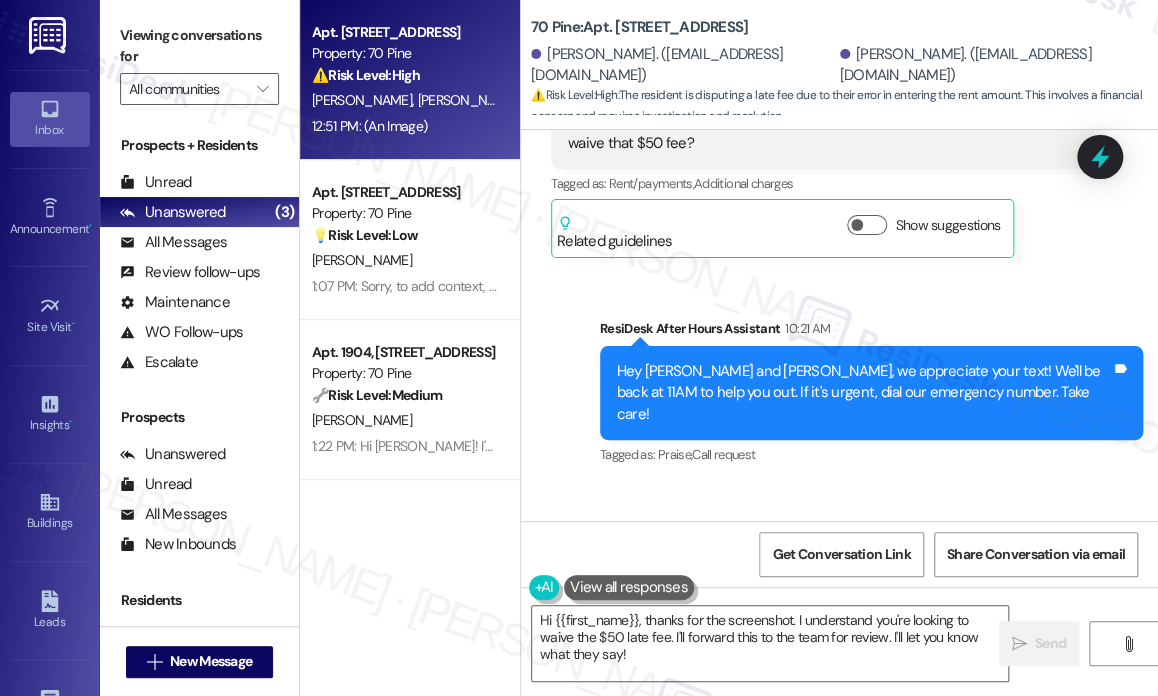 click on "Hi [PERSON_NAME], thank you for letting me know about the rent payment issue. I’ll check in with the site team regarding your request to waive the $50 fee. In the meantime, could you please share a screenshot of your payment history or portal confirmation? This will help the team review your request more quickly." at bounding box center [864, 626] 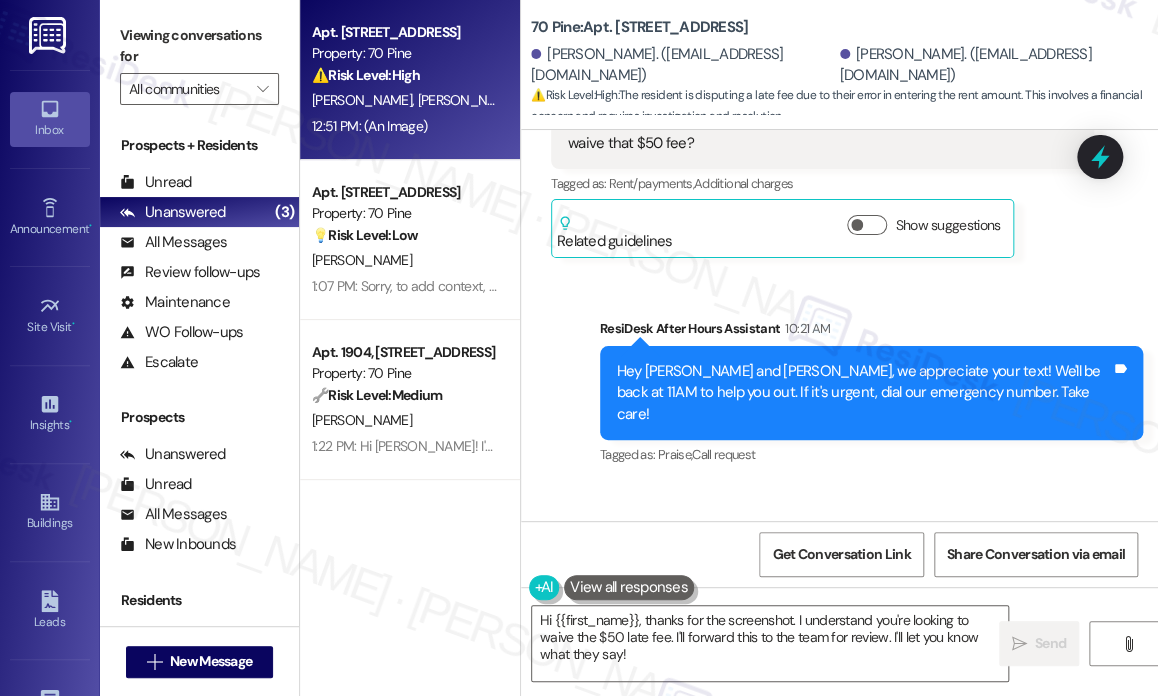 click on "Hi [PERSON_NAME], thank you for letting me know about the rent payment issue. I’ll check in with the site team regarding your request to waive the $50 fee. In the meantime, could you please share a screenshot of your payment history or portal confirmation? This will help the team review your request more quickly." at bounding box center [864, 626] 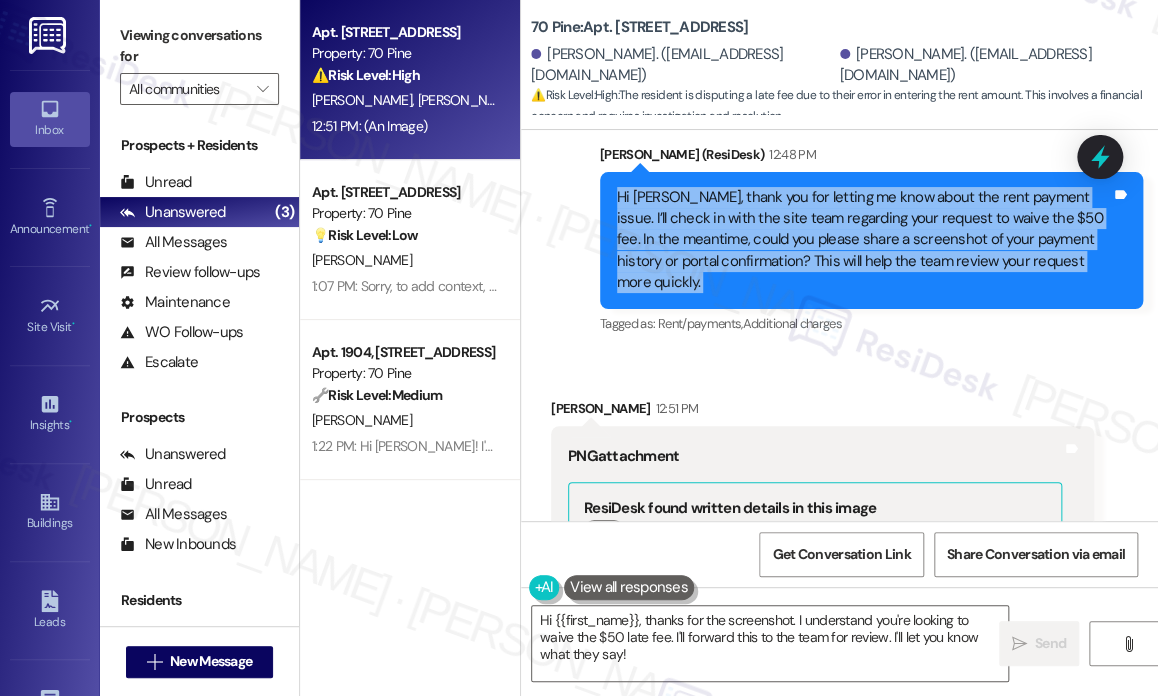 scroll, scrollTop: 10731, scrollLeft: 0, axis: vertical 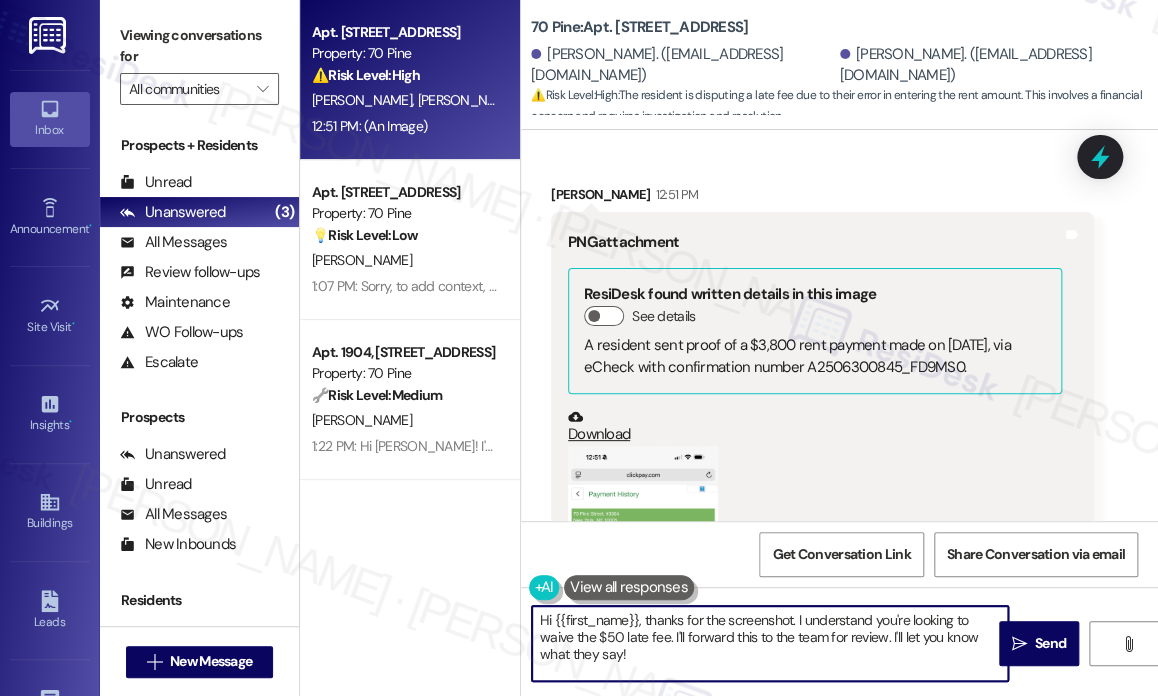 click on "Hi {{first_name}}, thanks for the screenshot. I understand you're looking to waive the $50 late fee. I'll forward this to the team for review. I'll let you know what they say!" at bounding box center [770, 643] 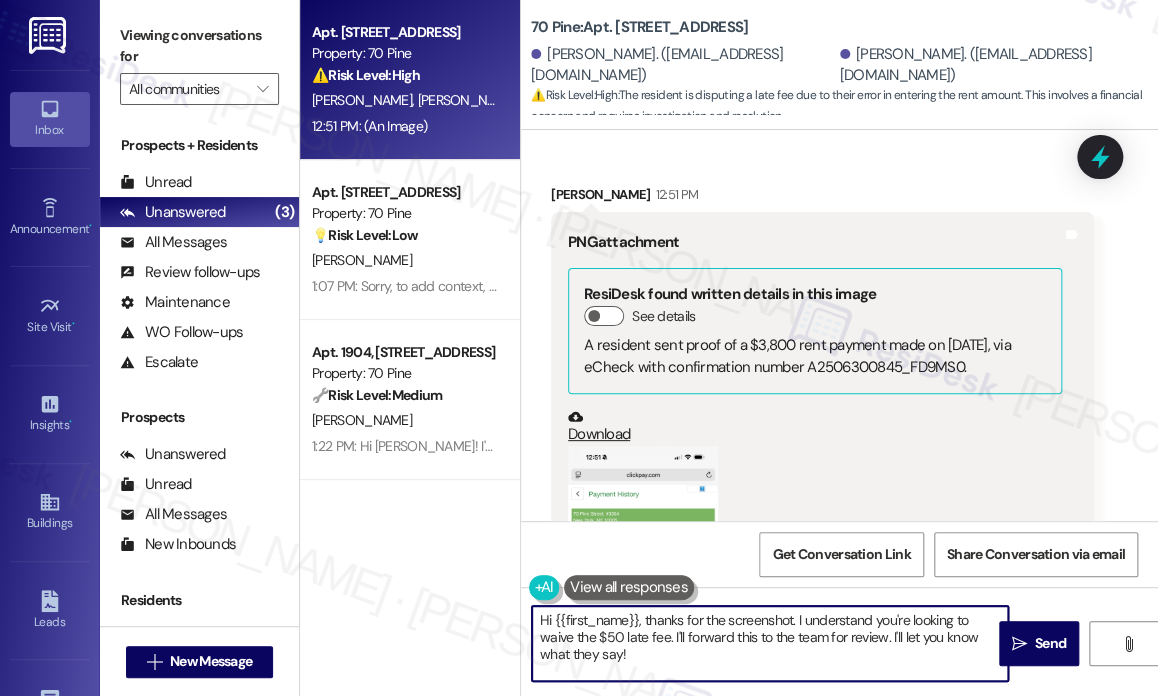 drag, startPoint x: 648, startPoint y: 627, endPoint x: 409, endPoint y: 617, distance: 239.2091 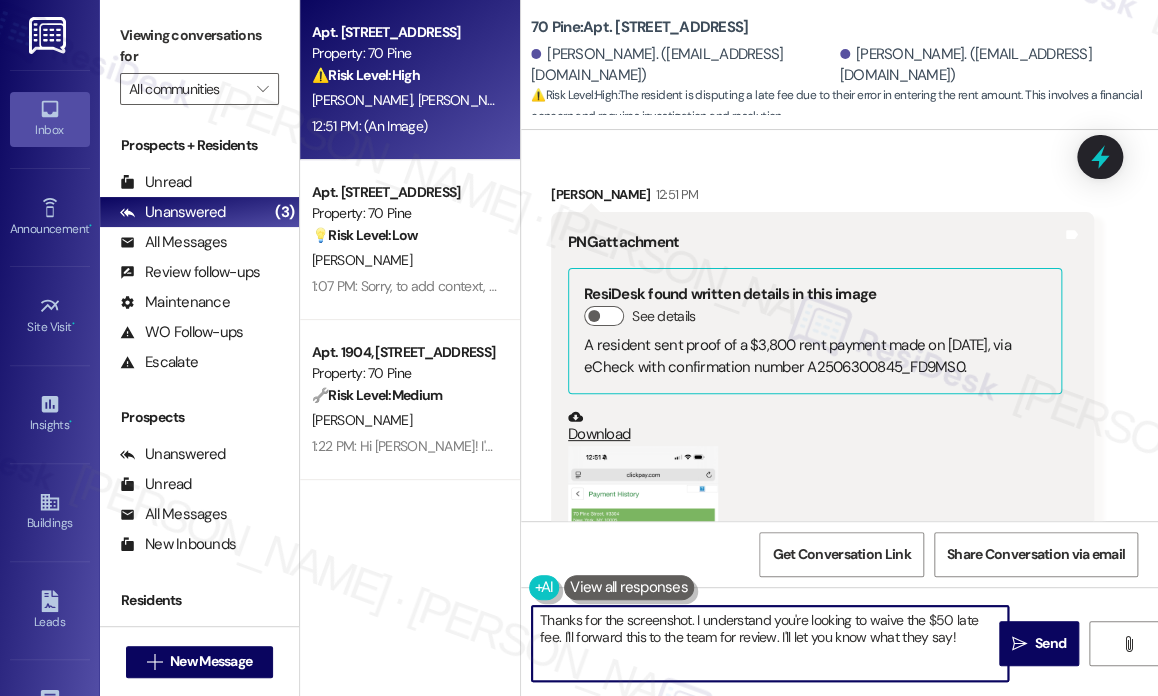 drag, startPoint x: 534, startPoint y: 638, endPoint x: 691, endPoint y: 612, distance: 159.1383 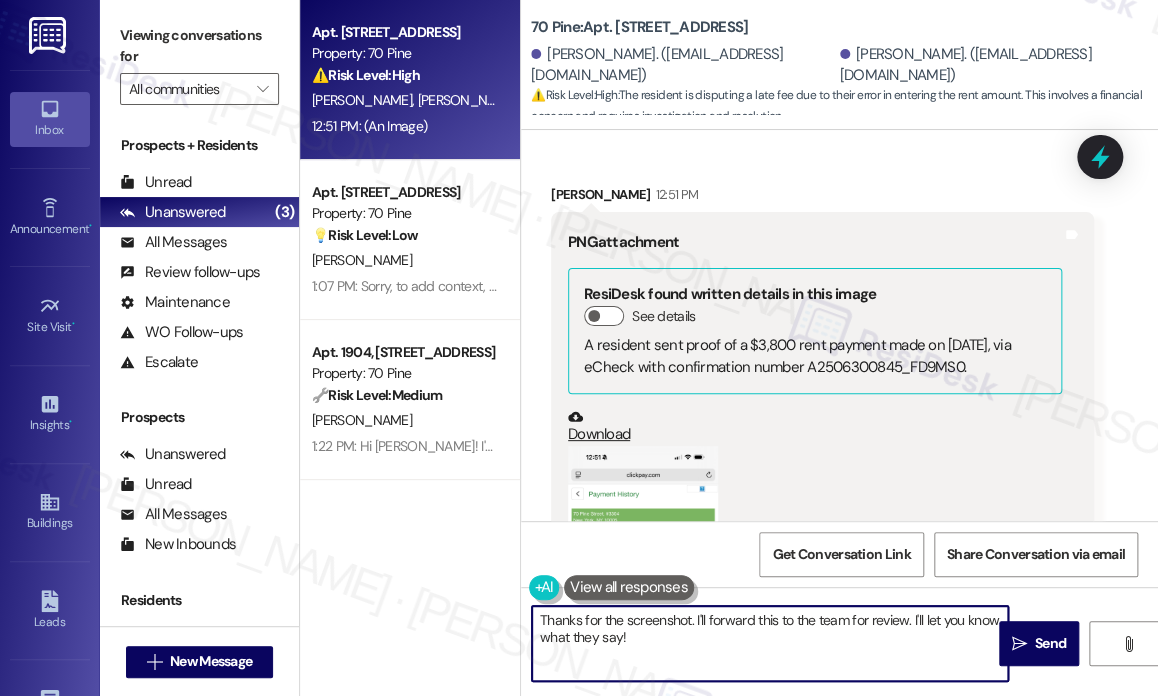 drag, startPoint x: 707, startPoint y: 649, endPoint x: 920, endPoint y: 621, distance: 214.83249 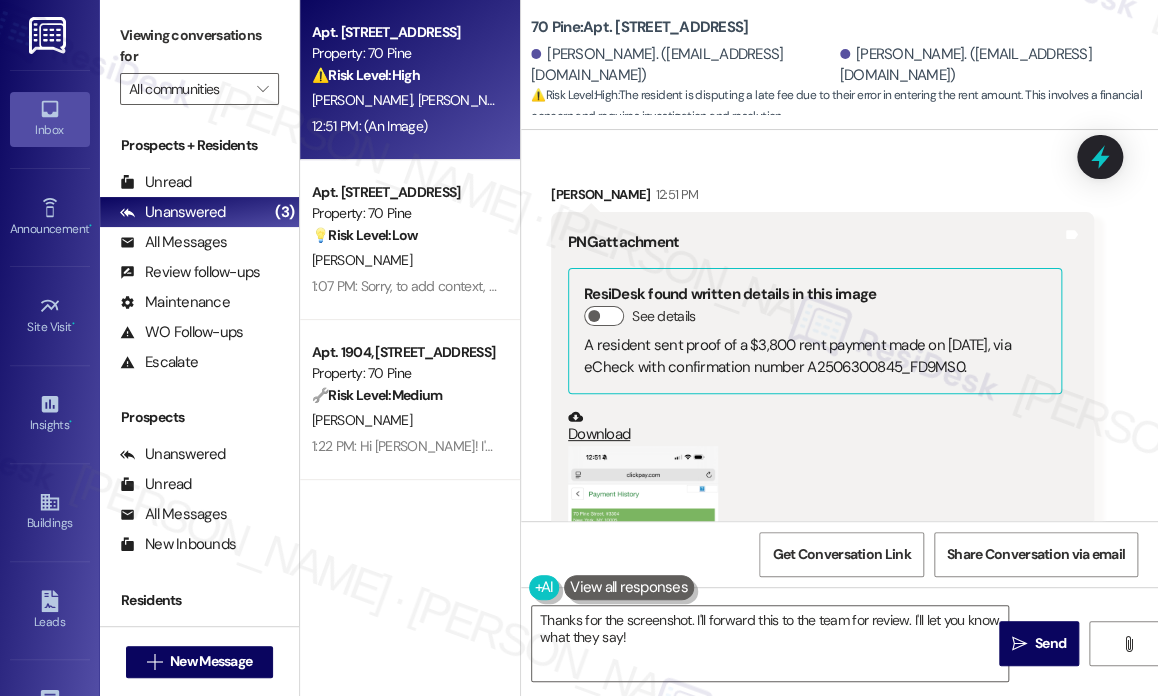 click on "(Click to zoom)" at bounding box center [815, 623] 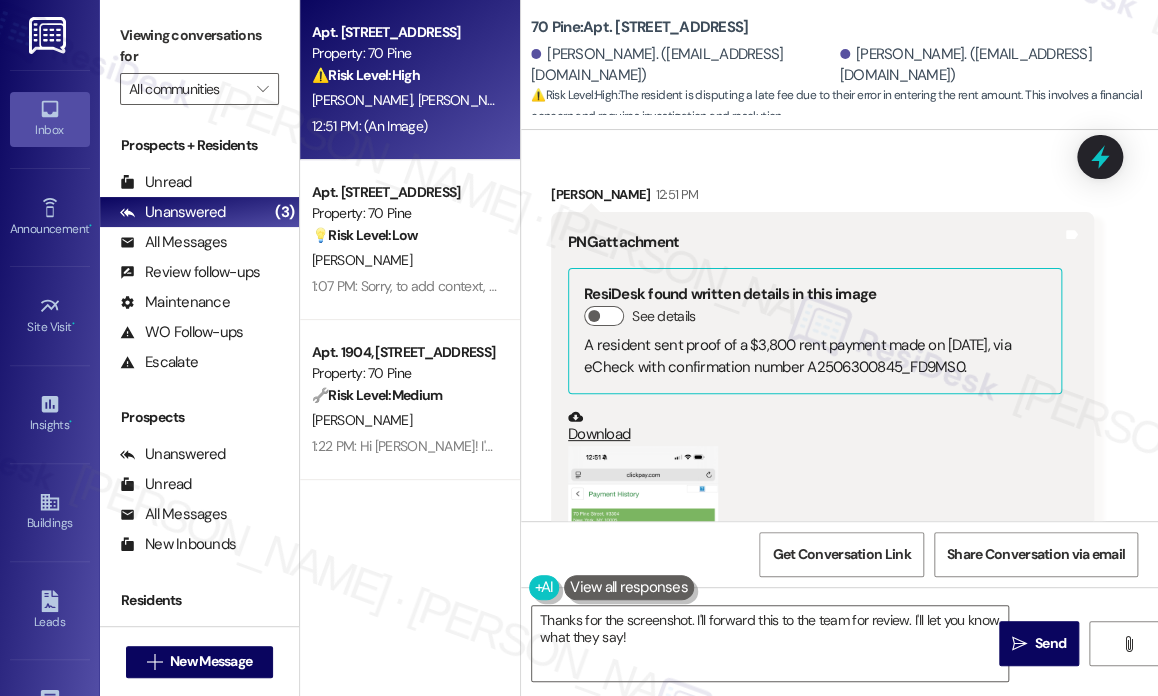click on "Received via SMS [PERSON_NAME] 12:51 PM PNG  attachment ResiDesk found written details in this image   See details A resident sent proof of a $3,800 rent payment made on [DATE], via eCheck with confirmation number A2506300845_FD9MS0.
Download   (Click to zoom) Tags and notes  Related guidelines Show suggestions" at bounding box center [822, 529] 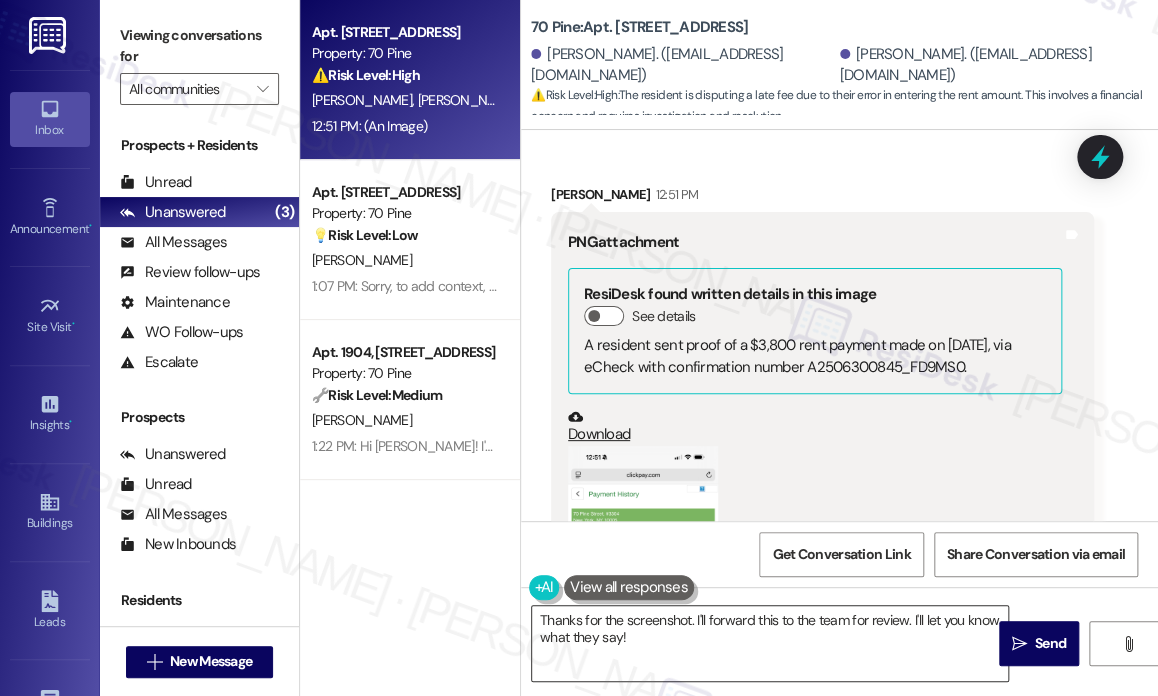 click on "Thanks for the screenshot. I'll forward this to the team for review. I'll let you know what they say!" at bounding box center [770, 643] 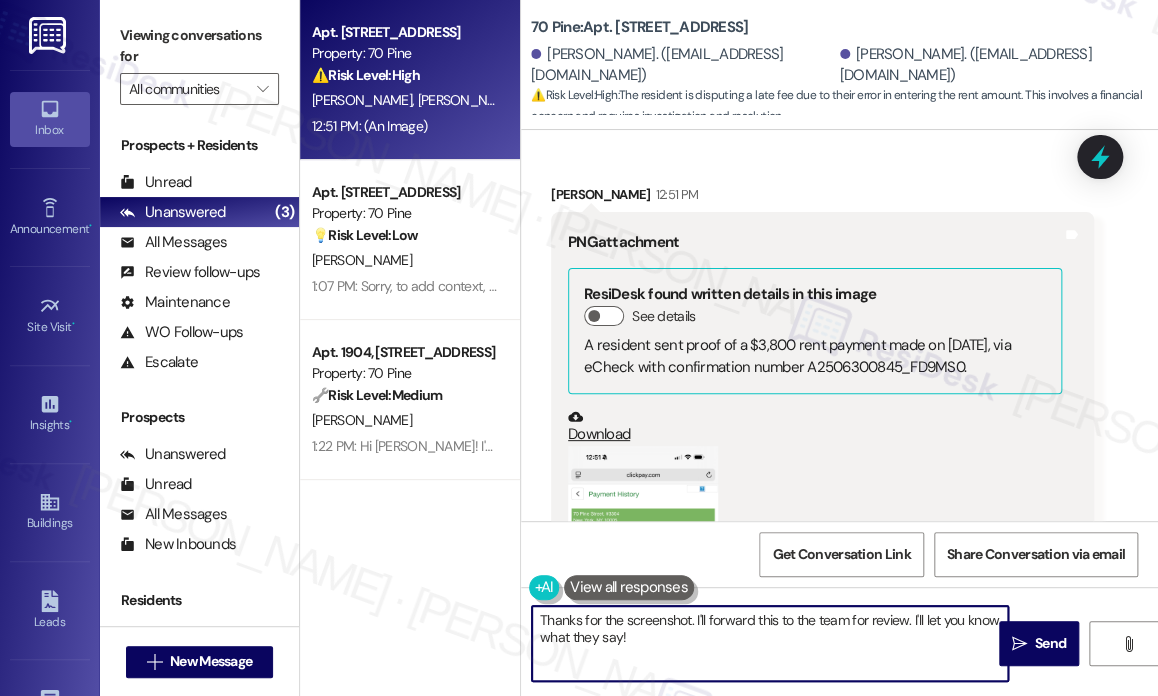 click on "Thanks for the screenshot. I'll forward this to the team for review. I'll let you know what they say!" at bounding box center (770, 643) 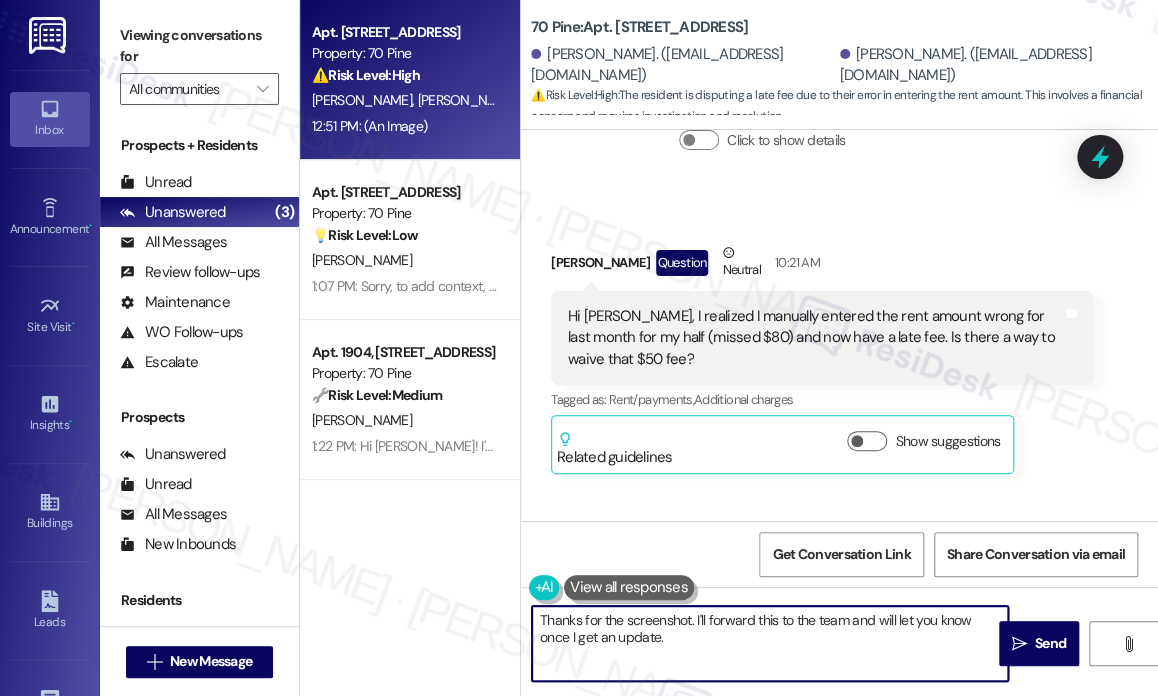 scroll, scrollTop: 9631, scrollLeft: 0, axis: vertical 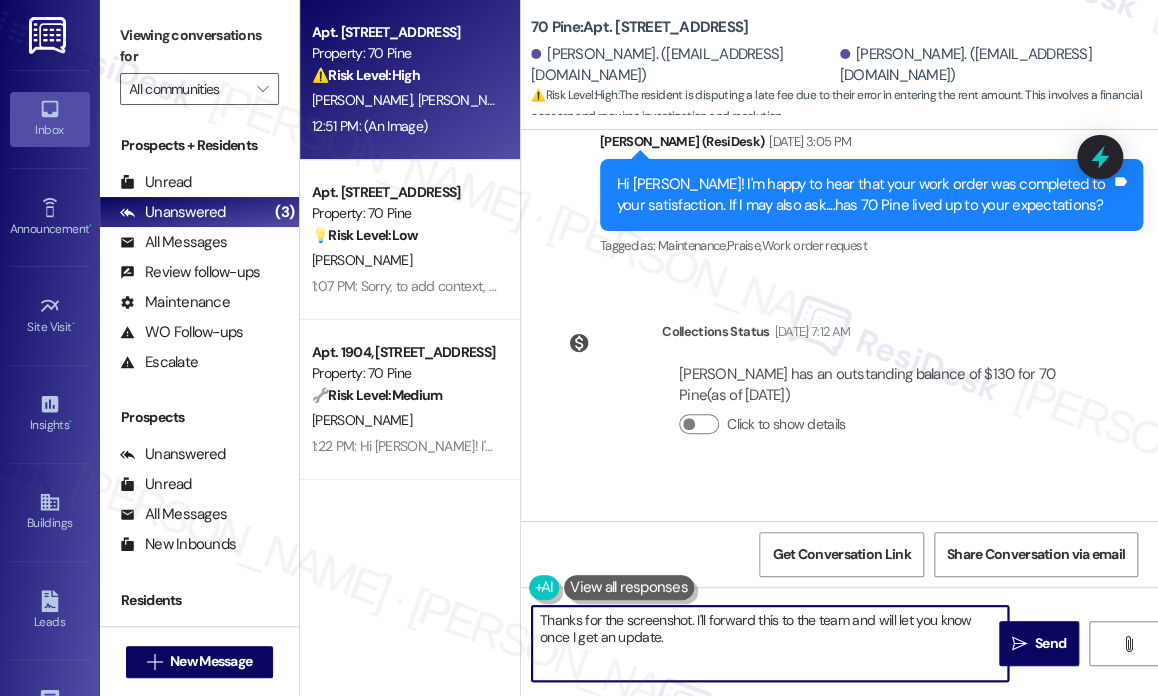 type on "Thanks for the screenshot. I'll forward this to the team and will let you know once I get an update." 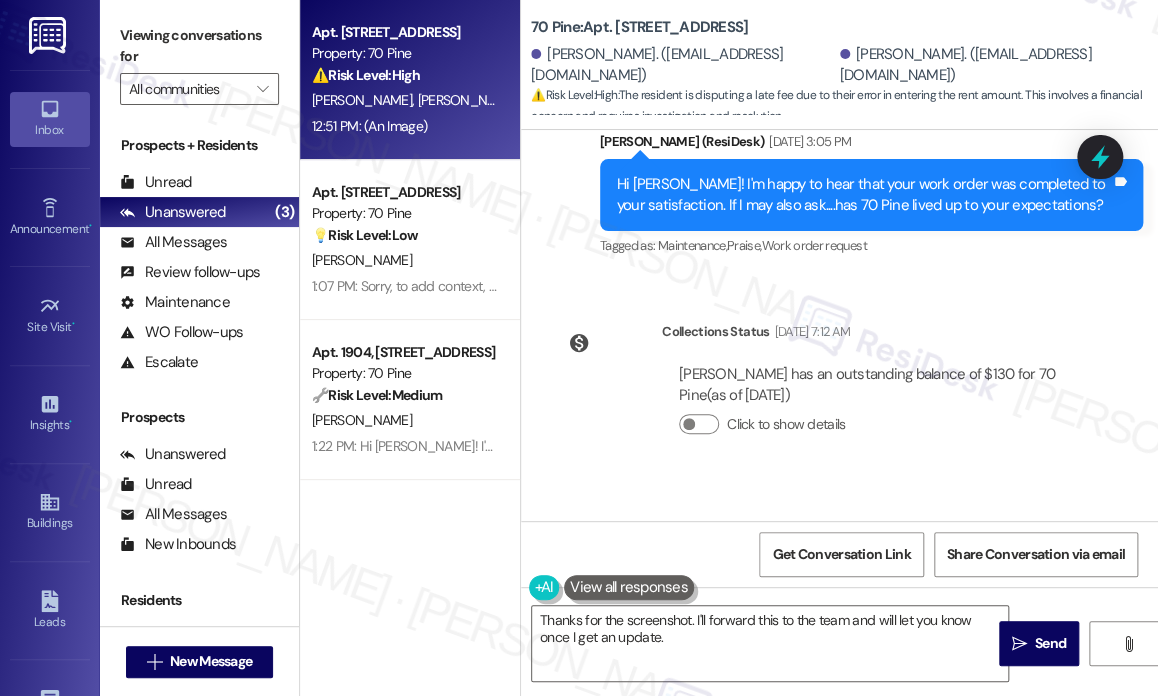 drag, startPoint x: 624, startPoint y: 274, endPoint x: 844, endPoint y: 324, distance: 225.61029 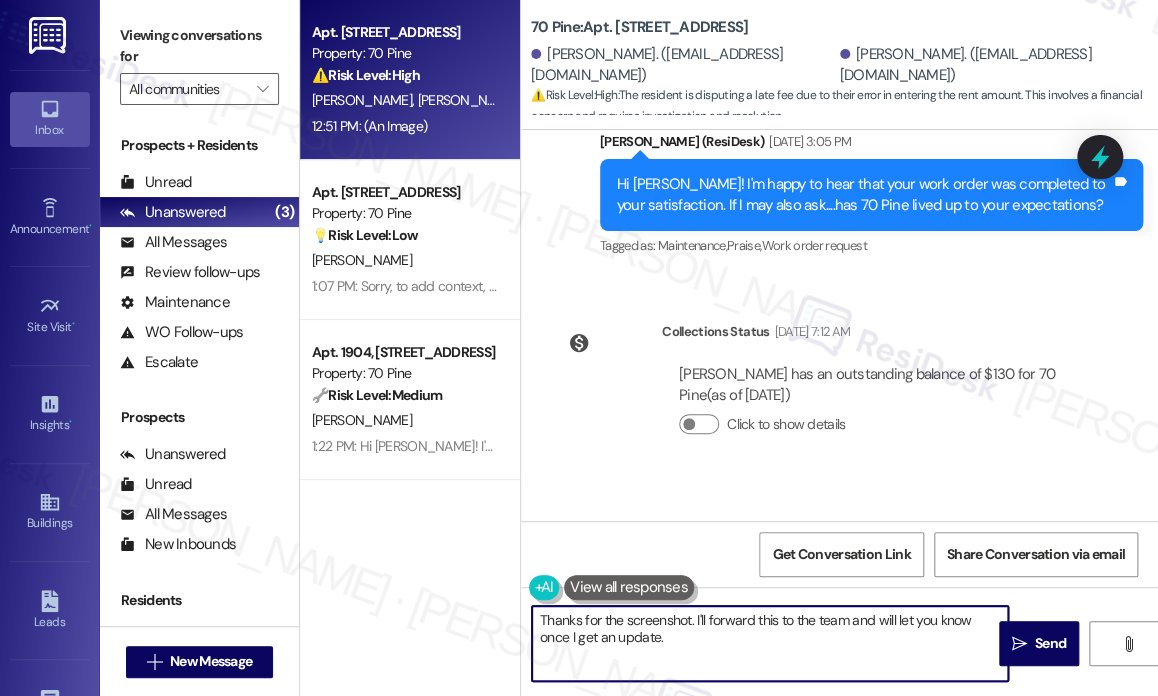 click on "Thanks for the screenshot. I'll forward this to the team and will let you know once I get an update." at bounding box center [770, 643] 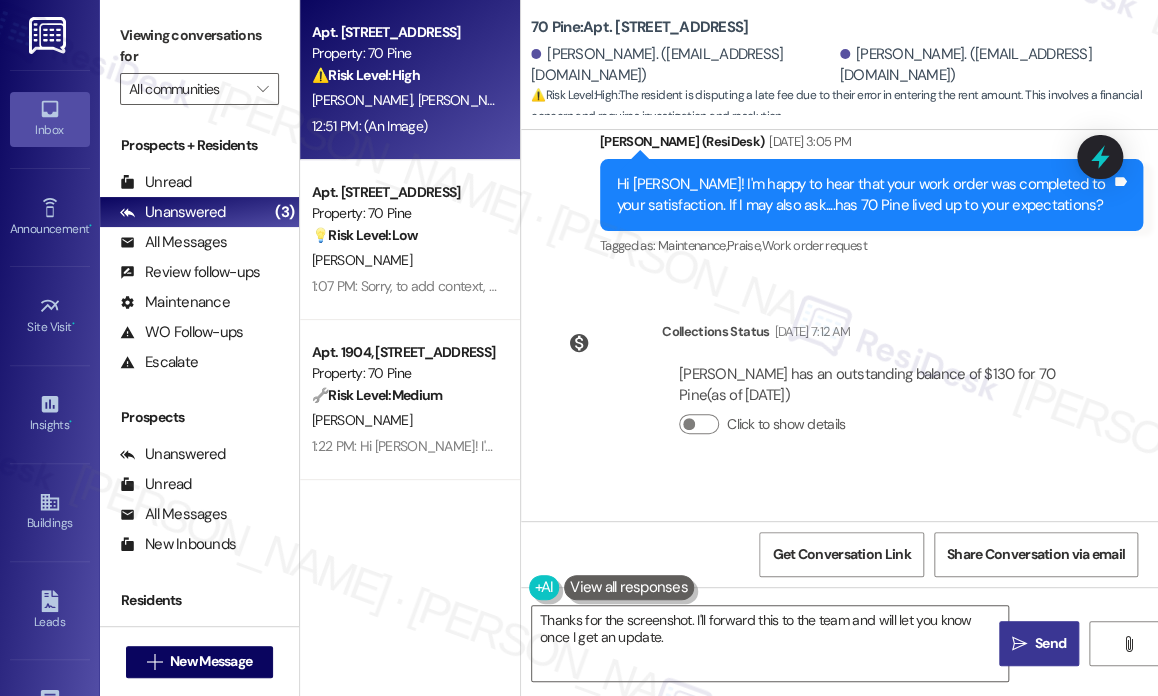 click on " Send" at bounding box center (1039, 643) 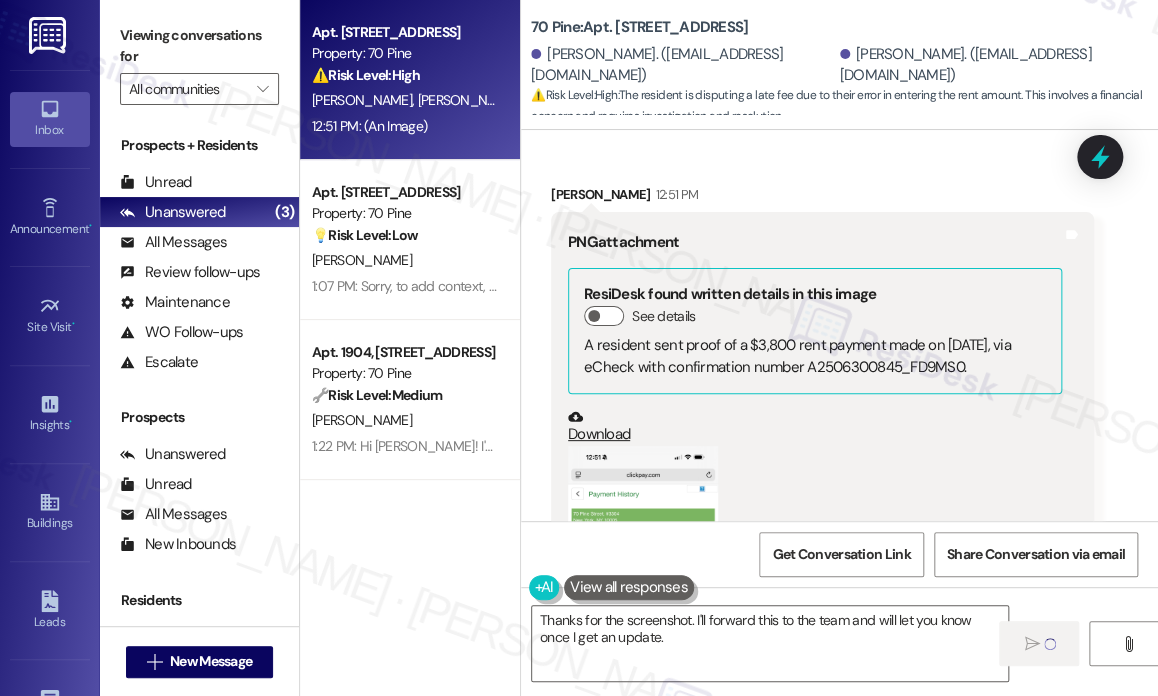 type 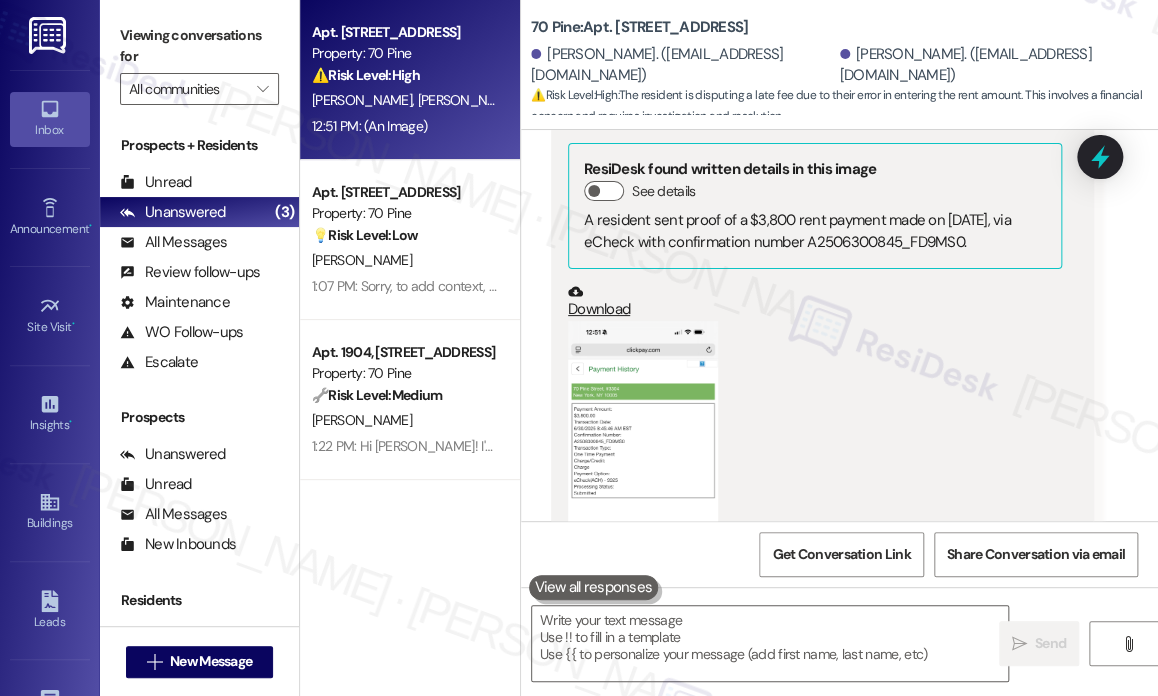 scroll, scrollTop: 10892, scrollLeft: 0, axis: vertical 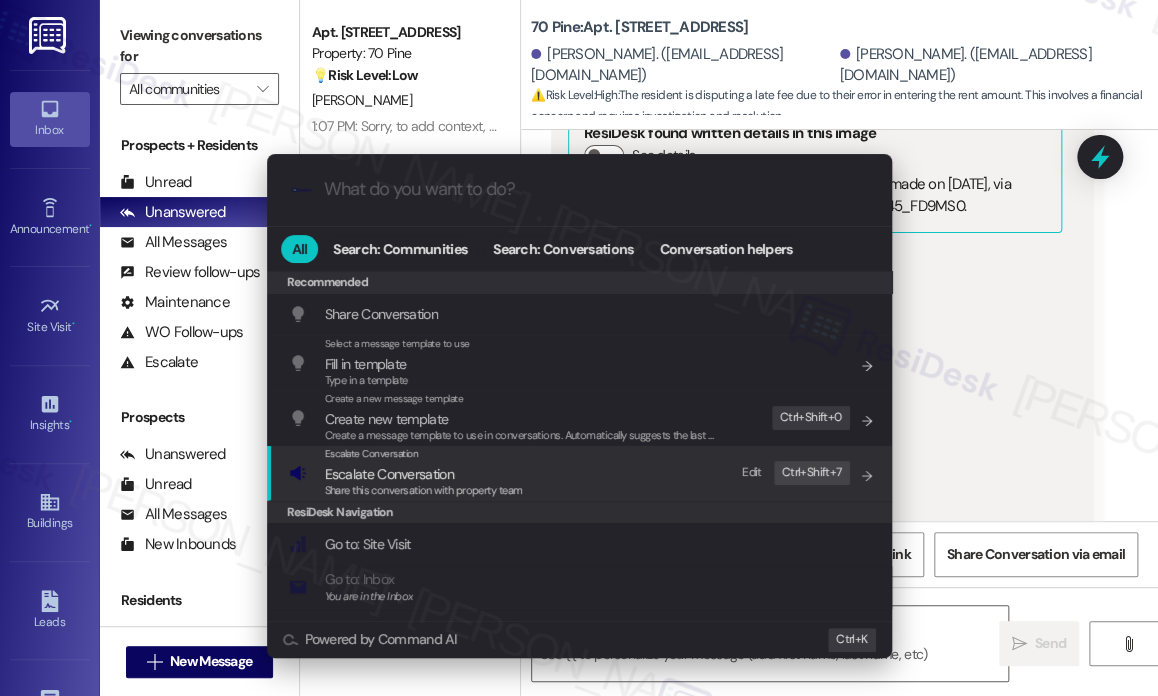 click on "Escalate Conversation" at bounding box center [424, 454] 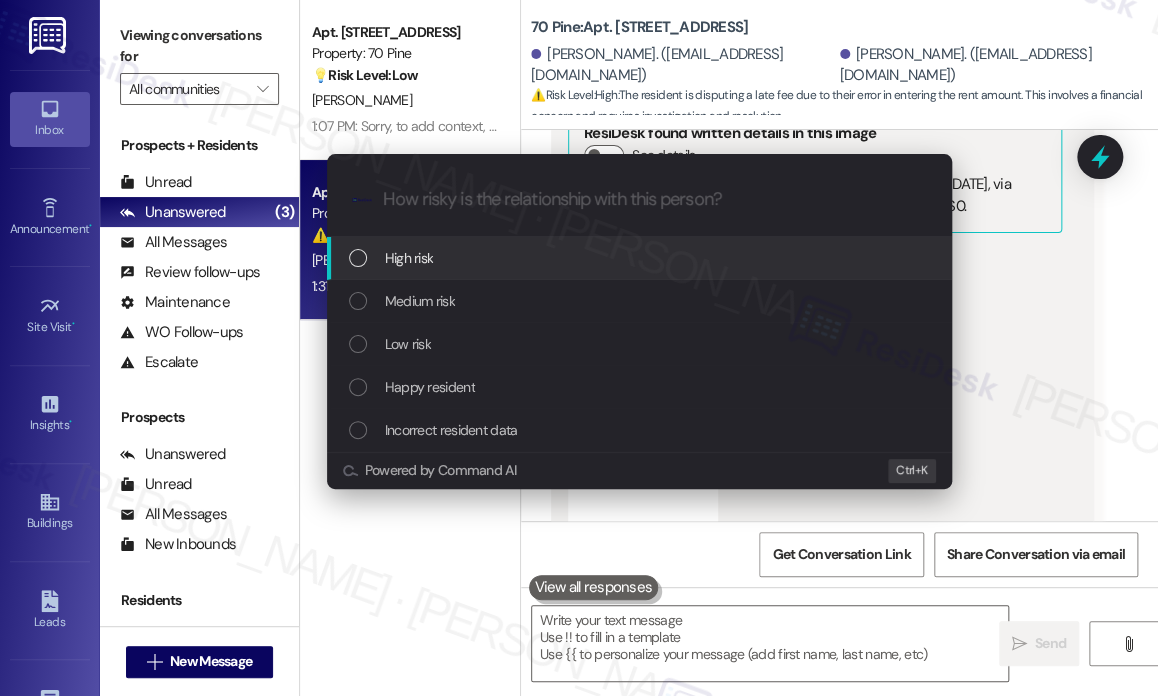 click on "Escalate Conversation How risky is the relationship with this person? Topics (e.g. broken fridge, delayed service) Any messages to highlight in the email? .cls-1{fill:#0a055f;}.cls-2{fill:#0cc4c4;} resideskLogoBlueOrange High risk Medium risk Low risk Happy resident Incorrect resident data Powered by Command AI Ctrl+ K" at bounding box center [579, 348] 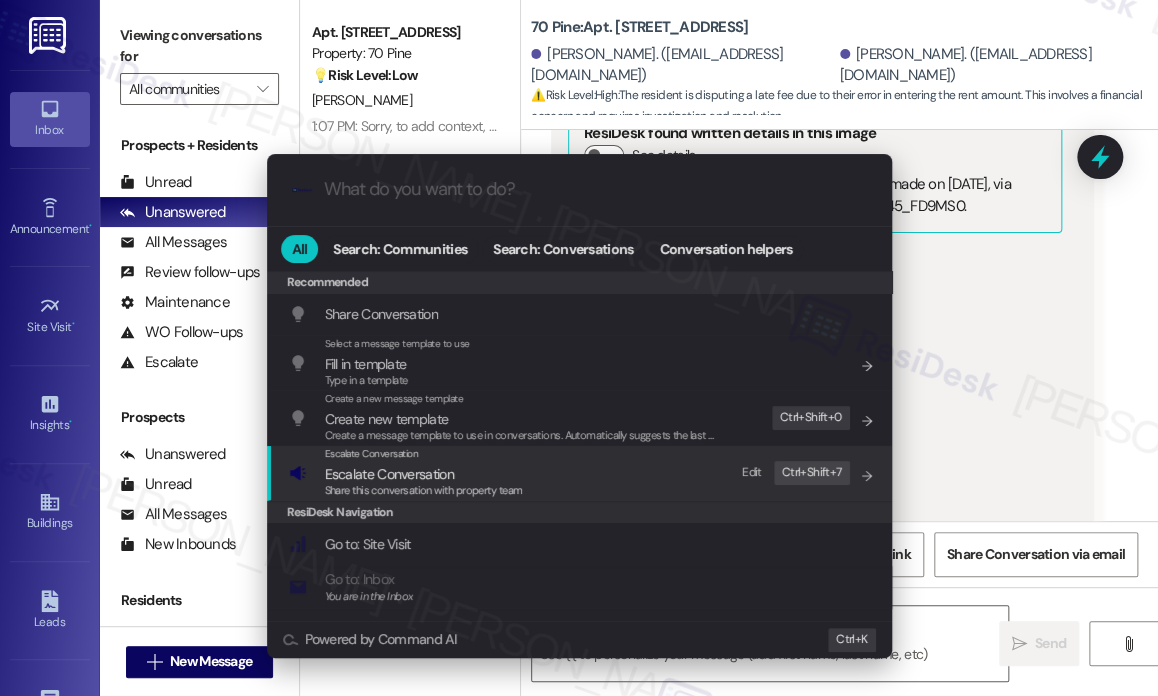 click on "Escalate Conversation" at bounding box center (424, 474) 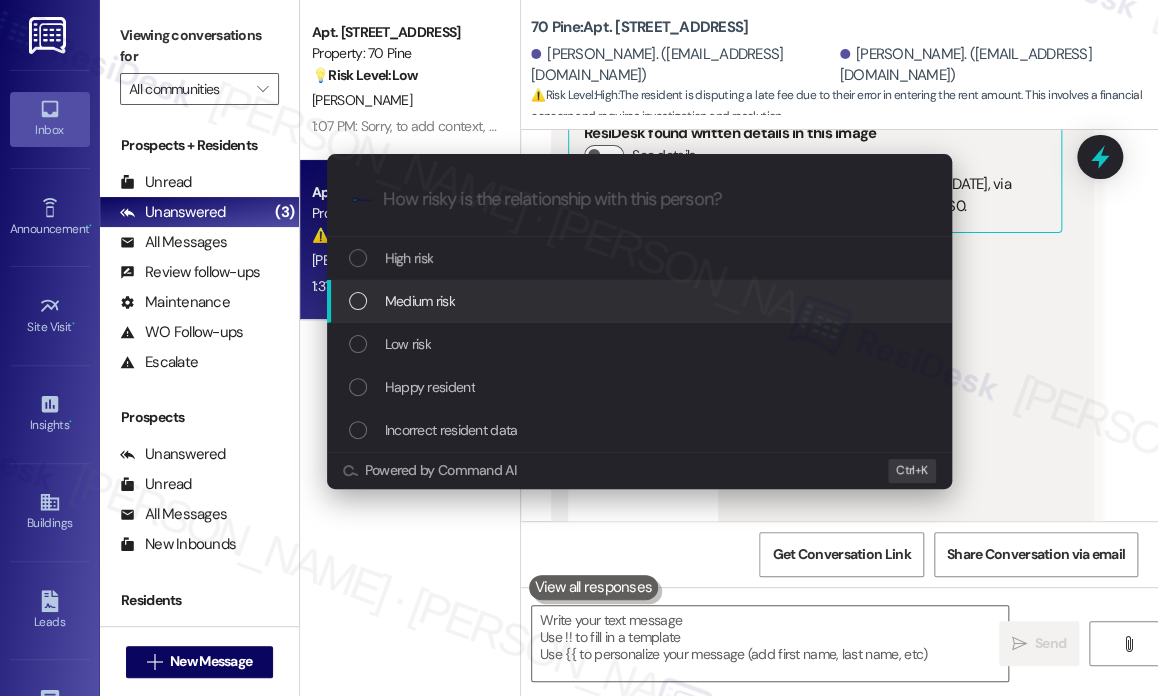 click on "Medium risk" at bounding box center [641, 301] 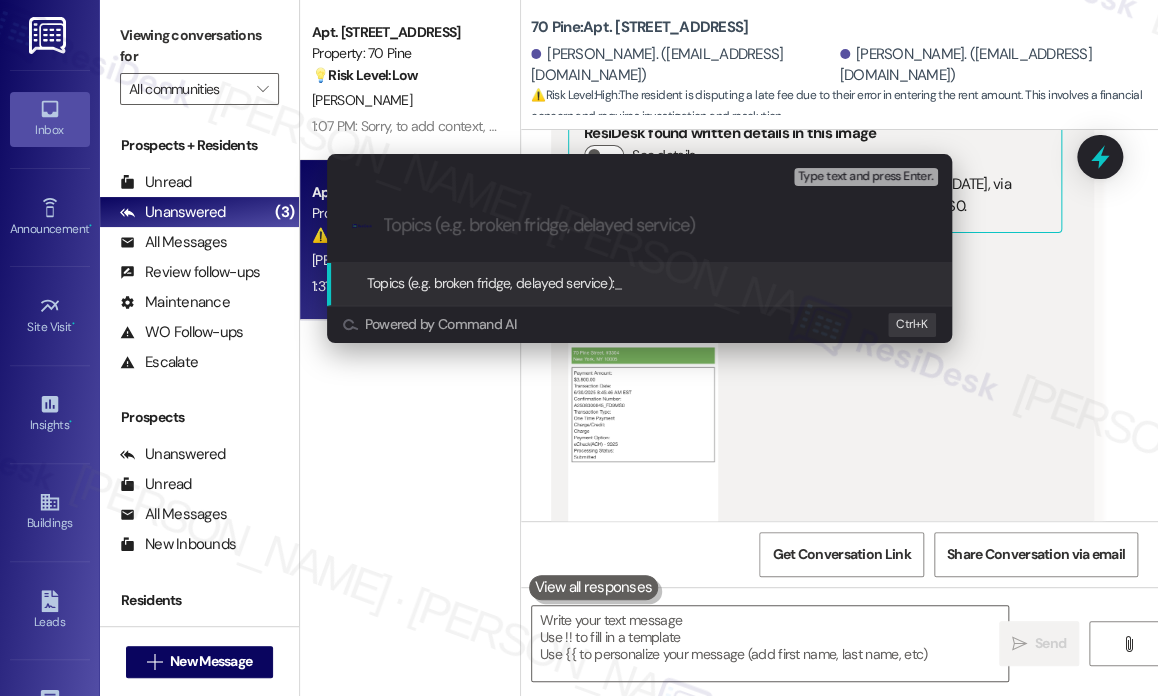 paste on "Request to Review Late Fee Due to Rent Payment Error" 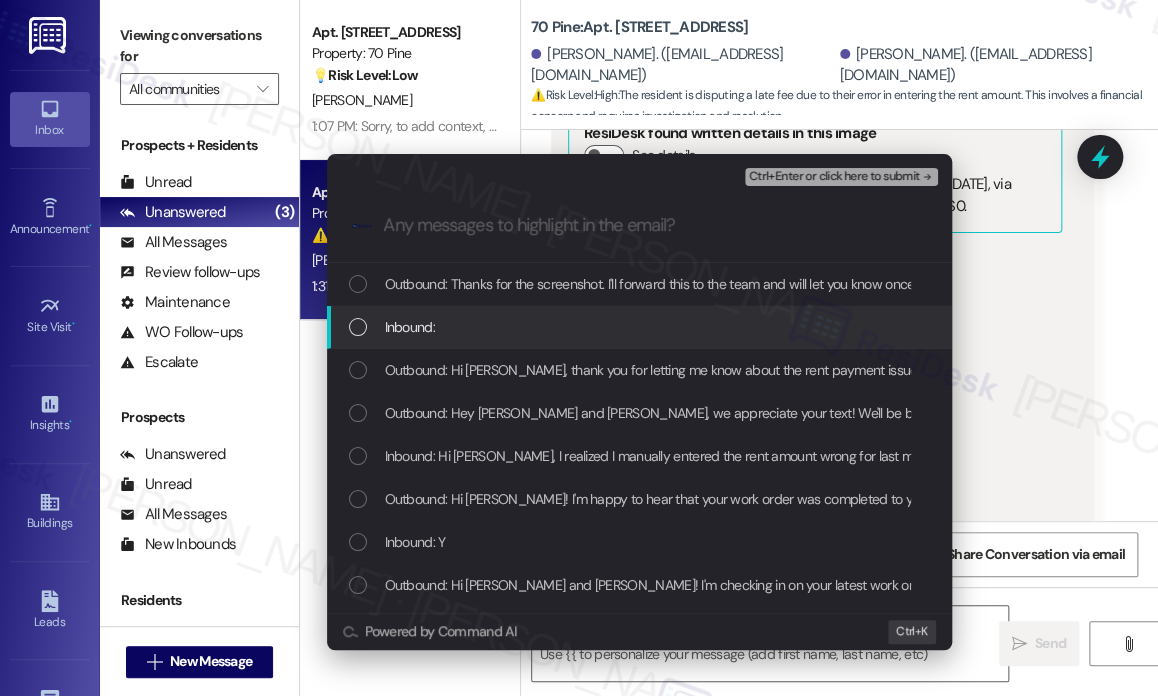 click on "Inbound:" at bounding box center (639, 327) 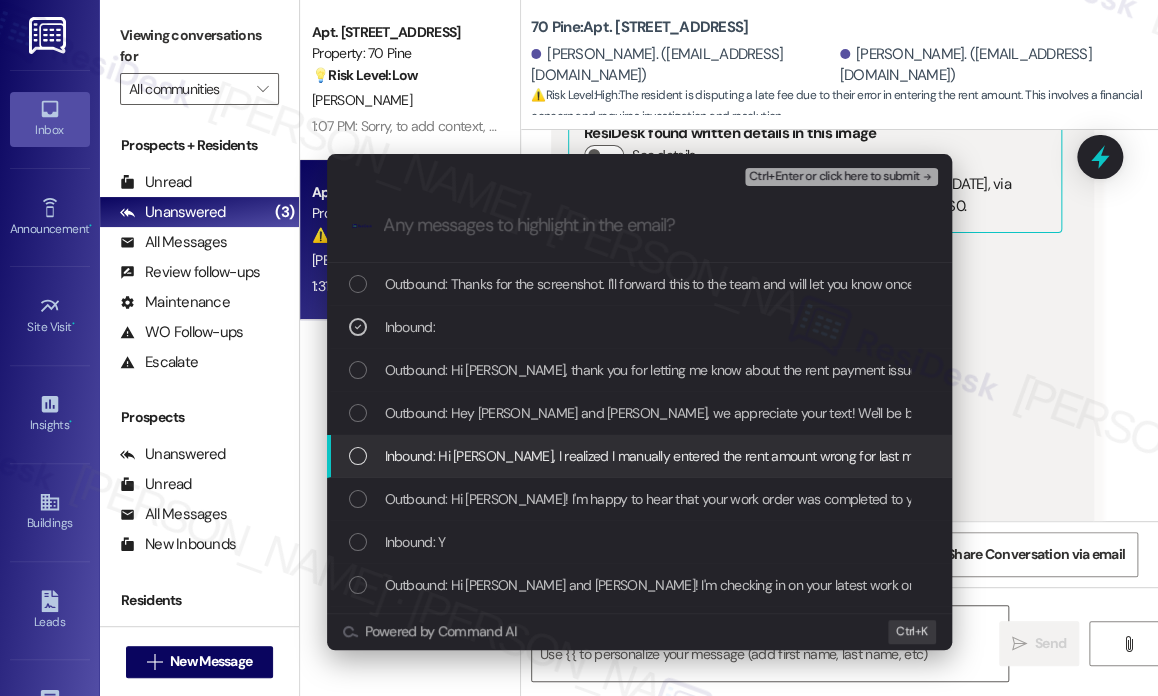 click on "Inbound: Hi [PERSON_NAME], I realized I manually entered the rent amount wrong for last month for my half (missed $80) and now have a late fee. Is there a way to waive that $50 fee?" at bounding box center [918, 456] 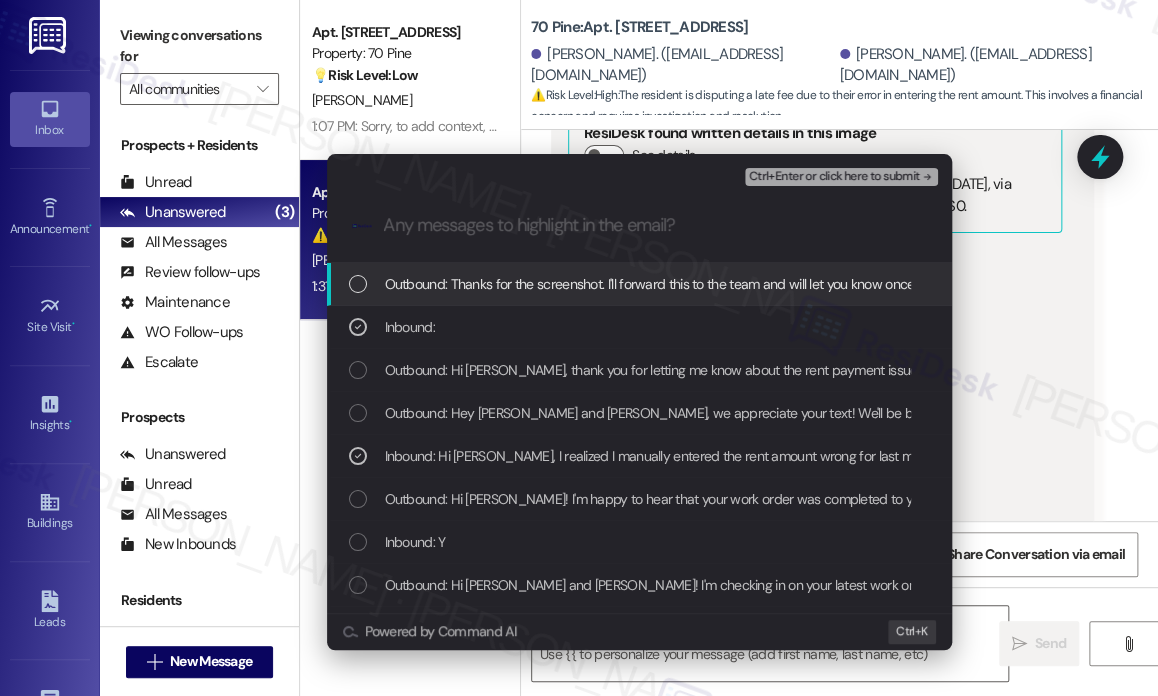 click on "Escalate Conversation Medium risk Request to Review Late Fee Due to Rent Payment Error Inbound: , Inbound: Hi [PERSON_NAME], I realized I manually entered the rent amount wrong for last month for my half (missed $80) and now have a late fee. Is there a way to waive that $50 fee? Ctrl+Enter or click here to submit .cls-1{fill:#0a055f;}.cls-2{fill:#0cc4c4;} resideskLogoBlueOrange Outbound: Thanks for the screenshot. I'll forward this to the team and will let you know once I get an update. Inbound:  Outbound: Hi [PERSON_NAME], thank you for letting me know about the rent payment issue. I’ll check in with the site team regarding your request to waive the $50 fee. In the meantime, could you please share a screenshot of your payment history or portal confirmation? This will help the team review your request more quickly. Outbound: Hey [PERSON_NAME] and [PERSON_NAME], we appreciate your text! We'll be back at 11AM to help you out. If it's urgent, dial our emergency number. Take care! Inbound: Y Outbound: Closed request: The freezer is iced over  K" at bounding box center (579, 348) 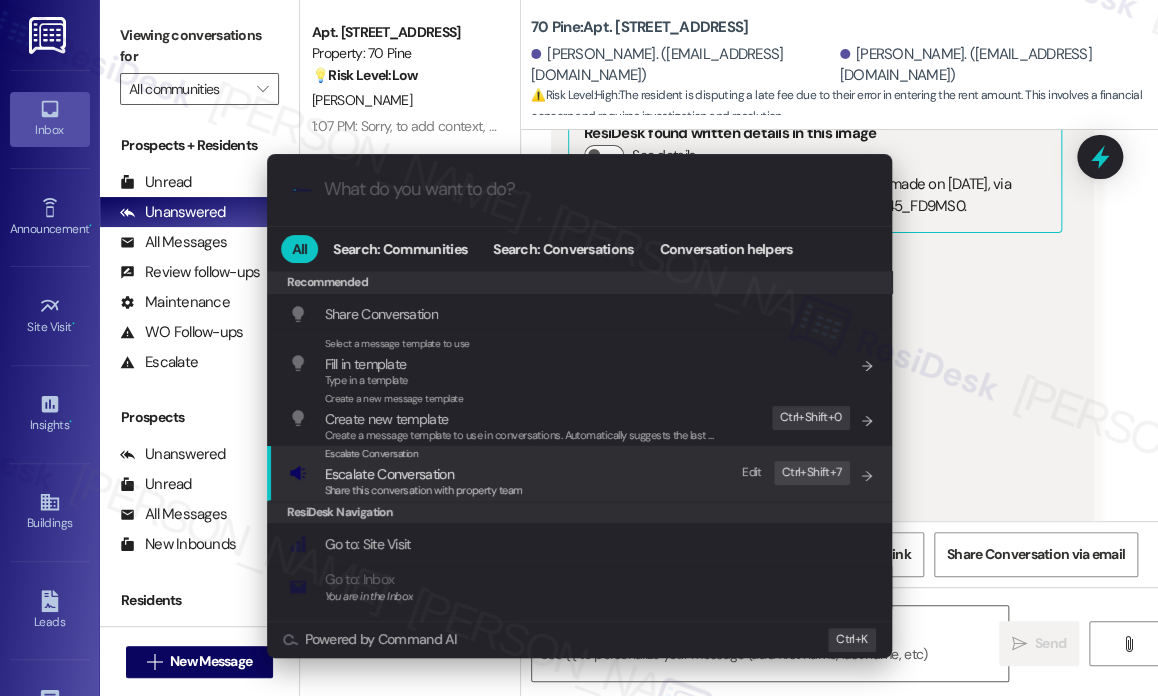 click on "ResiDesk Navigation" at bounding box center (579, 512) 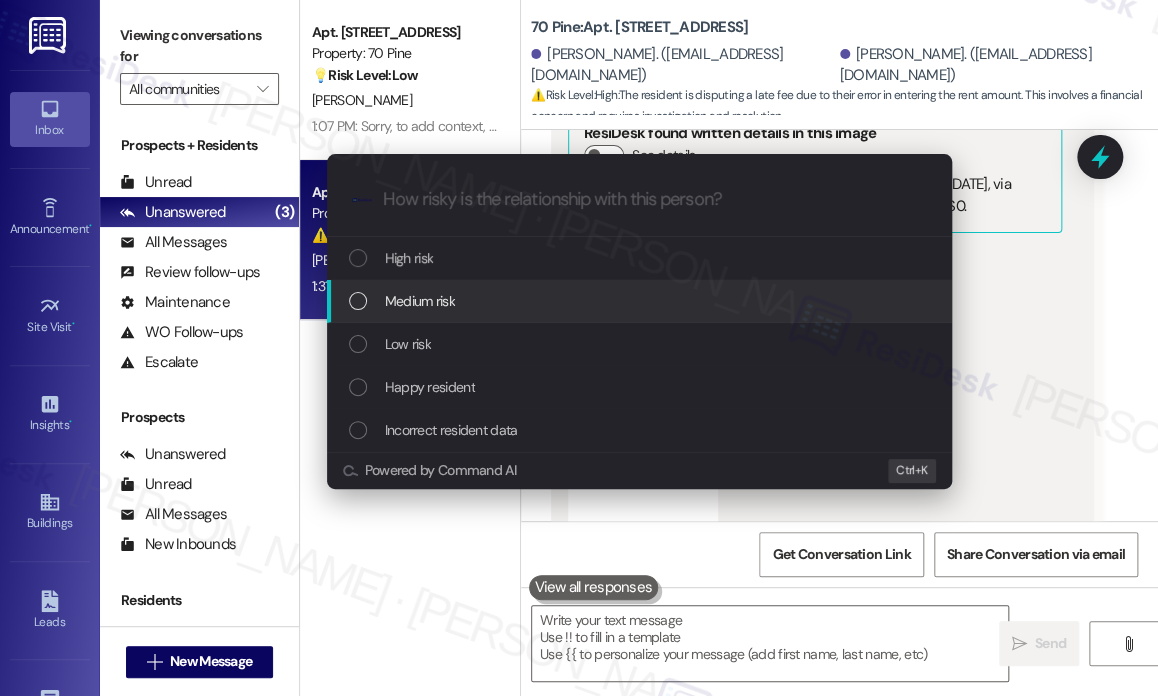 click on "Medium risk" at bounding box center [641, 301] 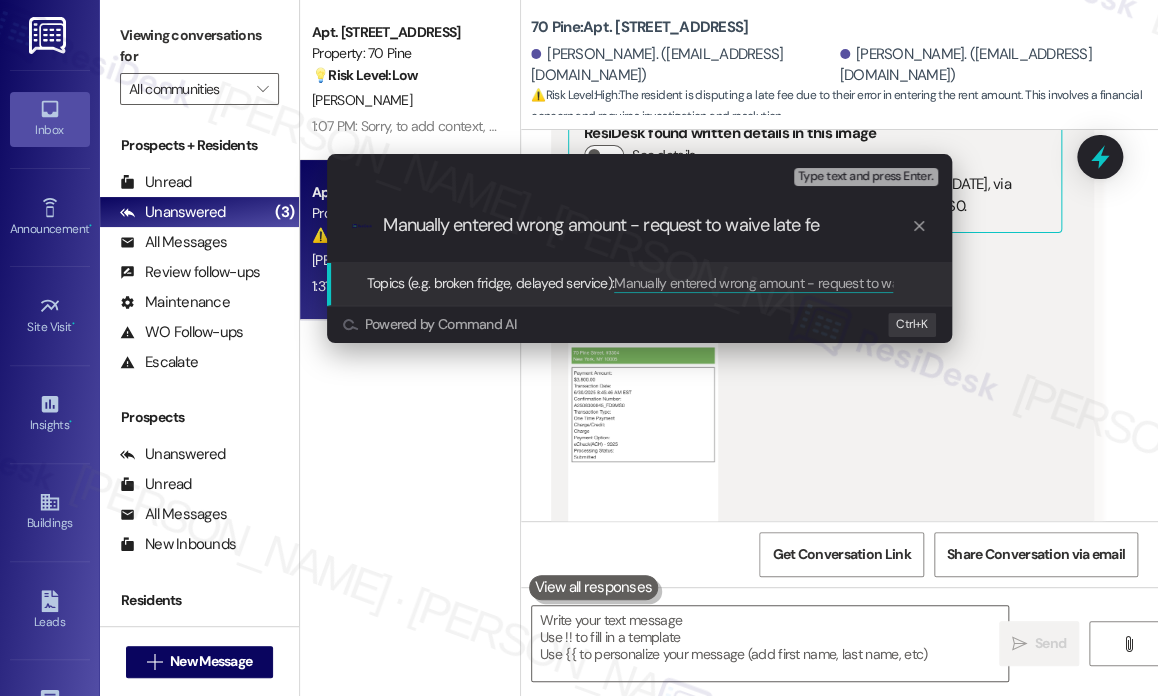 type on "Manually entered wrong amount - request to waive late fee" 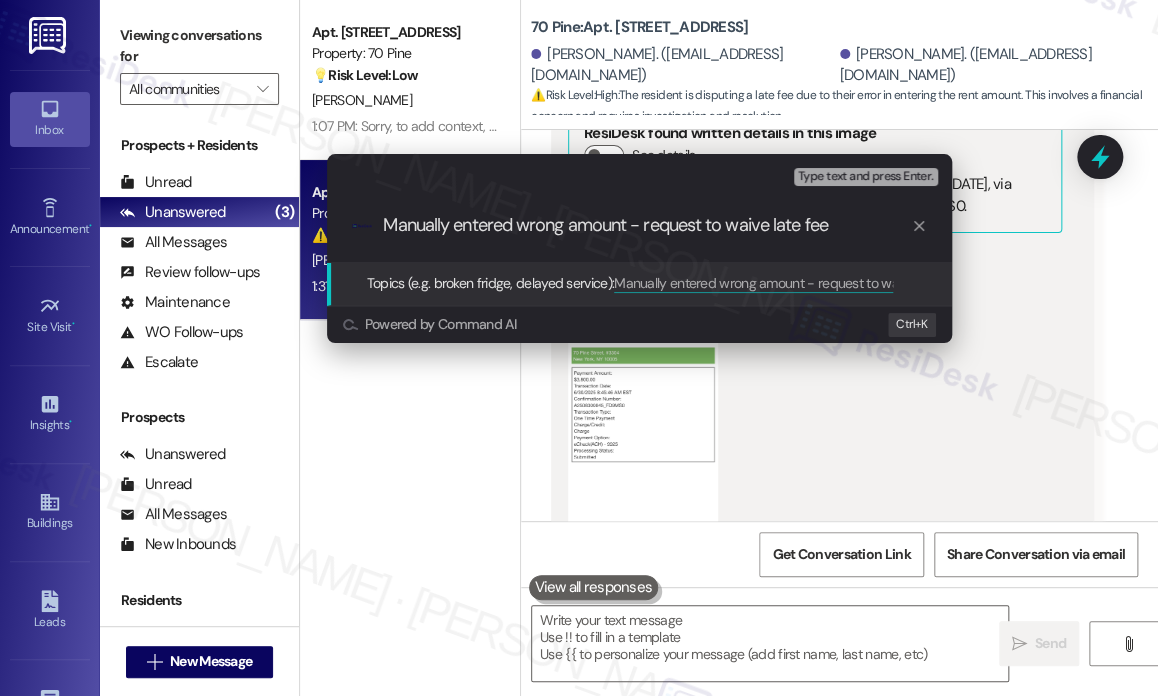 type 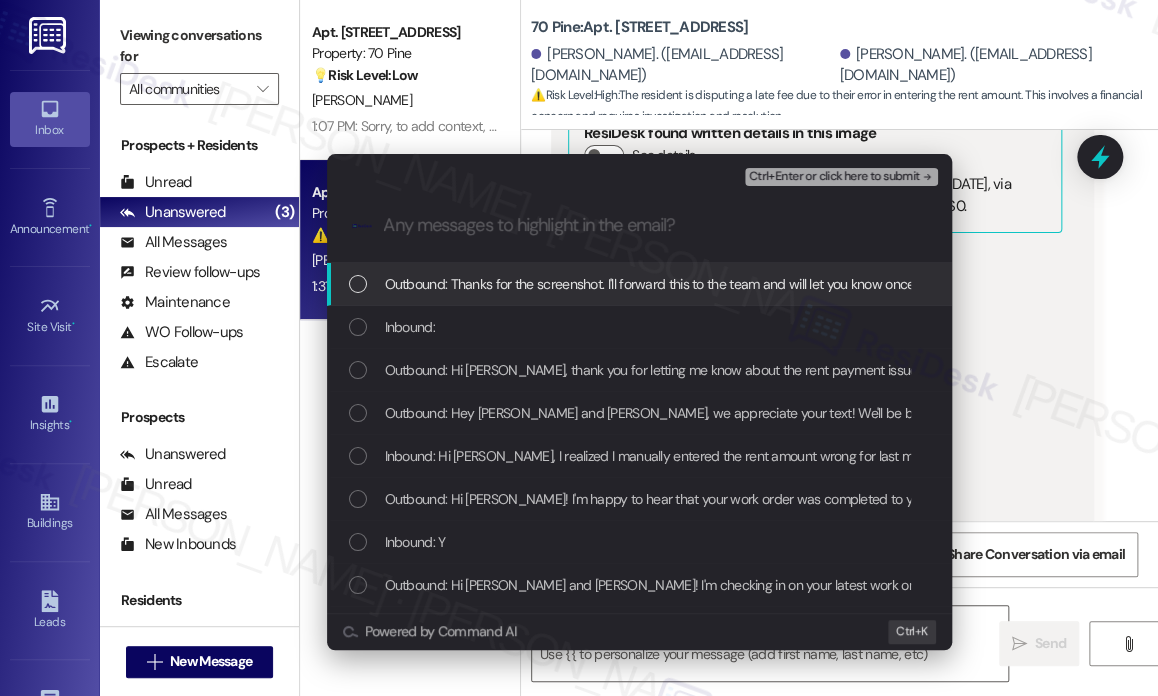 click on ".cls-1{fill:#0a055f;}.cls-2{fill:#0cc4c4;} resideskLogoBlueOrange" at bounding box center (639, 225) 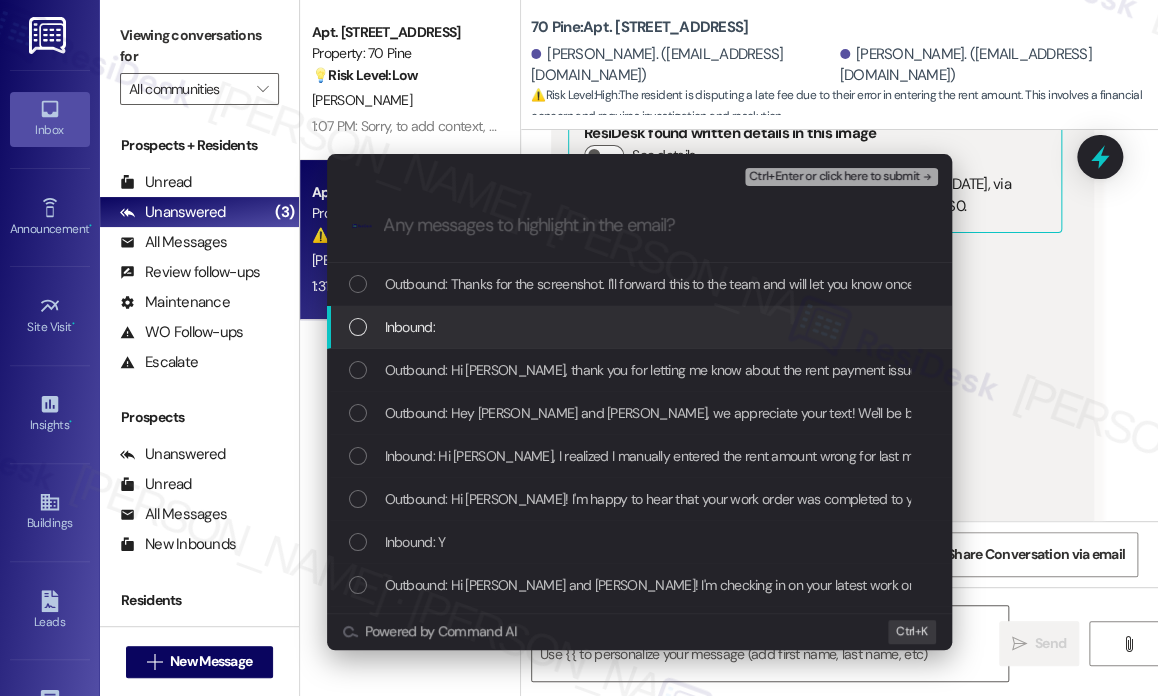 click on "Inbound:" at bounding box center (641, 327) 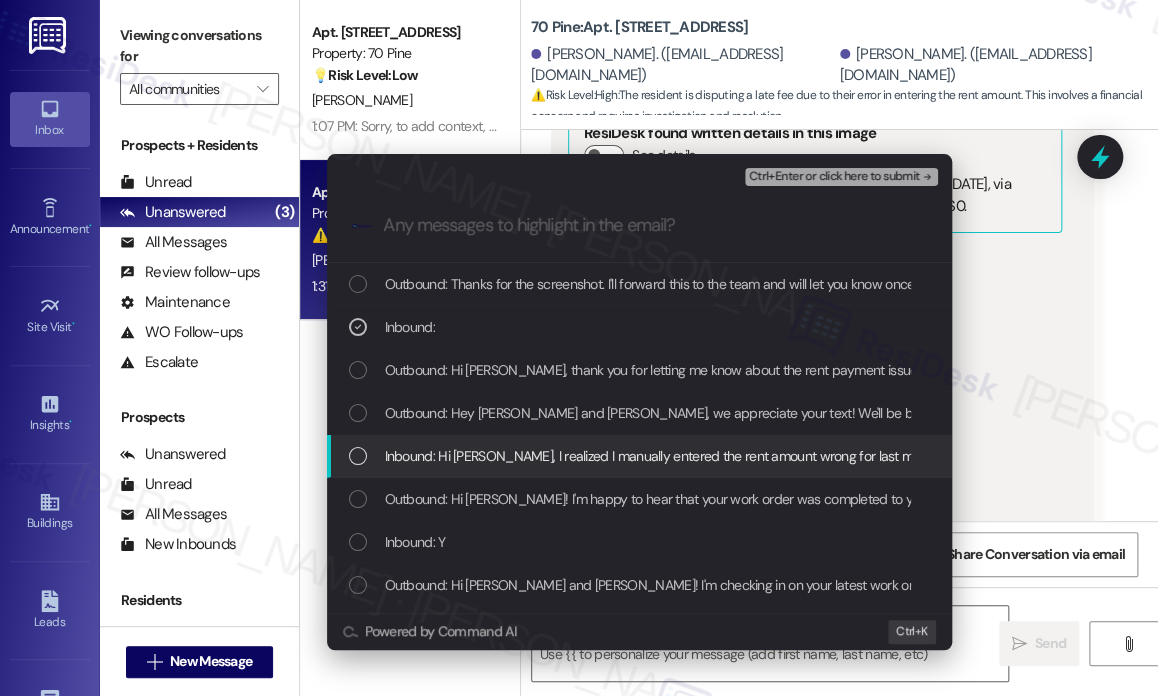 click on "Inbound: Hi [PERSON_NAME], I realized I manually entered the rent amount wrong for last month for my half (missed $80) and now have a late fee. Is there a way to waive that $50 fee?" at bounding box center (918, 456) 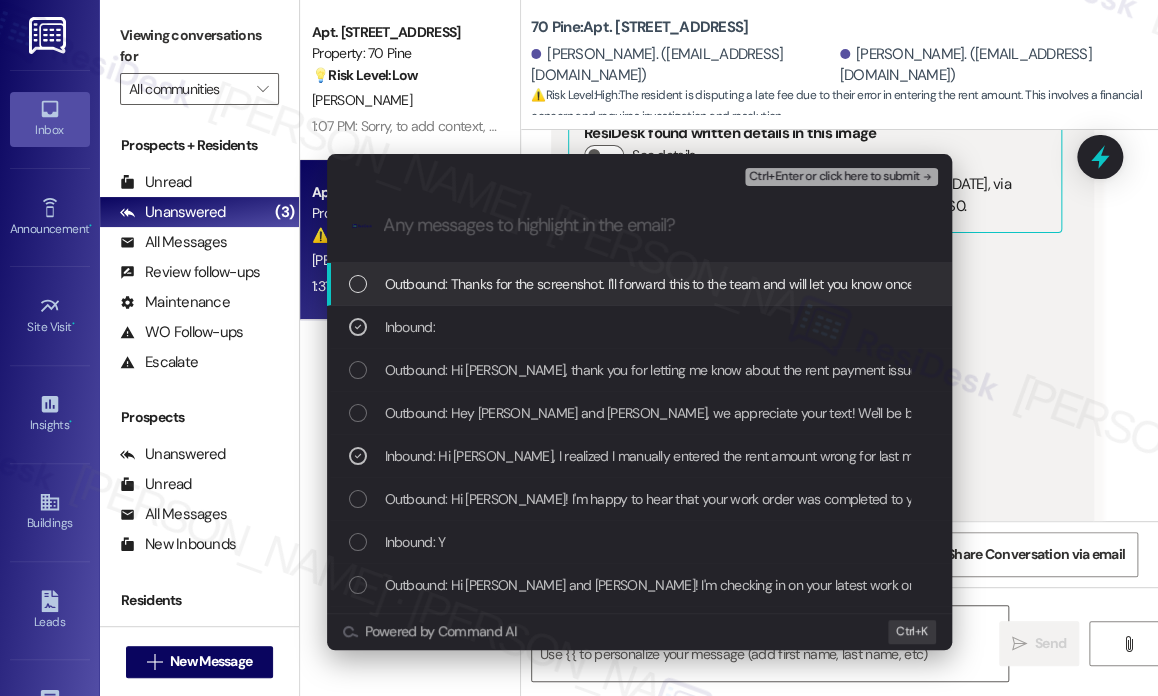 click on "Ctrl+Enter or click here to submit" at bounding box center (834, 177) 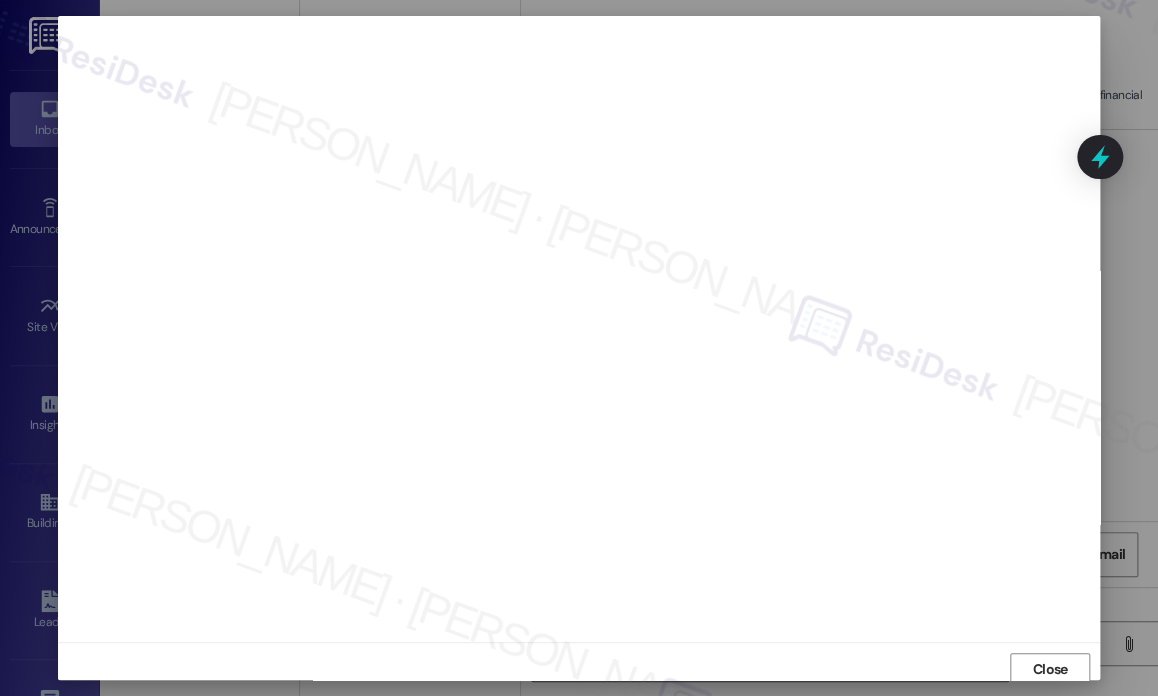 scroll, scrollTop: 5, scrollLeft: 0, axis: vertical 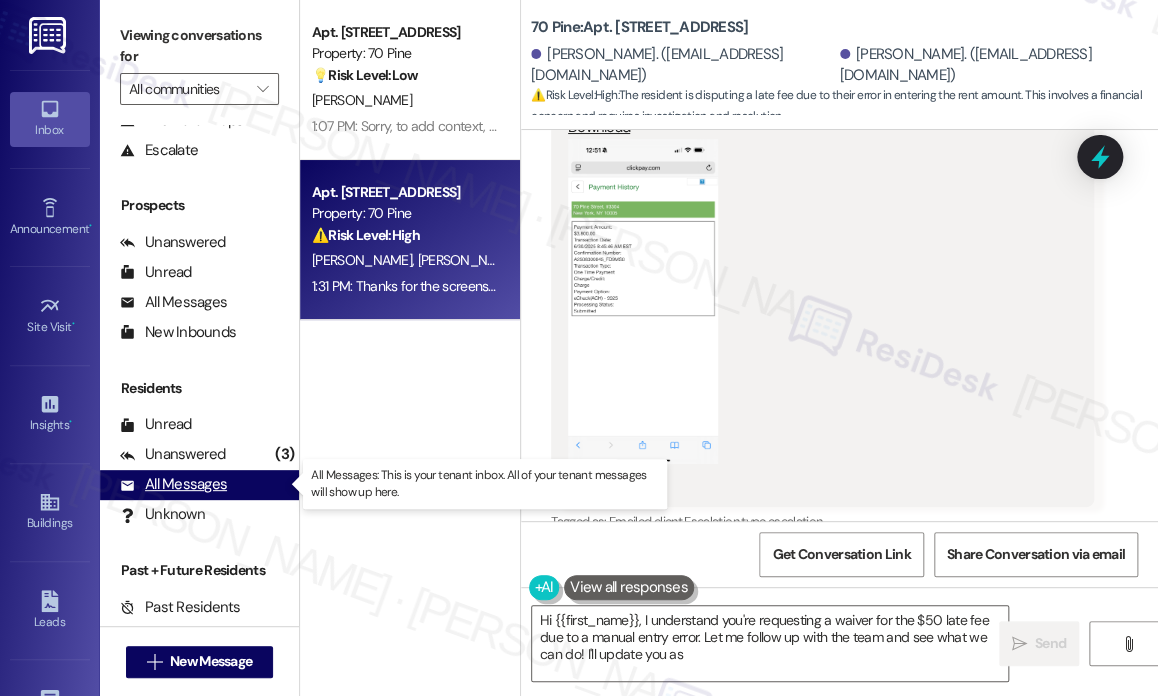 click on "All Messages" at bounding box center [173, 484] 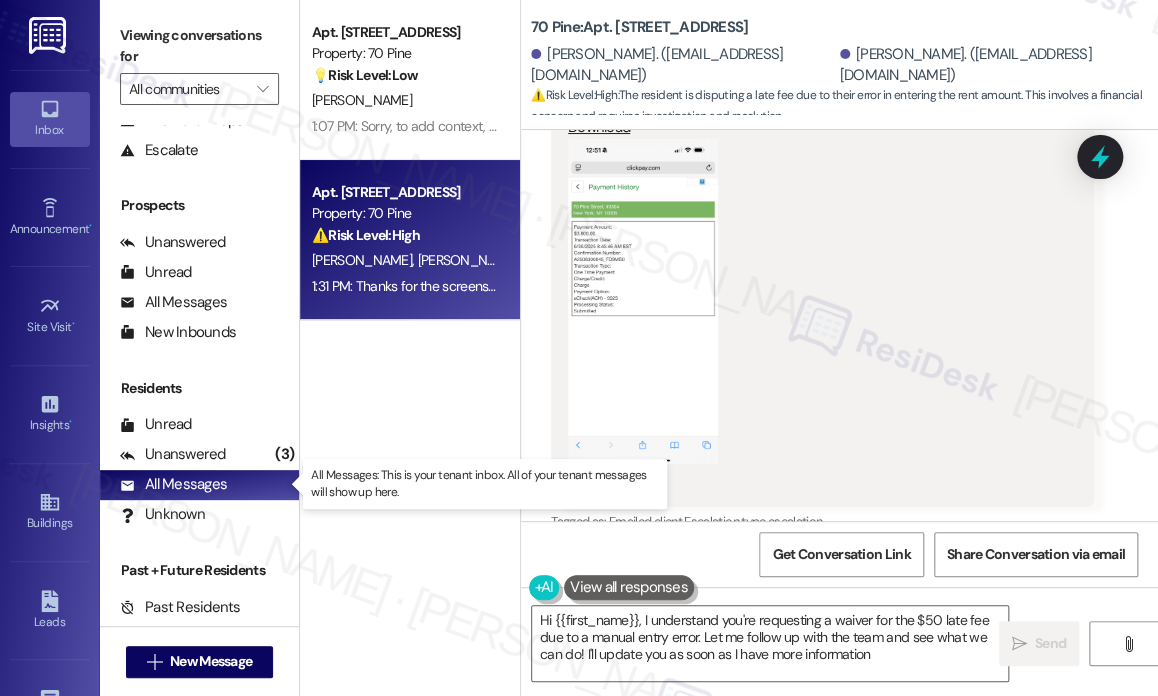 type on "Hi {{first_name}}, I understand you're requesting a waiver for the $50 late fee due to a manual entry error. Let me follow up with the team and see what we can do! I'll update you as soon as I have more information." 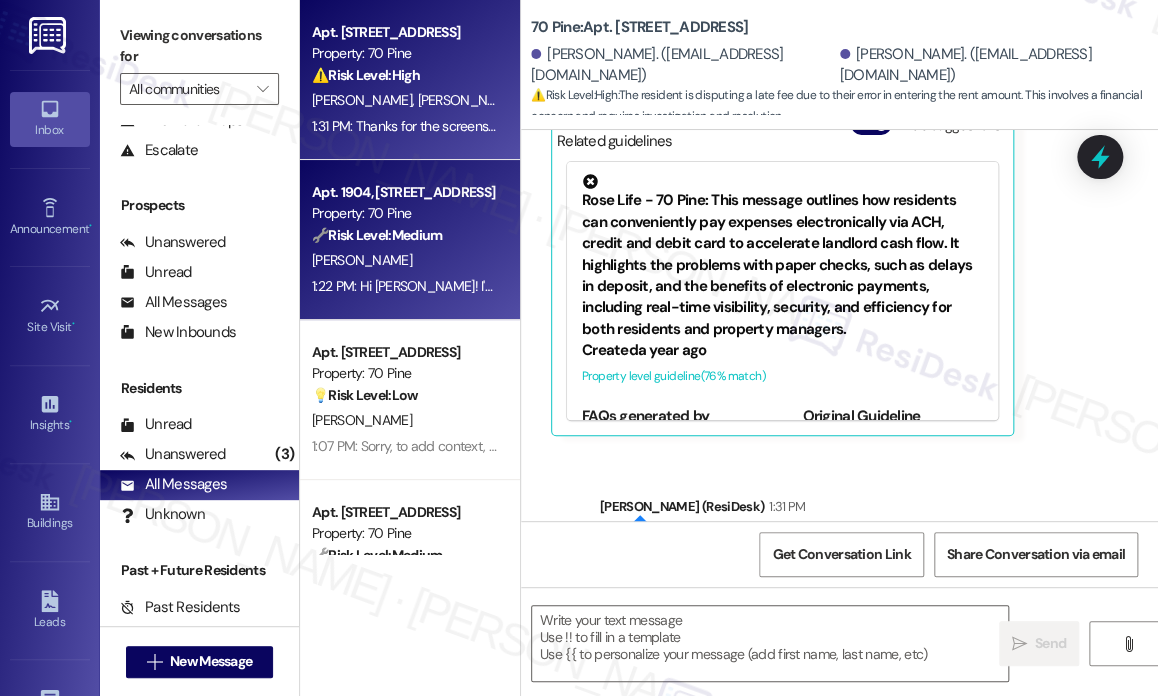 type on "Fetching suggested responses. Please feel free to read through the conversation in the meantime." 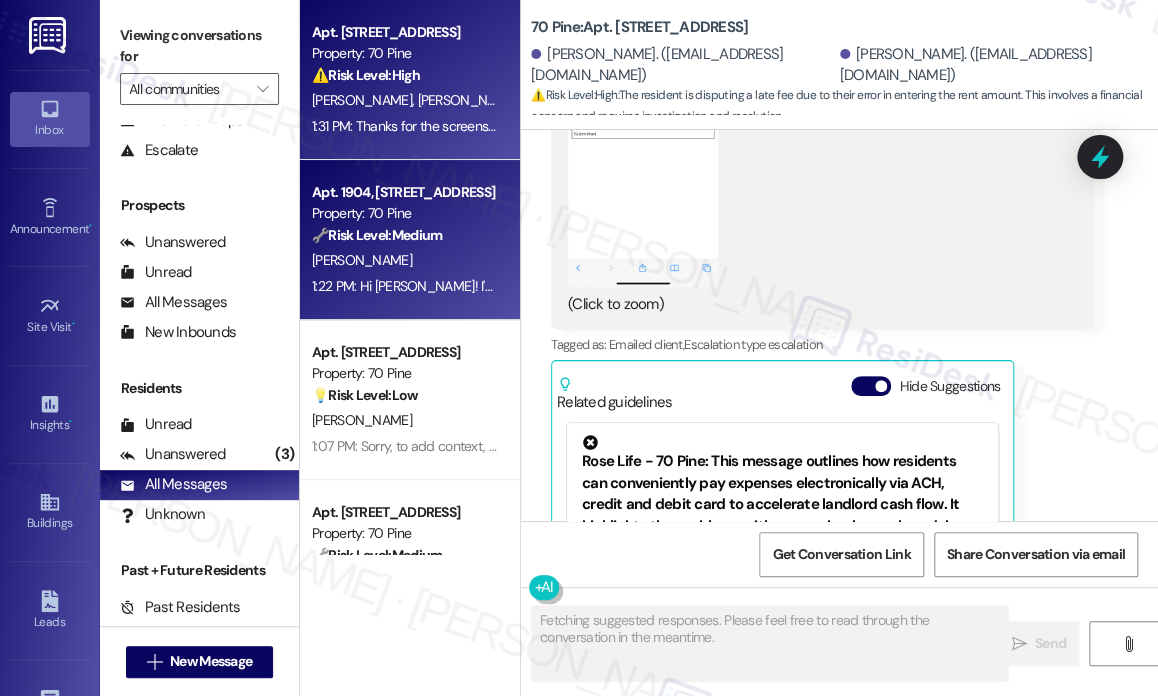 scroll, scrollTop: 11038, scrollLeft: 0, axis: vertical 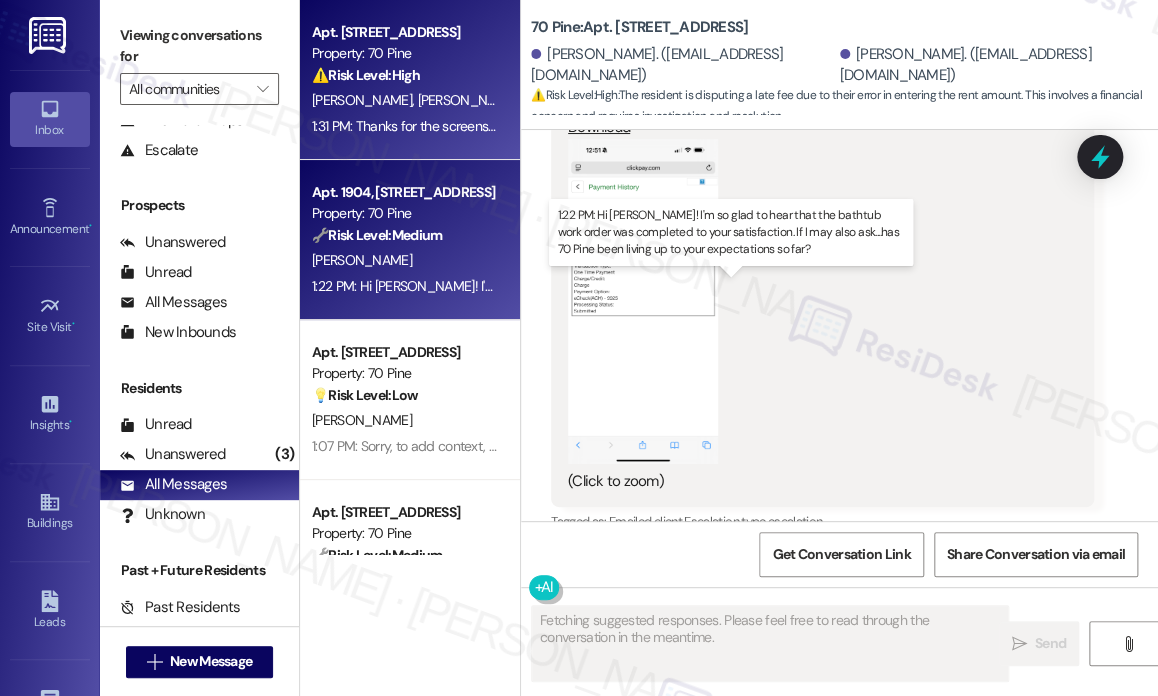click on "1:22 PM: Hi [PERSON_NAME]! I'm so glad to hear that the bathtub work order was completed to your satisfaction. If I may also ask....has 70 Pine been living up to your expectations so far? 1:22 PM: Hi [PERSON_NAME]! I'm so glad to hear that the bathtub work order was completed to your satisfaction. If I may also ask....has 70 Pine been living up to your expectations so far?" at bounding box center (846, 286) 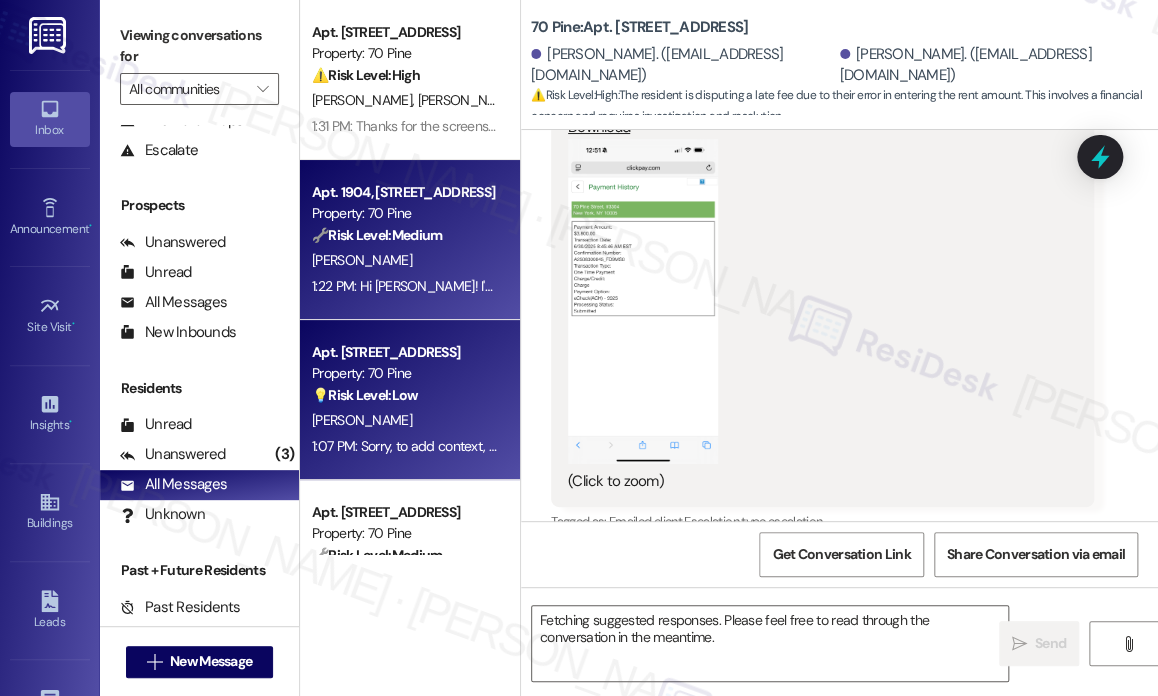 click on "[PERSON_NAME]" at bounding box center (404, 420) 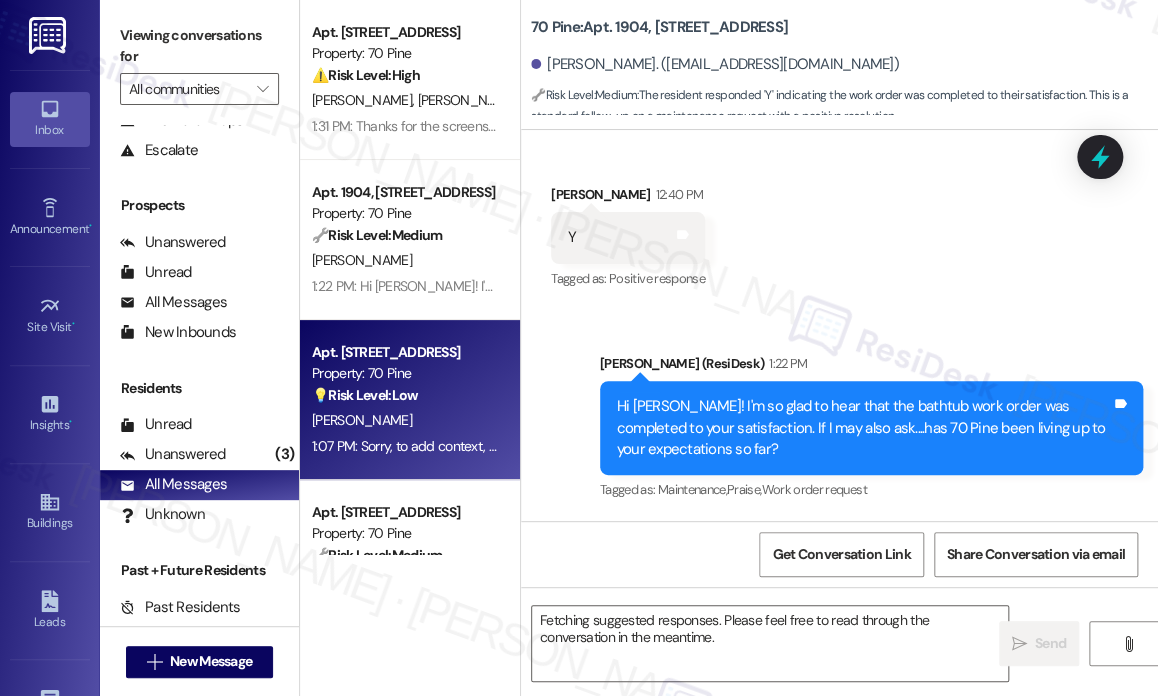 scroll, scrollTop: 3743, scrollLeft: 0, axis: vertical 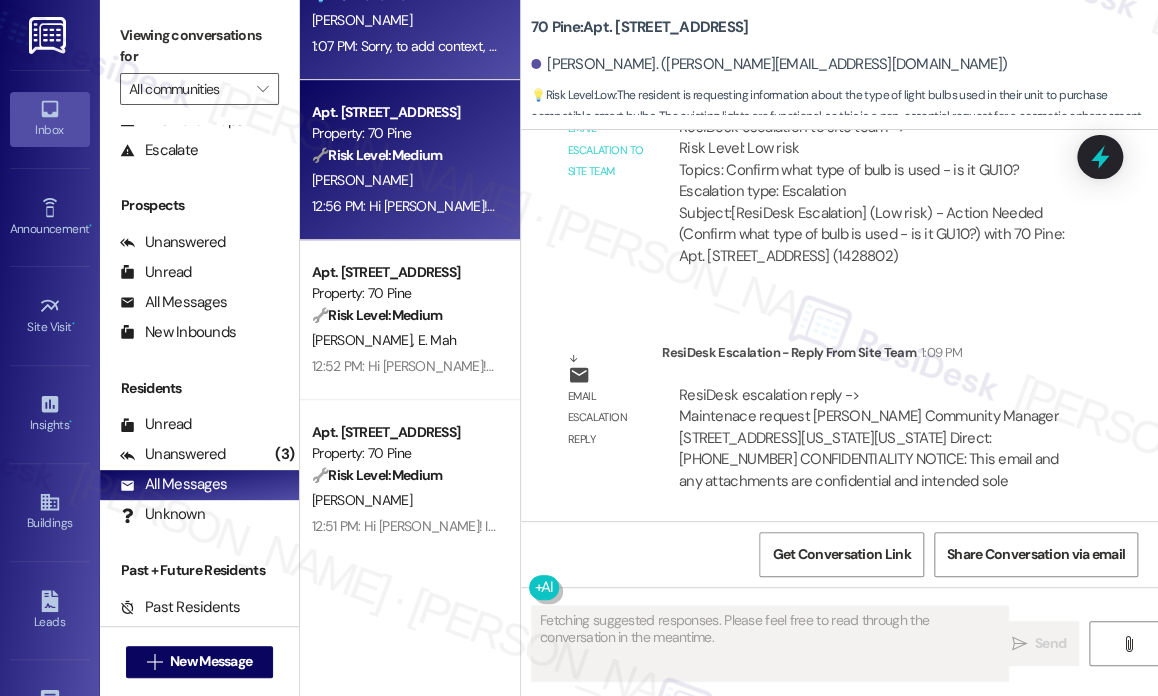 click on "12:56 PM: Hi [PERSON_NAME]! I'm so glad to hear that the bathtub work order was completed to your satisfaction. Could I also take this chance to ask if has 70 Pine lived up to your expectations? You can still answer with a quick (Y/N) 12:56 PM: Hi [PERSON_NAME]! I'm so glad to hear that the bathtub work order was completed to your satisfaction. Could I also take this chance to ask if has 70 Pine lived up to your expectations? You can still answer with a quick (Y/N)" at bounding box center (984, 206) 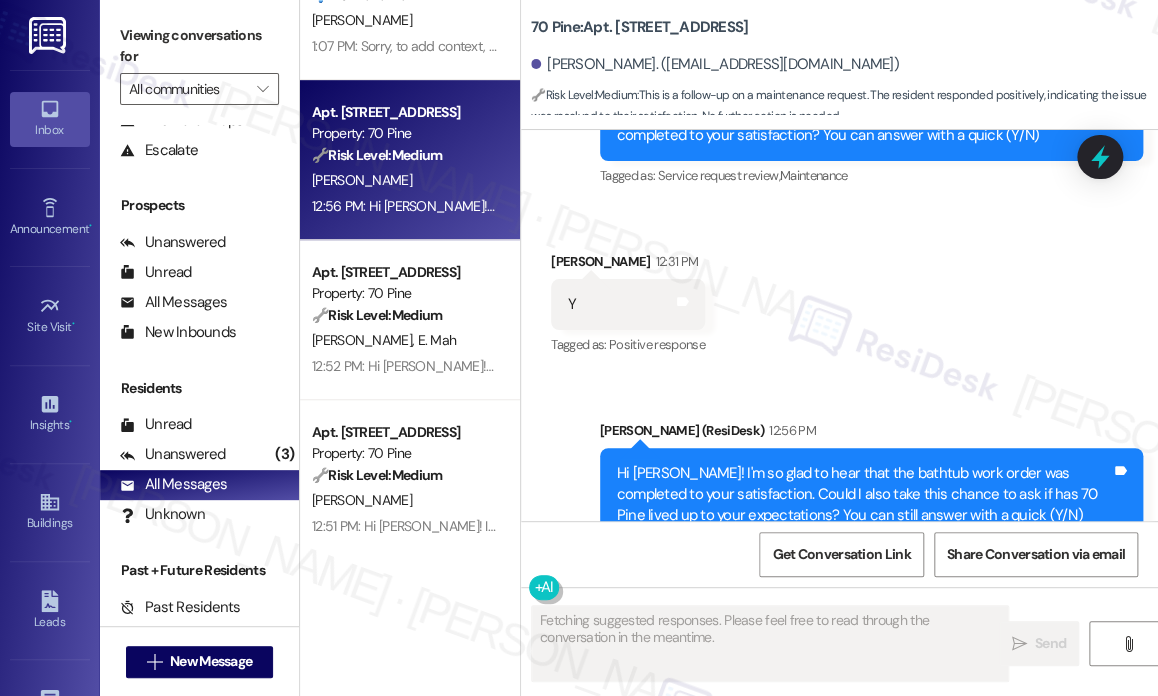 scroll, scrollTop: 5530, scrollLeft: 0, axis: vertical 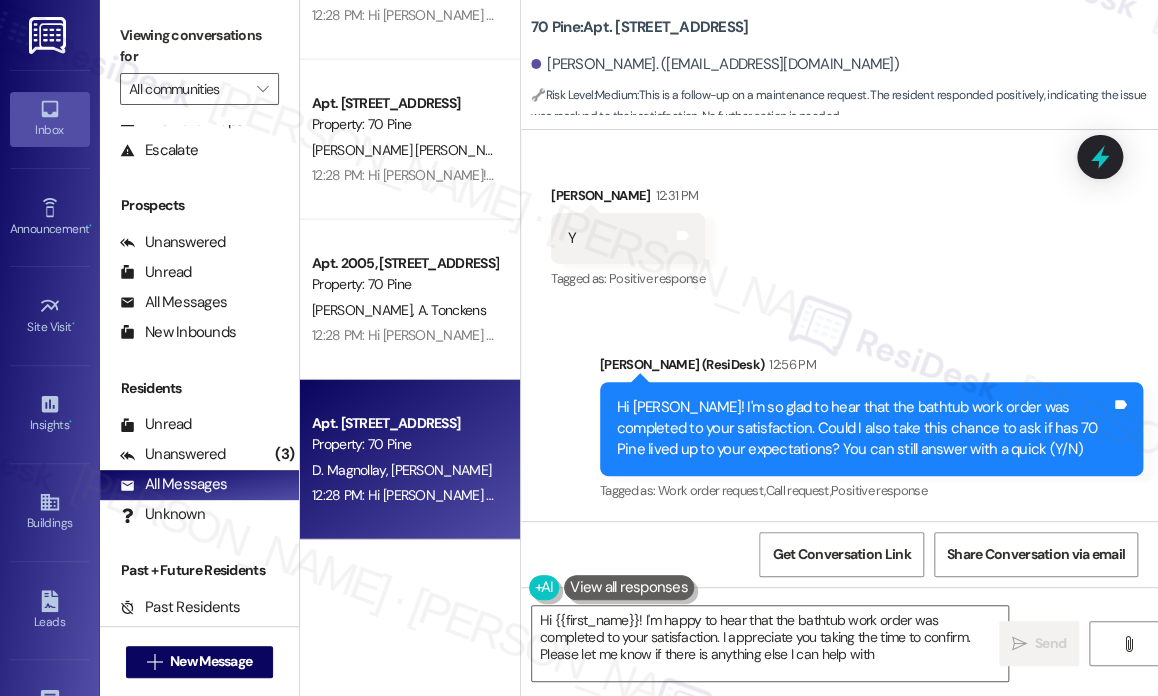type on "Hi {{first_name}}! I'm happy to hear that the bathtub work order was completed to your satisfaction. I appreciate you taking the time to confirm. Please let me know if there is anything else I can help with!" 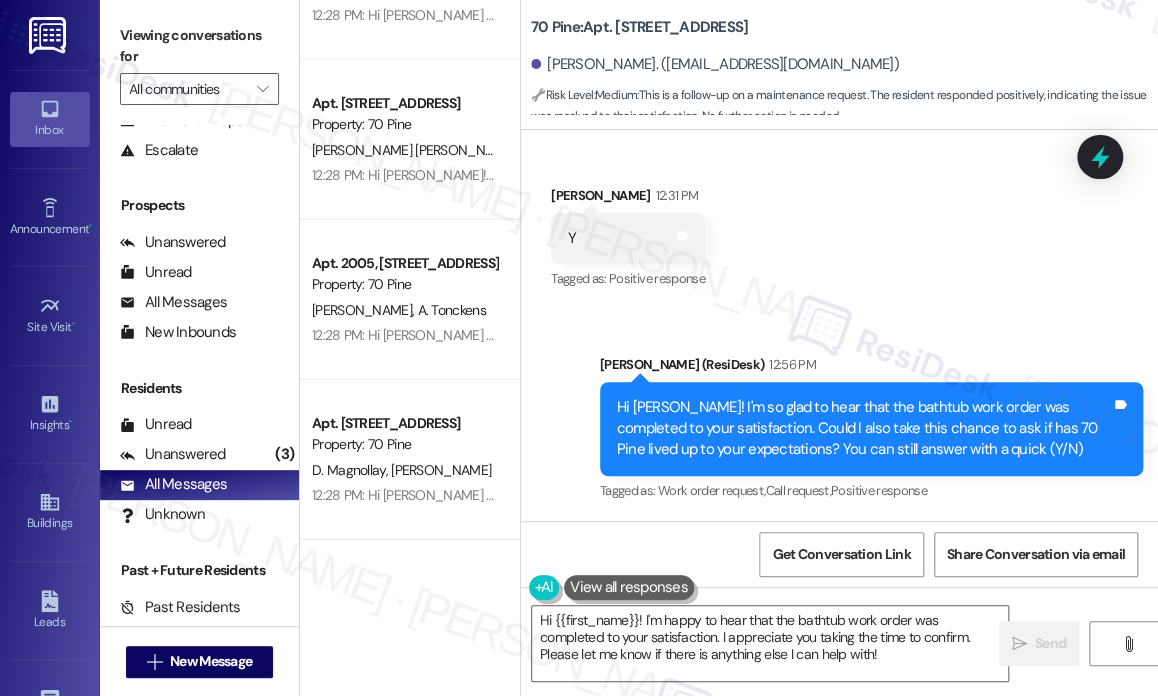 scroll, scrollTop: 2400, scrollLeft: 0, axis: vertical 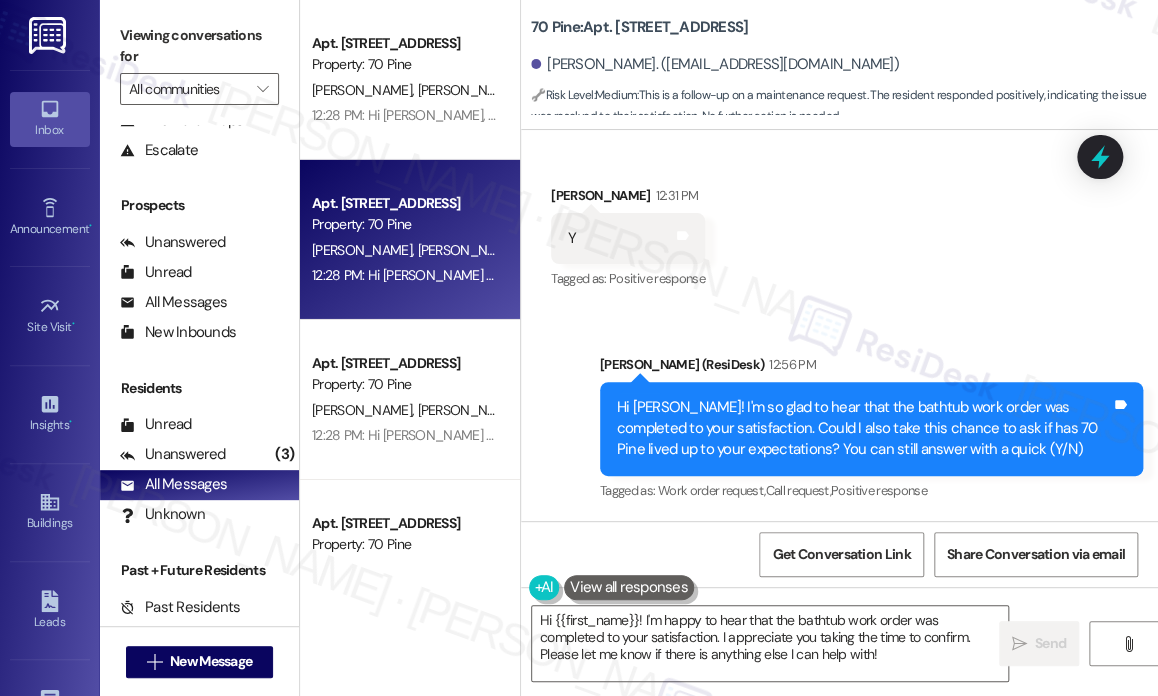 click on "Apt. [STREET_ADDRESS]" at bounding box center (404, 203) 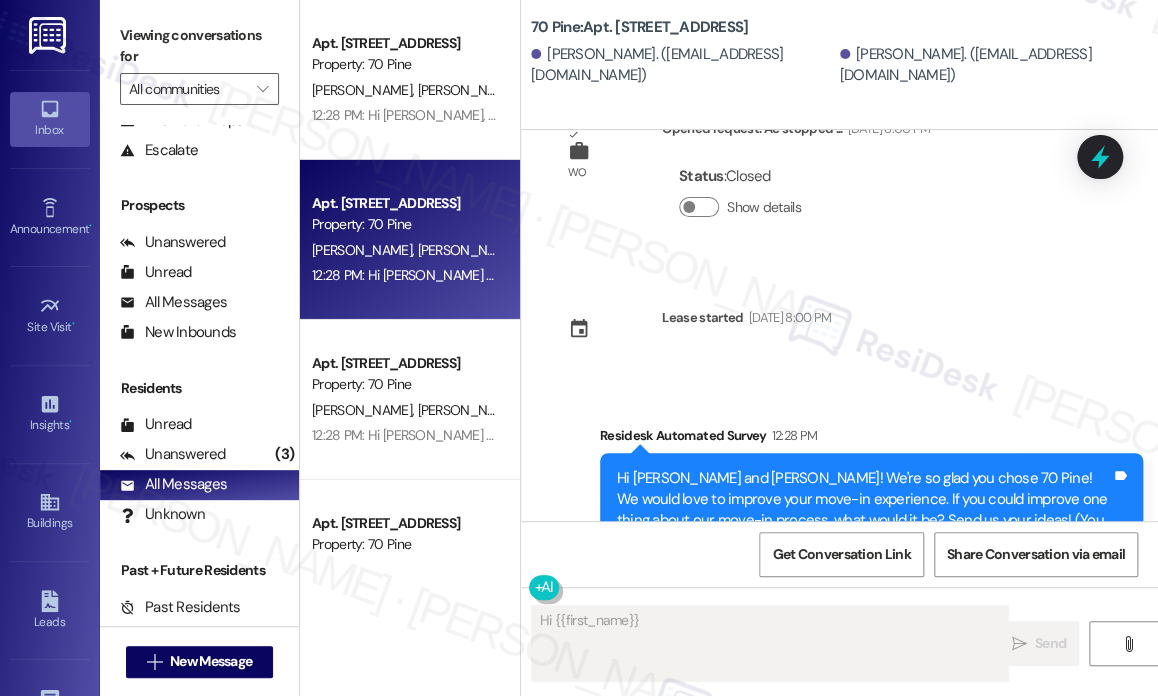 scroll, scrollTop: 0, scrollLeft: 0, axis: both 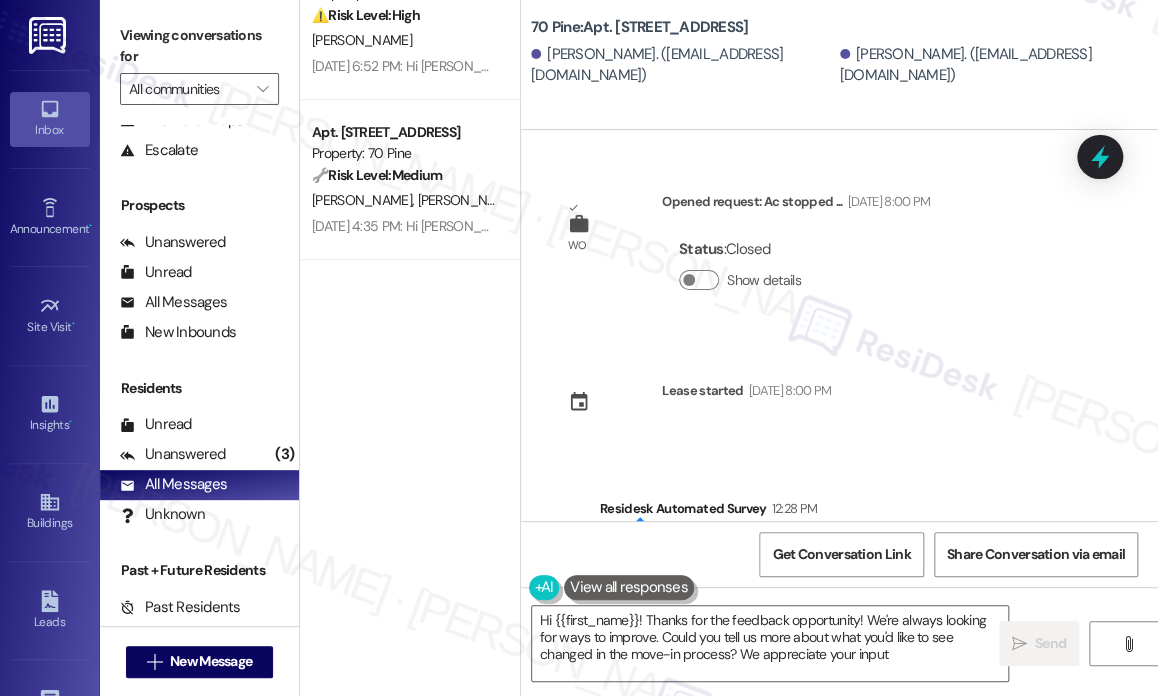 type on "Hi {{first_name}}! Thanks for the feedback opportunity! We're always looking for ways to improve. Could you tell us more about what you'd like to see changed in the move-in process? We appreciate your input!" 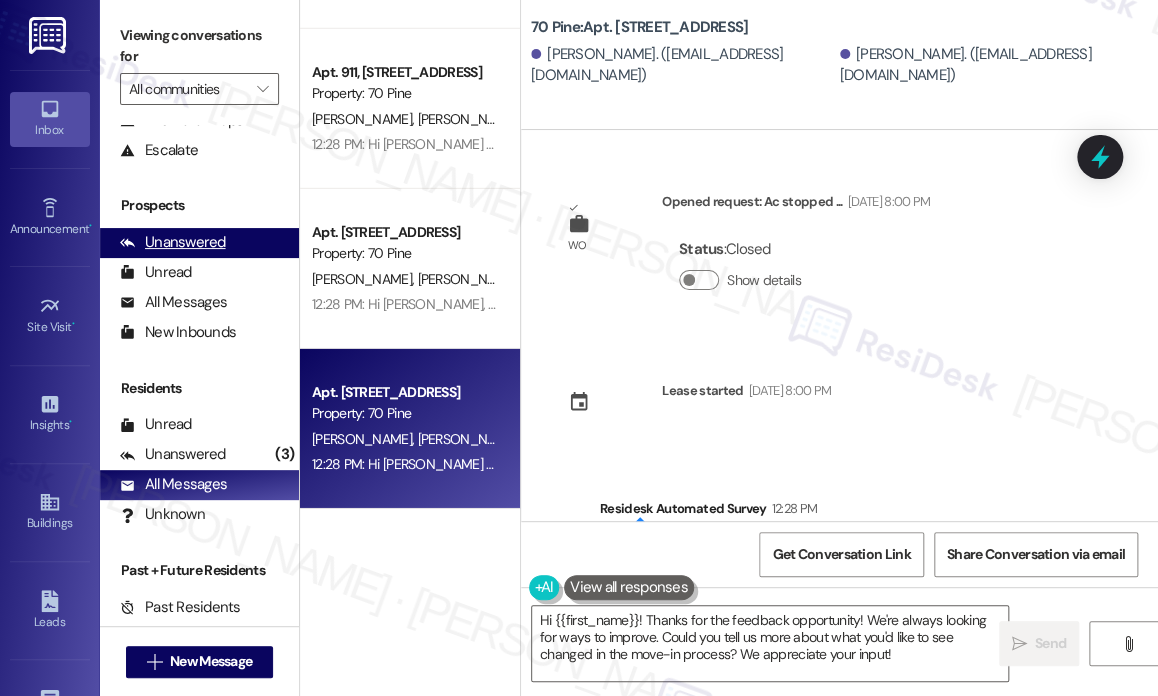 scroll, scrollTop: 2000, scrollLeft: 0, axis: vertical 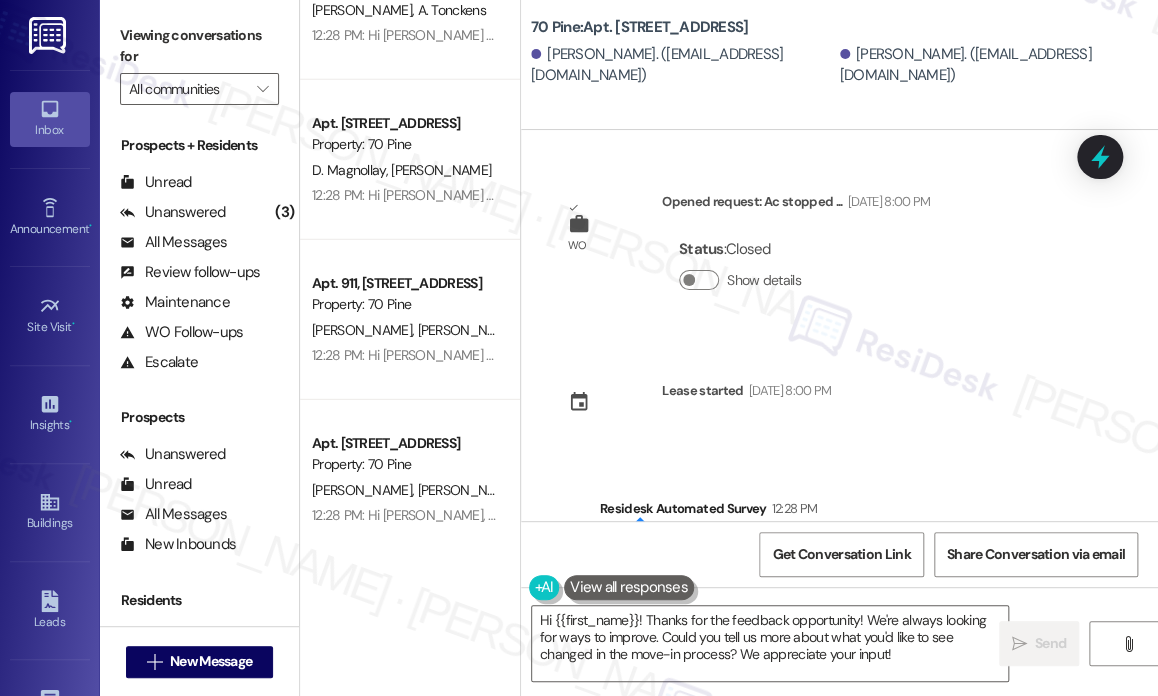 click on "70 Pine:  Apt. [STREET_ADDRESS][PERSON_NAME]. ([EMAIL_ADDRESS][DOMAIN_NAME])     [PERSON_NAME]. ([EMAIL_ADDRESS][DOMAIN_NAME])" at bounding box center [839, 65] 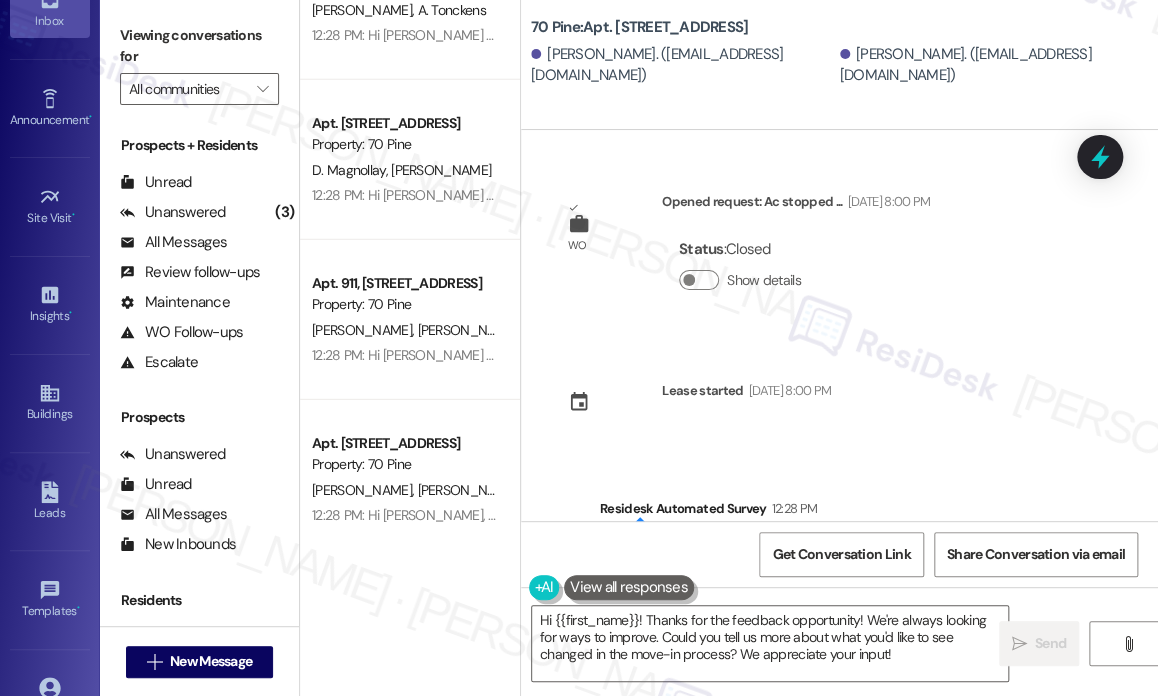 scroll, scrollTop: 252, scrollLeft: 0, axis: vertical 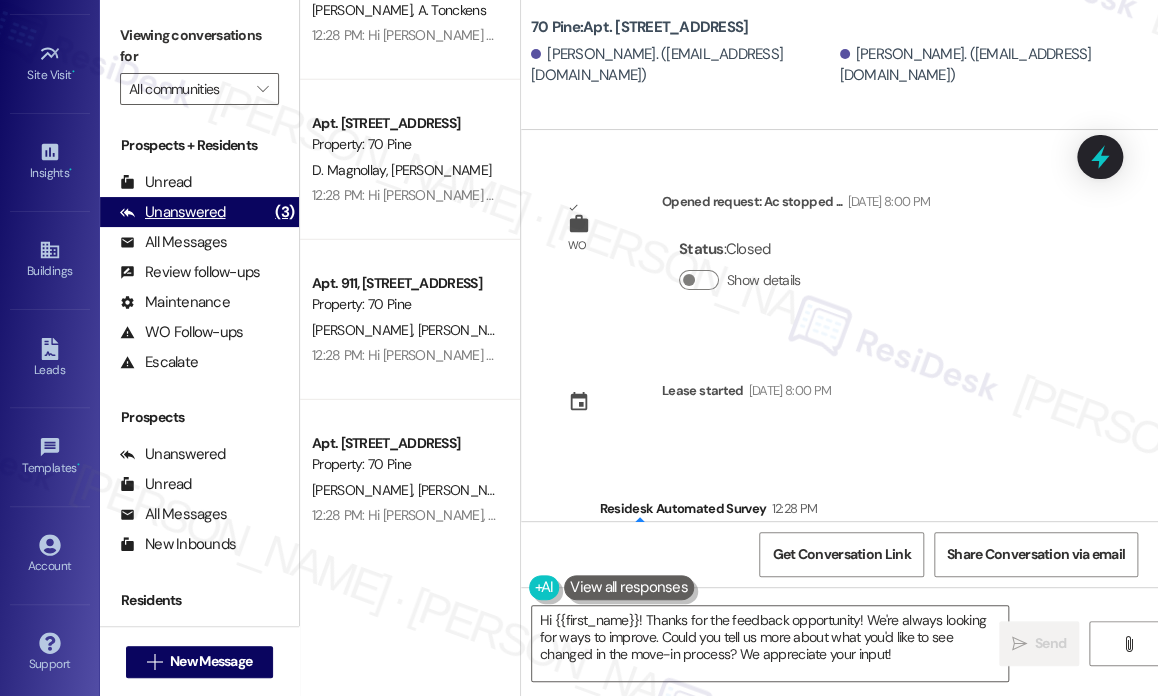 click on "Unanswered" at bounding box center [173, 212] 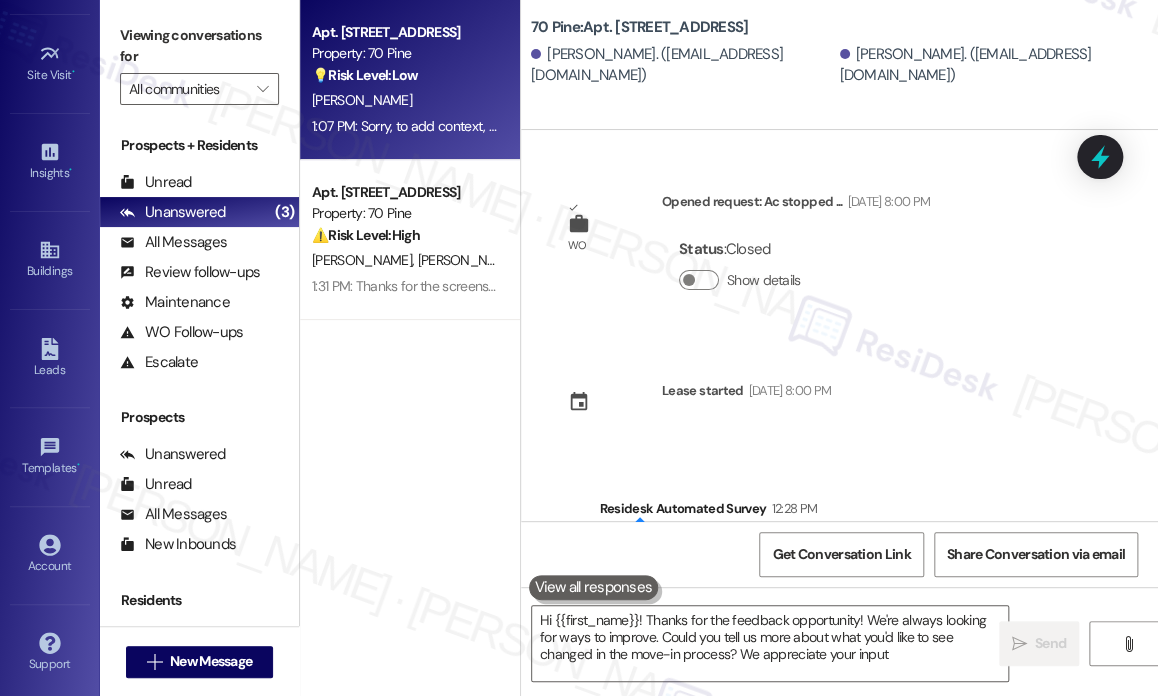 type on "Hi {{first_name}}! Thanks for the feedback opportunity! We're always looking for ways to improve. Could you tell us more about what you'd like to see changed in the move-in process? We appreciate your input!" 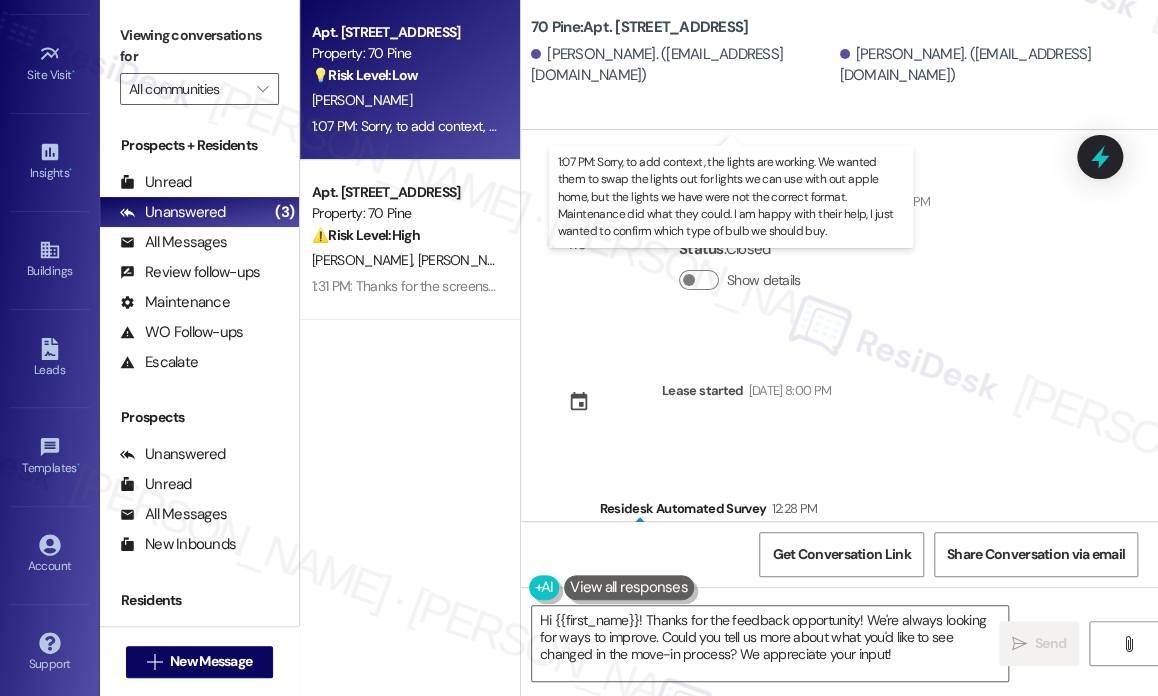 click on "1:07 PM: Sorry, to add context, the lights are working. We wanted them to swap the lights out for lights we can use with out apple home, but the lights we have were not the correct format. Maintenance did what they could.
I am happy with their help, I just wanted to confirm which type of bulb we should buy. 1:07 PM: Sorry, to add context, the lights are working. We wanted them to swap the lights out for lights we can use with out apple home, but the lights we have were not the correct format. Maintenance did what they could.
I am happy with their help, I just wanted to confirm which type of bulb we should buy." at bounding box center [1201, 126] 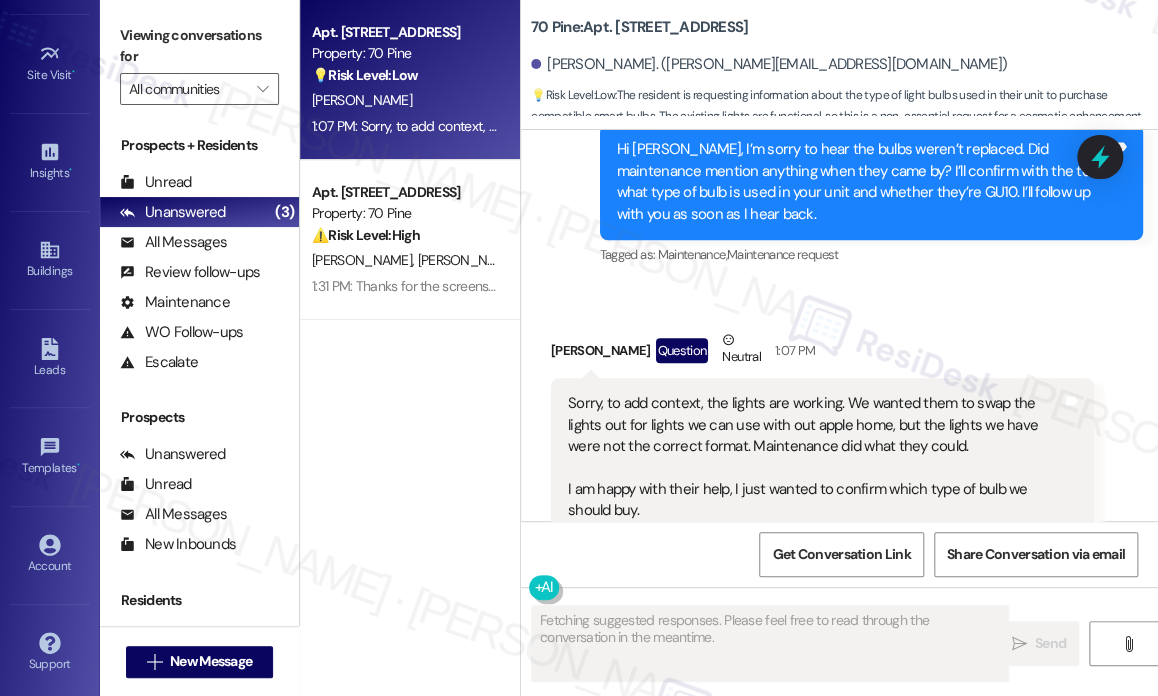 scroll, scrollTop: 739, scrollLeft: 0, axis: vertical 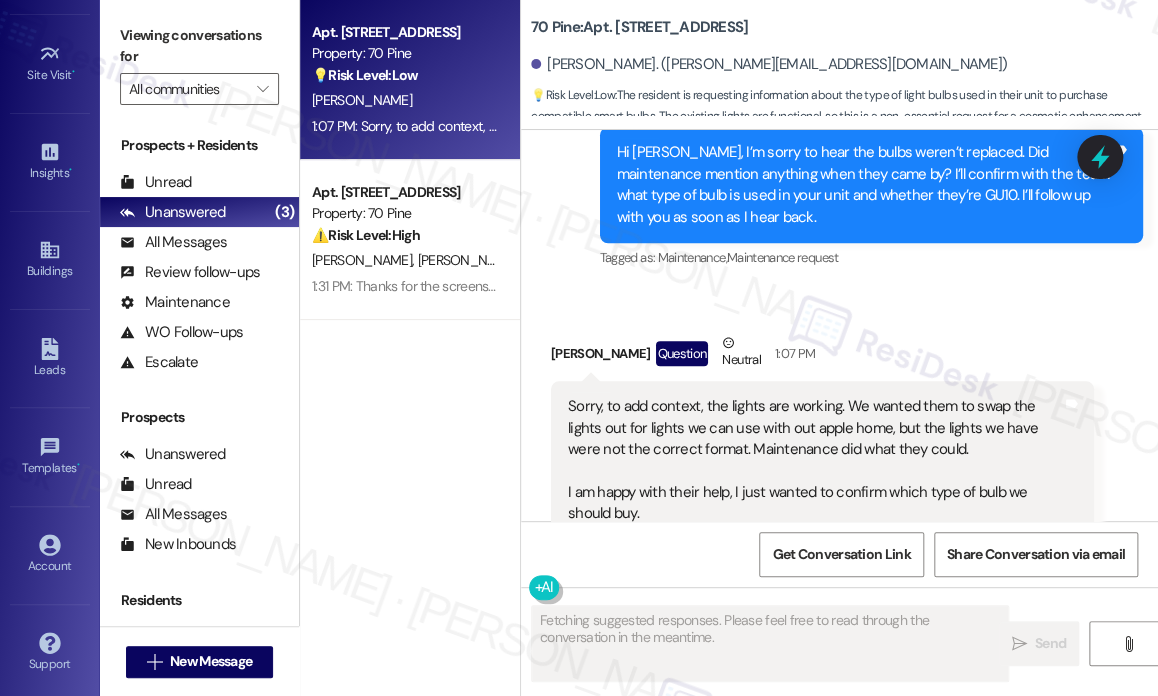 click on "Sorry, to add context, the lights are working. We wanted them to swap the lights out for lights we can use with out apple home, but the lights we have were not the correct format. Maintenance did what they could.
I am happy with their help, I just wanted to confirm which type of bulb we should buy." at bounding box center [815, 460] 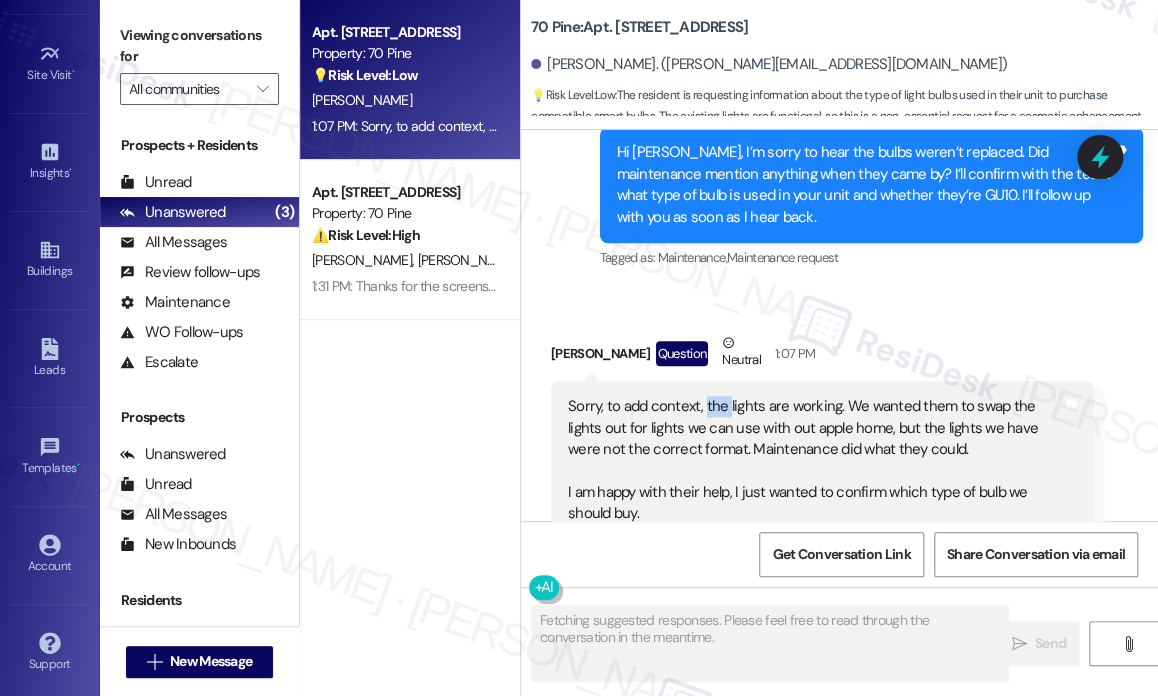 click on "Sorry, to add context, the lights are working. We wanted them to swap the lights out for lights we can use with out apple home, but the lights we have were not the correct format. Maintenance did what they could.
I am happy with their help, I just wanted to confirm which type of bulb we should buy." at bounding box center [815, 460] 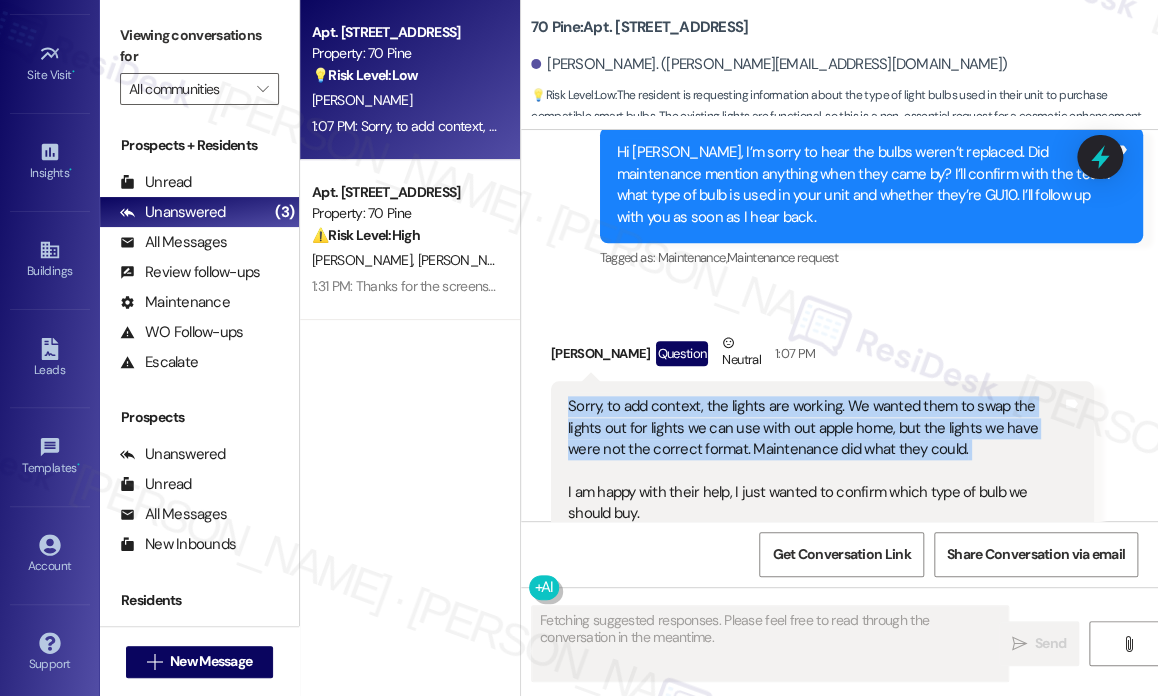 click on "Sorry, to add context, the lights are working. We wanted them to swap the lights out for lights we can use with out apple home, but the lights we have were not the correct format. Maintenance did what they could.
I am happy with their help, I just wanted to confirm which type of bulb we should buy." at bounding box center (815, 460) 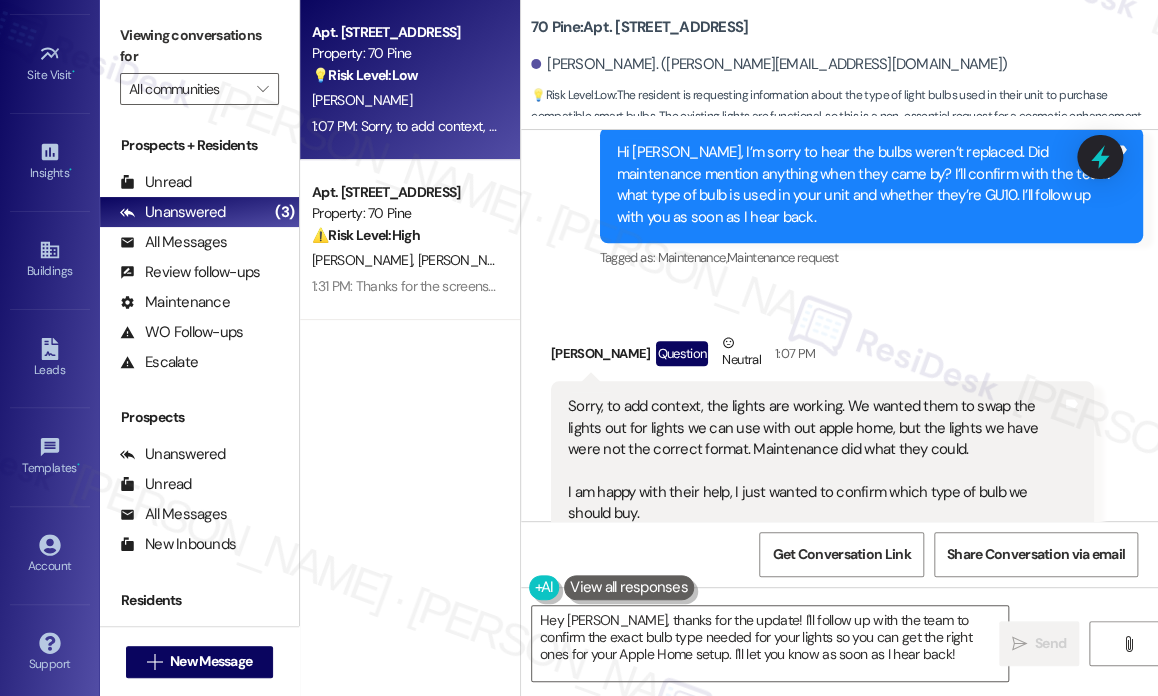 click on "Sent via SMS [PERSON_NAME]   (ResiDesk) 1:05 PM Hi [PERSON_NAME], I’m sorry to hear the bulbs weren’t replaced. Did maintenance mention anything when they came by? I’ll confirm with the team what type of bulb is used in your unit and whether they’re GU10. I’ll follow up with you as soon as I hear back. Tags and notes Tagged as:   Maintenance ,  Click to highlight conversations about Maintenance Maintenance request Click to highlight conversations about Maintenance request" at bounding box center [871, 185] 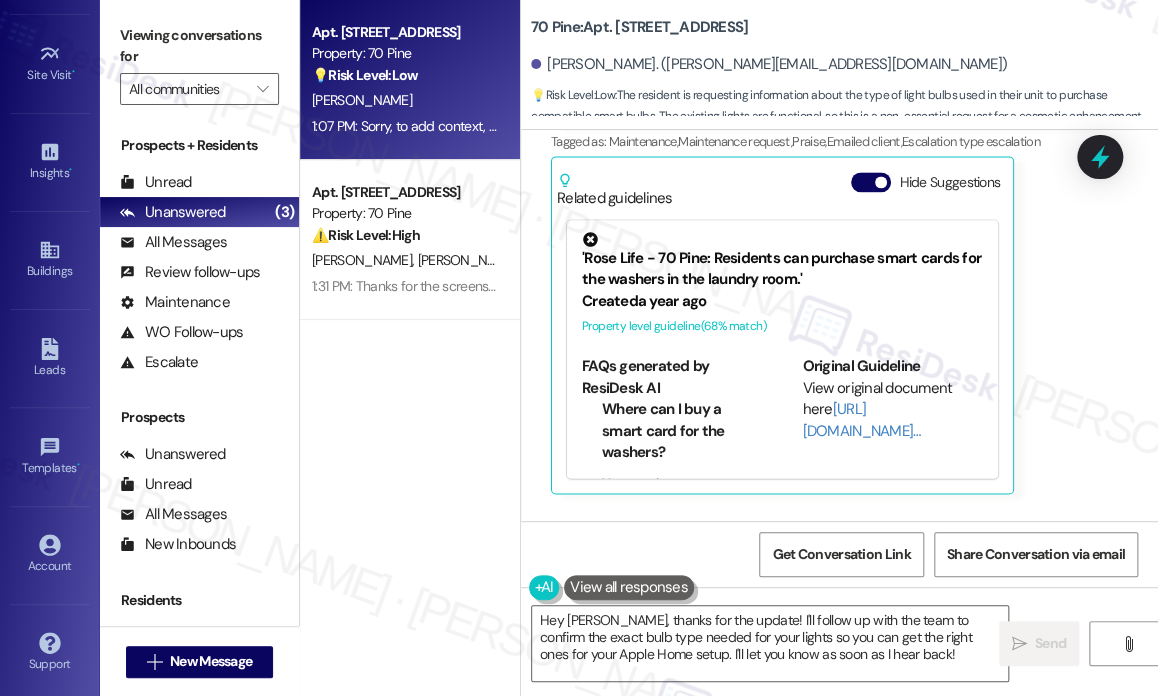 scroll, scrollTop: 1139, scrollLeft: 0, axis: vertical 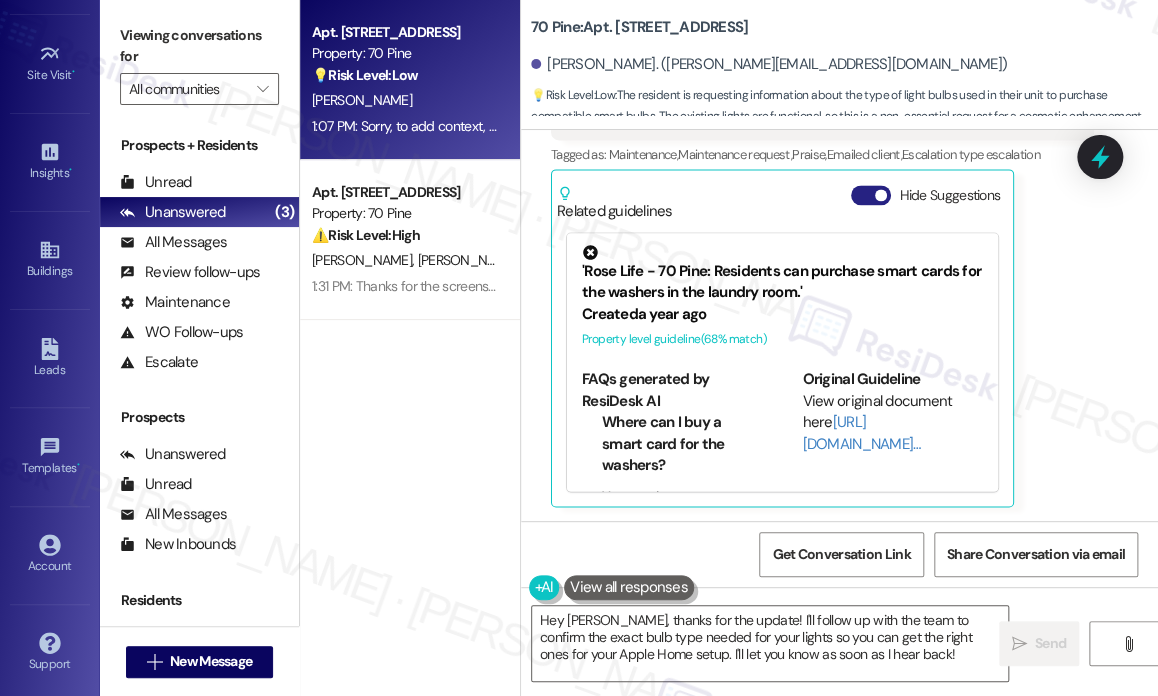 click on "Hide Suggestions" at bounding box center (871, 195) 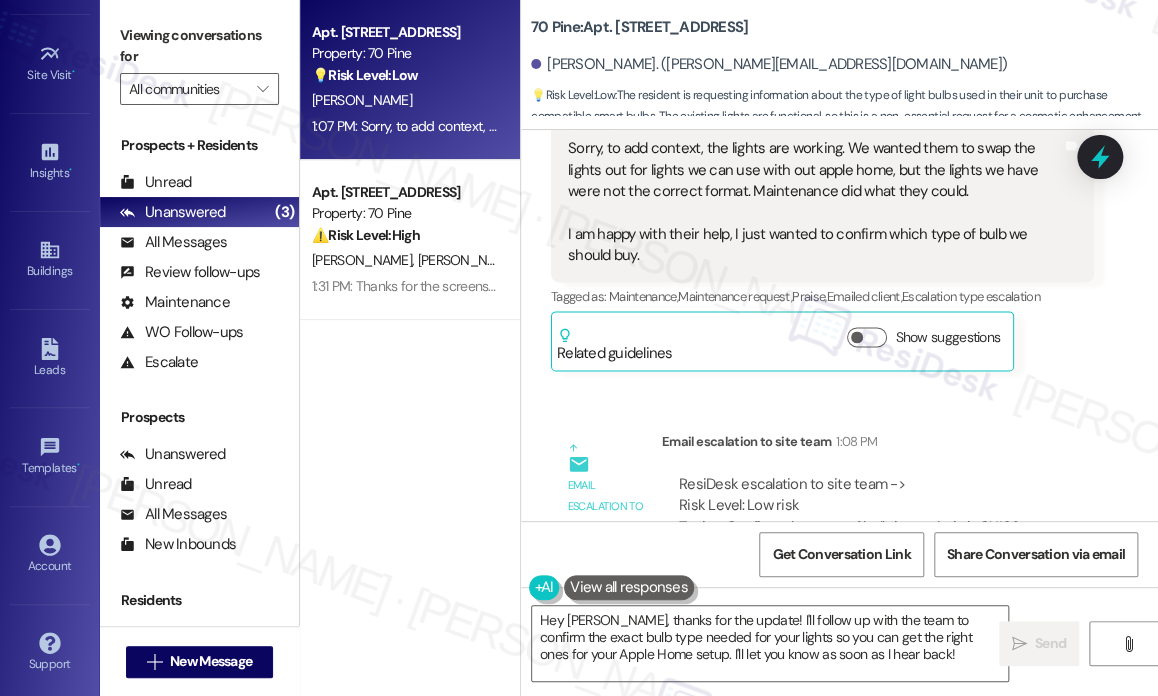 scroll, scrollTop: 739, scrollLeft: 0, axis: vertical 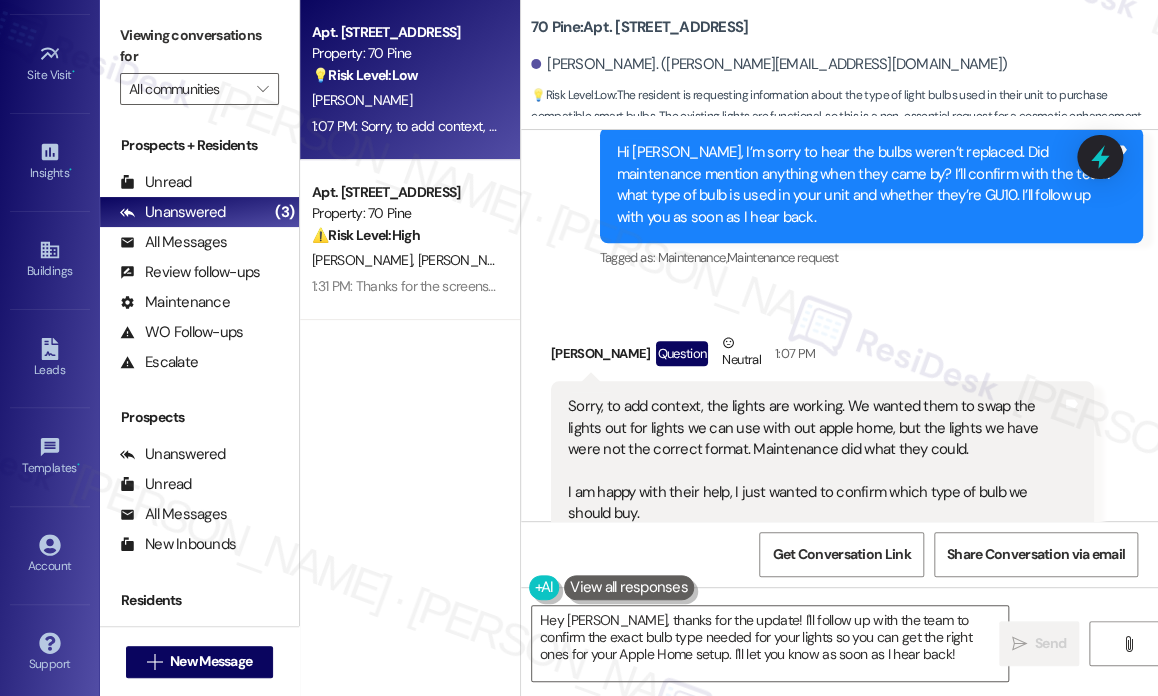 click on "Sorry, to add context, the lights are working. We wanted them to swap the lights out for lights we can use with out apple home, but the lights we have were not the correct format. Maintenance did what they could.
I am happy with their help, I just wanted to confirm which type of bulb we should buy." at bounding box center [815, 460] 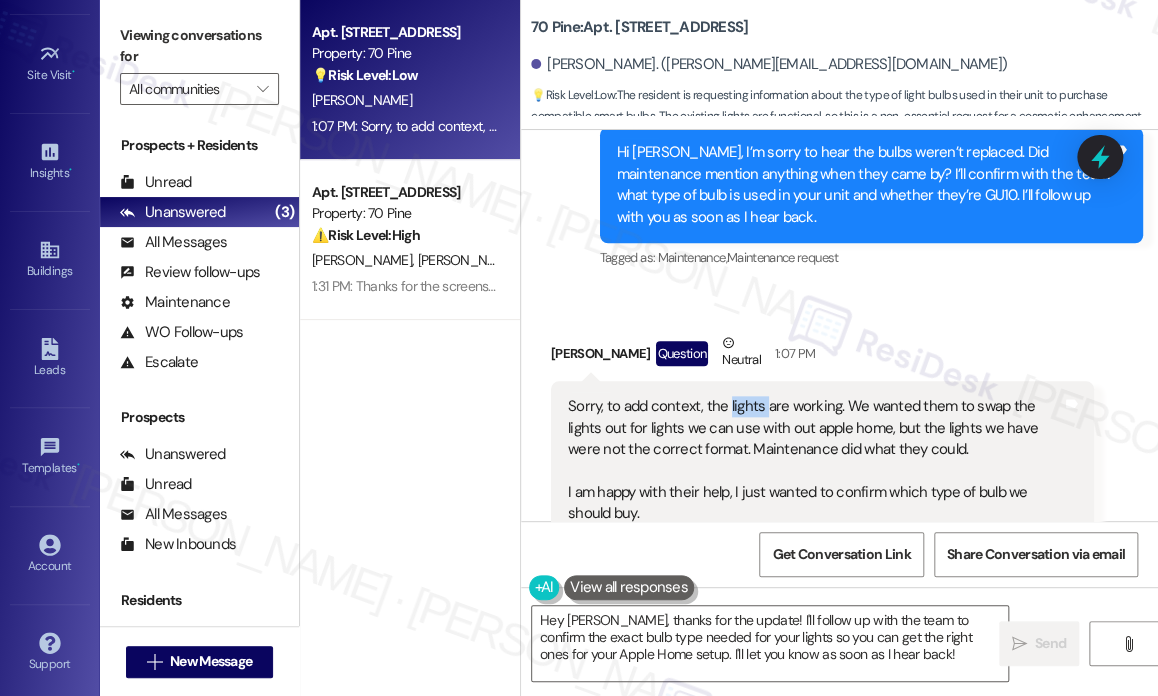 click on "Sorry, to add context, the lights are working. We wanted them to swap the lights out for lights we can use with out apple home, but the lights we have were not the correct format. Maintenance did what they could.
I am happy with their help, I just wanted to confirm which type of bulb we should buy." at bounding box center [815, 460] 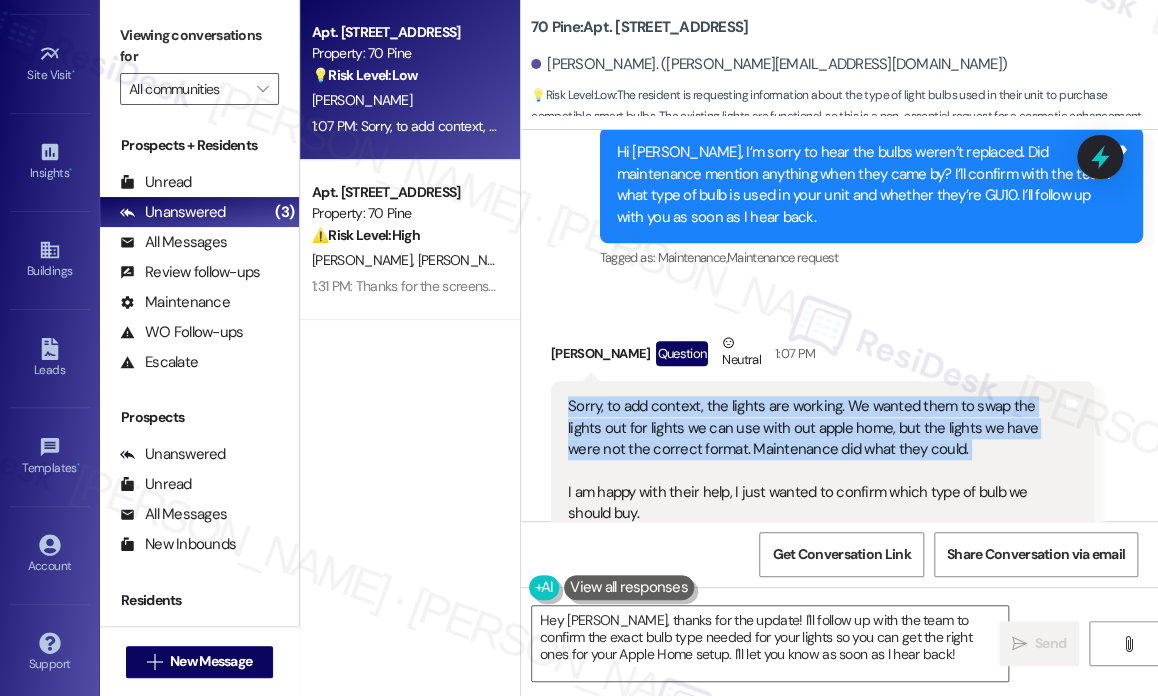 click on "Sorry, to add context, the lights are working. We wanted them to swap the lights out for lights we can use with out apple home, but the lights we have were not the correct format. Maintenance did what they could.
I am happy with their help, I just wanted to confirm which type of bulb we should buy." at bounding box center (815, 460) 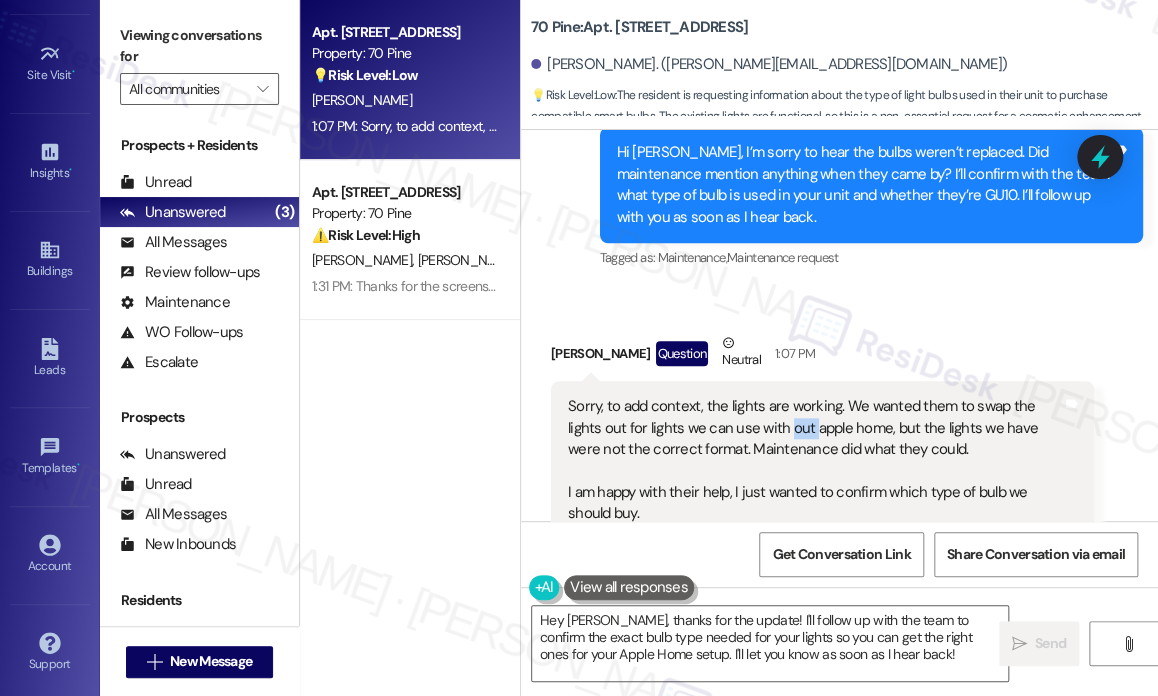 click on "Sorry, to add context, the lights are working. We wanted them to swap the lights out for lights we can use with out apple home, but the lights we have were not the correct format. Maintenance did what they could.
I am happy with their help, I just wanted to confirm which type of bulb we should buy." at bounding box center [815, 460] 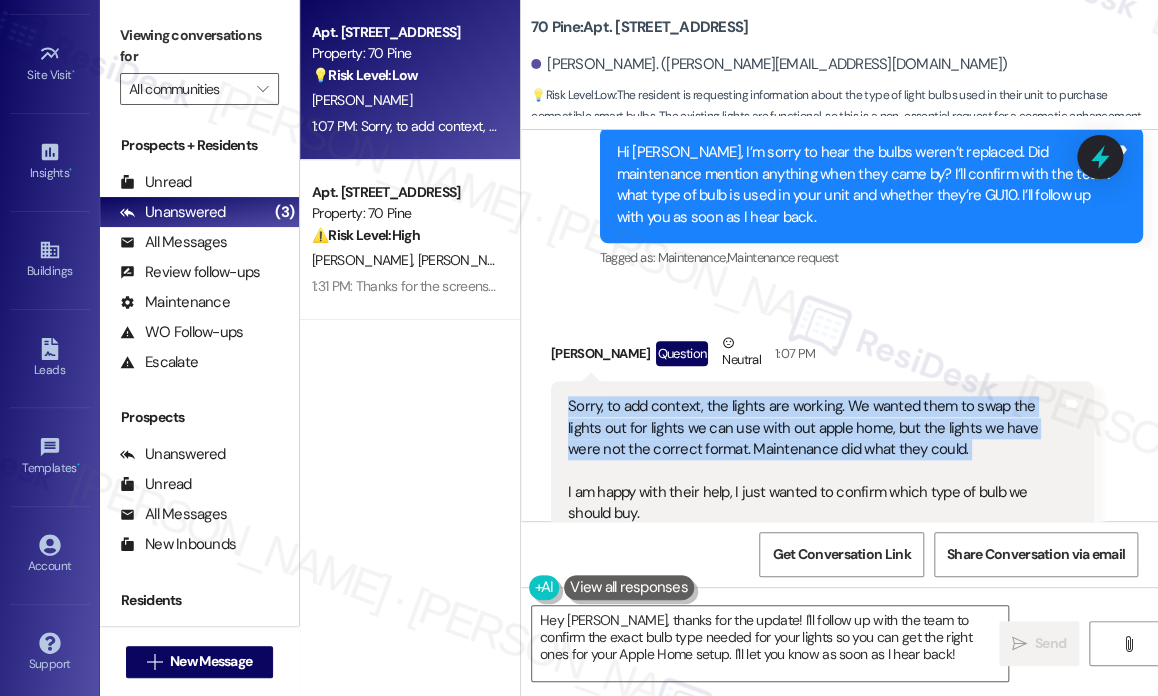 click on "Sorry, to add context, the lights are working. We wanted them to swap the lights out for lights we can use with out apple home, but the lights we have were not the correct format. Maintenance did what they could.
I am happy with their help, I just wanted to confirm which type of bulb we should buy." at bounding box center (815, 460) 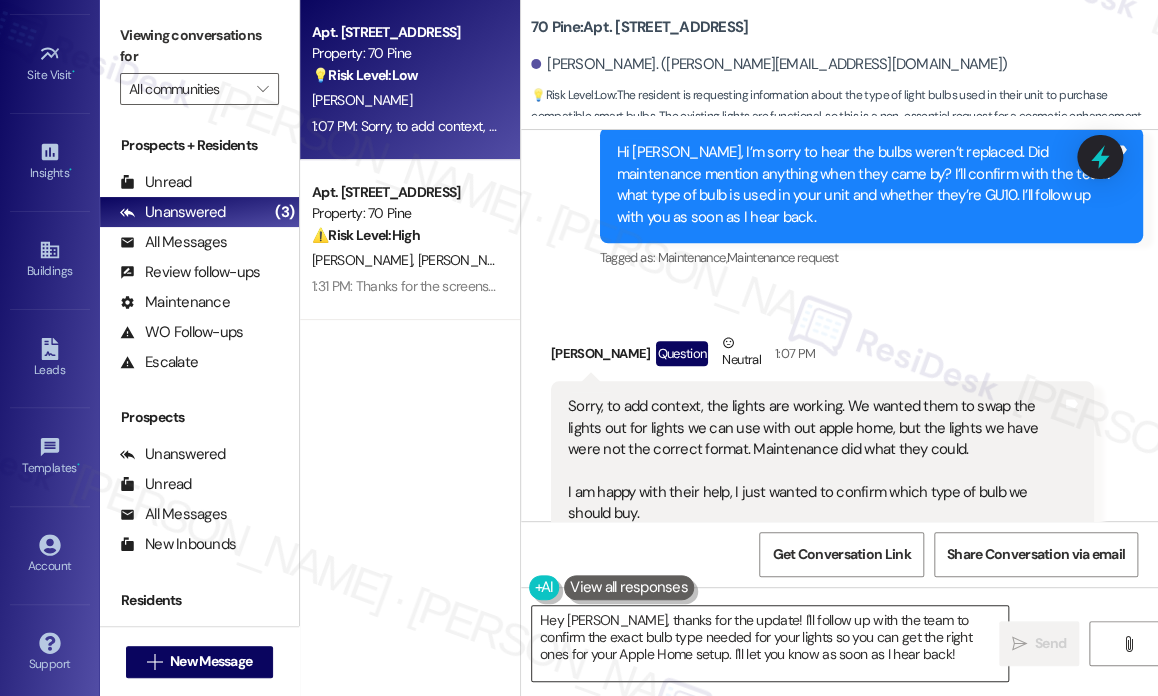 click on "Hey [PERSON_NAME], thanks for the update! I'll follow up with the team to confirm the exact bulb type needed for your lights so you can get the right ones for your Apple Home setup. I'll let you know as soon as I hear back!" at bounding box center [770, 643] 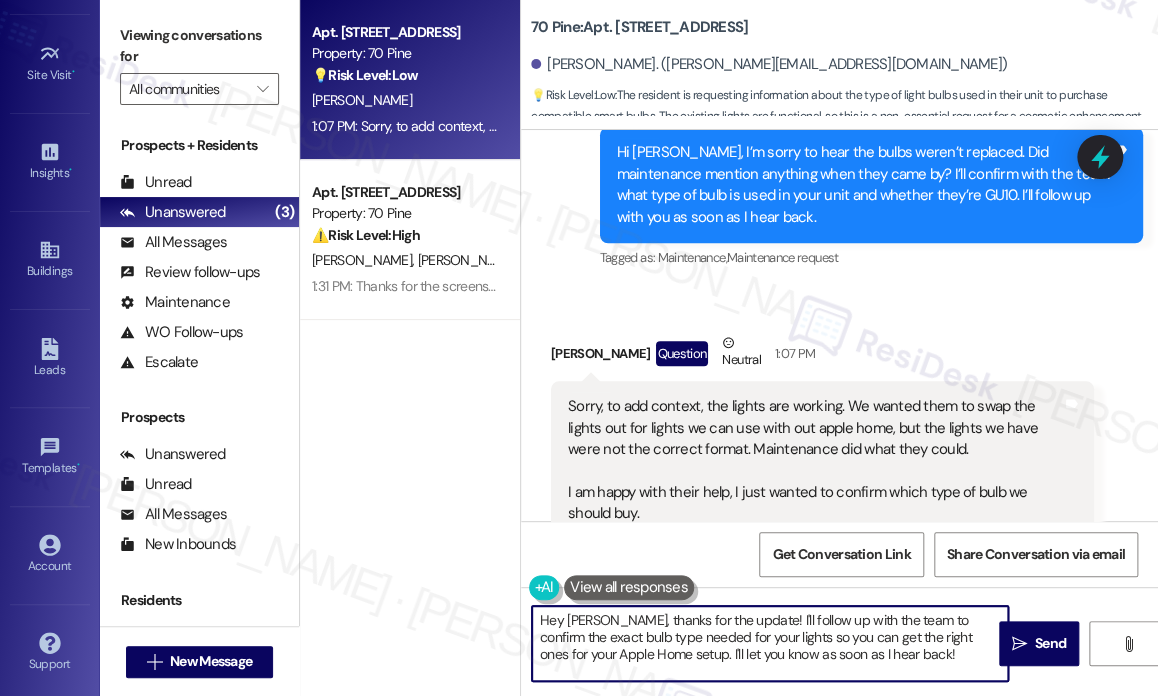 click on "Hey [PERSON_NAME], thanks for the update! I'll follow up with the team to confirm the exact bulb type needed for your lights so you can get the right ones for your Apple Home setup. I'll let you know as soon as I hear back!" at bounding box center (770, 643) 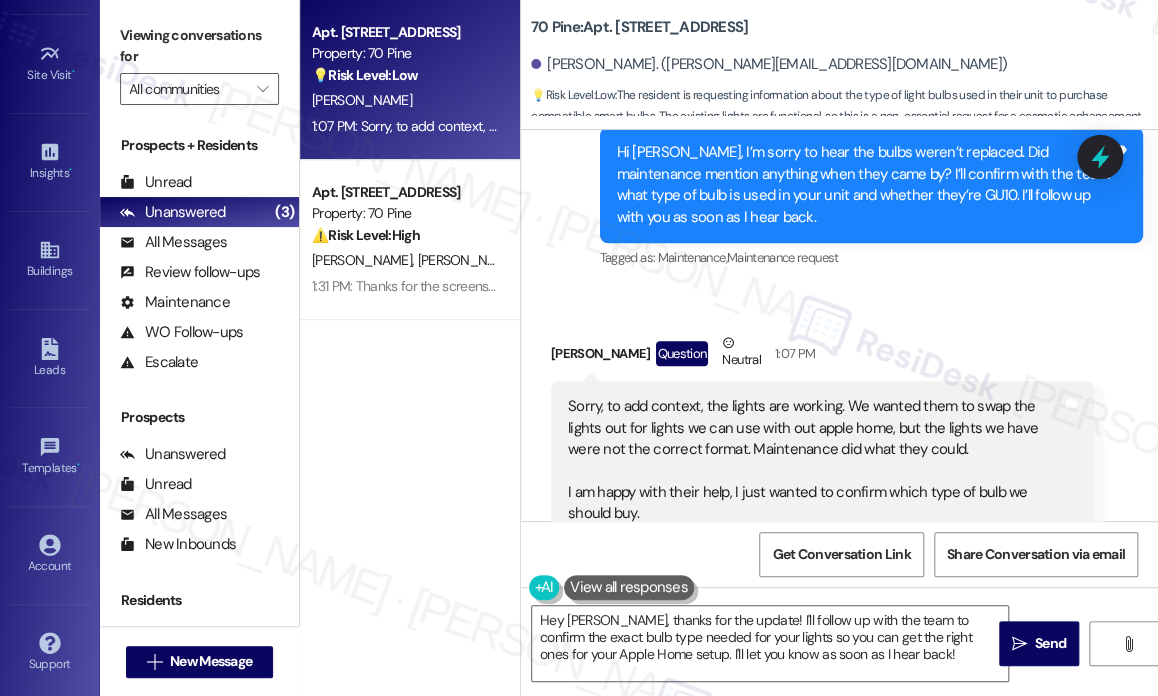 click on "Hi [PERSON_NAME], I’m sorry to hear the bulbs weren’t replaced. Did maintenance mention anything when they came by? I’ll confirm with the team what type of bulb is used in your unit and whether they’re GU10. I’ll follow up with you as soon as I hear back." at bounding box center [864, 185] 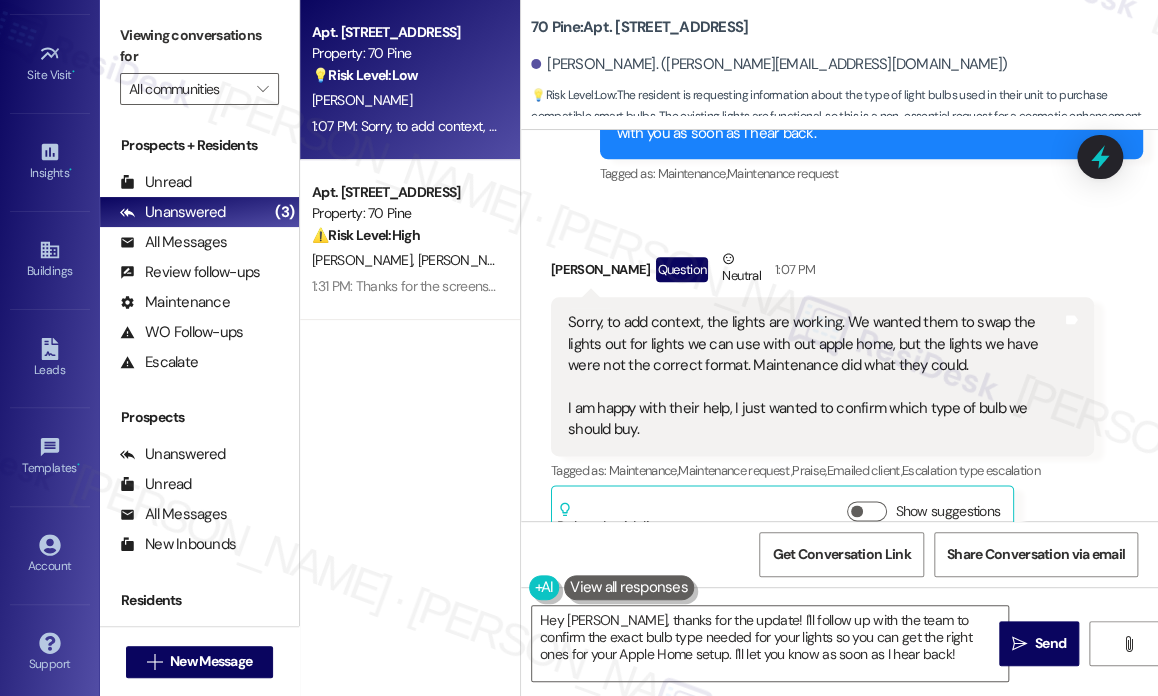 scroll, scrollTop: 939, scrollLeft: 0, axis: vertical 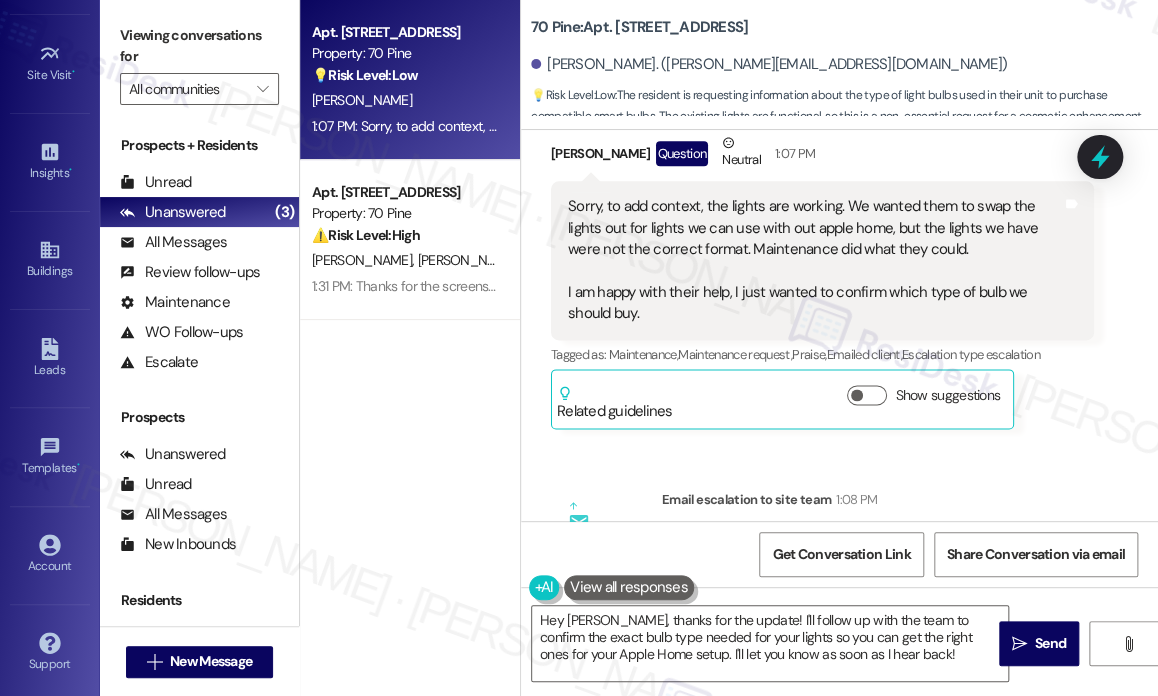 click on "Sorry, to add context, the lights are working. We wanted them to swap the lights out for lights we can use with out apple home, but the lights we have were not the correct format. Maintenance did what they could.
I am happy with their help, I just wanted to confirm which type of bulb we should buy." at bounding box center [815, 260] 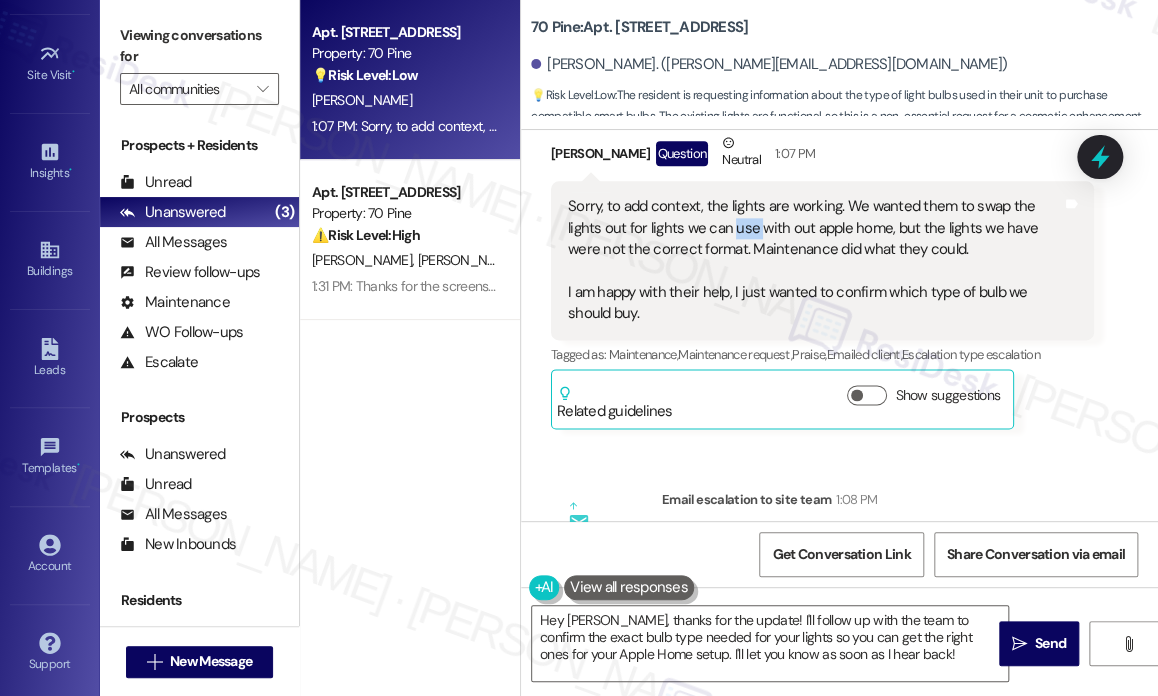 click on "Sorry, to add context, the lights are working. We wanted them to swap the lights out for lights we can use with out apple home, but the lights we have were not the correct format. Maintenance did what they could.
I am happy with their help, I just wanted to confirm which type of bulb we should buy." at bounding box center [815, 260] 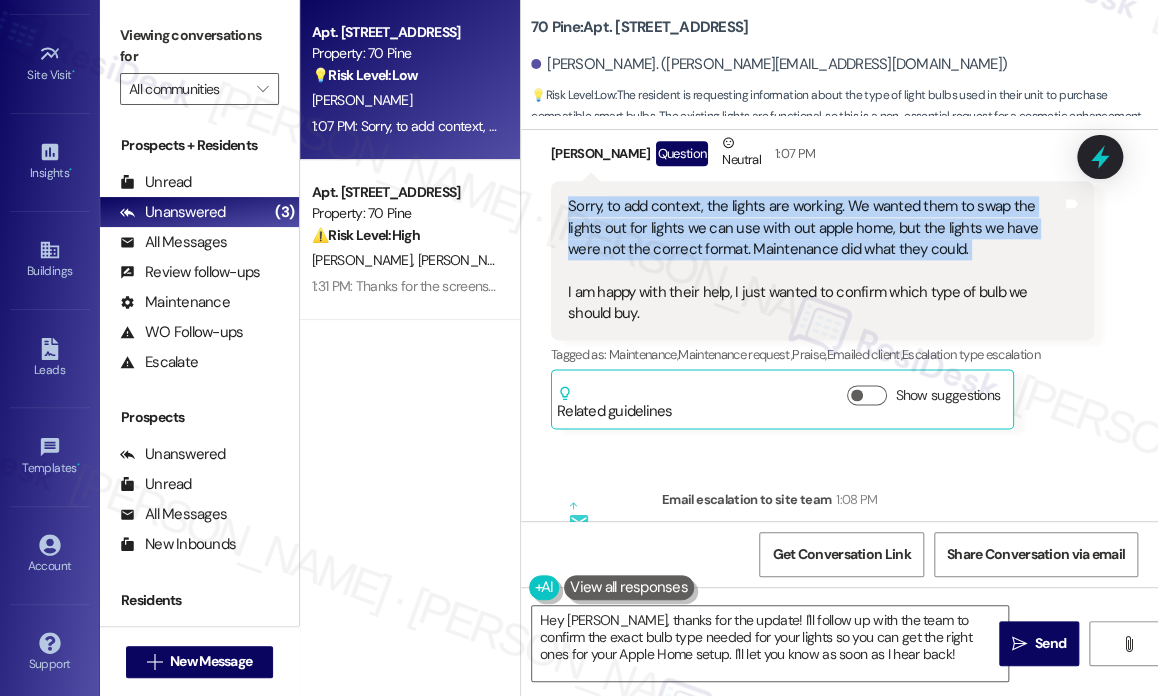 click on "Sorry, to add context, the lights are working. We wanted them to swap the lights out for lights we can use with out apple home, but the lights we have were not the correct format. Maintenance did what they could.
I am happy with their help, I just wanted to confirm which type of bulb we should buy." at bounding box center [815, 260] 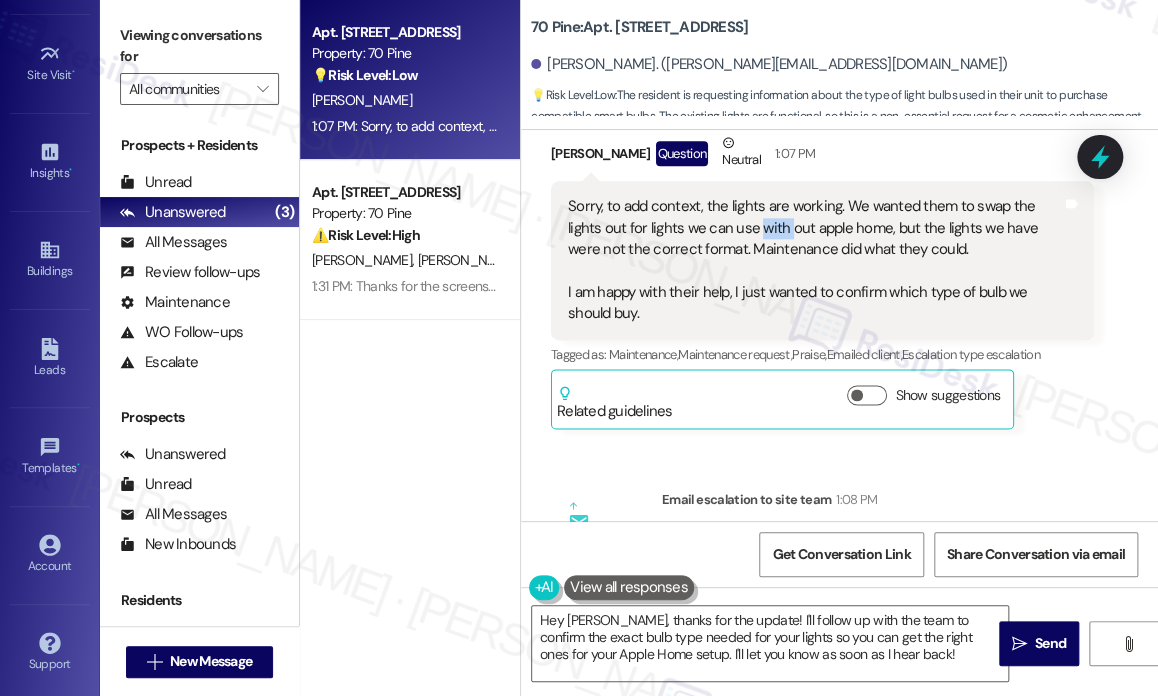 click on "Sorry, to add context, the lights are working. We wanted them to swap the lights out for lights we can use with out apple home, but the lights we have were not the correct format. Maintenance did what they could.
I am happy with their help, I just wanted to confirm which type of bulb we should buy." at bounding box center [815, 260] 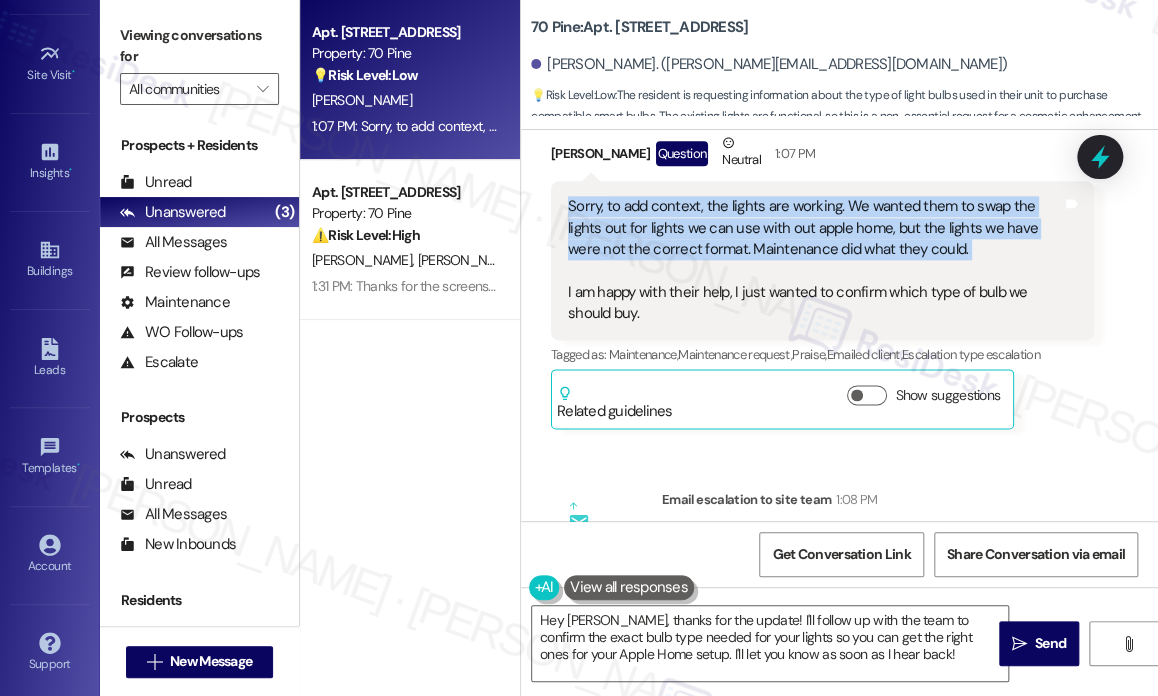 click on "Sorry, to add context, the lights are working. We wanted them to swap the lights out for lights we can use with out apple home, but the lights we have were not the correct format. Maintenance did what they could.
I am happy with their help, I just wanted to confirm which type of bulb we should buy." at bounding box center [815, 260] 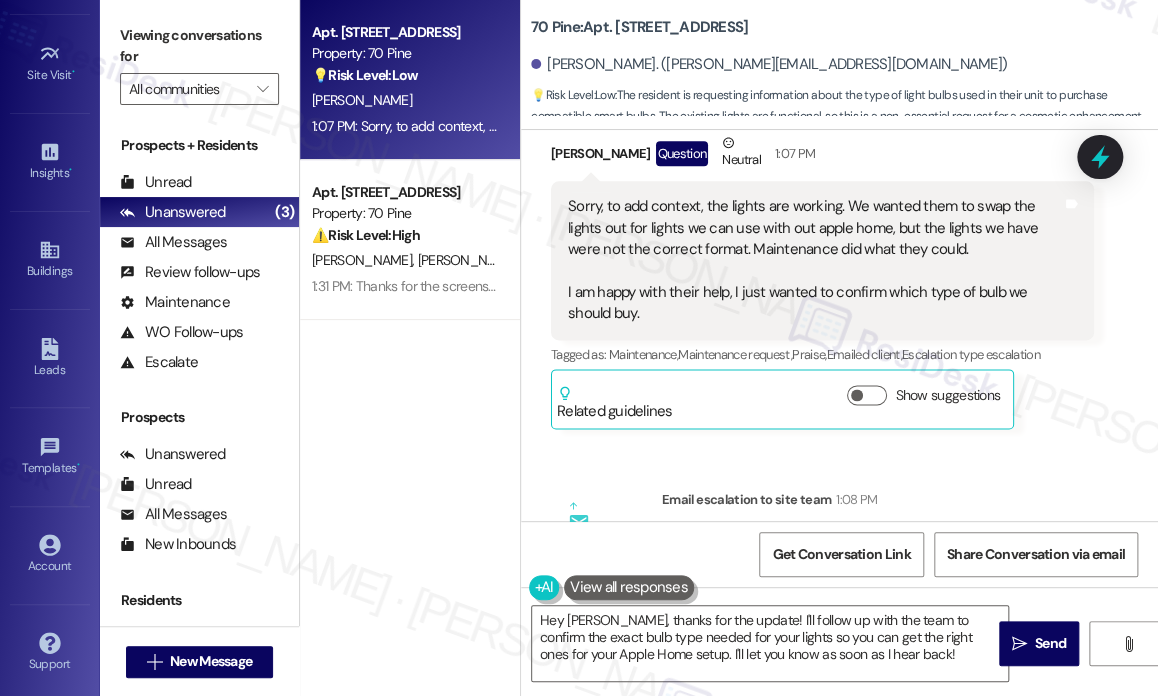 click on "Sorry, to add context, the lights are working. We wanted them to swap the lights out for lights we can use with out apple home, but the lights we have were not the correct format. Maintenance did what they could.
I am happy with their help, I just wanted to confirm which type of bulb we should buy." at bounding box center (815, 260) 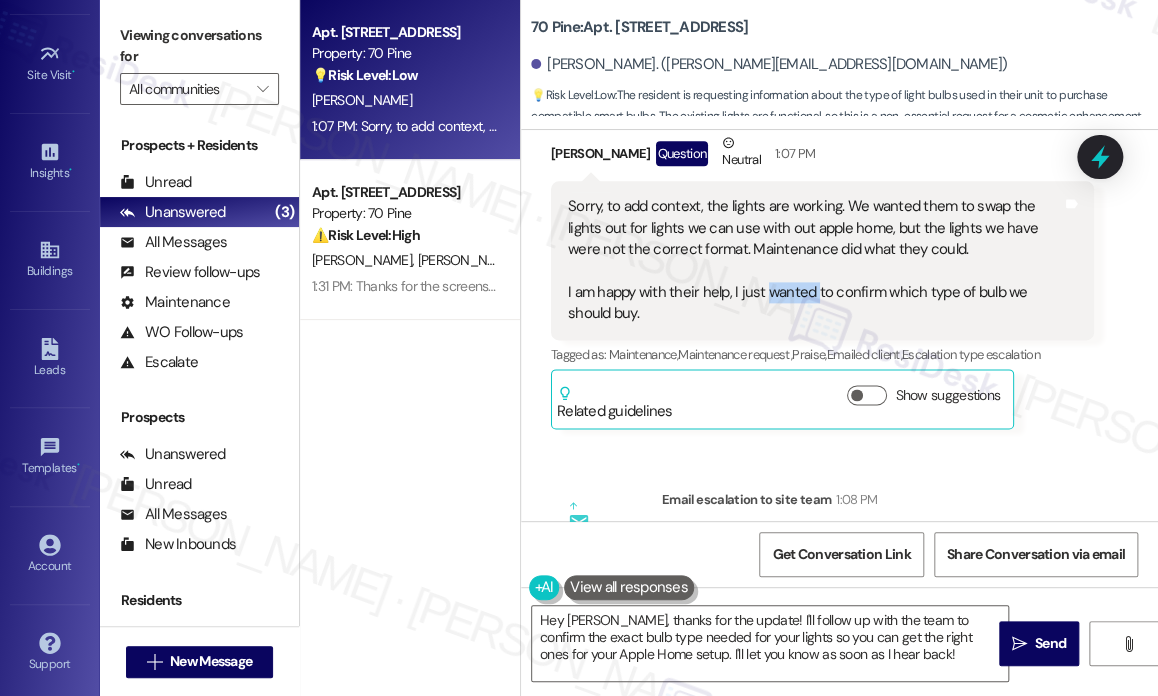 click on "Sorry, to add context, the lights are working. We wanted them to swap the lights out for lights we can use with out apple home, but the lights we have were not the correct format. Maintenance did what they could.
I am happy with their help, I just wanted to confirm which type of bulb we should buy." at bounding box center [815, 260] 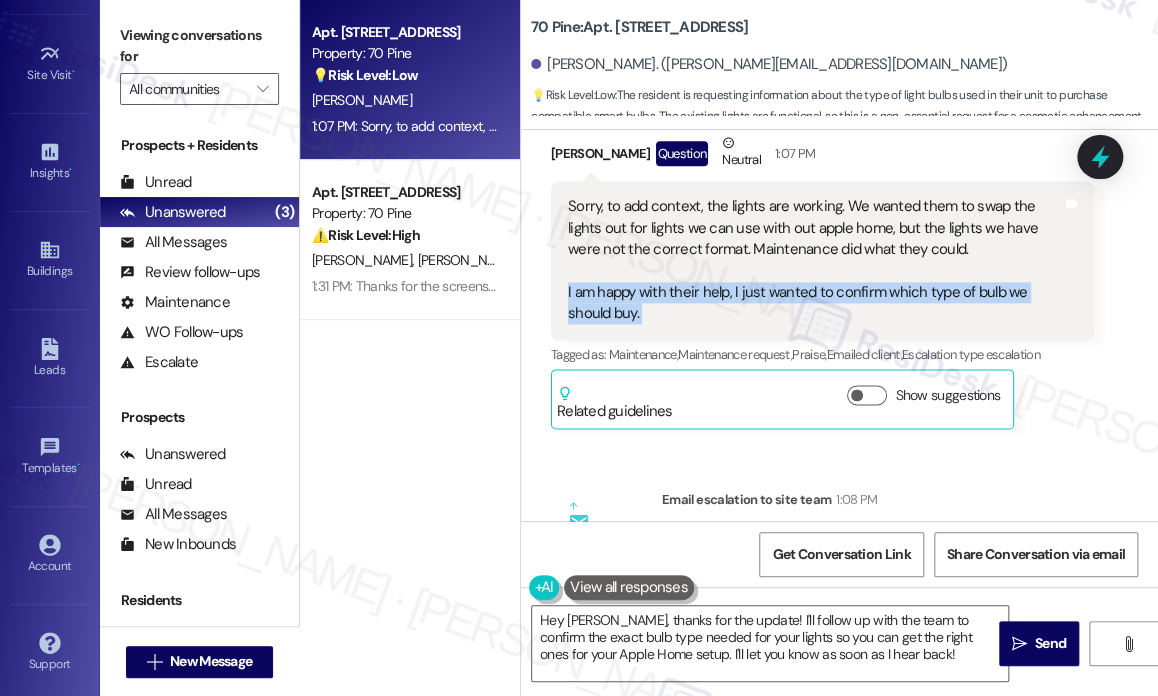 click on "Sorry, to add context, the lights are working. We wanted them to swap the lights out for lights we can use with out apple home, but the lights we have were not the correct format. Maintenance did what they could.
I am happy with their help, I just wanted to confirm which type of bulb we should buy." at bounding box center [815, 260] 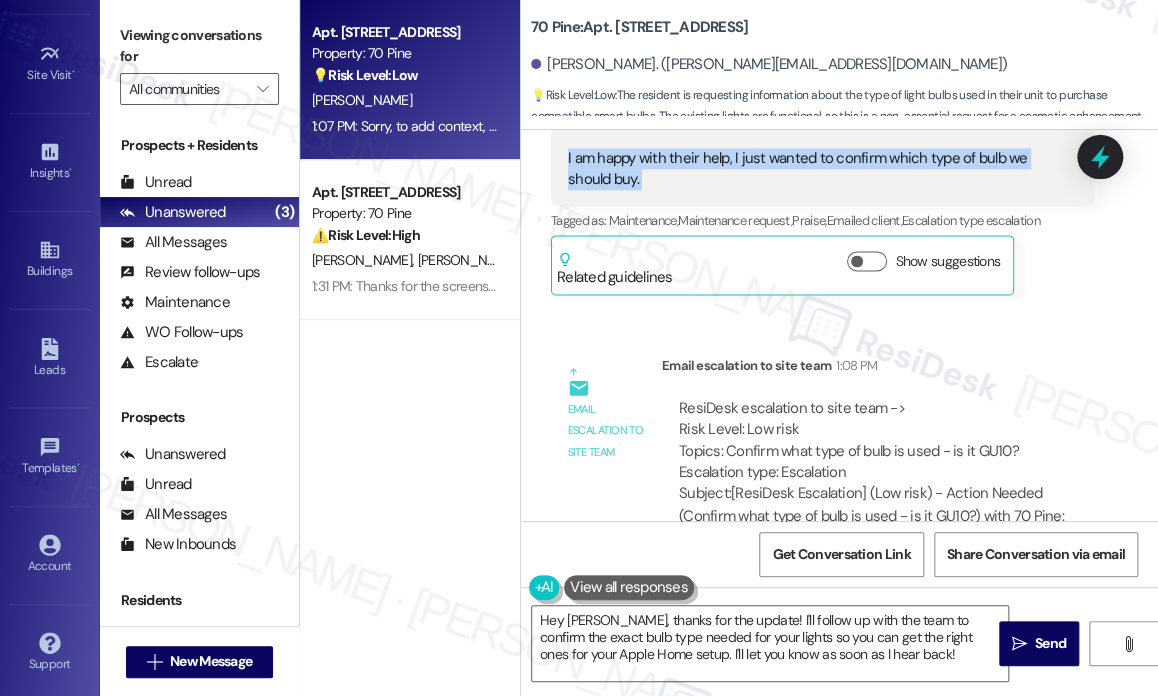 scroll, scrollTop: 1354, scrollLeft: 0, axis: vertical 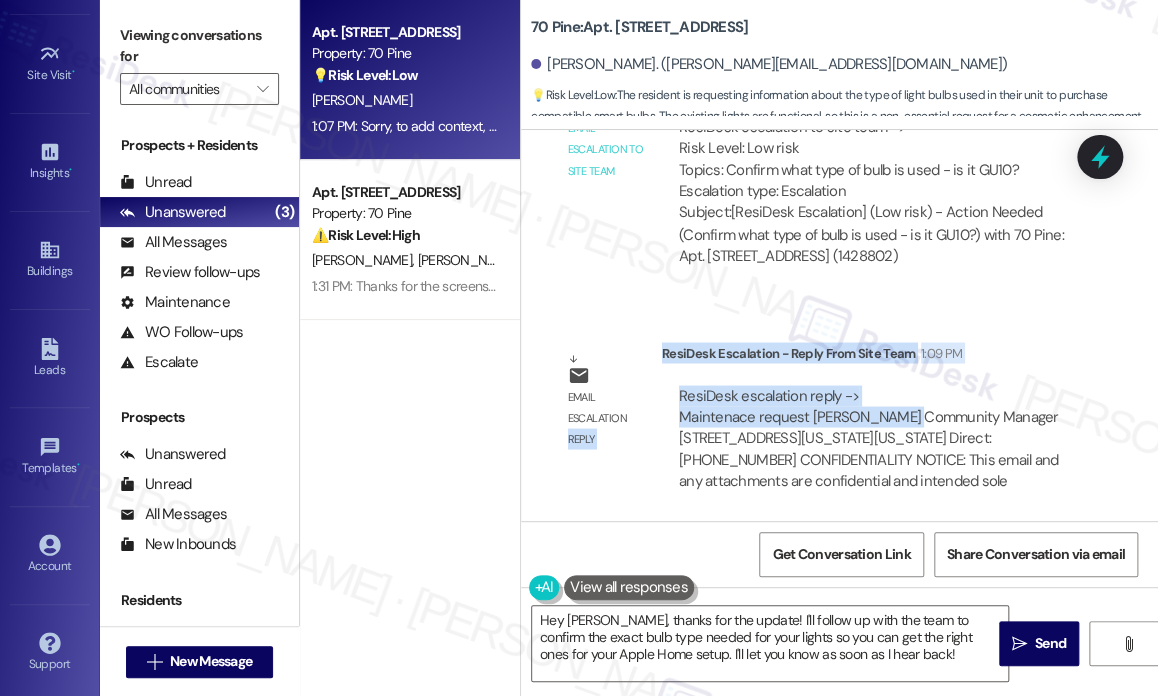 drag, startPoint x: 649, startPoint y: 413, endPoint x: 902, endPoint y: 409, distance: 253.03162 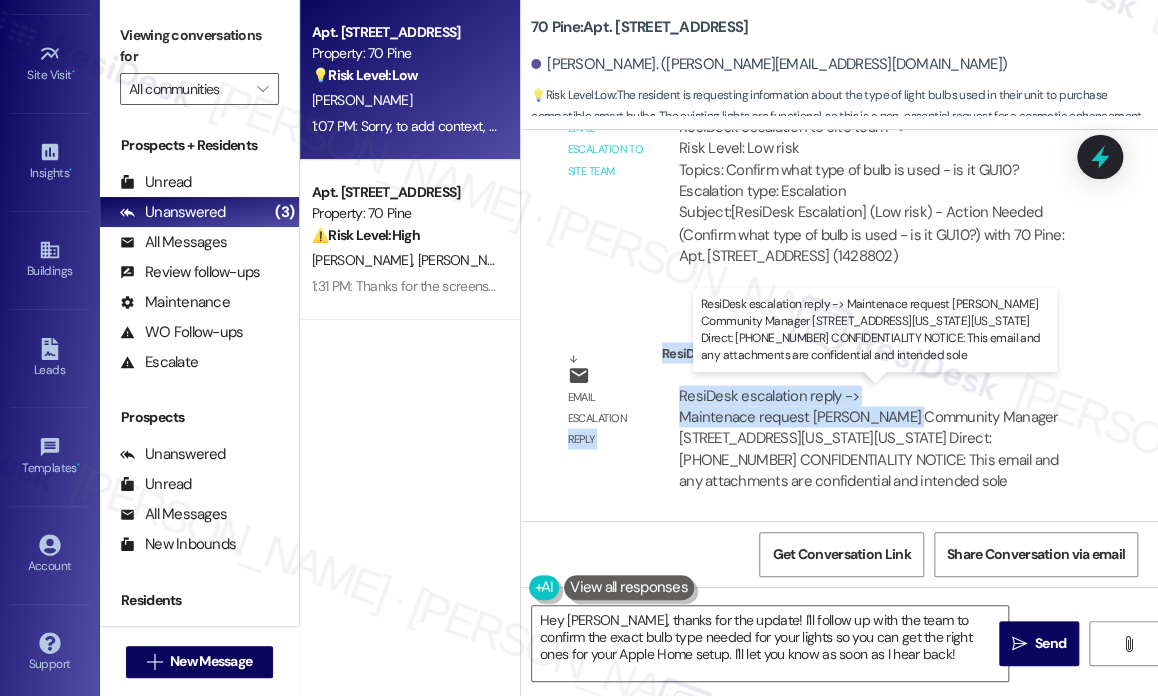 click on "ResiDesk escalation reply ->
Maintenace request [PERSON_NAME] Community Manager [STREET_ADDRESS][US_STATE][US_STATE] Direct: [PHONE_NUMBER] CONFIDENTIALITY NOTICE: This email and any attachments are confidential and intended sole ResiDesk escalation reply ->
Maintenace request [PERSON_NAME] Community Manager [STREET_ADDRESS][US_STATE][US_STATE] Direct: [PHONE_NUMBER] CONFIDENTIALITY NOTICE: This email and any attachments are confidential and intended sole" at bounding box center [869, 438] 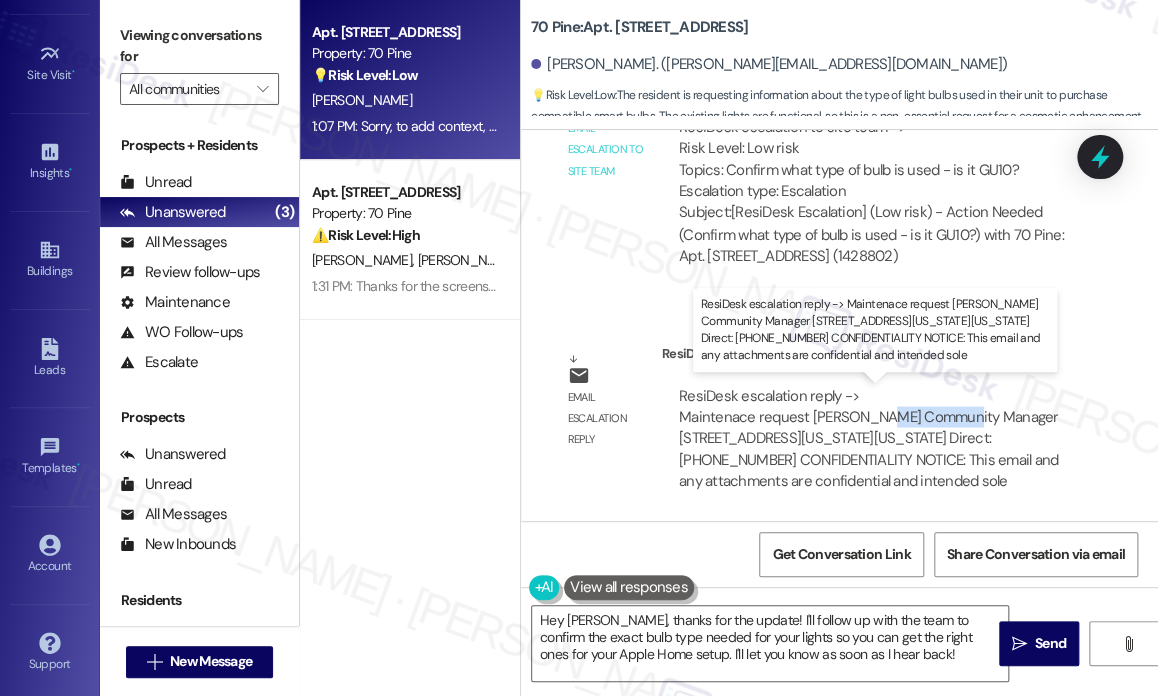 click on "ResiDesk escalation reply ->
Maintenace request [PERSON_NAME] Community Manager [STREET_ADDRESS][US_STATE][US_STATE] Direct: [PHONE_NUMBER] CONFIDENTIALITY NOTICE: This email and any attachments are confidential and intended sole ResiDesk escalation reply ->
Maintenace request [PERSON_NAME] Community Manager [STREET_ADDRESS][US_STATE][US_STATE] Direct: [PHONE_NUMBER] CONFIDENTIALITY NOTICE: This email and any attachments are confidential and intended sole" at bounding box center [869, 438] 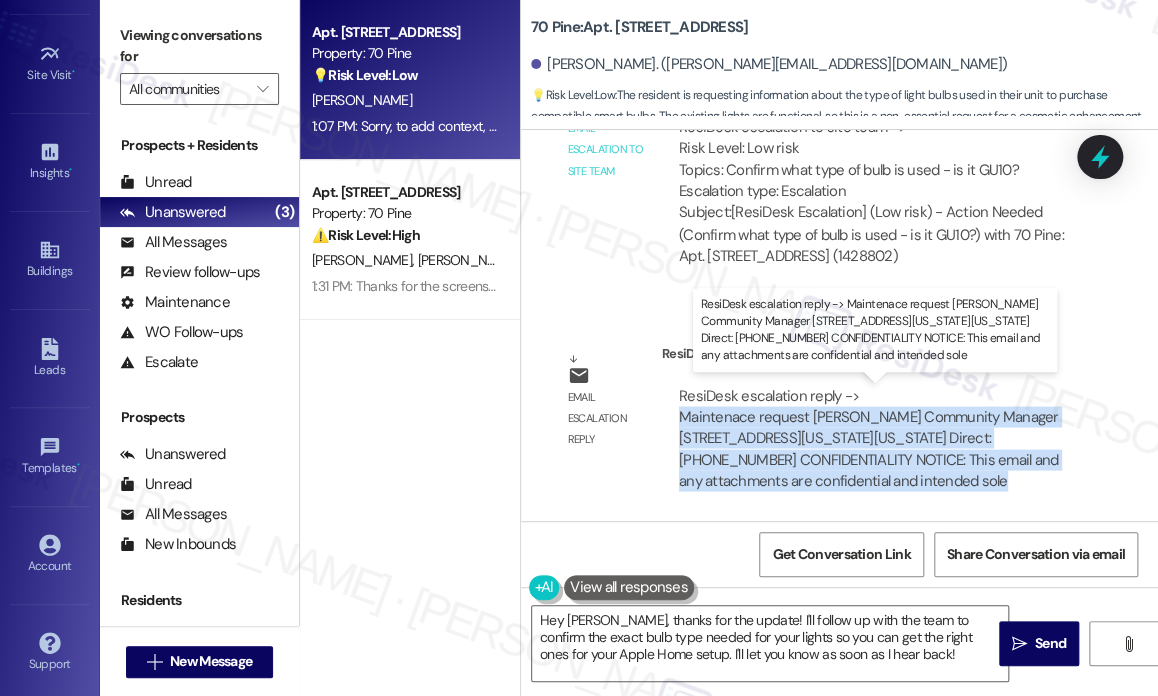 click on "ResiDesk escalation reply ->
Maintenace request [PERSON_NAME] Community Manager [STREET_ADDRESS][US_STATE][US_STATE] Direct: [PHONE_NUMBER] CONFIDENTIALITY NOTICE: This email and any attachments are confidential and intended sole ResiDesk escalation reply ->
Maintenace request [PERSON_NAME] Community Manager [STREET_ADDRESS][US_STATE][US_STATE] Direct: [PHONE_NUMBER] CONFIDENTIALITY NOTICE: This email and any attachments are confidential and intended sole" at bounding box center (869, 438) 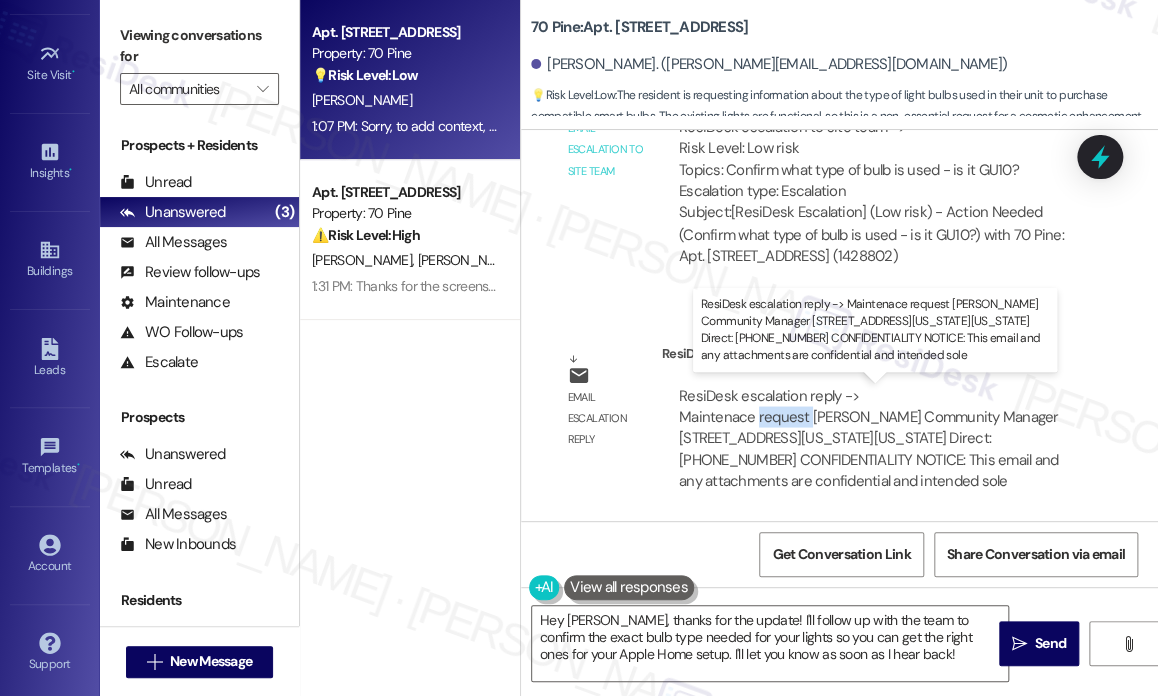 click on "ResiDesk escalation reply ->
Maintenace request [PERSON_NAME] Community Manager [STREET_ADDRESS][US_STATE][US_STATE] Direct: [PHONE_NUMBER] CONFIDENTIALITY NOTICE: This email and any attachments are confidential and intended sole ResiDesk escalation reply ->
Maintenace request [PERSON_NAME] Community Manager [STREET_ADDRESS][US_STATE][US_STATE] Direct: [PHONE_NUMBER] CONFIDENTIALITY NOTICE: This email and any attachments are confidential and intended sole" at bounding box center (869, 438) 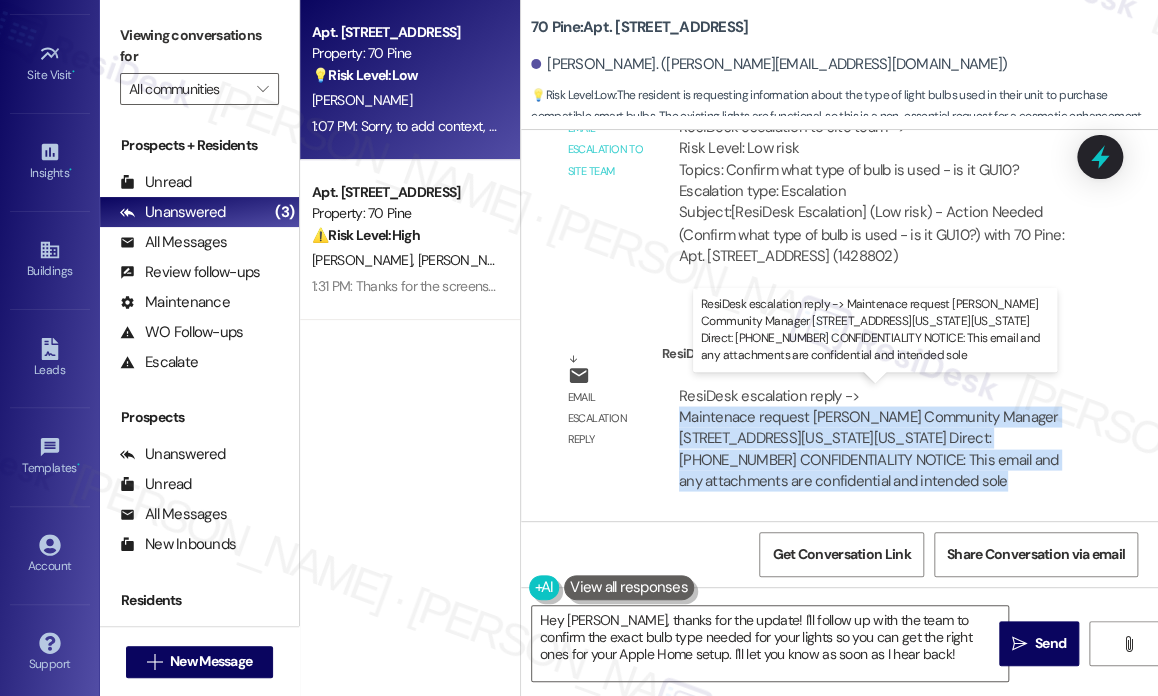 click on "ResiDesk escalation reply ->
Maintenace request [PERSON_NAME] Community Manager [STREET_ADDRESS][US_STATE][US_STATE] Direct: [PHONE_NUMBER] CONFIDENTIALITY NOTICE: This email and any attachments are confidential and intended sole ResiDesk escalation reply ->
Maintenace request [PERSON_NAME] Community Manager [STREET_ADDRESS][US_STATE][US_STATE] Direct: [PHONE_NUMBER] CONFIDENTIALITY NOTICE: This email and any attachments are confidential and intended sole" at bounding box center [869, 438] 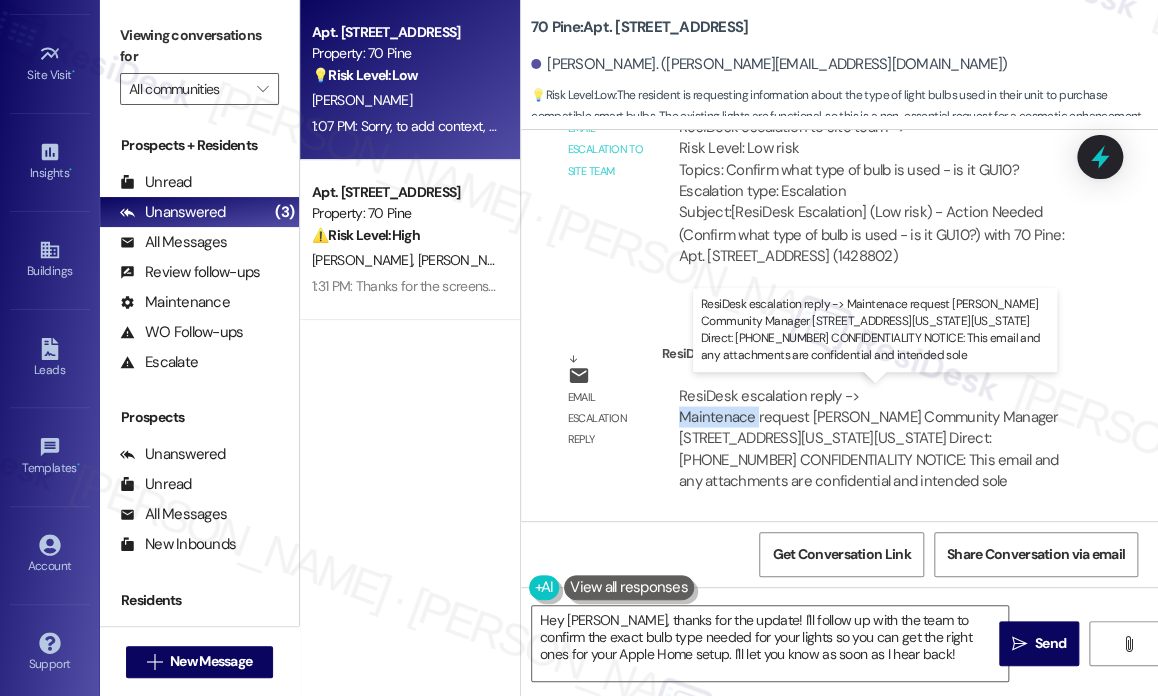 click on "ResiDesk escalation reply ->
Maintenace request [PERSON_NAME] Community Manager [STREET_ADDRESS][US_STATE][US_STATE] Direct: [PHONE_NUMBER] CONFIDENTIALITY NOTICE: This email and any attachments are confidential and intended sole ResiDesk escalation reply ->
Maintenace request [PERSON_NAME] Community Manager [STREET_ADDRESS][US_STATE][US_STATE] Direct: [PHONE_NUMBER] CONFIDENTIALITY NOTICE: This email and any attachments are confidential and intended sole" at bounding box center (869, 438) 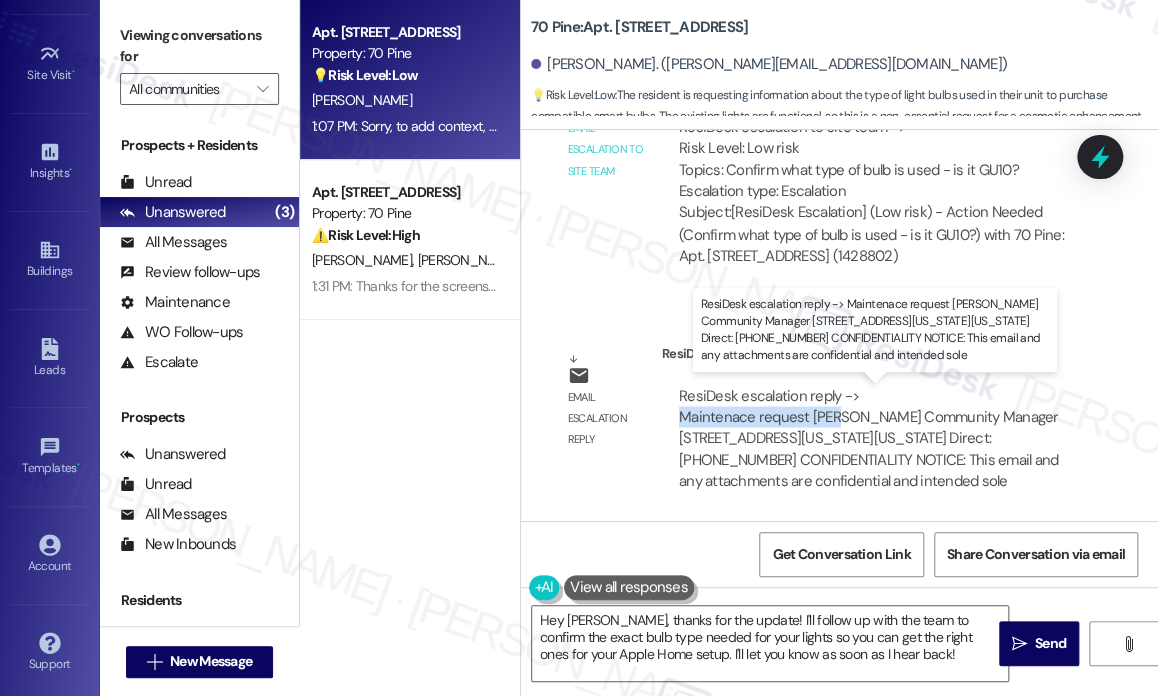 drag, startPoint x: 679, startPoint y: 417, endPoint x: 825, endPoint y: 417, distance: 146 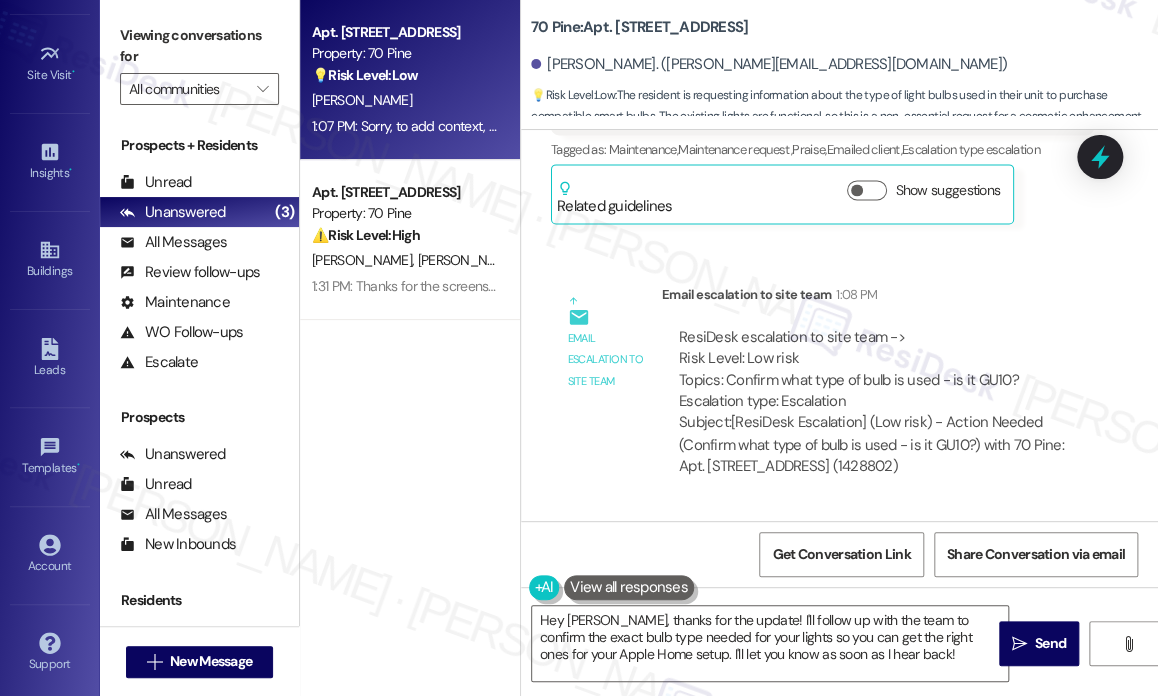 scroll, scrollTop: 1354, scrollLeft: 0, axis: vertical 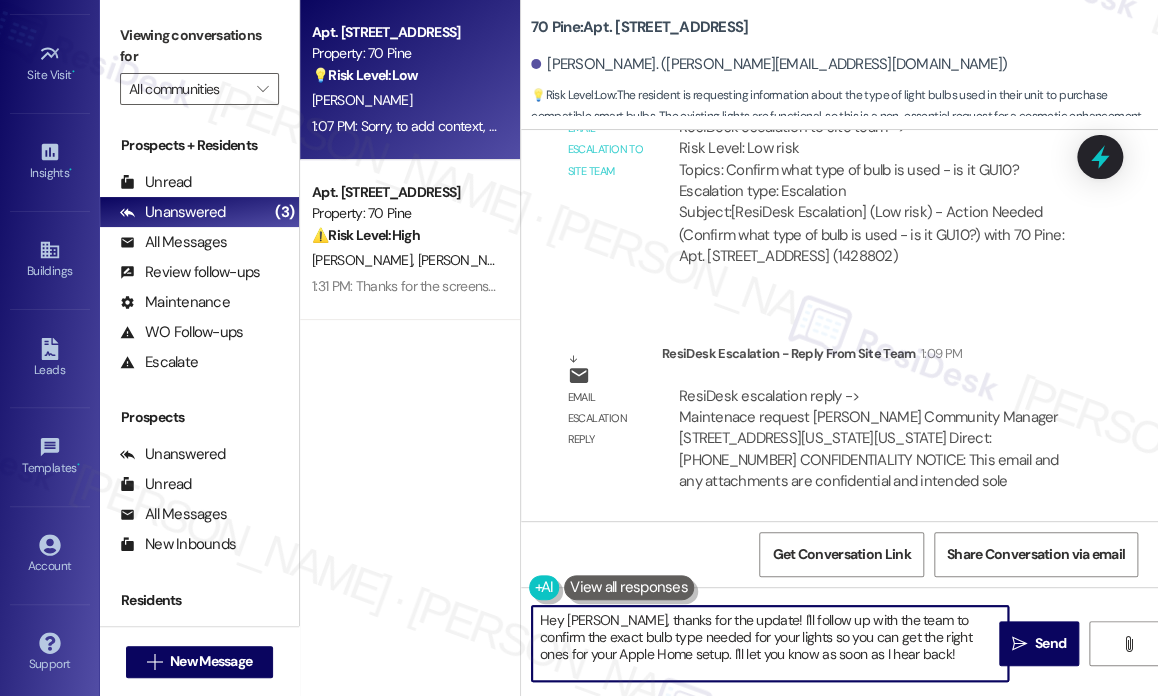 drag, startPoint x: 560, startPoint y: 624, endPoint x: 548, endPoint y: 624, distance: 12 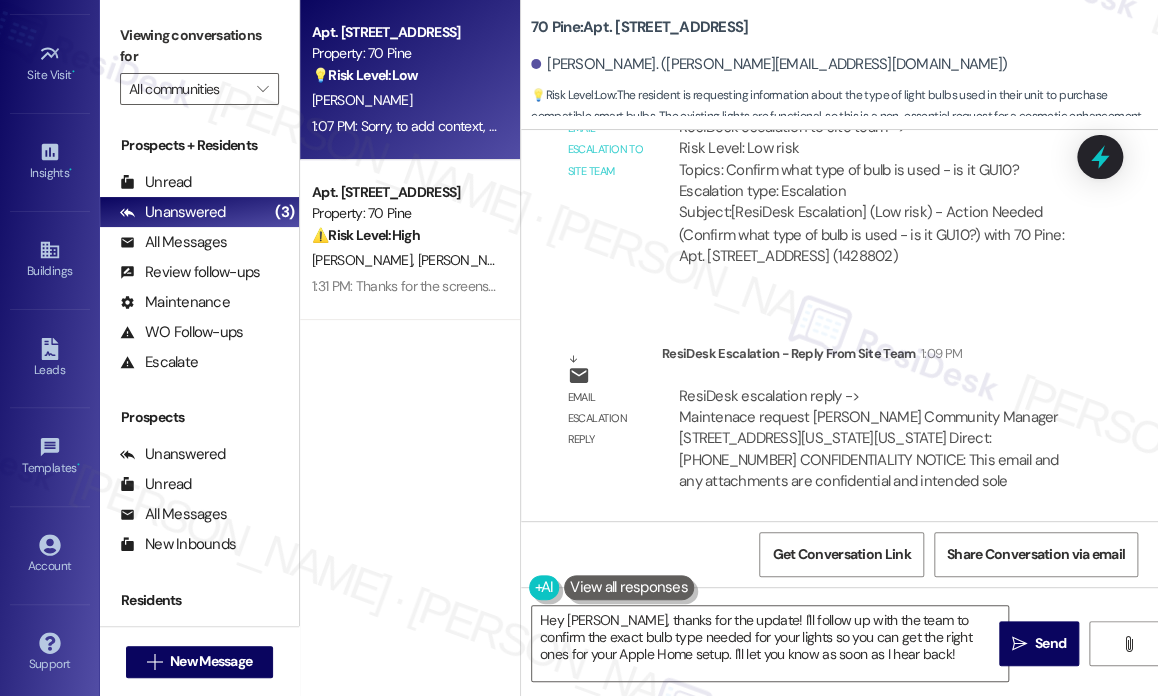 click on "70 Pine:  Apt. [STREET_ADDRESS][PERSON_NAME]. ([PERSON_NAME][EMAIL_ADDRESS][DOMAIN_NAME])   💡  Risk Level:  Low :  The resident is requesting information about the type of light bulbs used in their unit to purchase compatible smart bulbs. The existing lights are functional, so this is a non-essential request for a cosmetic enhancement." at bounding box center [844, 60] 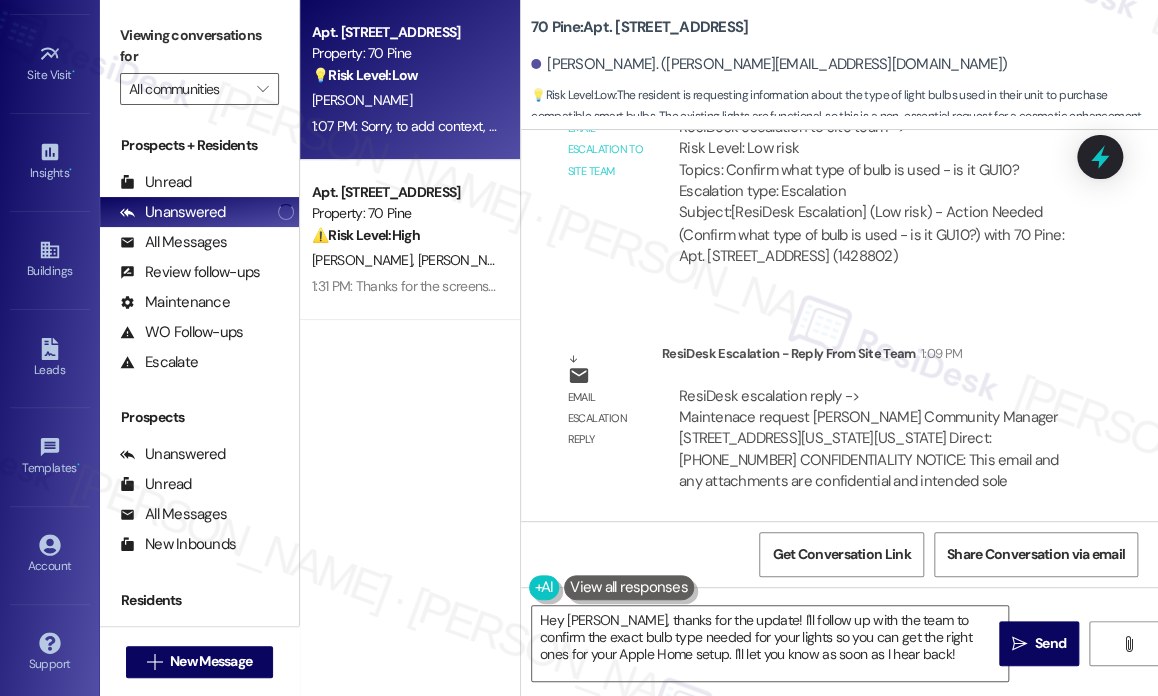 click on "Lease started [DATE] 8:00 PM Survey, sent via SMS Residesk Automated Survey 12:28 PM Hi [PERSON_NAME]! I'm checking in on your latest work order (Help swapping out light bul..., ID: 331ea8c0-5f6d-42fc-9e50-ee599ad6183c). Was everything completed to your satisfaction? You can answer with a quick (Y/N) (You can always reply STOP to opt out of future messages) Tags and notes Tagged as:   Service request review ,  Click to highlight conversations about Service request review Maintenance Click to highlight conversations about Maintenance Received via SMS [PERSON_NAME] Question 12:34 PM Hi, they were unable to swap the lights, because the bulbs the lights in the unit use are unique.
Can you tell me what type of bulb they use? Are they GU10? Tags and notes Tagged as:   Maintenance request Click to highlight conversations about Maintenance request  Related guidelines Show suggestions Sent via SMS [PERSON_NAME]   (ResiDesk) 1:05 PM Tags and notes Tagged as:   Maintenance ,  Maintenance request Received via SMS [PERSON_NAME]" at bounding box center [839, 325] 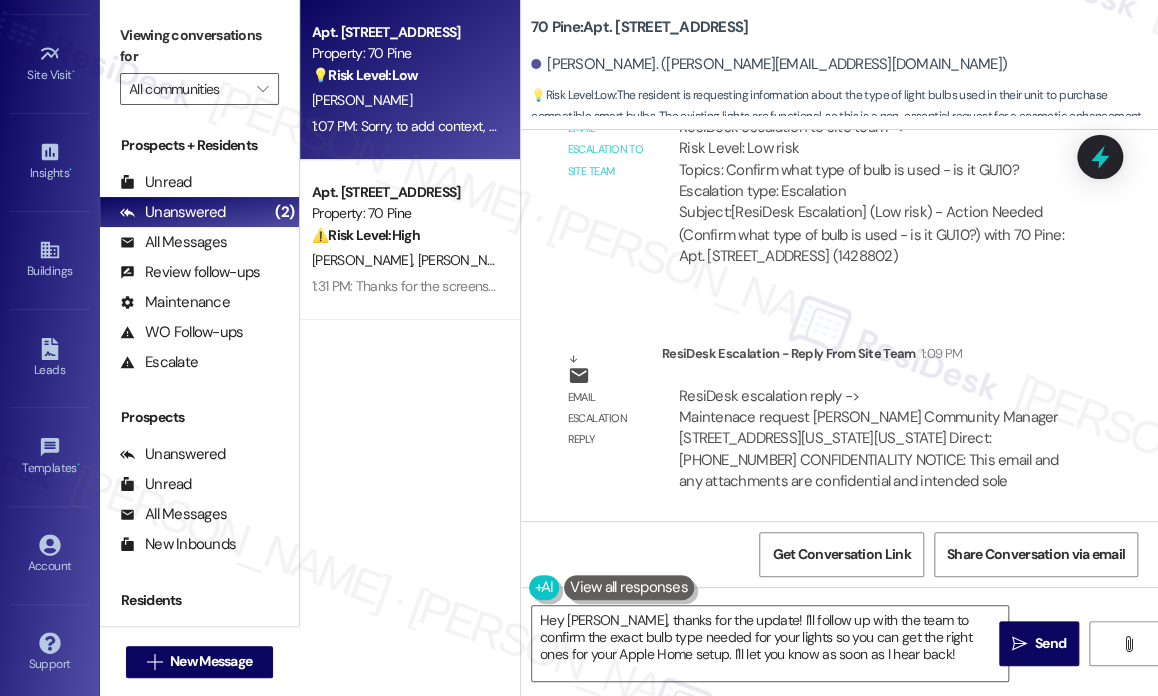 click on "Lease started [DATE] 8:00 PM Survey, sent via SMS Residesk Automated Survey 12:28 PM Hi [PERSON_NAME]! I'm checking in on your latest work order (Help swapping out light bul..., ID: 331ea8c0-5f6d-42fc-9e50-ee599ad6183c). Was everything completed to your satisfaction? You can answer with a quick (Y/N) (You can always reply STOP to opt out of future messages) Tags and notes Tagged as:   Service request review ,  Click to highlight conversations about Service request review Maintenance Click to highlight conversations about Maintenance Received via SMS [PERSON_NAME] Question 12:34 PM Hi, they were unable to swap the lights, because the bulbs the lights in the unit use are unique.
Can you tell me what type of bulb they use? Are they GU10? Tags and notes Tagged as:   Maintenance request Click to highlight conversations about Maintenance request  Related guidelines Show suggestions Sent via SMS [PERSON_NAME]   (ResiDesk) 1:05 PM Tags and notes Tagged as:   Maintenance ,  Maintenance request Received via SMS [PERSON_NAME]" at bounding box center (839, 325) 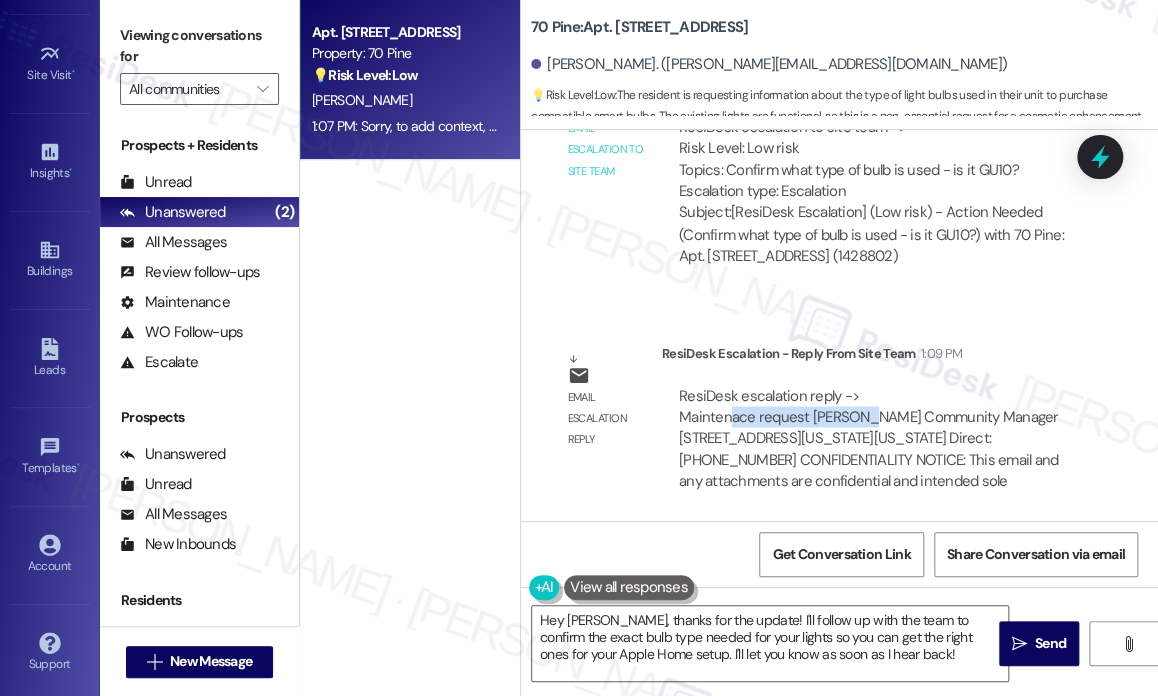 drag, startPoint x: 732, startPoint y: 413, endPoint x: 848, endPoint y: 419, distance: 116.15507 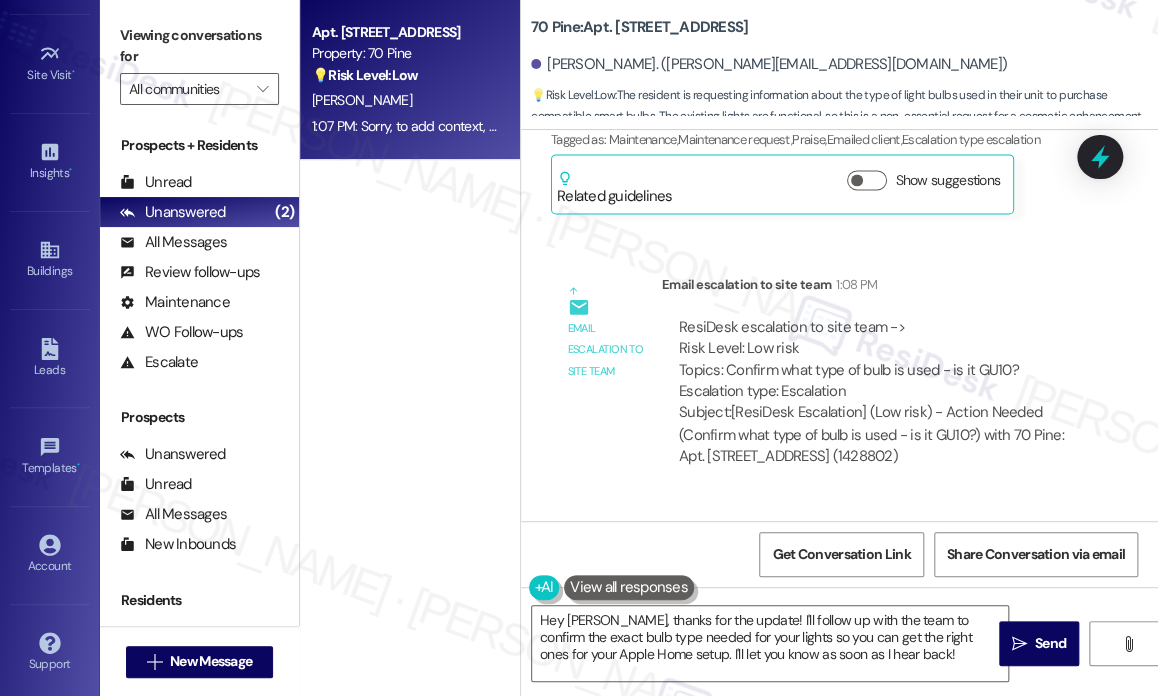 scroll, scrollTop: 654, scrollLeft: 0, axis: vertical 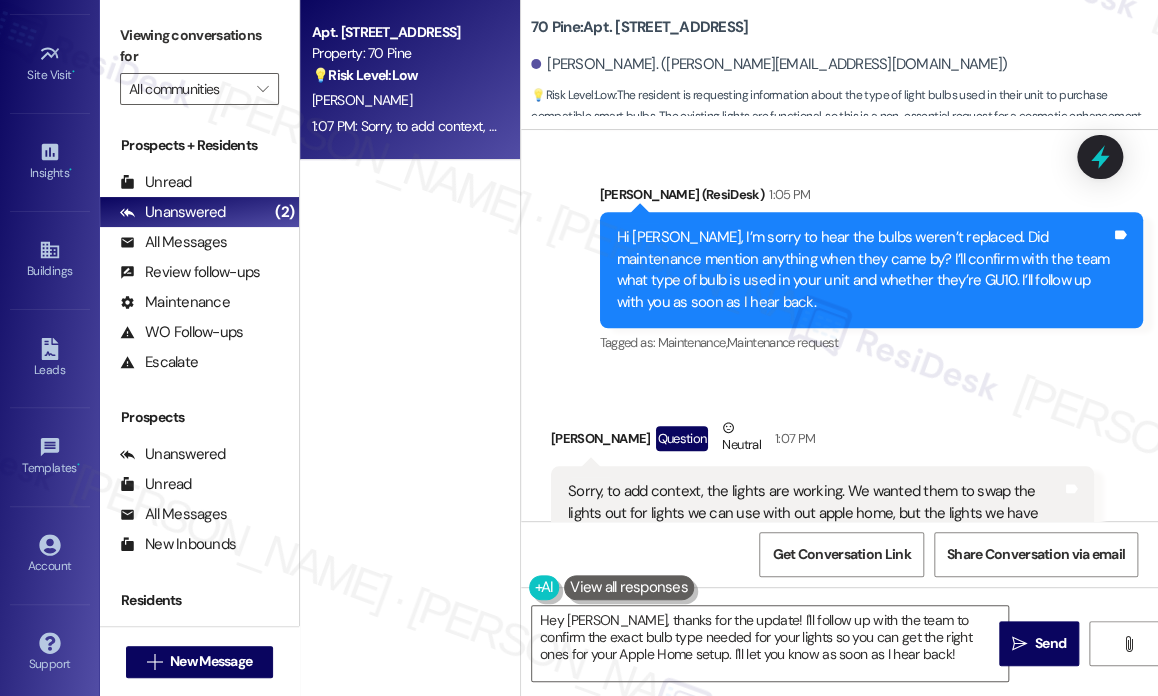 click on "Hi [PERSON_NAME], I’m sorry to hear the bulbs weren’t replaced. Did maintenance mention anything when they came by? I’ll confirm with the team what type of bulb is used in your unit and whether they’re GU10. I’ll follow up with you as soon as I hear back." at bounding box center [864, 270] 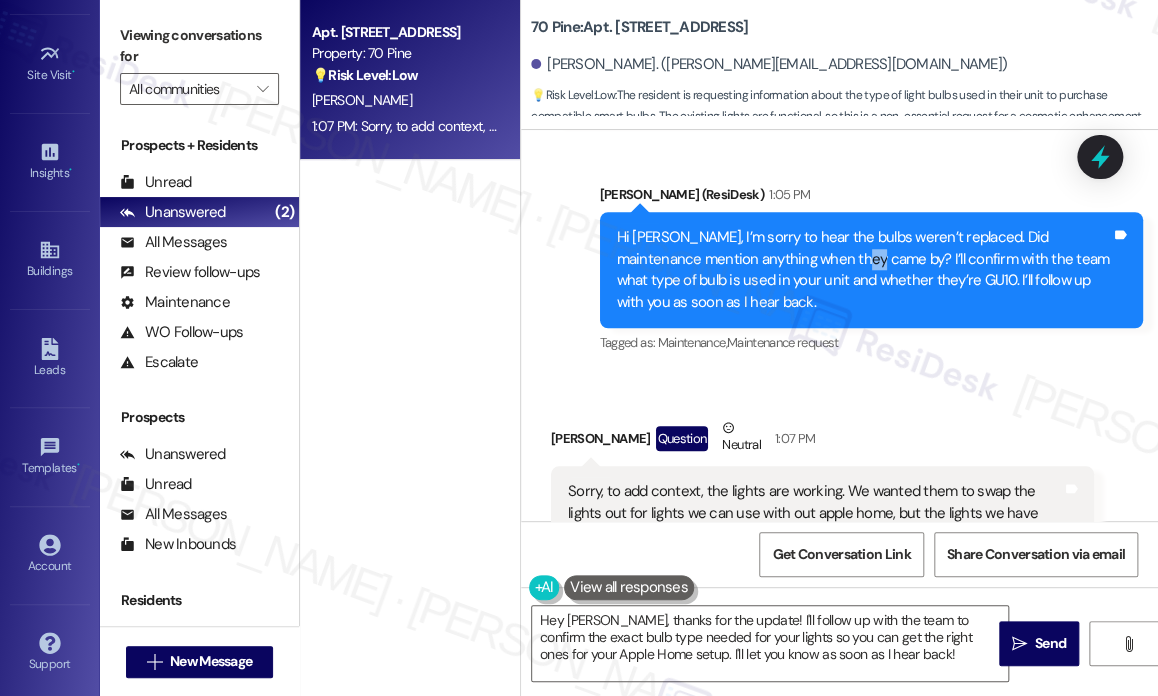 click on "Hi [PERSON_NAME], I’m sorry to hear the bulbs weren’t replaced. Did maintenance mention anything when they came by? I’ll confirm with the team what type of bulb is used in your unit and whether they’re GU10. I’ll follow up with you as soon as I hear back." at bounding box center (864, 270) 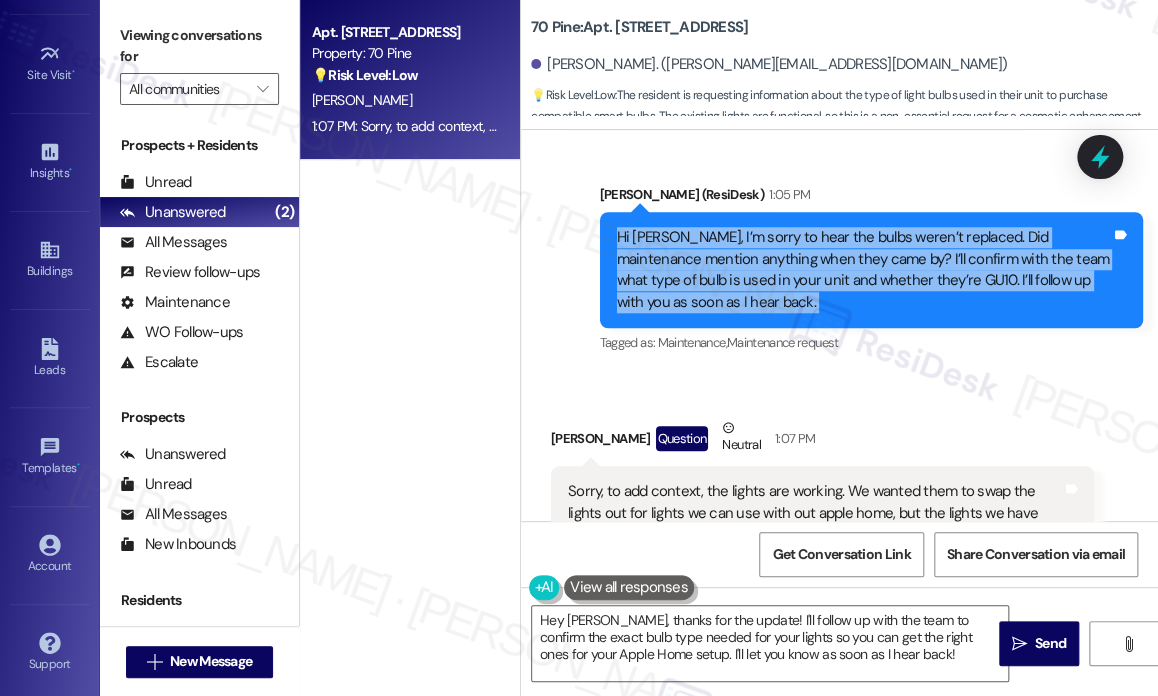 click on "Hi [PERSON_NAME], I’m sorry to hear the bulbs weren’t replaced. Did maintenance mention anything when they came by? I’ll confirm with the team what type of bulb is used in your unit and whether they’re GU10. I’ll follow up with you as soon as I hear back." at bounding box center (864, 270) 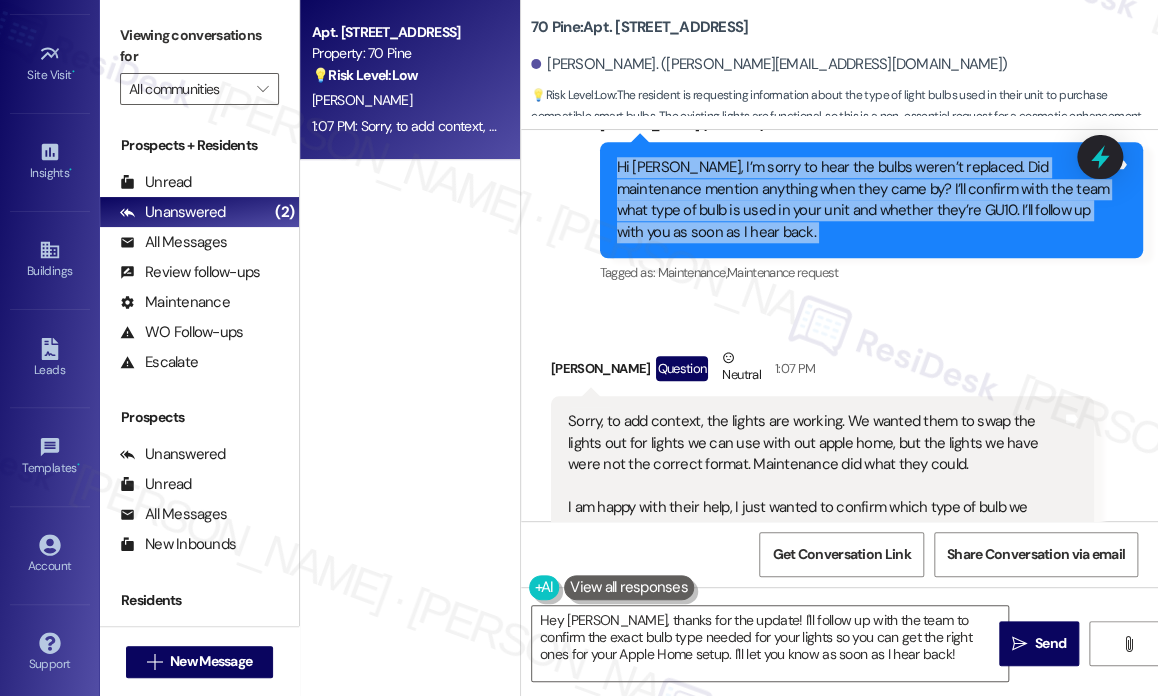 scroll, scrollTop: 854, scrollLeft: 0, axis: vertical 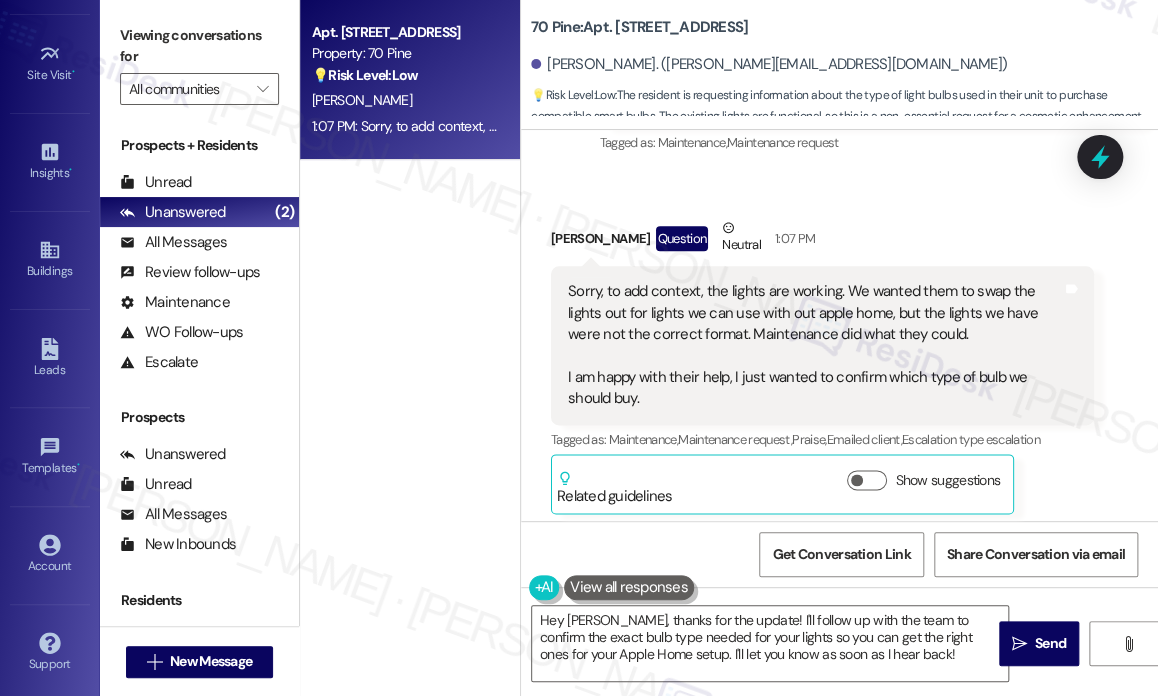 click on "Sorry, to add context, the lights are working. We wanted them to swap the lights out for lights we can use with out apple home, but the lights we have were not the correct format. Maintenance did what they could.
I am happy with their help, I just wanted to confirm which type of bulb we should buy." at bounding box center (815, 345) 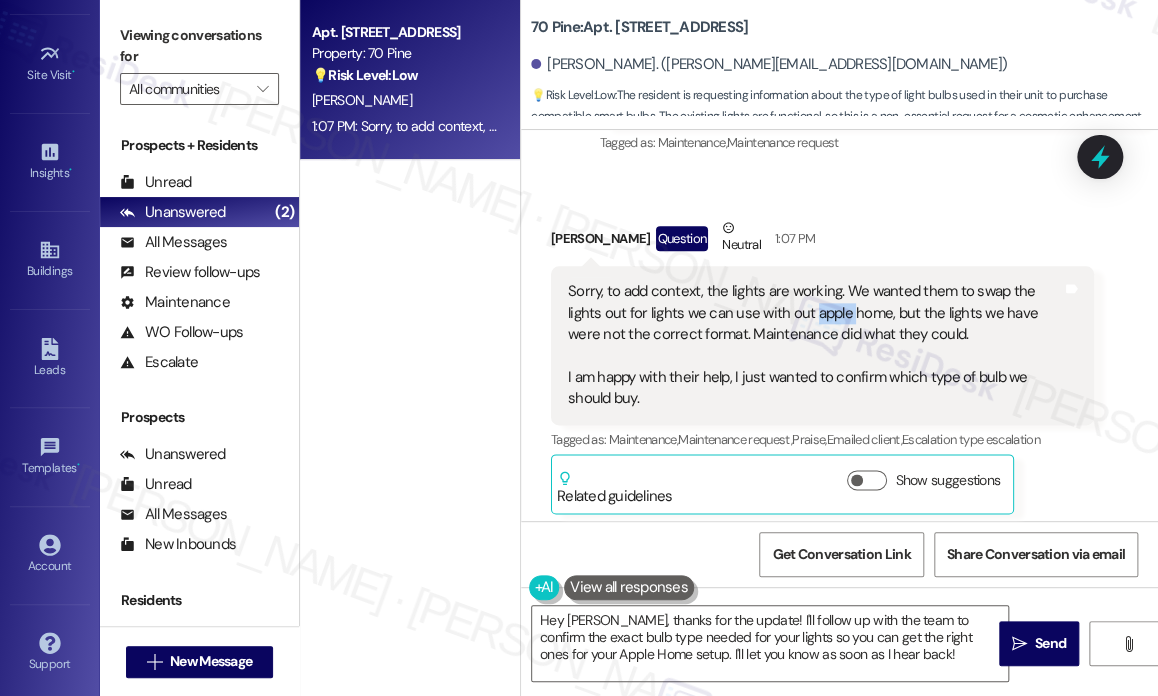 click on "Sorry, to add context, the lights are working. We wanted them to swap the lights out for lights we can use with out apple home, but the lights we have were not the correct format. Maintenance did what they could.
I am happy with their help, I just wanted to confirm which type of bulb we should buy." at bounding box center [815, 345] 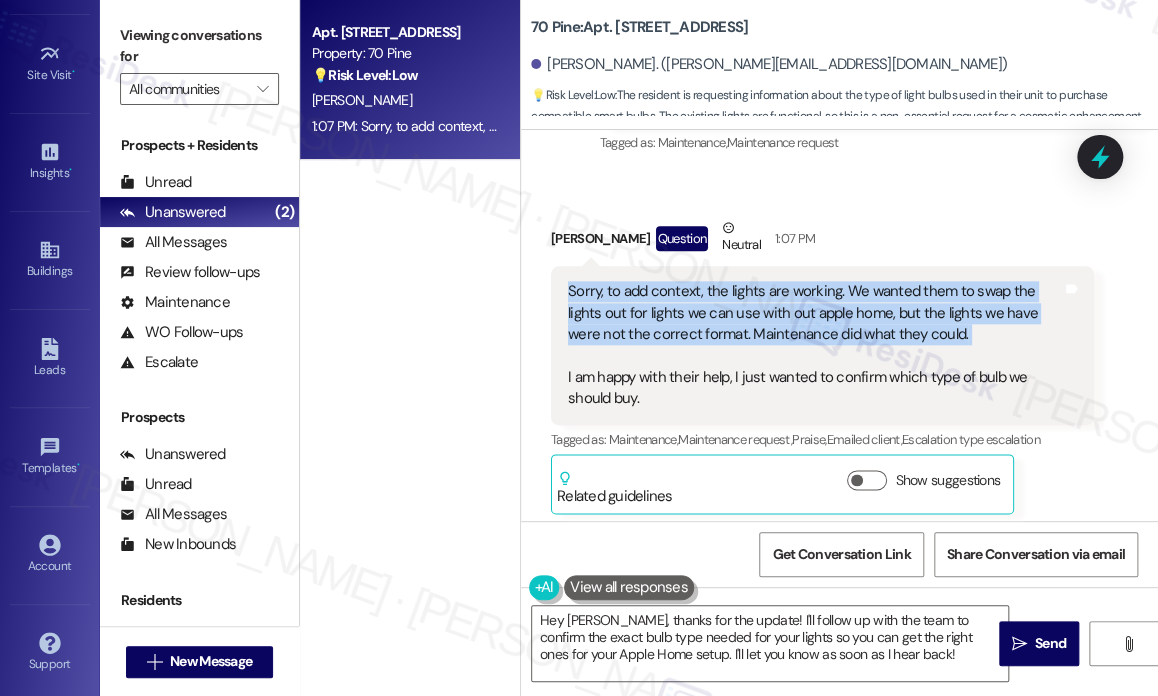 click on "Sorry, to add context, the lights are working. We wanted them to swap the lights out for lights we can use with out apple home, but the lights we have were not the correct format. Maintenance did what they could.
I am happy with their help, I just wanted to confirm which type of bulb we should buy." at bounding box center (815, 345) 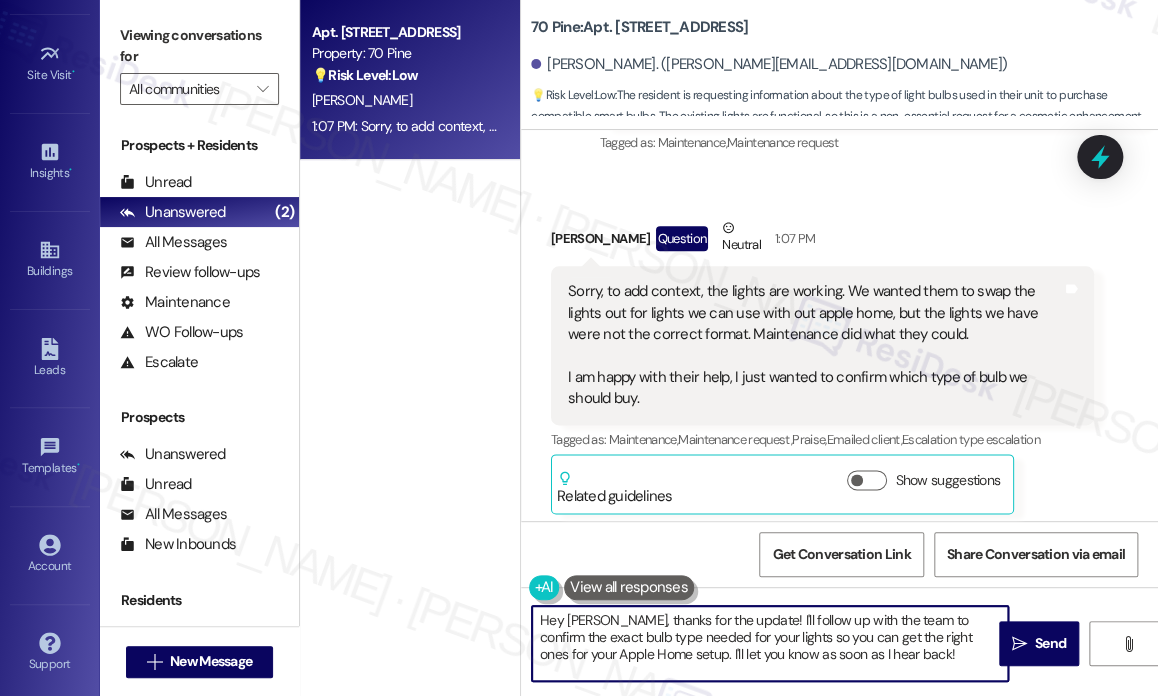 click on "Hey [PERSON_NAME], thanks for the update! I'll follow up with the team to confirm the exact bulb type needed for your lights so you can get the right ones for your Apple Home setup. I'll let you know as soon as I hear back!" at bounding box center [770, 643] 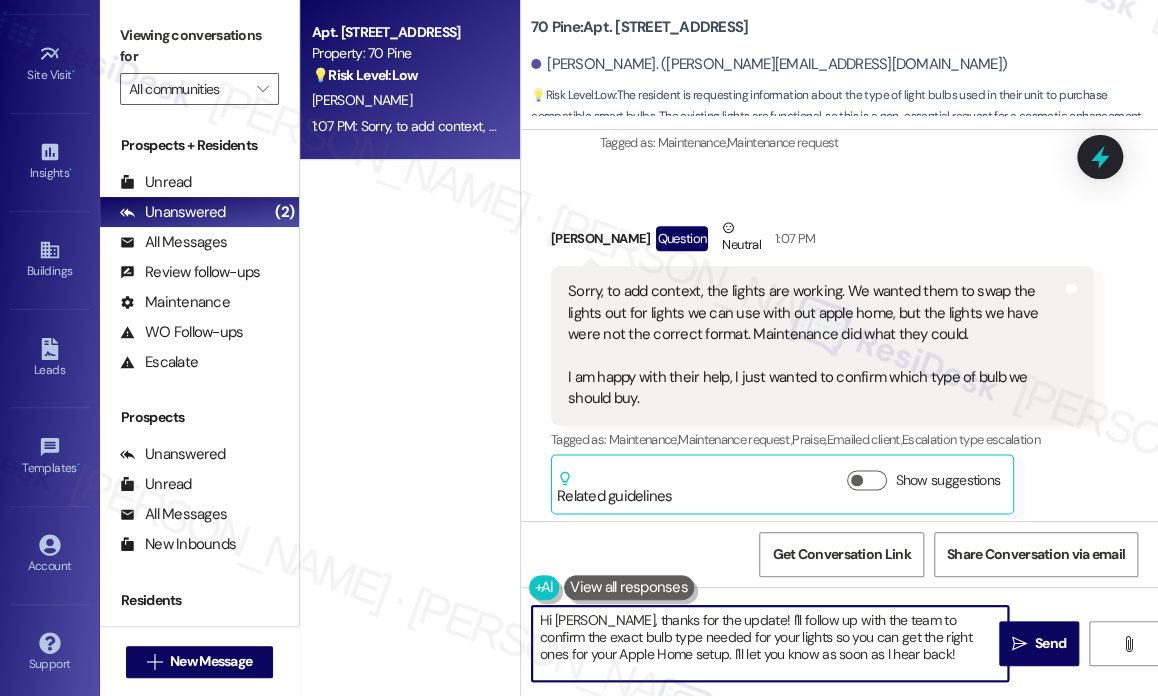 click on "Hi [PERSON_NAME], thanks for the update! I'll follow up with the team to confirm the exact bulb type needed for your lights so you can get the right ones for your Apple Home setup. I'll let you know as soon as I hear back!" at bounding box center [770, 643] 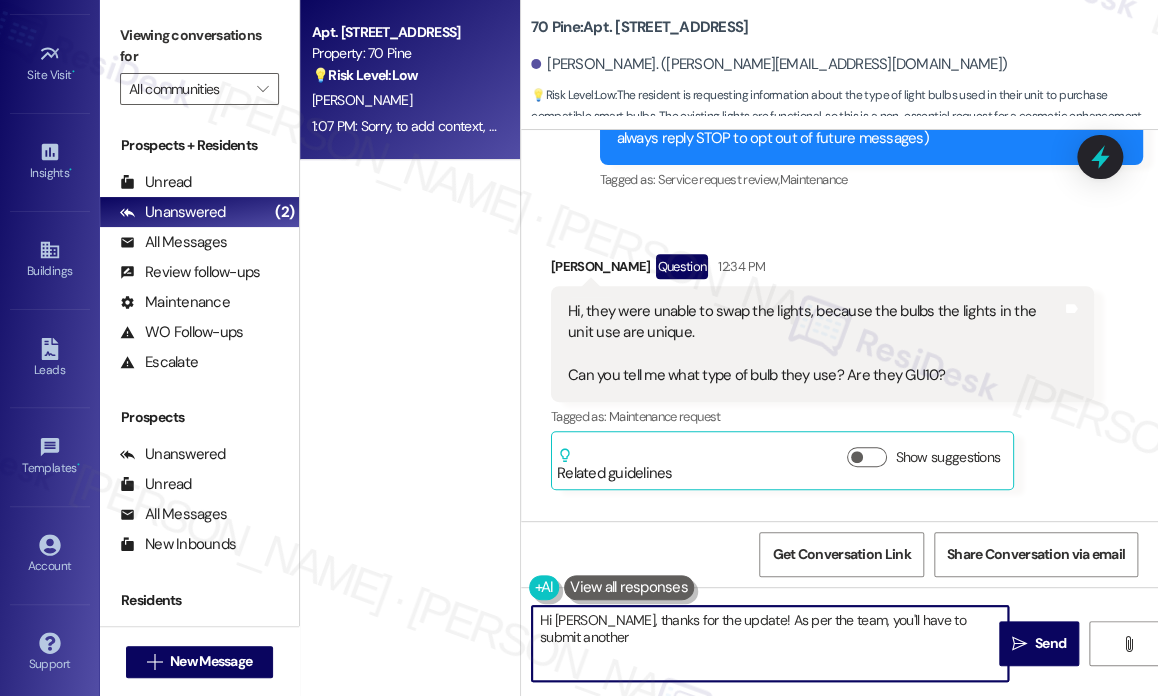scroll, scrollTop: 254, scrollLeft: 0, axis: vertical 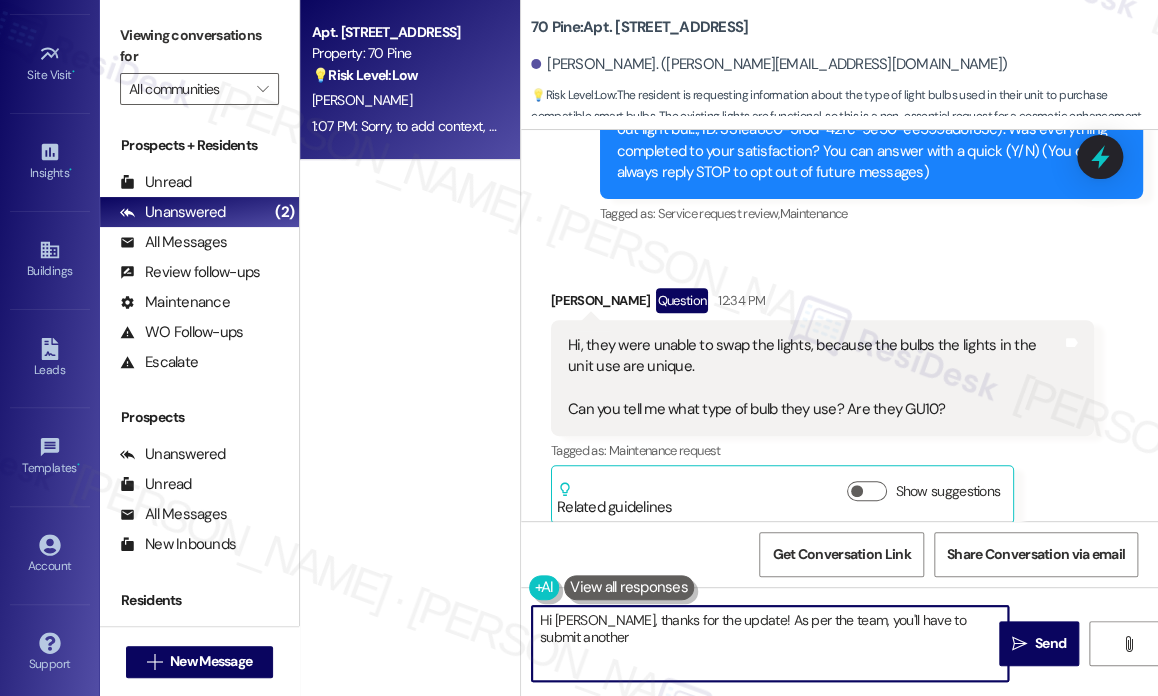 click on "Hi, they were unable to swap the lights, because the bulbs the lights in the unit use are unique.
Can you tell me what type of bulb they use? Are they GU10?" at bounding box center (815, 378) 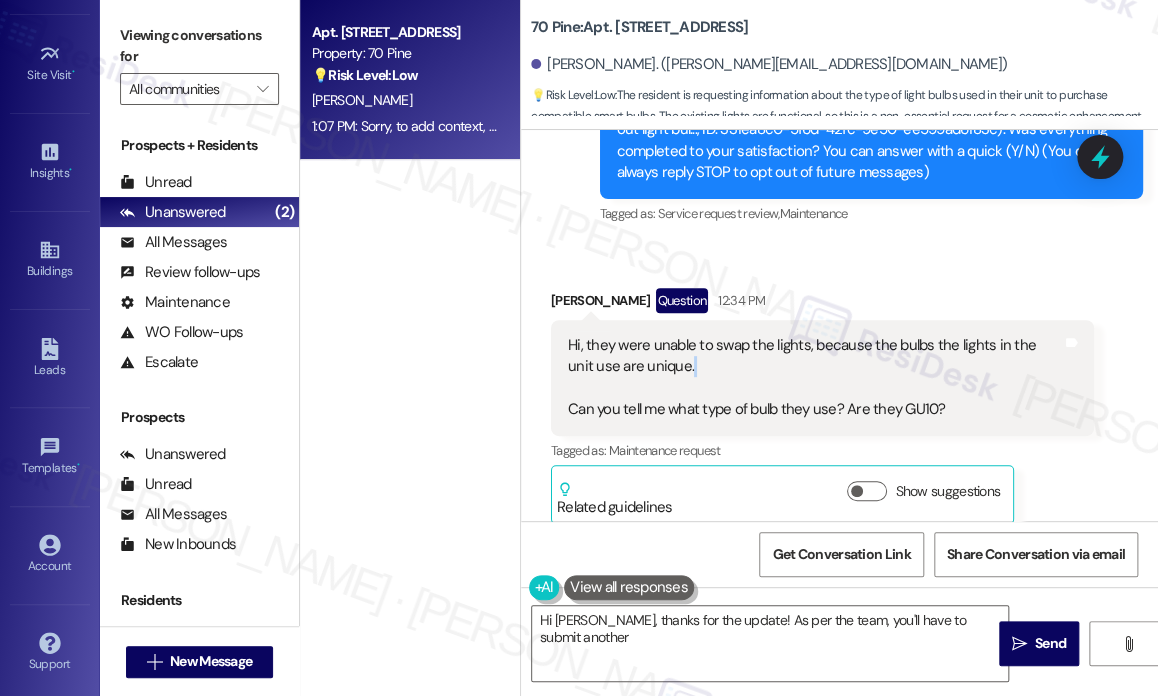 click on "Hi, they were unable to swap the lights, because the bulbs the lights in the unit use are unique.
Can you tell me what type of bulb they use? Are they GU10?" at bounding box center (815, 378) 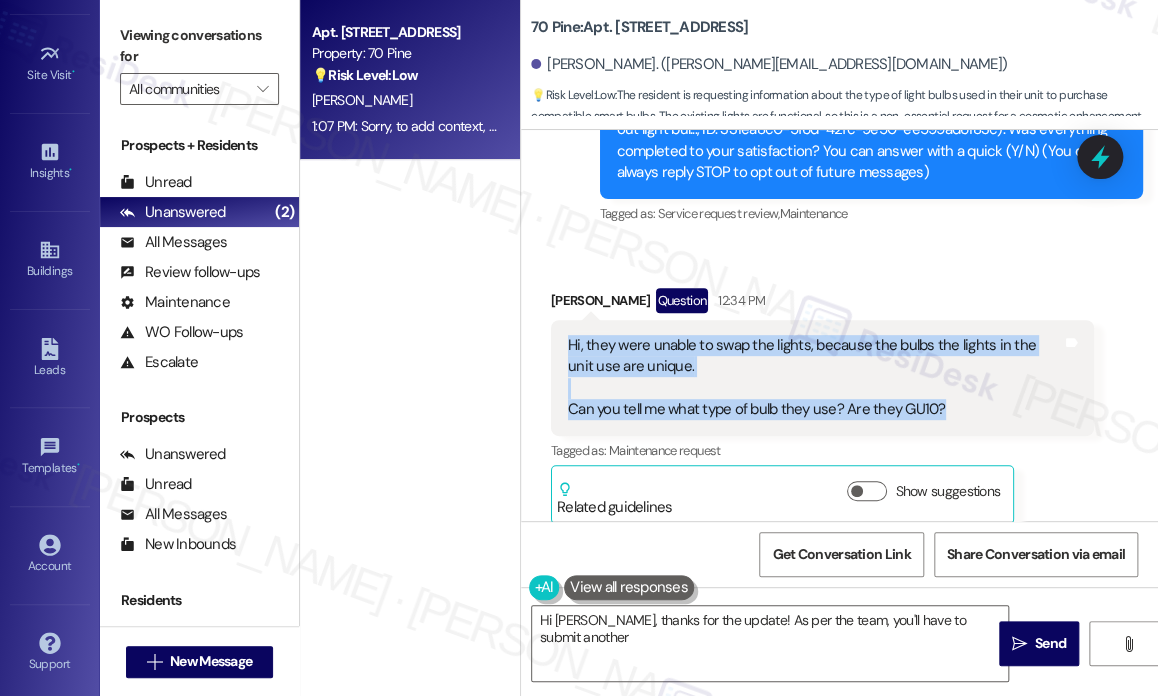 drag, startPoint x: 998, startPoint y: 413, endPoint x: 558, endPoint y: 340, distance: 446.0146 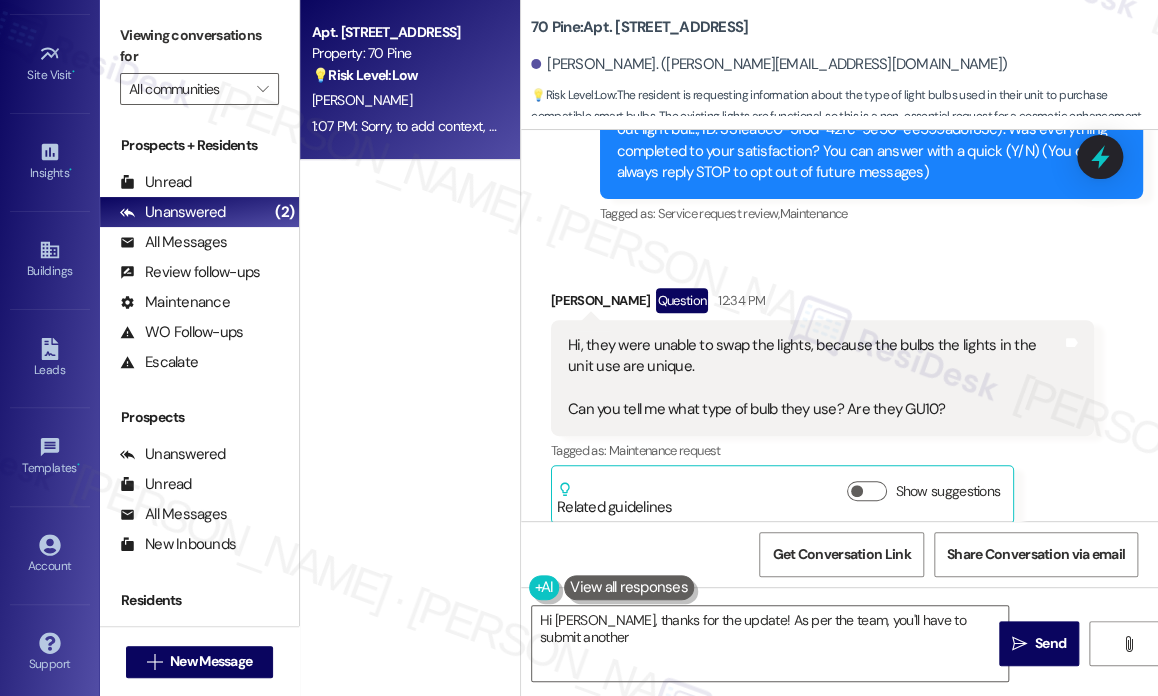 drag, startPoint x: 1109, startPoint y: 337, endPoint x: 1093, endPoint y: 341, distance: 16.492422 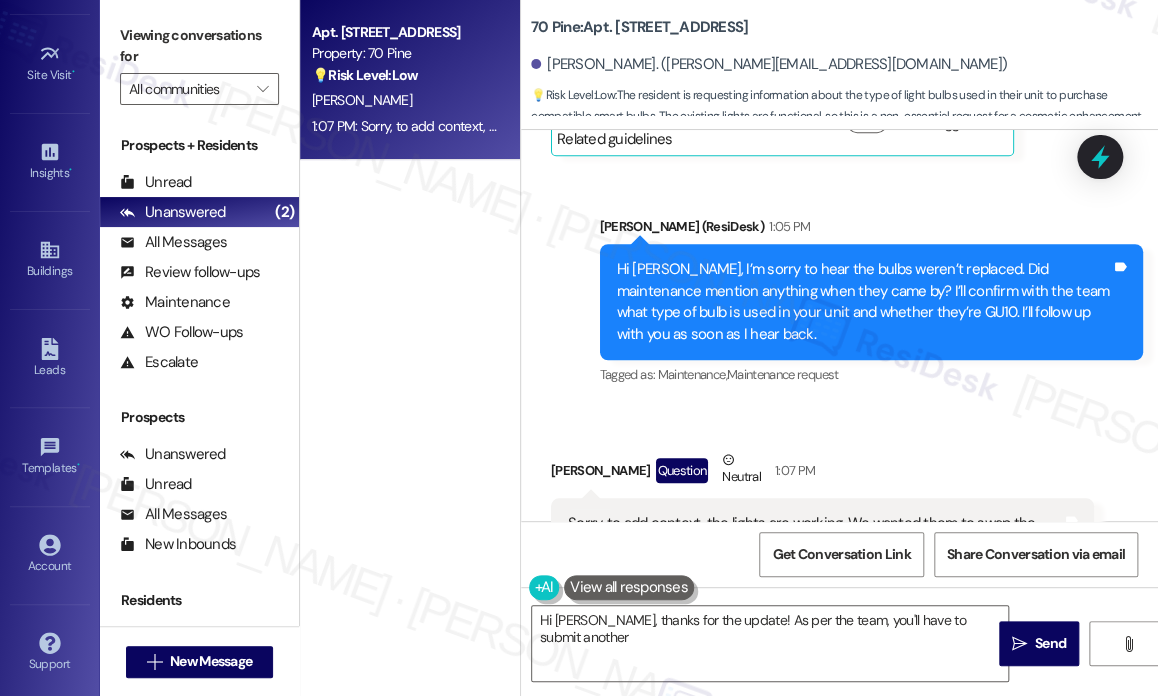 scroll, scrollTop: 754, scrollLeft: 0, axis: vertical 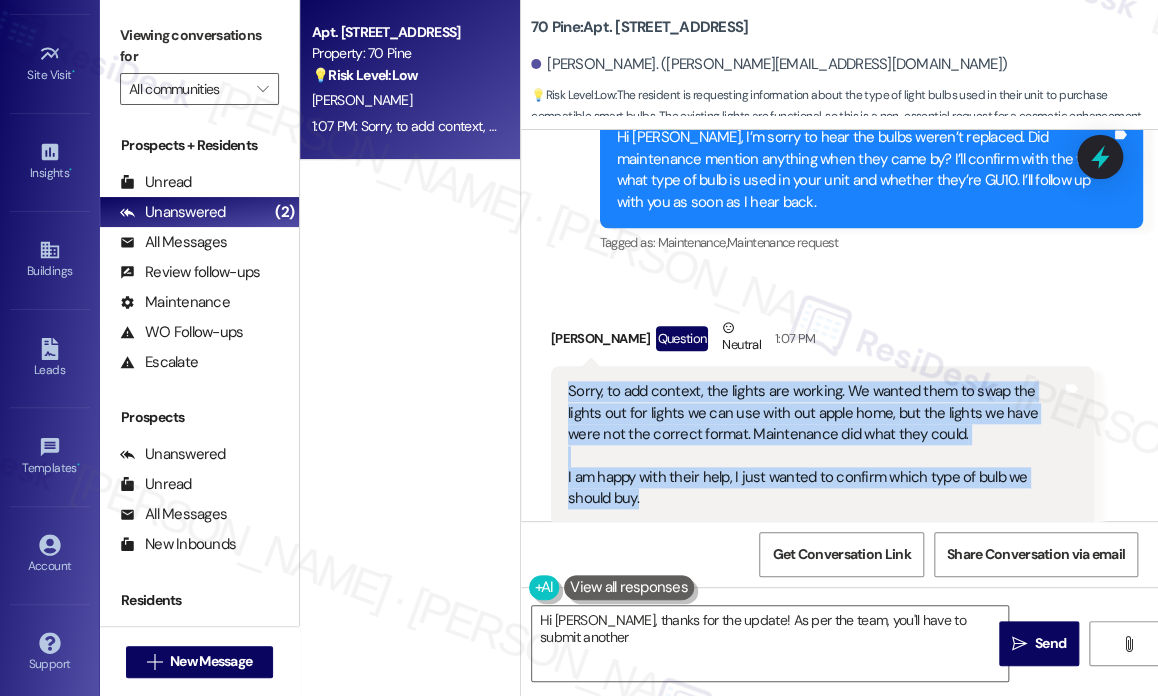 drag, startPoint x: 560, startPoint y: 387, endPoint x: 708, endPoint y: 504, distance: 188.66107 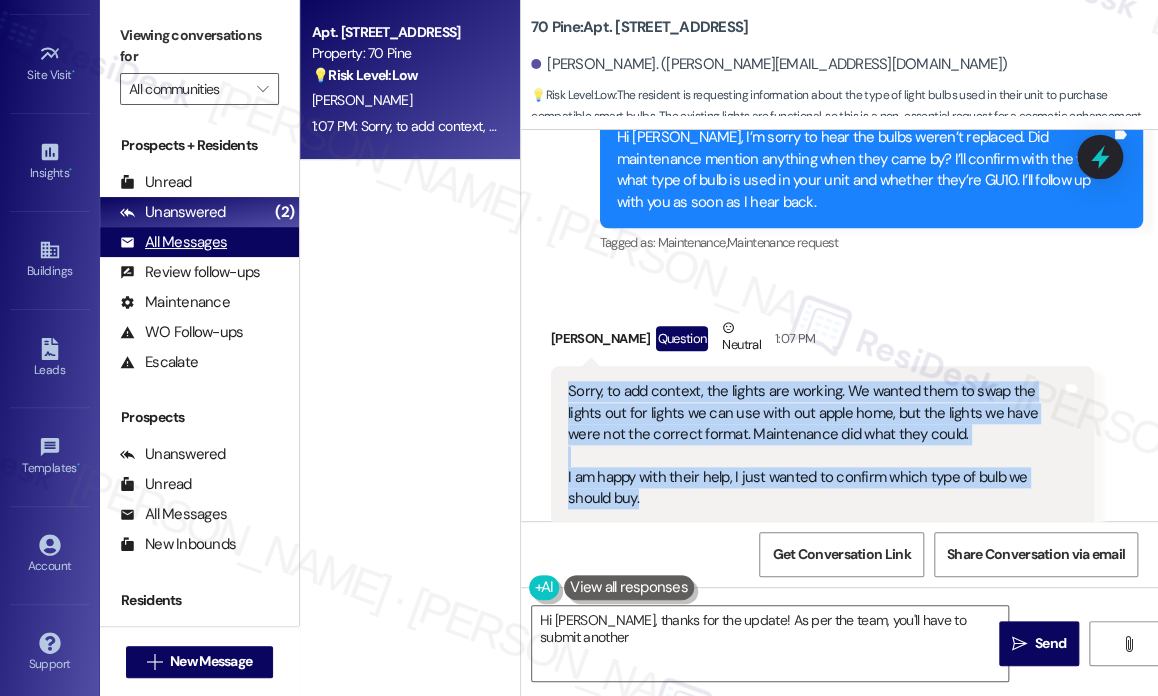 copy on "Sorry, to add context, the lights are working. We wanted them to swap the lights out for lights we can use with out apple home, but the lights we have were not the correct format. Maintenance did what they could.
I am happy with their help, I just wanted to confirm which type of bulb we should buy." 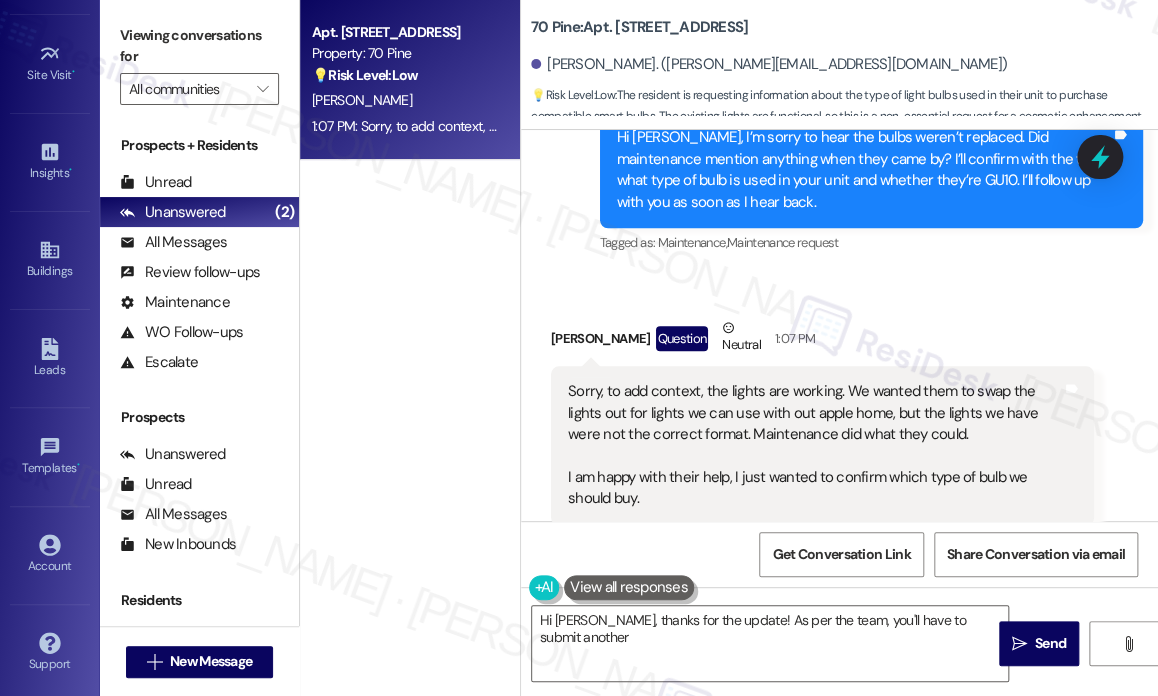 click on "Received via SMS [PERSON_NAME] Question   Neutral 1:07 PM Sorry, to add context, the lights are working. We wanted them to swap the lights out for lights we can use with out apple home, but the lights we have were not the correct format. Maintenance did what they could.
I am happy with their help, I just wanted to confirm which type of bulb we should buy. Tags and notes Tagged as:   Maintenance ,  Click to highlight conversations about Maintenance Maintenance request ,  Click to highlight conversations about Maintenance request Praise ,  Click to highlight conversations about Praise Emailed client ,  Click to highlight conversations about Emailed client Escalation type escalation Click to highlight conversations about Escalation type escalation  Related guidelines Show suggestions" at bounding box center [839, 450] 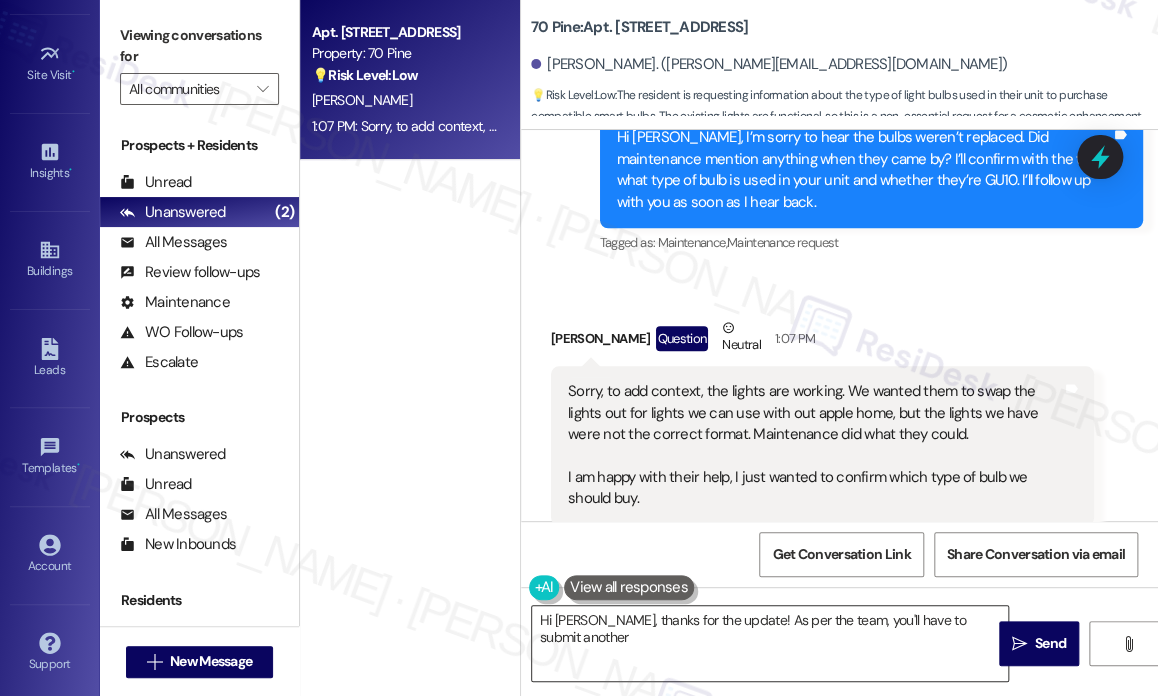 click on "Hi [PERSON_NAME], thanks for the update! As per the team, you'll have to submit another" at bounding box center [770, 643] 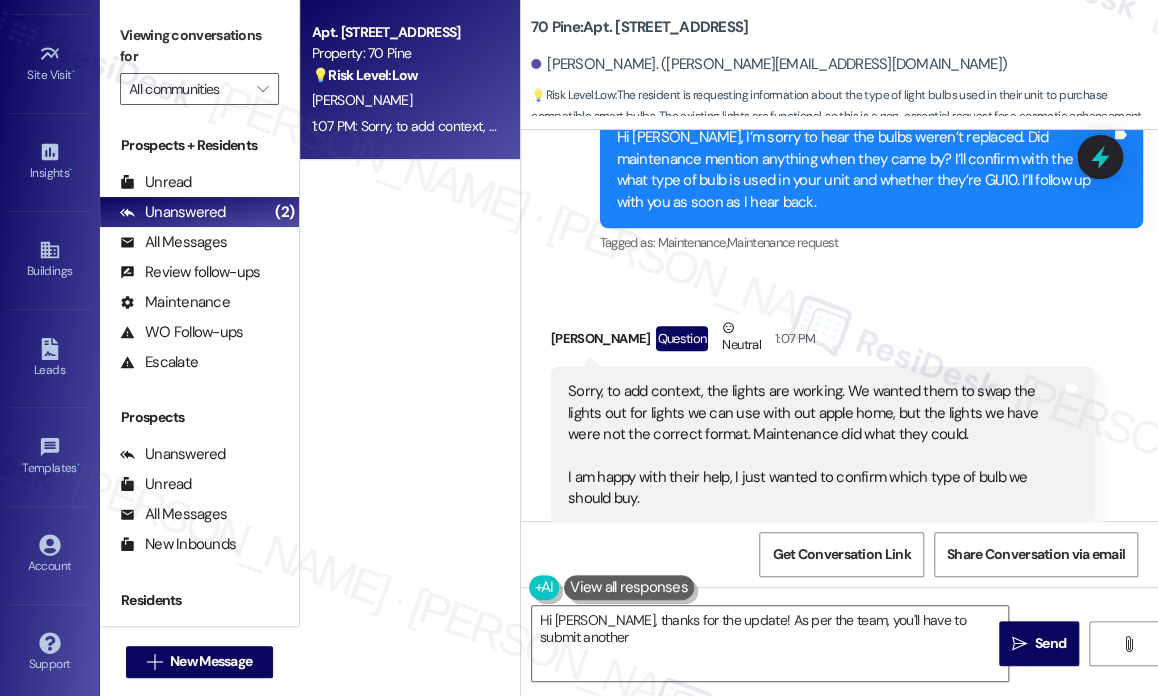 click on "Received via SMS [PERSON_NAME] Question   Neutral 1:07 PM Sorry, to add context, the lights are working. We wanted them to swap the lights out for lights we can use with out apple home, but the lights we have were not the correct format. Maintenance did what they could.
I am happy with their help, I just wanted to confirm which type of bulb we should buy. Tags and notes Tagged as:   Maintenance ,  Click to highlight conversations about Maintenance Maintenance request ,  Click to highlight conversations about Maintenance request Praise ,  Click to highlight conversations about Praise Emailed client ,  Click to highlight conversations about Emailed client Escalation type escalation Click to highlight conversations about Escalation type escalation  Related guidelines Show suggestions" at bounding box center [839, 450] 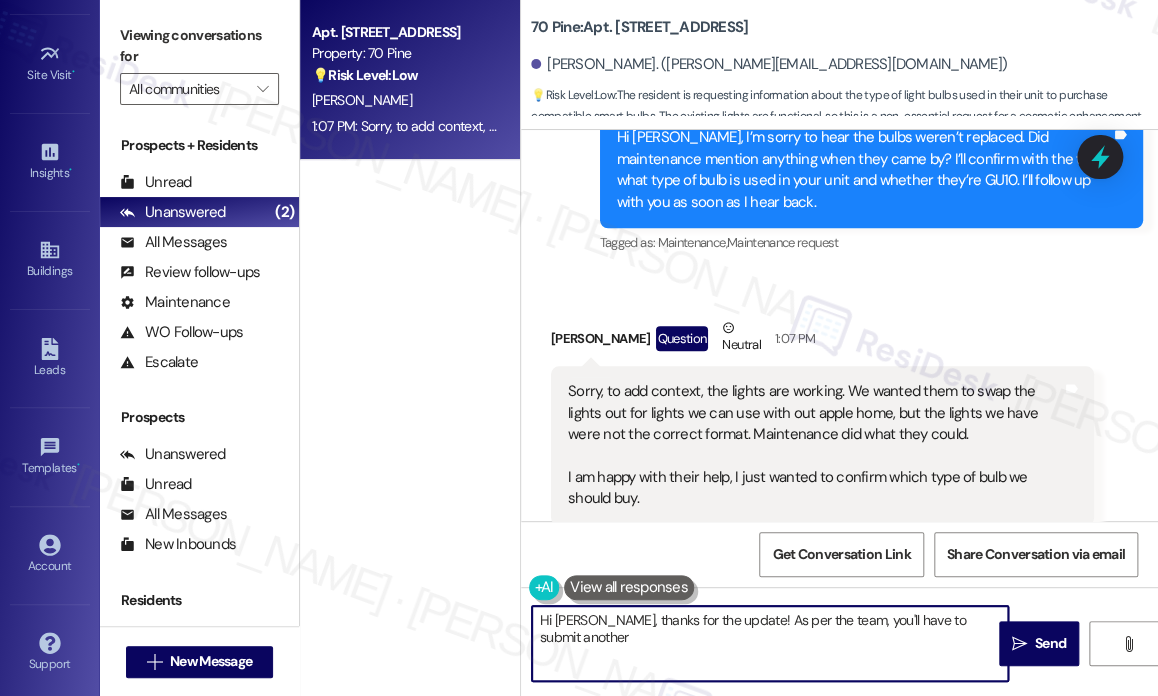 drag, startPoint x: 599, startPoint y: 617, endPoint x: 335, endPoint y: 612, distance: 264.04733 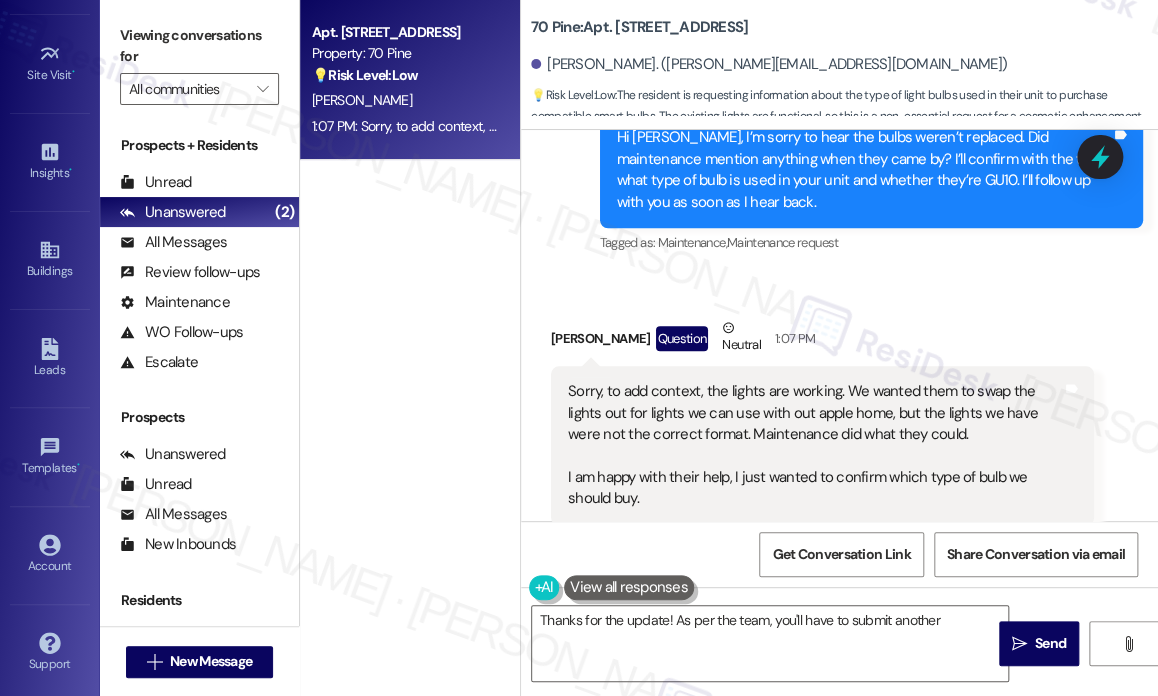 drag, startPoint x: 1097, startPoint y: 332, endPoint x: 1077, endPoint y: 333, distance: 20.024984 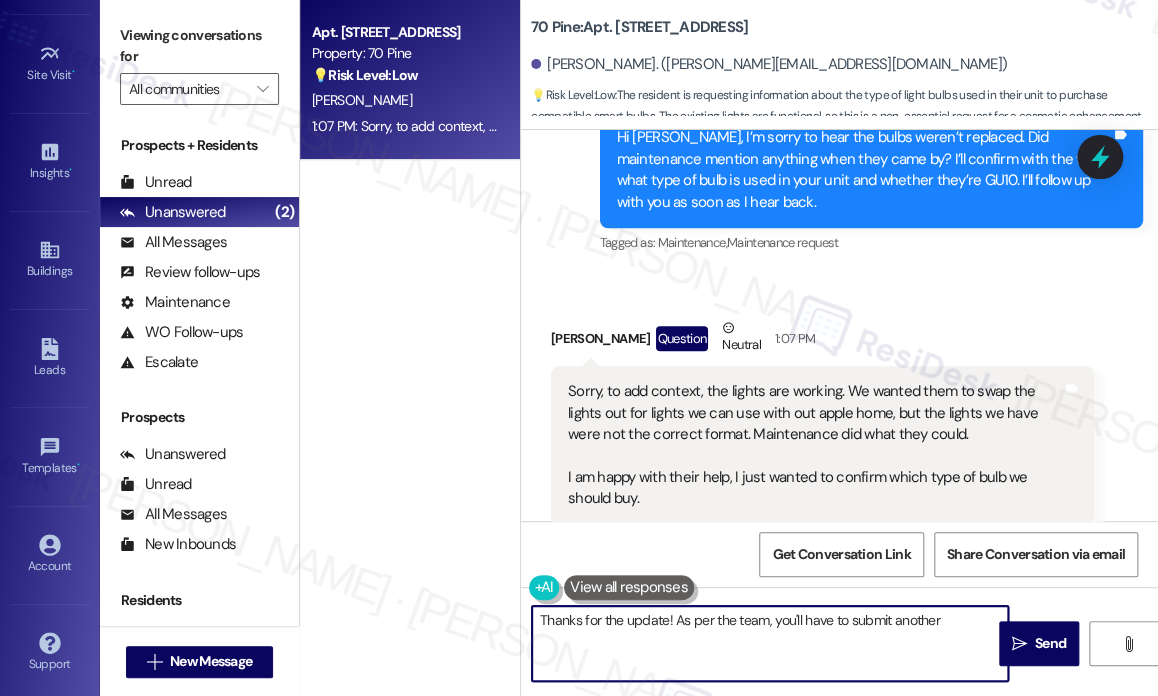 click on "Thanks for the update! As per the team, you'll have to submit another" at bounding box center (770, 643) 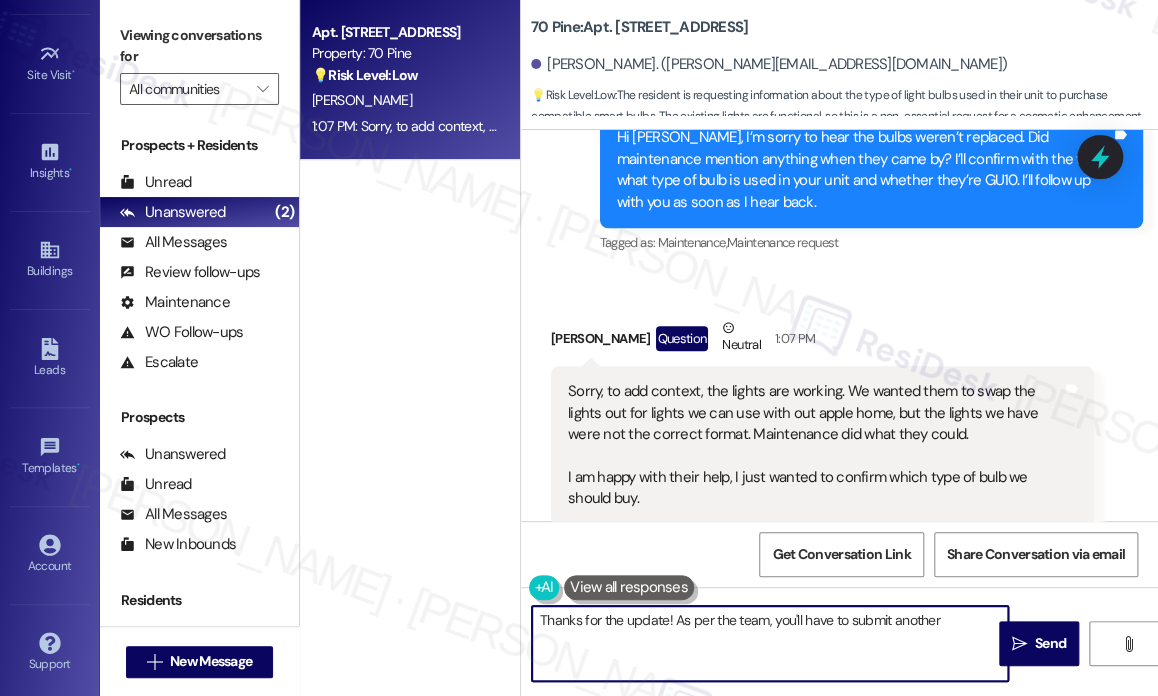 paste on "sharing the details about the light bulb swap — I understand how important it is to find the right type for your Apple Home setup. I’ll check with the site team to confirm which bulb type is used in your unit so you’ll know which ones to purchase.
Per the team, you’ll need to submit another service request so the maintenance team can provide accurate guidance. This way, they can review the fixtures directly and confirm the correct bulb type for you." 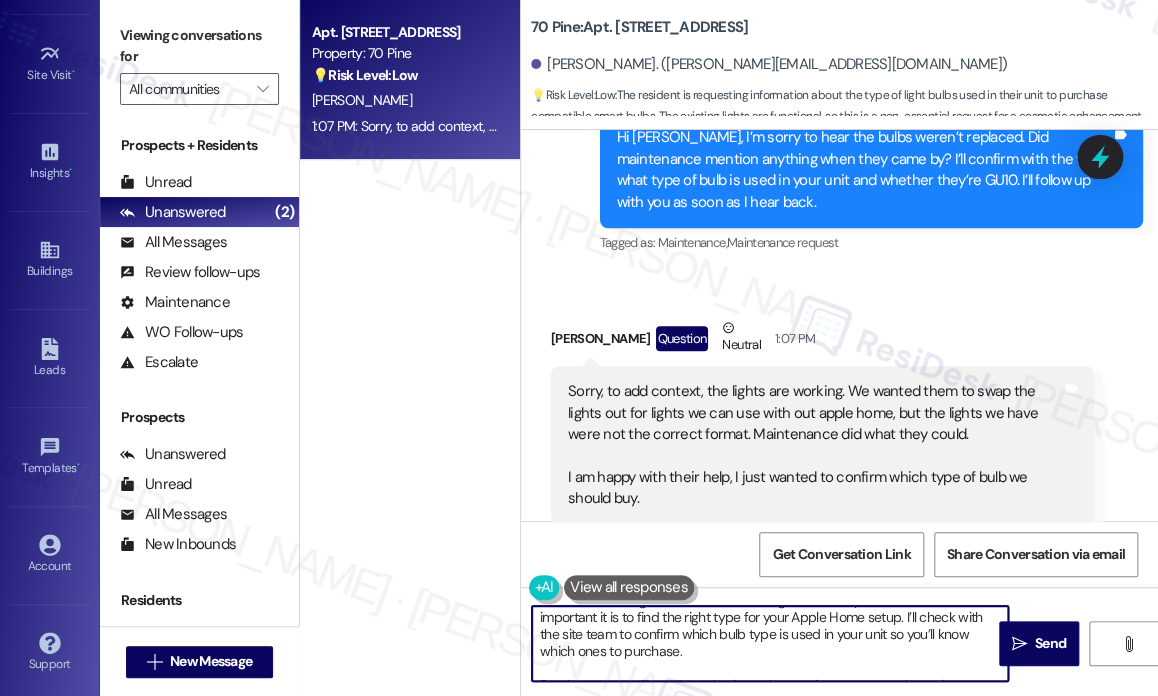 scroll, scrollTop: 0, scrollLeft: 0, axis: both 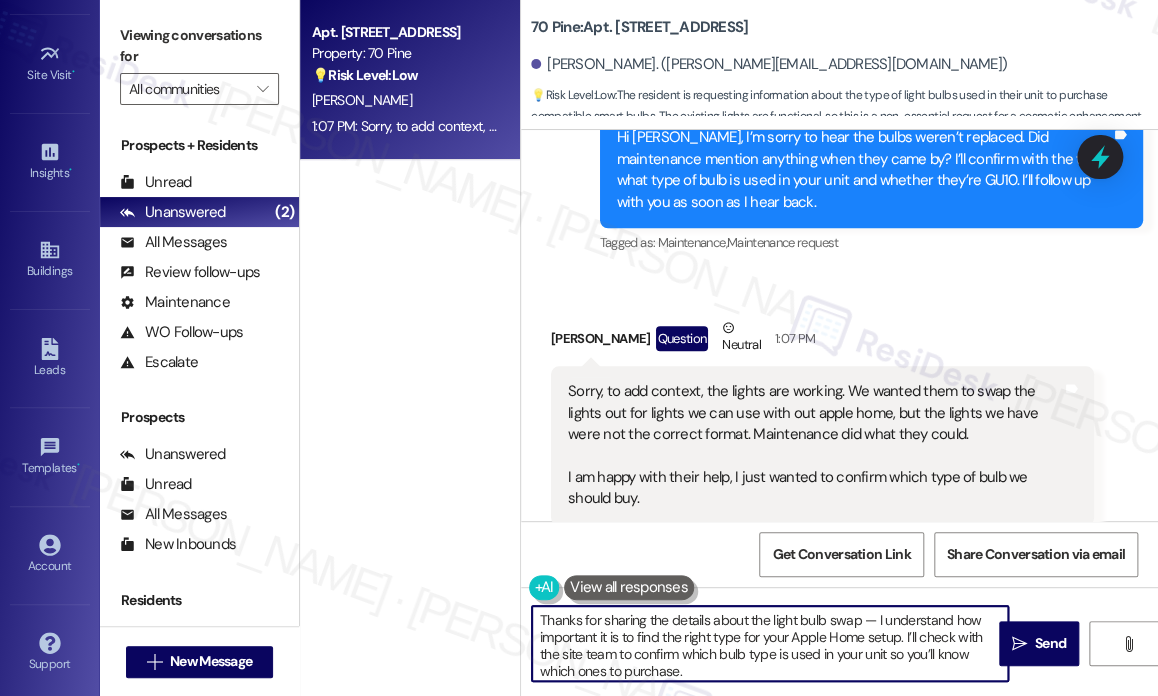 drag, startPoint x: 872, startPoint y: 617, endPoint x: 858, endPoint y: 617, distance: 14 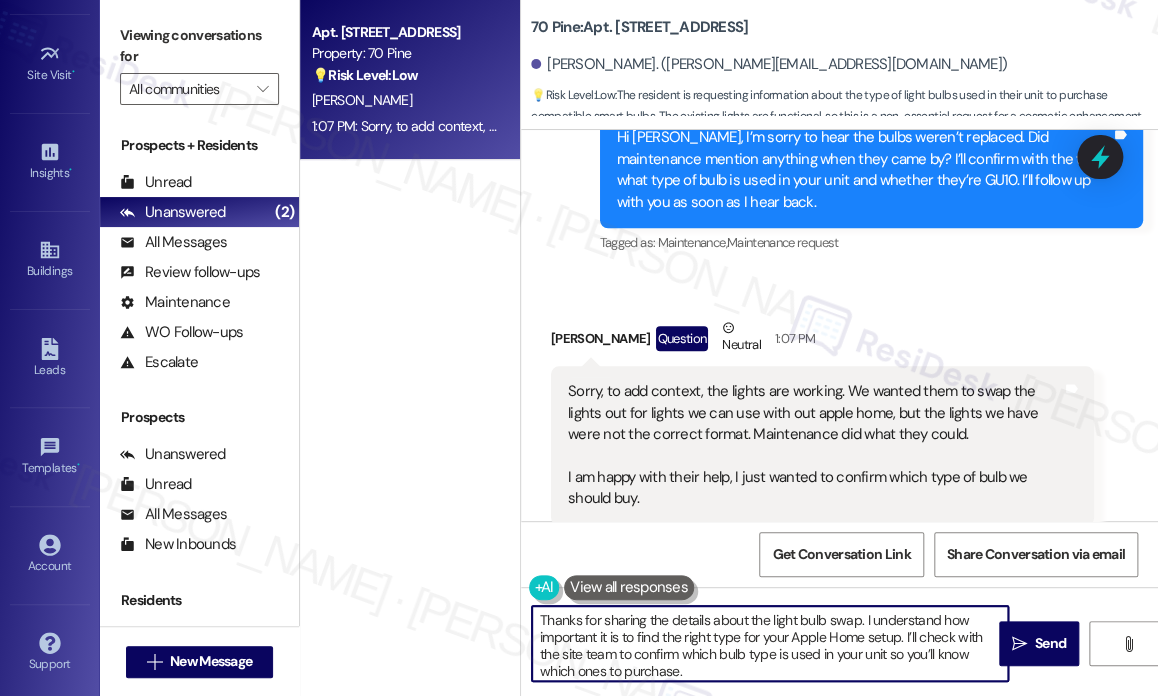 drag, startPoint x: 908, startPoint y: 641, endPoint x: 922, endPoint y: 665, distance: 27.784887 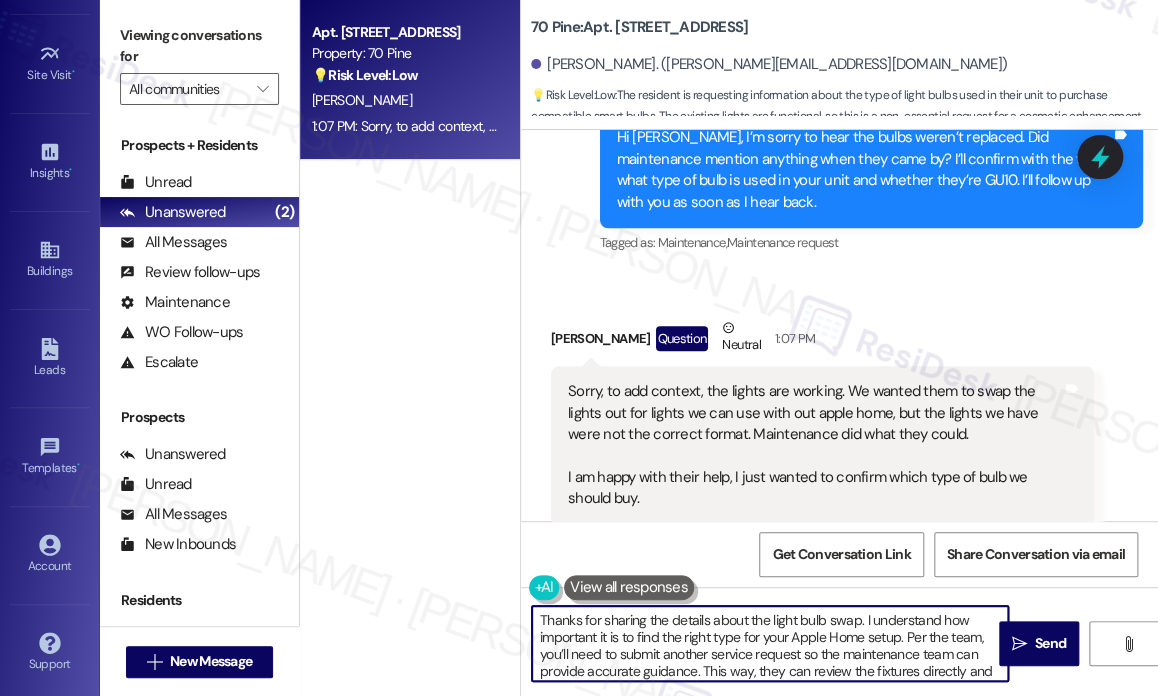 scroll, scrollTop: 21, scrollLeft: 0, axis: vertical 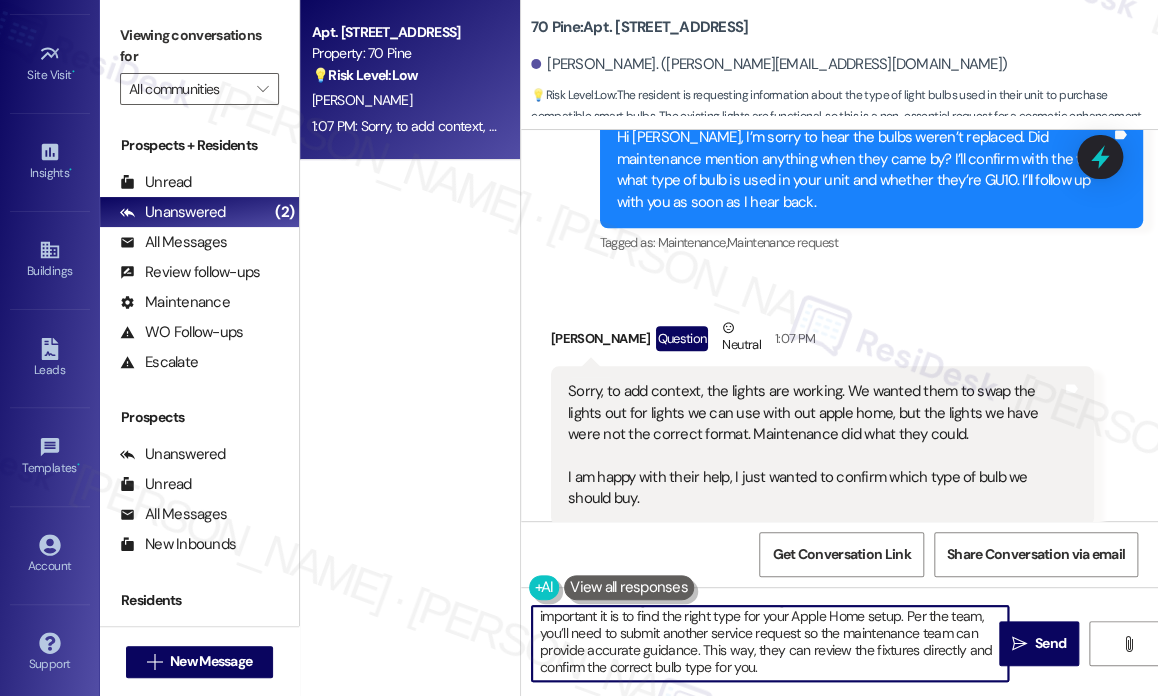 click on "Thanks for sharing the details about the light bulb swap. I understand how important it is to find the right type for your Apple Home setup. Per the team, you’ll need to submit another service request so the maintenance team can provide accurate guidance. This way, they can review the fixtures directly and confirm the correct bulb type for you." at bounding box center (770, 643) 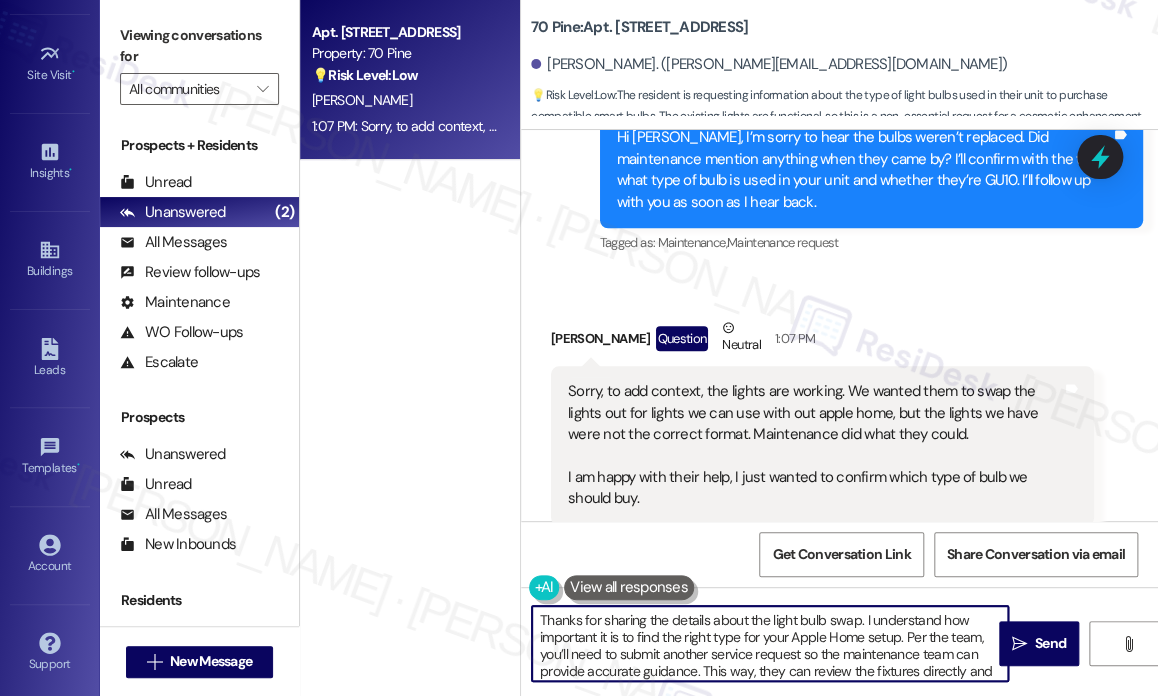 drag, startPoint x: 543, startPoint y: 623, endPoint x: 500, endPoint y: 617, distance: 43.416588 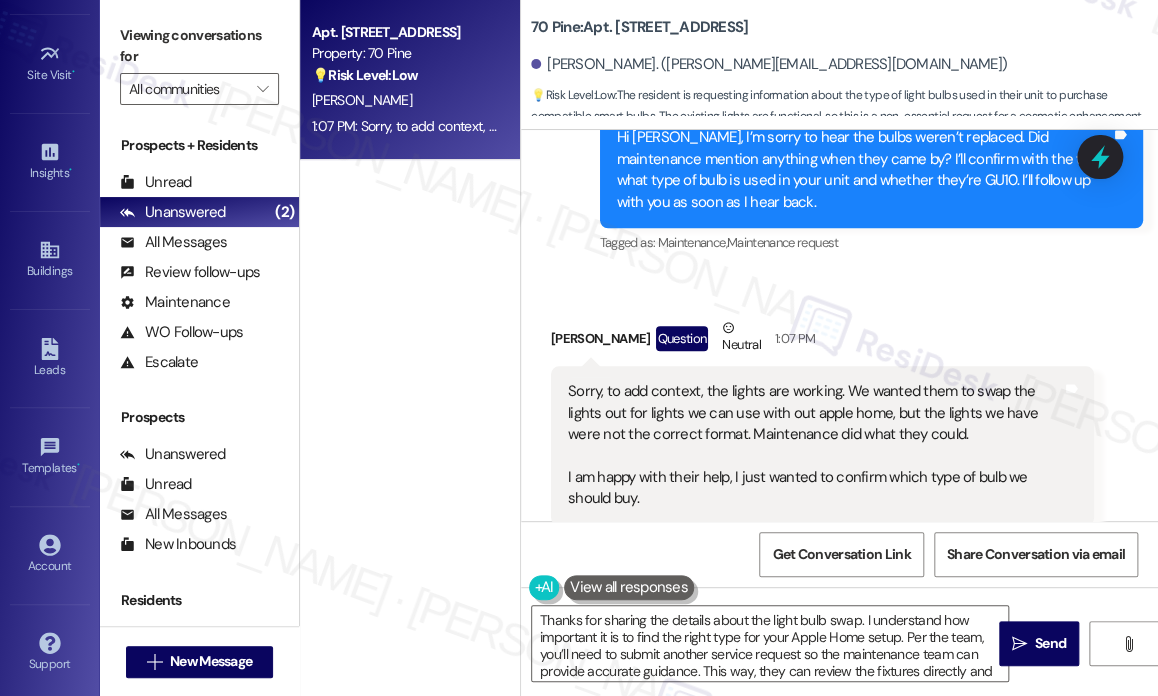 click on "Received via SMS [PERSON_NAME] Question   Neutral 1:07 PM Sorry, to add context, the lights are working. We wanted them to swap the lights out for lights we can use with out apple home, but the lights we have were not the correct format. Maintenance did what they could.
I am happy with their help, I just wanted to confirm which type of bulb we should buy. Tags and notes Tagged as:   Maintenance ,  Click to highlight conversations about Maintenance Maintenance request ,  Click to highlight conversations about Maintenance request Praise ,  Click to highlight conversations about Praise Emailed client ,  Click to highlight conversations about Emailed client Escalation type escalation Click to highlight conversations about Escalation type escalation  Related guidelines Show suggestions" at bounding box center (839, 450) 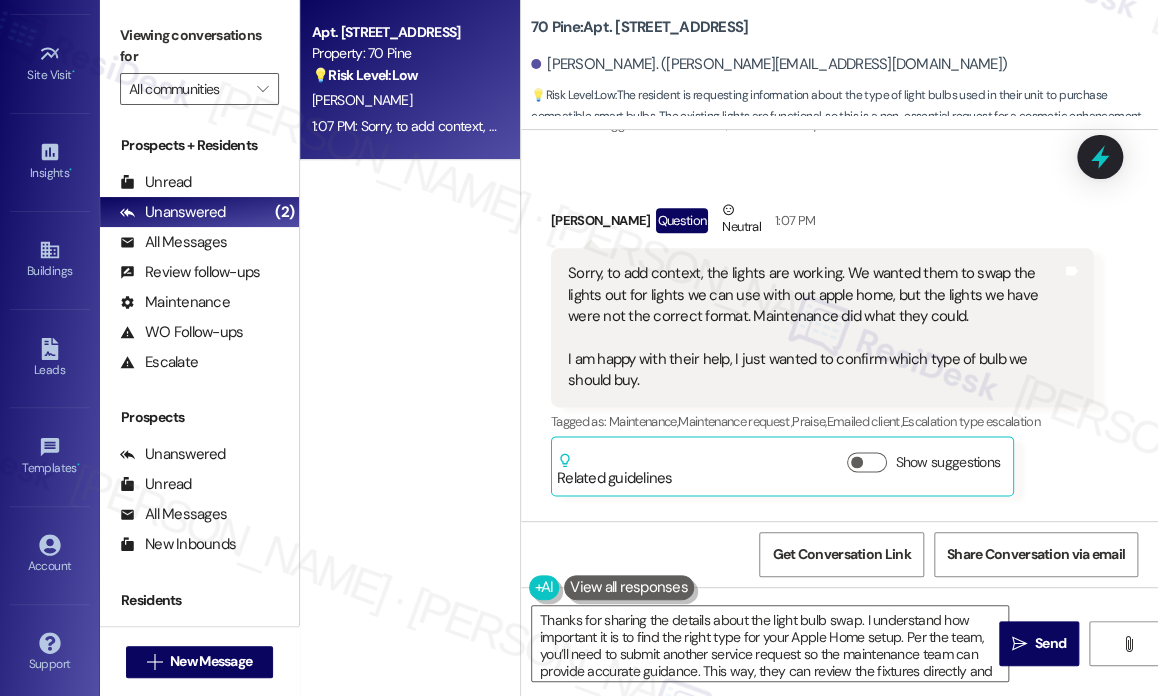 scroll, scrollTop: 1055, scrollLeft: 0, axis: vertical 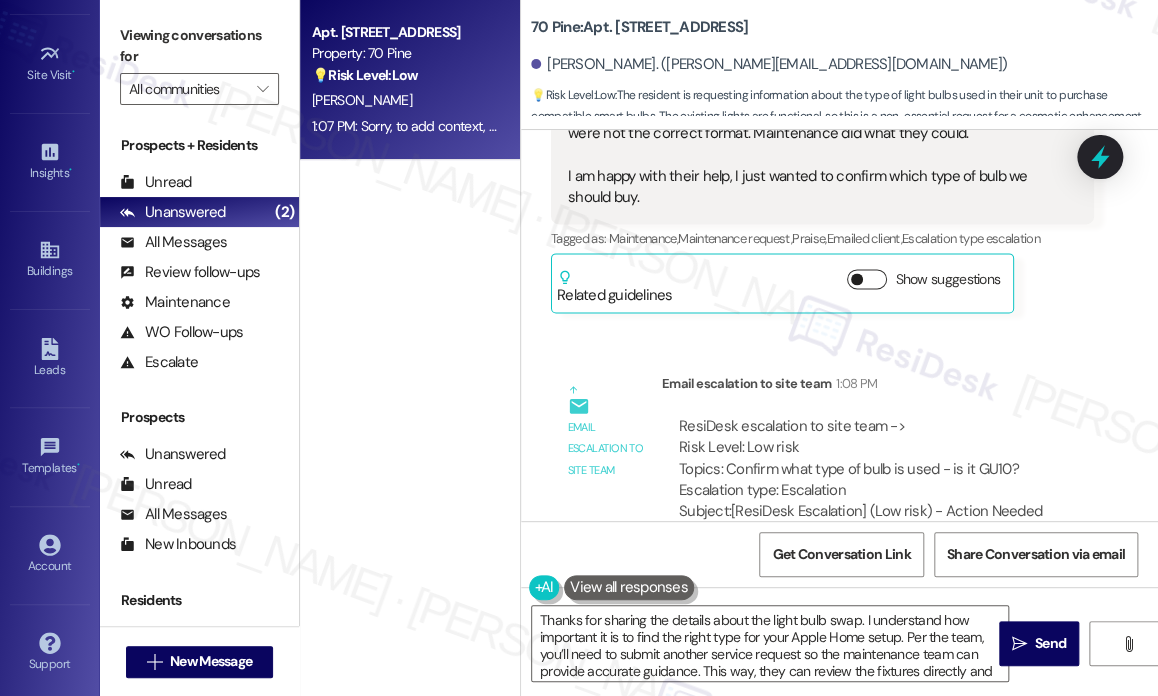 click on "Show suggestions" at bounding box center (867, 279) 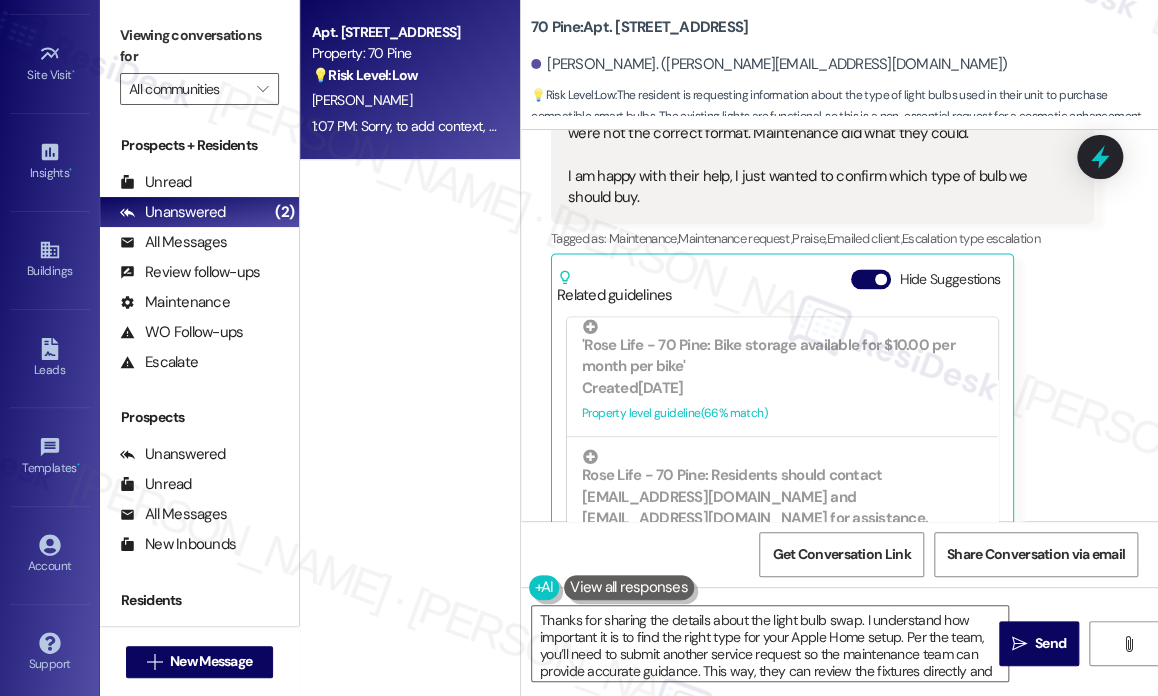 scroll, scrollTop: 800, scrollLeft: 0, axis: vertical 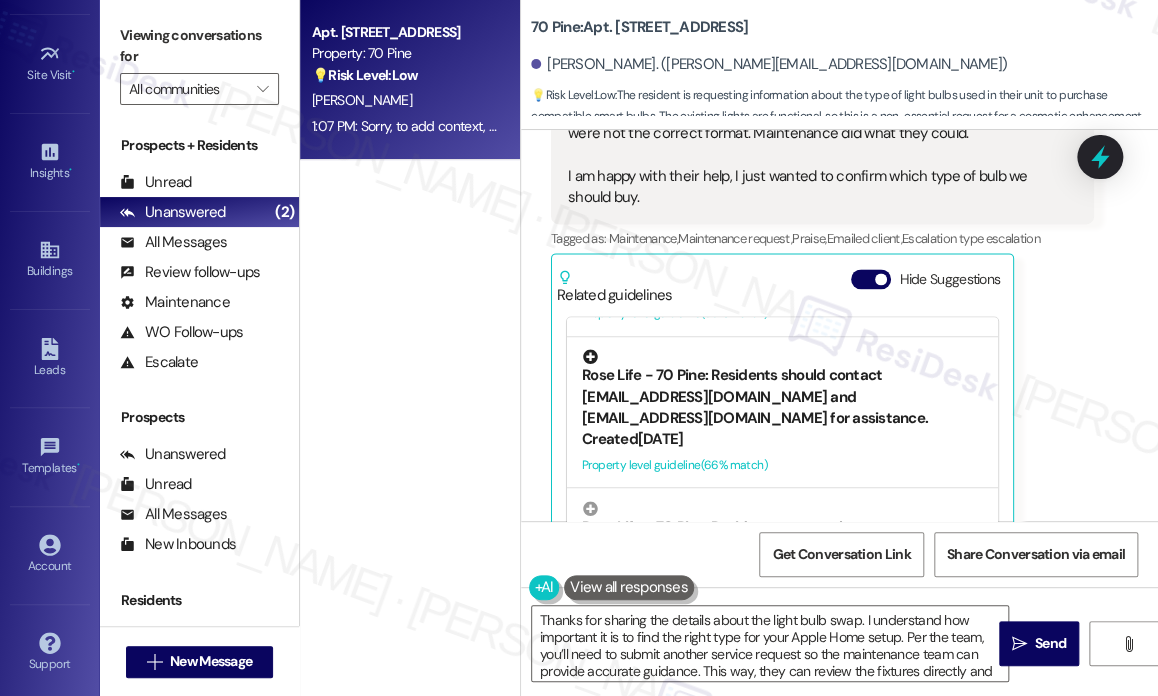 click on "Rose Life - 70 Pine: Residents should contact [EMAIL_ADDRESS][DOMAIN_NAME] and [EMAIL_ADDRESS][DOMAIN_NAME] for assistance." at bounding box center (782, 389) 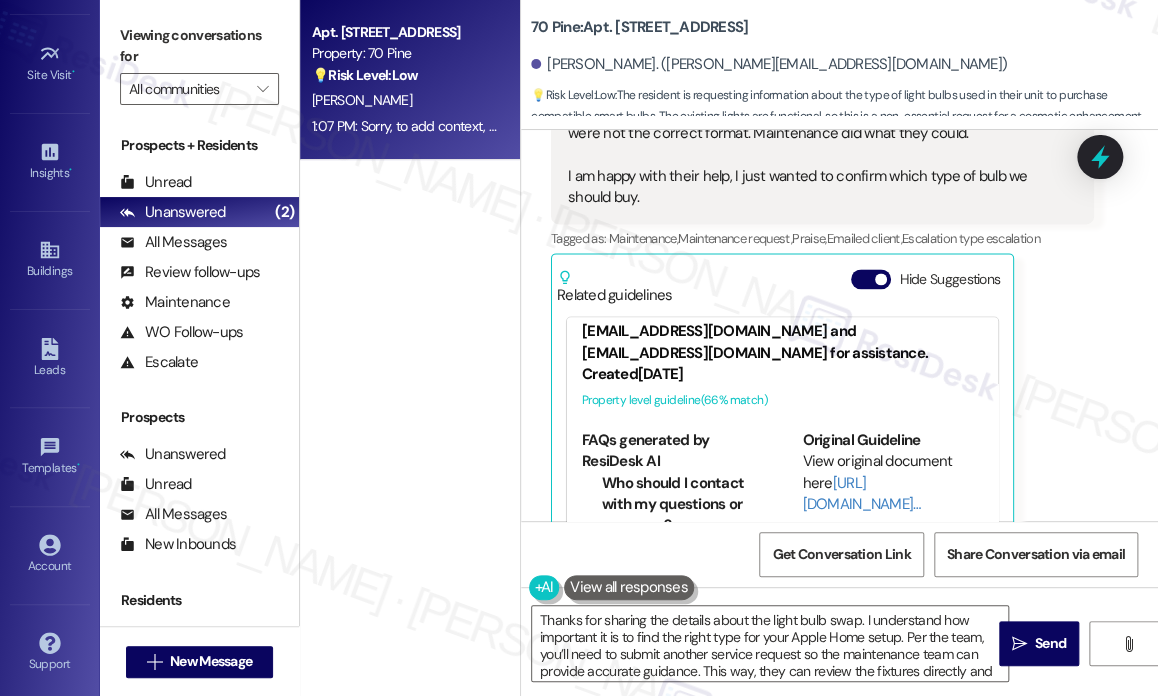scroll, scrollTop: 730, scrollLeft: 0, axis: vertical 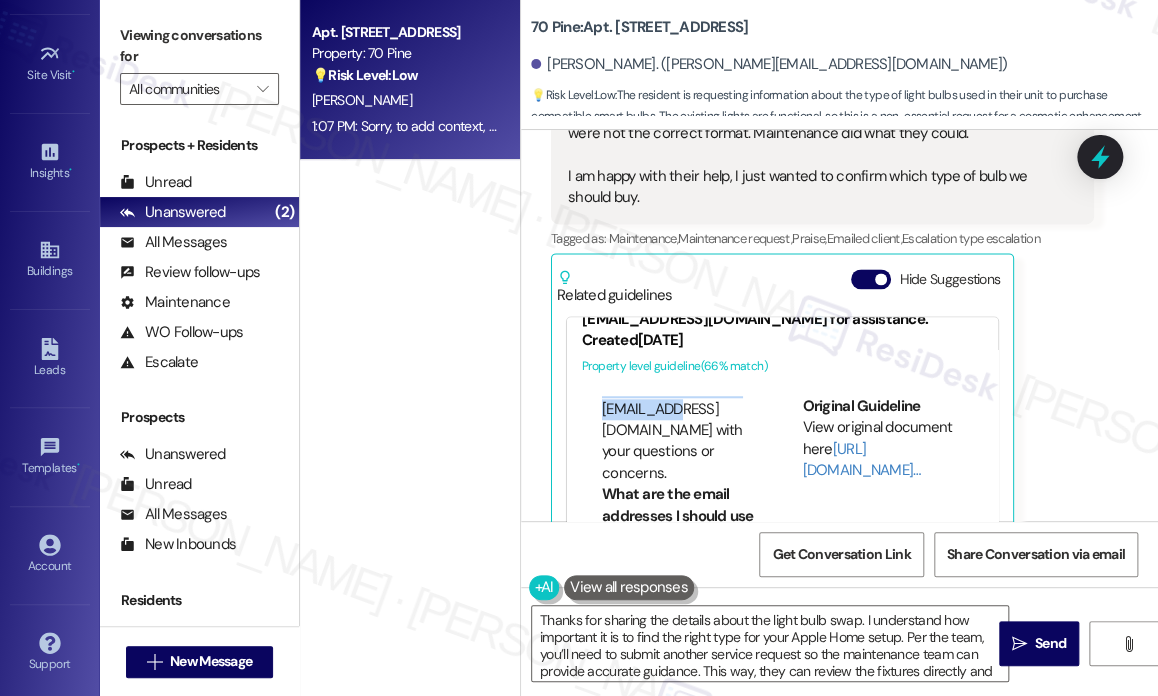 drag, startPoint x: 600, startPoint y: 401, endPoint x: 754, endPoint y: 390, distance: 154.39236 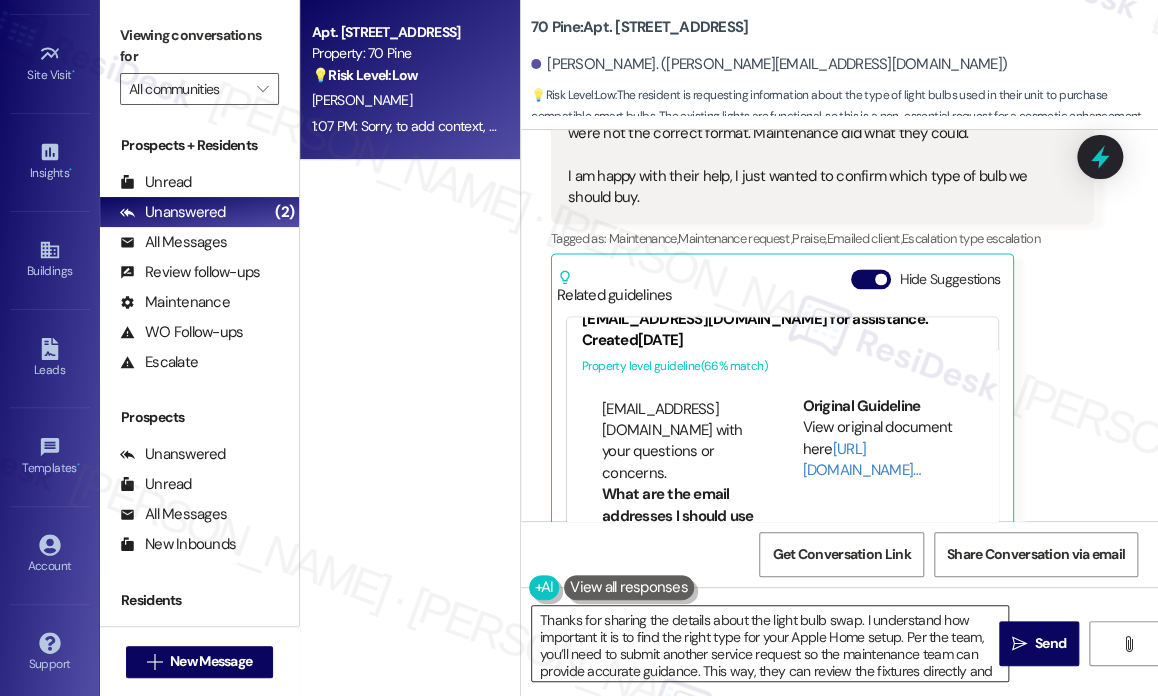 click on "Thanks for sharing the details about the light bulb swap. I understand how important it is to find the right type for your Apple Home setup. Per the team, you’ll need to submit another service request so the maintenance team can provide accurate guidance. This way, they can review the fixtures directly and confirm the correct bulb type for you." at bounding box center (770, 643) 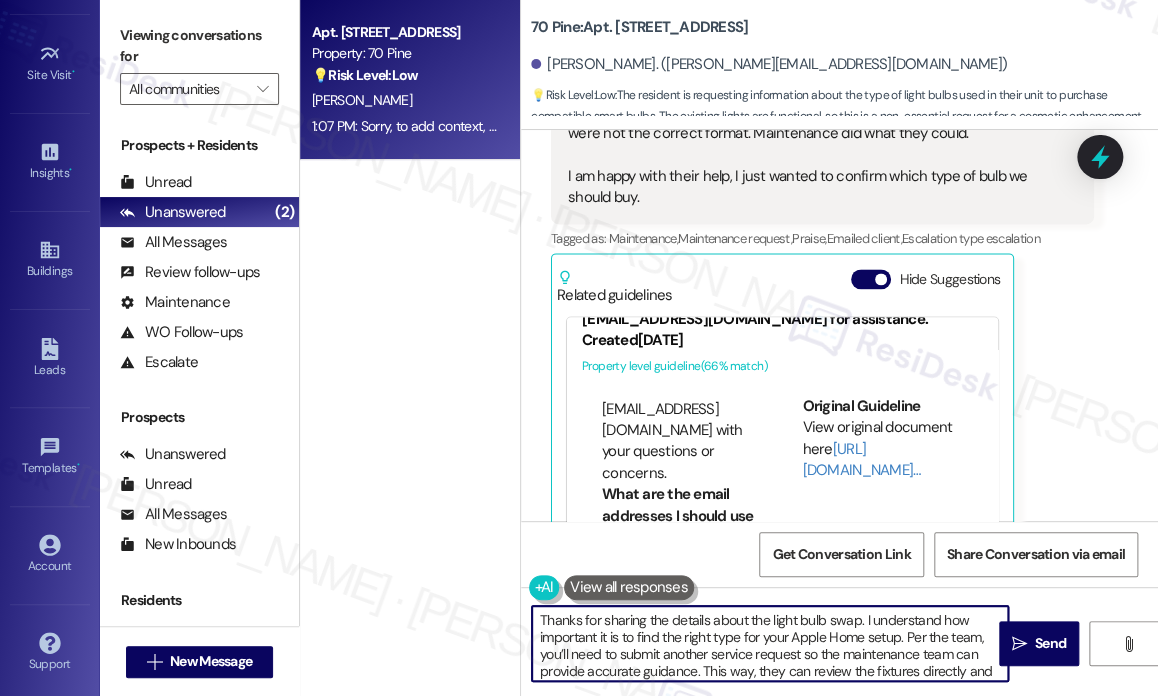 scroll, scrollTop: 21, scrollLeft: 0, axis: vertical 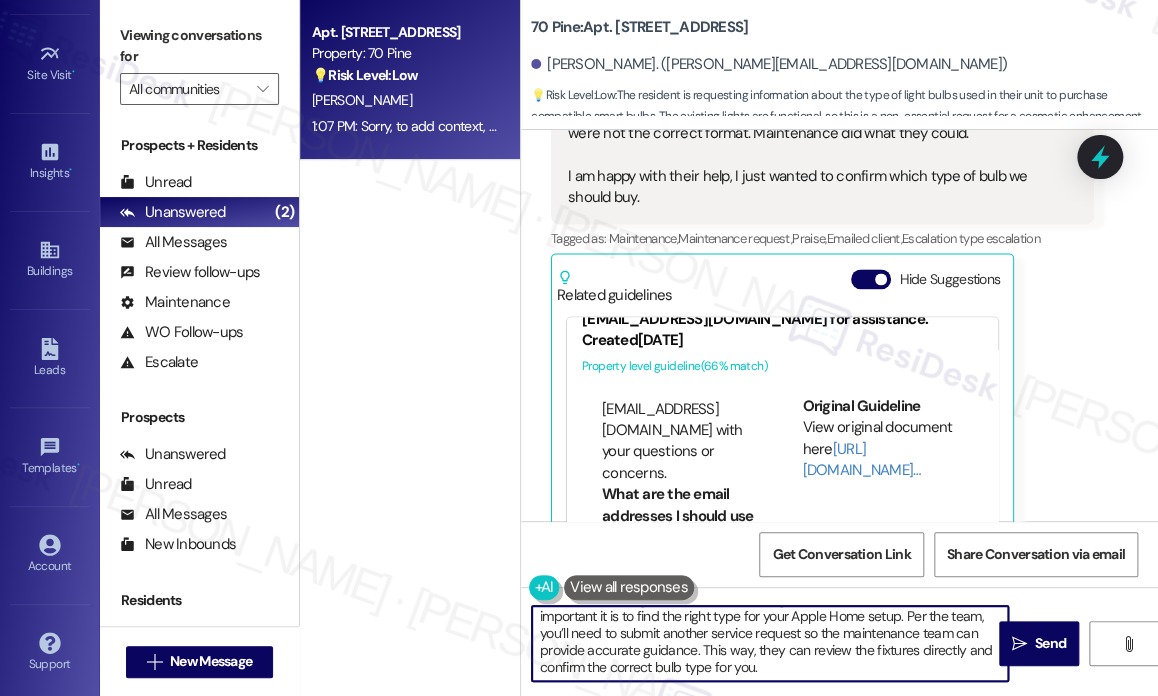 drag, startPoint x: 904, startPoint y: 613, endPoint x: 940, endPoint y: 681, distance: 76.941536 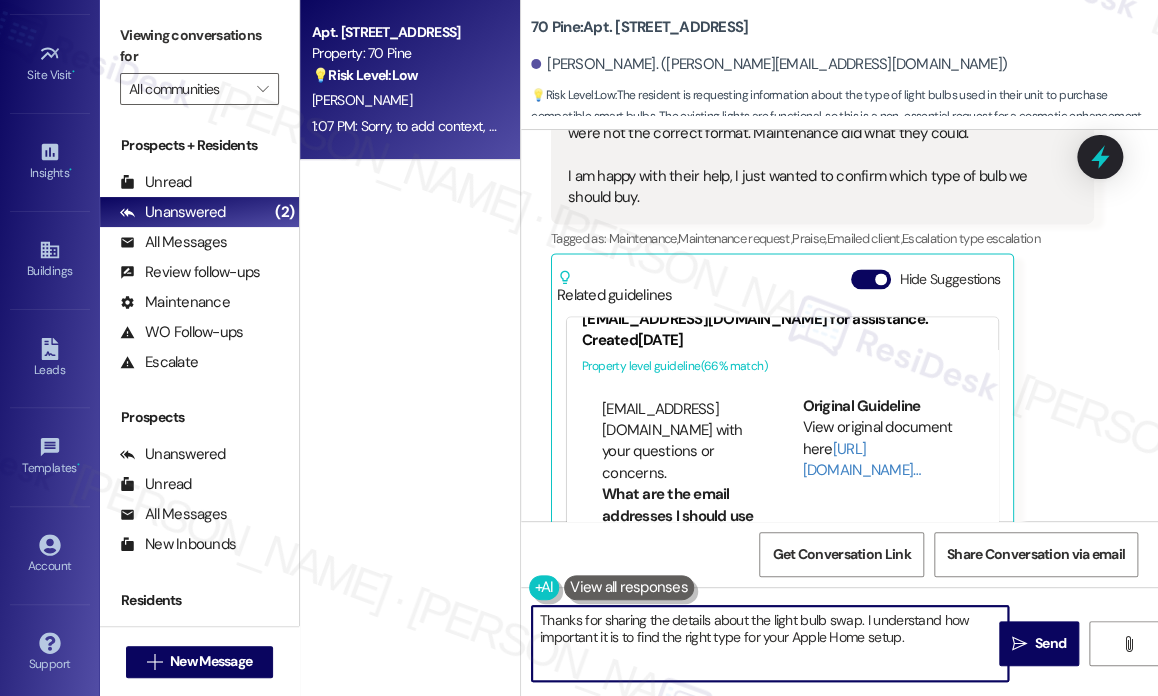 scroll, scrollTop: 0, scrollLeft: 0, axis: both 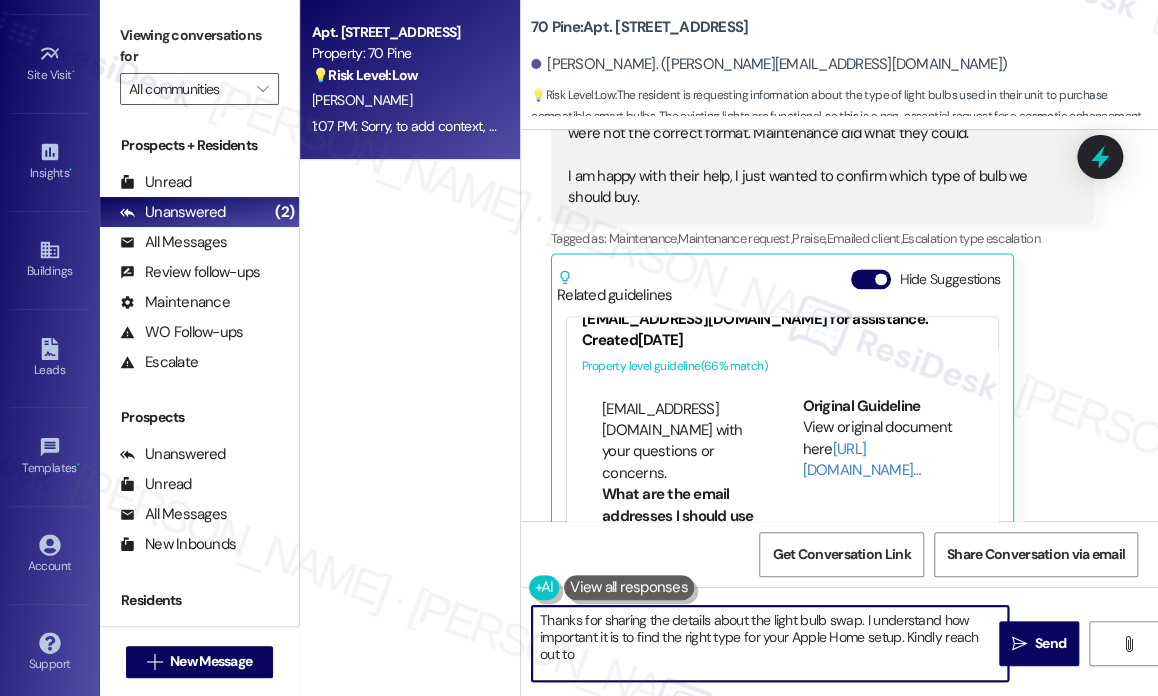 paste on "You should reach out directly to [EMAIL_ADDRESS][DOMAIN_NAME] and [EMAIL_ADDRESS][DOMAIN_NAME]" 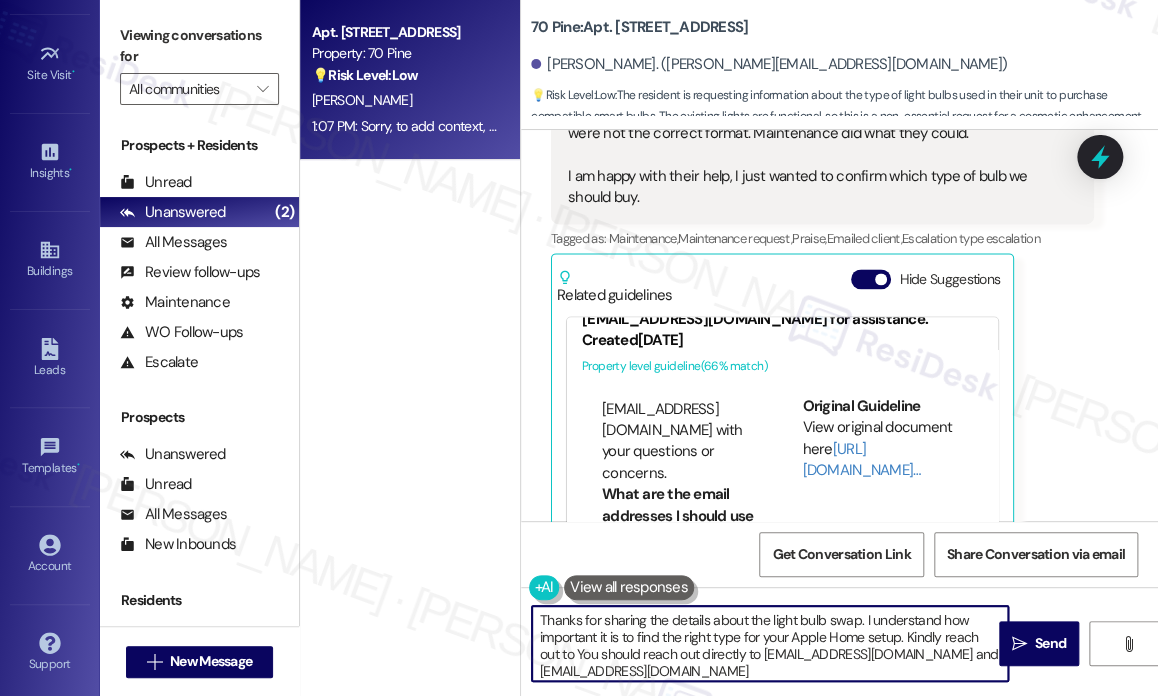 drag, startPoint x: 562, startPoint y: 653, endPoint x: 703, endPoint y: 651, distance: 141.01419 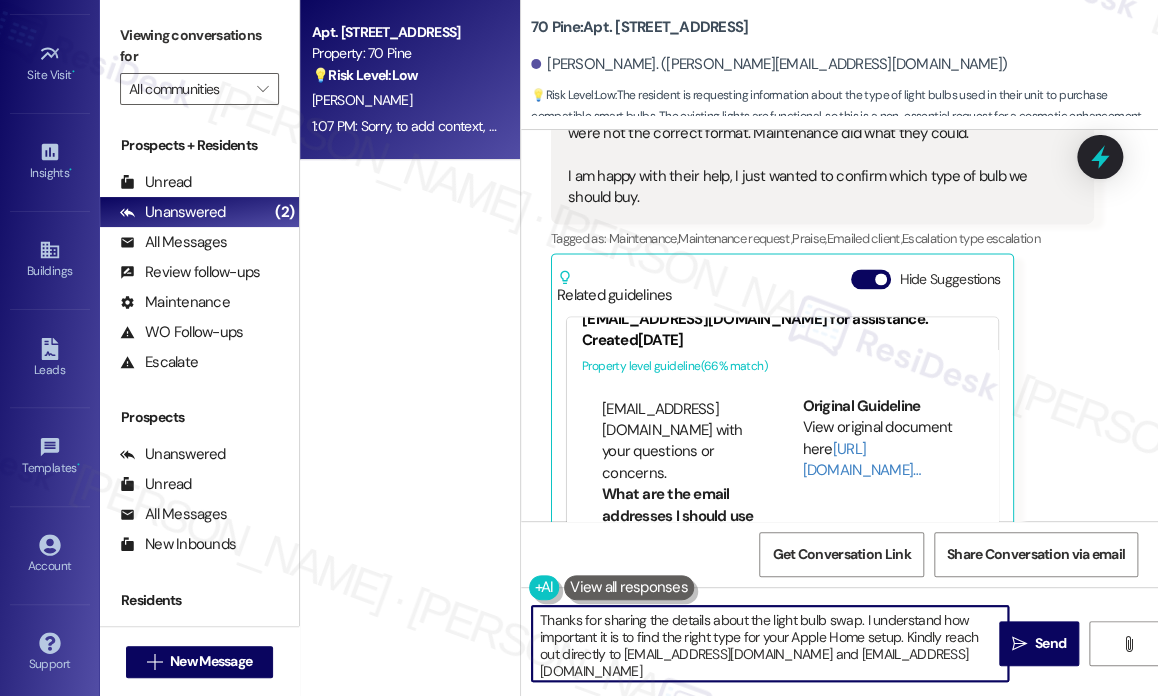 click on "Thanks for sharing the details about the light bulb swap. I understand how important it is to find the right type for your Apple Home setup. Kindly reach out directly to [EMAIL_ADDRESS][DOMAIN_NAME] and [EMAIL_ADDRESS][DOMAIN_NAME]" at bounding box center (770, 643) 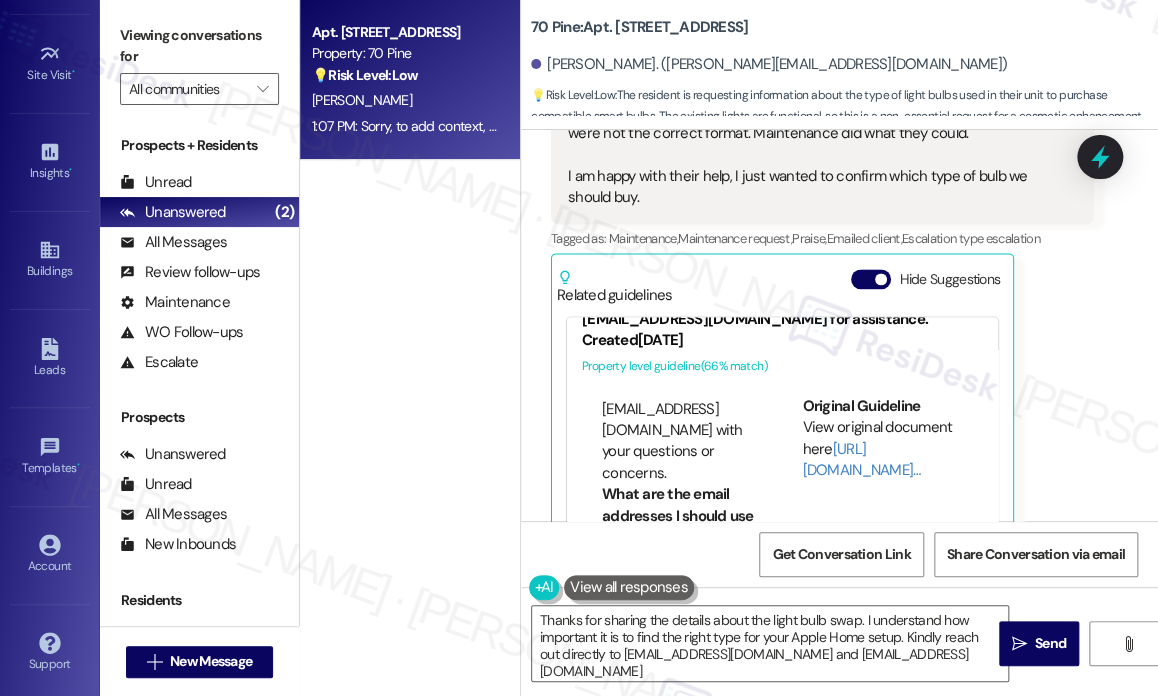 drag, startPoint x: 1072, startPoint y: 398, endPoint x: 1045, endPoint y: 409, distance: 29.15476 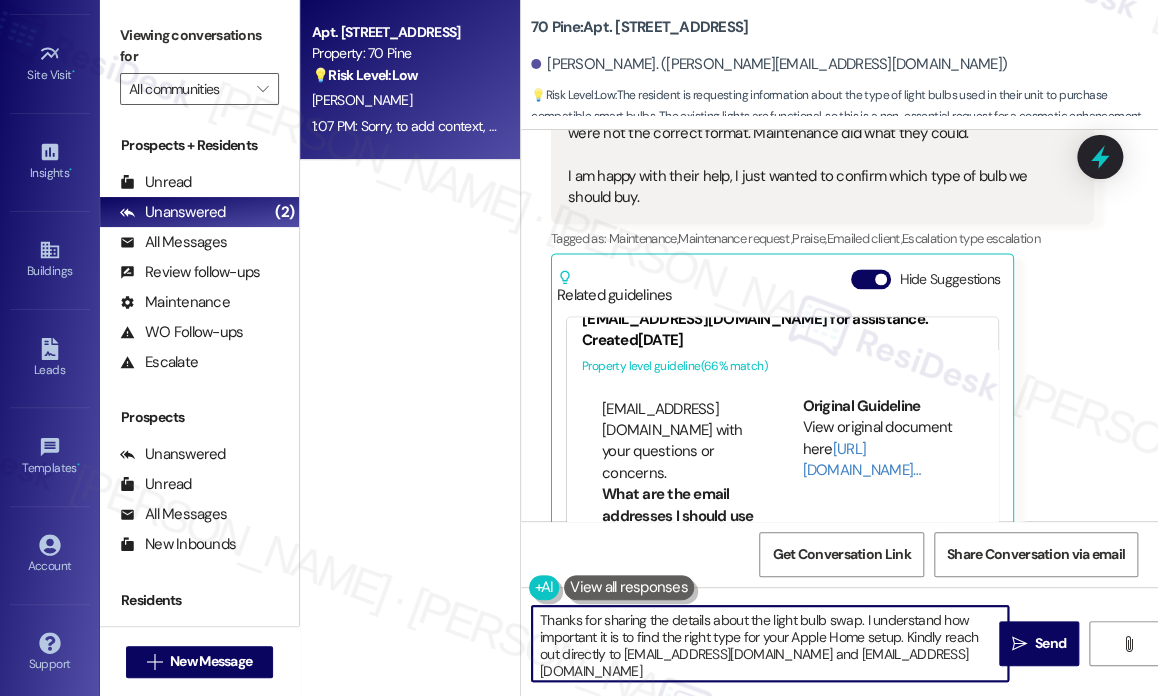 click on "Thanks for sharing the details about the light bulb swap. I understand how important it is to find the right type for your Apple Home setup. Kindly reach out directly to [EMAIL_ADDRESS][DOMAIN_NAME] and [EMAIL_ADDRESS][DOMAIN_NAME]" at bounding box center [770, 643] 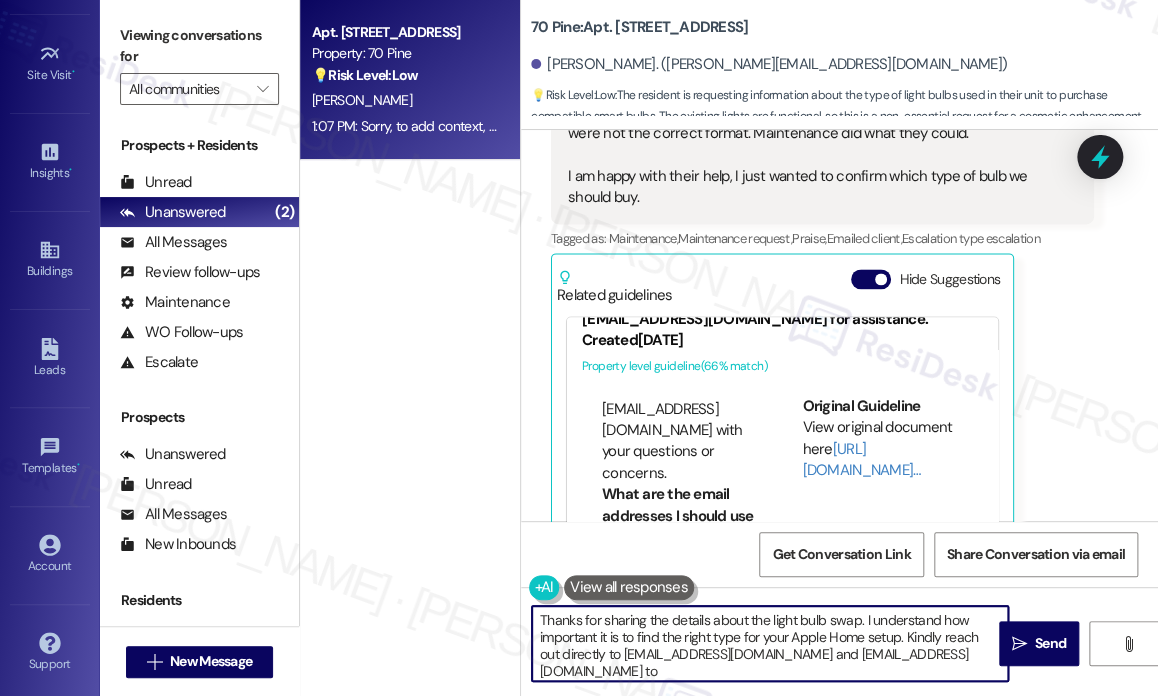 paste on "confirm the correct bulb type for you." 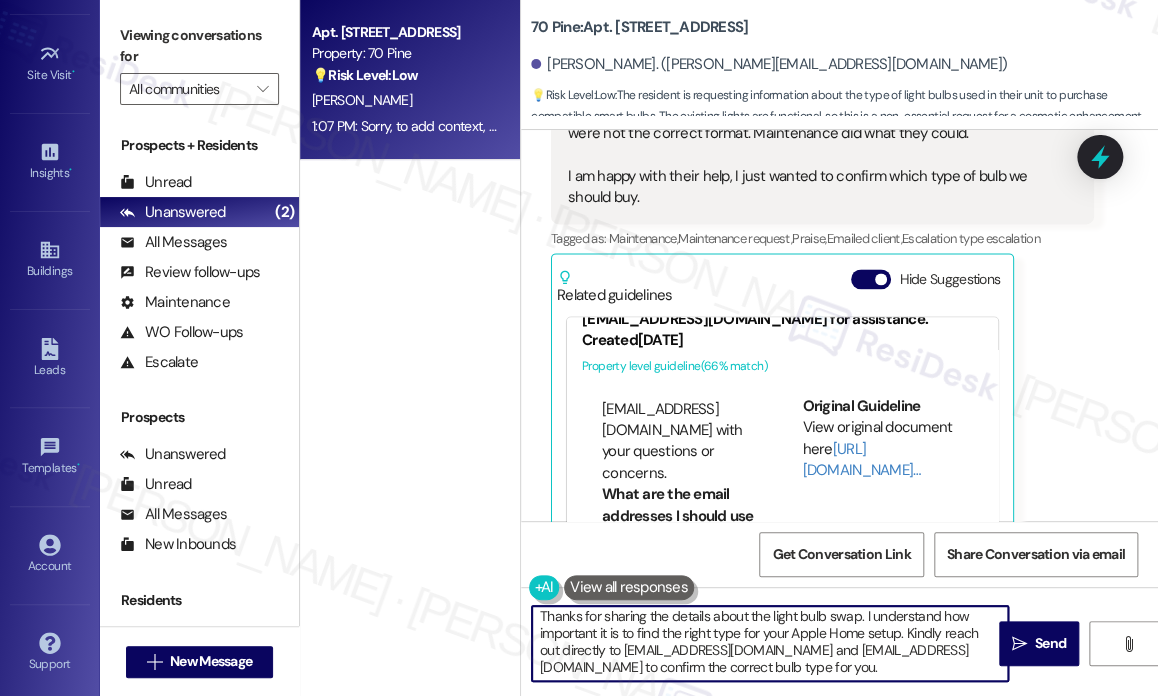 scroll, scrollTop: 0, scrollLeft: 0, axis: both 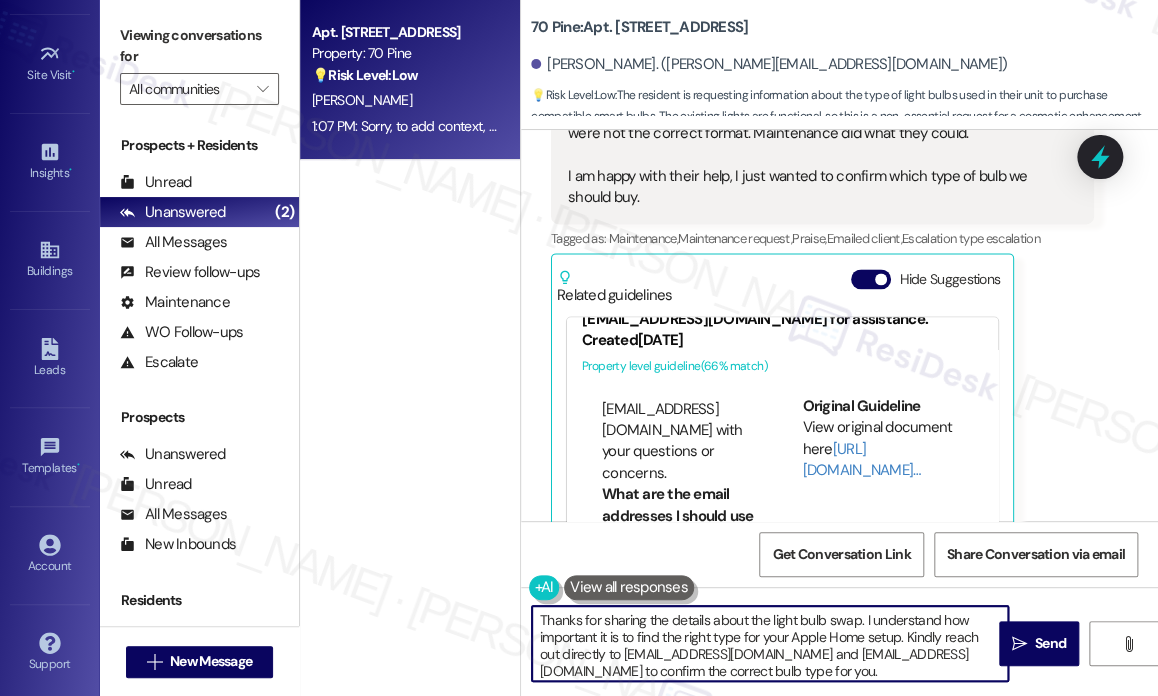 click on "Thanks for sharing the details about the light bulb swap. I understand how important it is to find the right type for your Apple Home setup. Kindly reach out directly to [EMAIL_ADDRESS][DOMAIN_NAME] and [EMAIL_ADDRESS][DOMAIN_NAME] to confirm the correct bulb type for you." at bounding box center (770, 643) 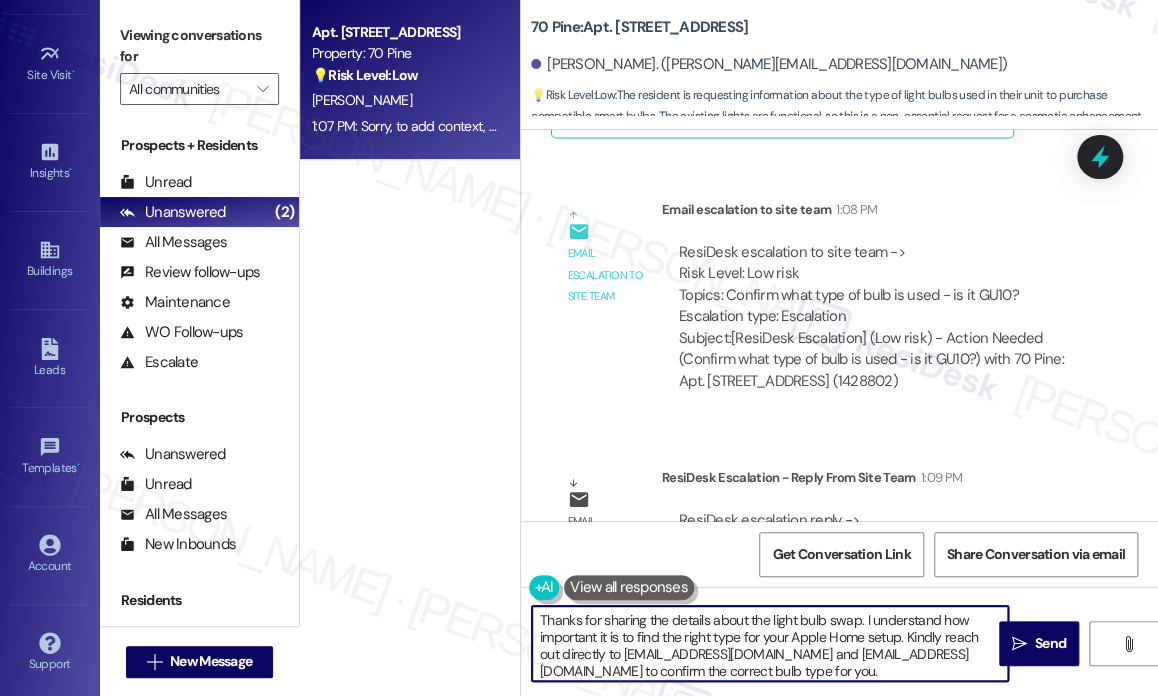 scroll, scrollTop: 1632, scrollLeft: 0, axis: vertical 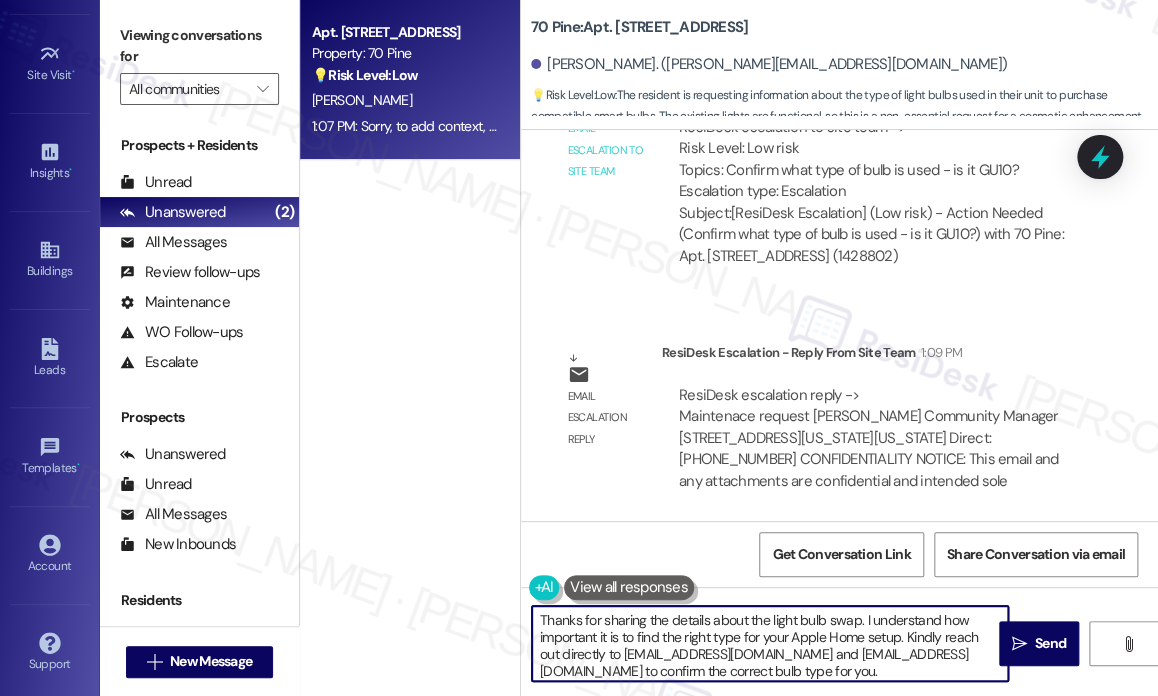 click on "Thanks for sharing the details about the light bulb swap. I understand how important it is to find the right type for your Apple Home setup. Kindly reach out directly to [EMAIL_ADDRESS][DOMAIN_NAME] and [EMAIL_ADDRESS][DOMAIN_NAME] to confirm the correct bulb type for you." at bounding box center (770, 643) 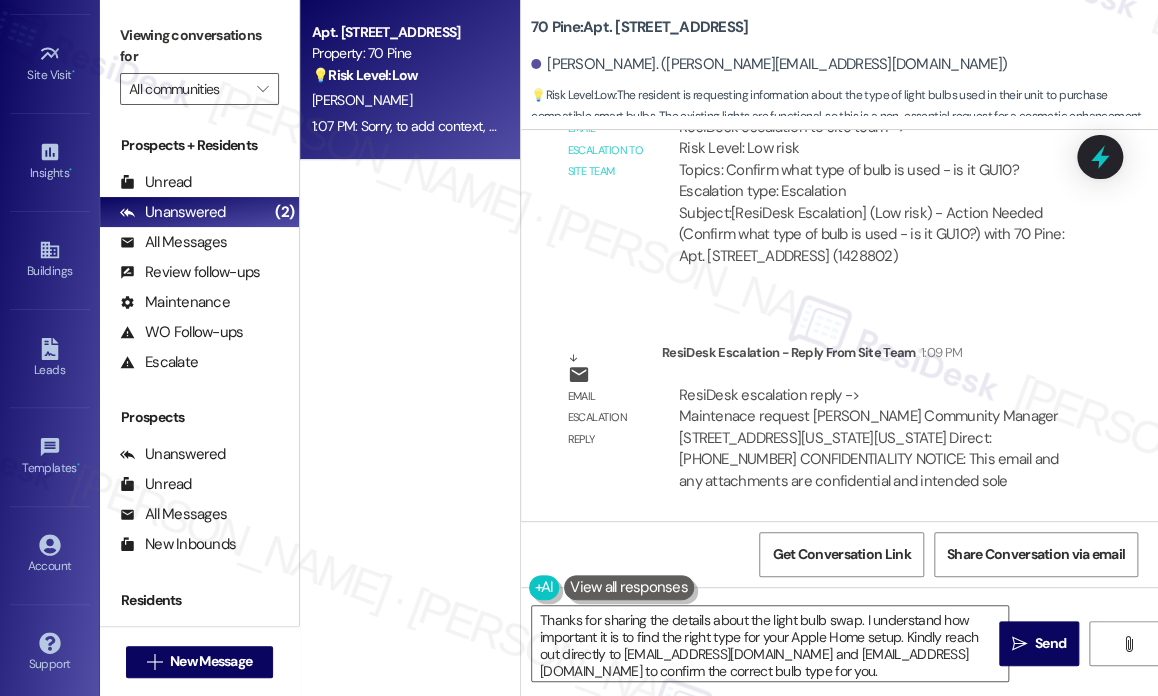 drag, startPoint x: 1116, startPoint y: 449, endPoint x: 1053, endPoint y: 480, distance: 70.21396 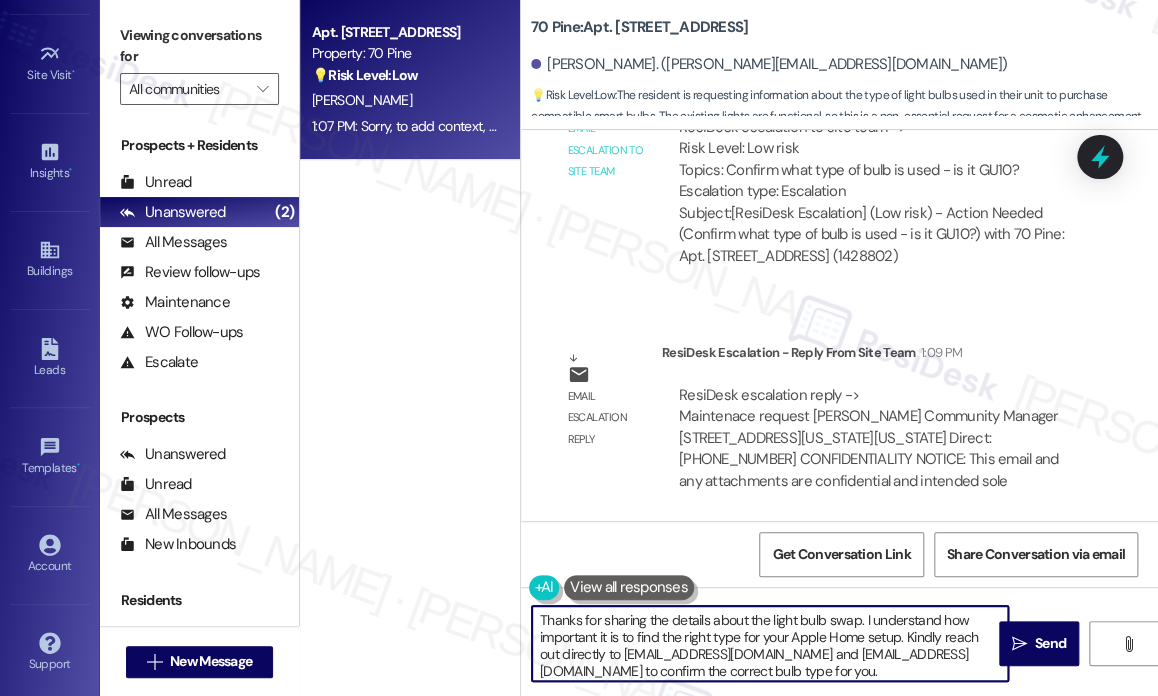 click on "Thanks for sharing the details about the light bulb swap. I understand how important it is to find the right type for your Apple Home setup. Kindly reach out directly to [EMAIL_ADDRESS][DOMAIN_NAME] and [EMAIL_ADDRESS][DOMAIN_NAME] to confirm the correct bulb type for you." at bounding box center [770, 643] 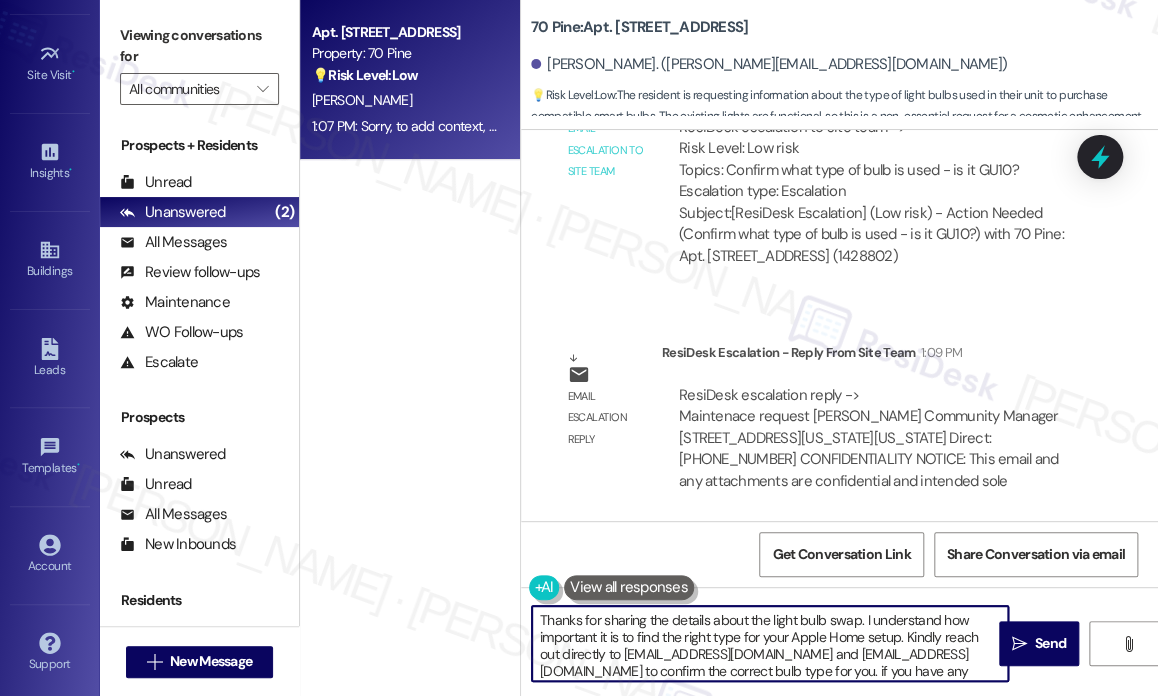 scroll, scrollTop: 16, scrollLeft: 0, axis: vertical 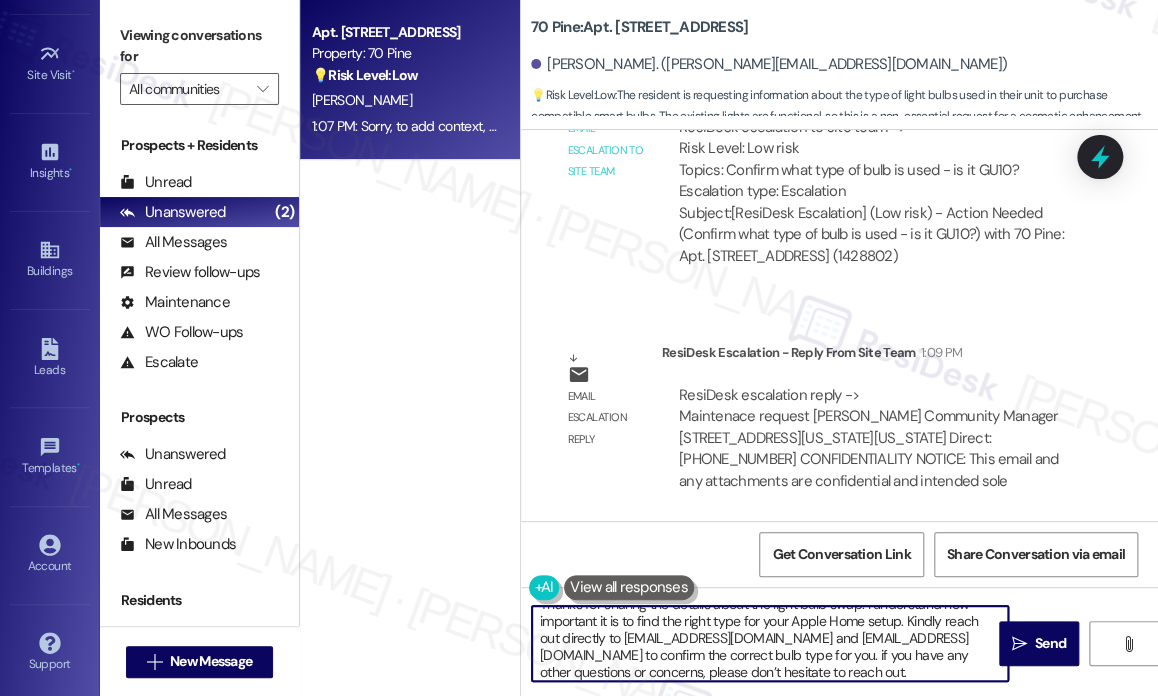 click on "Thanks for sharing the details about the light bulb swap. I understand how important it is to find the right type for your Apple Home setup. Kindly reach out directly to [EMAIL_ADDRESS][DOMAIN_NAME] and [EMAIL_ADDRESS][DOMAIN_NAME] to confirm the correct bulb type for you. if you have any other questions or concerns, please don’t hesitate to reach out." at bounding box center [770, 643] 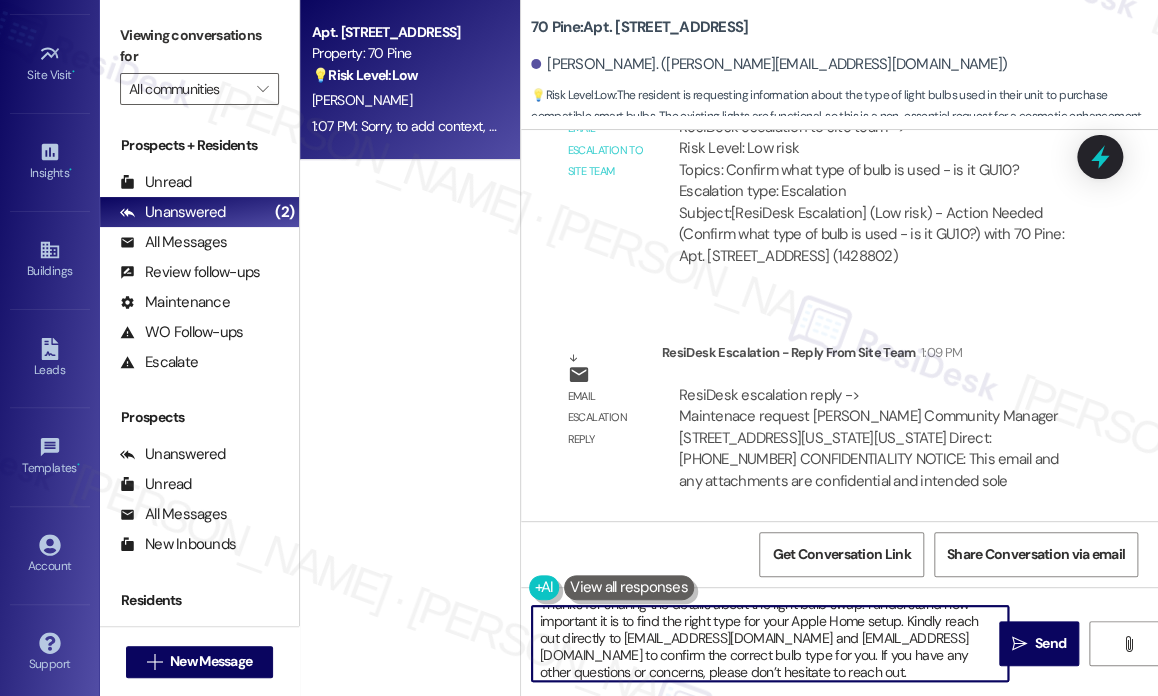 click on "Thanks for sharing the details about the light bulb swap. I understand how important it is to find the right type for your Apple Home setup. Kindly reach out directly to [EMAIL_ADDRESS][DOMAIN_NAME] and [EMAIL_ADDRESS][DOMAIN_NAME] to confirm the correct bulb type for you. If you have any other questions or concerns, please don’t hesitate to reach out." at bounding box center (770, 643) 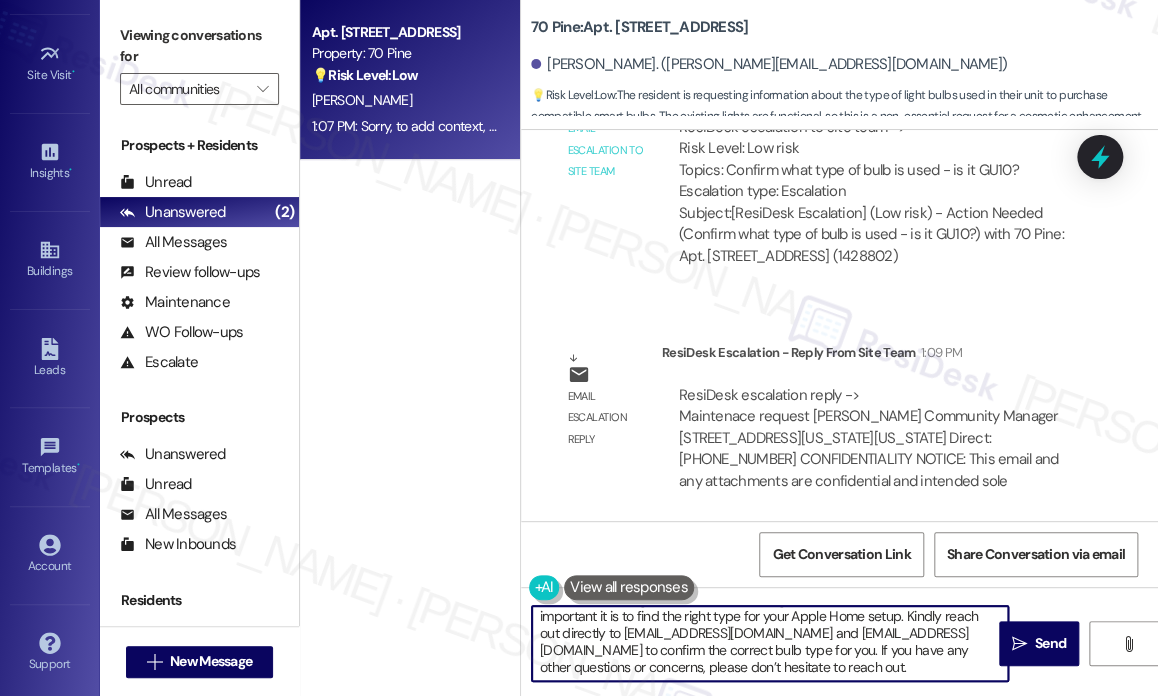 drag, startPoint x: 754, startPoint y: 673, endPoint x: 660, endPoint y: 669, distance: 94.08507 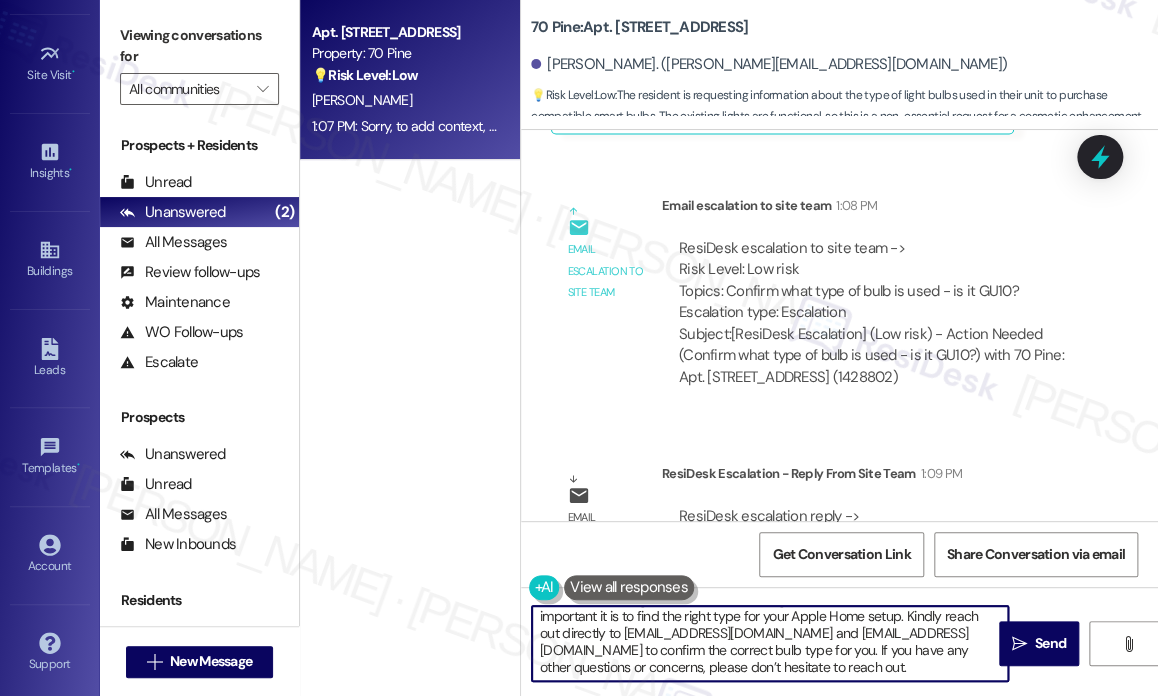 scroll, scrollTop: 1632, scrollLeft: 0, axis: vertical 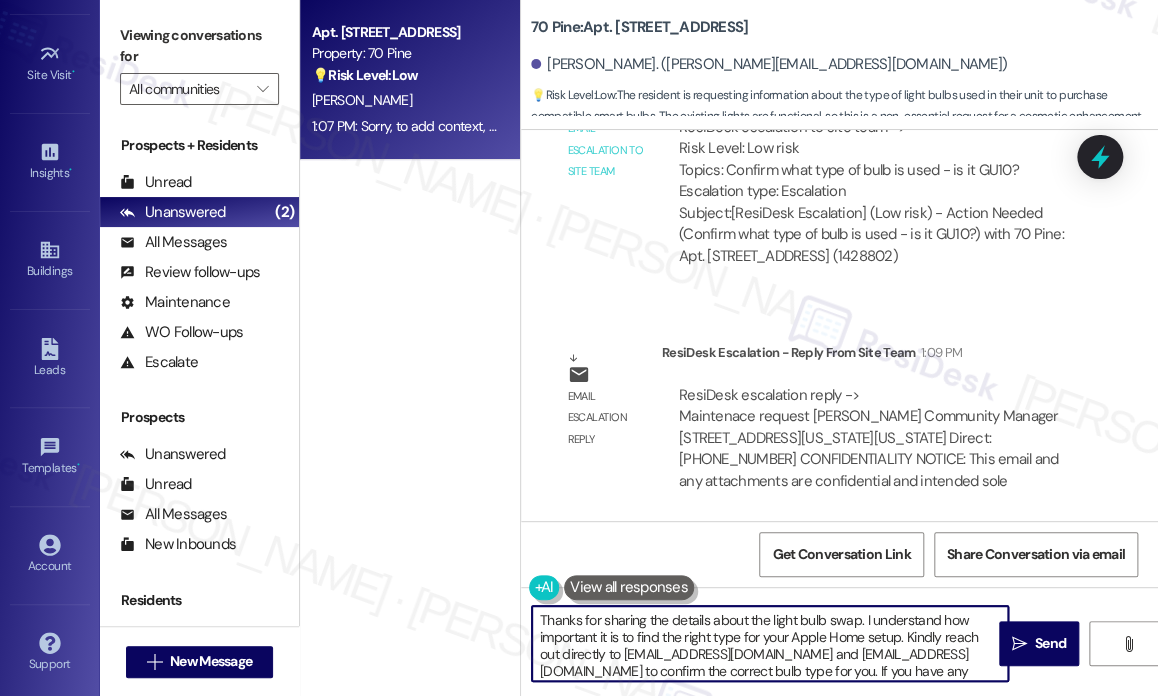 click on "Thanks for sharing the details about the light bulb swap. I understand how important it is to find the right type for your Apple Home setup. Kindly reach out directly to [EMAIL_ADDRESS][DOMAIN_NAME] and [EMAIL_ADDRESS][DOMAIN_NAME] to confirm the correct bulb type for you. If you have any other questions or concerns, please don’t hesitate to reach out." at bounding box center [770, 643] 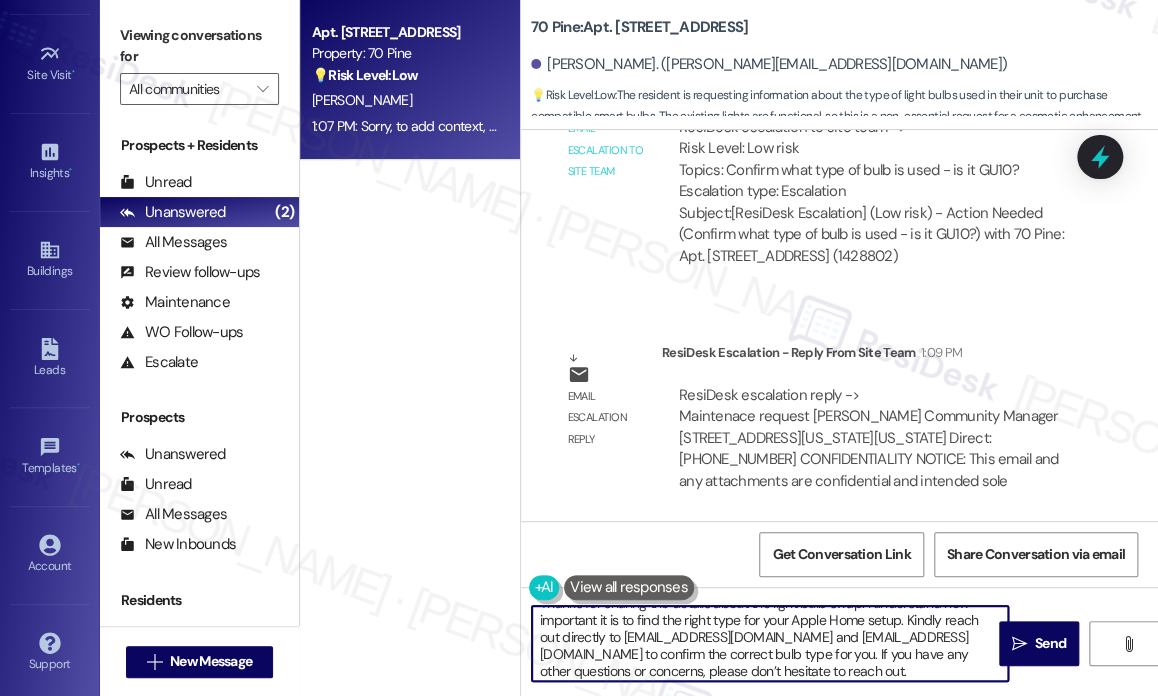 scroll, scrollTop: 21, scrollLeft: 0, axis: vertical 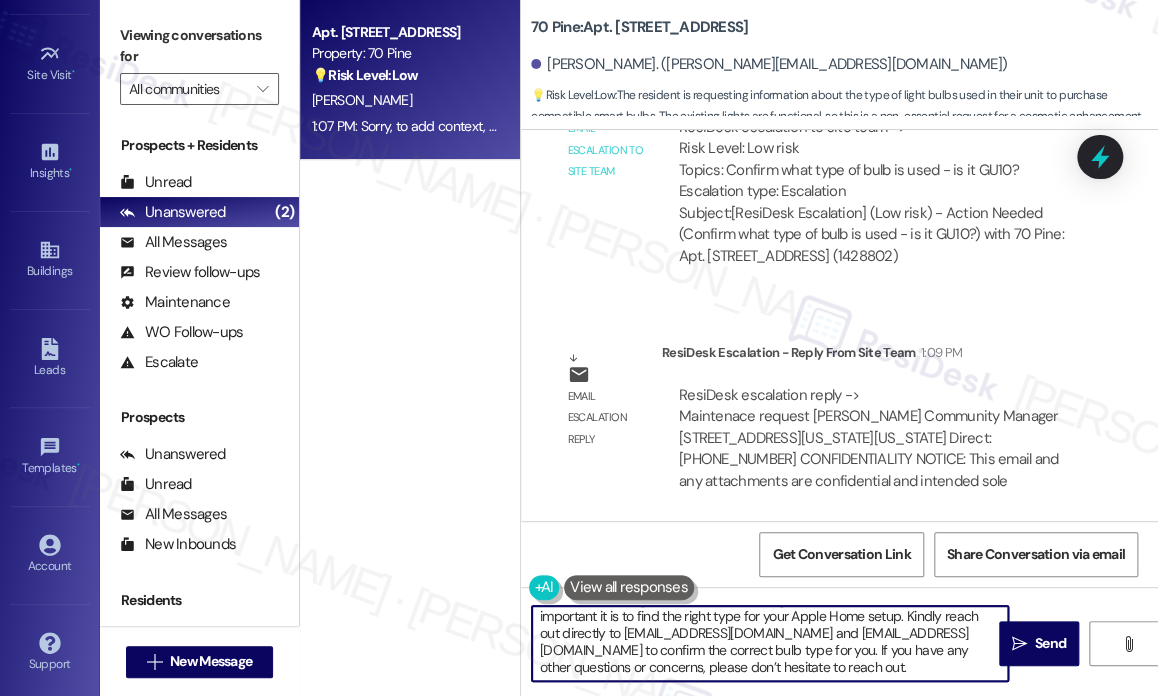drag, startPoint x: 712, startPoint y: 645, endPoint x: 854, endPoint y: 670, distance: 144.18391 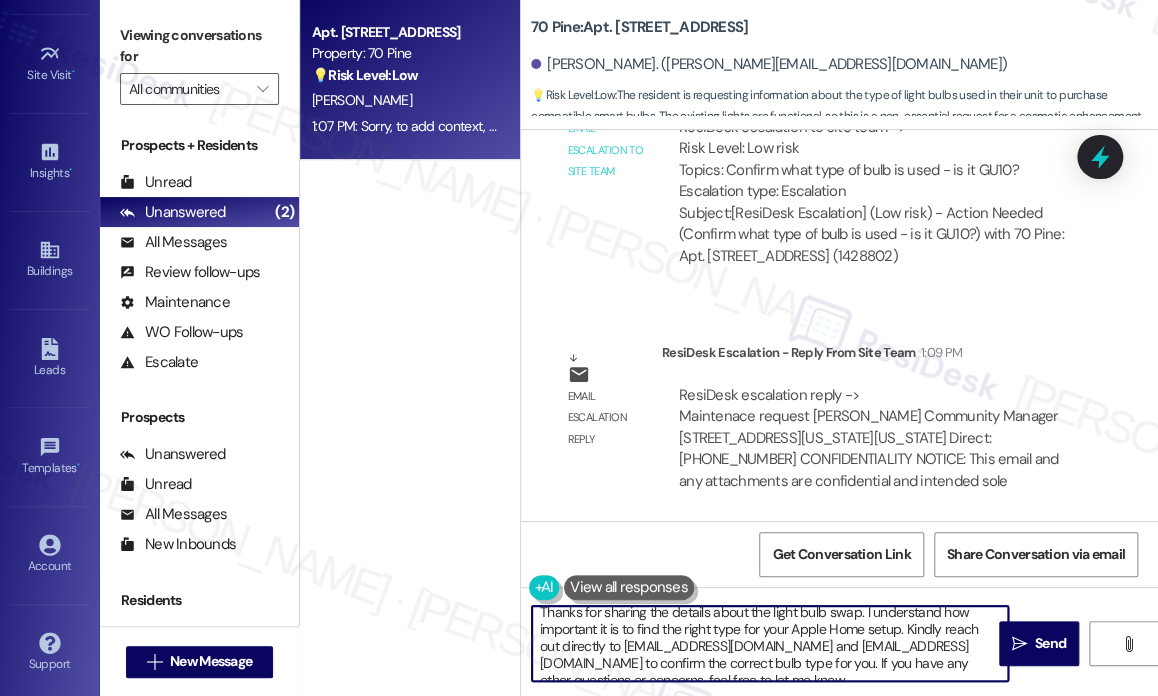 scroll, scrollTop: 0, scrollLeft: 0, axis: both 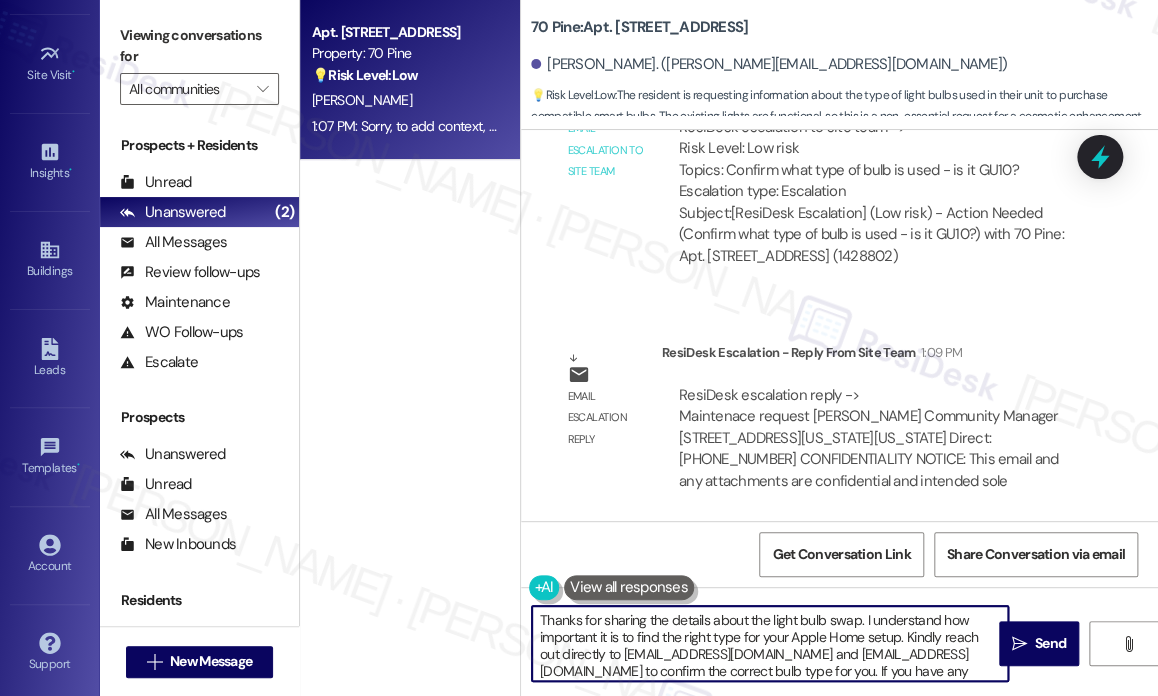 click on "Thanks for sharing the details about the light bulb swap. I understand how important it is to find the right type for your Apple Home setup. Kindly reach out directly to [EMAIL_ADDRESS][DOMAIN_NAME] and [EMAIL_ADDRESS][DOMAIN_NAME] to confirm the correct bulb type for you. If you have any other questions or concerns, feel free to let me know." at bounding box center [770, 643] 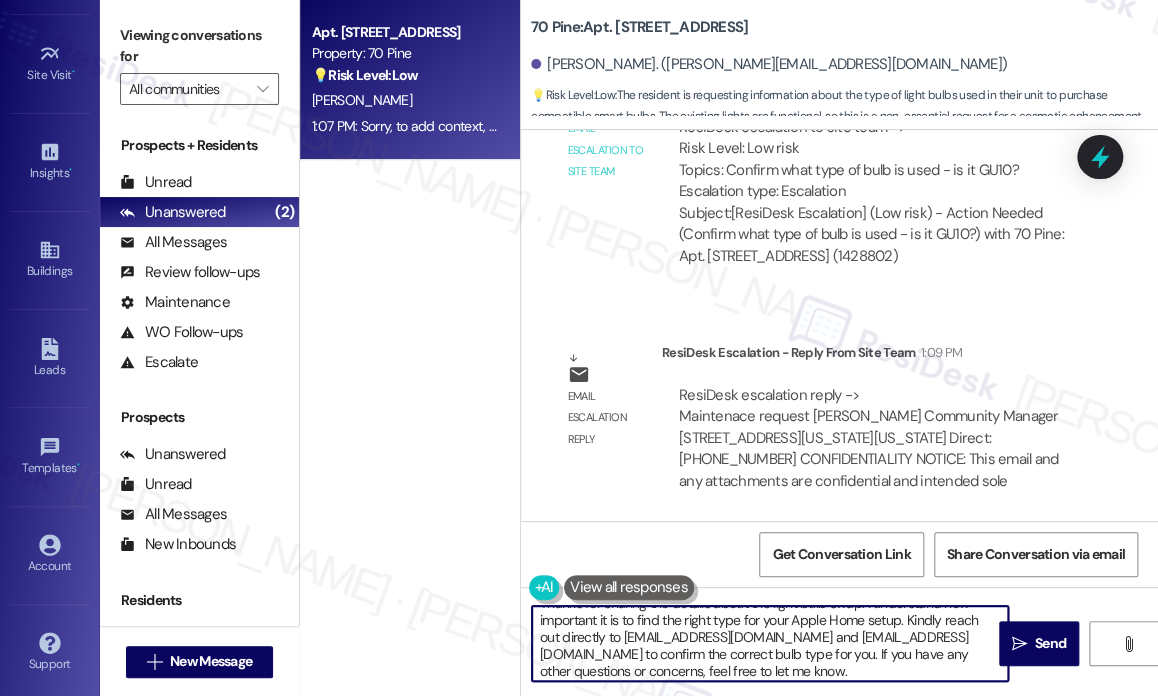 scroll, scrollTop: 21, scrollLeft: 0, axis: vertical 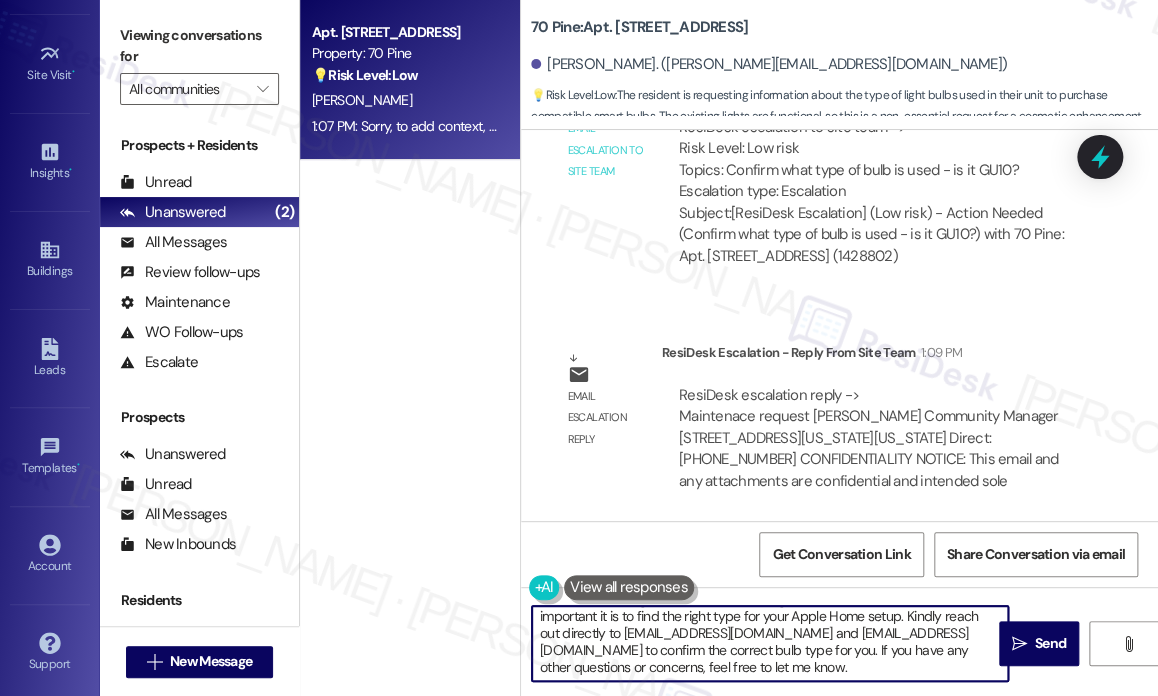 click on "Thanks for sharing the details about the light bulb swap. I understand how important it is to find the right type for your Apple Home setup. Kindly reach out directly to [EMAIL_ADDRESS][DOMAIN_NAME] and [EMAIL_ADDRESS][DOMAIN_NAME] to confirm the correct bulb type for you. If you have any other questions or concerns, feel free to let me know." at bounding box center (770, 643) 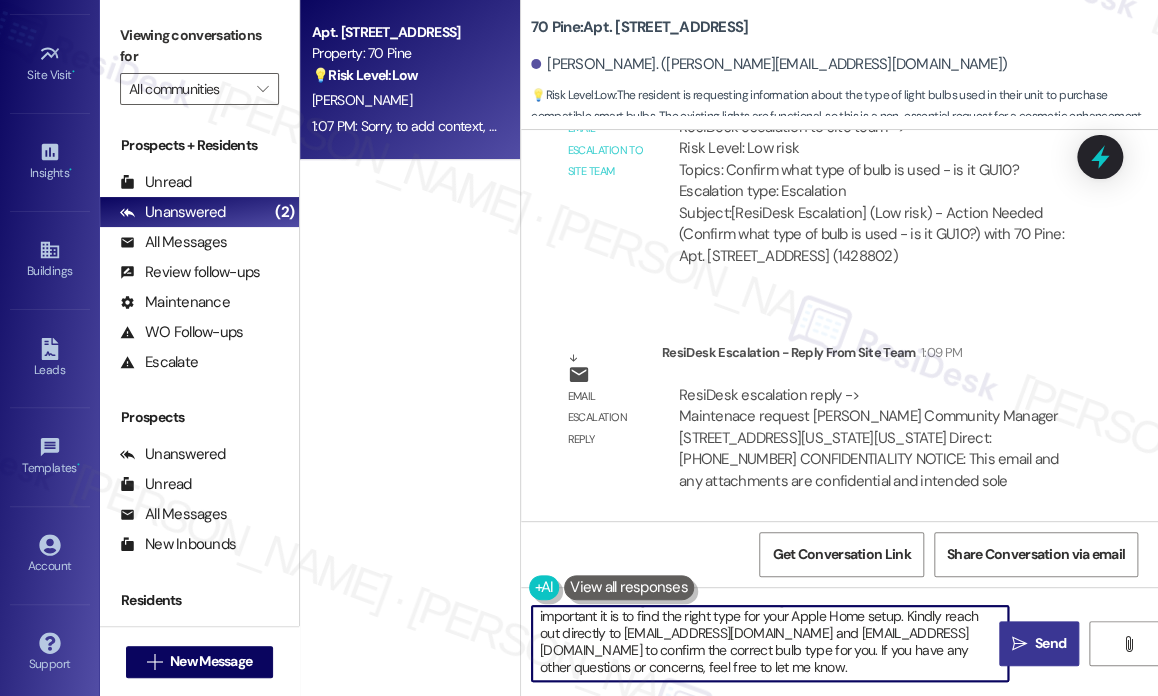 type on "Thanks for sharing the details about the light bulb swap. I understand how important it is to find the right type for your Apple Home setup. Kindly reach out directly to [EMAIL_ADDRESS][DOMAIN_NAME] and [EMAIL_ADDRESS][DOMAIN_NAME] to confirm the correct bulb type for you. If you have any other questions or concerns, feel free to let me know." 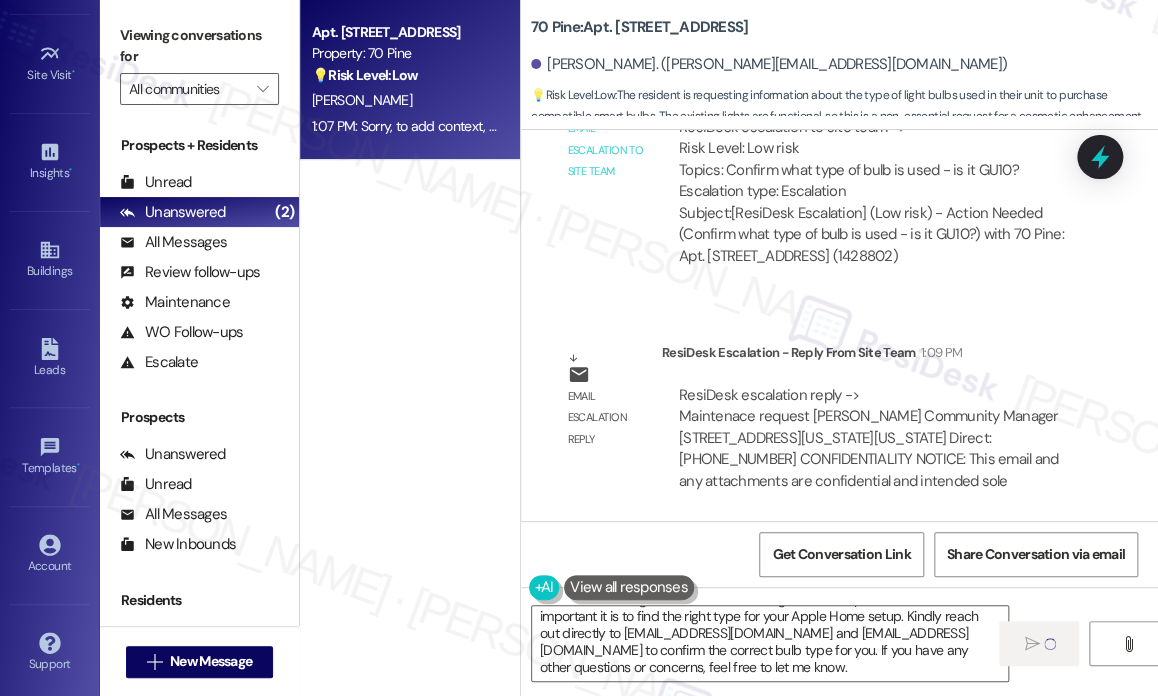 type 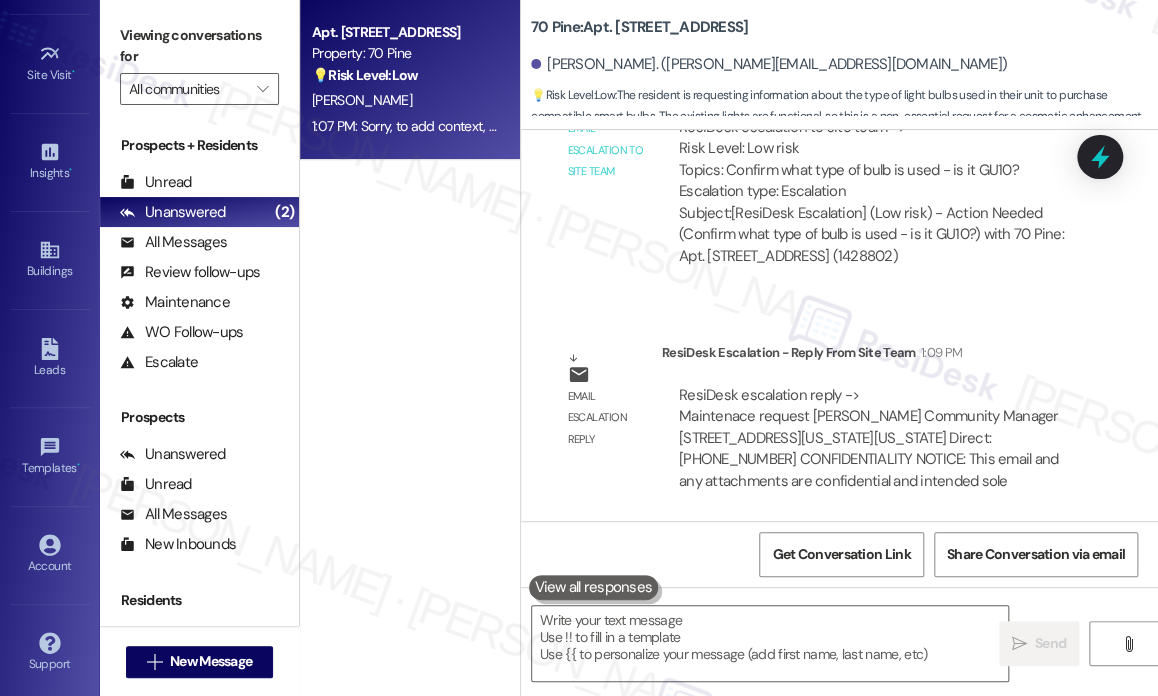 scroll, scrollTop: 0, scrollLeft: 0, axis: both 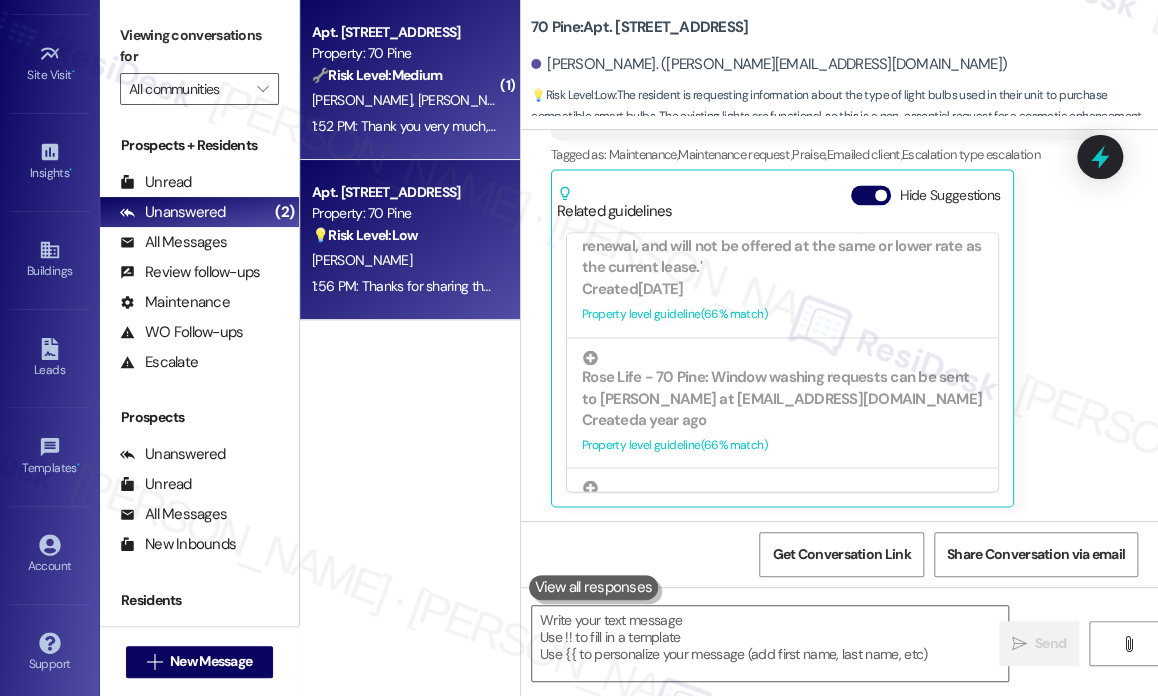 click on "1:52 PM: Thank you very much, [PERSON_NAME]! Won't happen again!  1:52 PM: Thank you very much, [PERSON_NAME]! Won't happen again!" at bounding box center [514, 126] 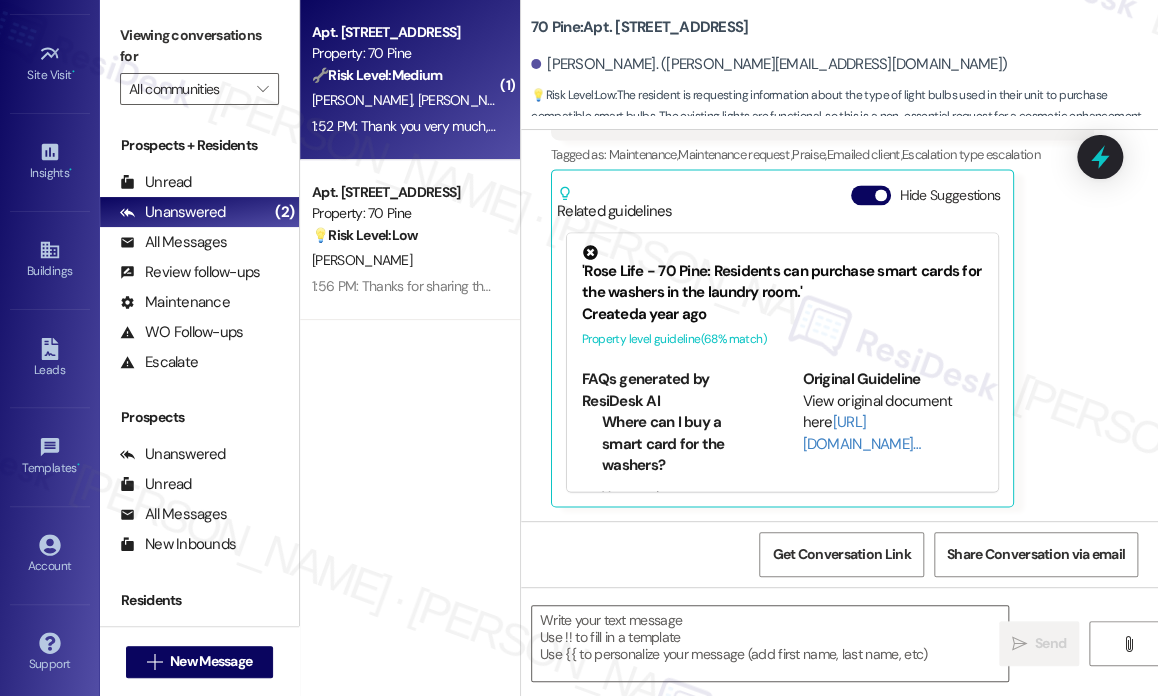 type on "Fetching suggested responses. Please feel free to read through the conversation in the meantime." 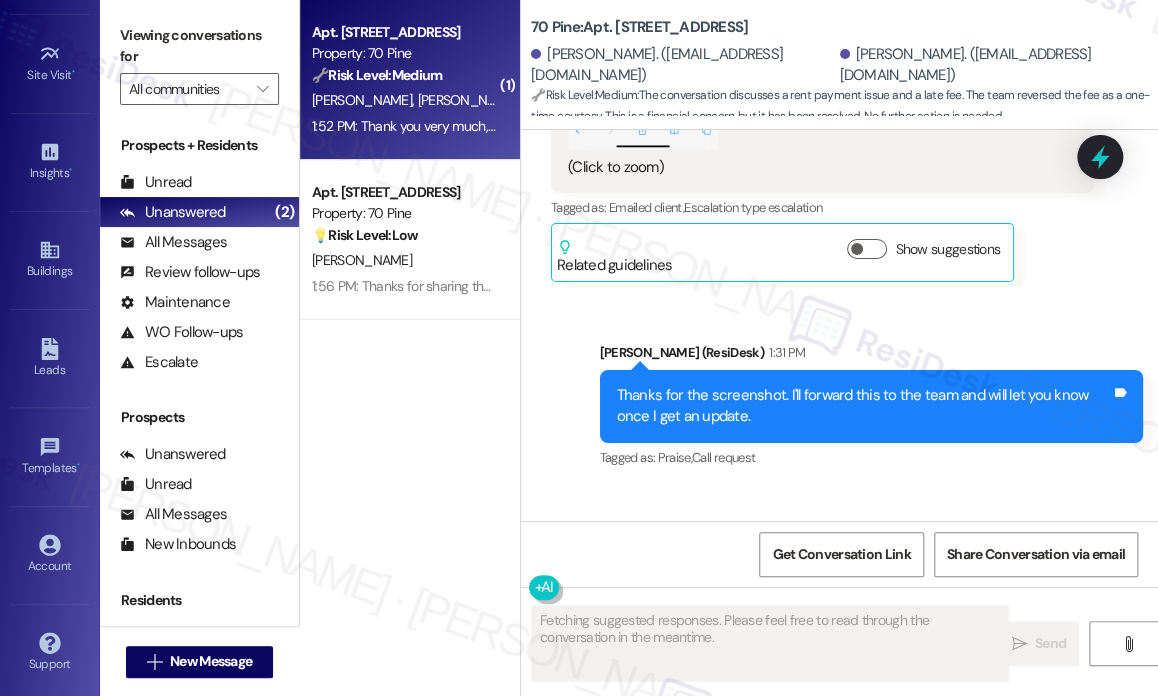 scroll, scrollTop: 11664, scrollLeft: 0, axis: vertical 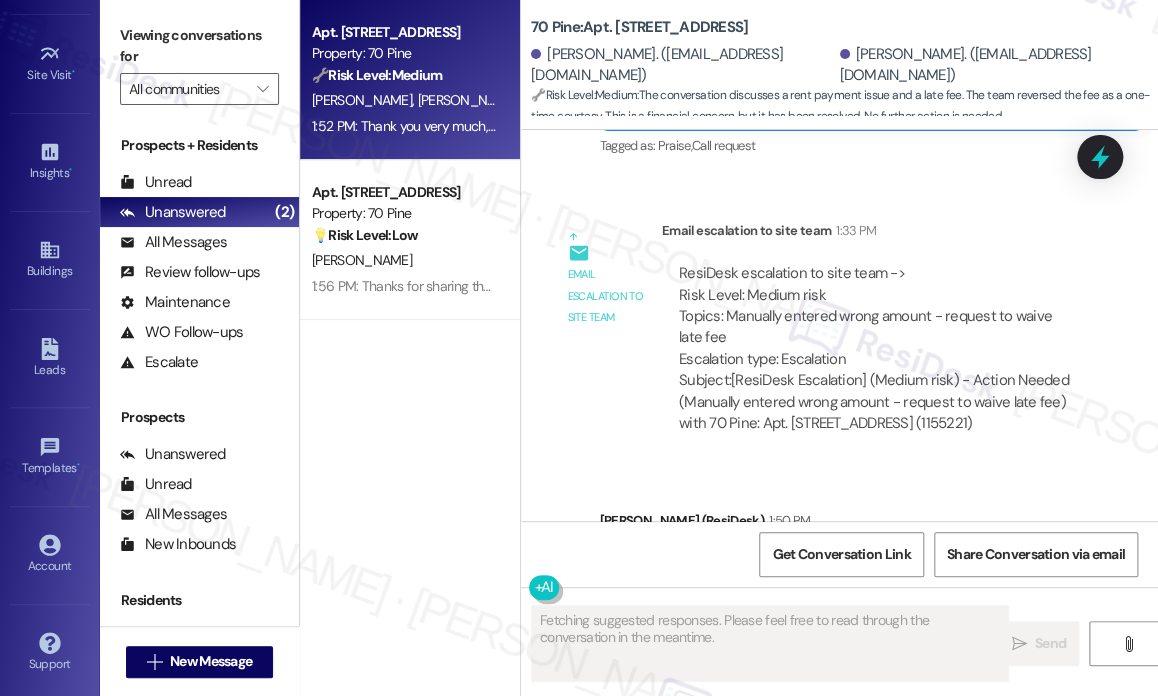 click on "Hi [PERSON_NAME], the team has reversed the late fee for you as a one-time courtesy. To avoid late fees moving forward, payment for the full amount due must post to your account by the 5th of the month. If the full balance hasn't been paid by the 5th, the system will automatically charge a $50 late fee. If anything else pops up, just let me know." at bounding box center (864, 605) 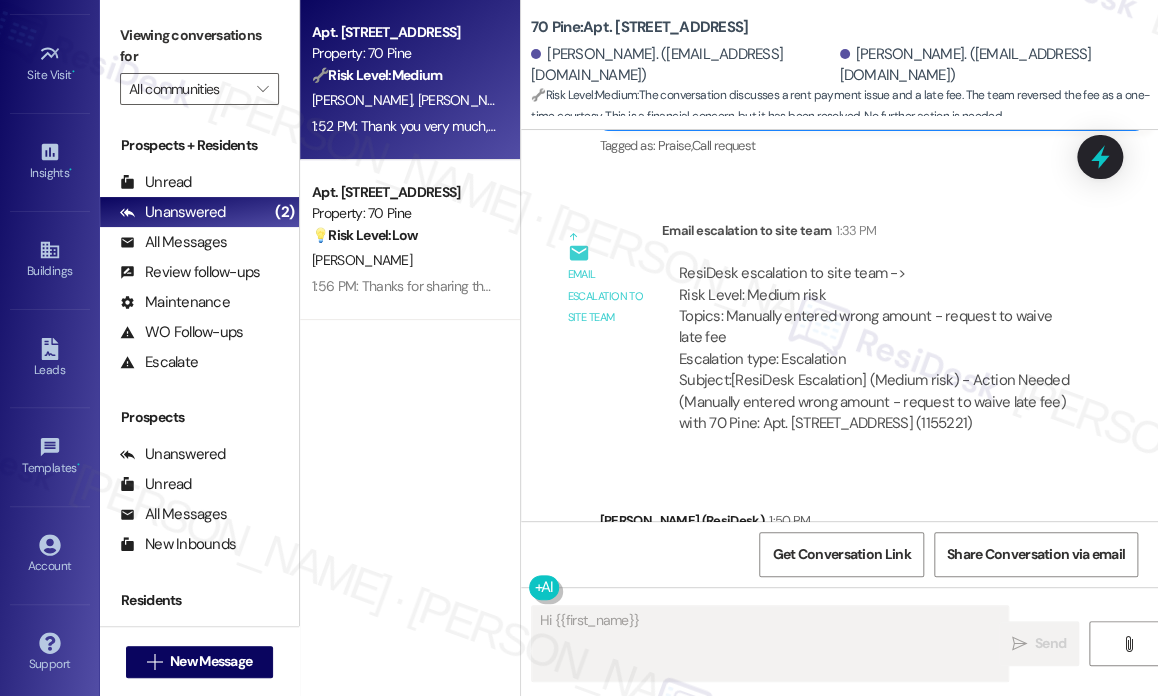 click on "Hi [PERSON_NAME], the team has reversed the late fee for you as a one-time courtesy. To avoid late fees moving forward, payment for the full amount due must post to your account by the 5th of the month. If the full balance hasn't been paid by the 5th, the system will automatically charge a $50 late fee. If anything else pops up, just let me know." at bounding box center [864, 605] 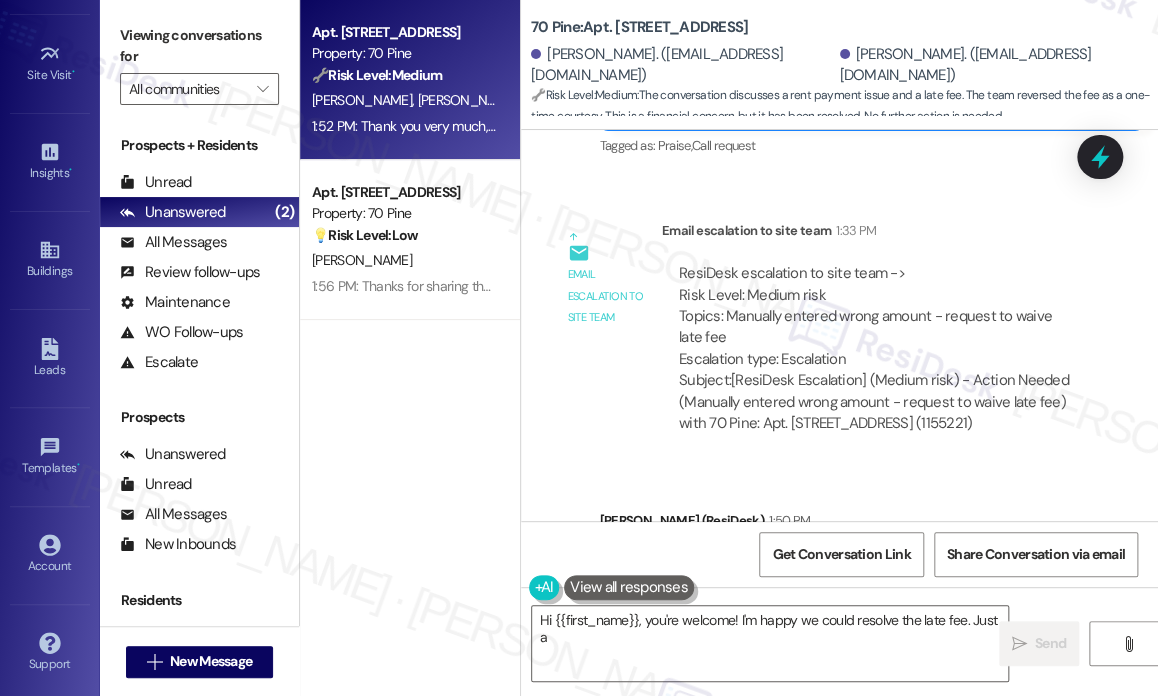 click on "Hi [PERSON_NAME], the team has reversed the late fee for you as a one-time courtesy. To avoid late fees moving forward, payment for the full amount due must post to your account by the 5th of the month. If the full balance hasn't been paid by the 5th, the system will automatically charge a $50 late fee. If anything else pops up, just let me know." at bounding box center [864, 605] 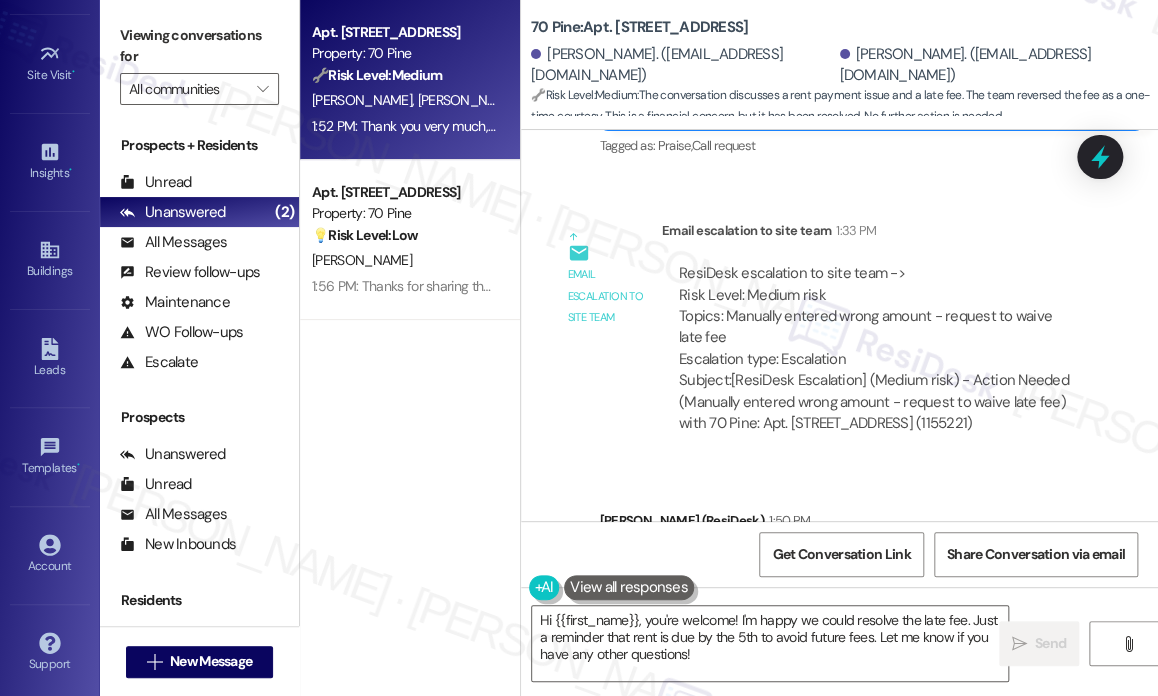 click on "Hi [PERSON_NAME], the team has reversed the late fee for you as a one-time courtesy. To avoid late fees moving forward, payment for the full amount due must post to your account by the 5th of the month. If the full balance hasn't been paid by the 5th, the system will automatically charge a $50 late fee. If anything else pops up, just let me know." at bounding box center (864, 605) 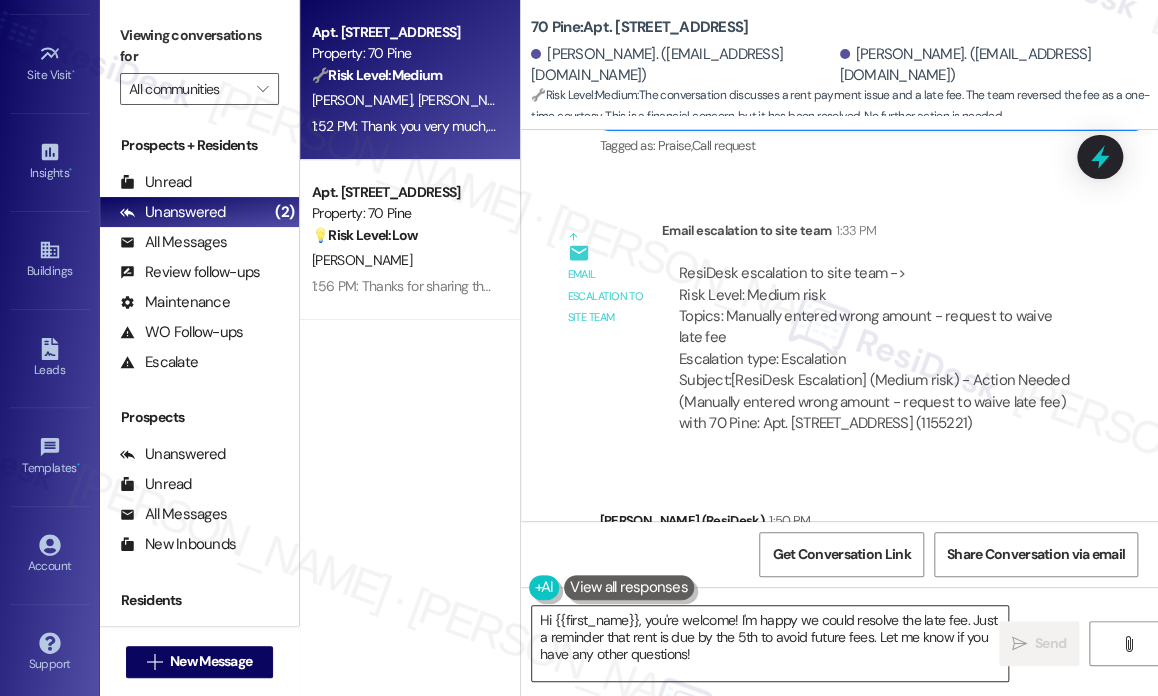 click on "Hi {{first_name}}, you're welcome! I'm happy we could resolve the late fee. Just a reminder that rent is due by the 5th to avoid future fees. Let me know if you have any other questions!" at bounding box center [770, 643] 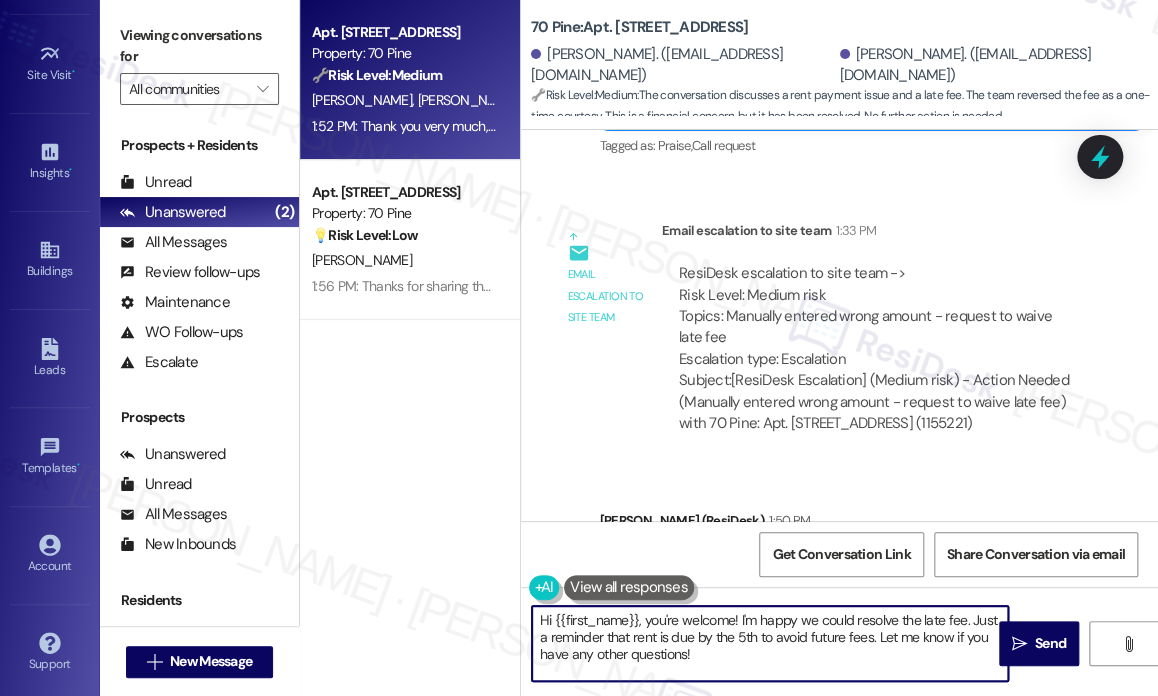 click on "Hi {{first_name}}, you're welcome! I'm happy we could resolve the late fee. Just a reminder that rent is due by the 5th to avoid future fees. Let me know if you have any other questions!" at bounding box center (770, 643) 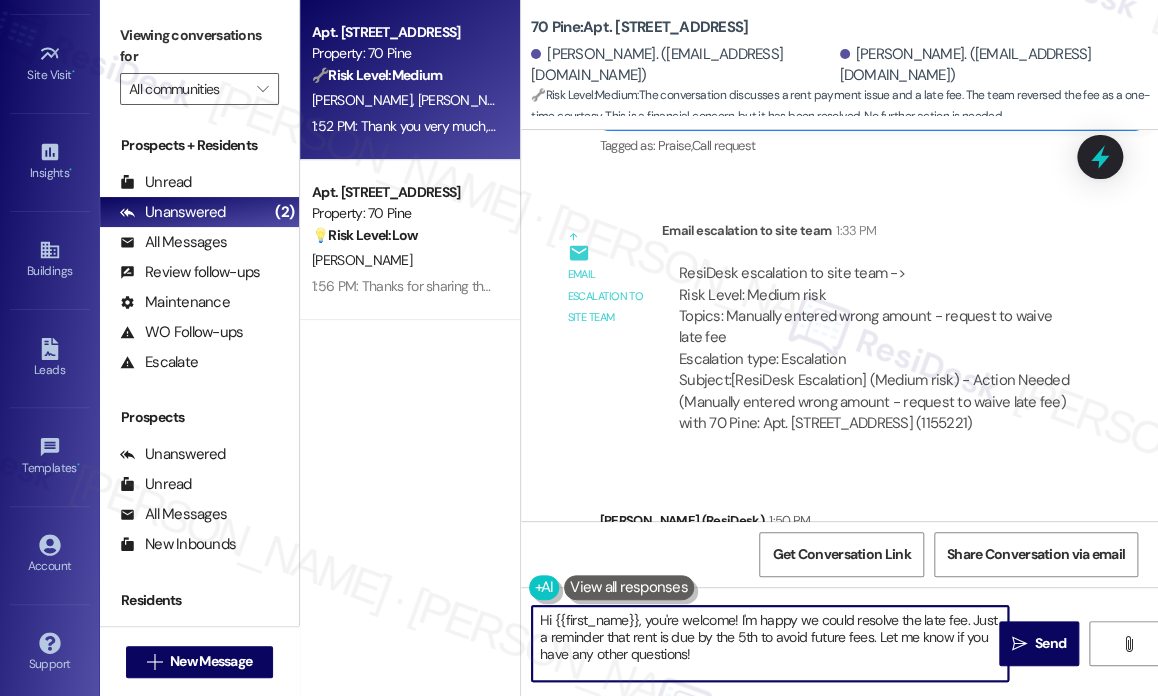 drag, startPoint x: 646, startPoint y: 623, endPoint x: 482, endPoint y: 617, distance: 164.10973 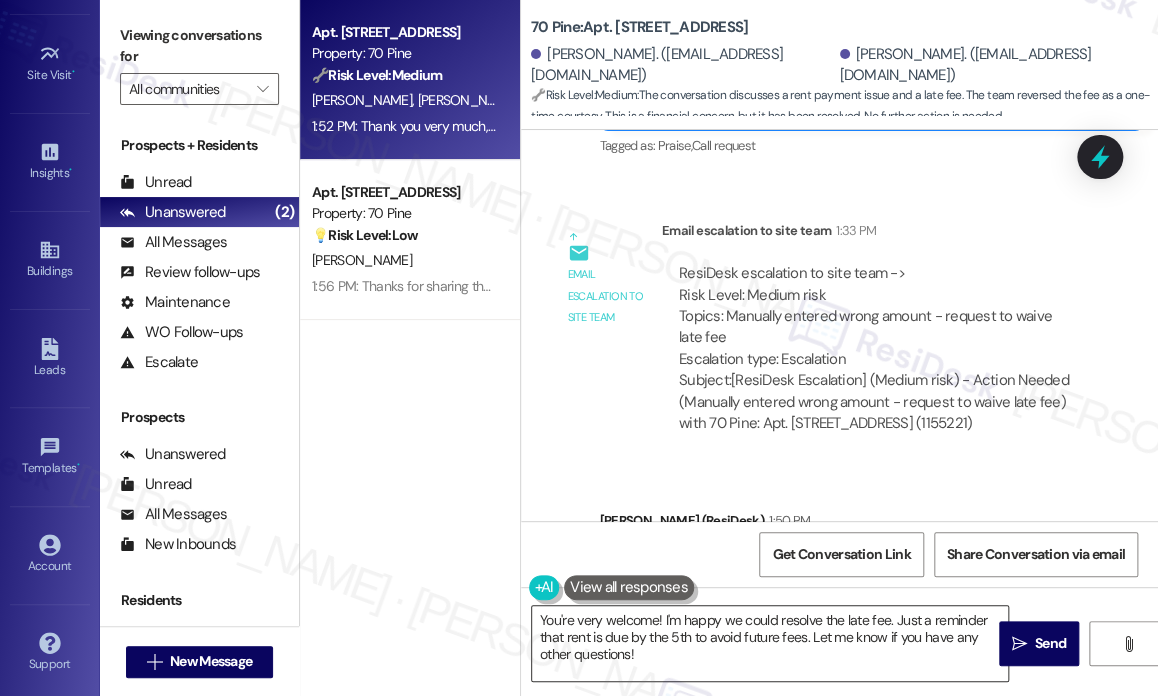 click on "You're very welcome! I'm happy we could resolve the late fee. Just a reminder that rent is due by the 5th to avoid future fees. Let me know if you have any other questions!" at bounding box center [770, 643] 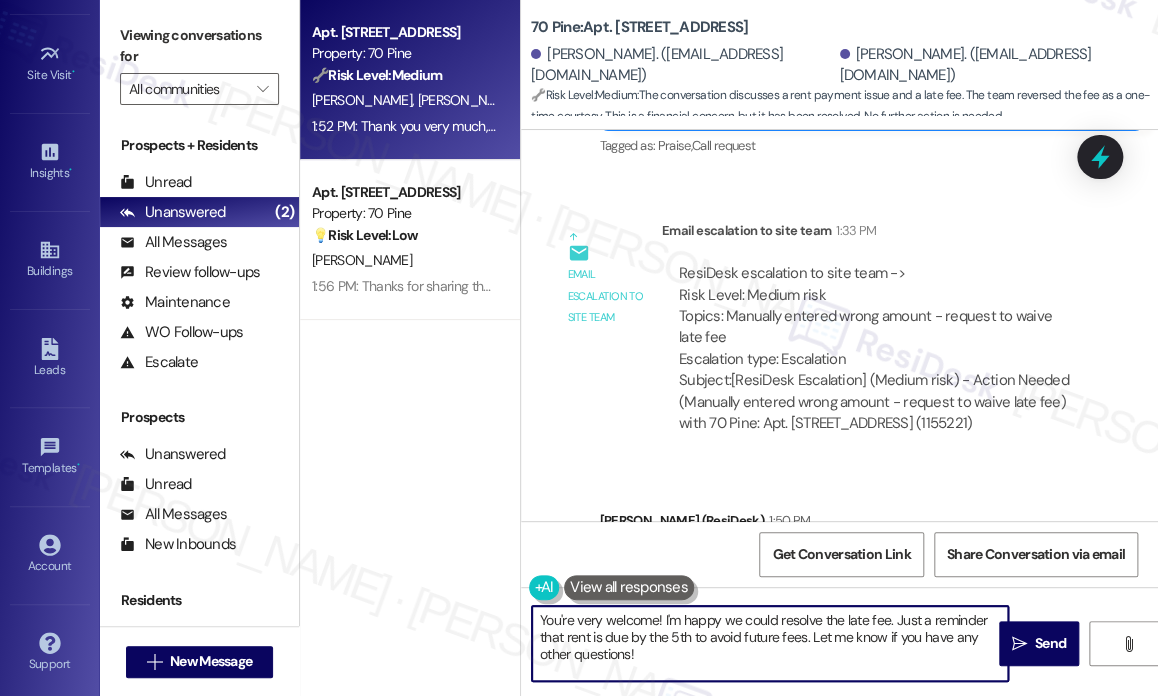 drag, startPoint x: 664, startPoint y: 621, endPoint x: 888, endPoint y: 612, distance: 224.18073 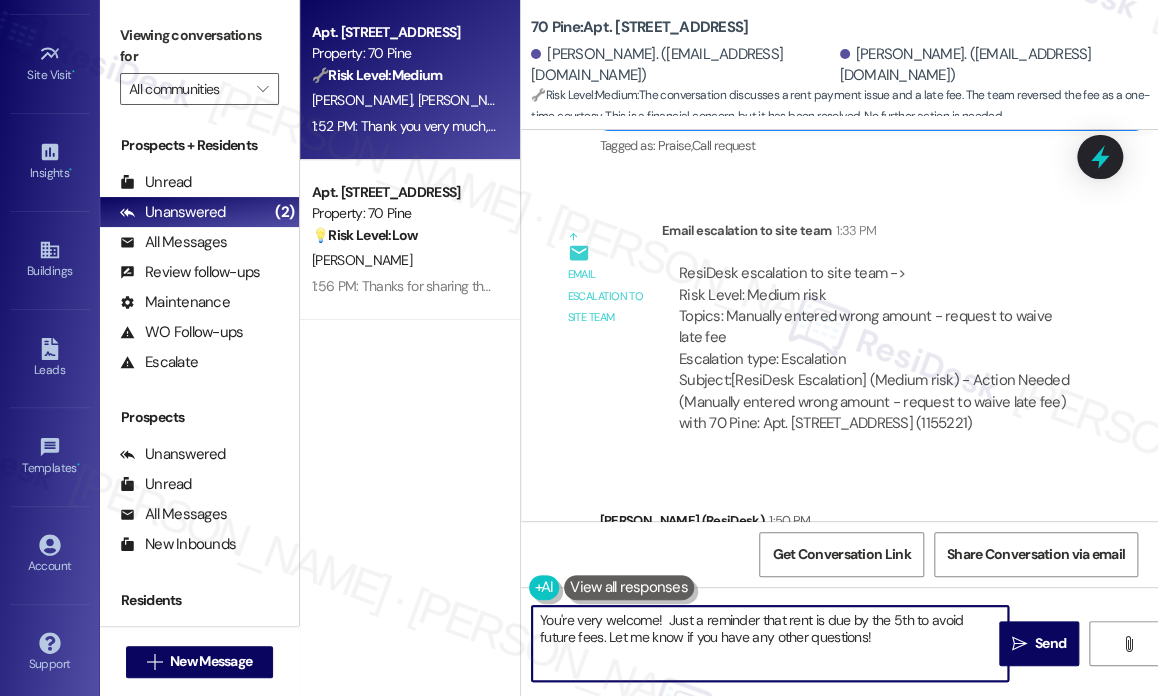 drag, startPoint x: 568, startPoint y: 635, endPoint x: 668, endPoint y: 615, distance: 101.98039 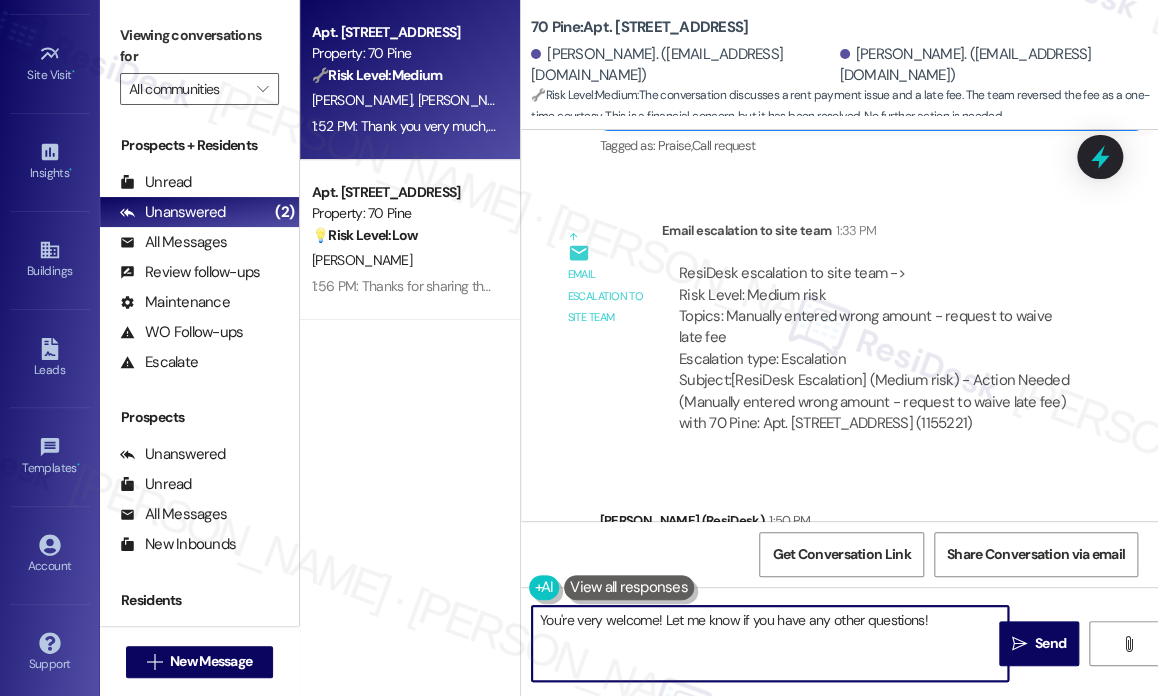 click on "You're very welcome! Let me know if you have any other questions!" at bounding box center [770, 643] 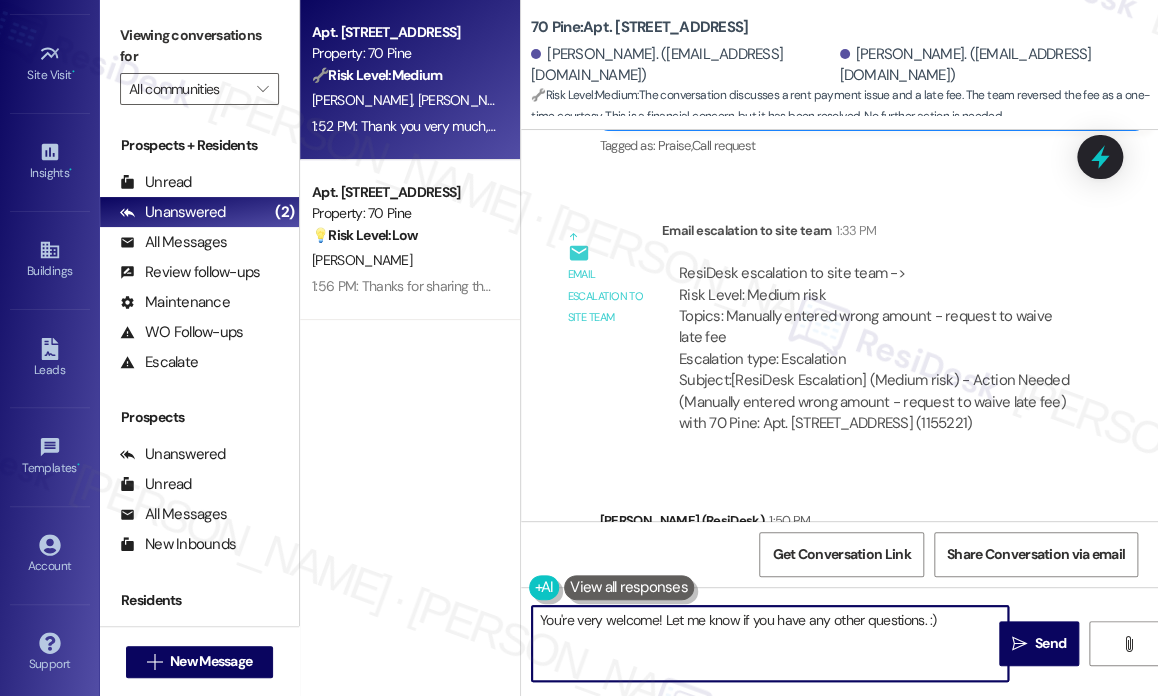 click on "[PERSON_NAME] 1:52 PM" at bounding box center [767, 778] 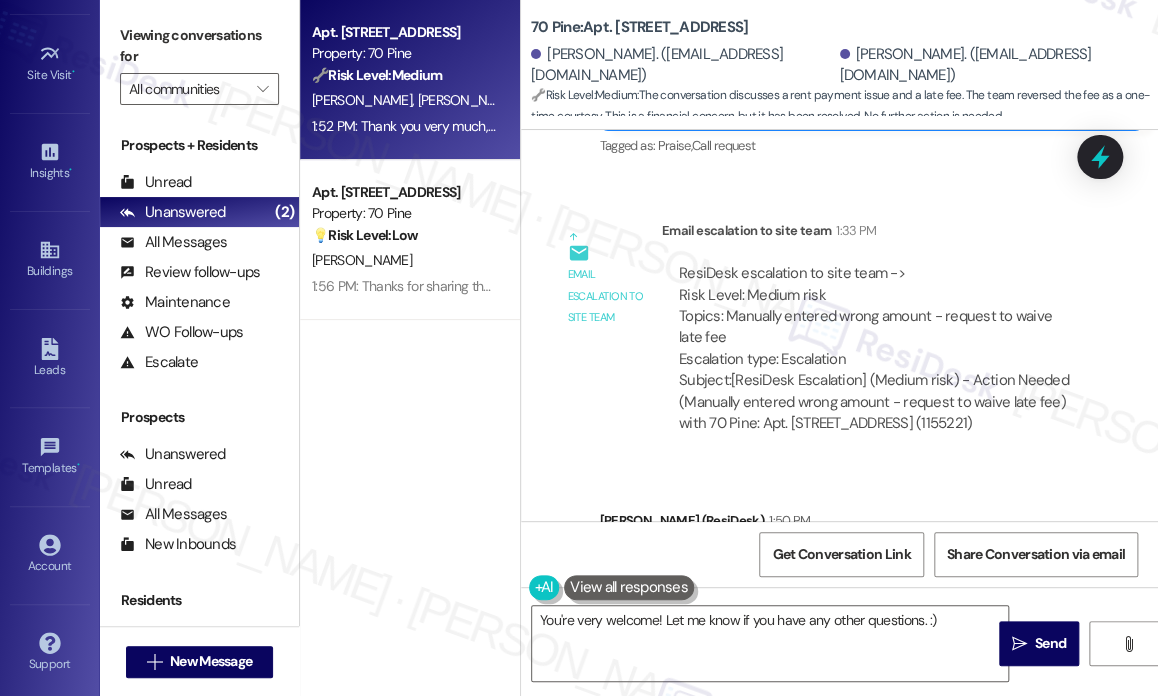 click on "[PERSON_NAME] 1:52 PM" at bounding box center [767, 778] 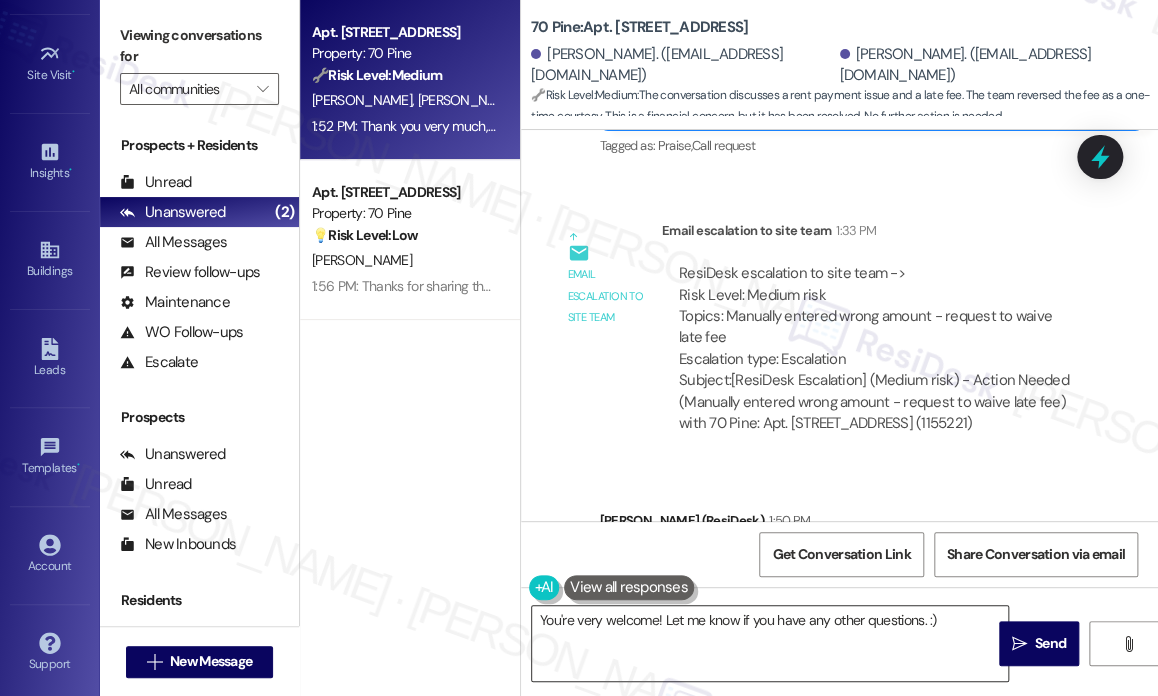 click on "You're very welcome! Let me know if you have any other questions. :)" at bounding box center [770, 643] 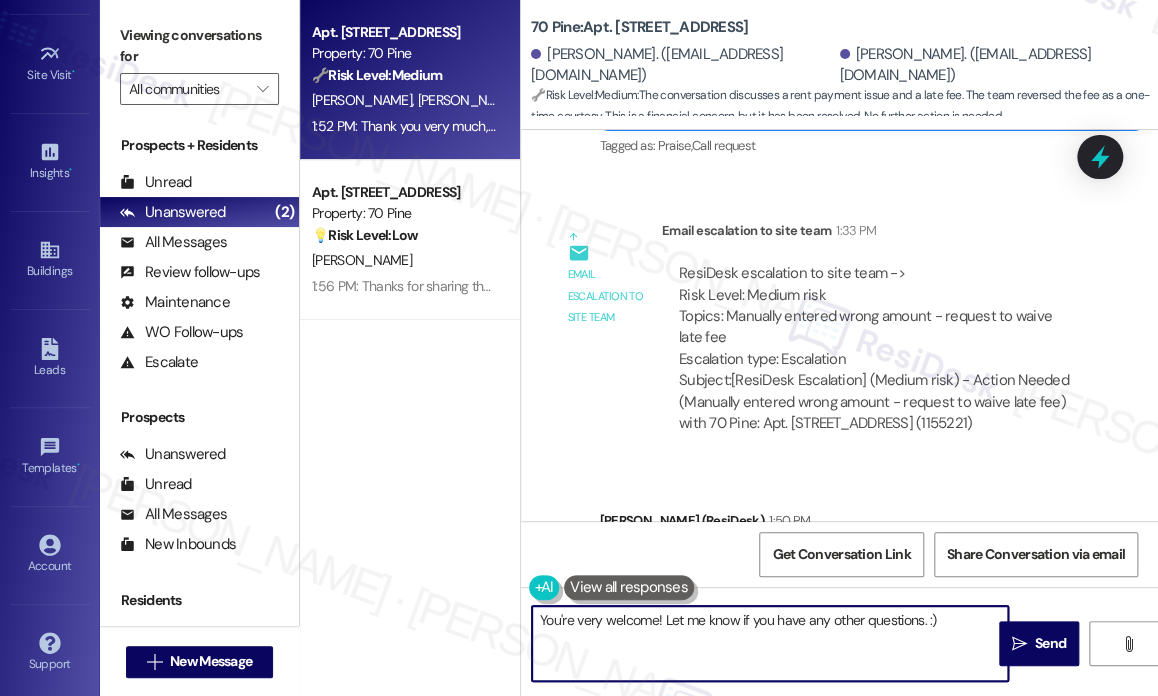 click on "You're very welcome! Let me know if you have any other questions. :)" at bounding box center (770, 643) 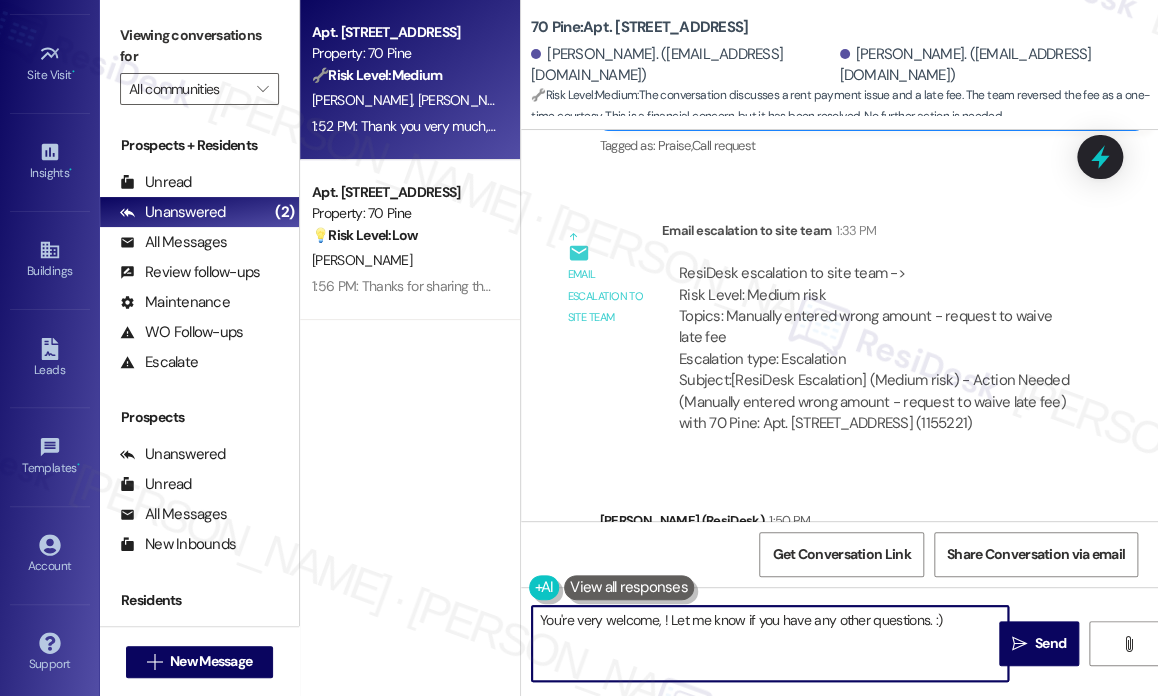 paste on "[PERSON_NAME]" 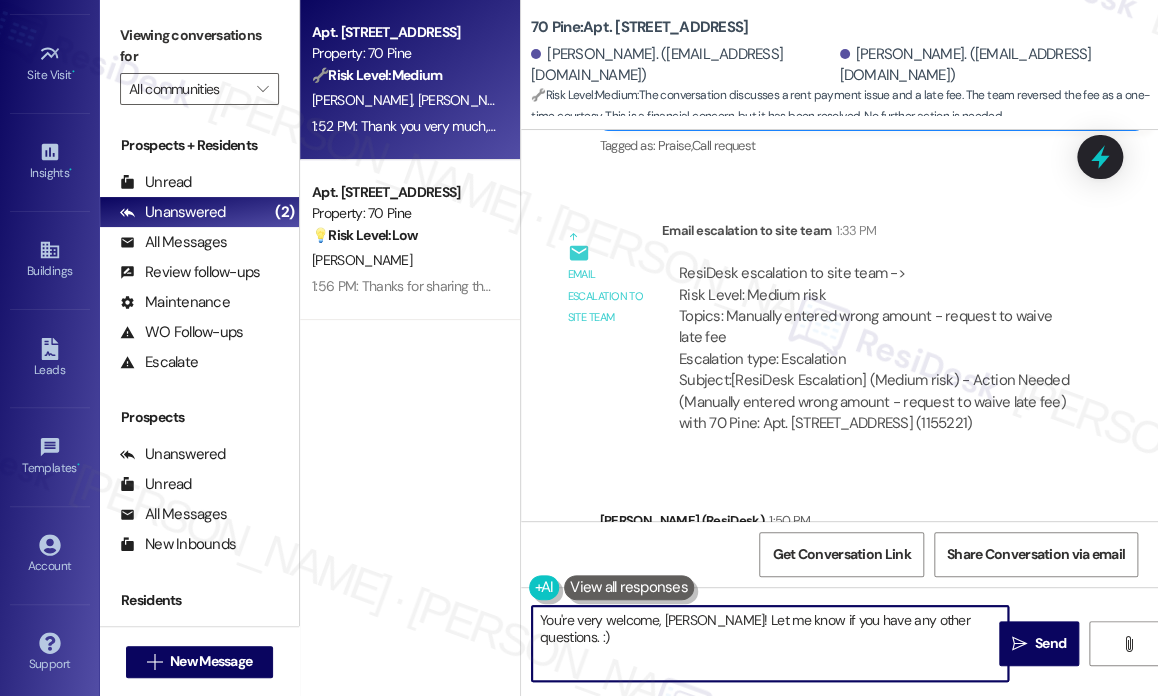 drag, startPoint x: 969, startPoint y: 617, endPoint x: 699, endPoint y: 626, distance: 270.14996 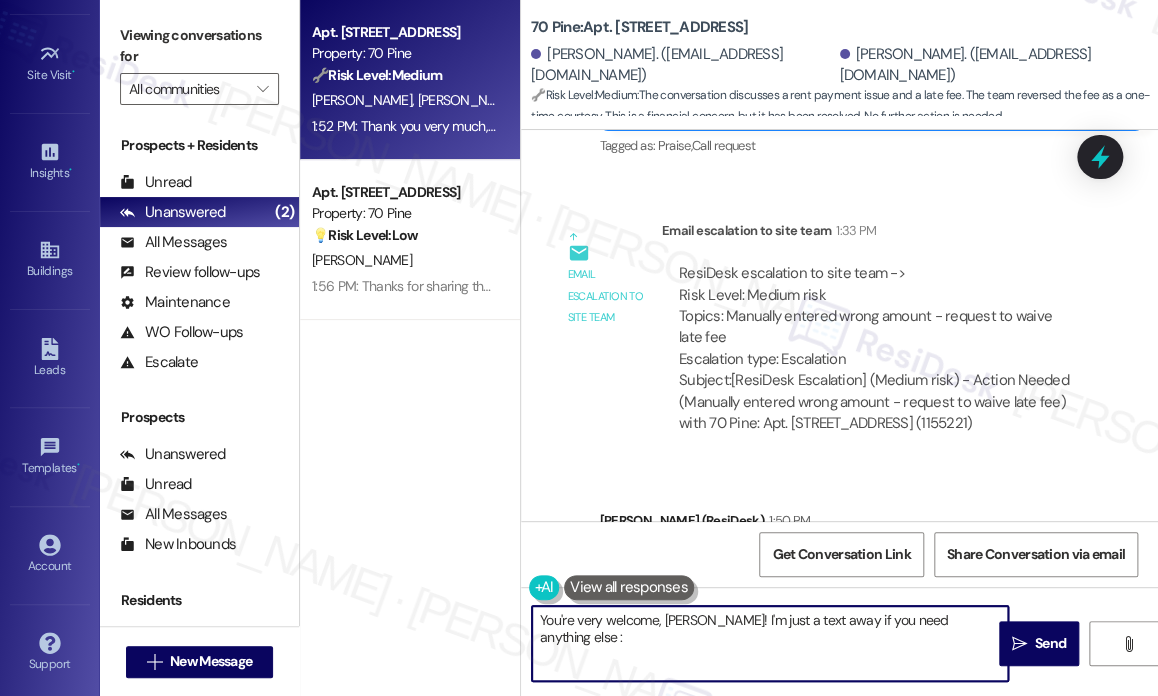 type on "You're very welcome, [PERSON_NAME]! I'm just a text away if you need anything else :)" 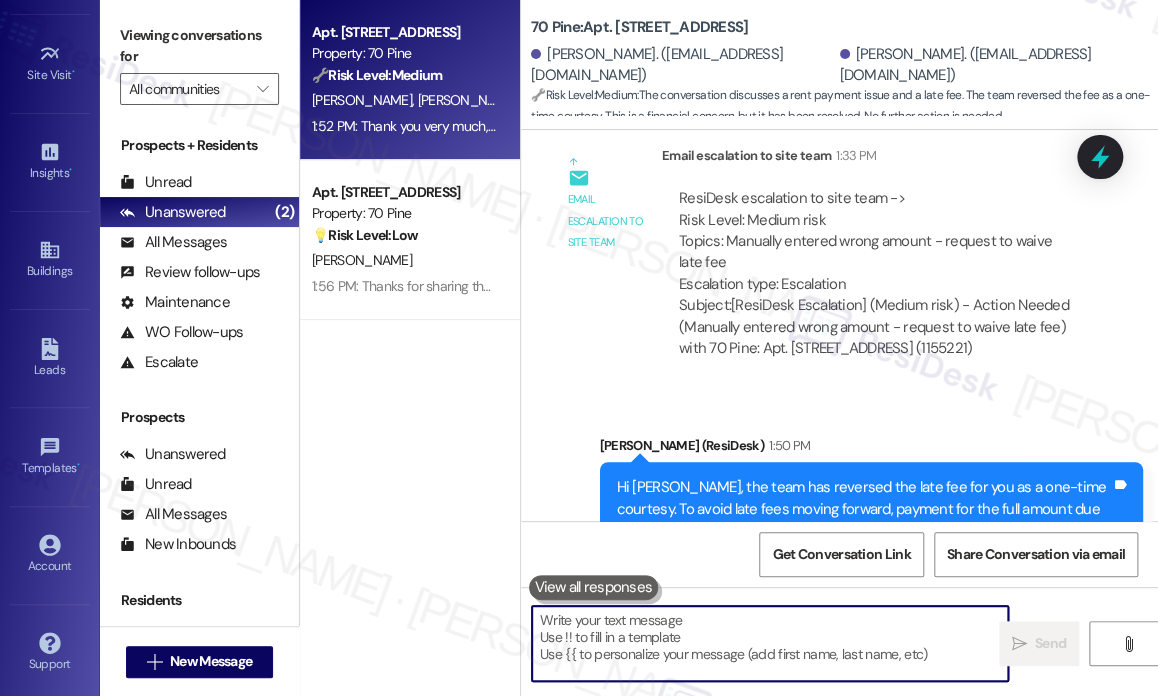 scroll, scrollTop: 11803, scrollLeft: 0, axis: vertical 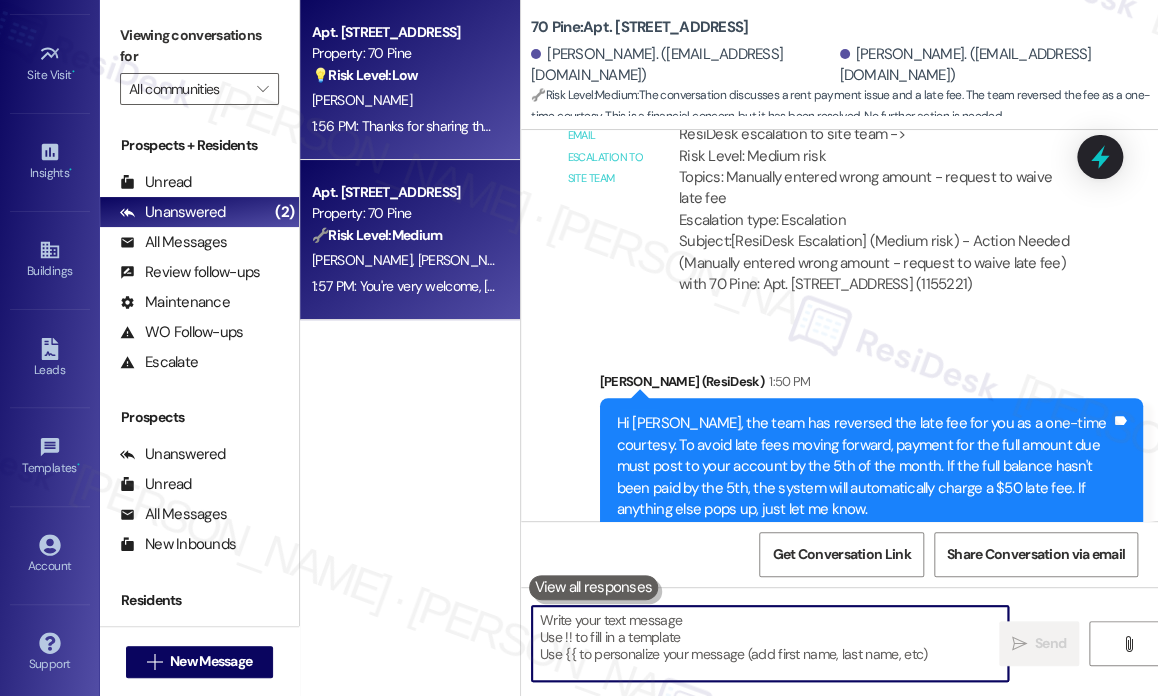 type 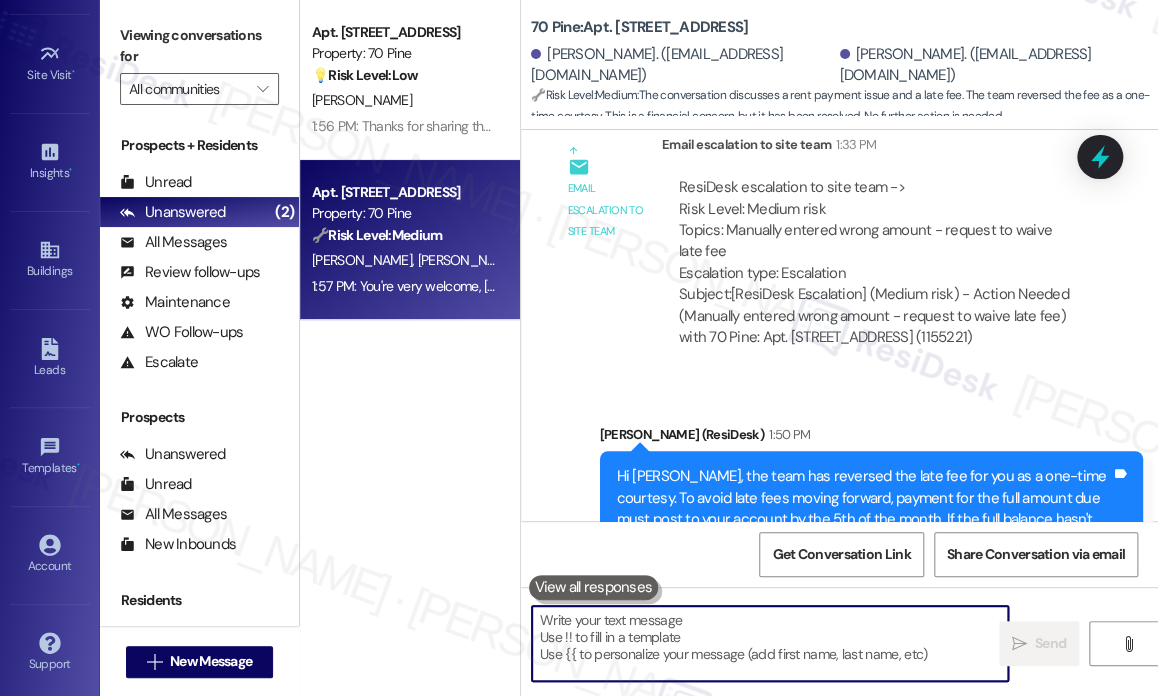 scroll, scrollTop: 11803, scrollLeft: 0, axis: vertical 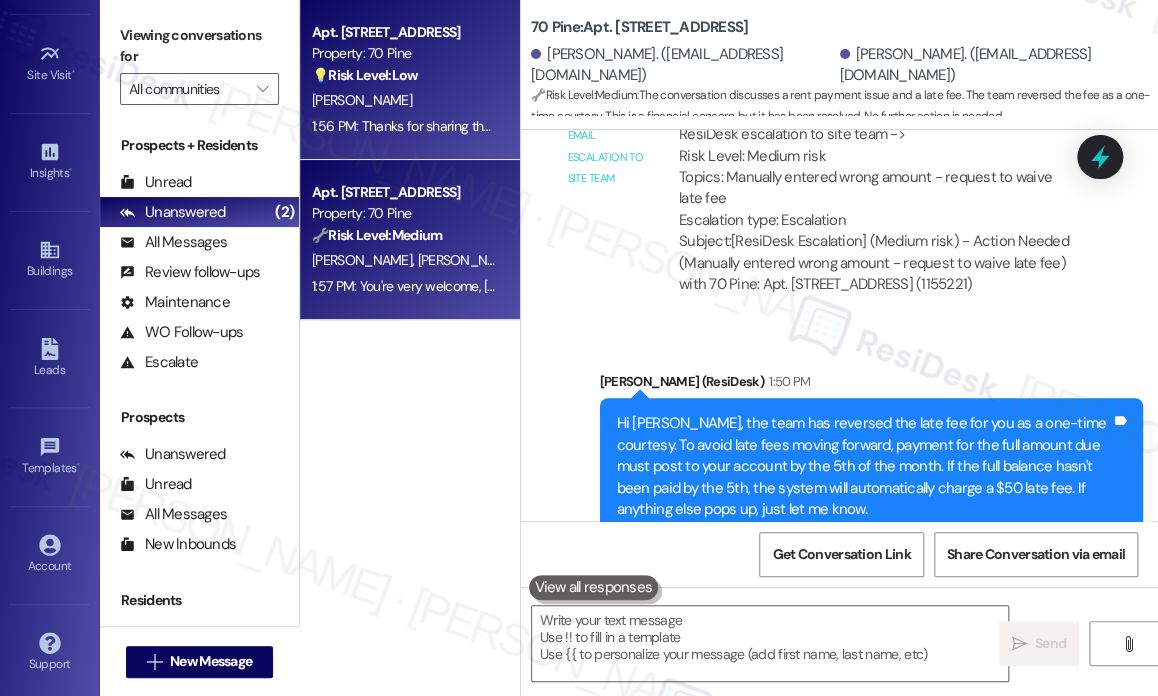 click on "[PERSON_NAME]" at bounding box center [404, 100] 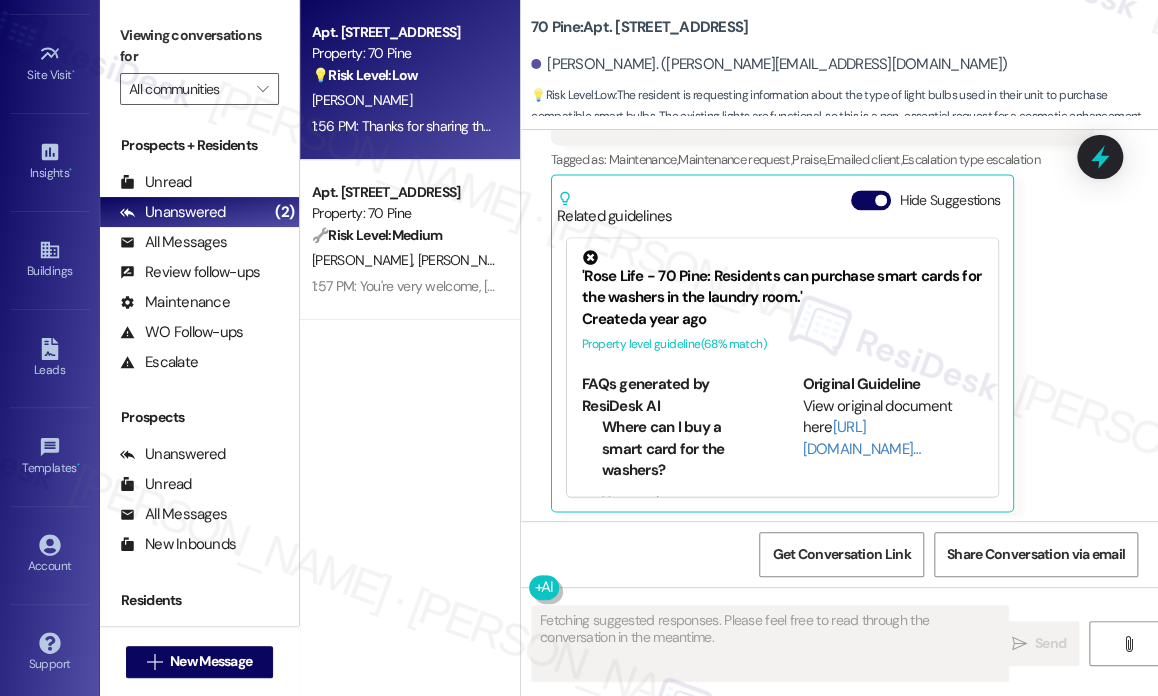 scroll, scrollTop: 1139, scrollLeft: 0, axis: vertical 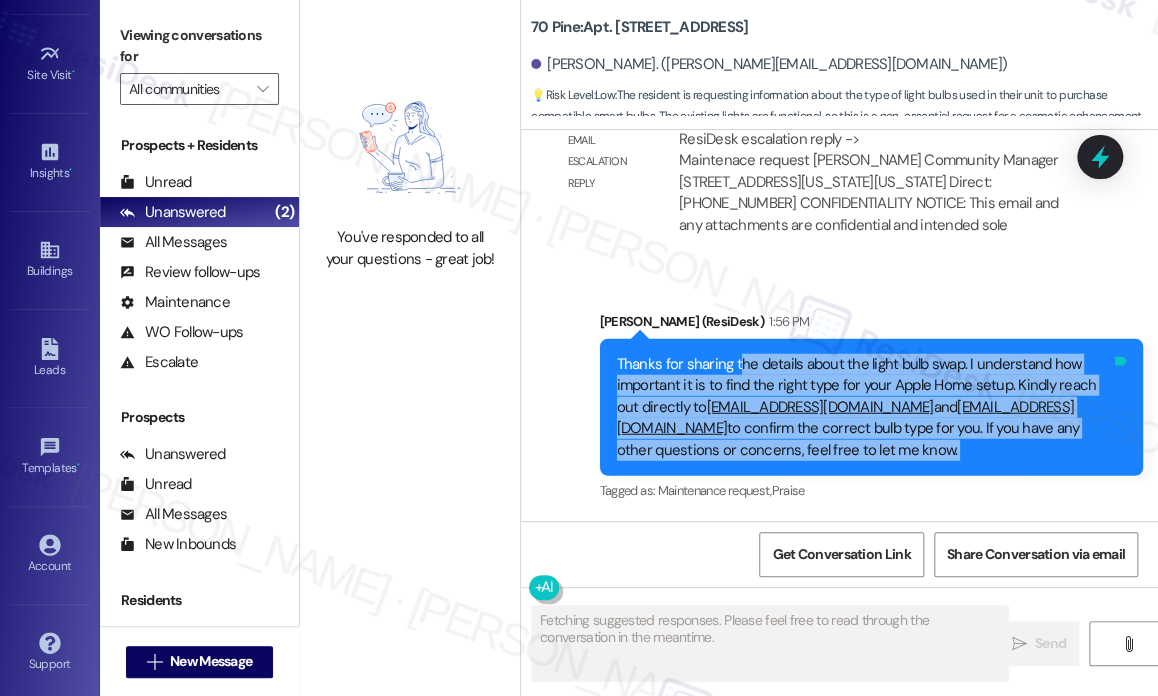 drag, startPoint x: 736, startPoint y: 358, endPoint x: 1111, endPoint y: 398, distance: 377.1273 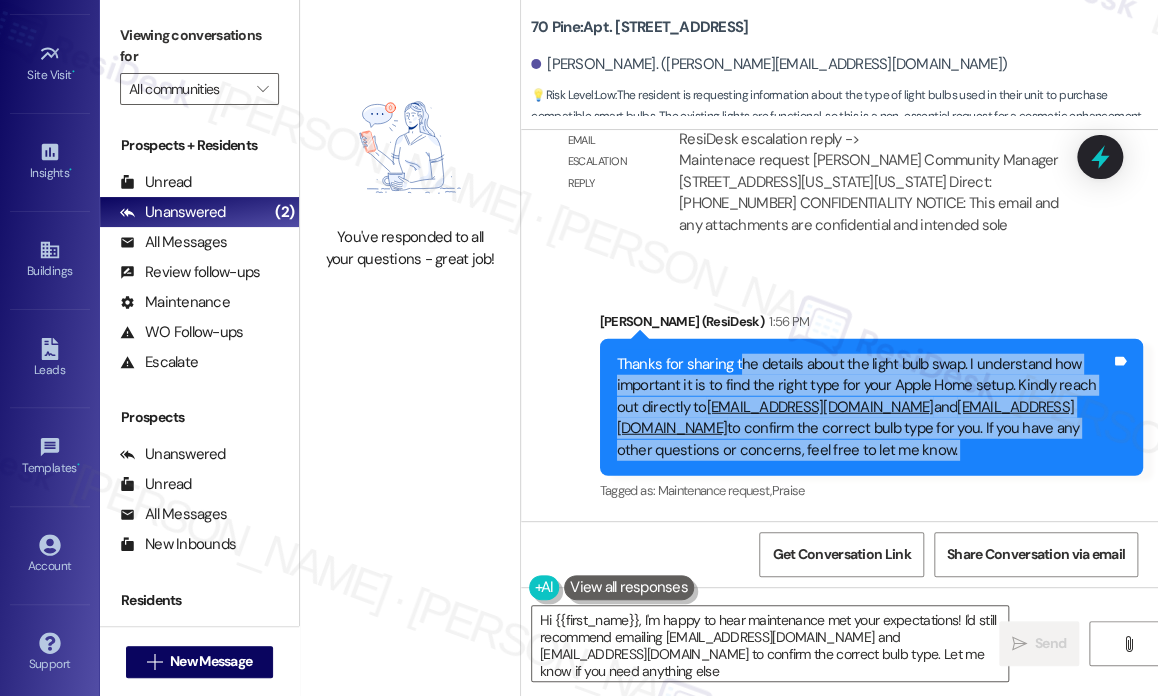 type on "Hi {{first_name}}, I'm happy to hear maintenance met your expectations! I'd still recommend emailing [EMAIL_ADDRESS][DOMAIN_NAME] and [EMAIL_ADDRESS][DOMAIN_NAME] to confirm the correct bulb type. Let me know if you need anything else!" 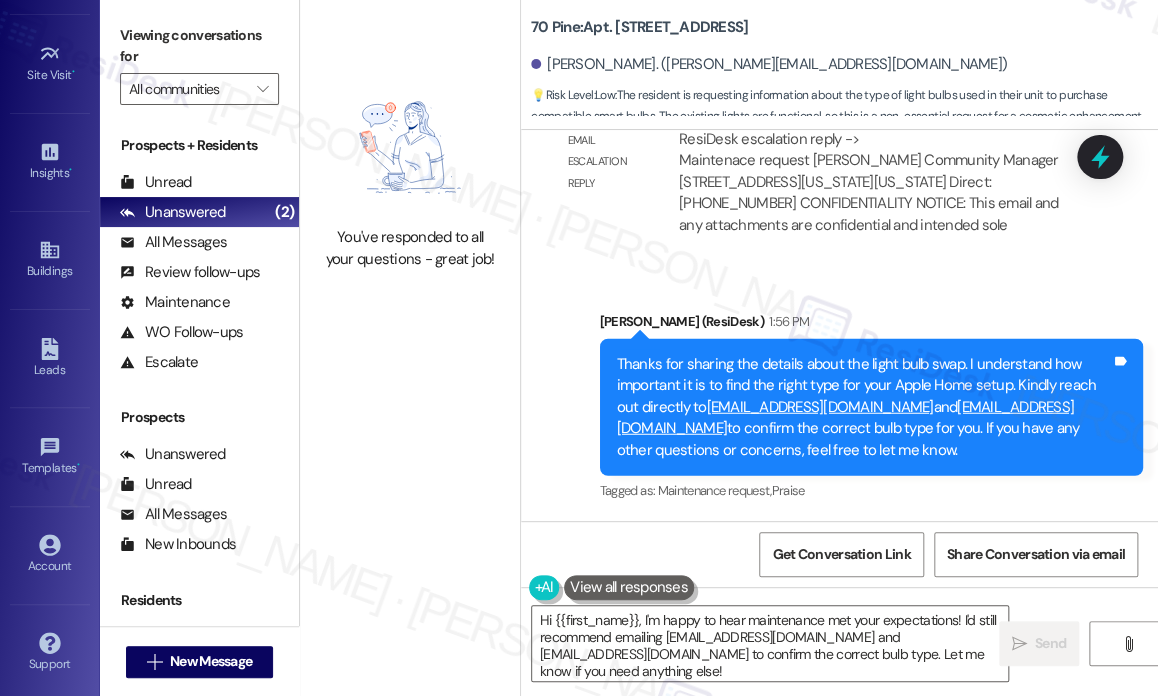 click on "Thanks for sharing the details about the light bulb swap. I understand how important it is to find the right type for your Apple Home setup. Kindly reach out directly to  [EMAIL_ADDRESS][DOMAIN_NAME]  and  [EMAIL_ADDRESS][DOMAIN_NAME]  to confirm the correct bulb type for you. If you have any other questions or concerns, feel free to let me know." at bounding box center [864, 407] 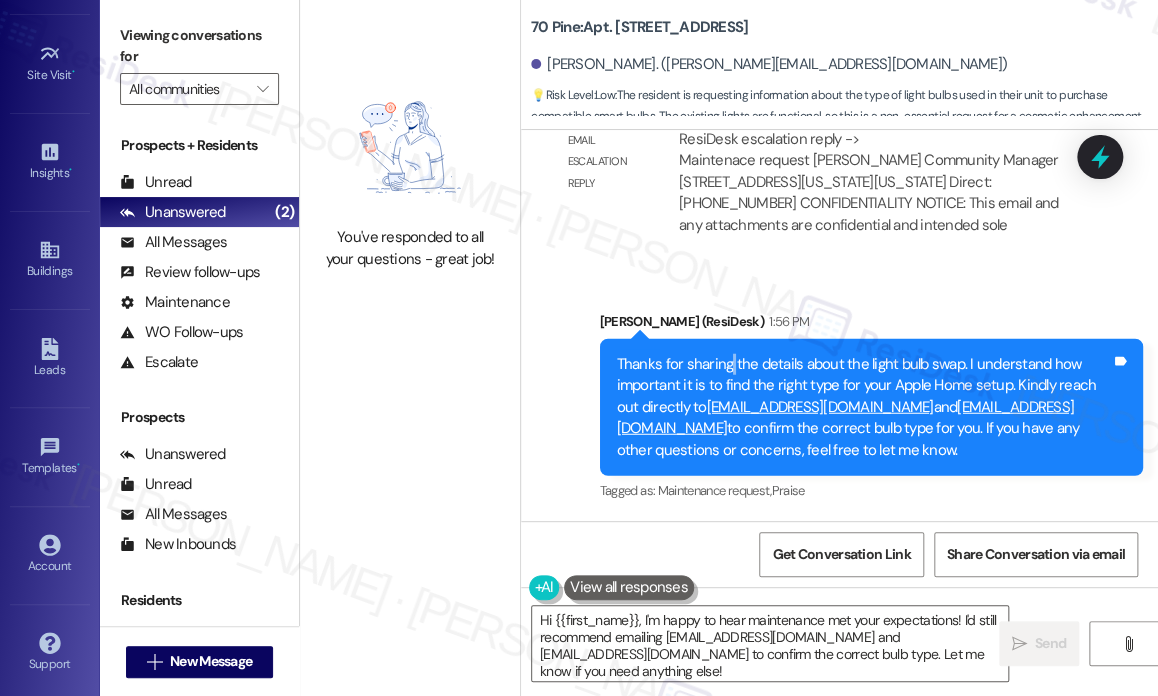 click on "Thanks for sharing the details about the light bulb swap. I understand how important it is to find the right type for your Apple Home setup. Kindly reach out directly to  [EMAIL_ADDRESS][DOMAIN_NAME]  and  [EMAIL_ADDRESS][DOMAIN_NAME]  to confirm the correct bulb type for you. If you have any other questions or concerns, feel free to let me know." at bounding box center (864, 407) 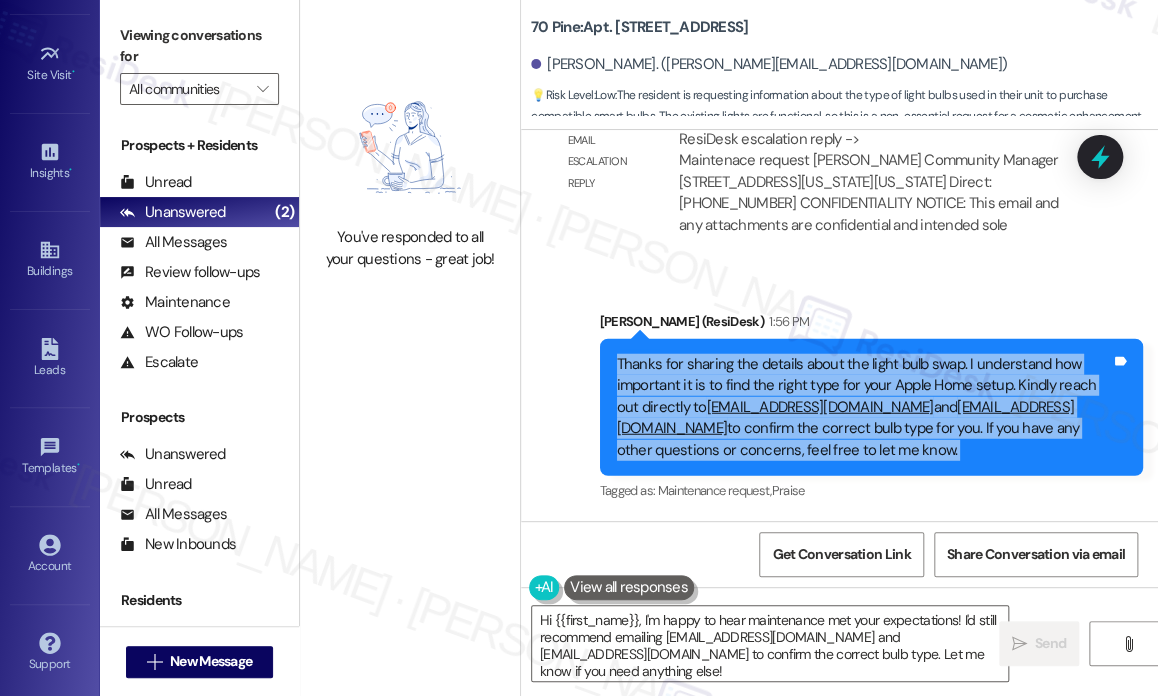 click on "Thanks for sharing the details about the light bulb swap. I understand how important it is to find the right type for your Apple Home setup. Kindly reach out directly to  [EMAIL_ADDRESS][DOMAIN_NAME]  and  [EMAIL_ADDRESS][DOMAIN_NAME]  to confirm the correct bulb type for you. If you have any other questions or concerns, feel free to let me know." at bounding box center (864, 407) 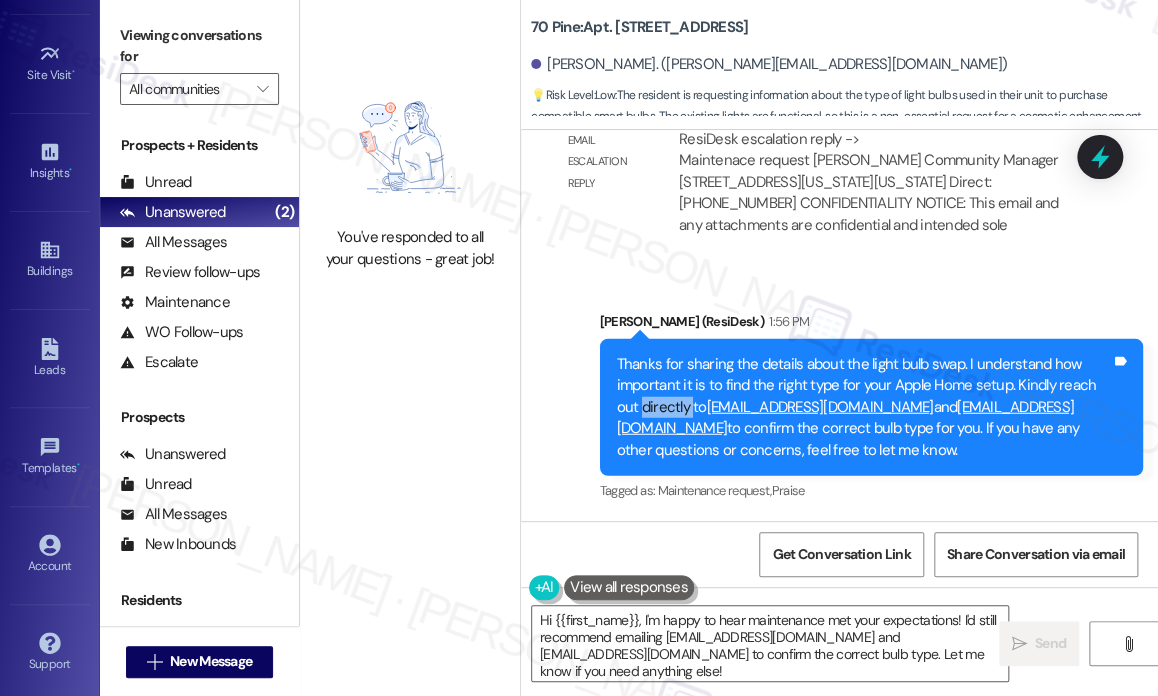 click on "Thanks for sharing the details about the light bulb swap. I understand how important it is to find the right type for your Apple Home setup. Kindly reach out directly to  [EMAIL_ADDRESS][DOMAIN_NAME]  and  [EMAIL_ADDRESS][DOMAIN_NAME]  to confirm the correct bulb type for you. If you have any other questions or concerns, feel free to let me know." at bounding box center [864, 407] 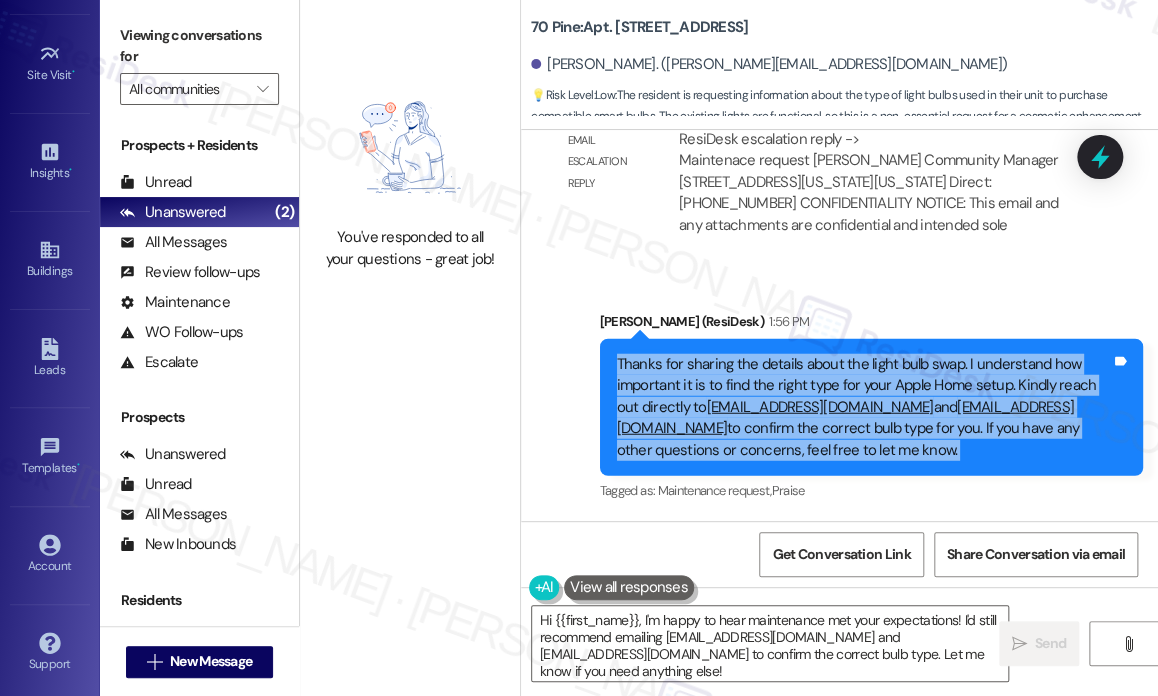 click on "Thanks for sharing the details about the light bulb swap. I understand how important it is to find the right type for your Apple Home setup. Kindly reach out directly to  [EMAIL_ADDRESS][DOMAIN_NAME]  and  [EMAIL_ADDRESS][DOMAIN_NAME]  to confirm the correct bulb type for you. If you have any other questions or concerns, feel free to let me know." at bounding box center [864, 407] 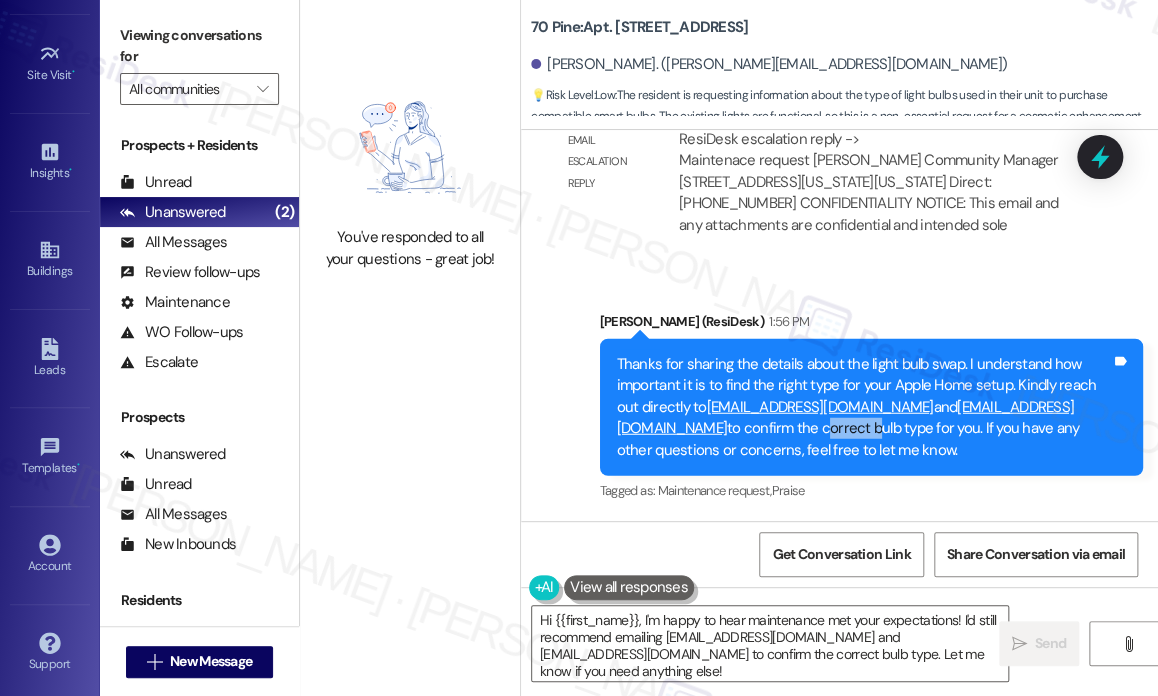 click on "Thanks for sharing the details about the light bulb swap. I understand how important it is to find the right type for your Apple Home setup. Kindly reach out directly to  [EMAIL_ADDRESS][DOMAIN_NAME]  and  [EMAIL_ADDRESS][DOMAIN_NAME]  to confirm the correct bulb type for you. If you have any other questions or concerns, feel free to let me know." at bounding box center (864, 407) 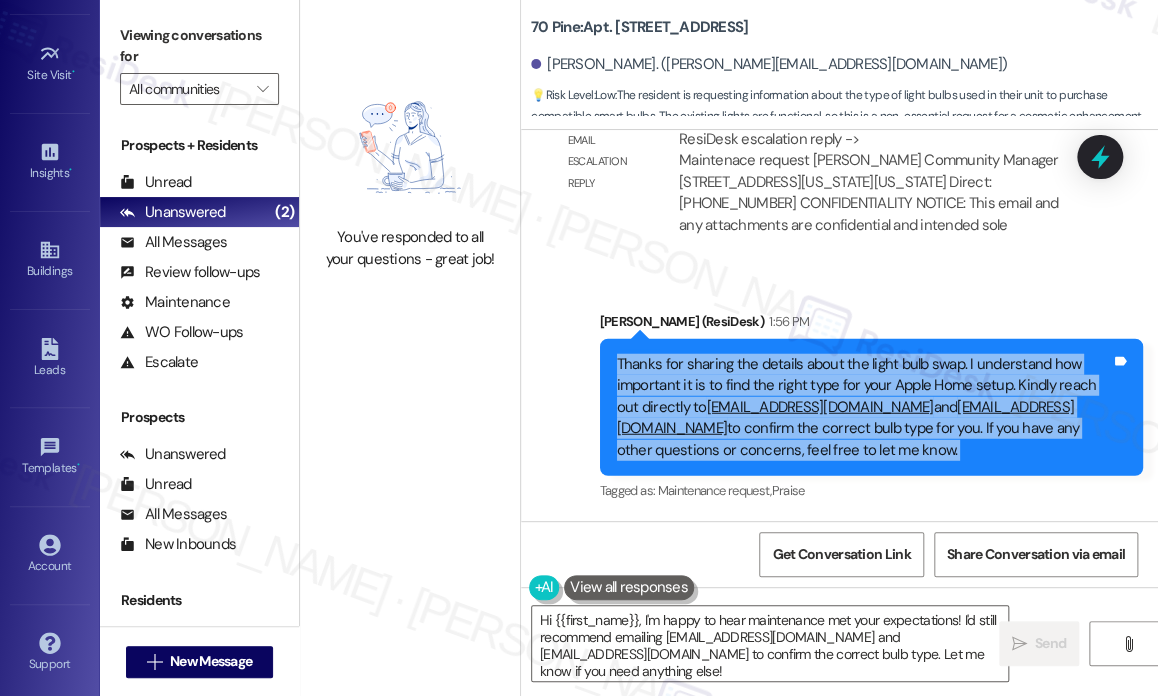click on "Thanks for sharing the details about the light bulb swap. I understand how important it is to find the right type for your Apple Home setup. Kindly reach out directly to  [EMAIL_ADDRESS][DOMAIN_NAME]  and  [EMAIL_ADDRESS][DOMAIN_NAME]  to confirm the correct bulb type for you. If you have any other questions or concerns, feel free to let me know." at bounding box center [864, 407] 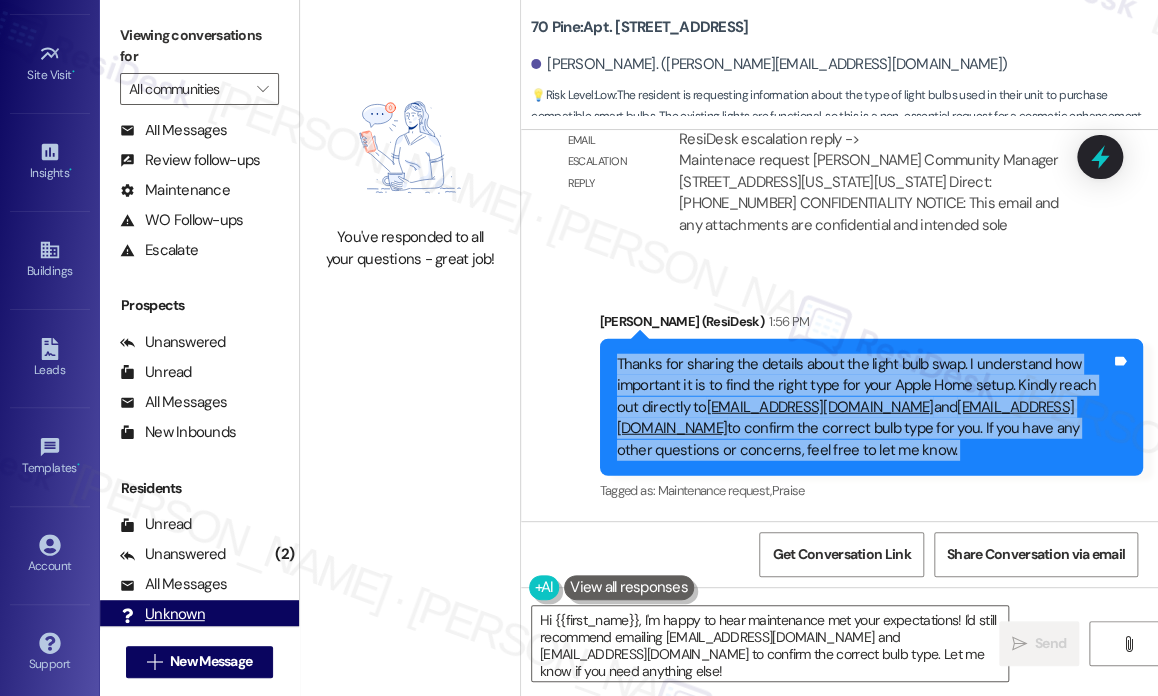 scroll, scrollTop: 212, scrollLeft: 0, axis: vertical 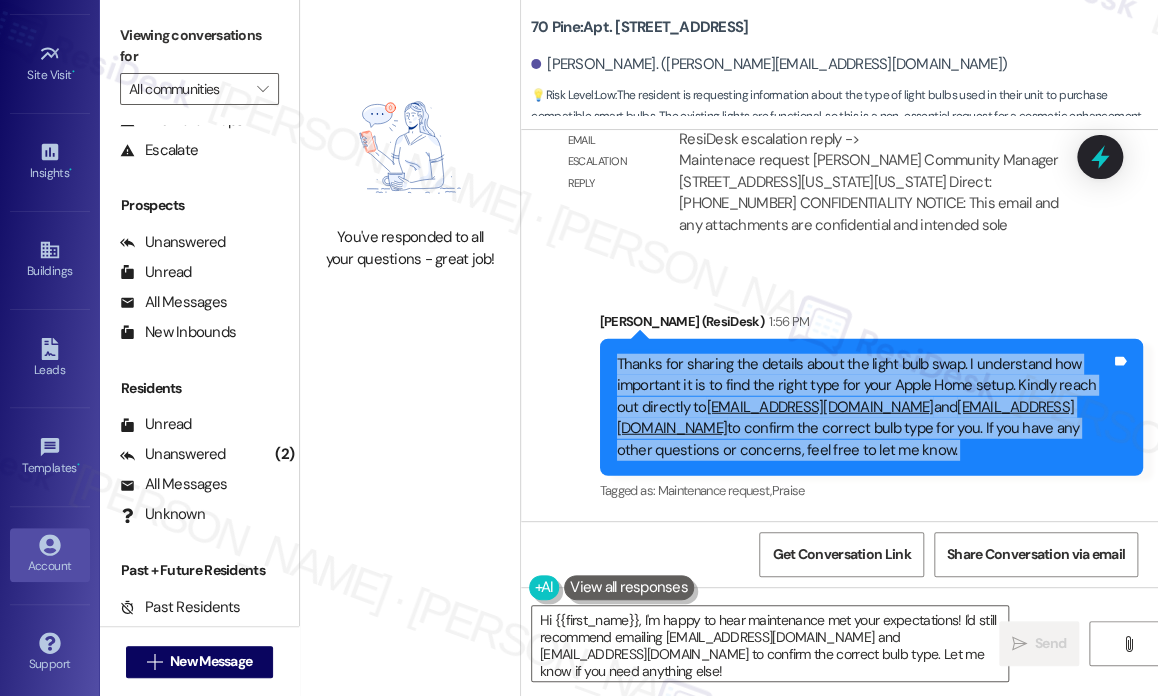 click 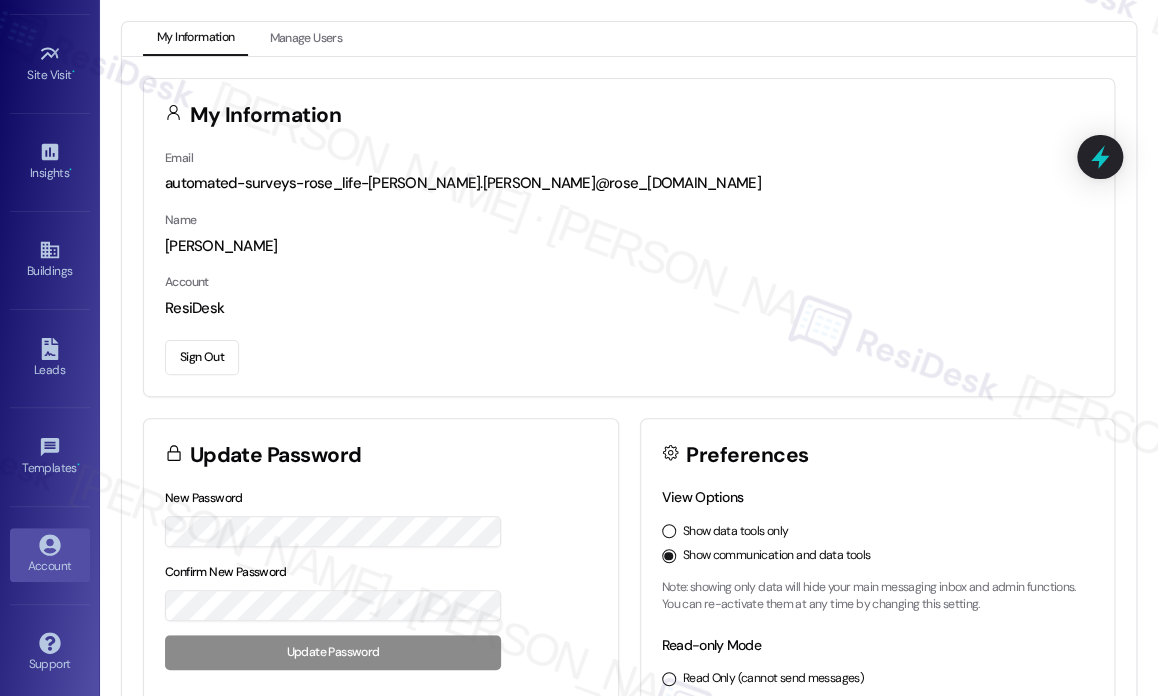 click on "My Information Email automated-surveys-rose_life-[PERSON_NAME].[PERSON_NAME]@rose_[DOMAIN_NAME] Name [PERSON_NAME]   Account ResiDesk Sign Out Update Password New Password Confirm New Password Update Password Preferences View Options Show data tools only Show communication and data tools Note: showing only data [PERSON_NAME] your main messaging inbox and admin functions. You can re-activate them at any time by changing this setting. Read-only Mode Read Only (cannot send messages) Read/Write (can send messages) Unread Management Count my unreads Do not count my unreads Unread Notifications Account Unreads Individual Unreads 'Account Unreads' will only highlight unread messages if no one else has seen them yet." at bounding box center (629, 529) 